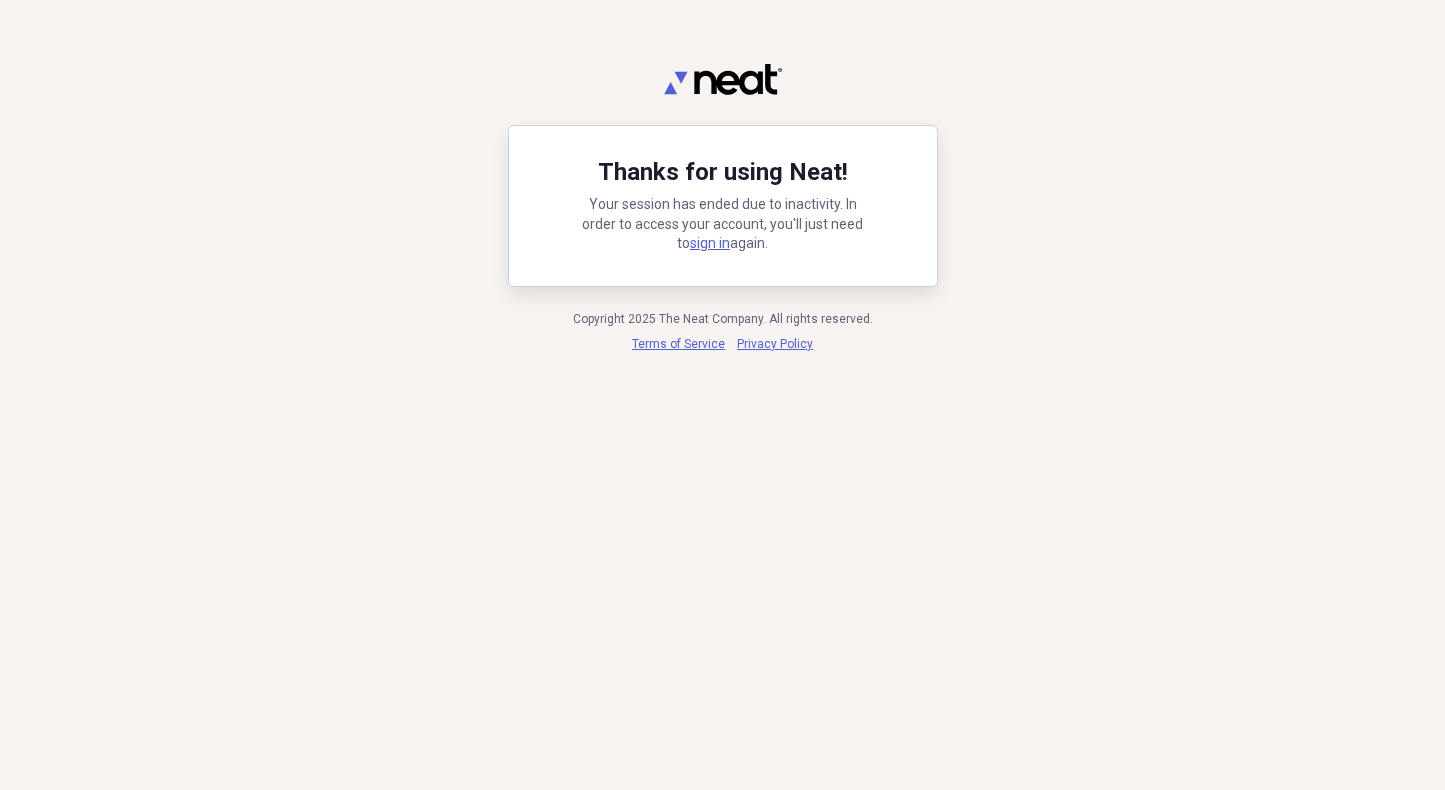 scroll, scrollTop: 0, scrollLeft: 0, axis: both 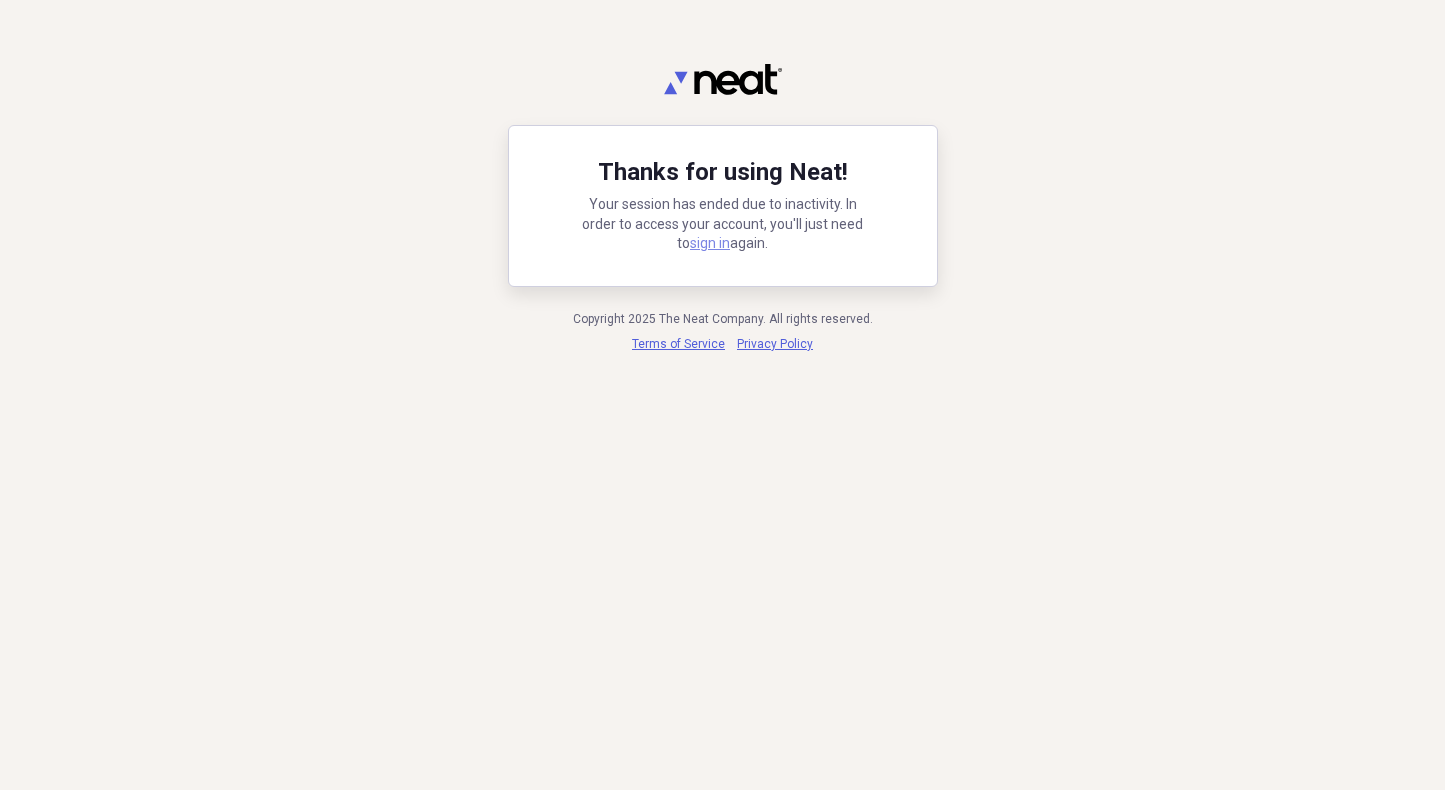 click on "sign in" at bounding box center (710, 243) 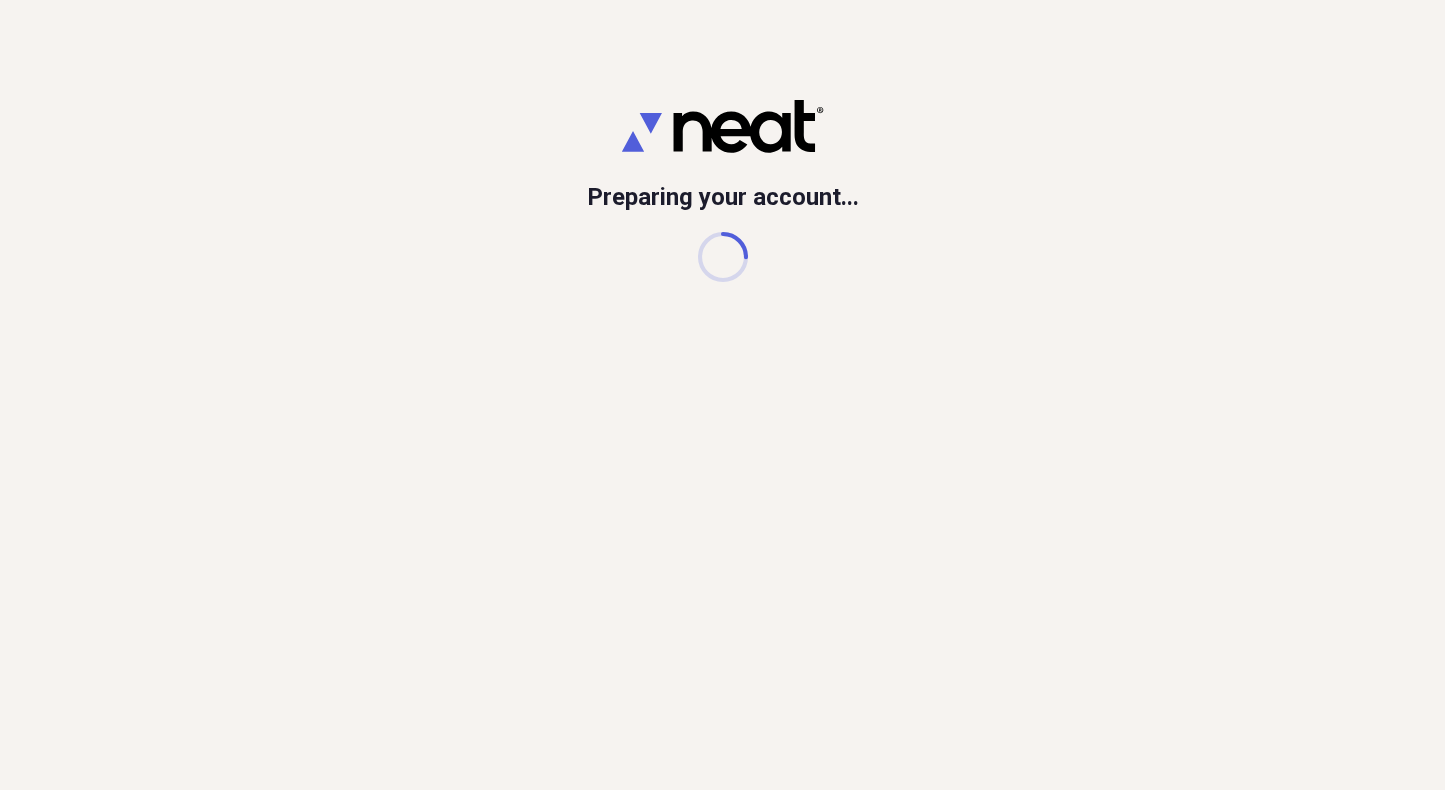 scroll, scrollTop: 0, scrollLeft: 0, axis: both 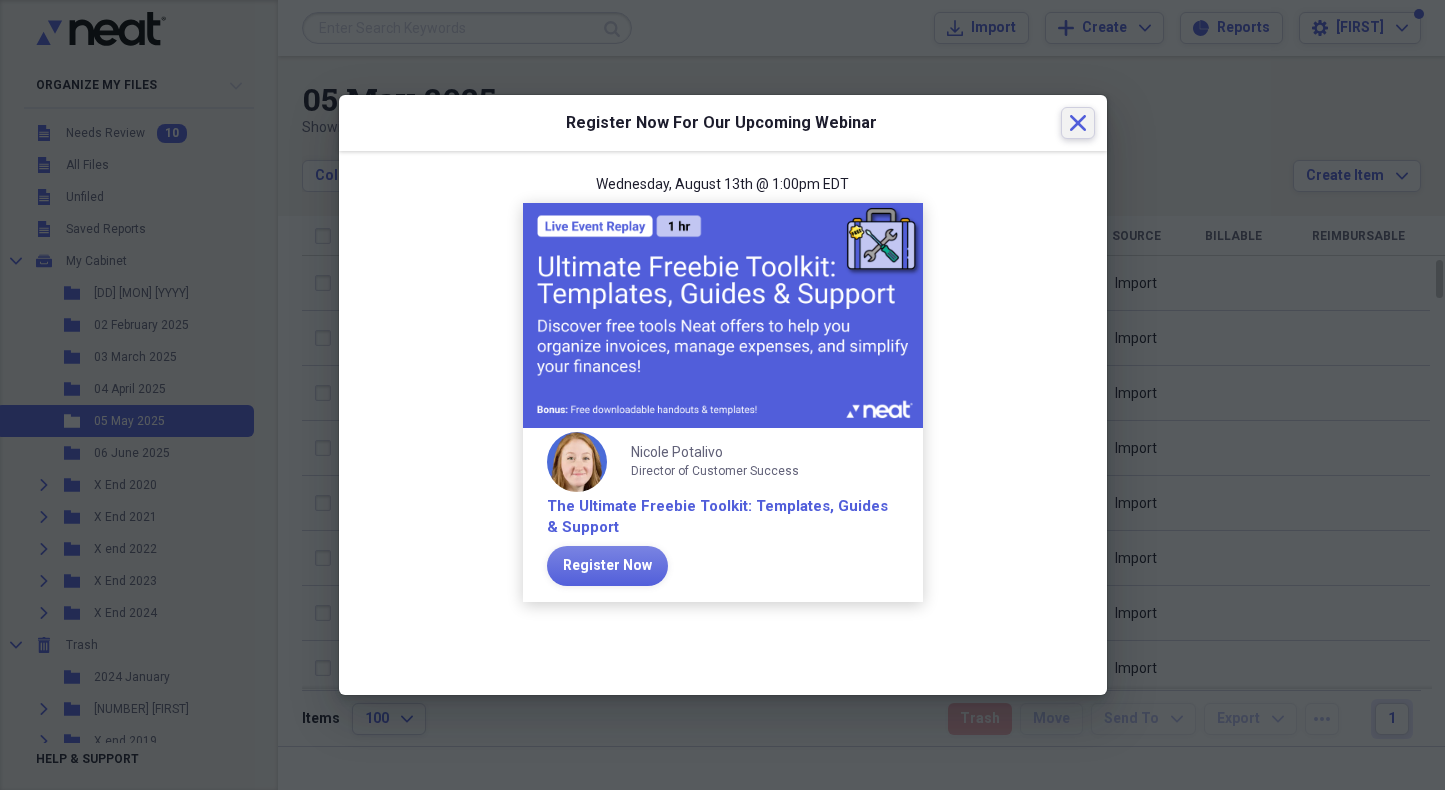 click 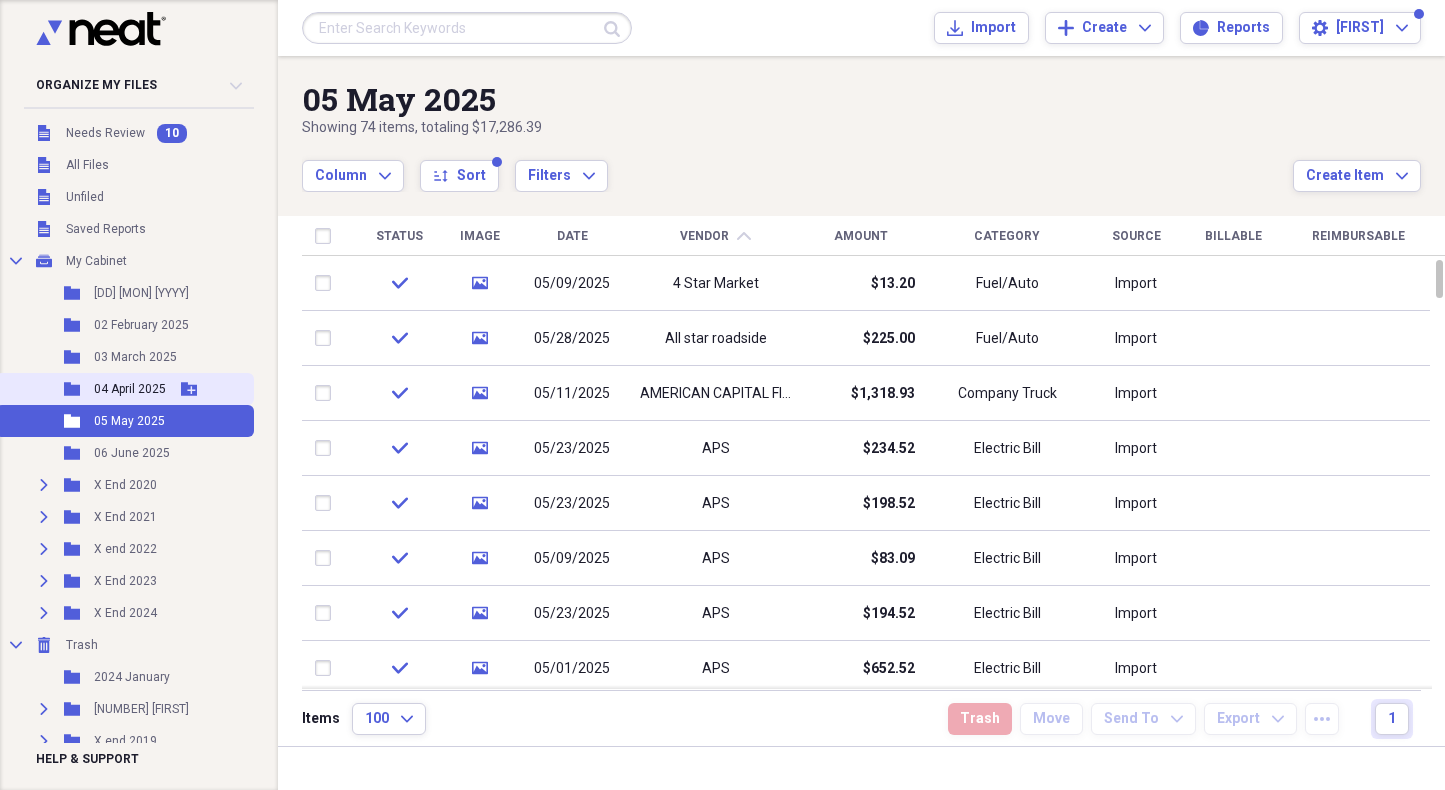 click on "04 April 2025" at bounding box center [130, 389] 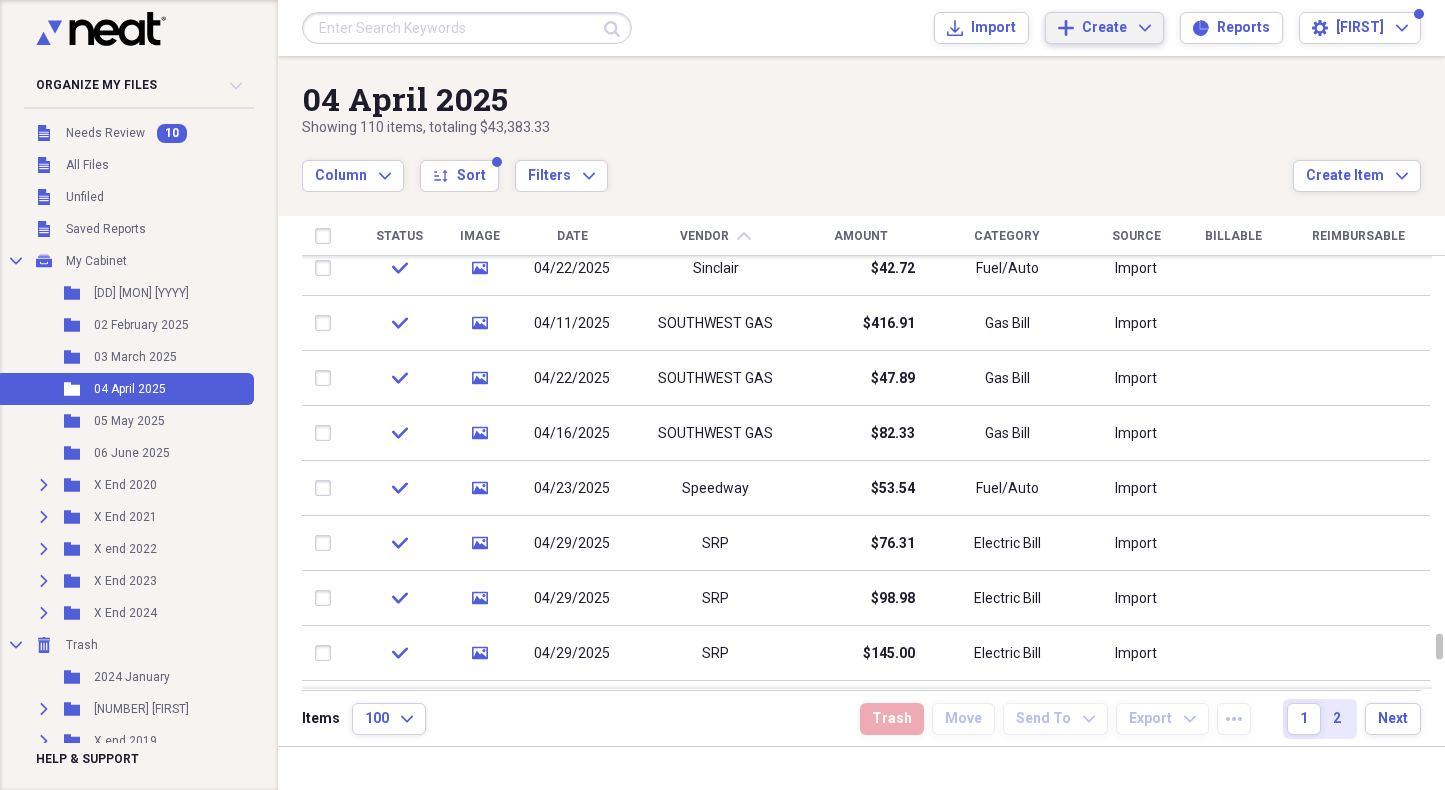 click on "Create" at bounding box center (1104, 28) 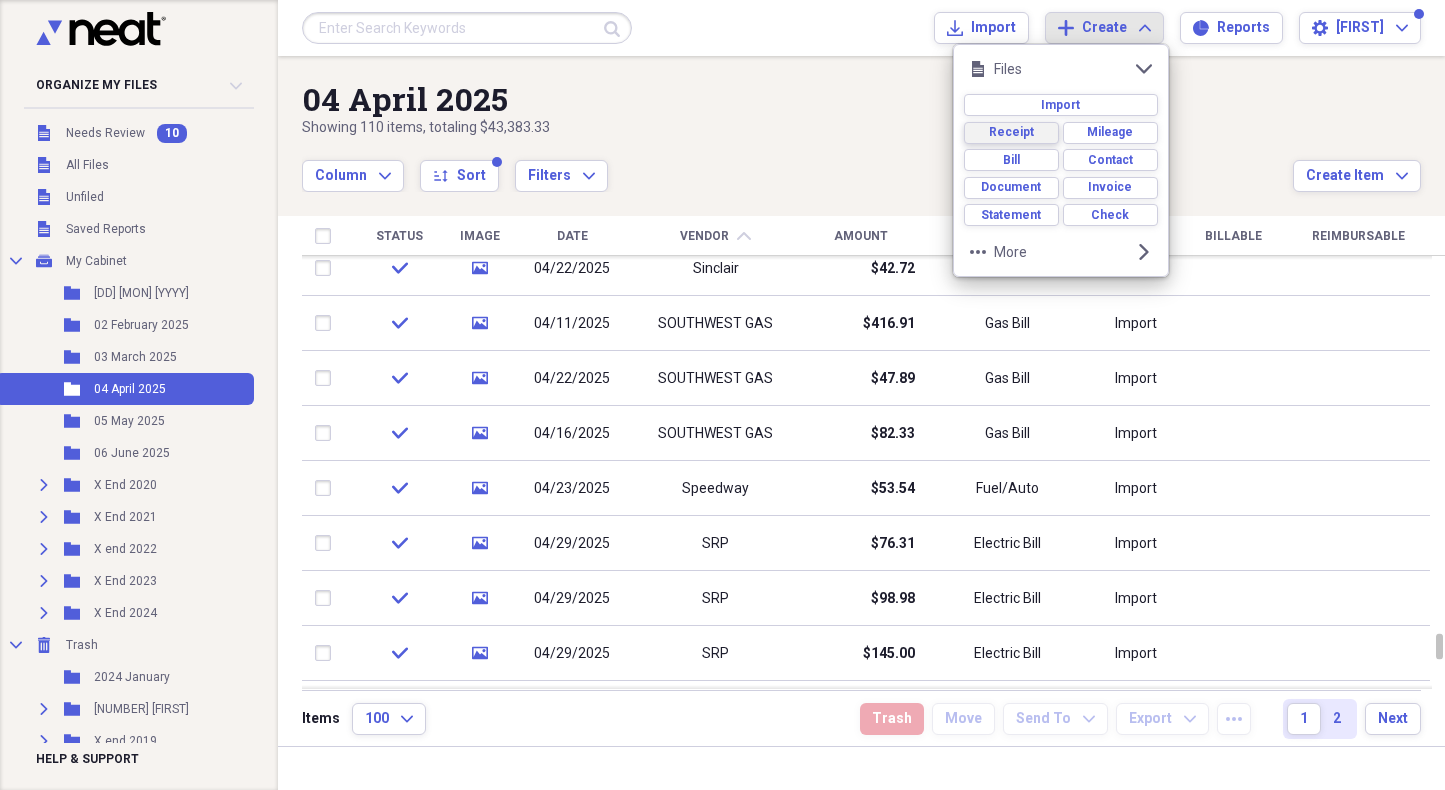 click on "Receipt" at bounding box center [1011, 132] 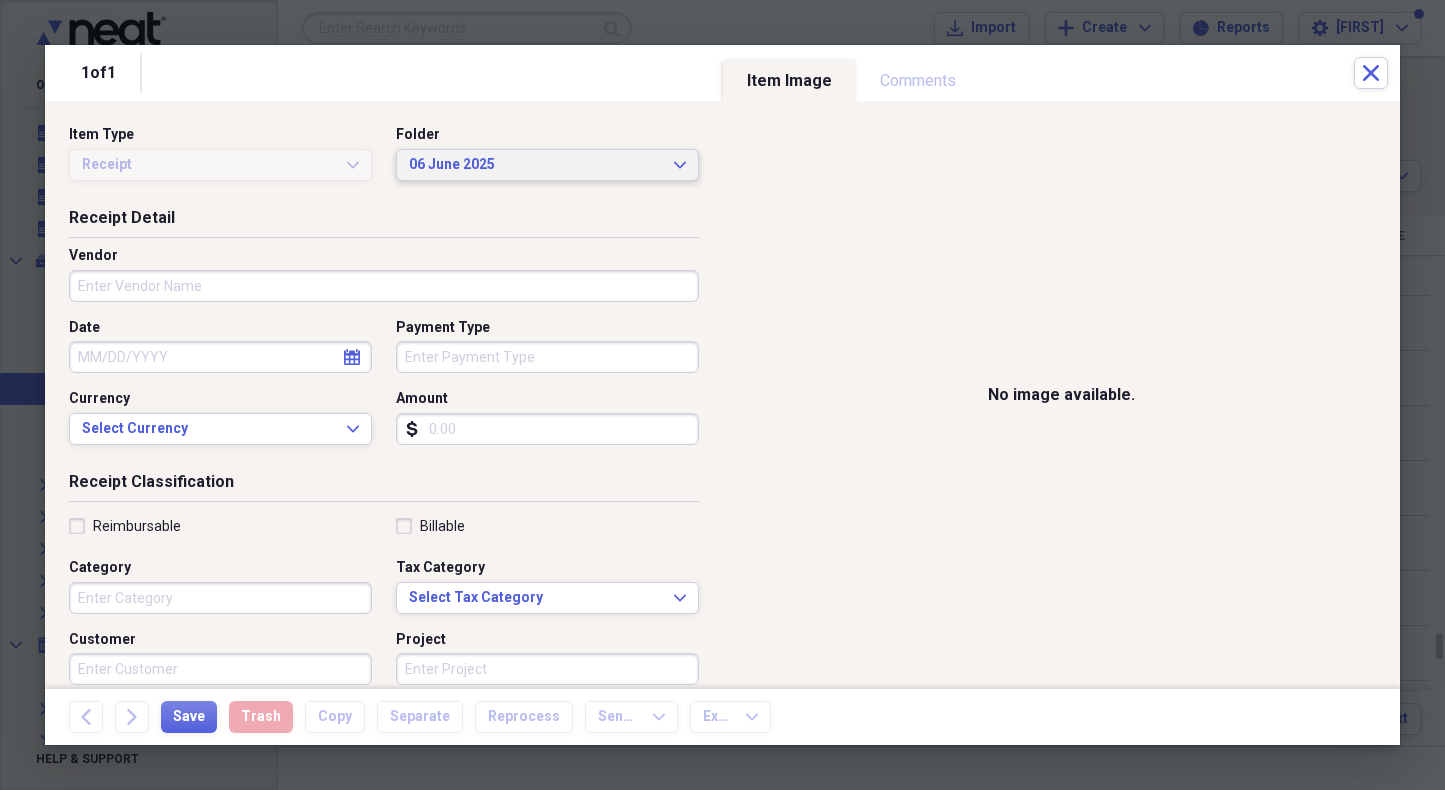 click on "06 June 2025" at bounding box center [535, 165] 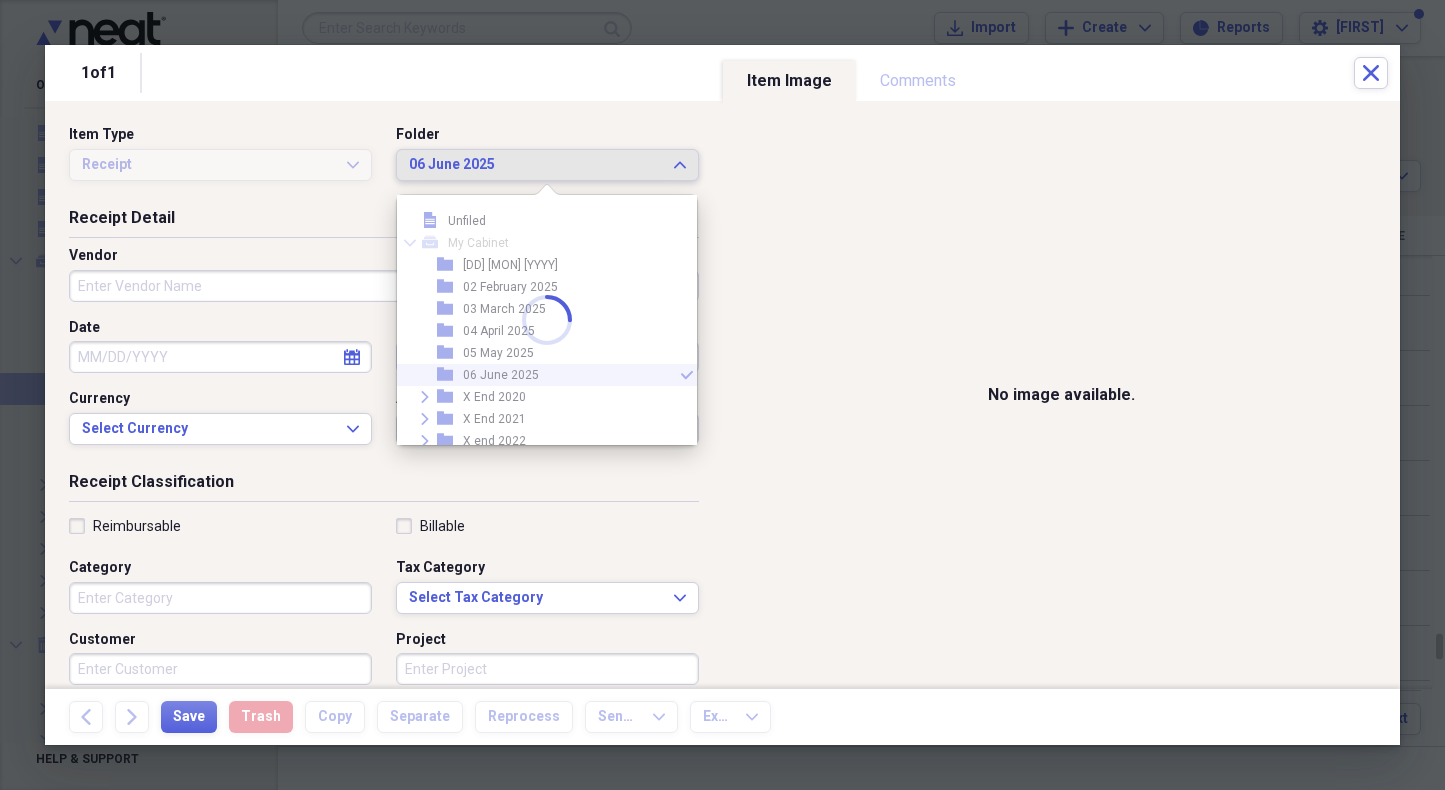 scroll, scrollTop: 51, scrollLeft: 0, axis: vertical 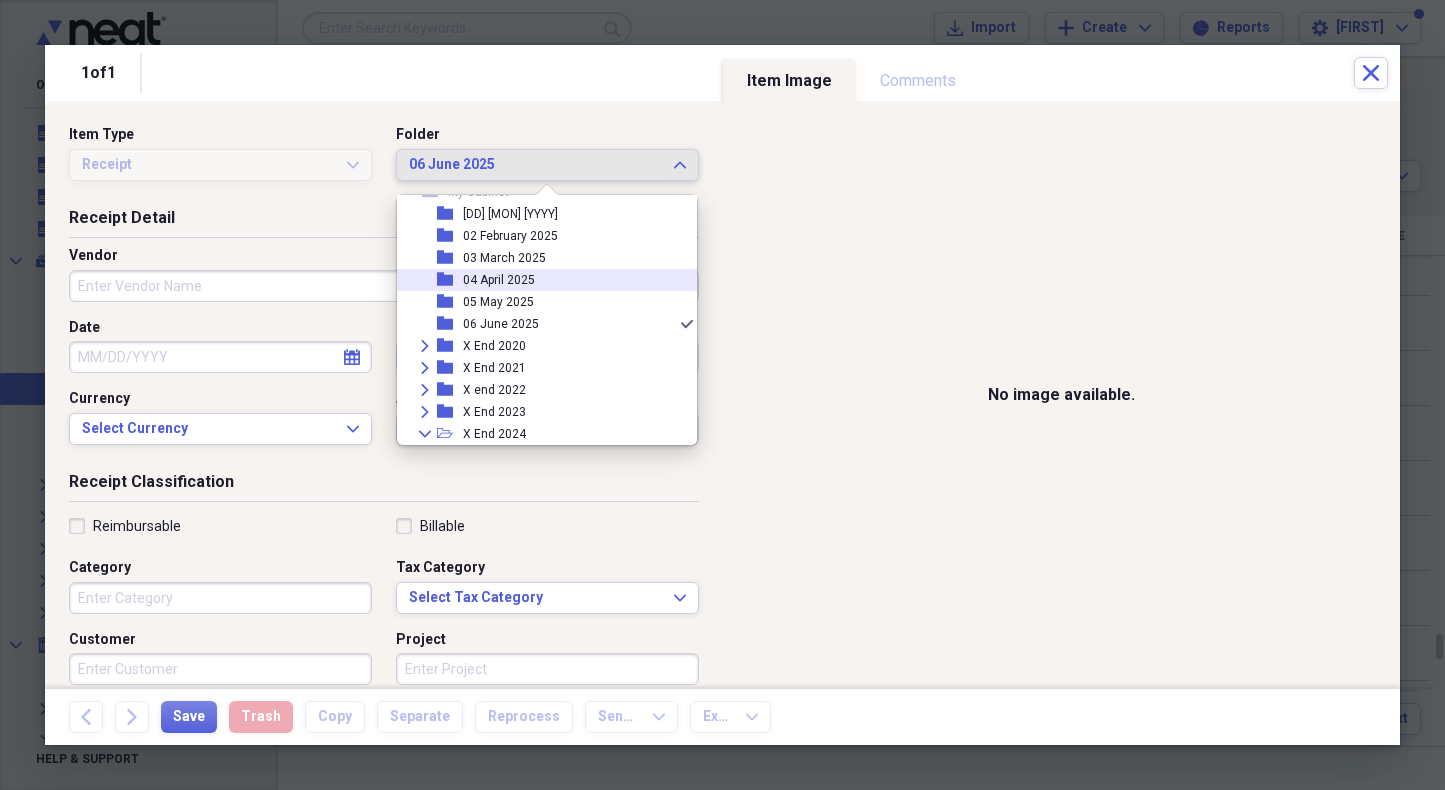 click on "04 April 2025" at bounding box center (499, 280) 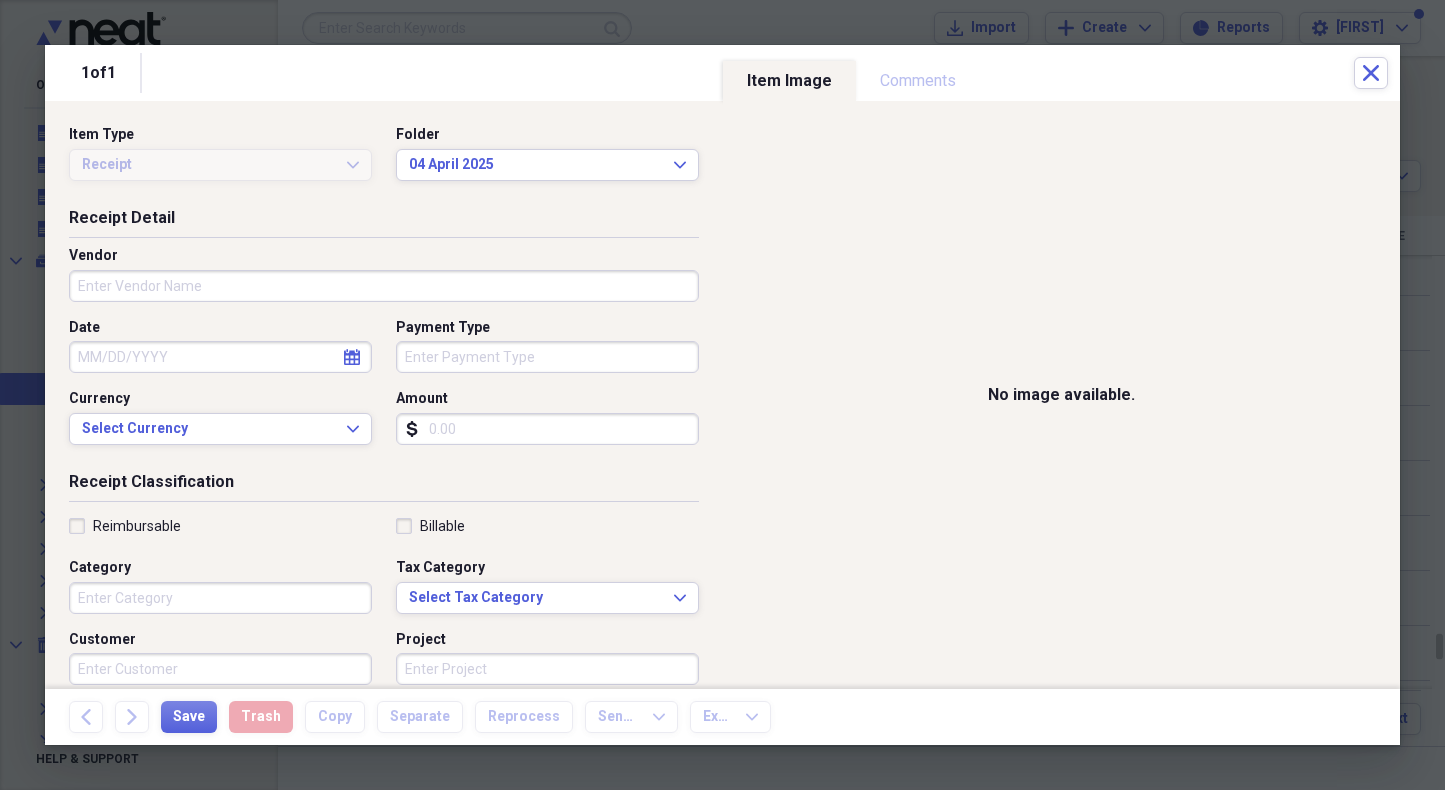 click on "Vendor" at bounding box center [384, 286] 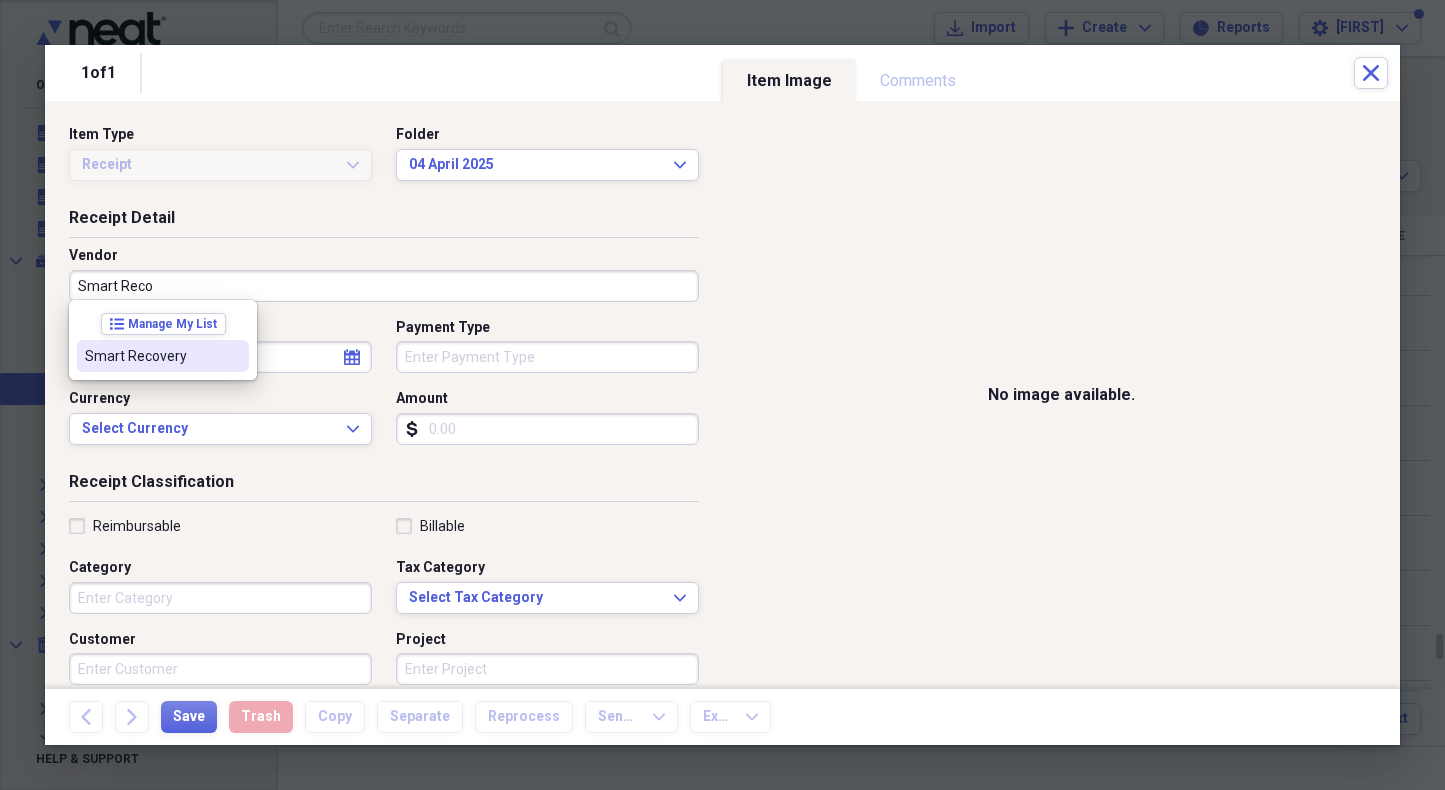 click on "Smart Recovery" at bounding box center (151, 356) 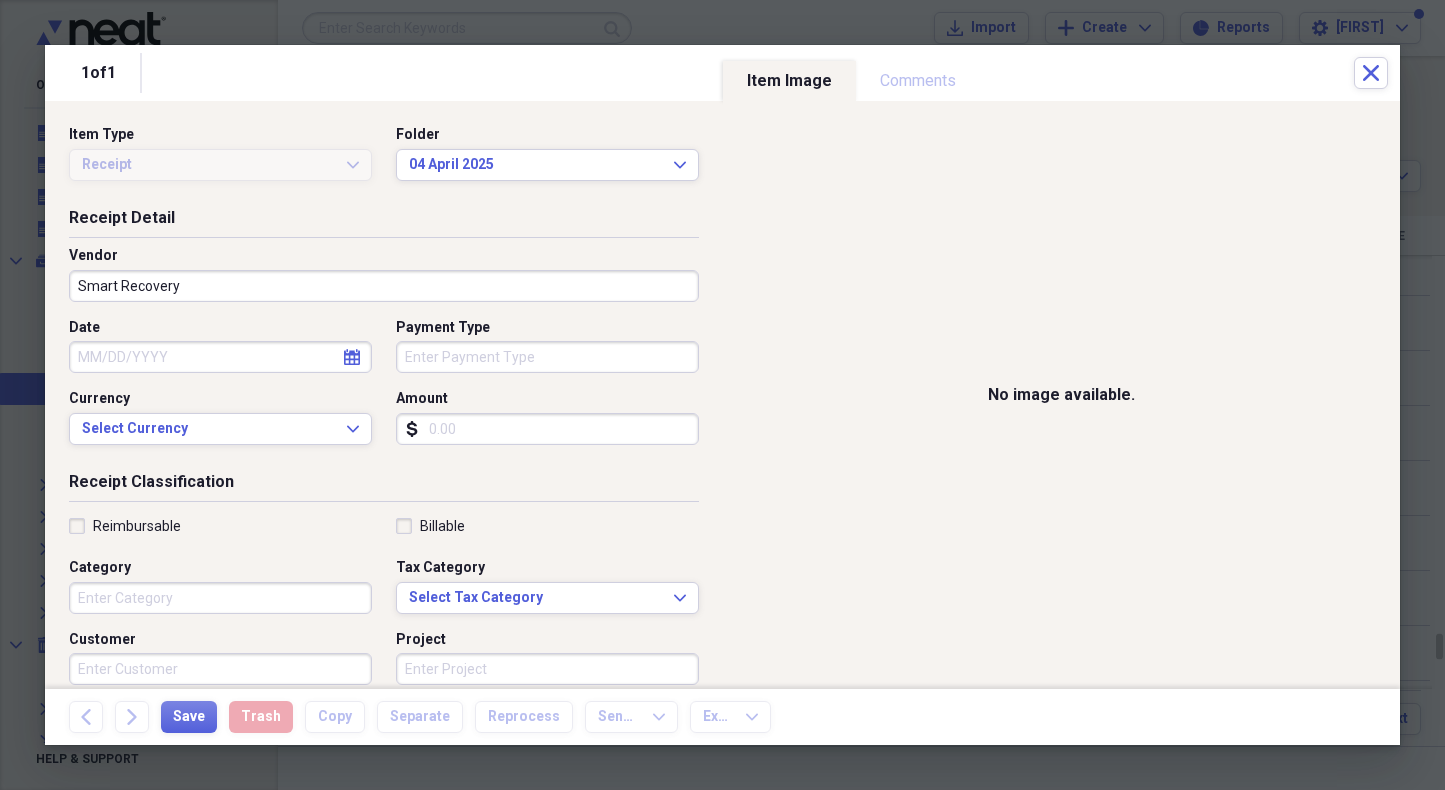 click on "Date" at bounding box center [220, 357] 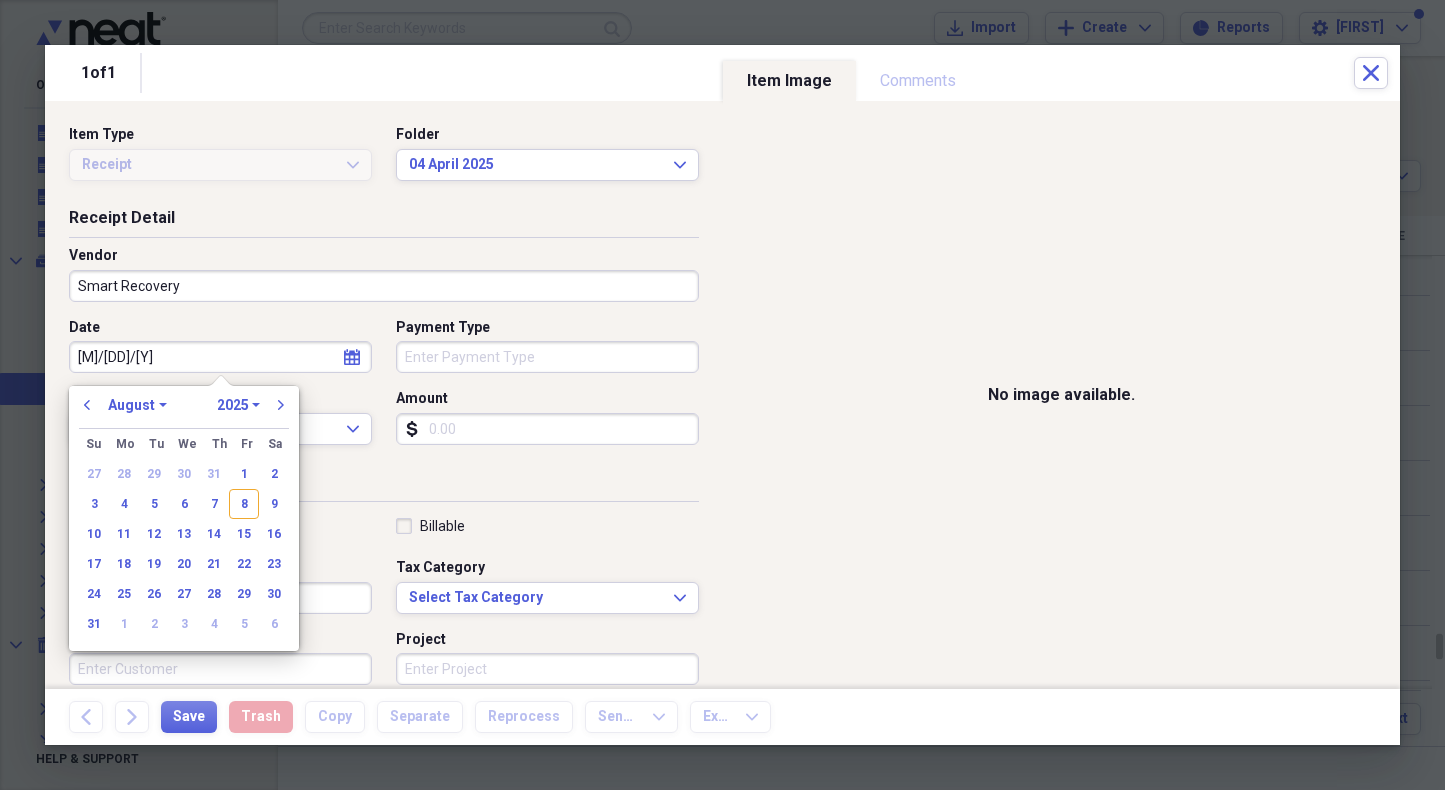 type on "[M]/[DD]/[YY]" 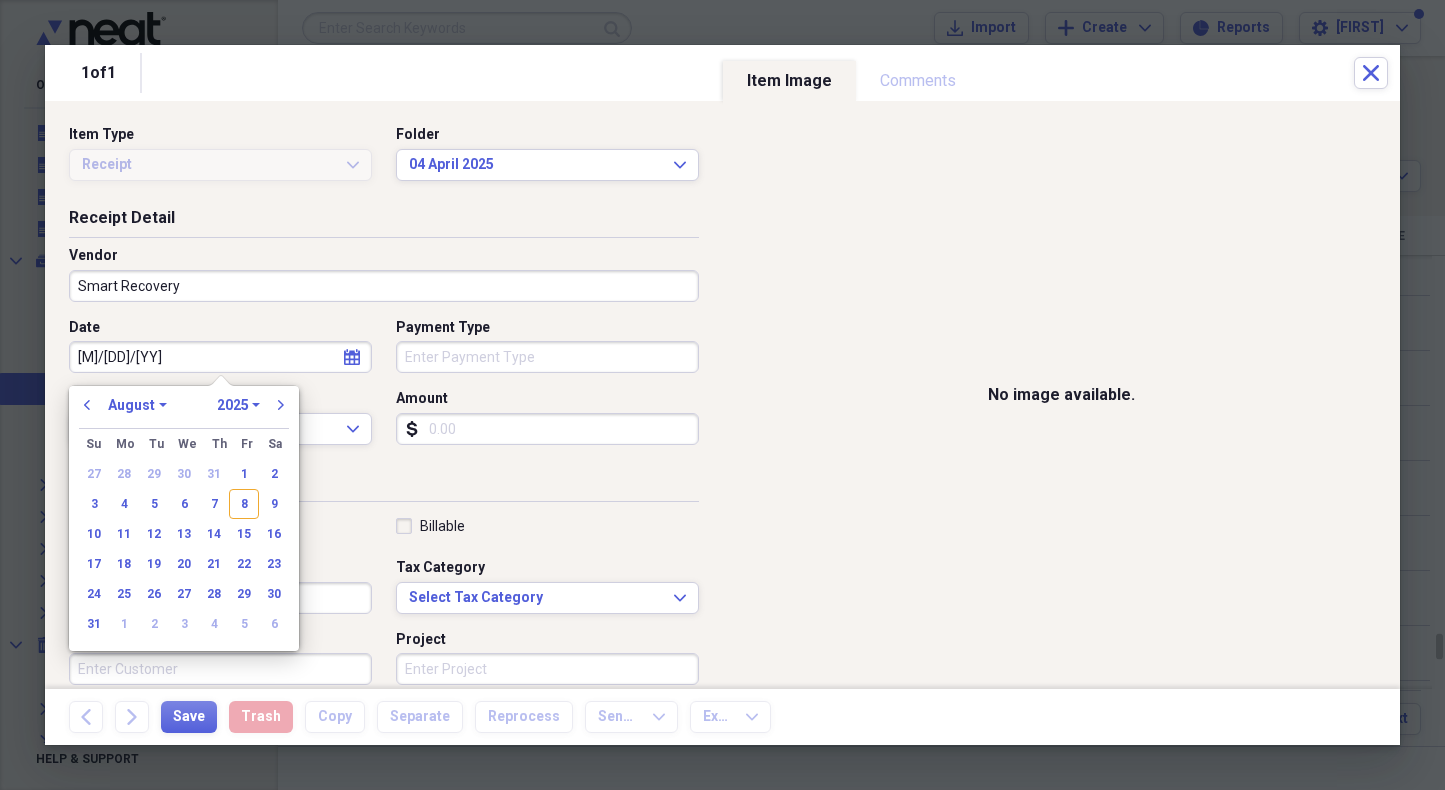 select on "3" 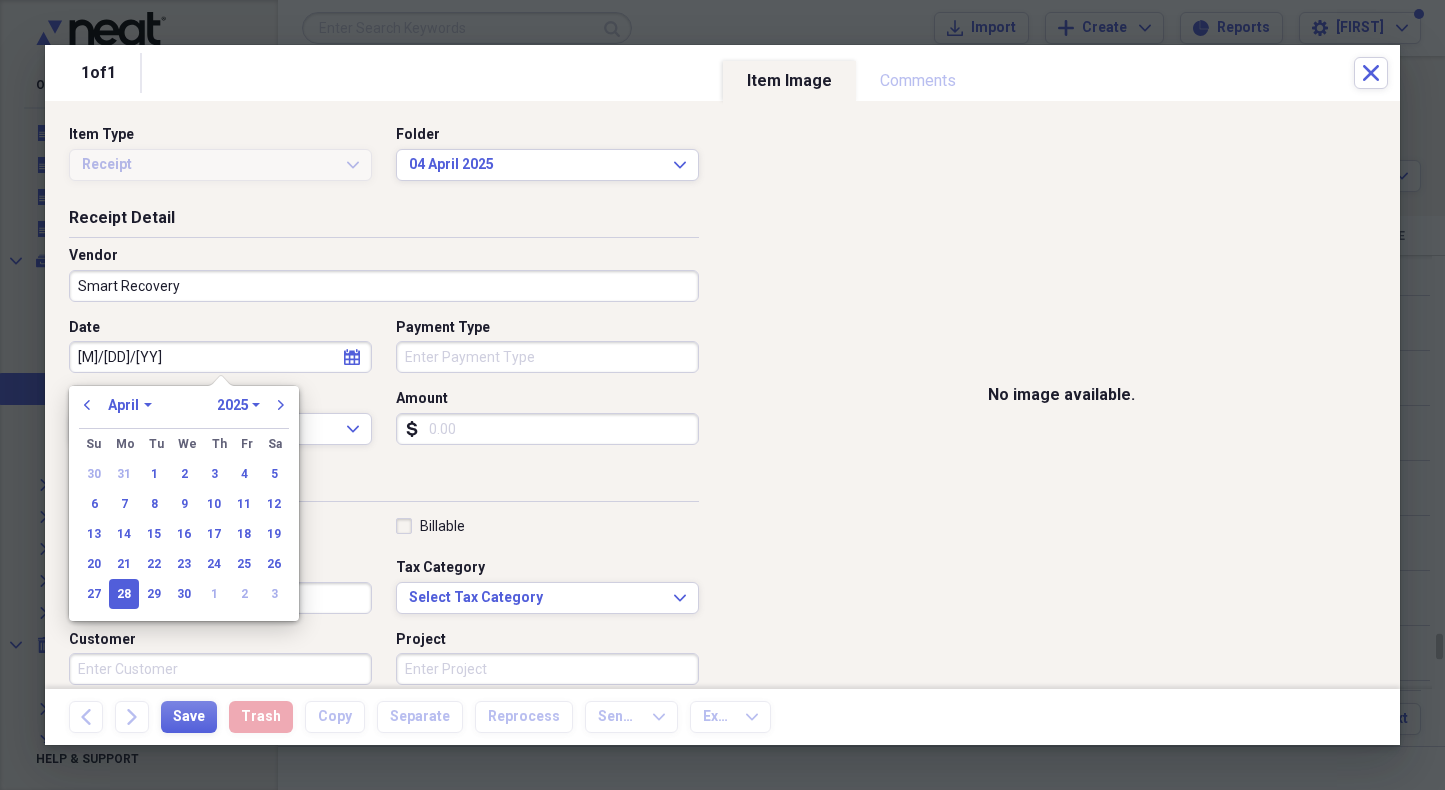 type on "[MM]/[DD]/[YYYY]" 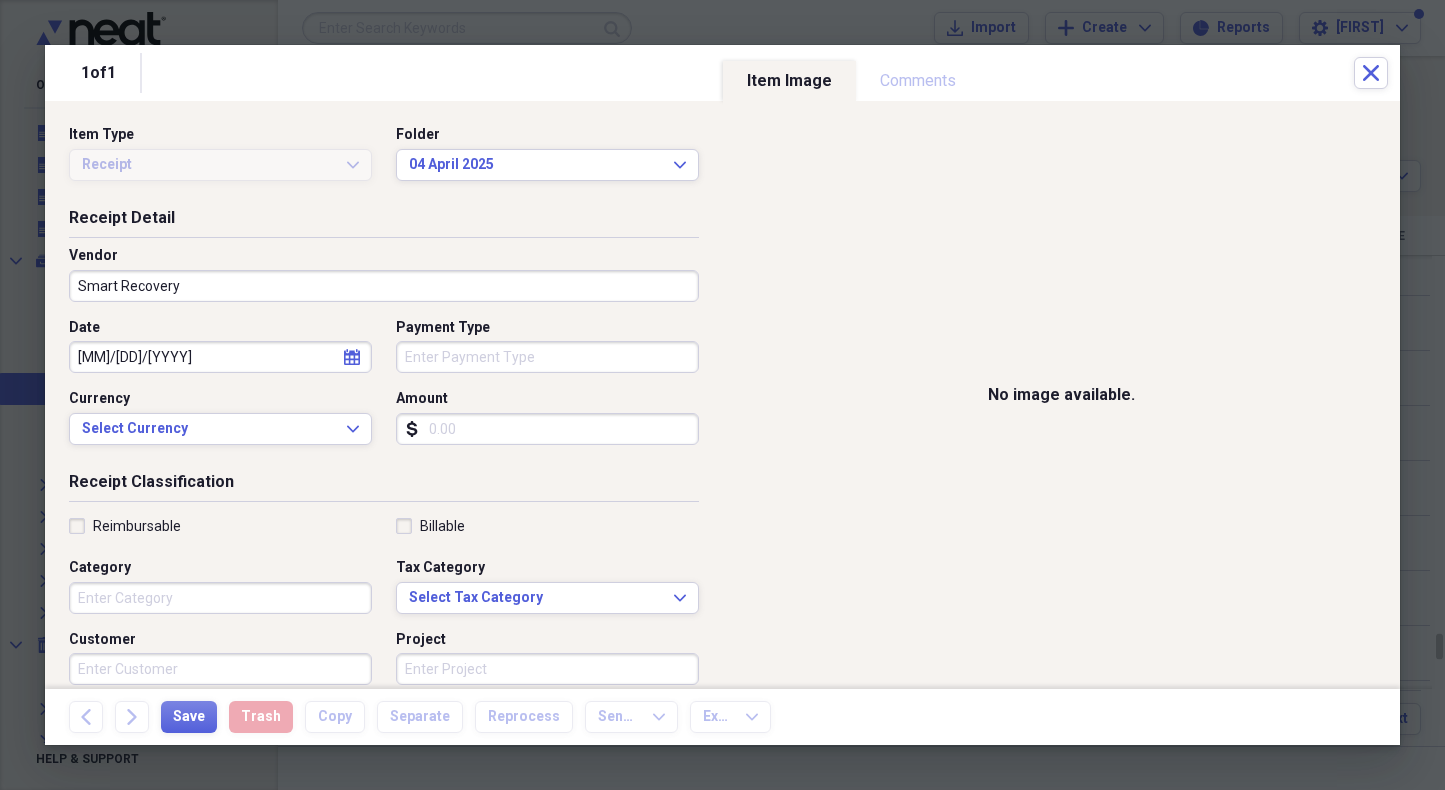 click on "Payment Type" at bounding box center [547, 357] 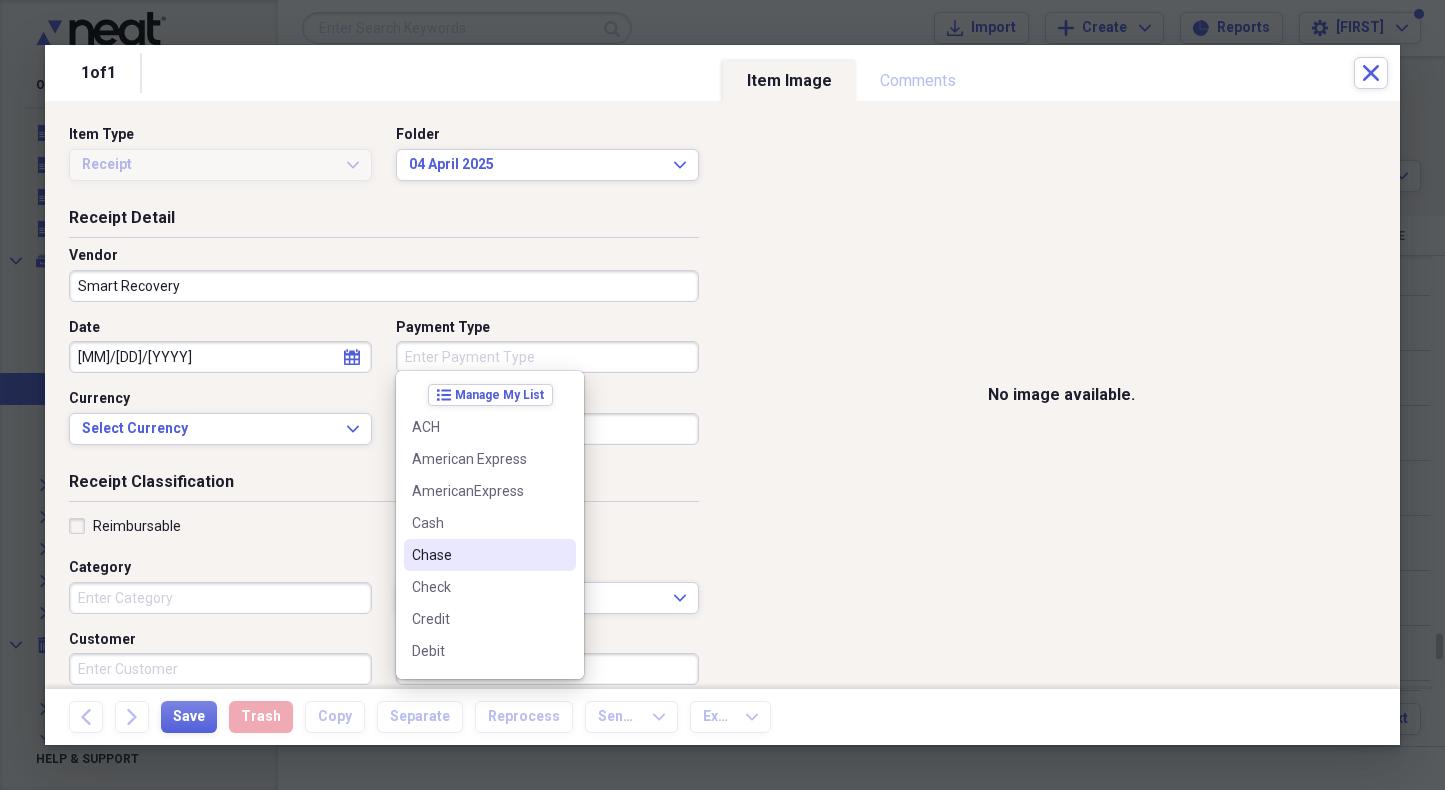 click on "Chase" at bounding box center [478, 555] 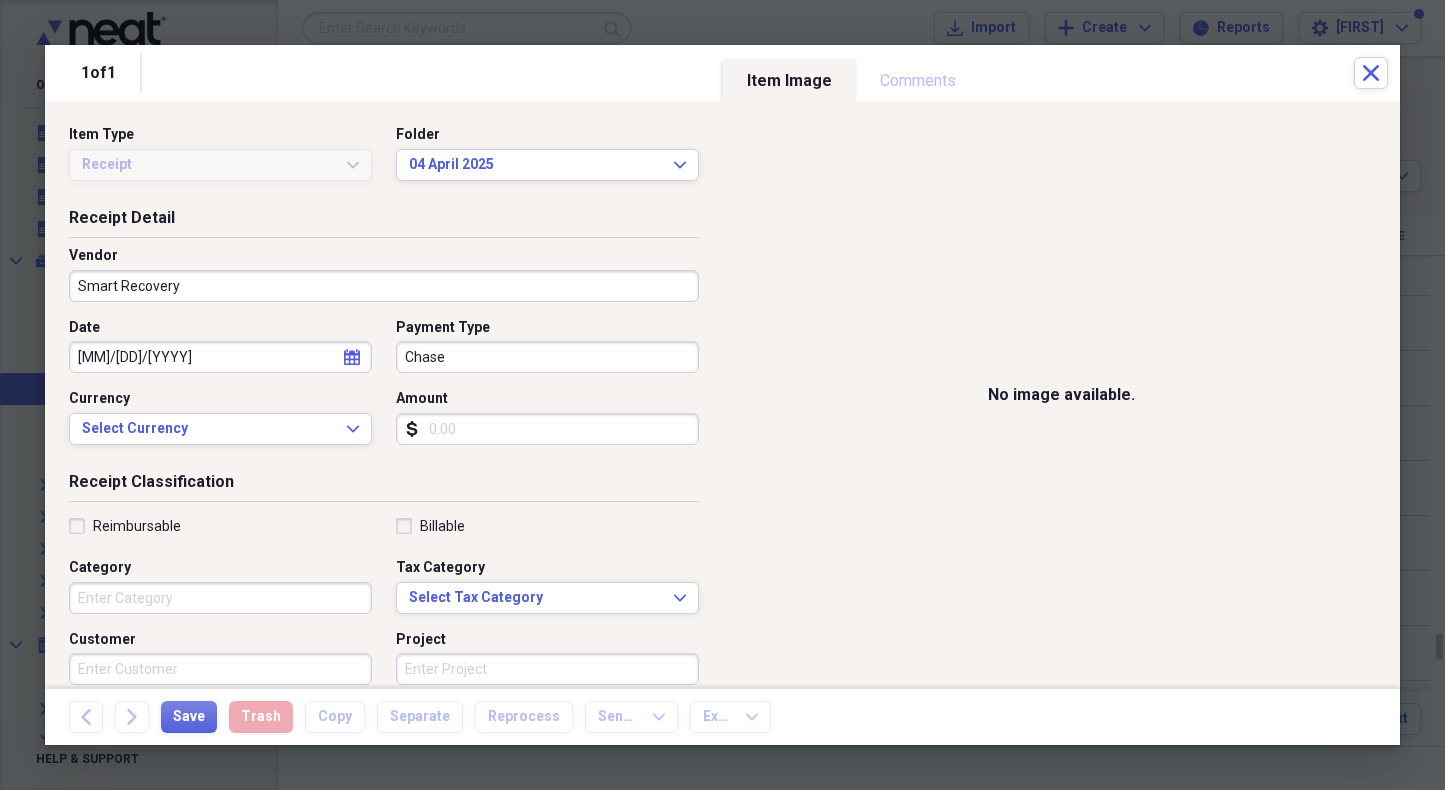 click on "Amount" at bounding box center (547, 429) 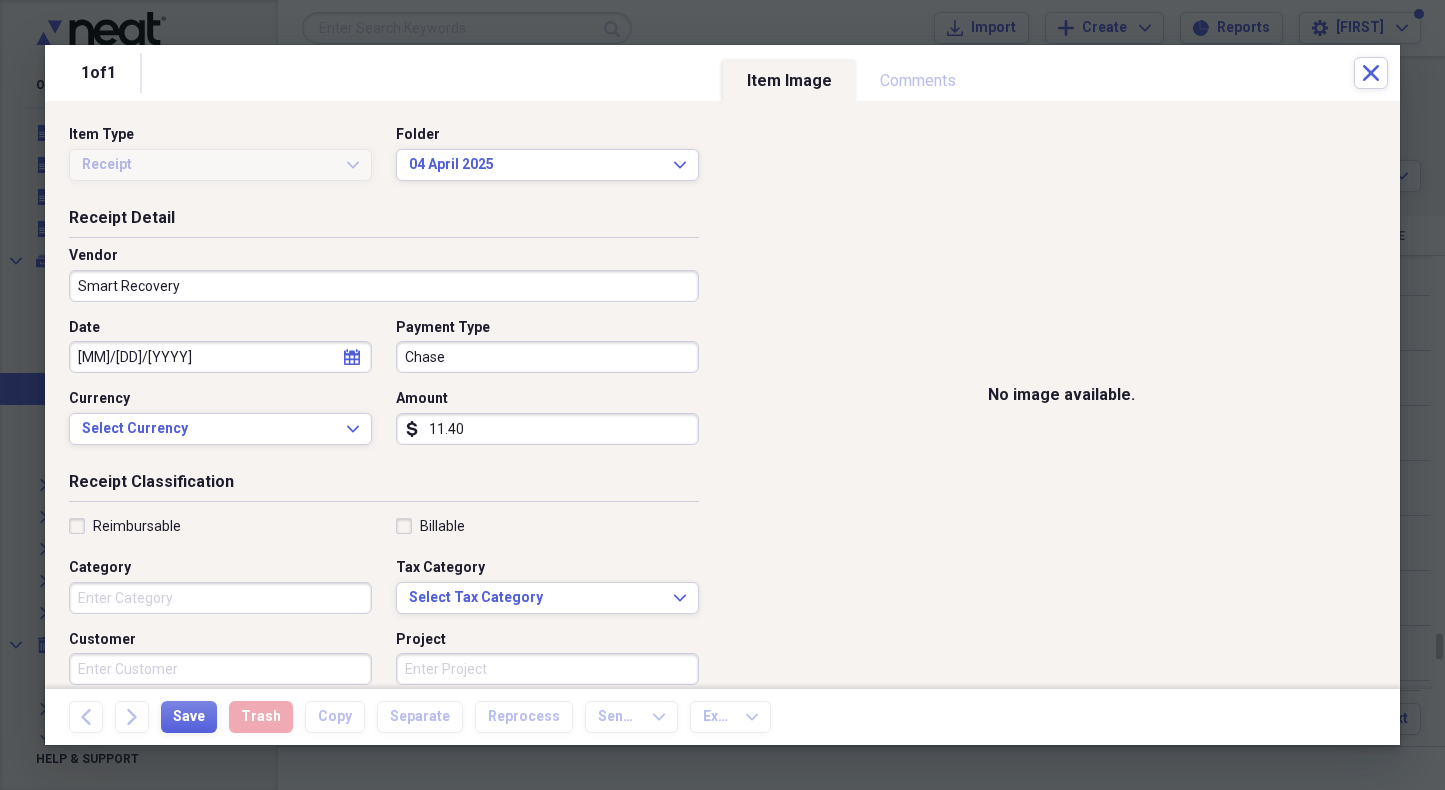 type on "114.02" 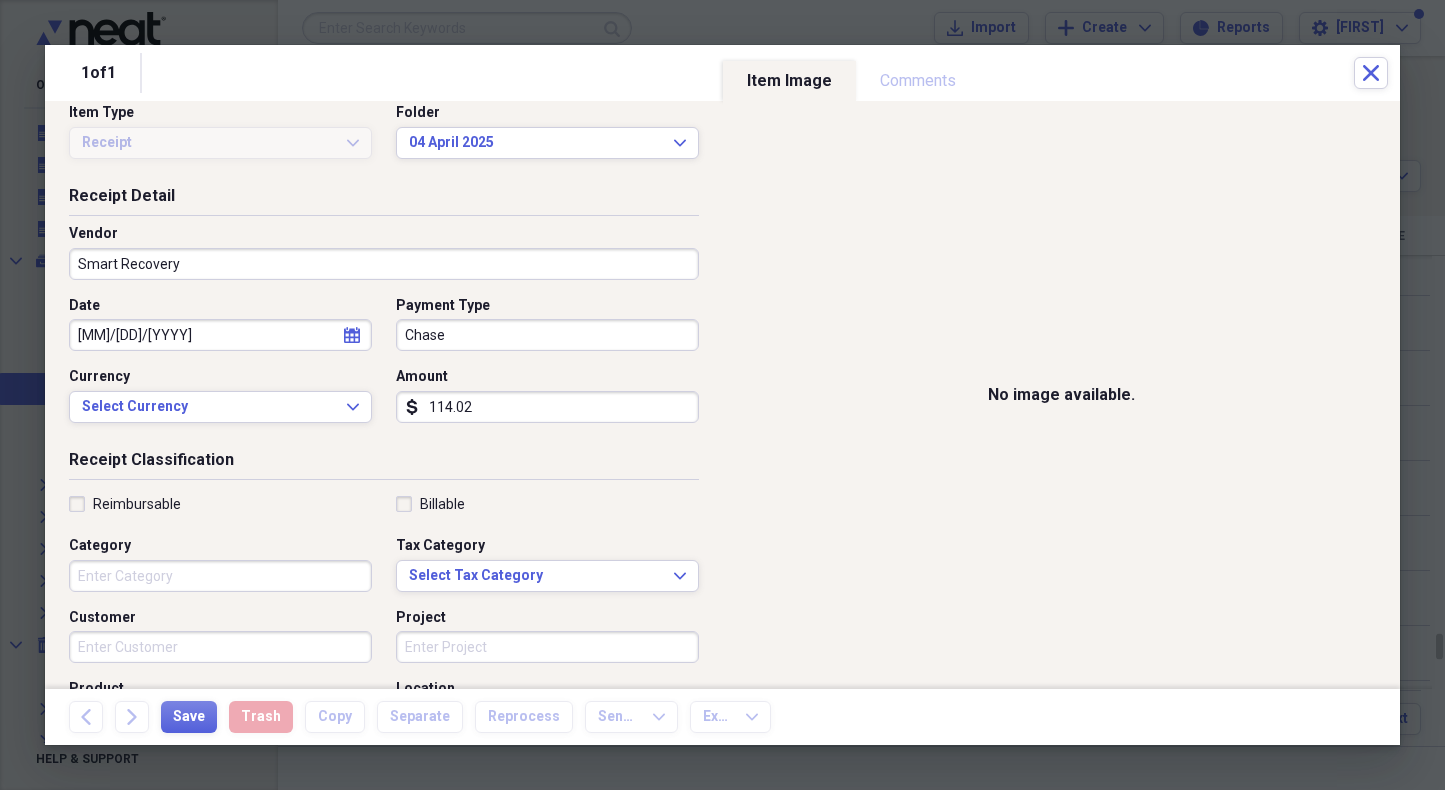 scroll, scrollTop: 48, scrollLeft: 0, axis: vertical 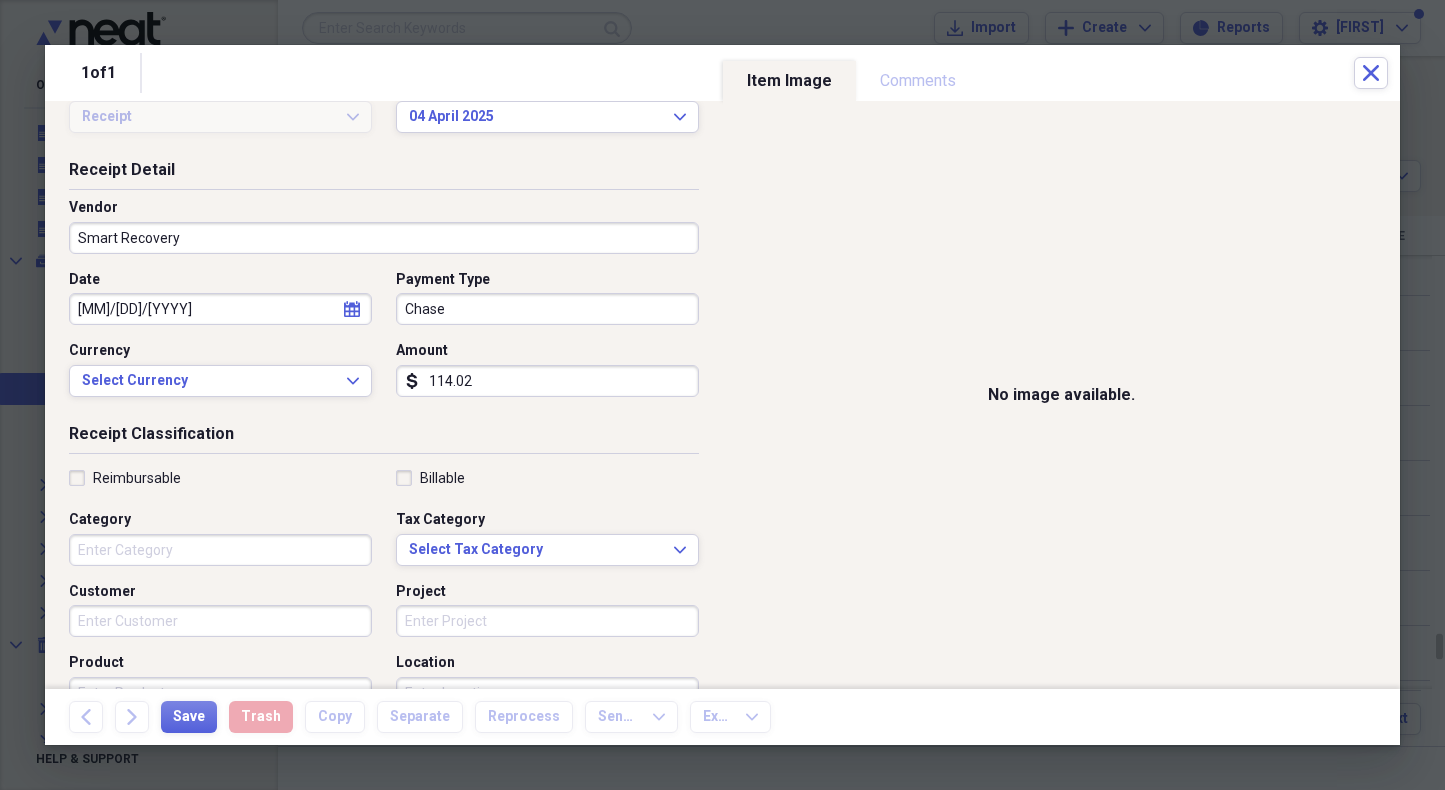 click on "Category" at bounding box center (220, 550) 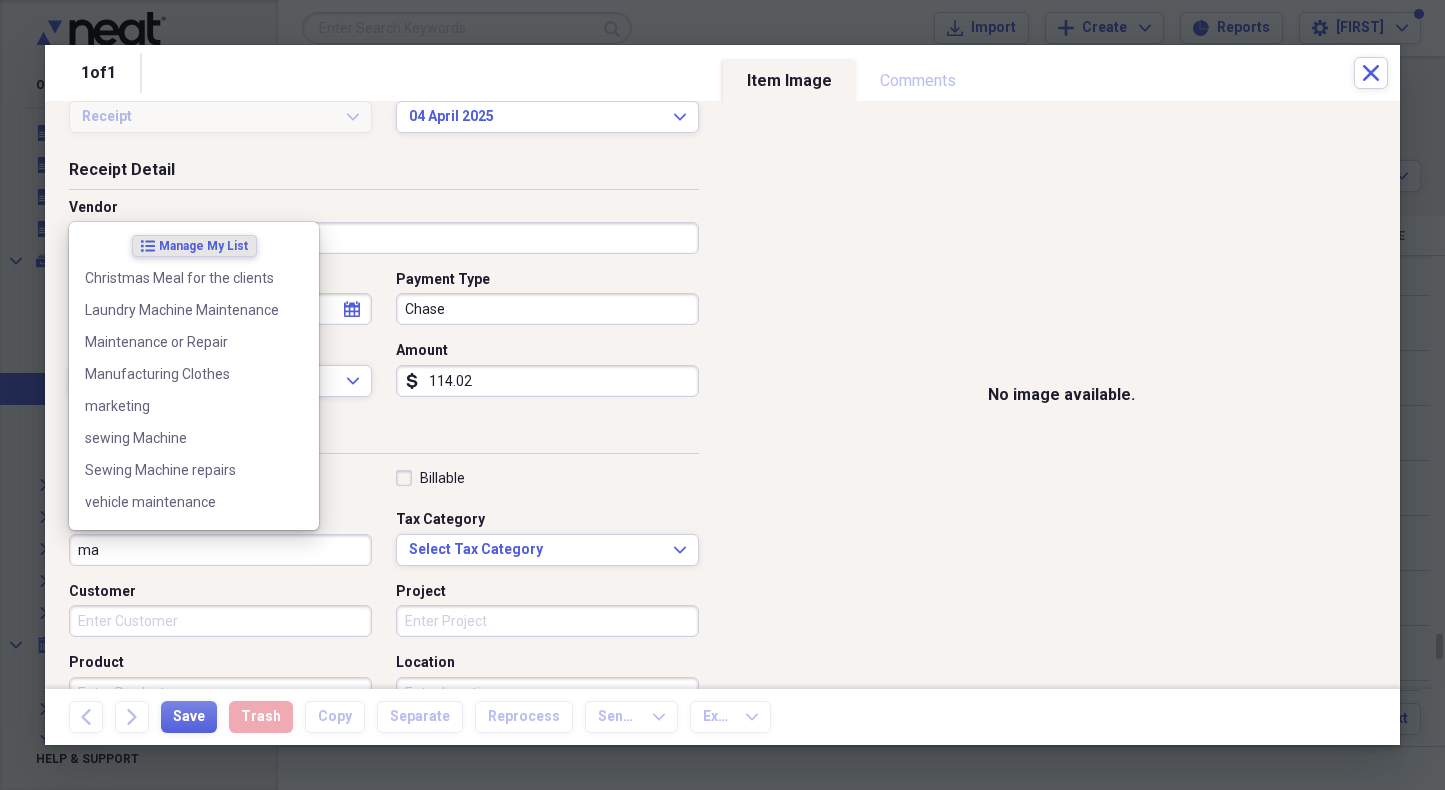 type on "m" 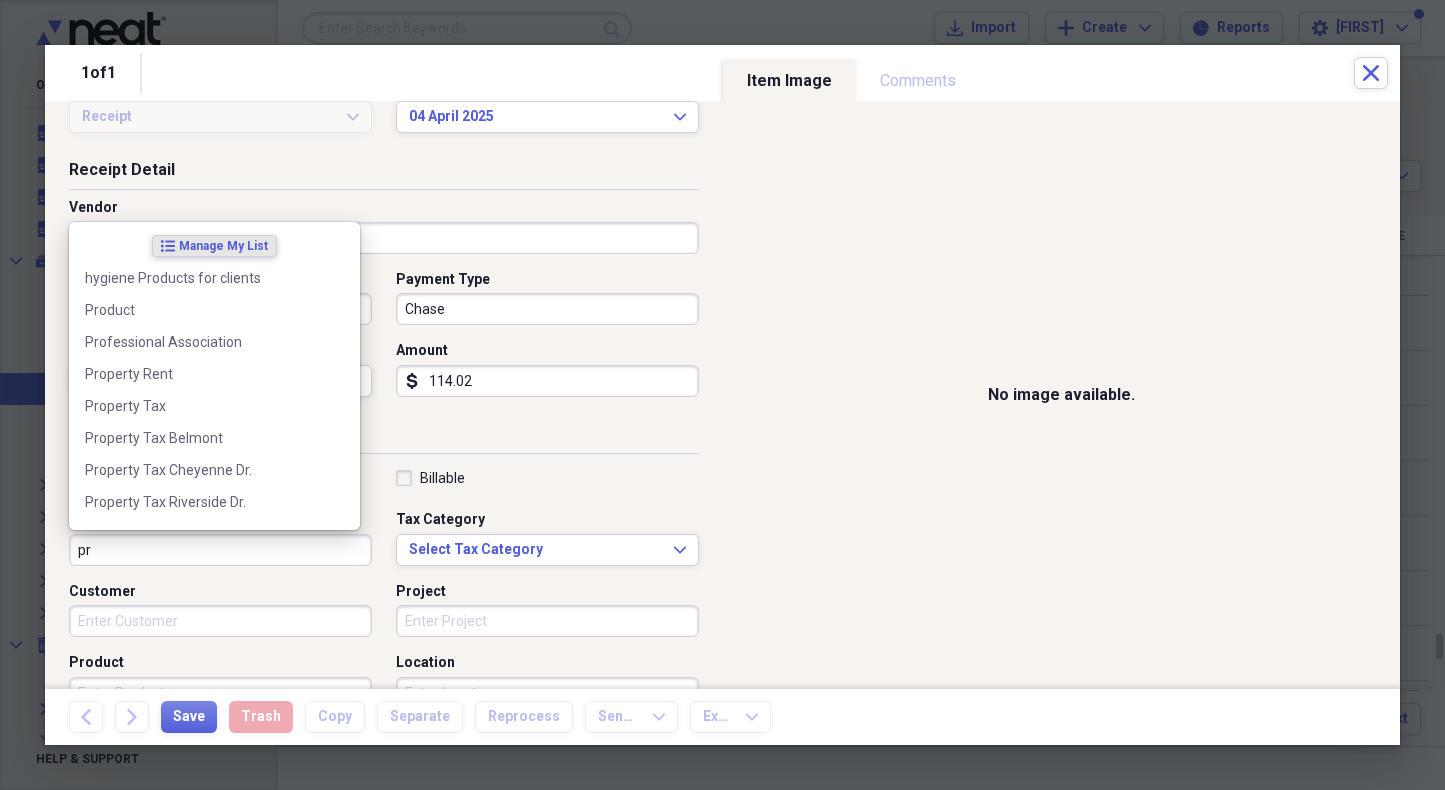 type on "p" 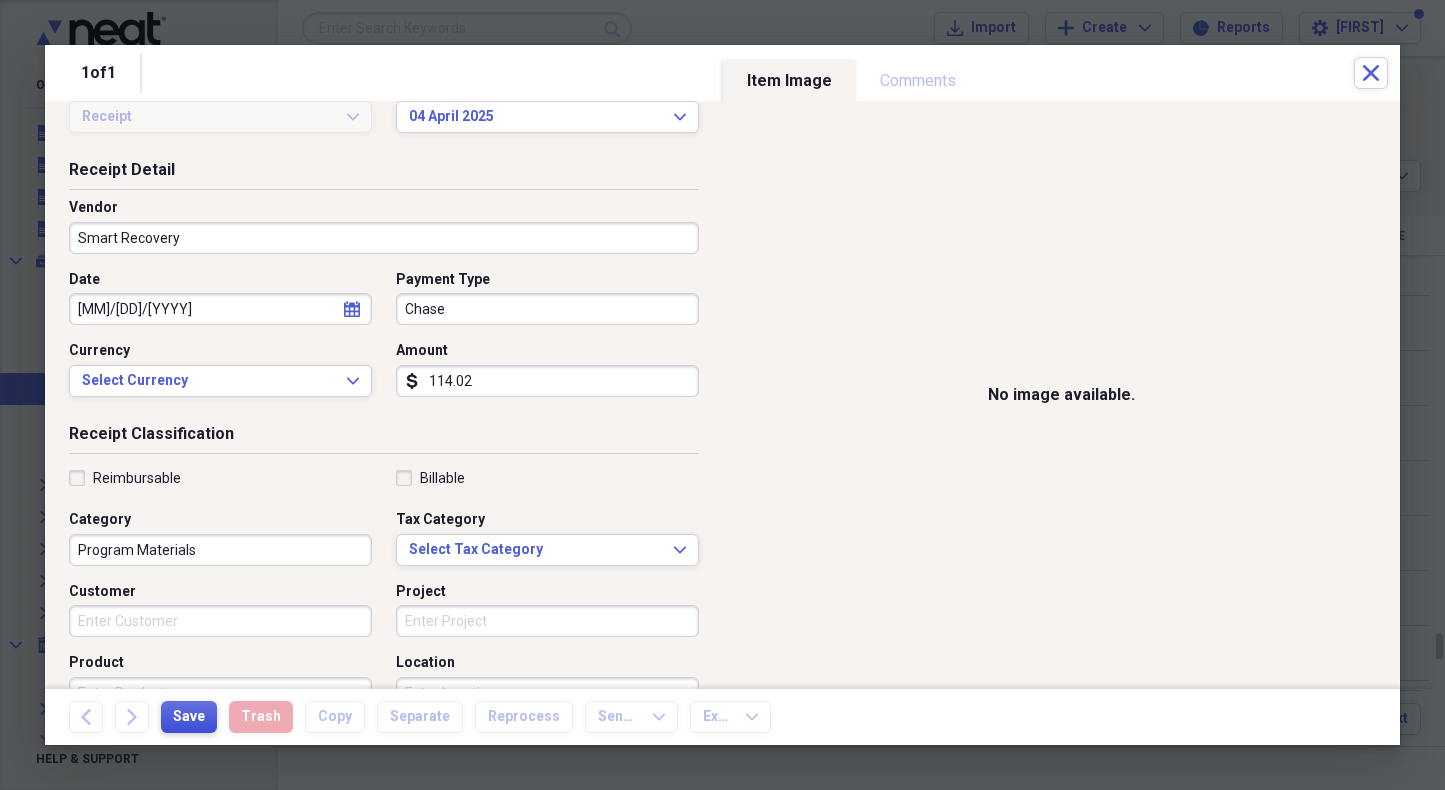 type on "Program Materials" 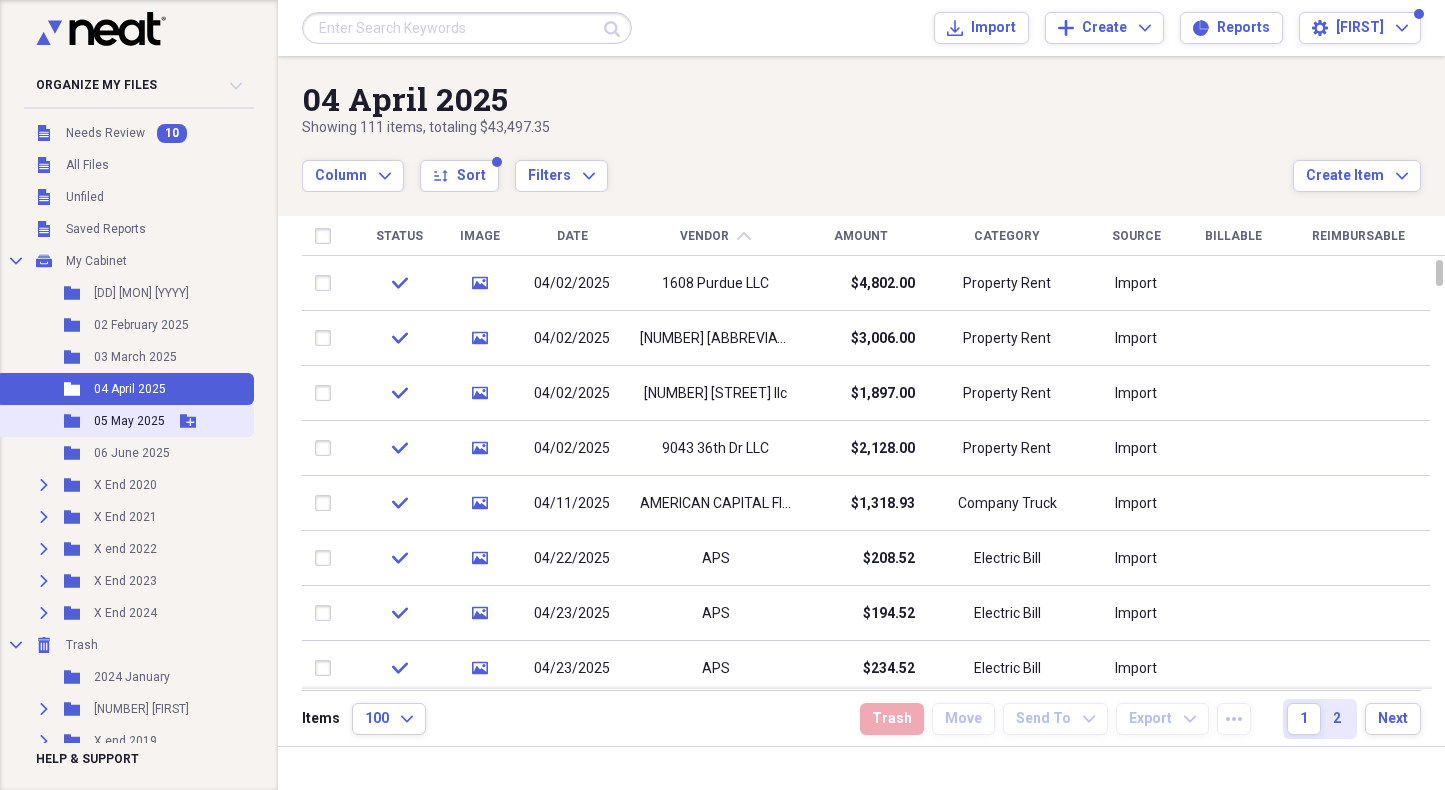 click on "05 May 2025" at bounding box center (129, 421) 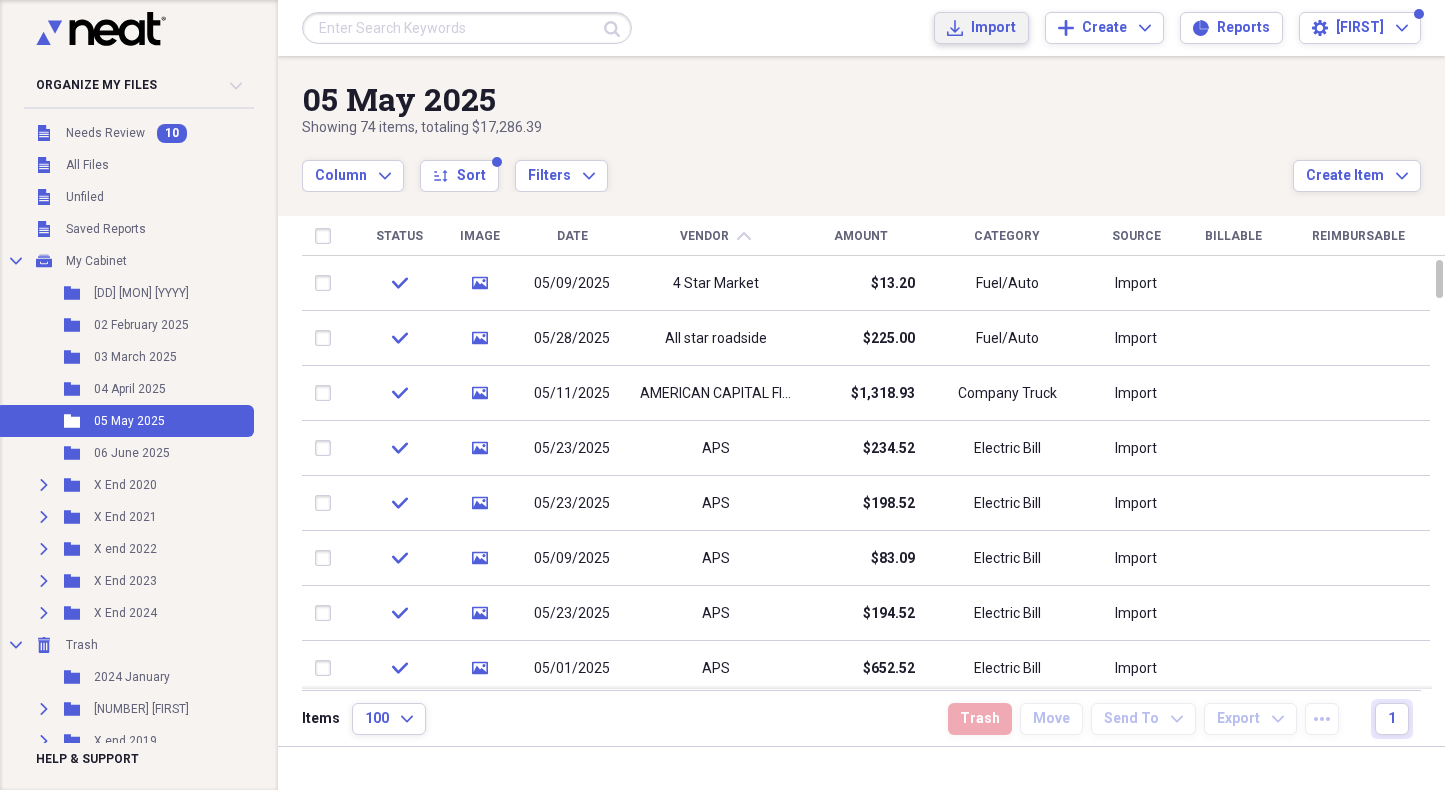 click on "Import" at bounding box center [993, 28] 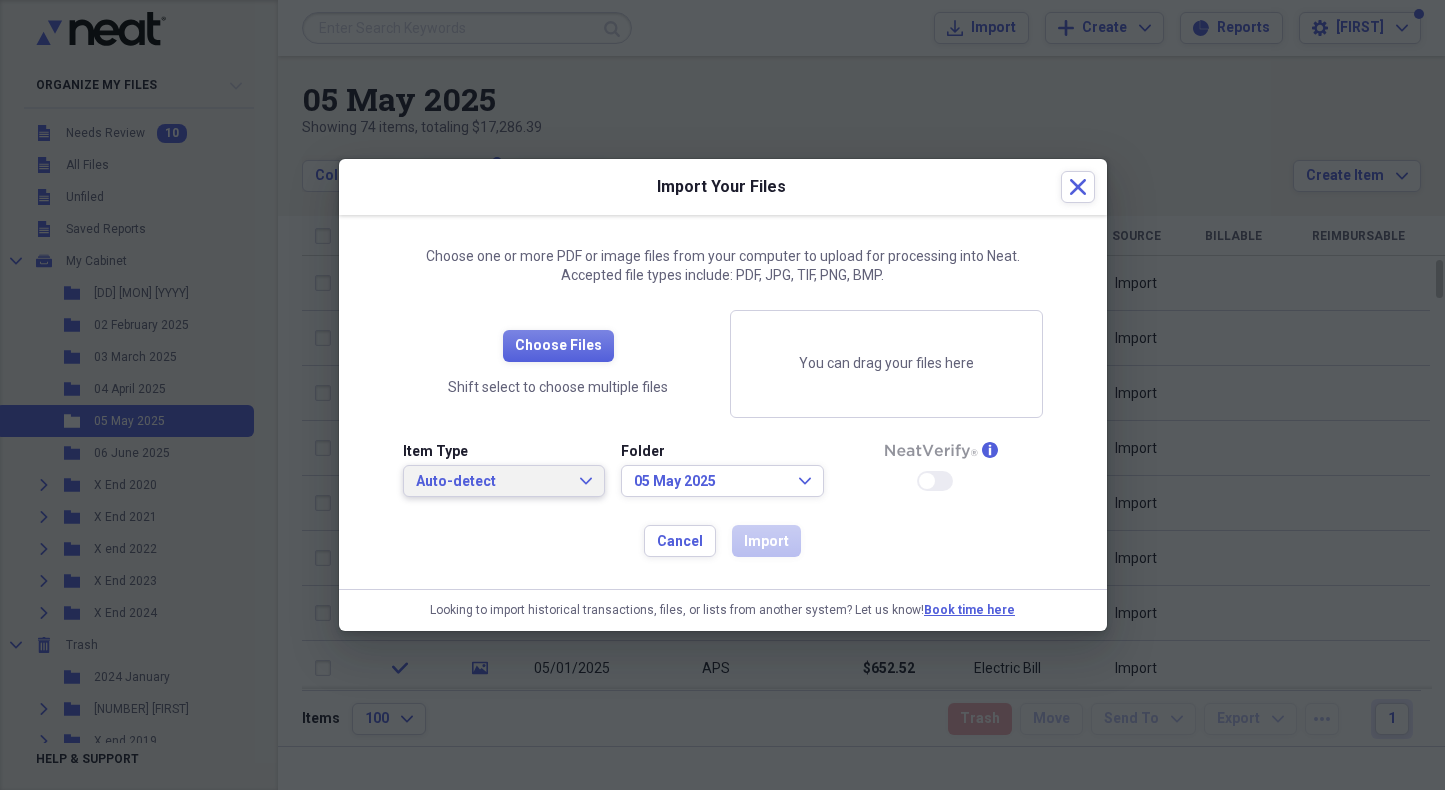 click on "Auto-detect" at bounding box center (492, 482) 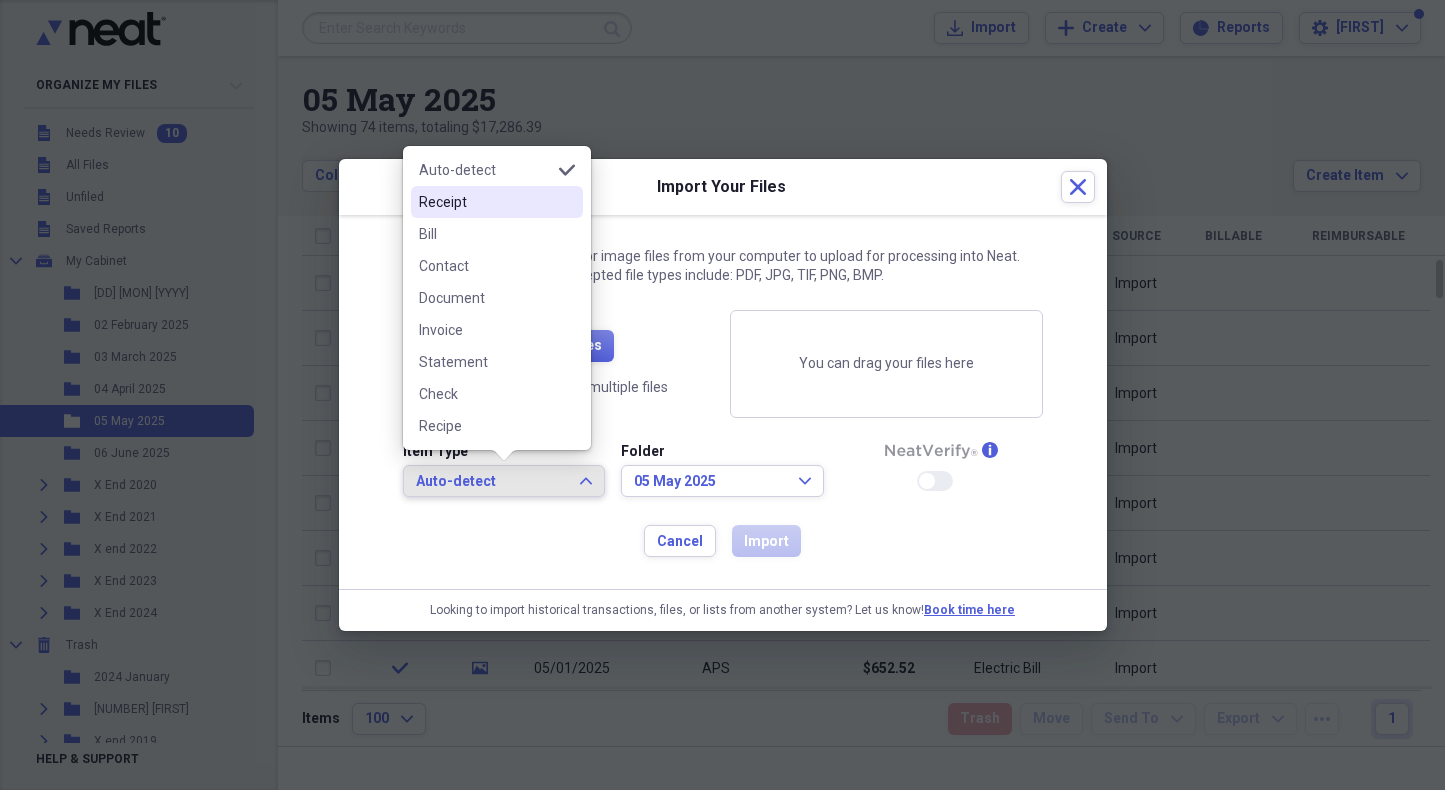 click on "Receipt" at bounding box center [485, 202] 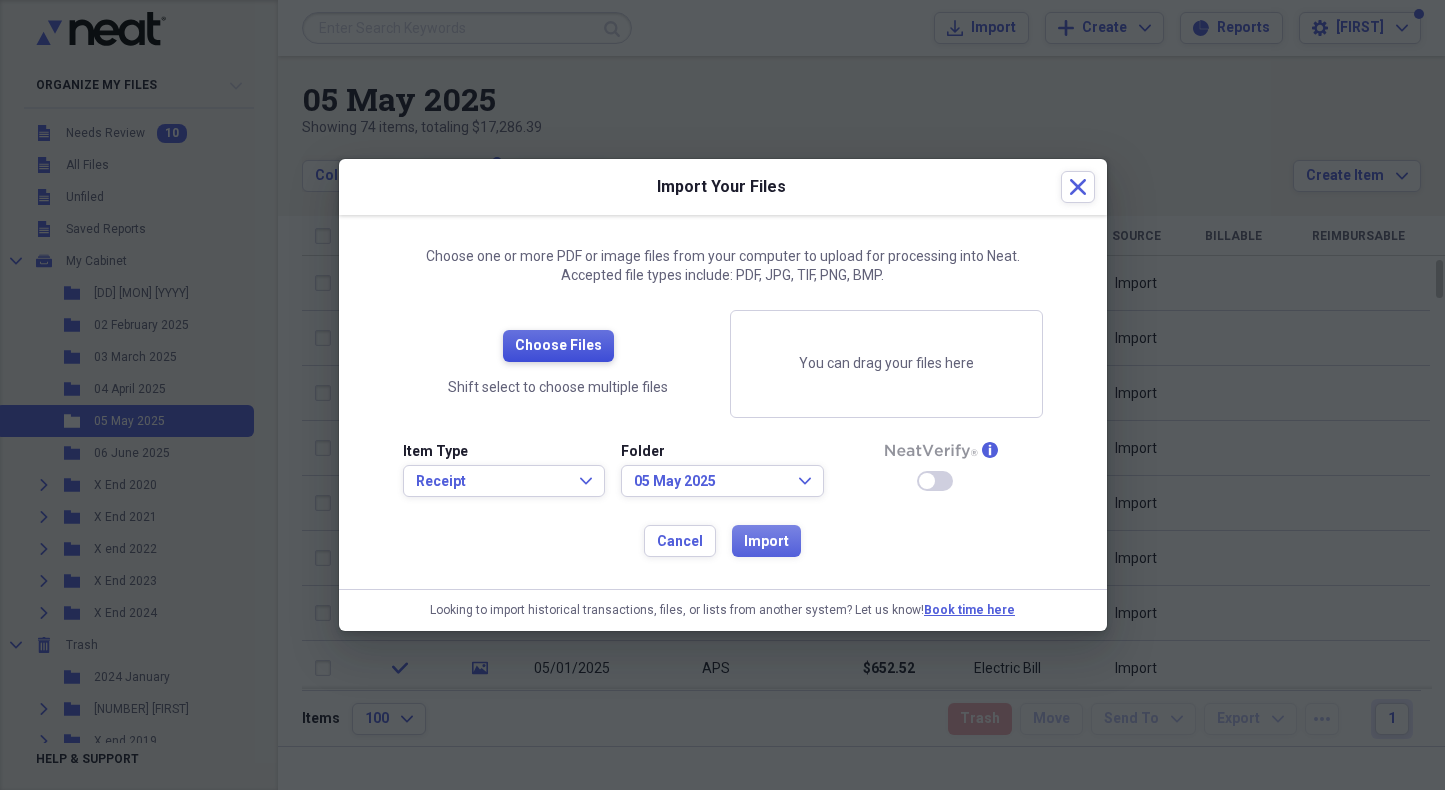 click on "Choose Files" at bounding box center [558, 346] 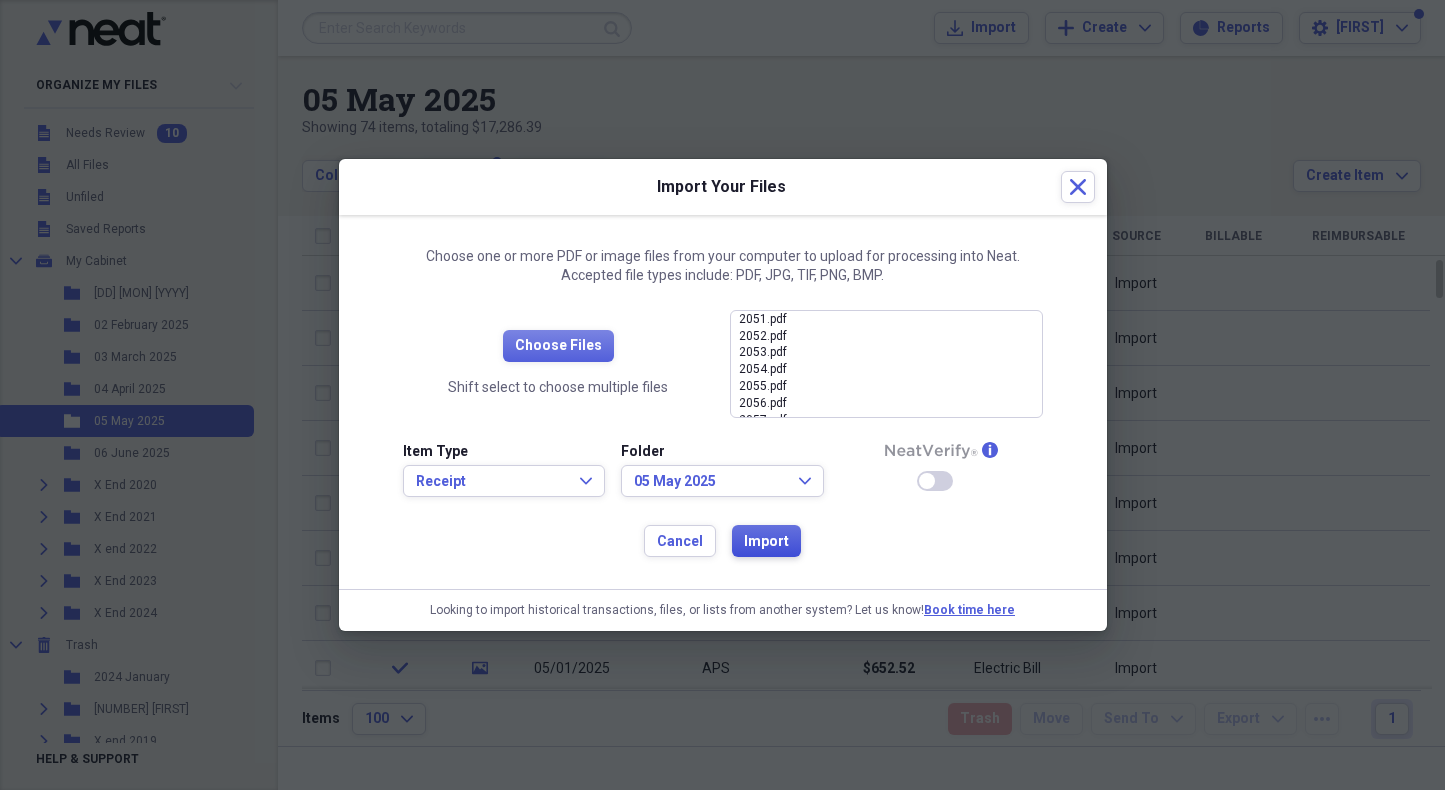click on "Import" at bounding box center (766, 542) 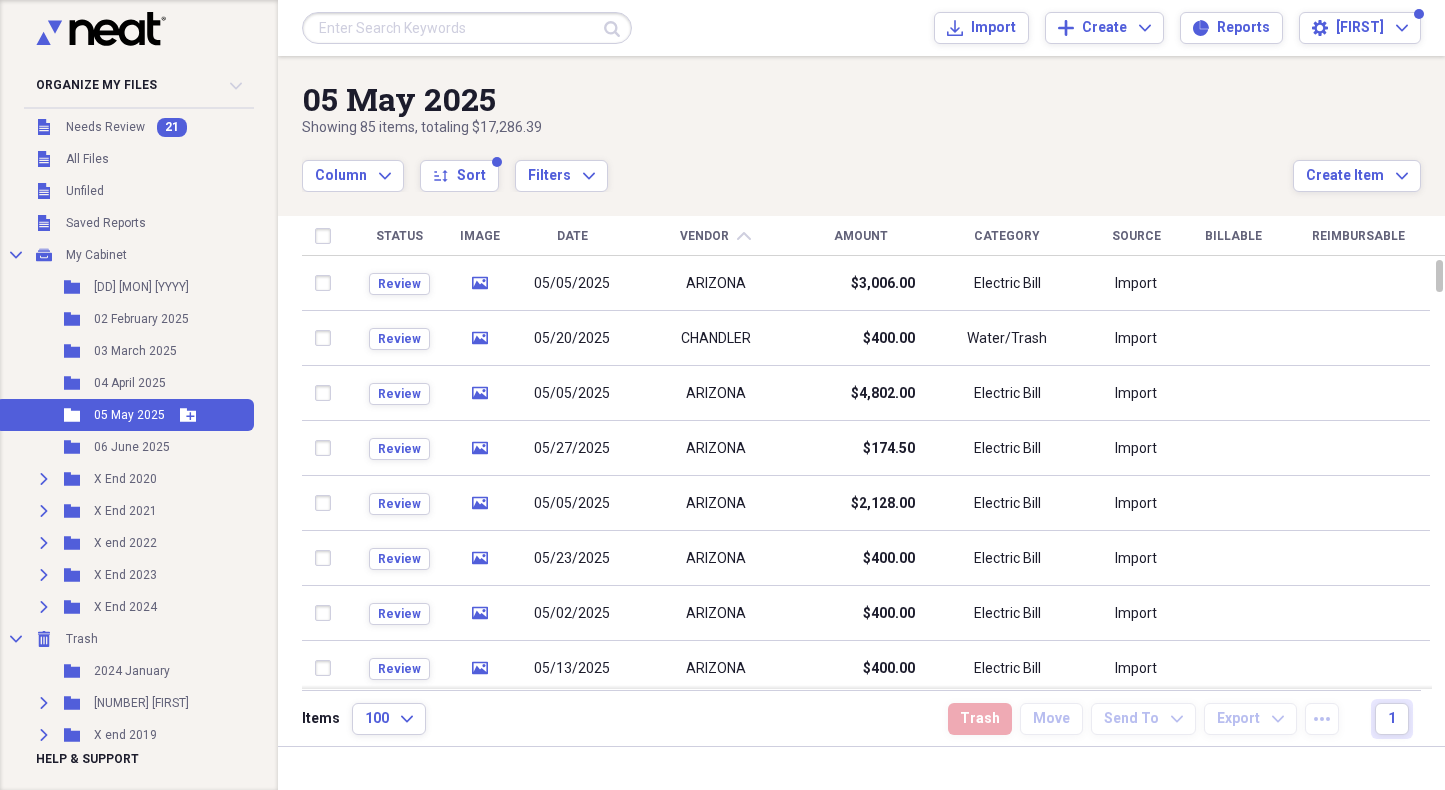 scroll, scrollTop: 7, scrollLeft: 0, axis: vertical 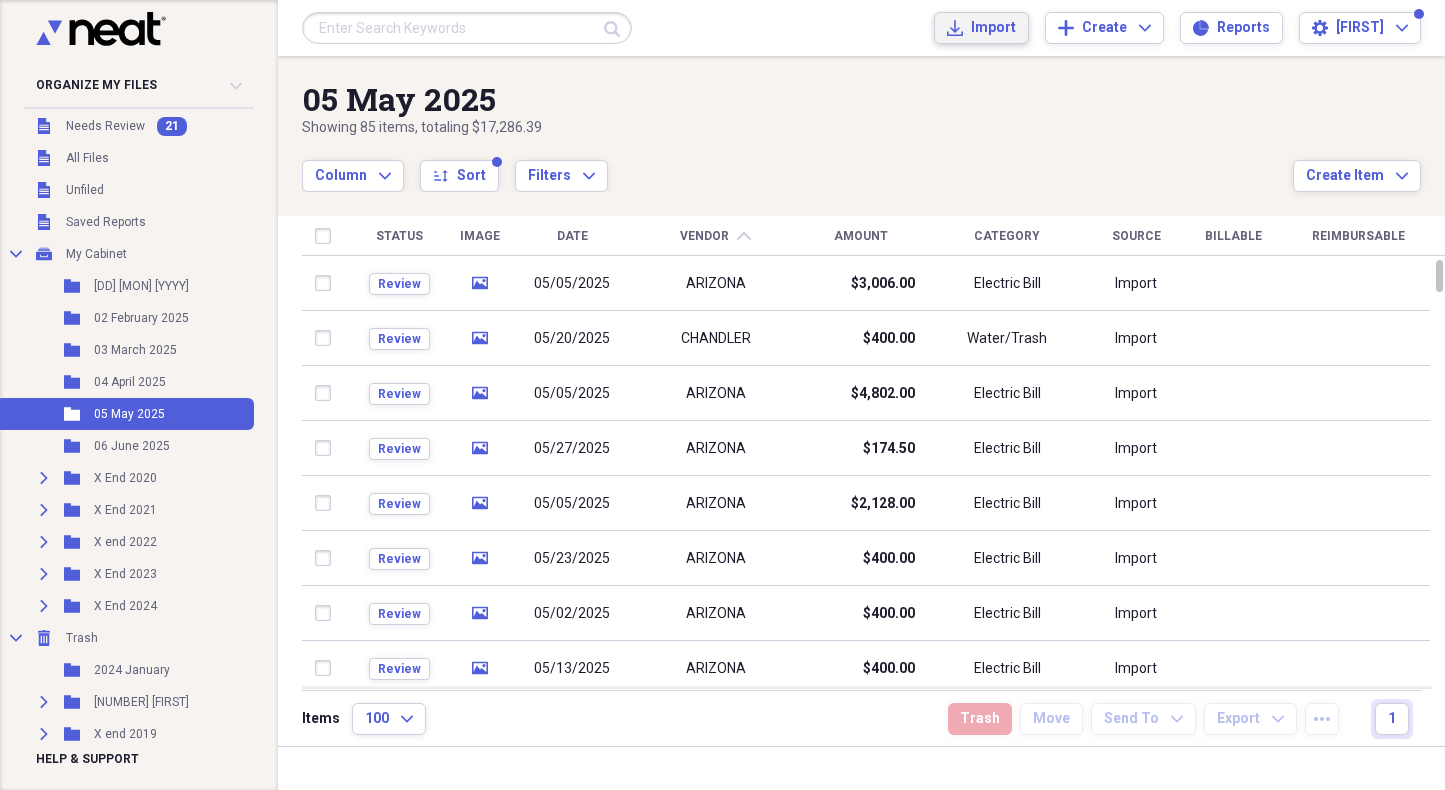 click on "Import" at bounding box center [993, 28] 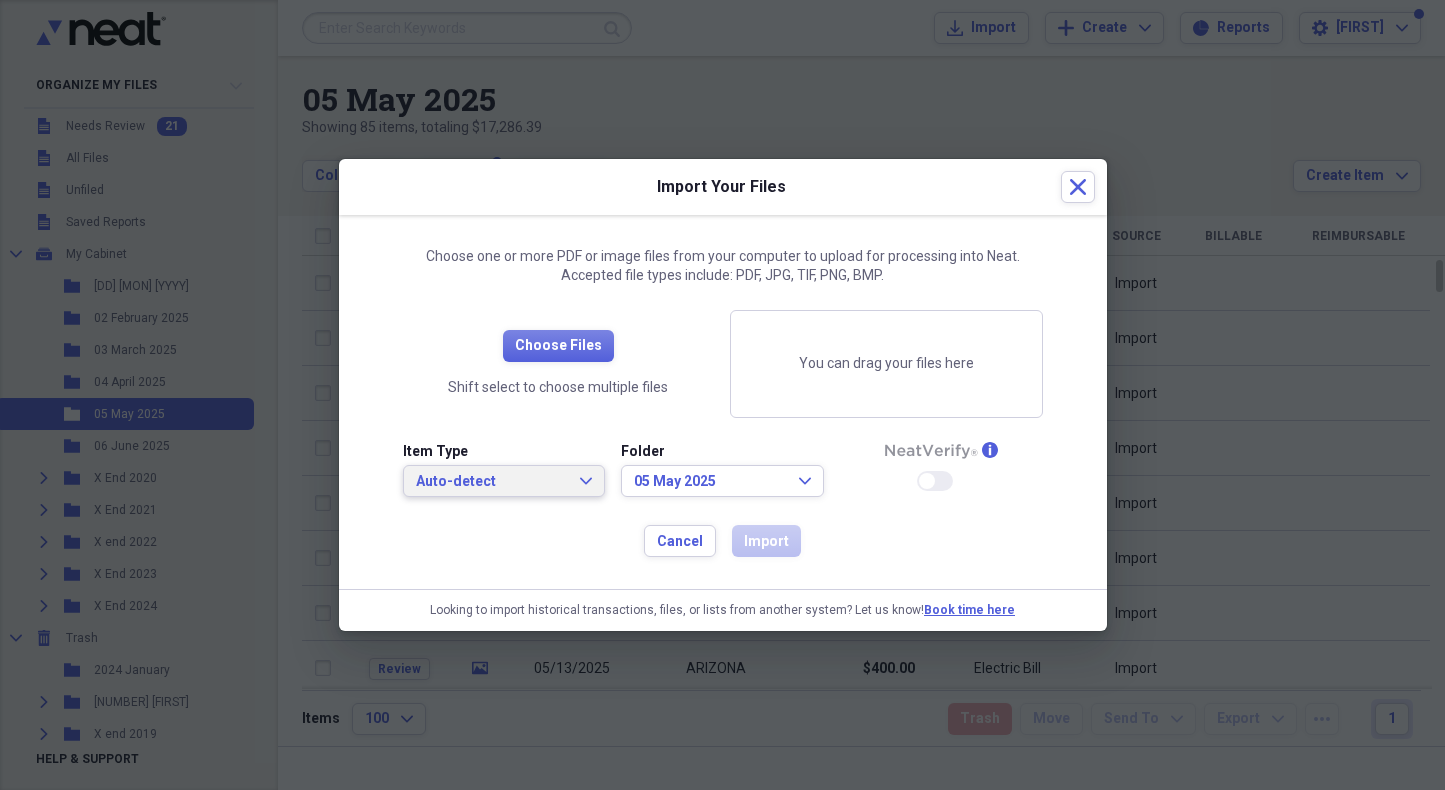 click on "Auto-detect Expand" at bounding box center (504, 482) 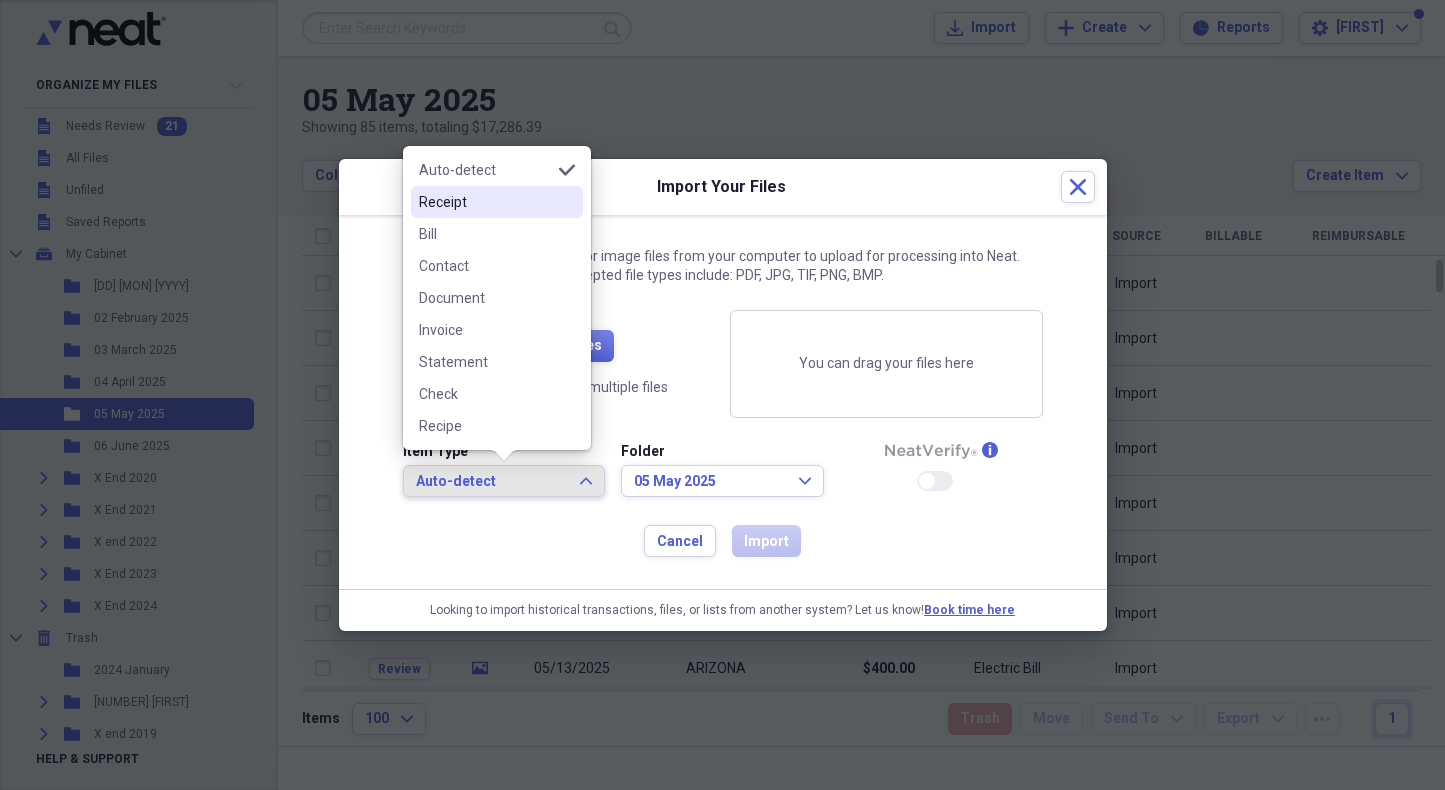 click on "Receipt" at bounding box center [485, 202] 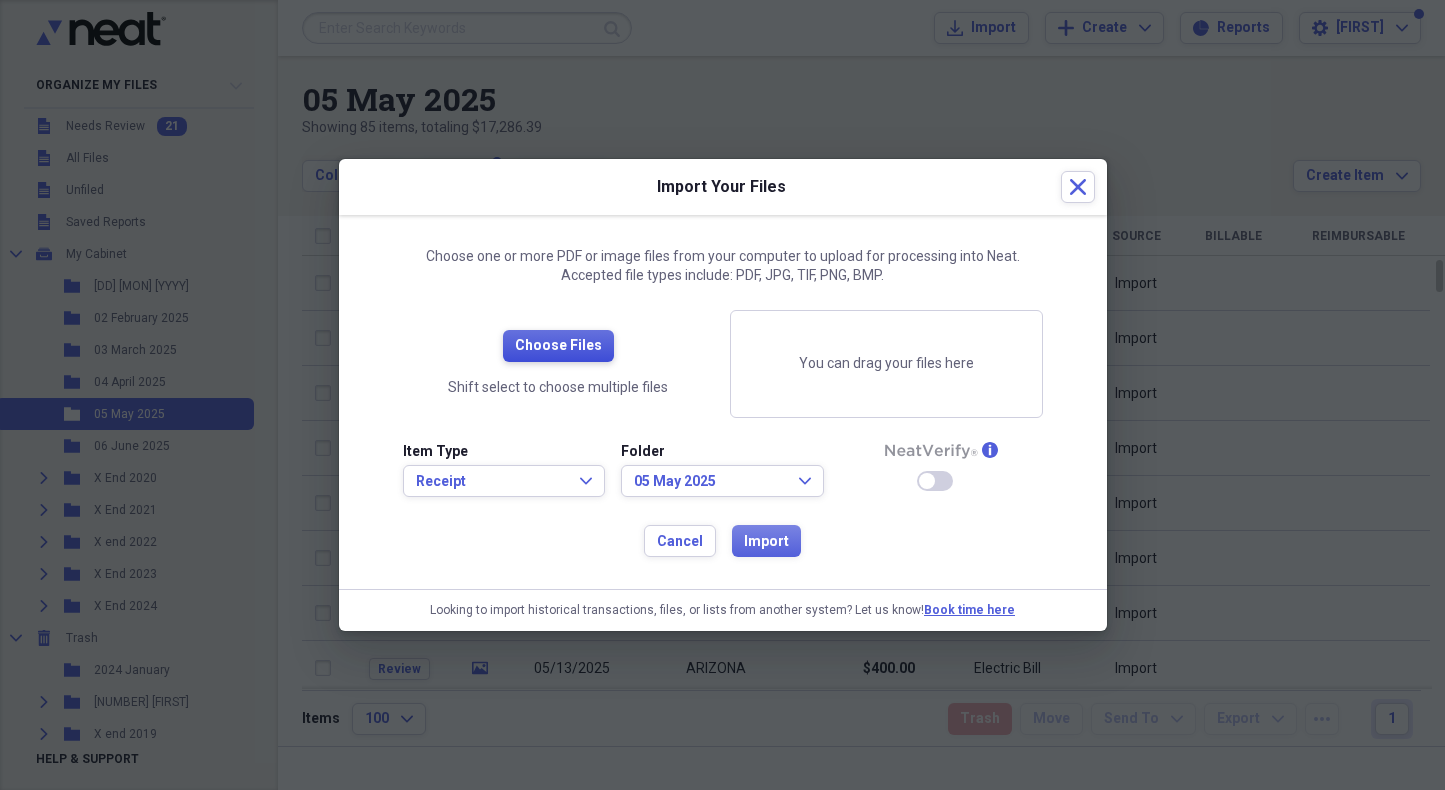 click on "Choose Files" at bounding box center [558, 346] 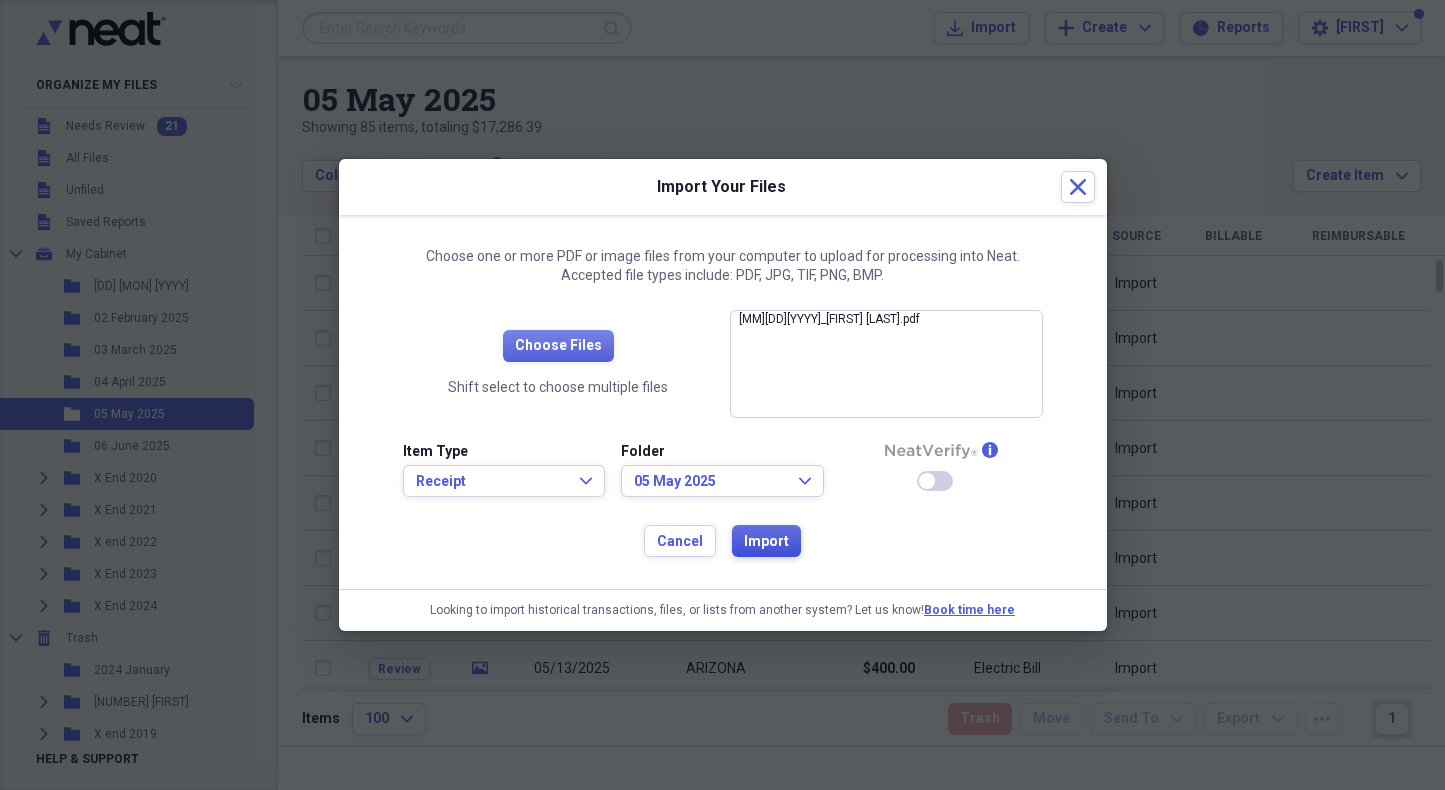 click on "Import" at bounding box center (766, 541) 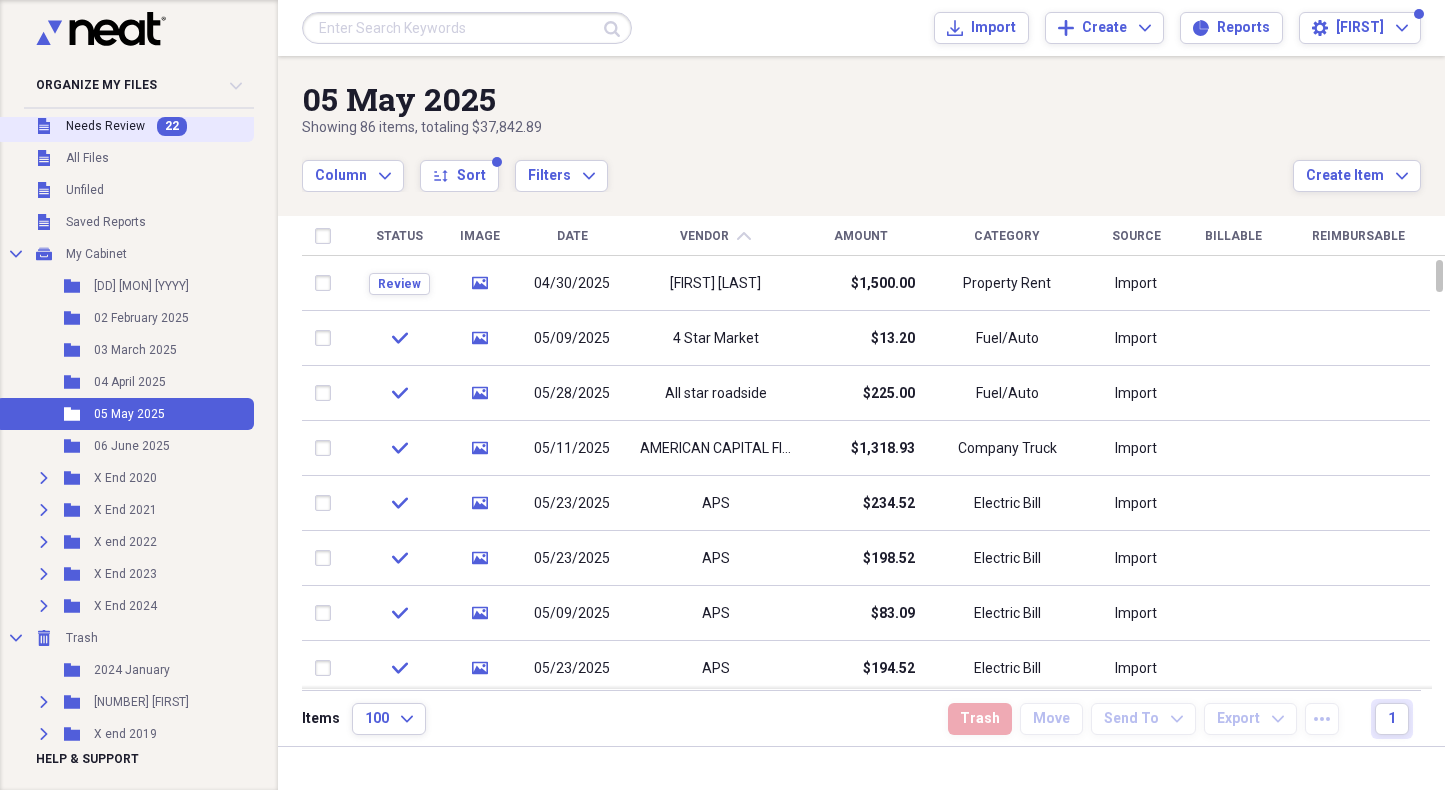 click on "22" at bounding box center [172, 126] 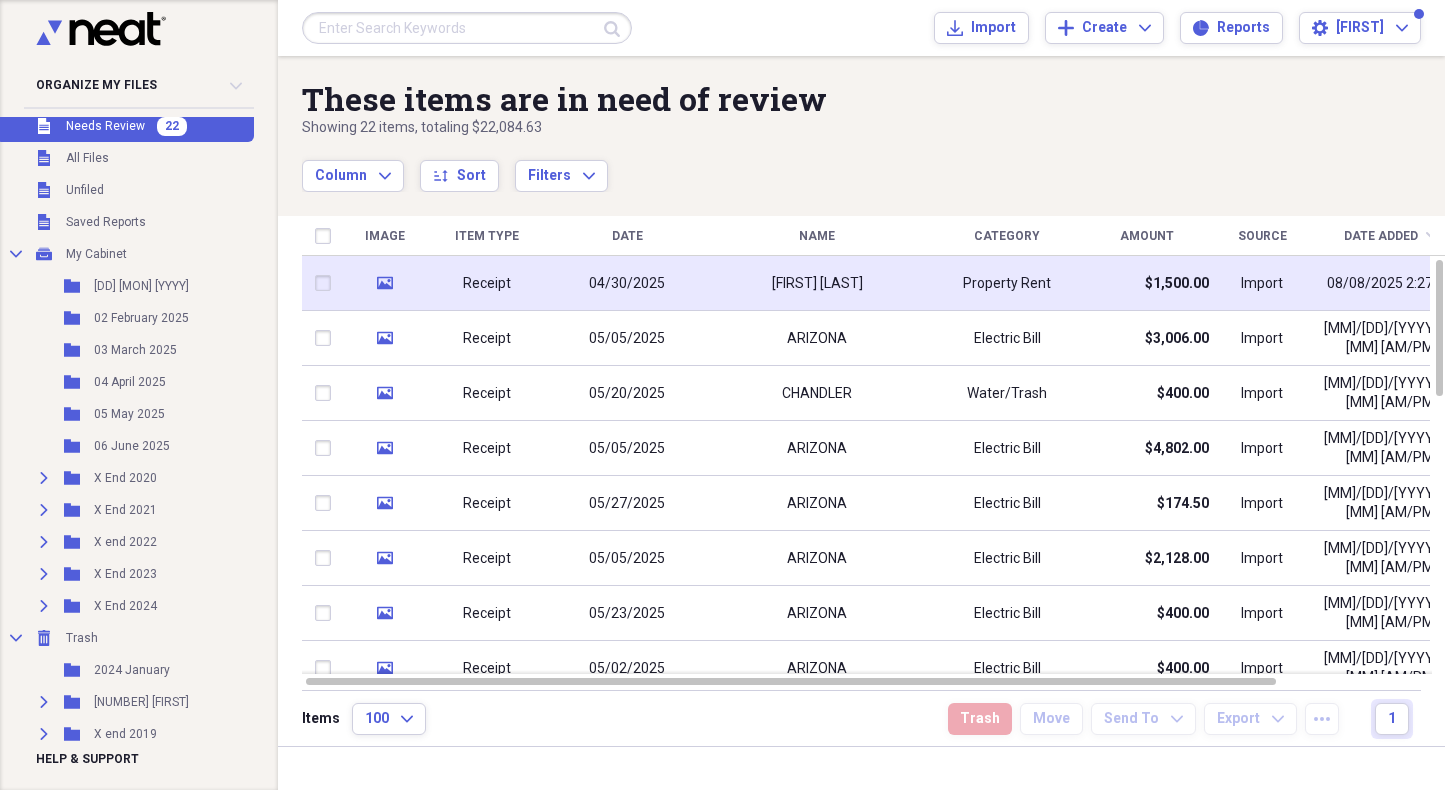 click on "04/30/2025" at bounding box center (627, 284) 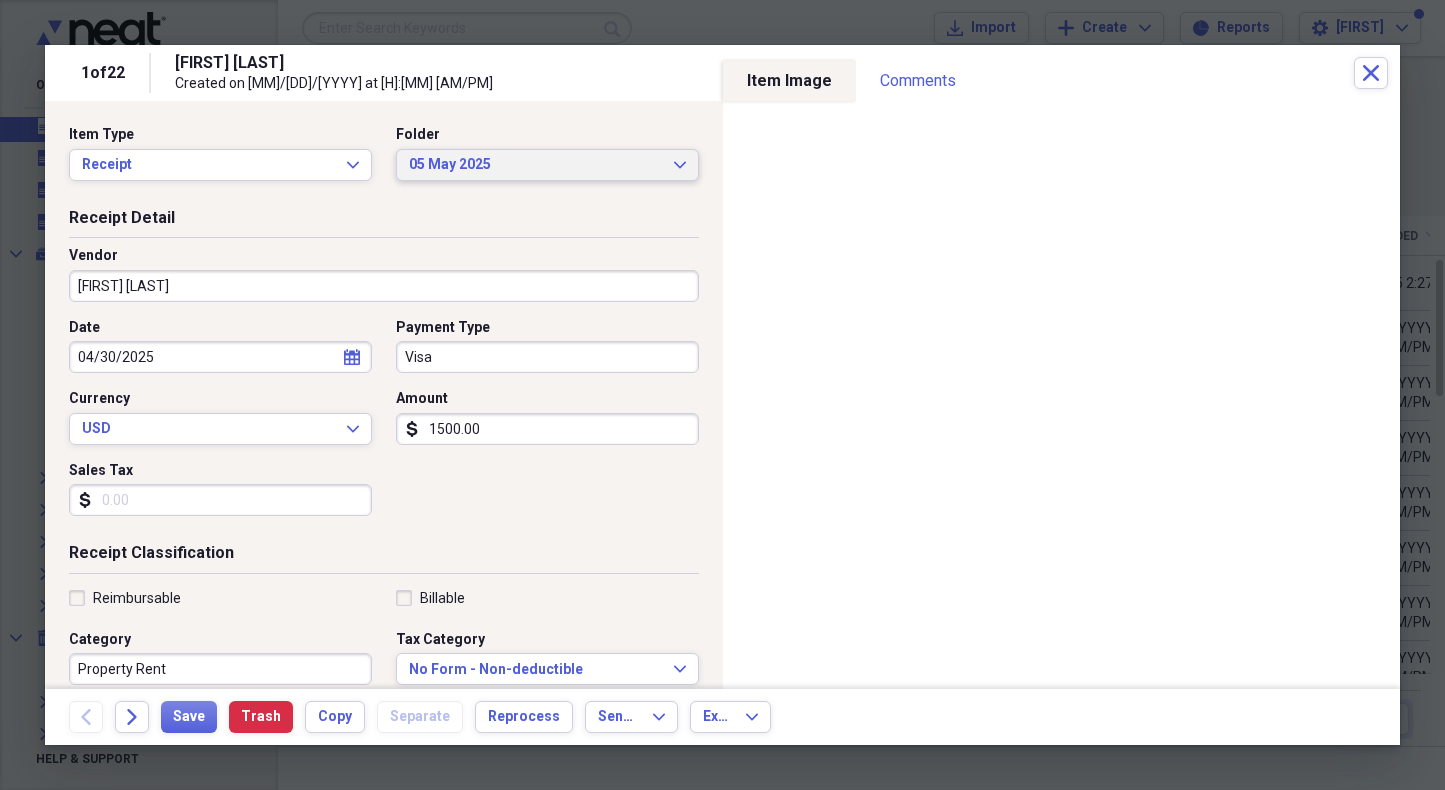 click on "05 May 2025" at bounding box center [535, 165] 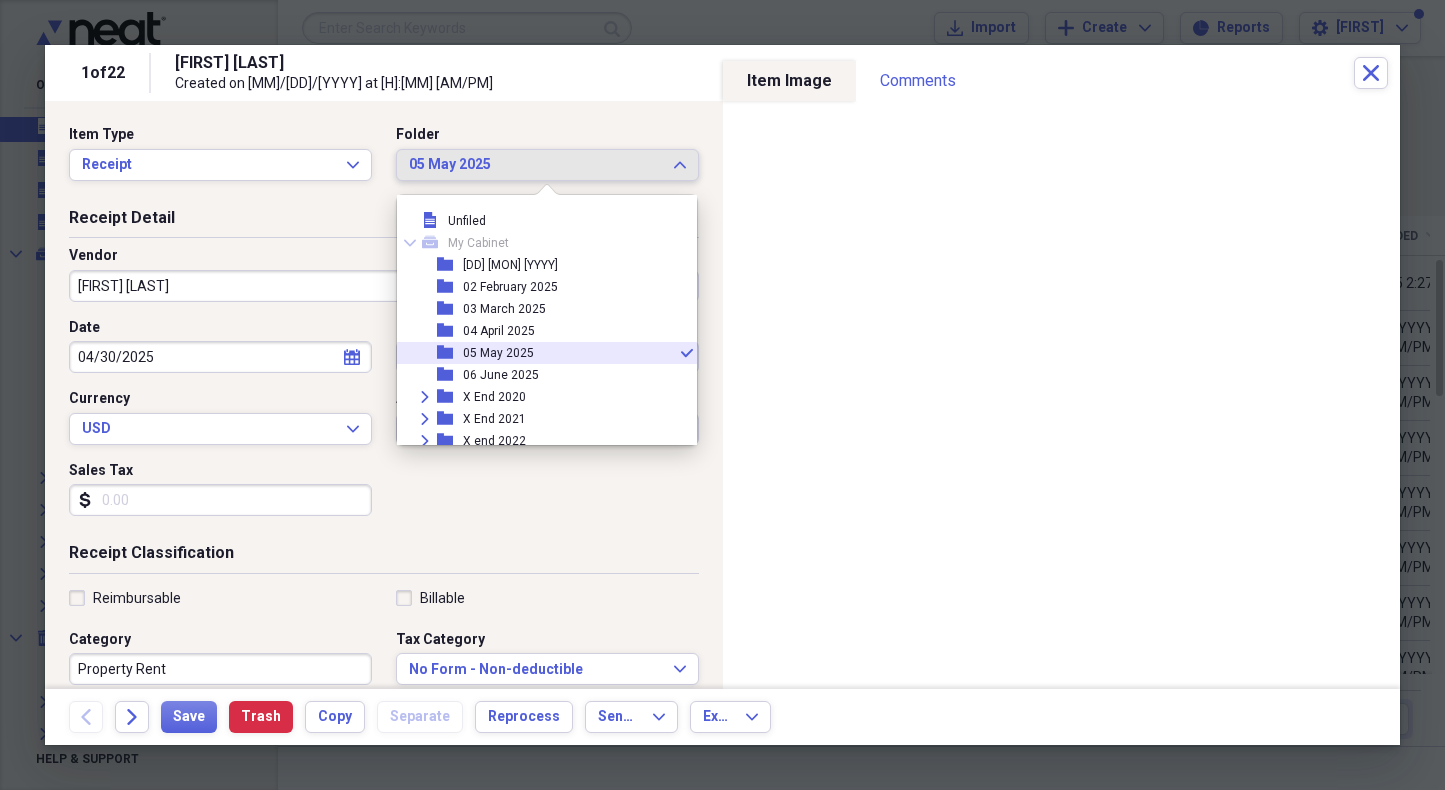 scroll, scrollTop: 33, scrollLeft: 0, axis: vertical 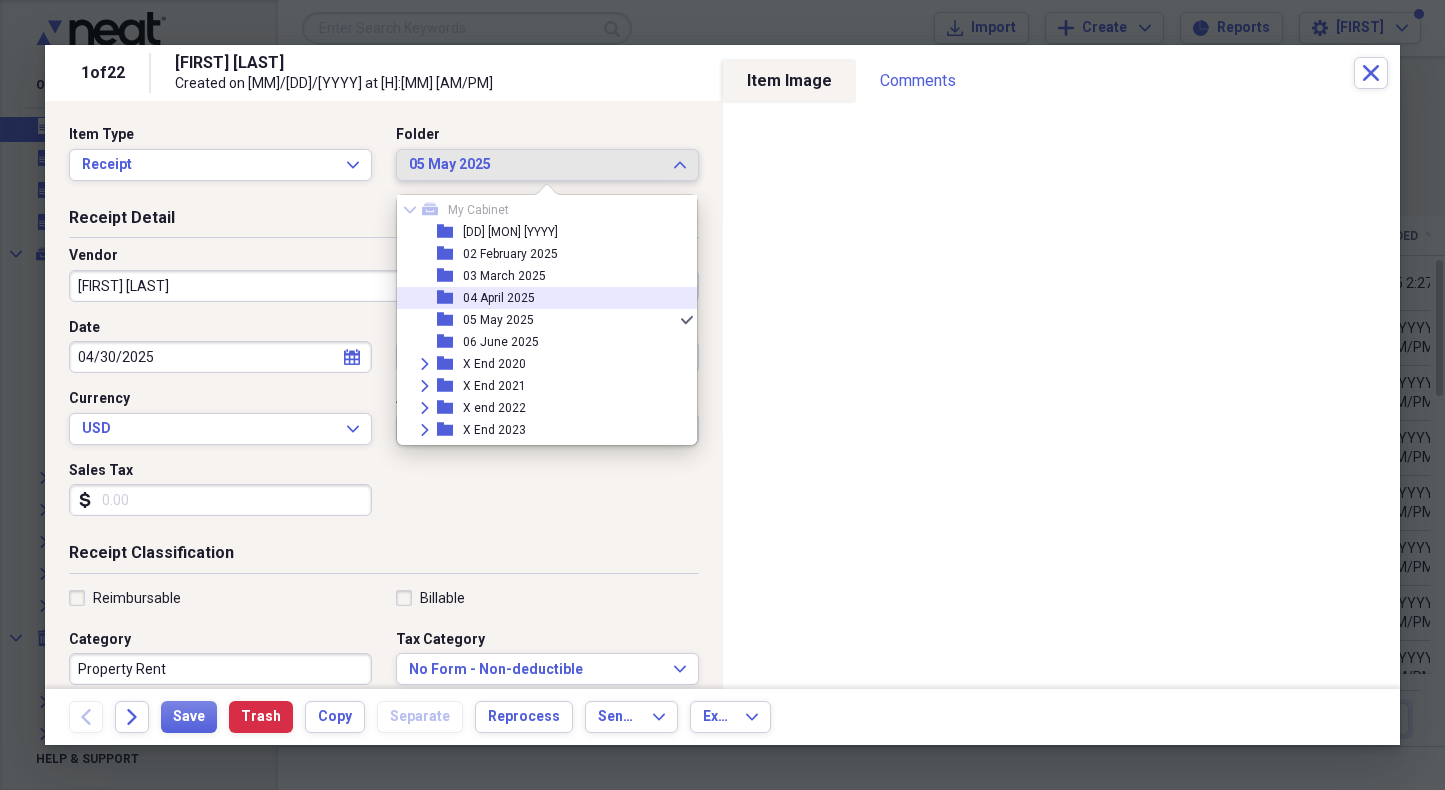 click on "04 April 2025" at bounding box center [499, 298] 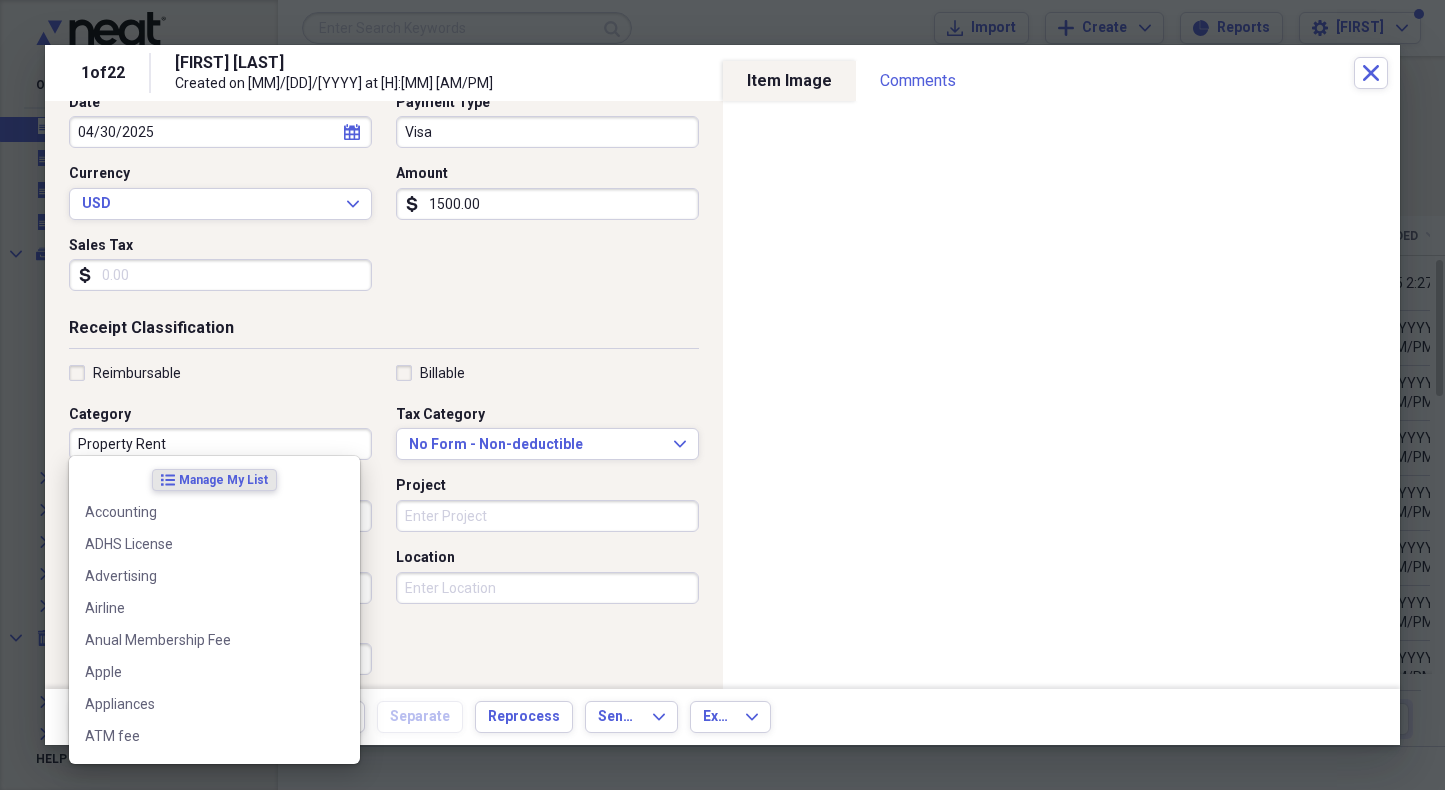 click on "Property Rent" at bounding box center (220, 444) 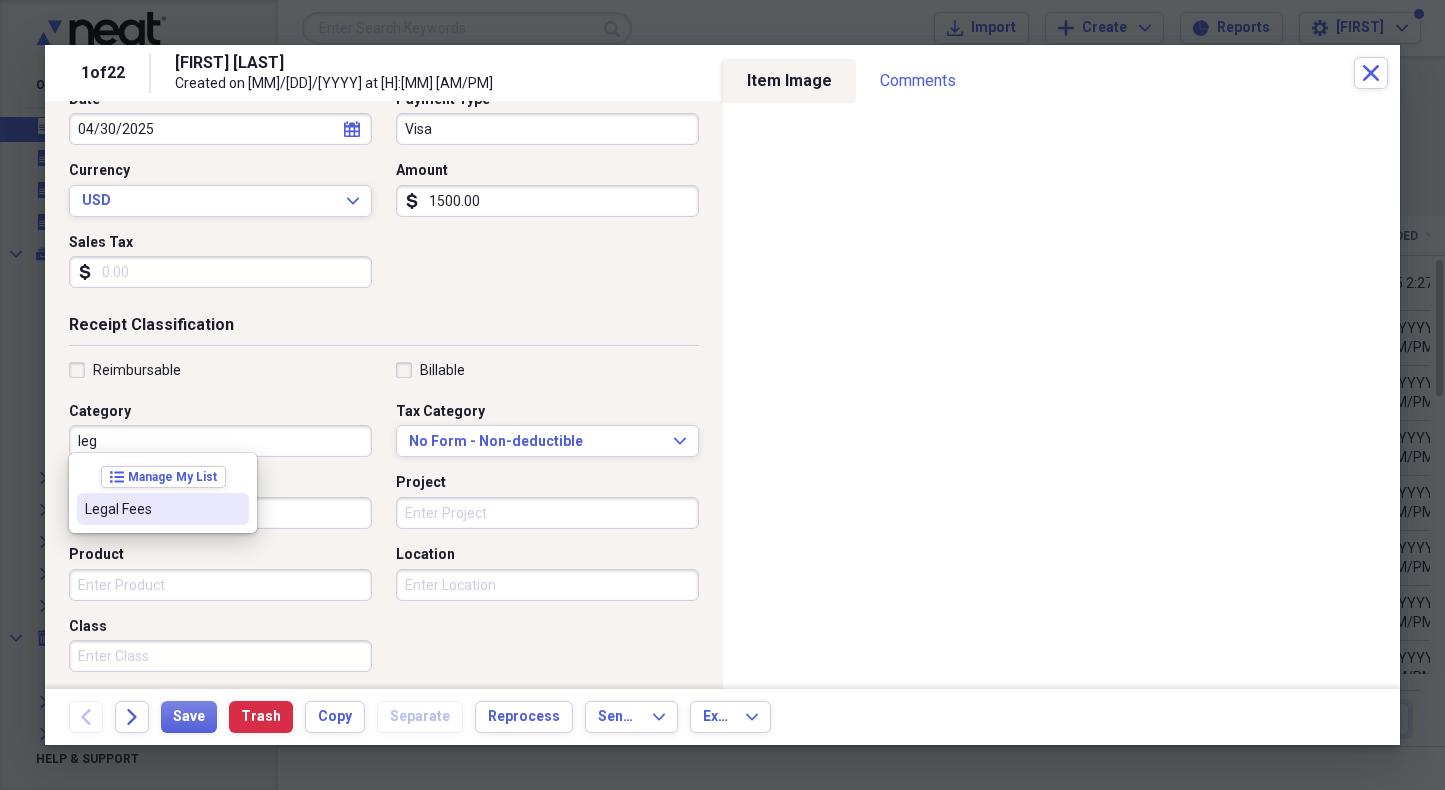 click on "Legal Fees" at bounding box center (163, 509) 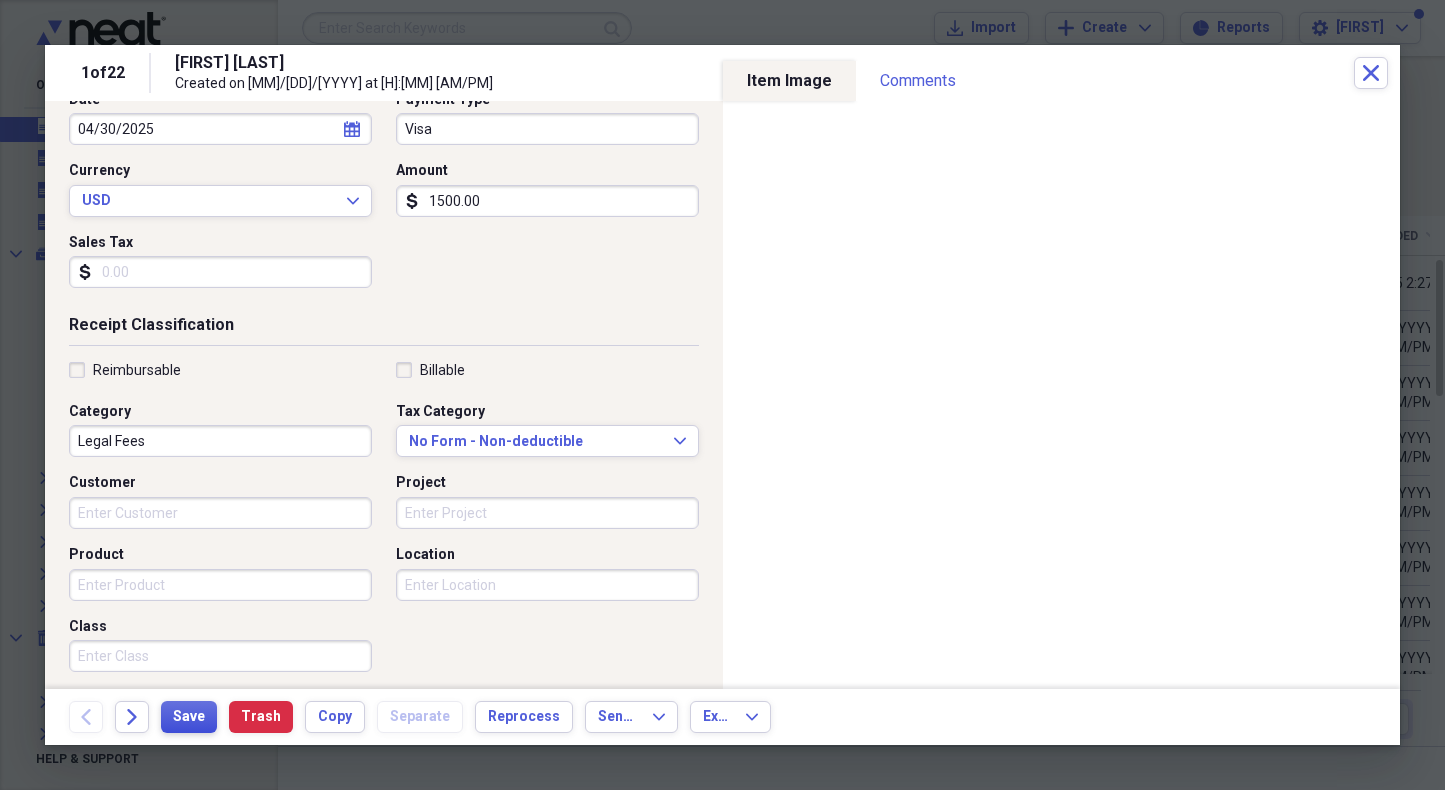 click on "Save" at bounding box center (189, 717) 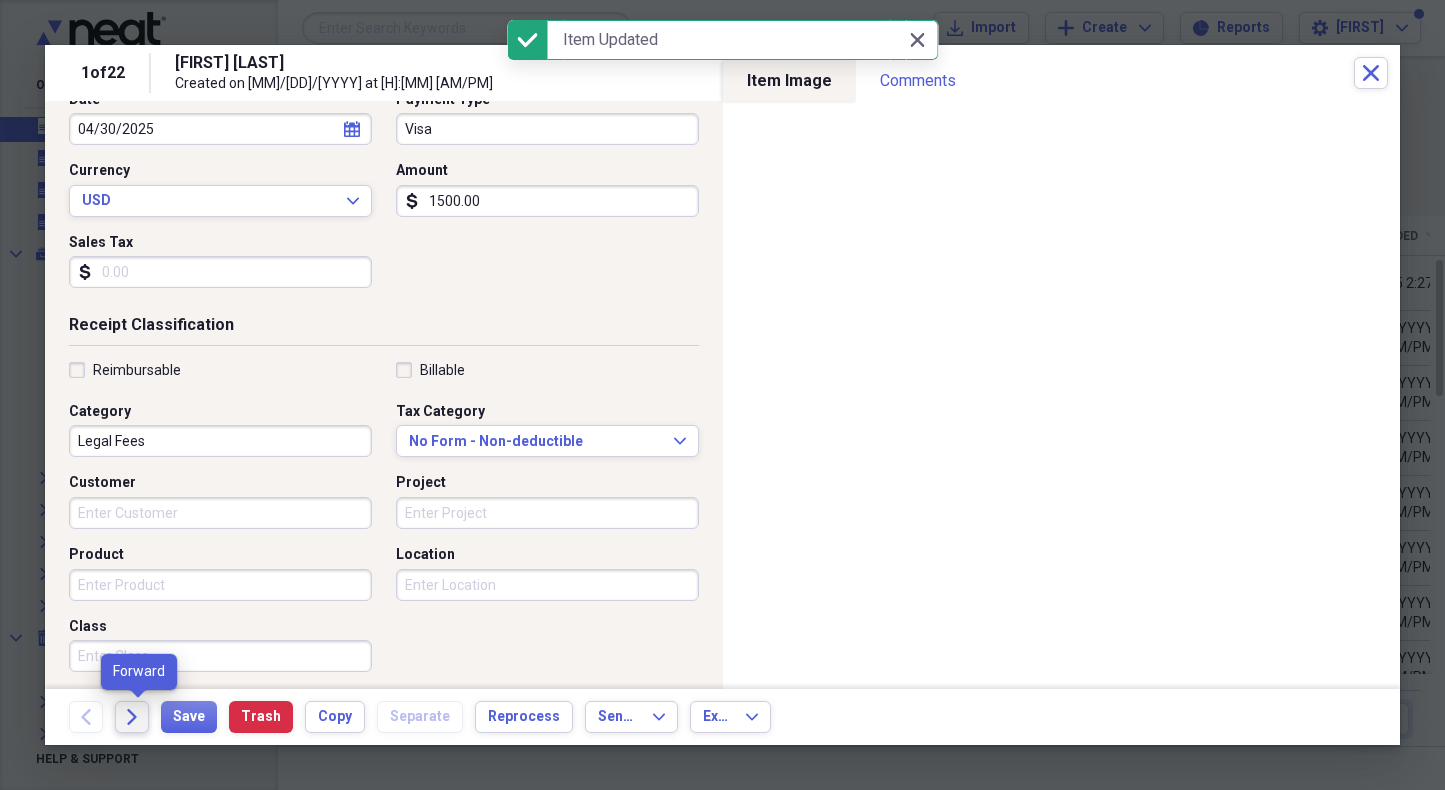 click on "Forward" 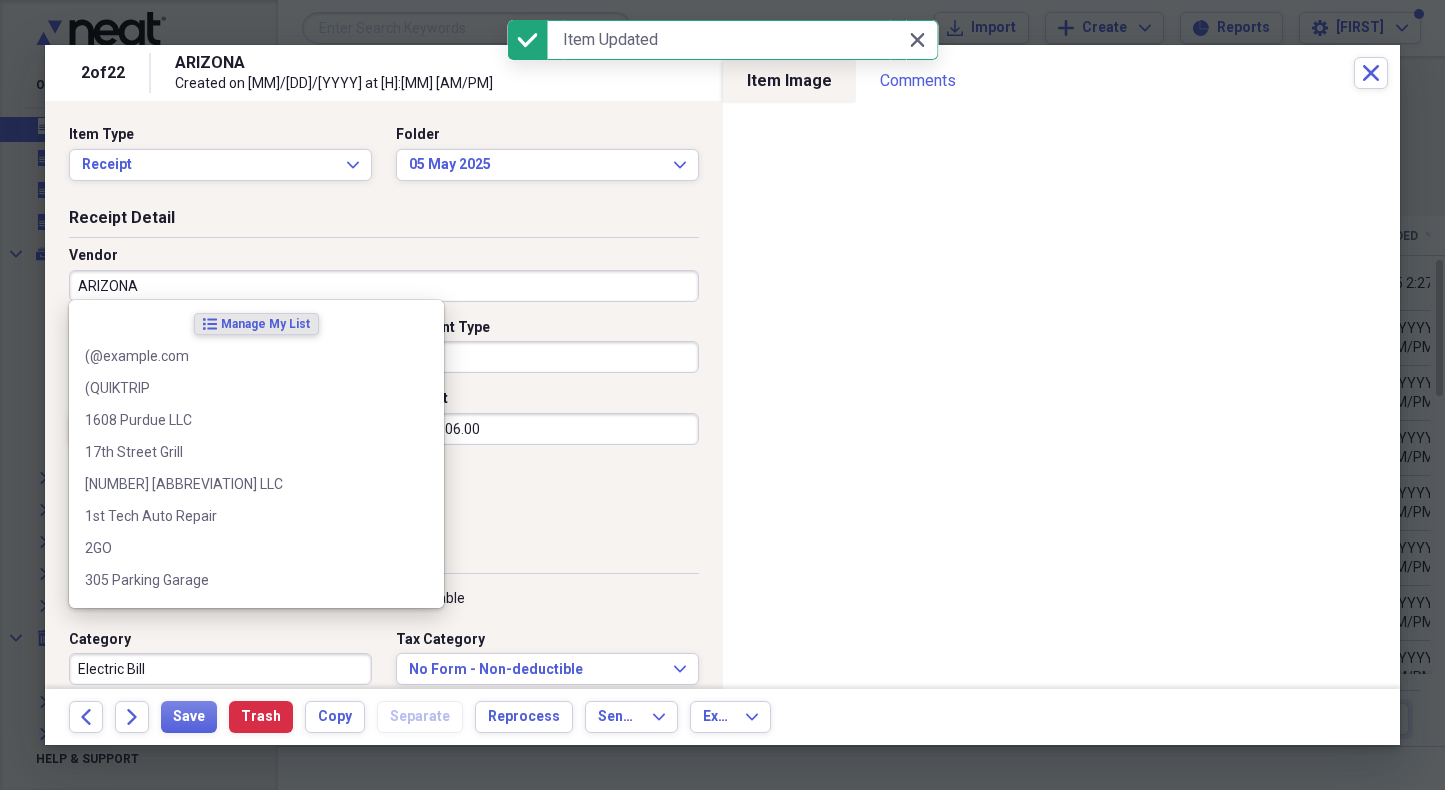 click on "ARIZONA" at bounding box center (384, 286) 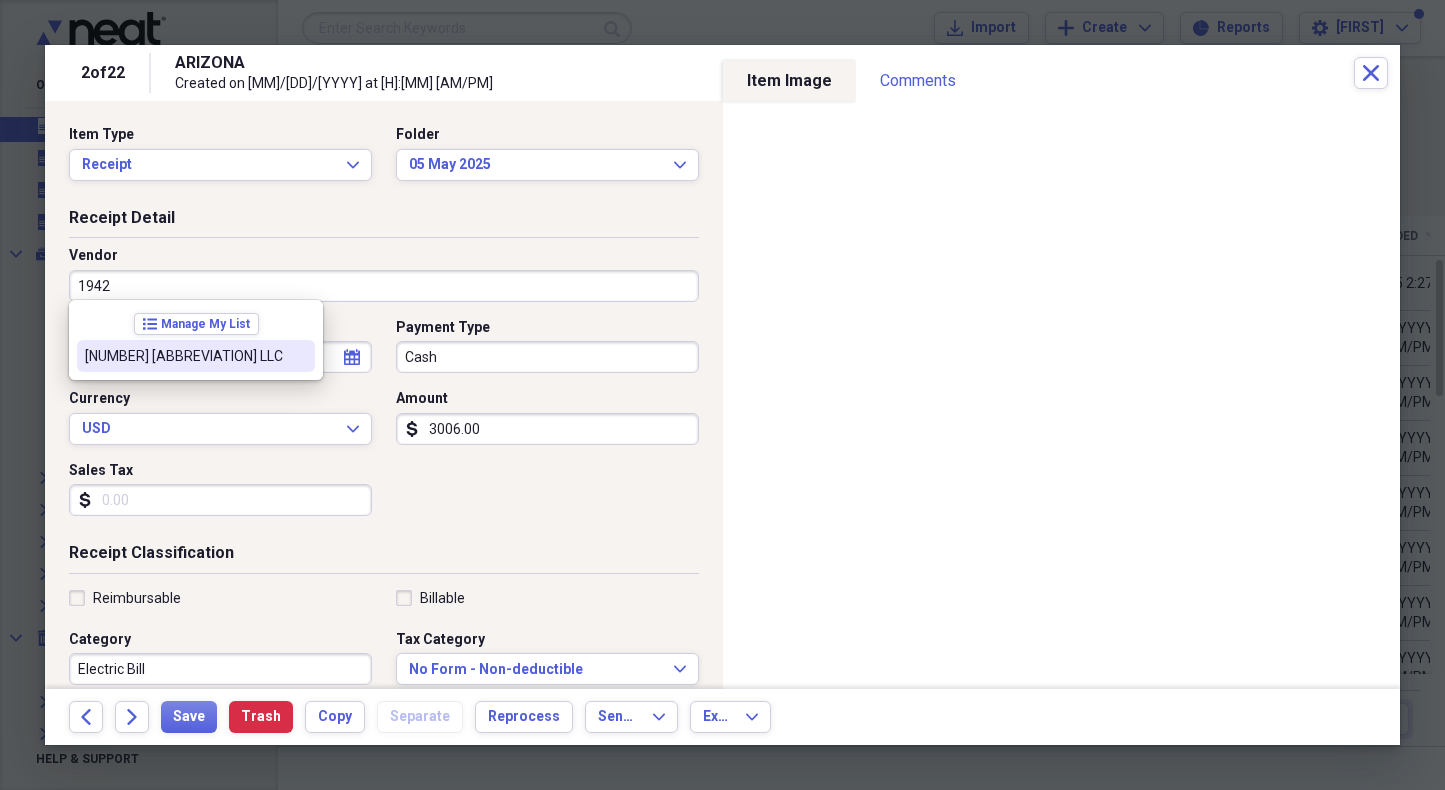 click on "[NUMBER] [ABBREVIATION] LLC" at bounding box center (184, 356) 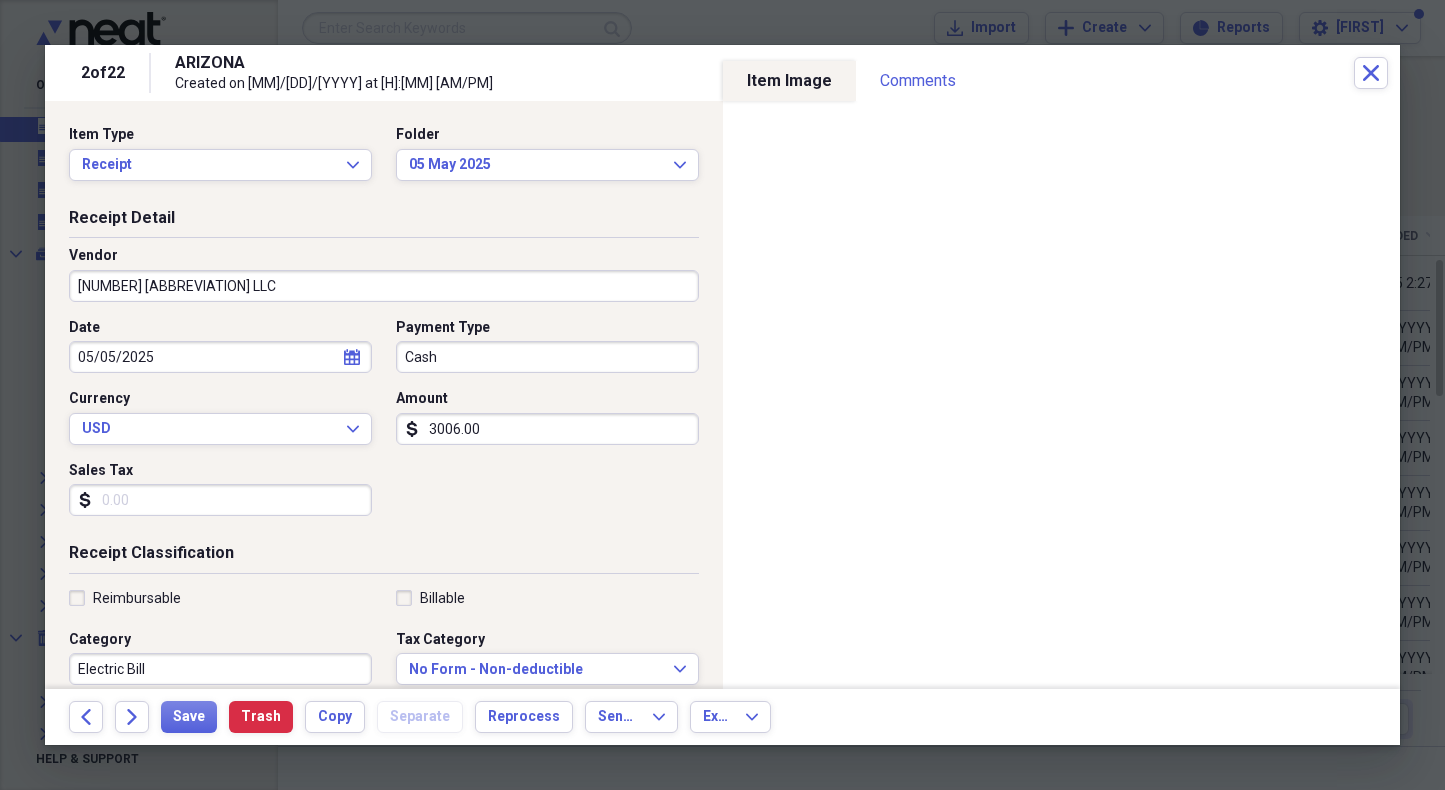 type on "Property Rent" 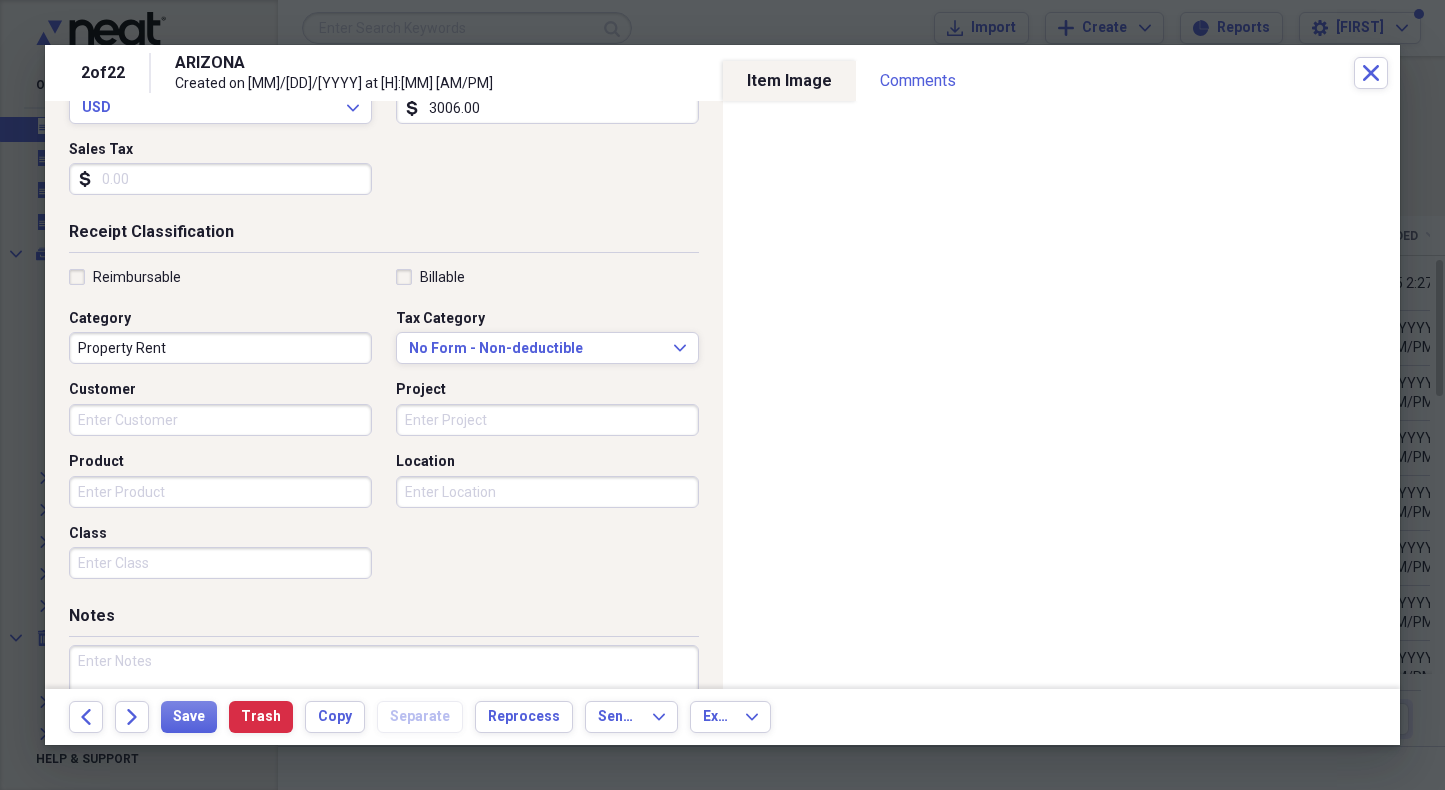 scroll, scrollTop: 364, scrollLeft: 0, axis: vertical 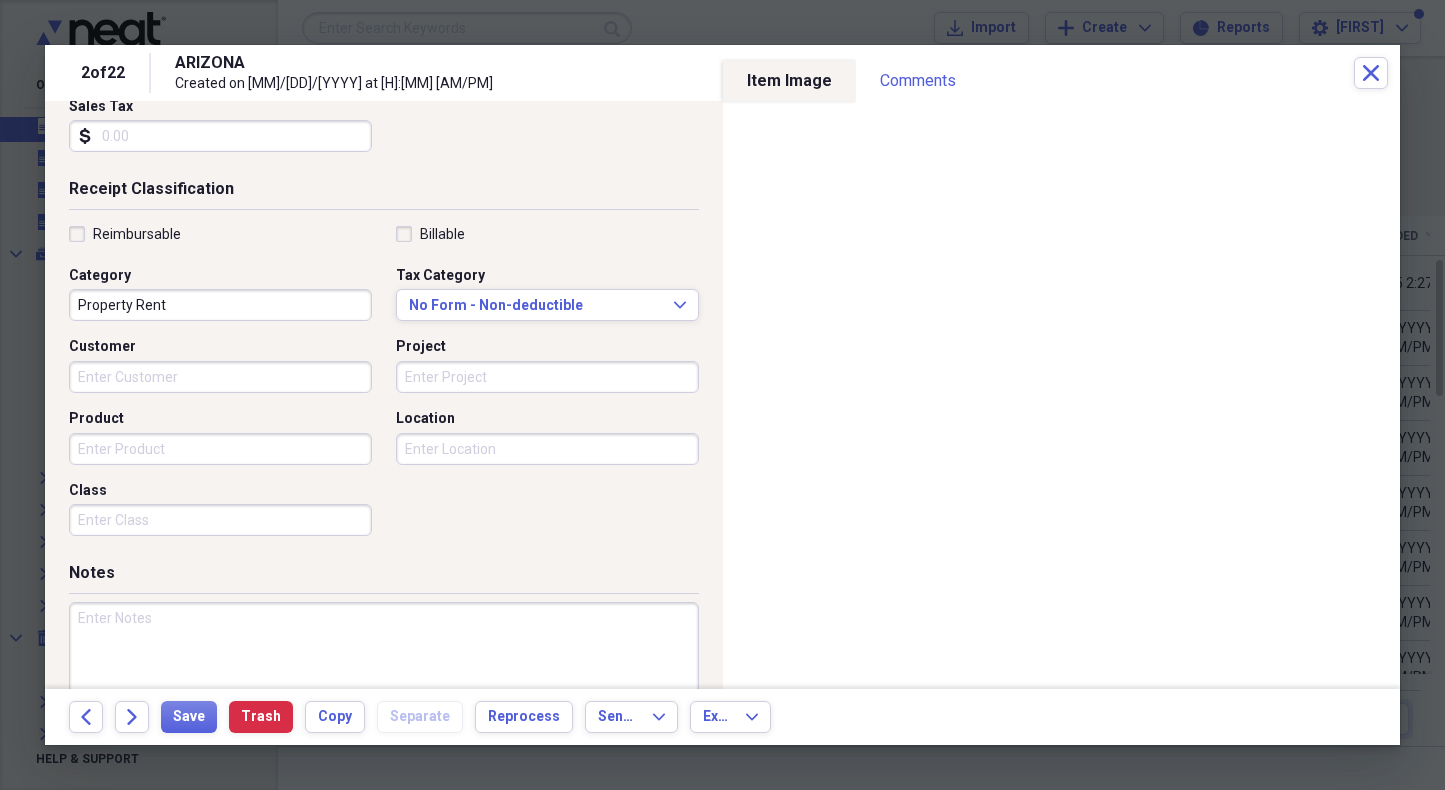 click on "Location" at bounding box center (547, 449) 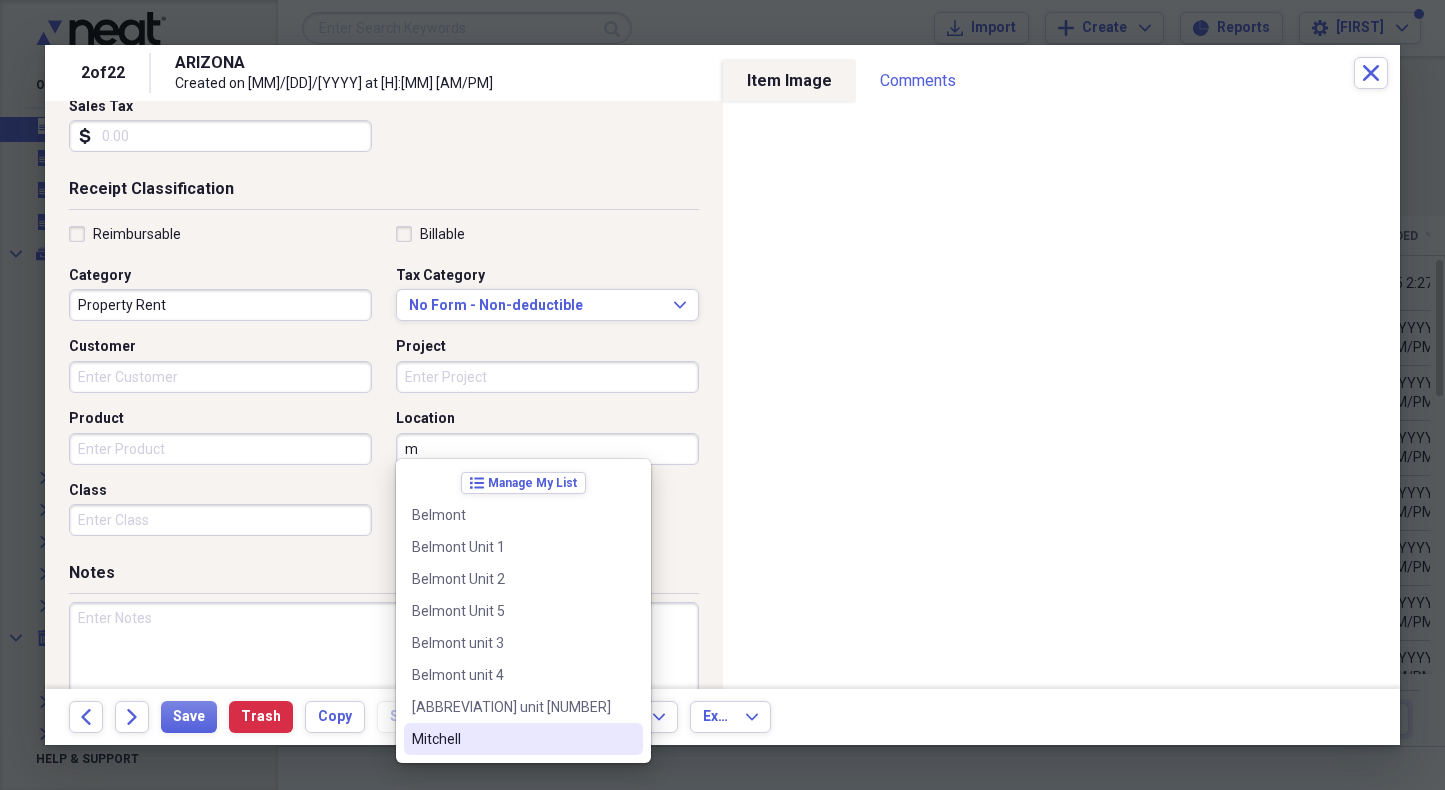 click on "Mitchell" at bounding box center [511, 739] 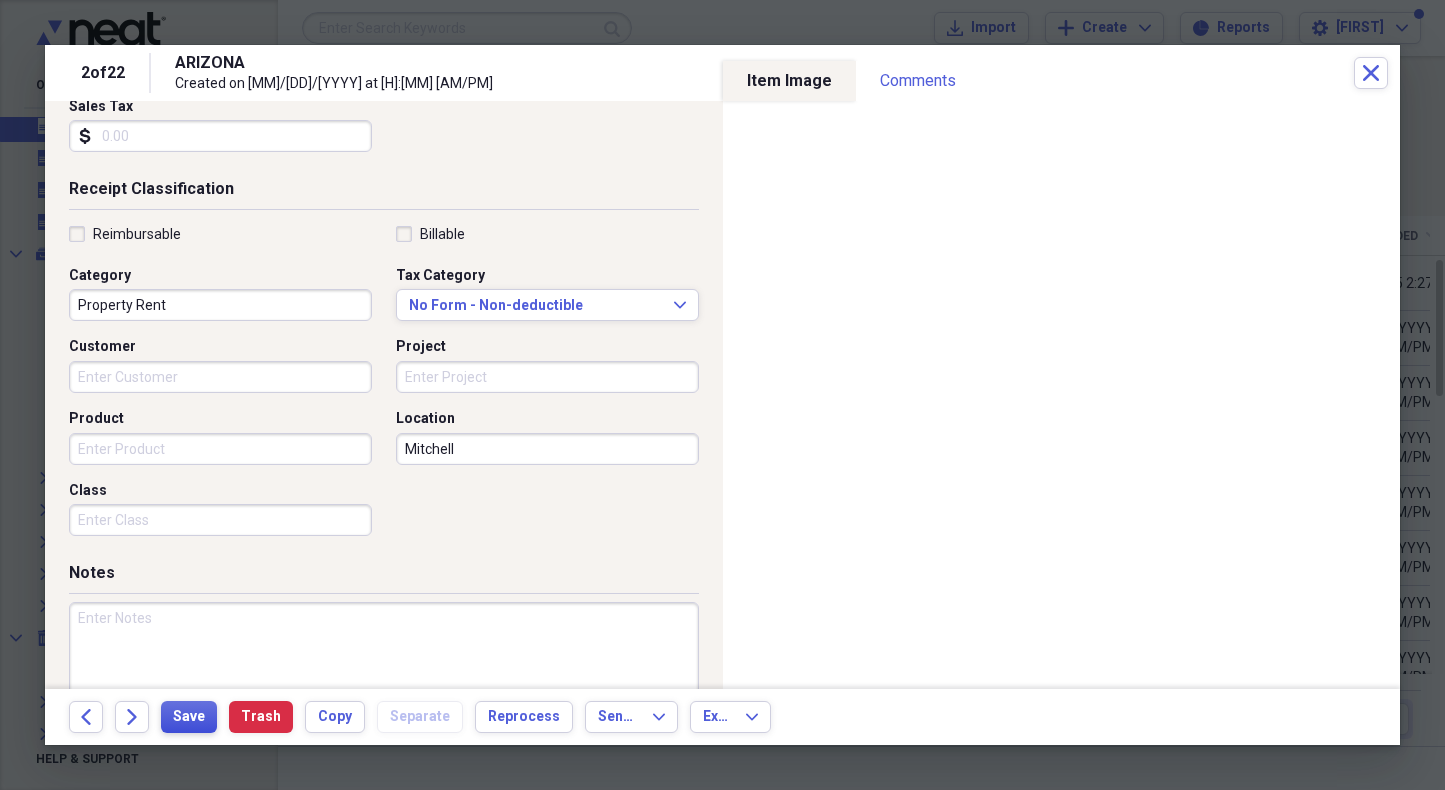 click on "Save" at bounding box center (189, 717) 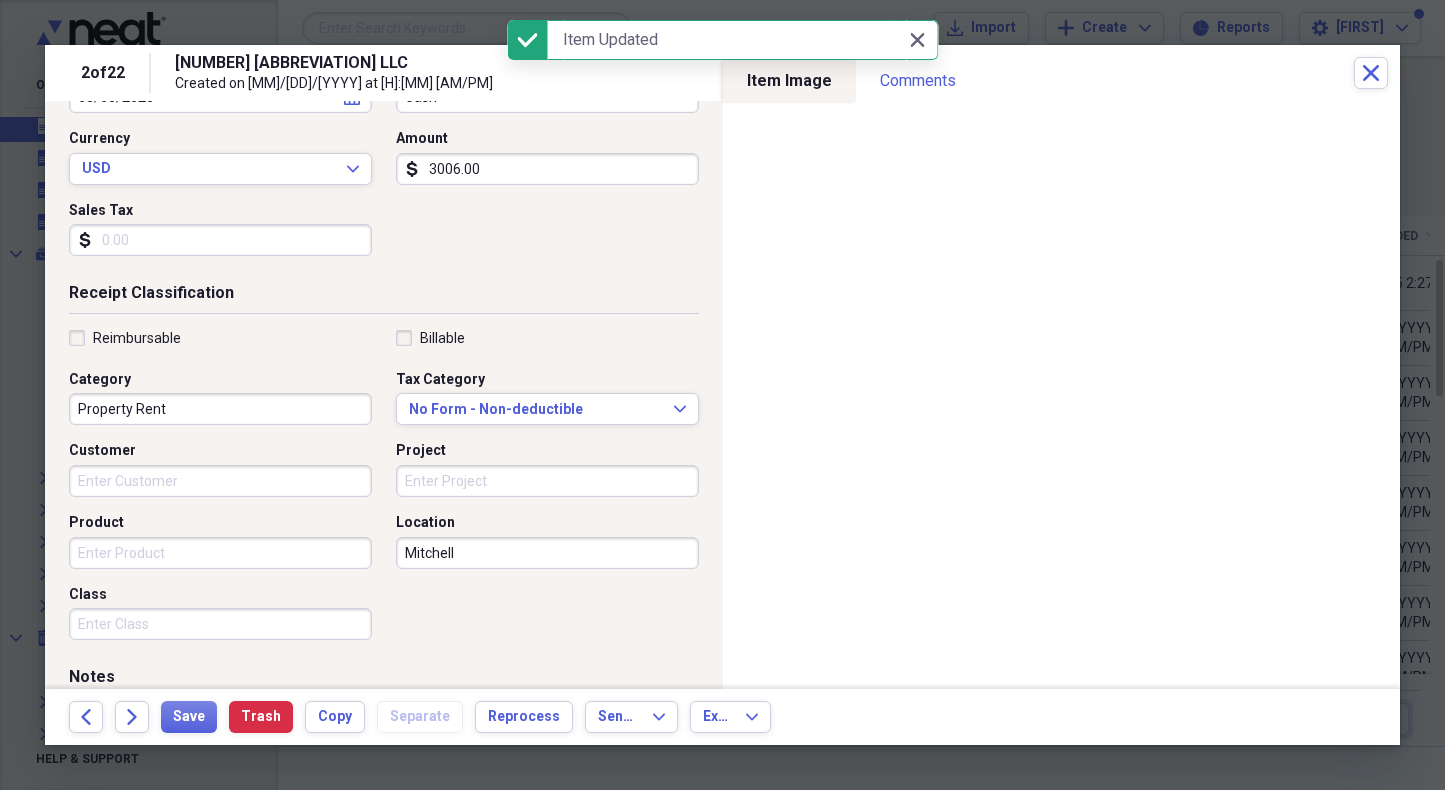 scroll, scrollTop: 322, scrollLeft: 0, axis: vertical 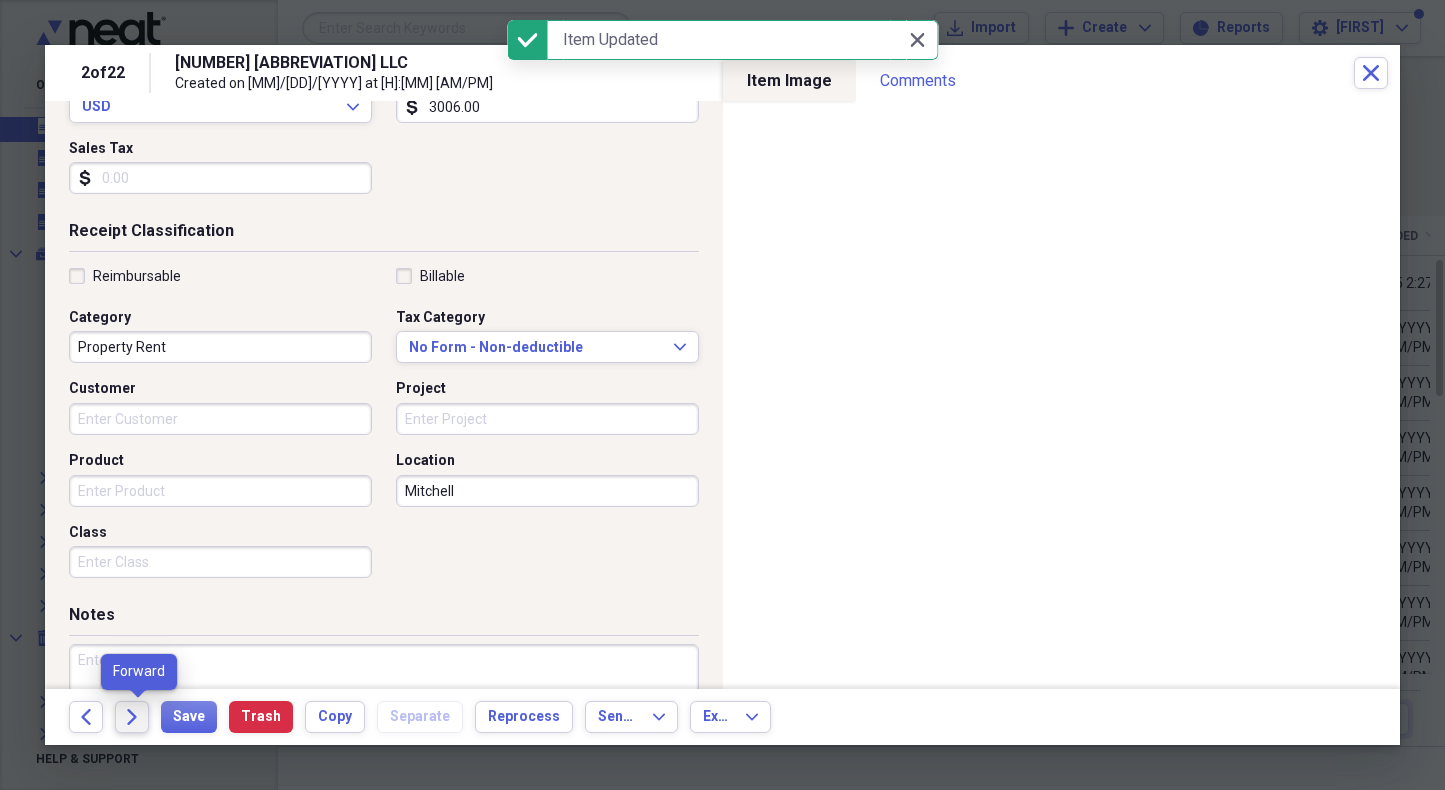 click on "Forward" 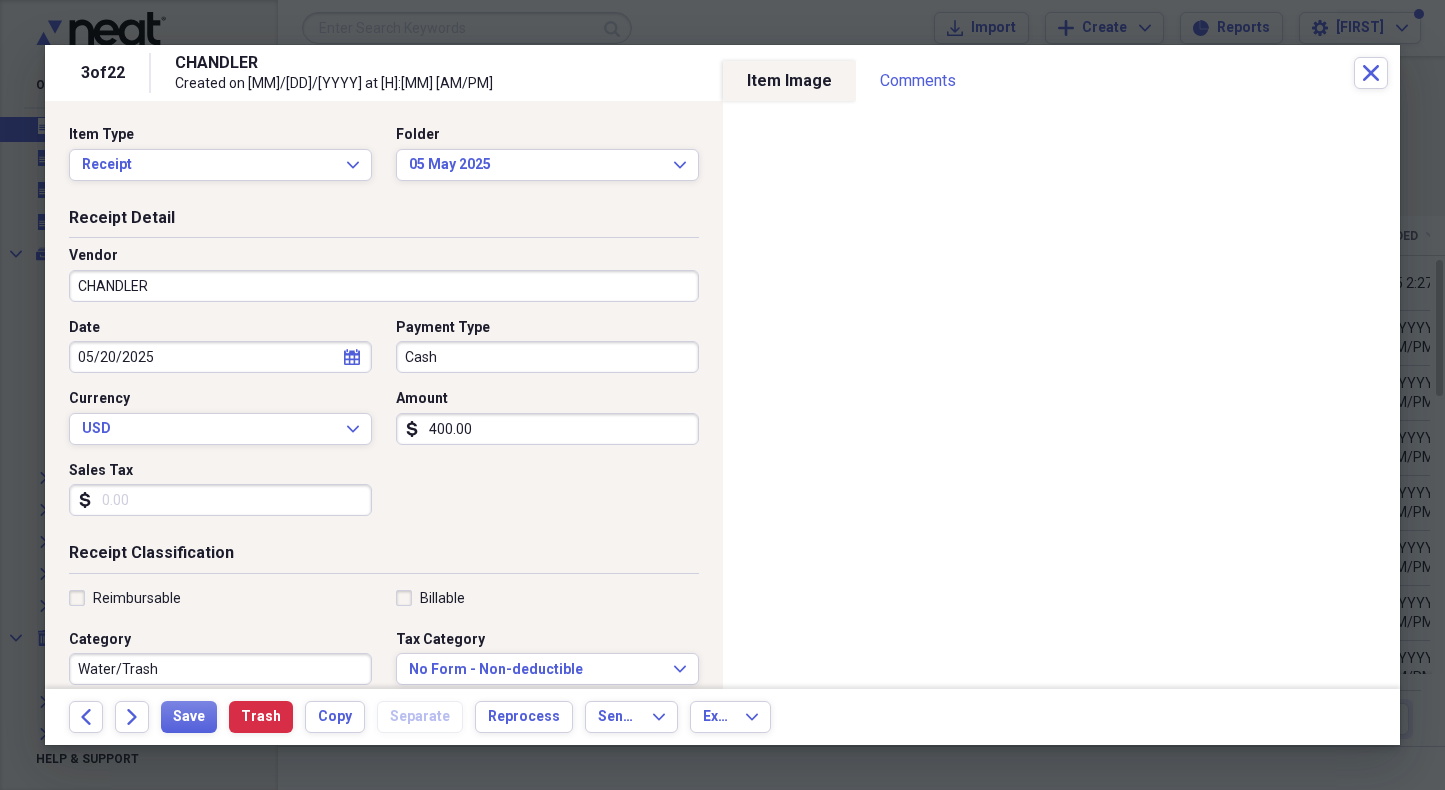click on "CHANDLER" at bounding box center (384, 286) 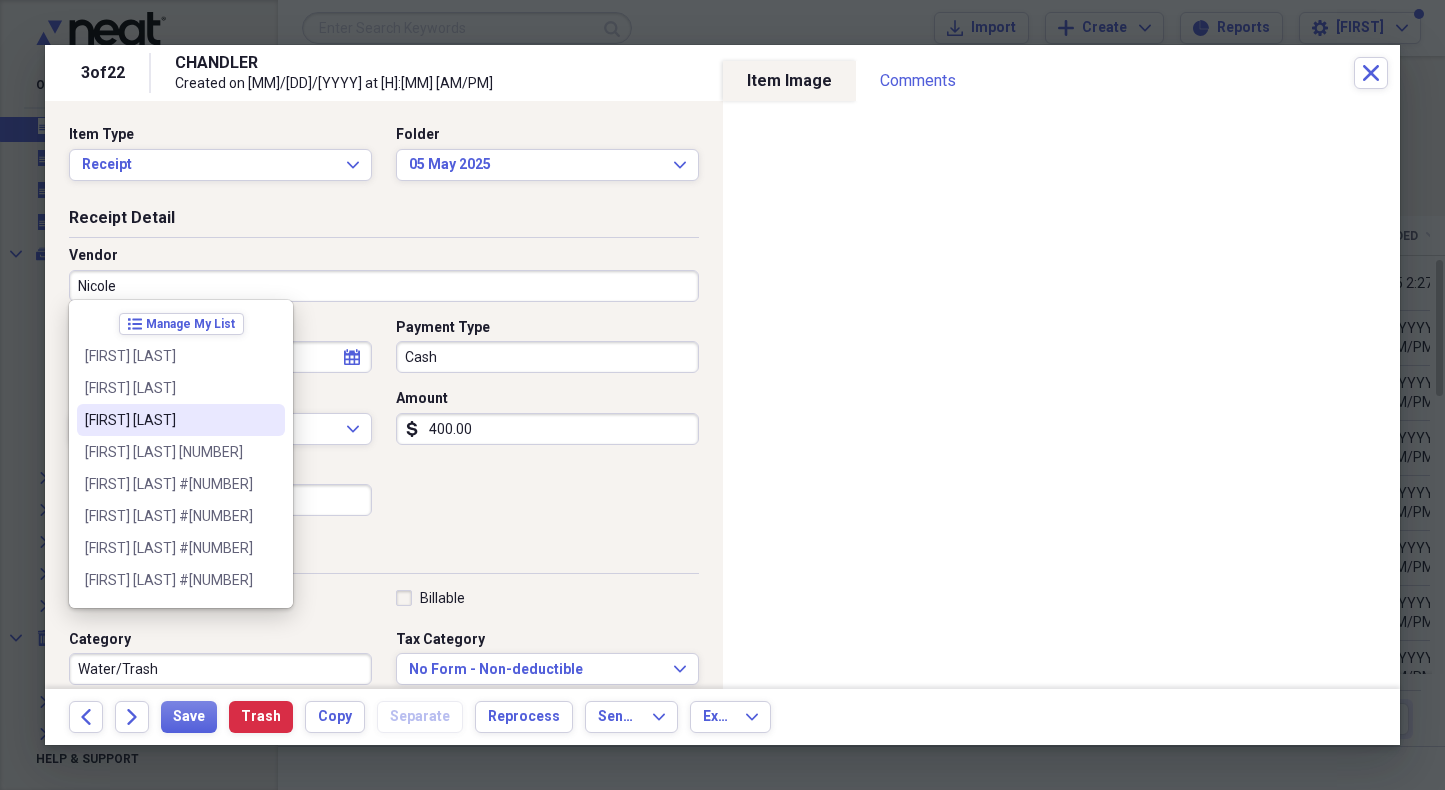 click on "[FIRST] [LAST]" at bounding box center (169, 420) 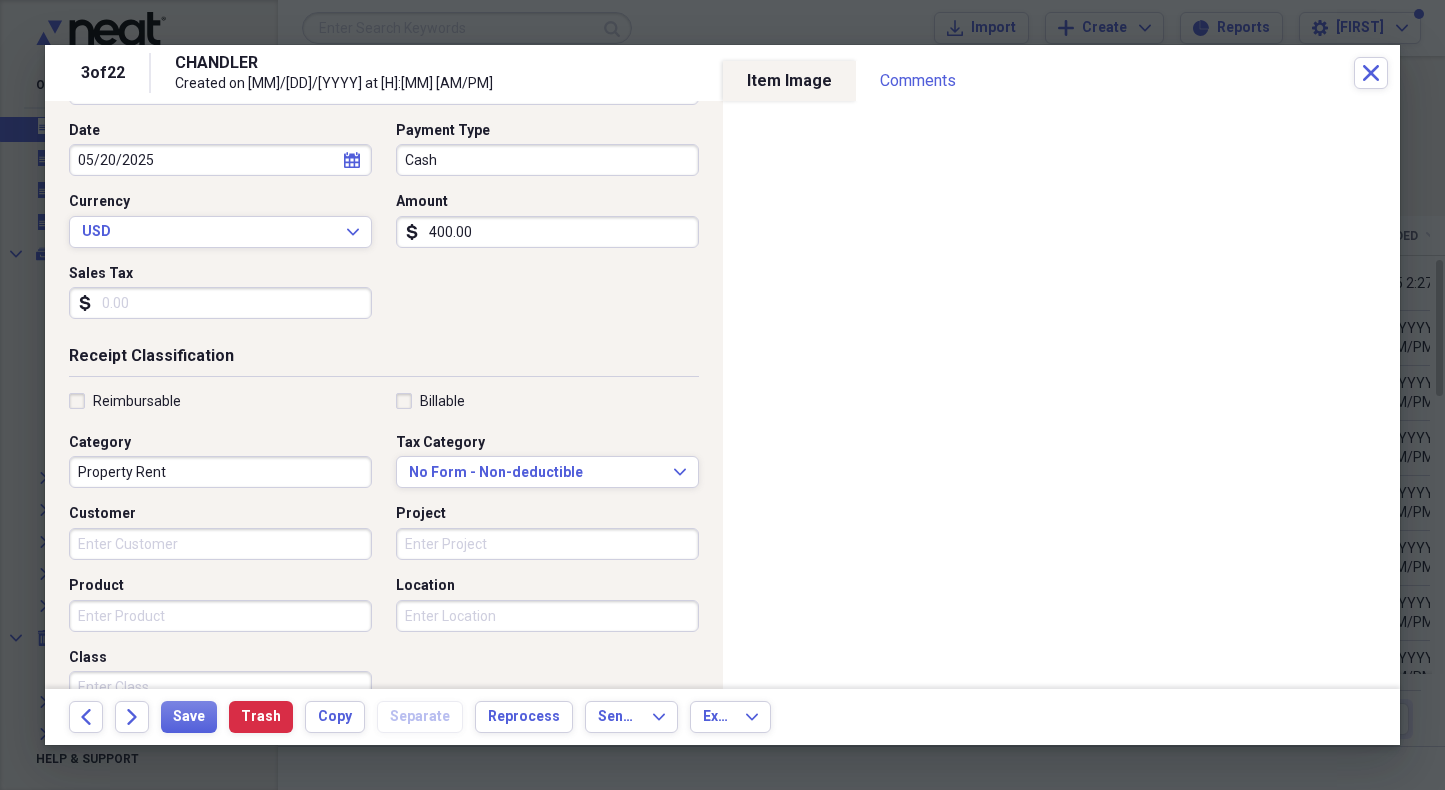 scroll, scrollTop: 349, scrollLeft: 0, axis: vertical 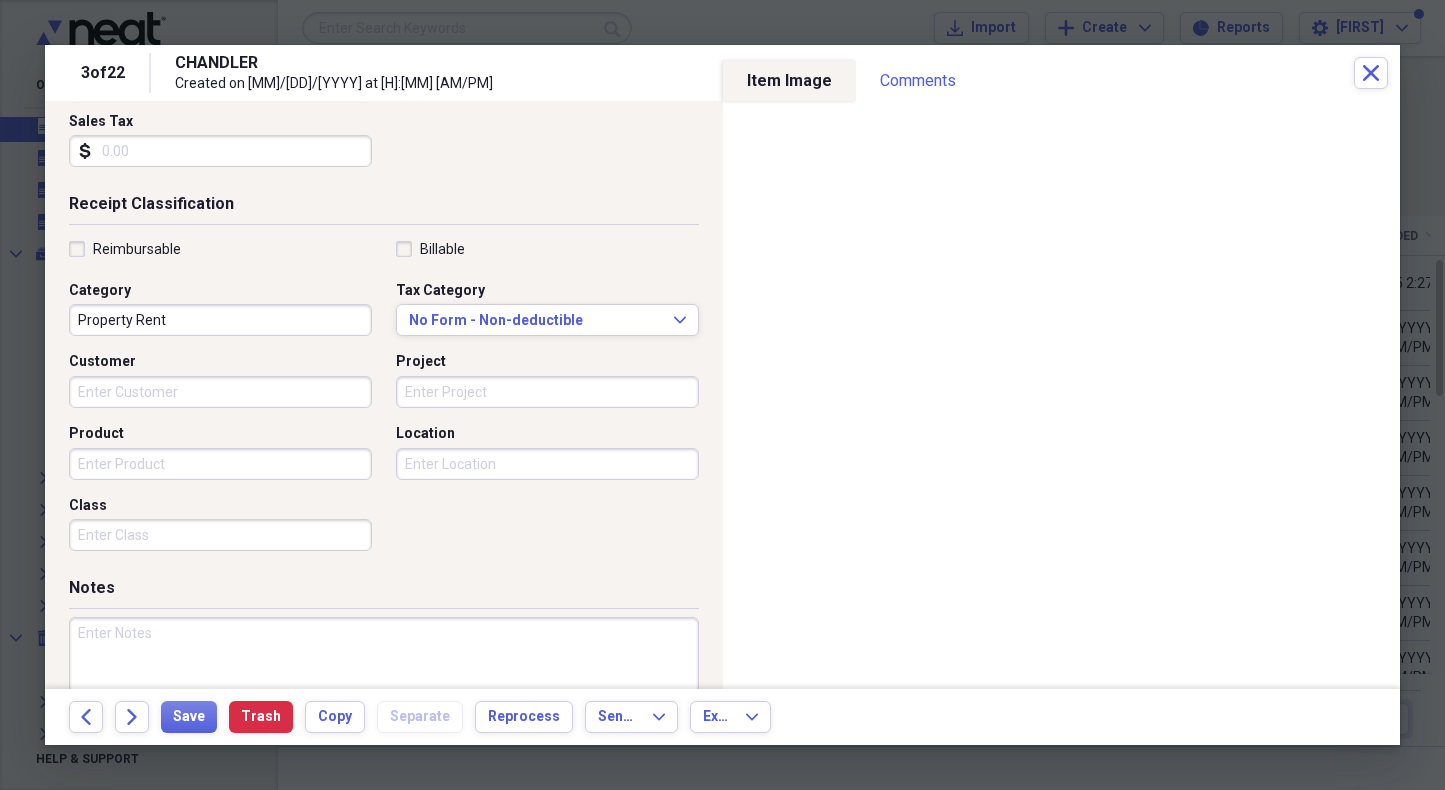 click on "Property Rent" at bounding box center (220, 320) 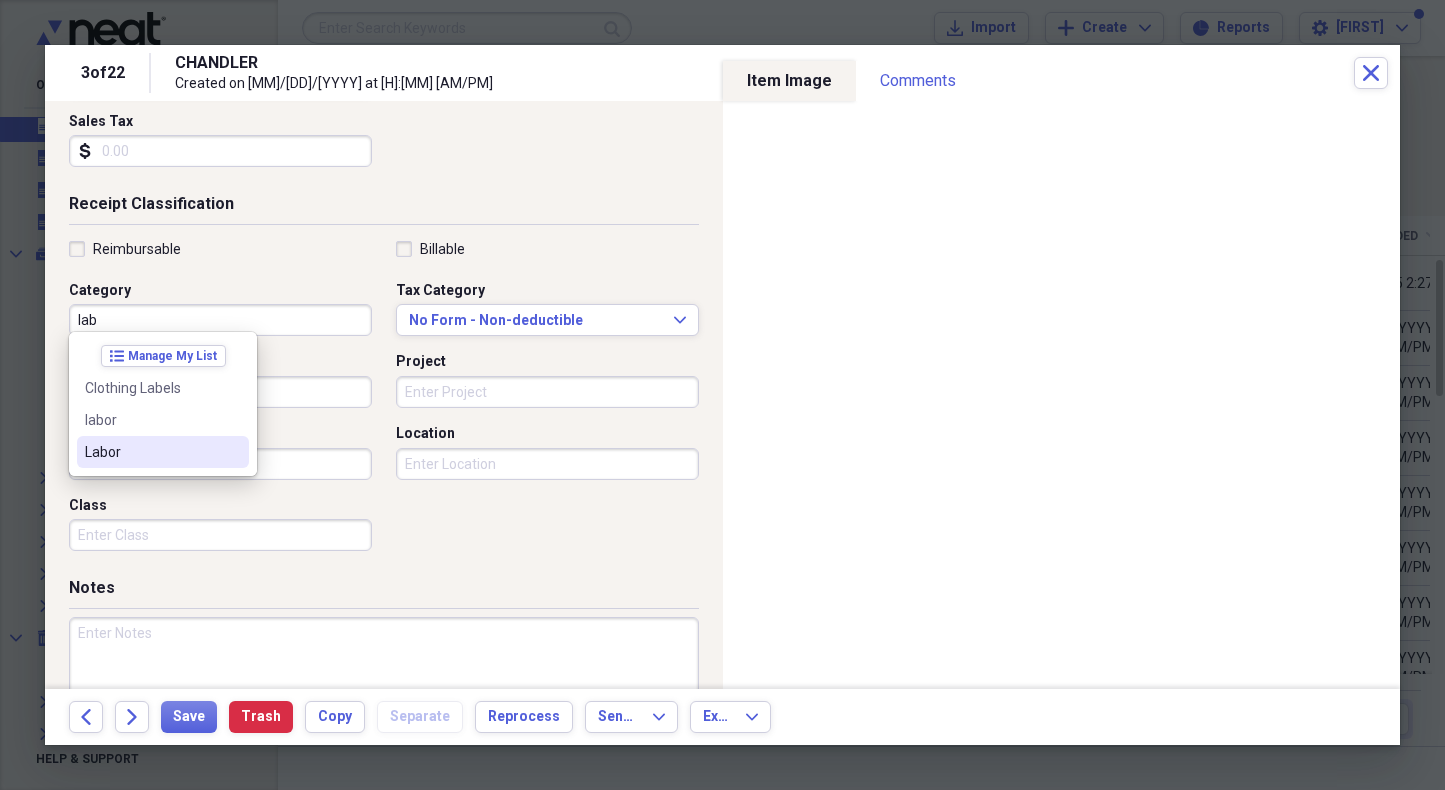 click on "Labor" at bounding box center (151, 452) 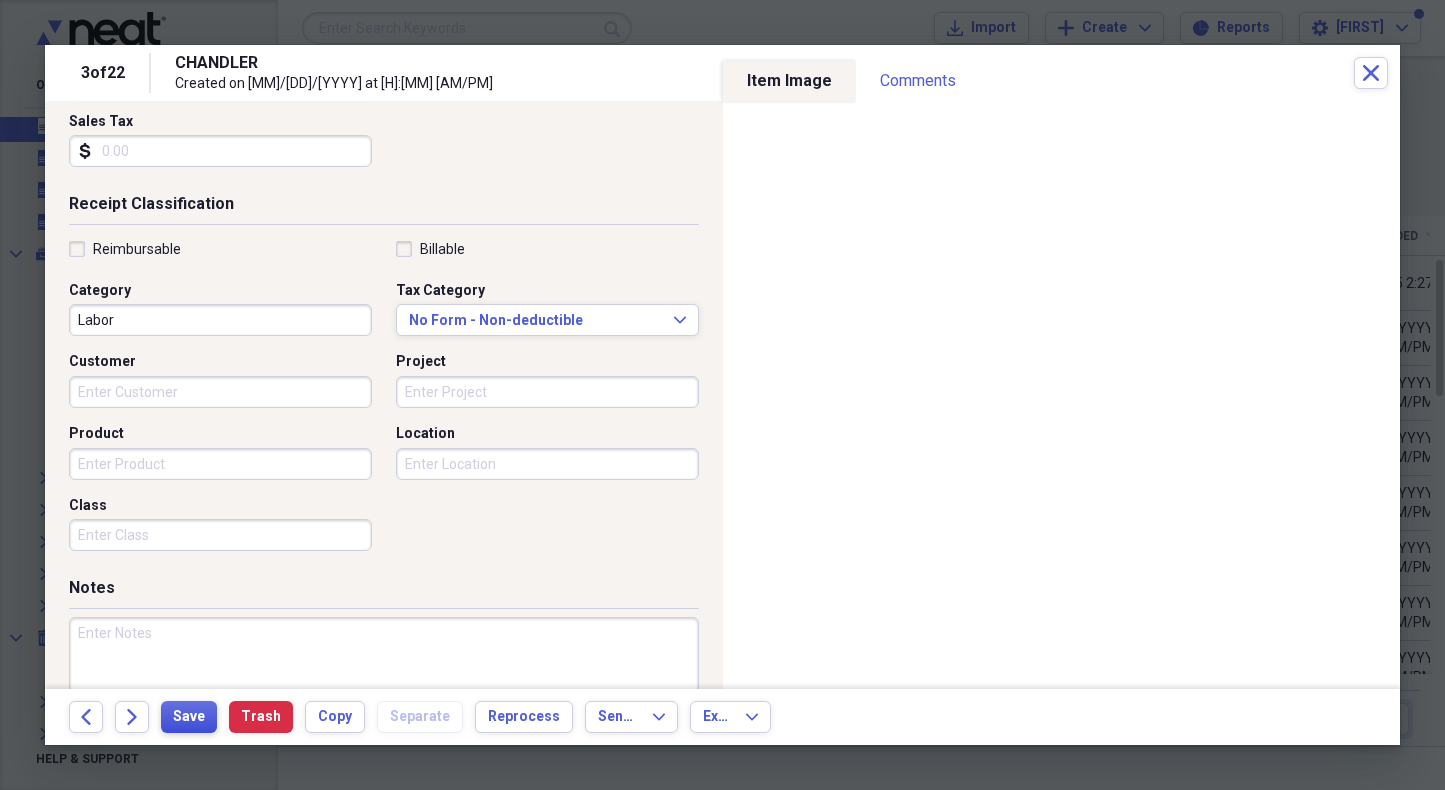 click on "Save" at bounding box center (189, 717) 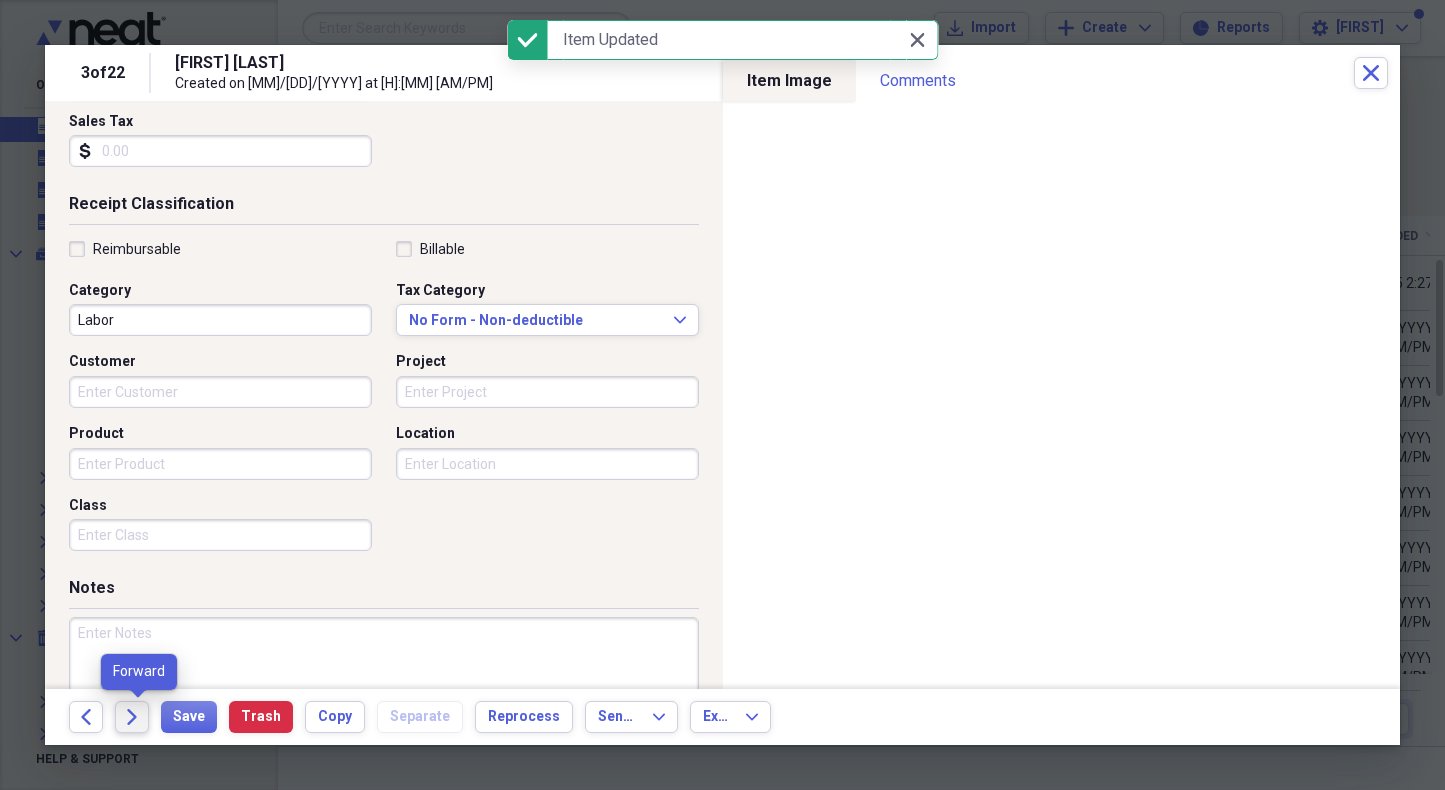 click on "Forward" 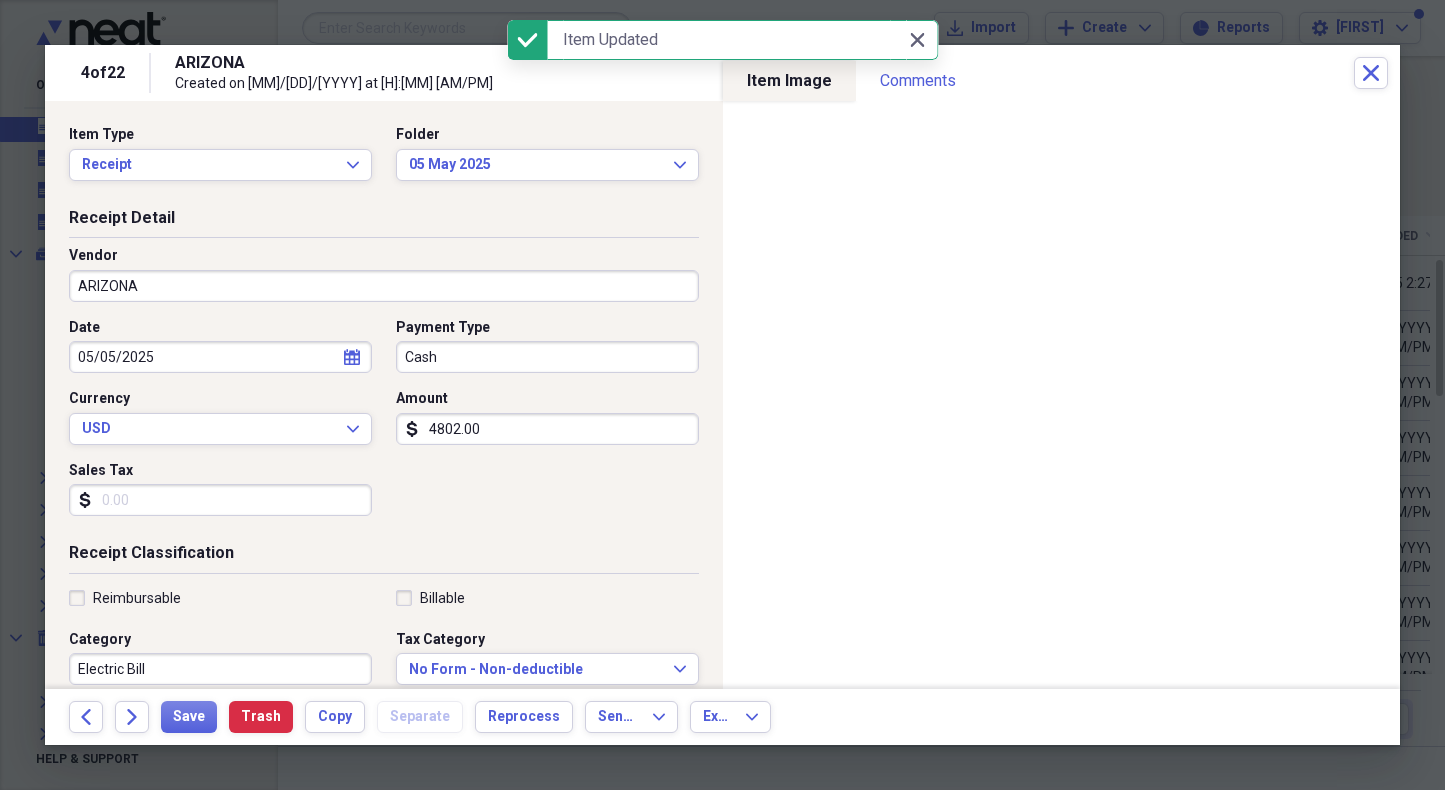 click on "ARIZONA" at bounding box center [384, 286] 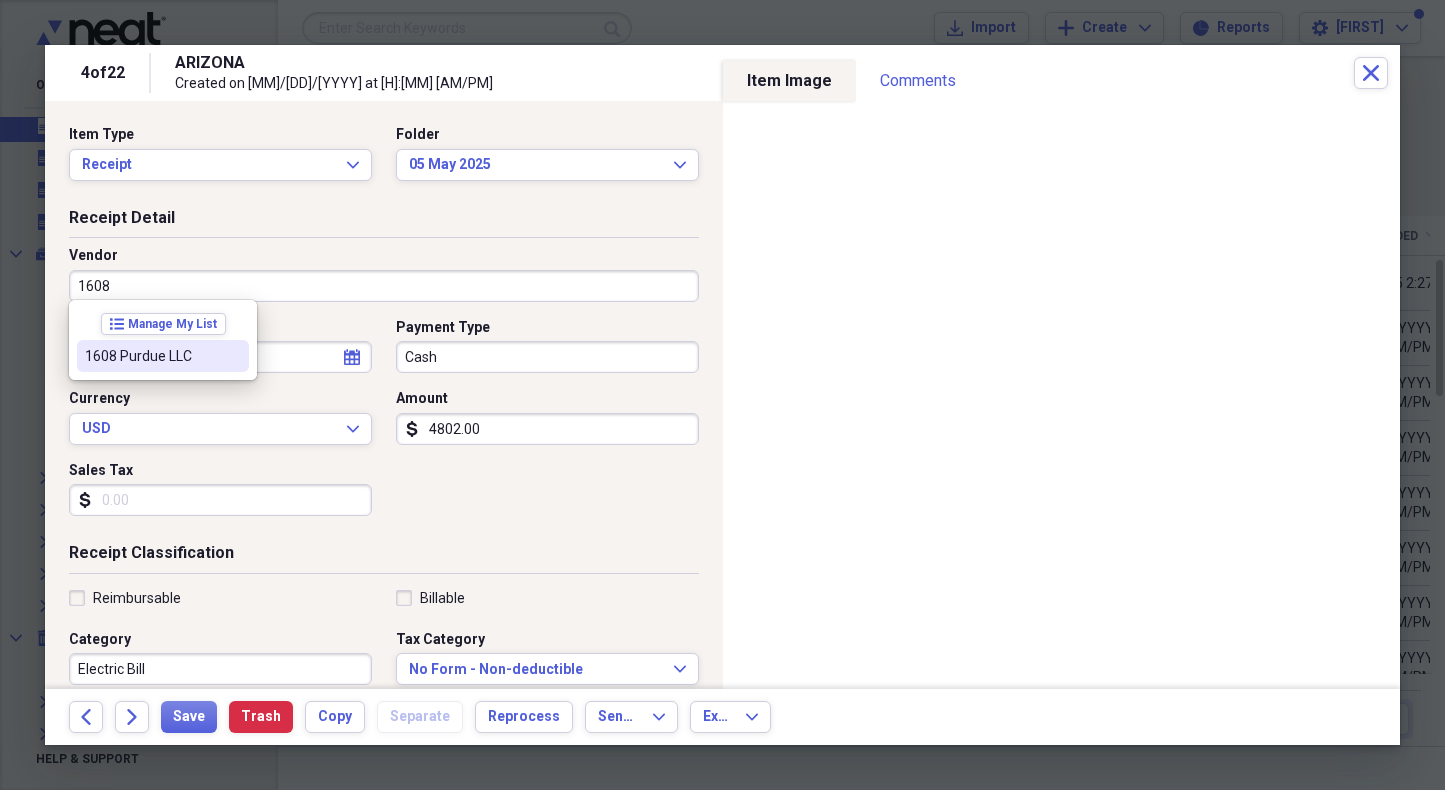 click on "1608 Purdue LLC" at bounding box center [151, 356] 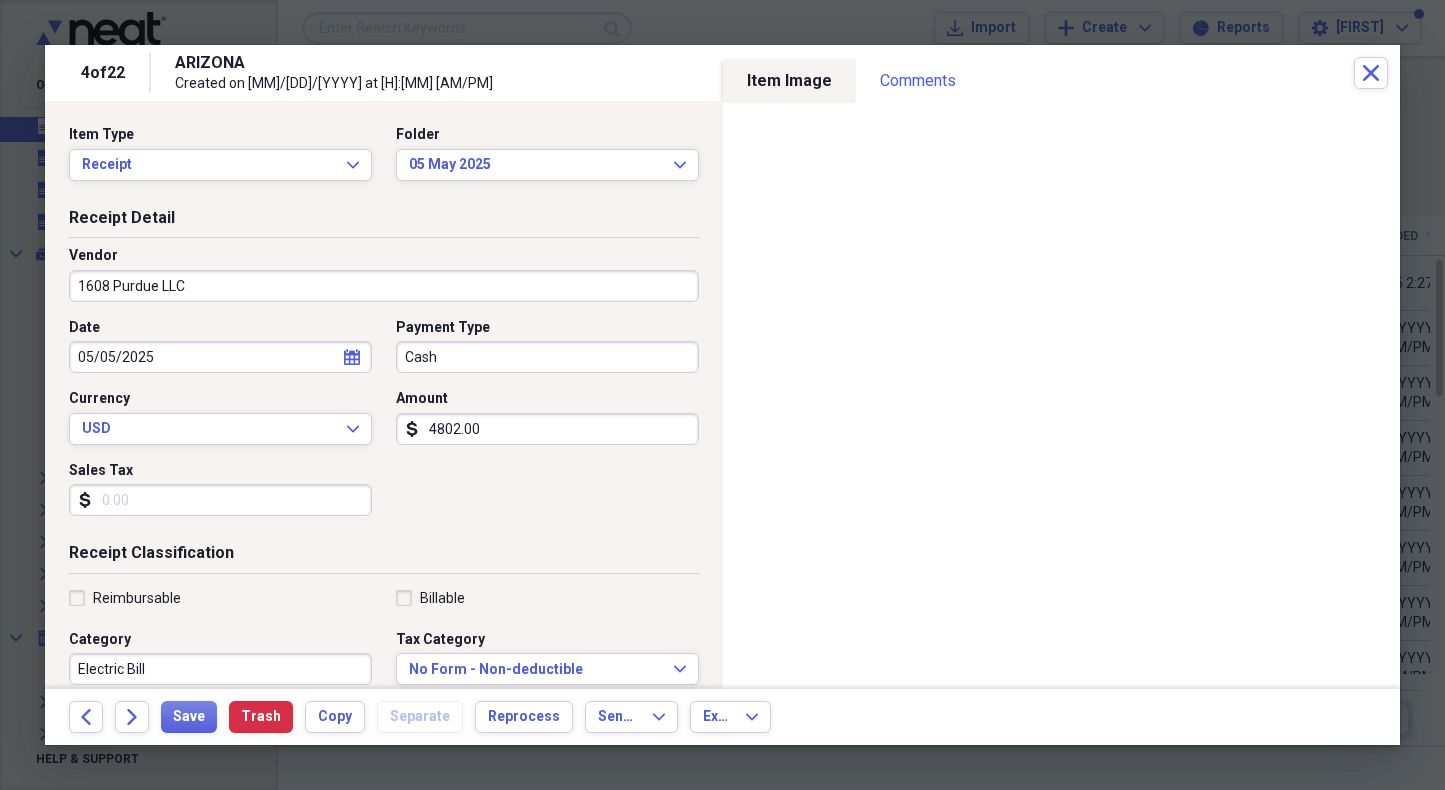 type on "Property Rent" 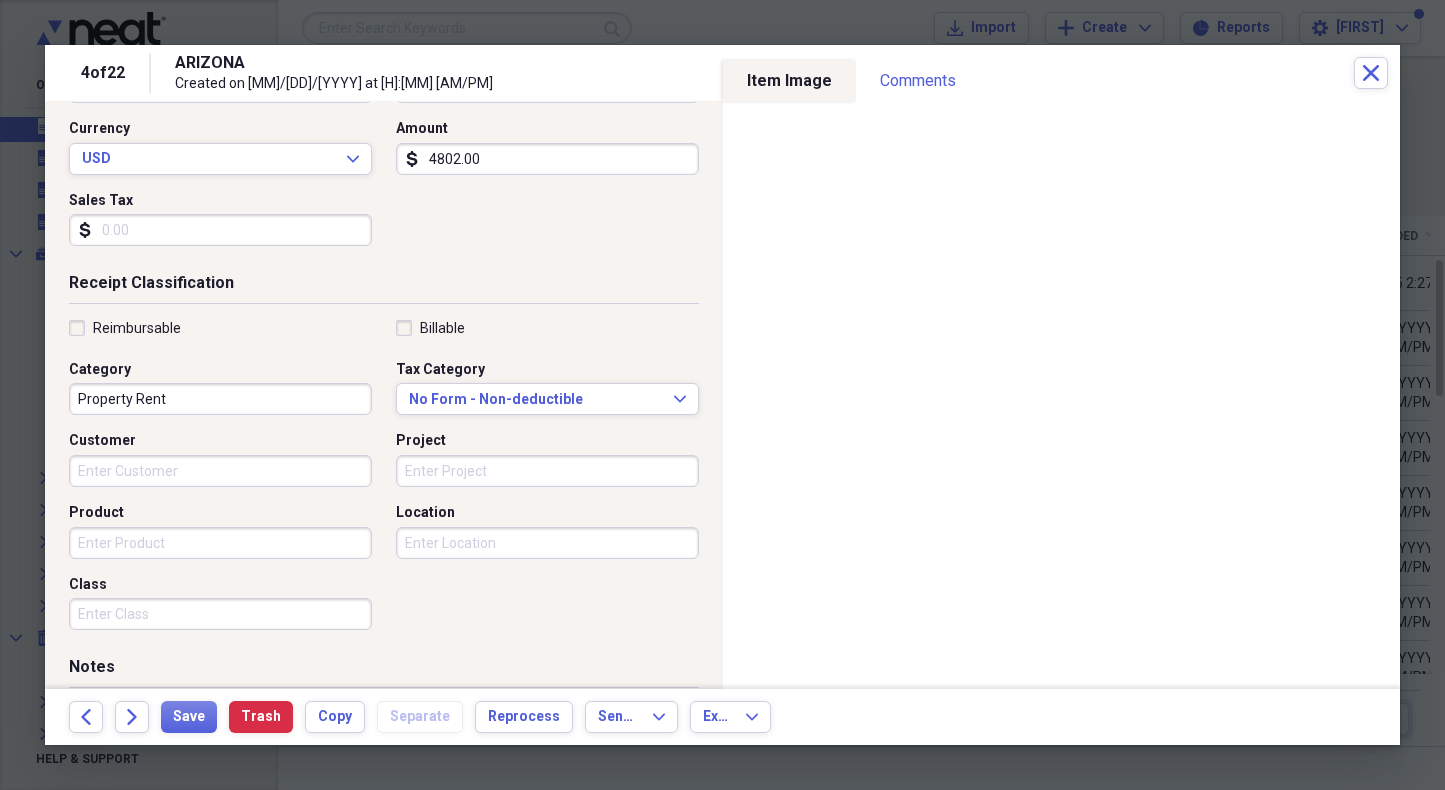 scroll, scrollTop: 275, scrollLeft: 0, axis: vertical 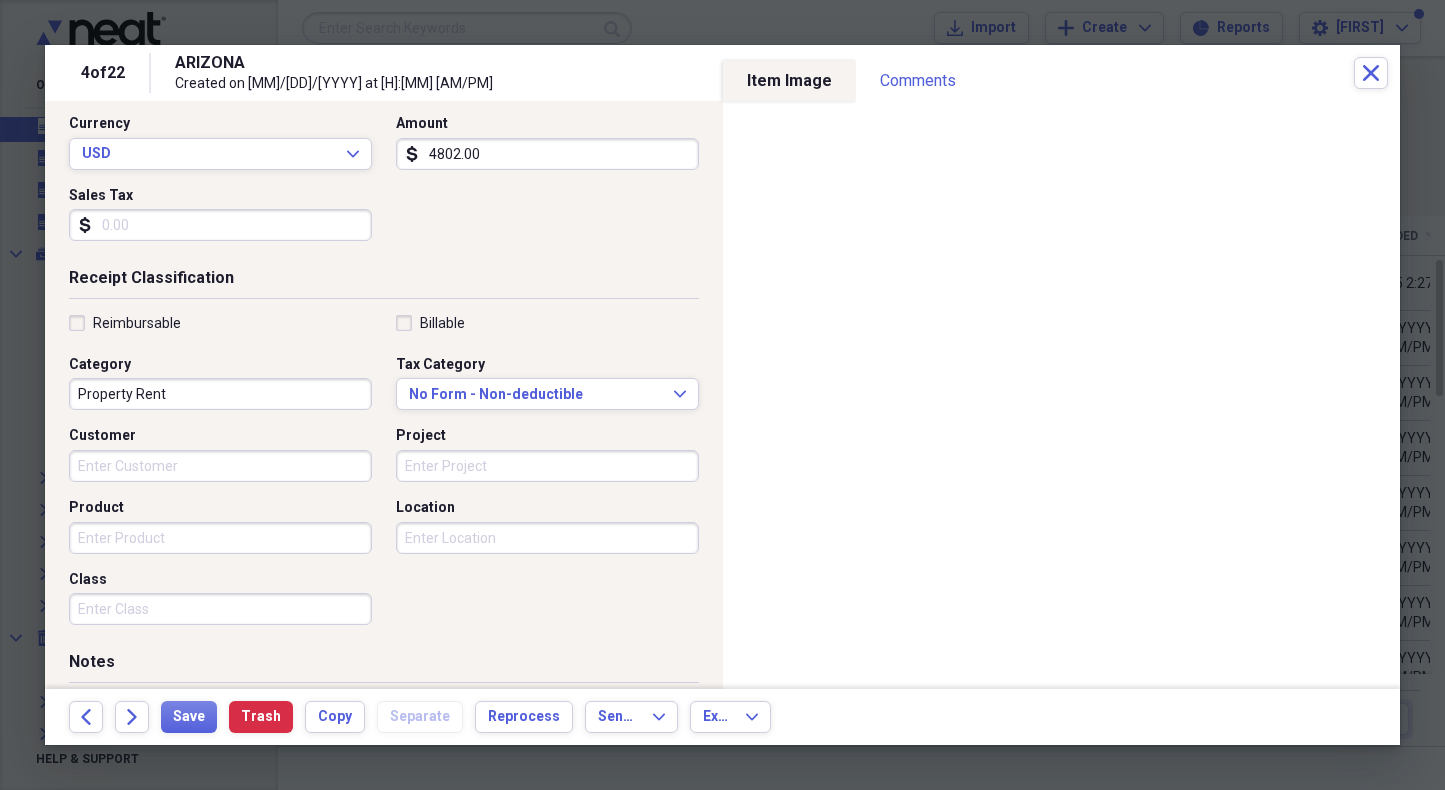 click on "Location" at bounding box center (547, 538) 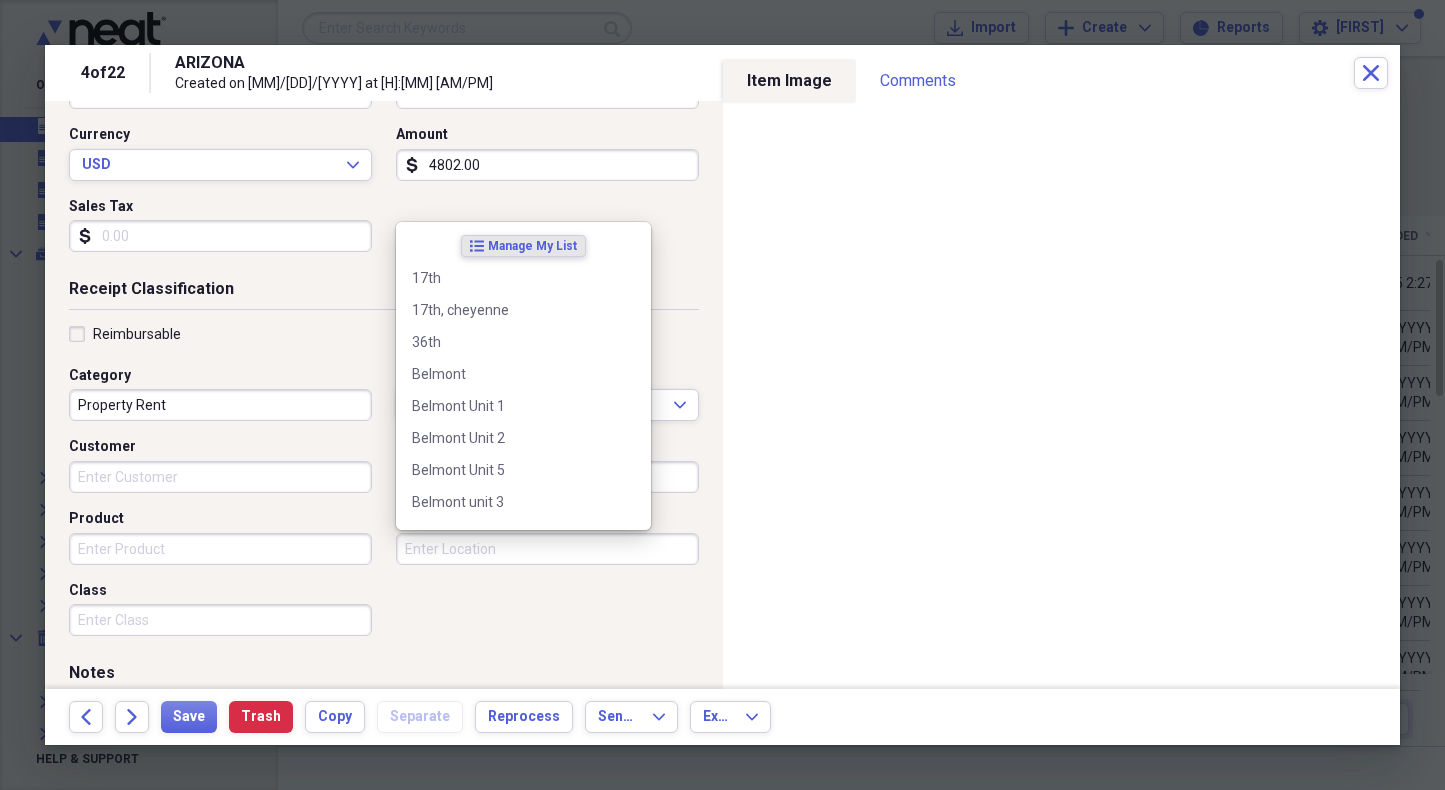 scroll, scrollTop: 260, scrollLeft: 0, axis: vertical 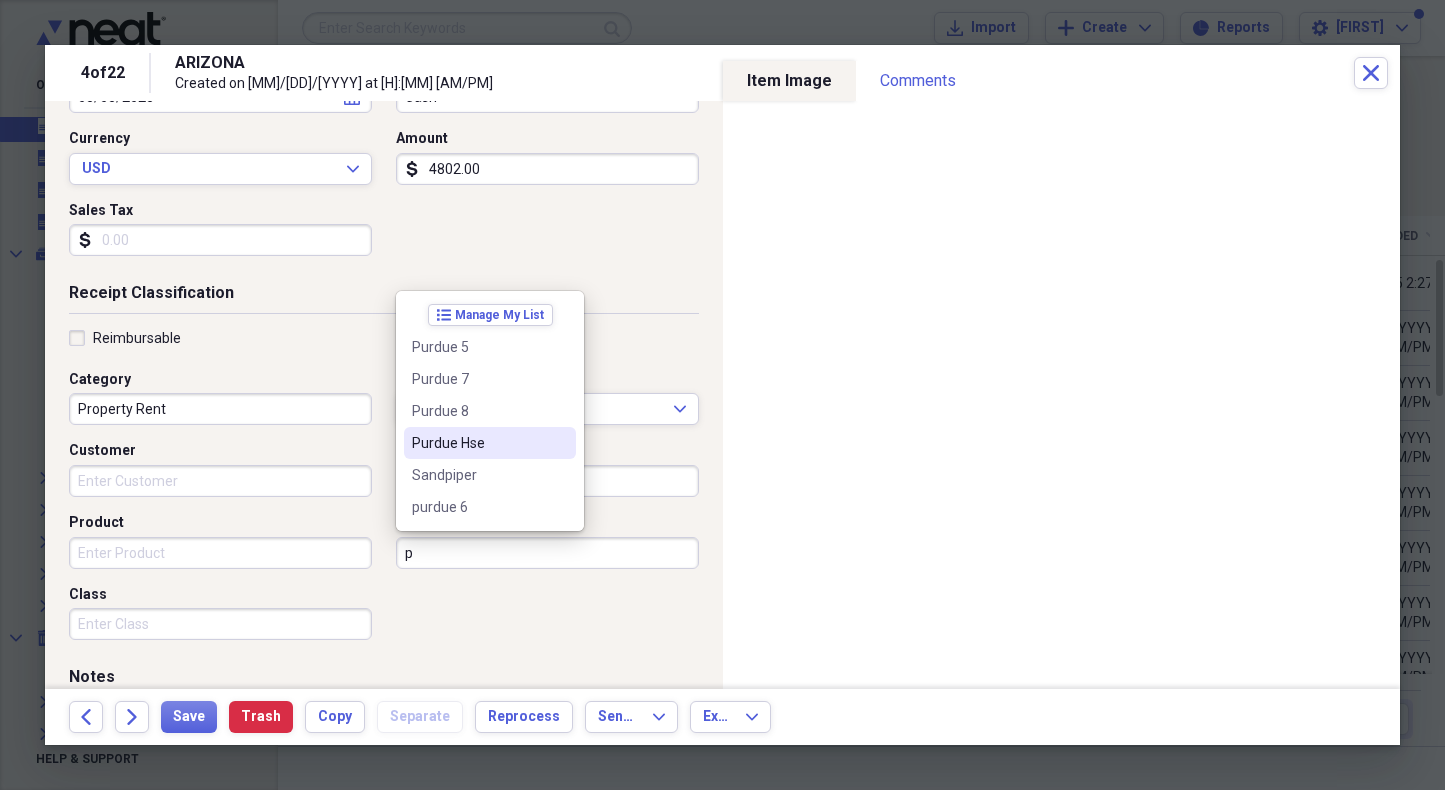 click on "Purdue Hse" at bounding box center [478, 443] 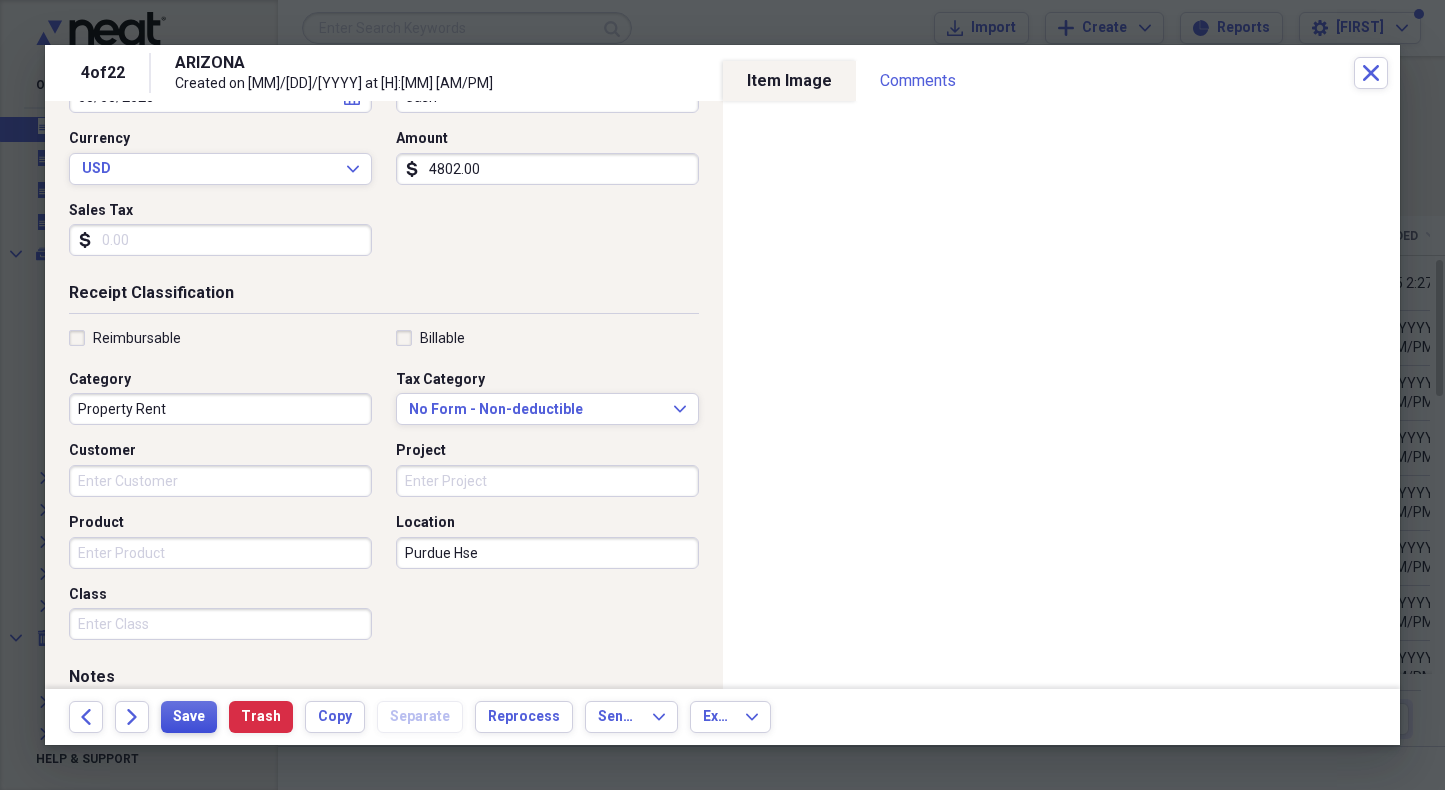 click on "Save" at bounding box center [189, 717] 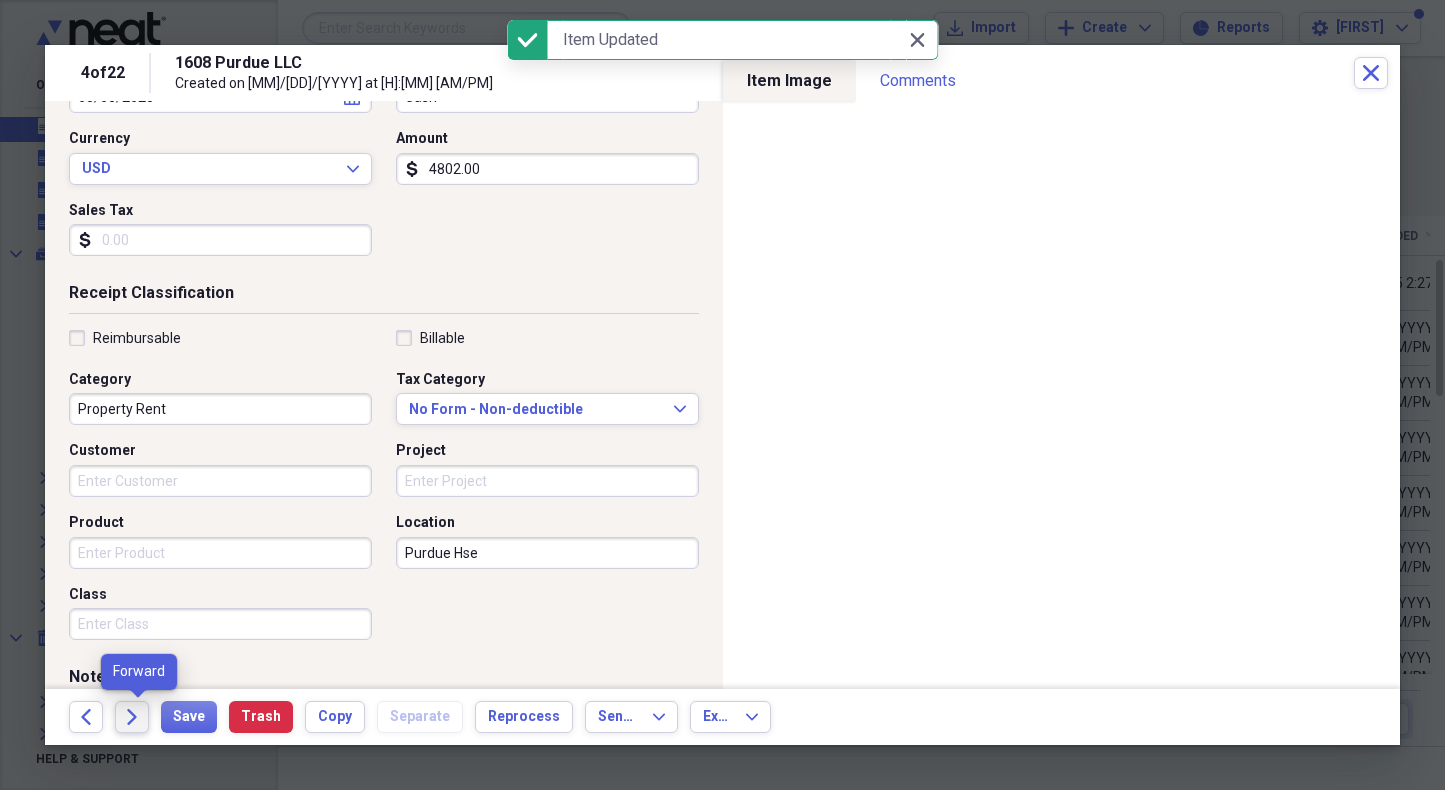 click 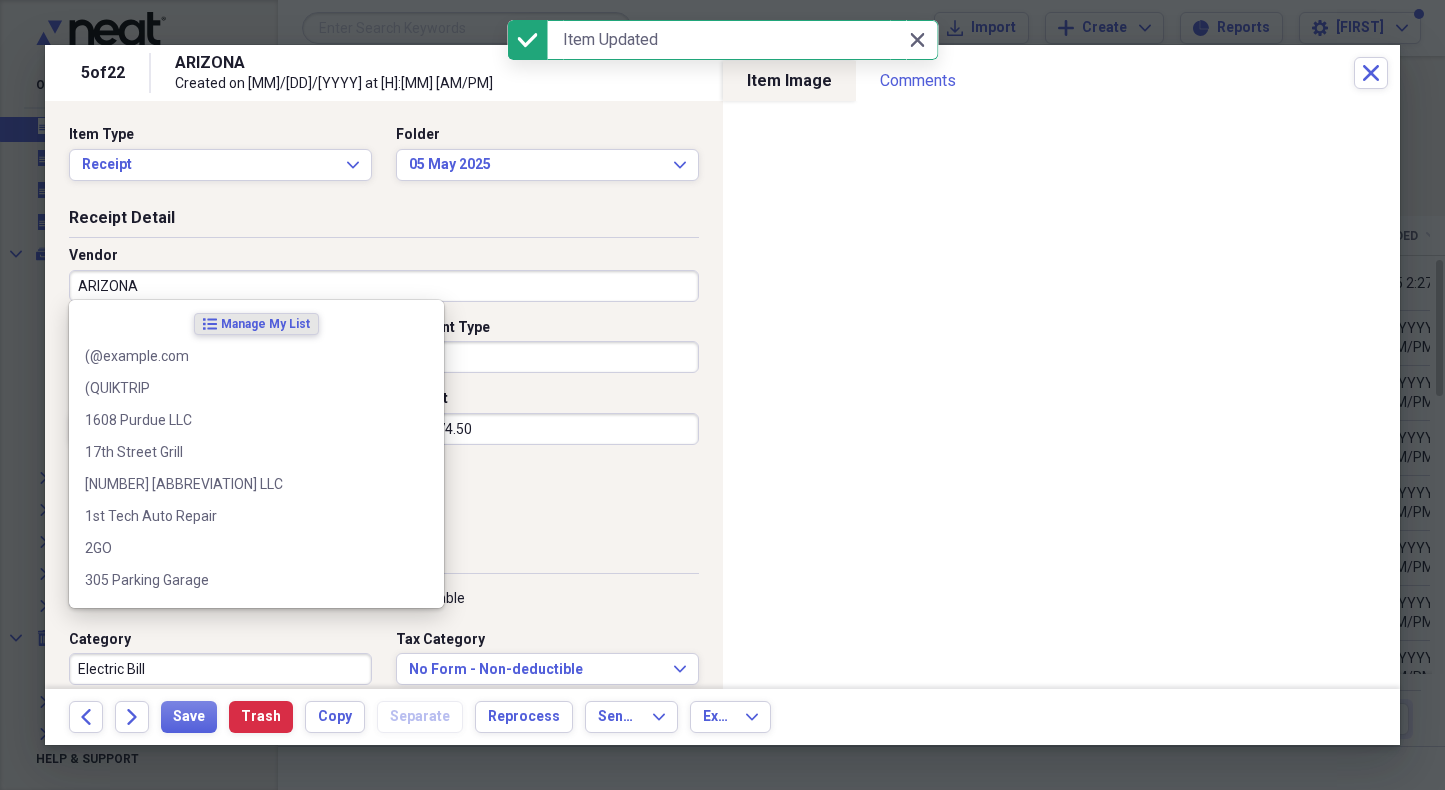 click on "ARIZONA" at bounding box center (384, 286) 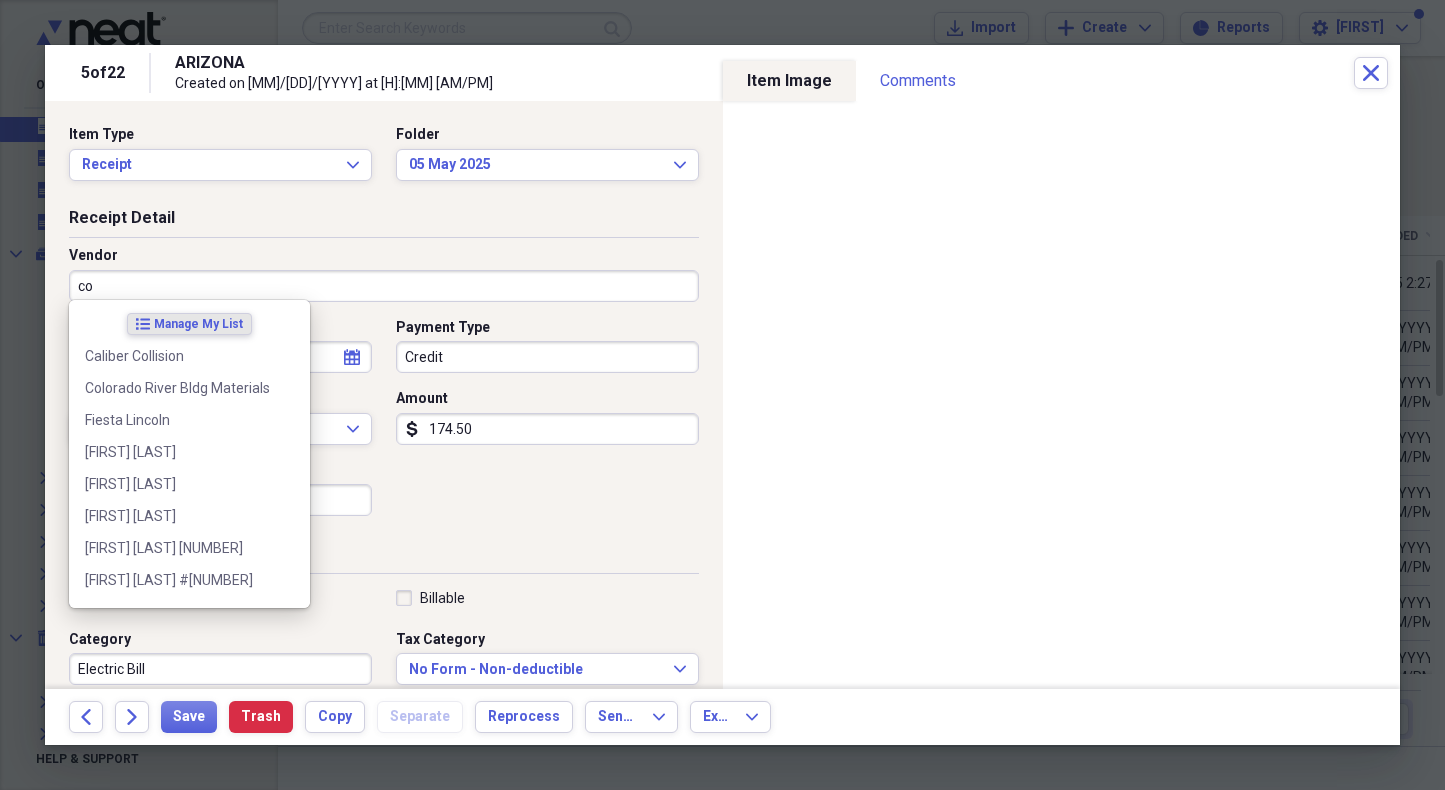 type on "c" 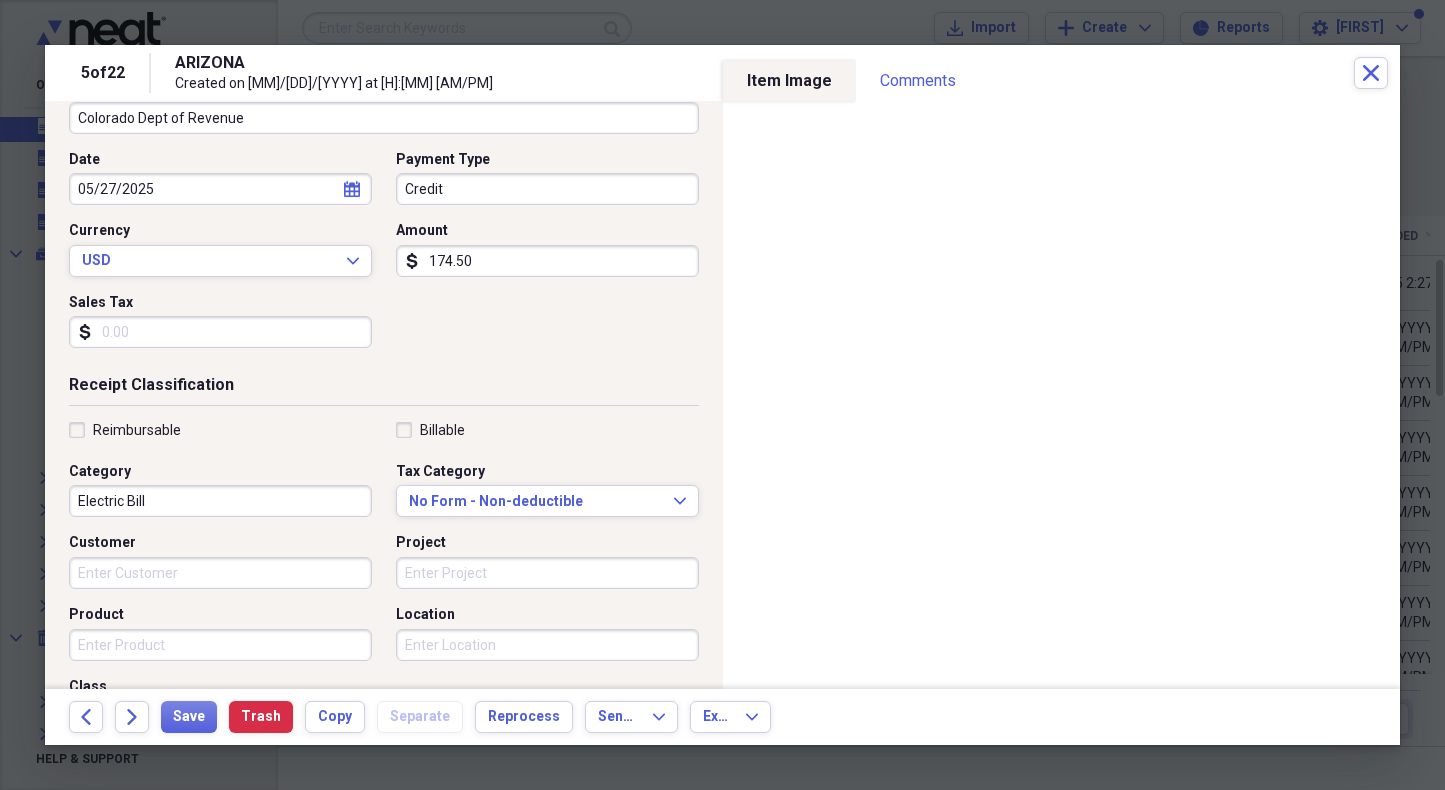 scroll, scrollTop: 174, scrollLeft: 0, axis: vertical 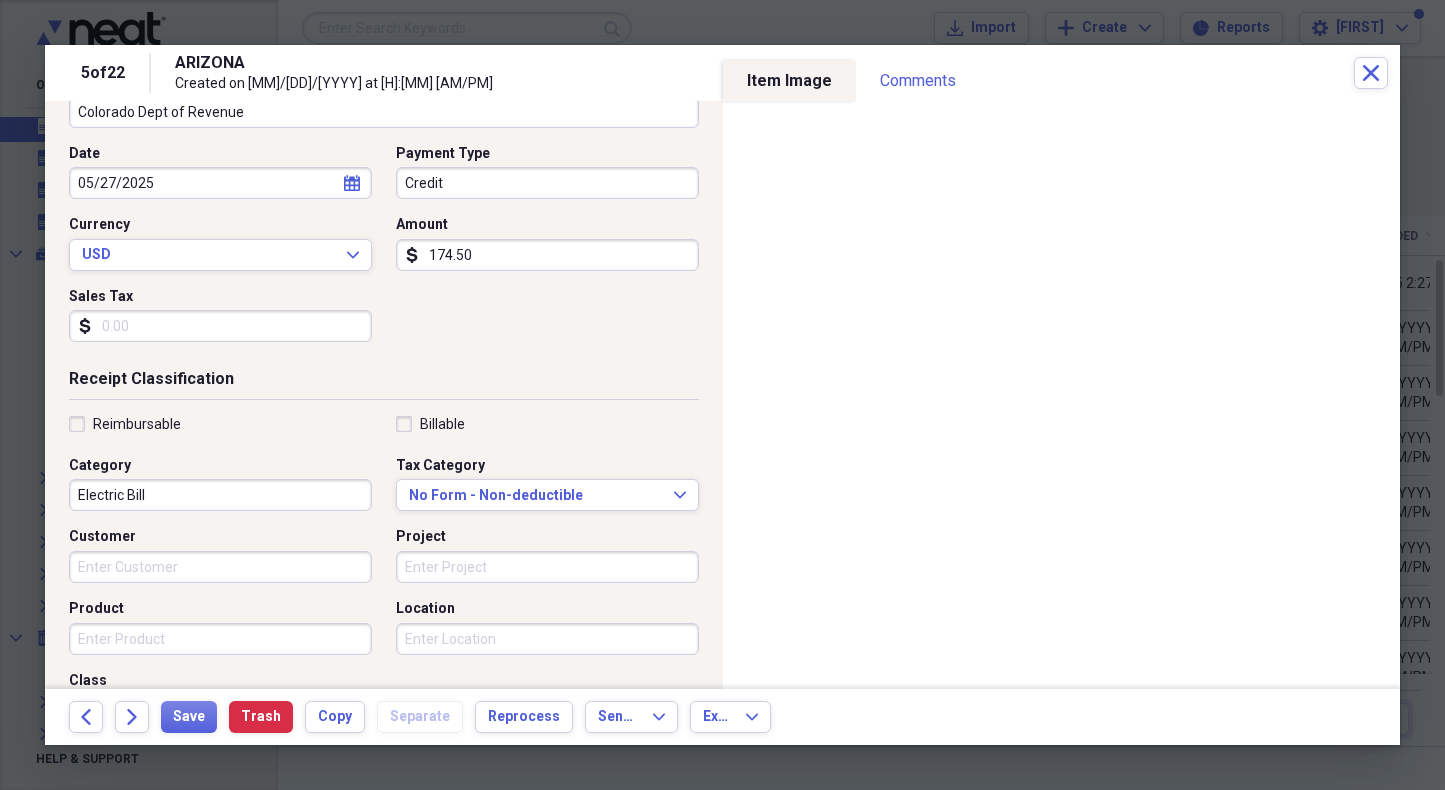 type on "Colorado Dept of Revenue" 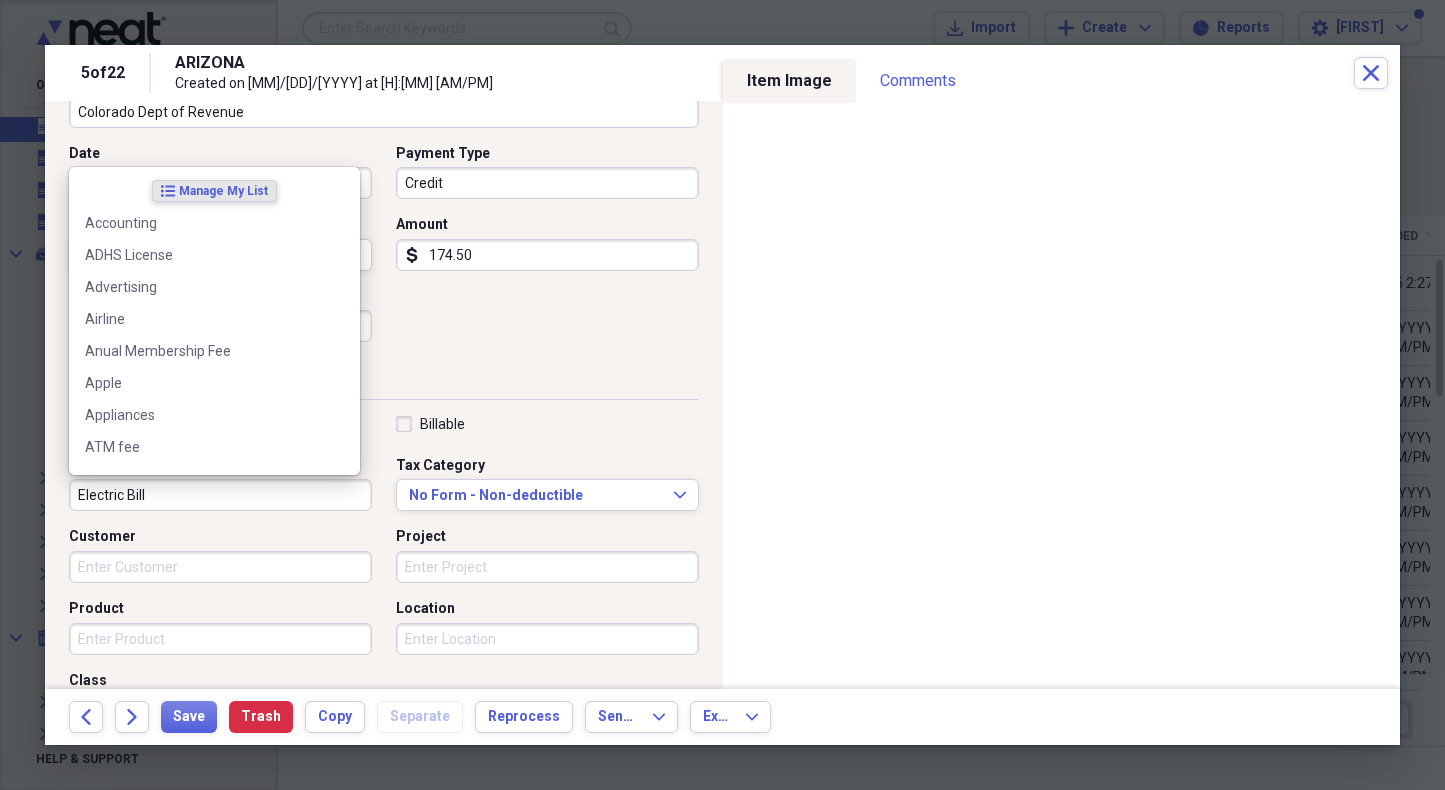 click on "Electric Bill" at bounding box center (220, 495) 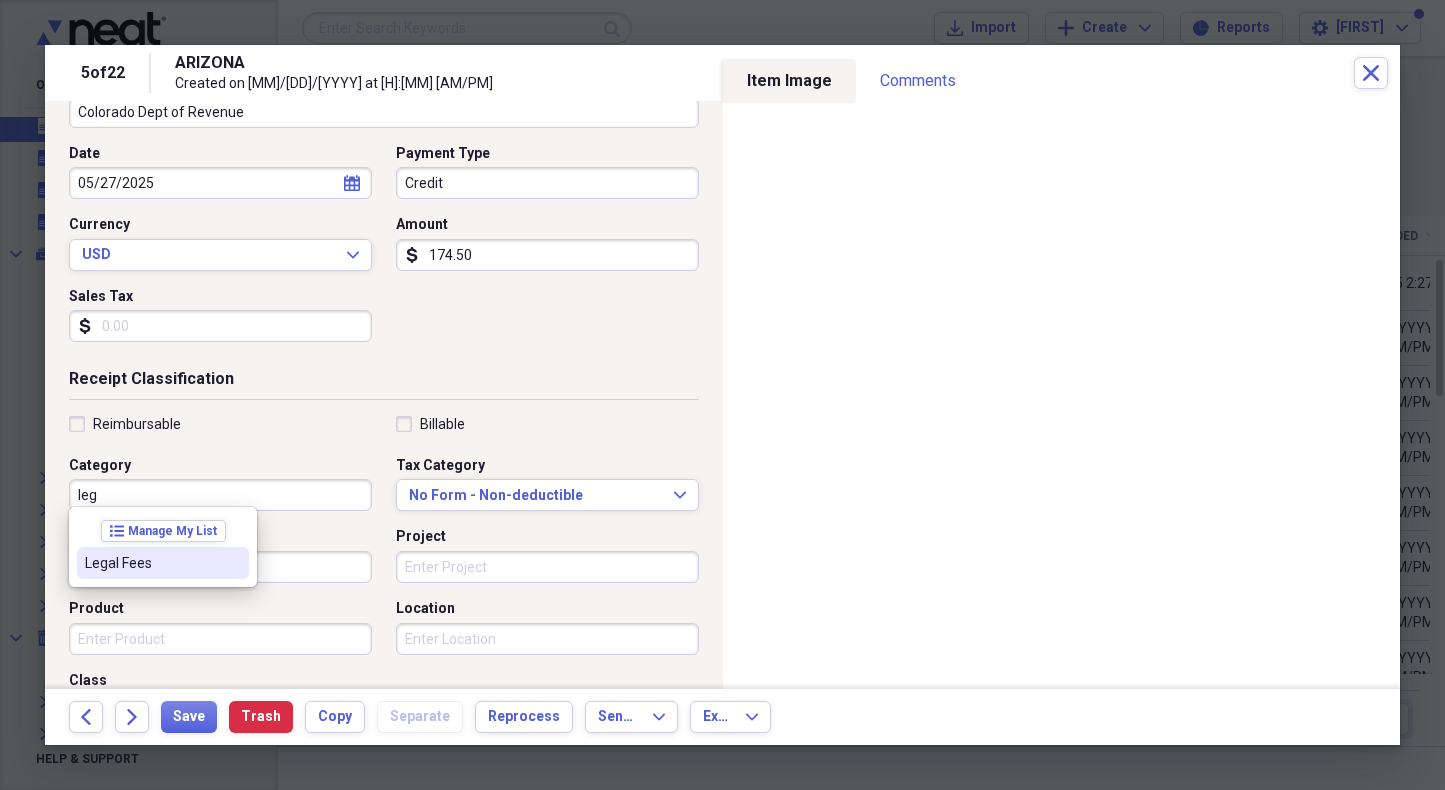 click on "Legal Fees" at bounding box center (151, 563) 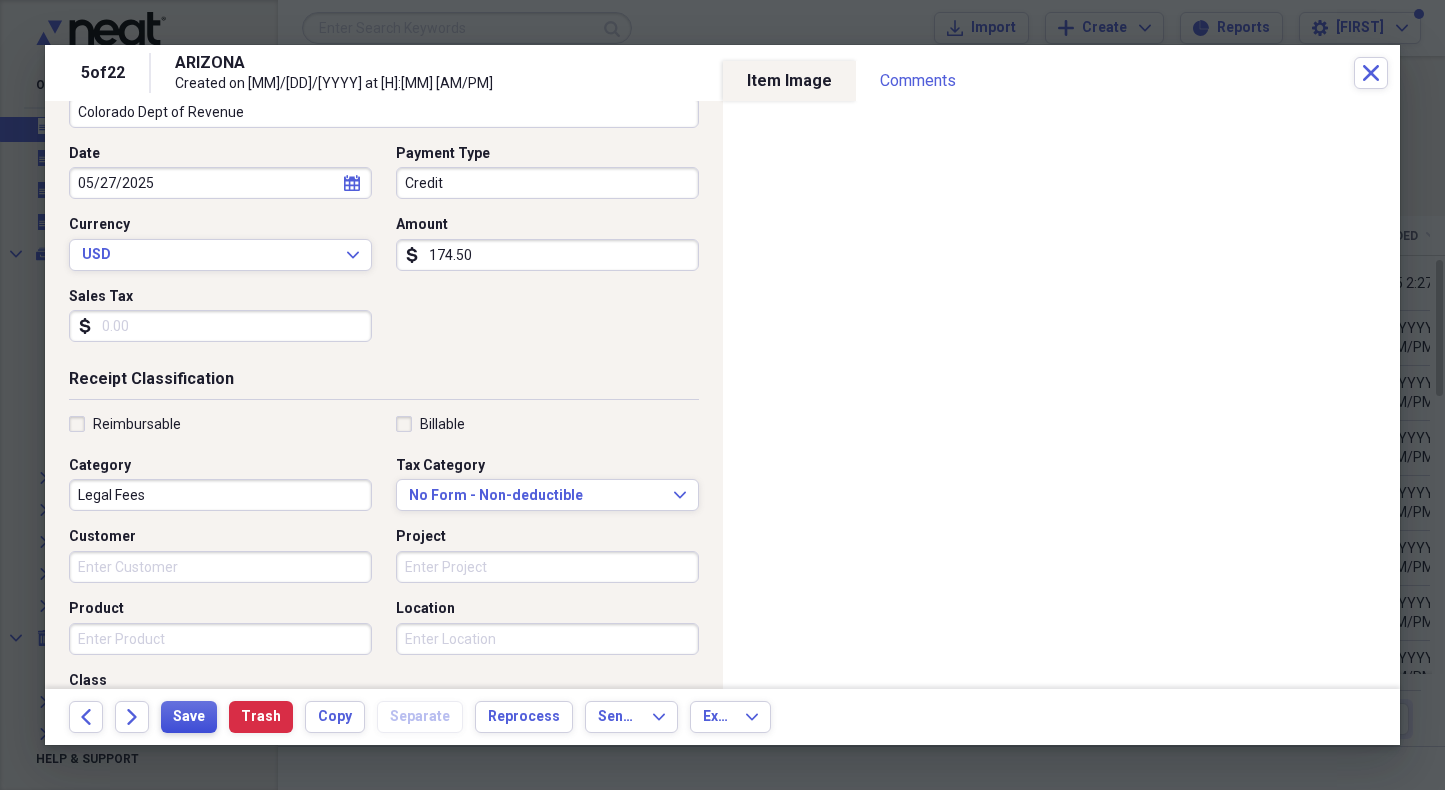click on "Save" at bounding box center [189, 717] 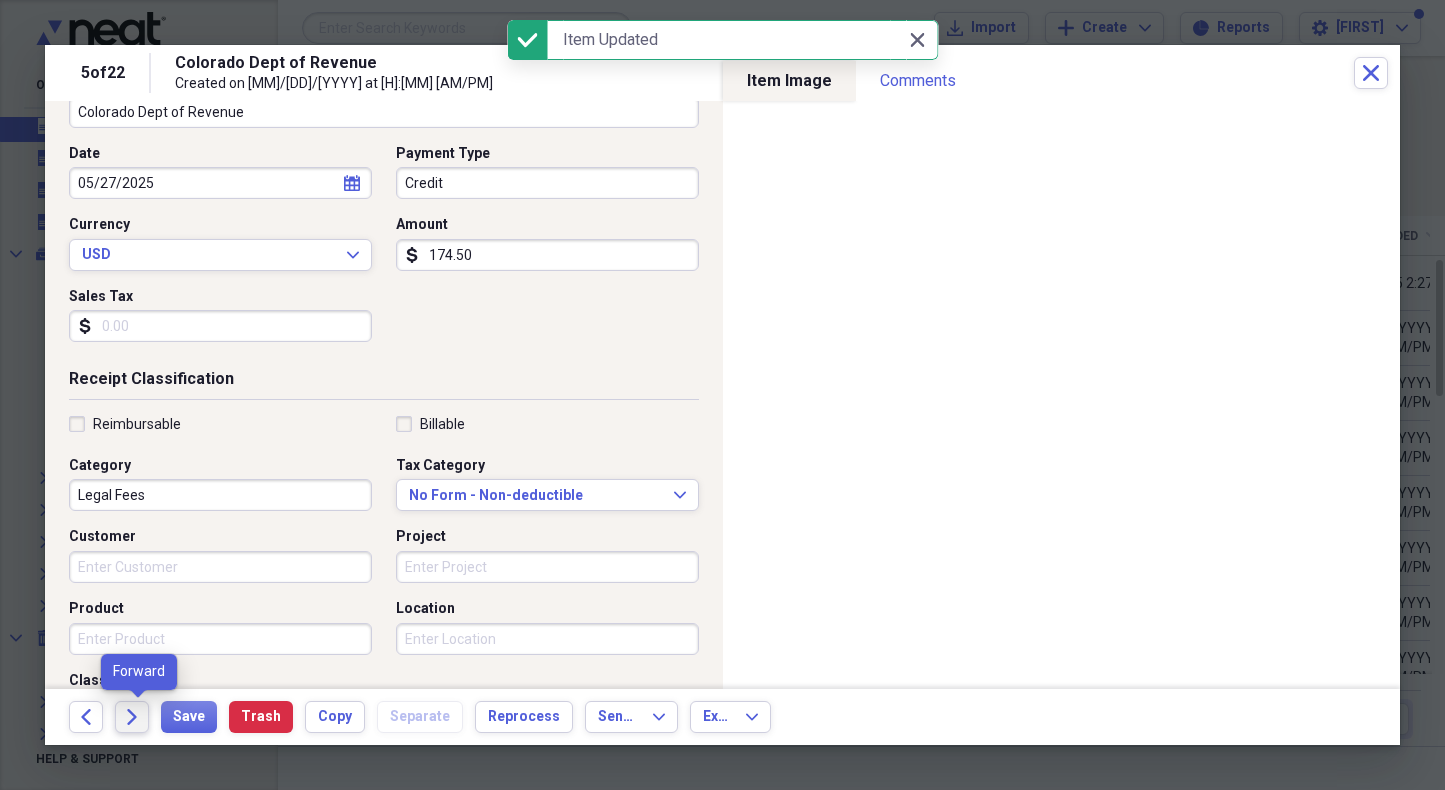 click on "Forward" 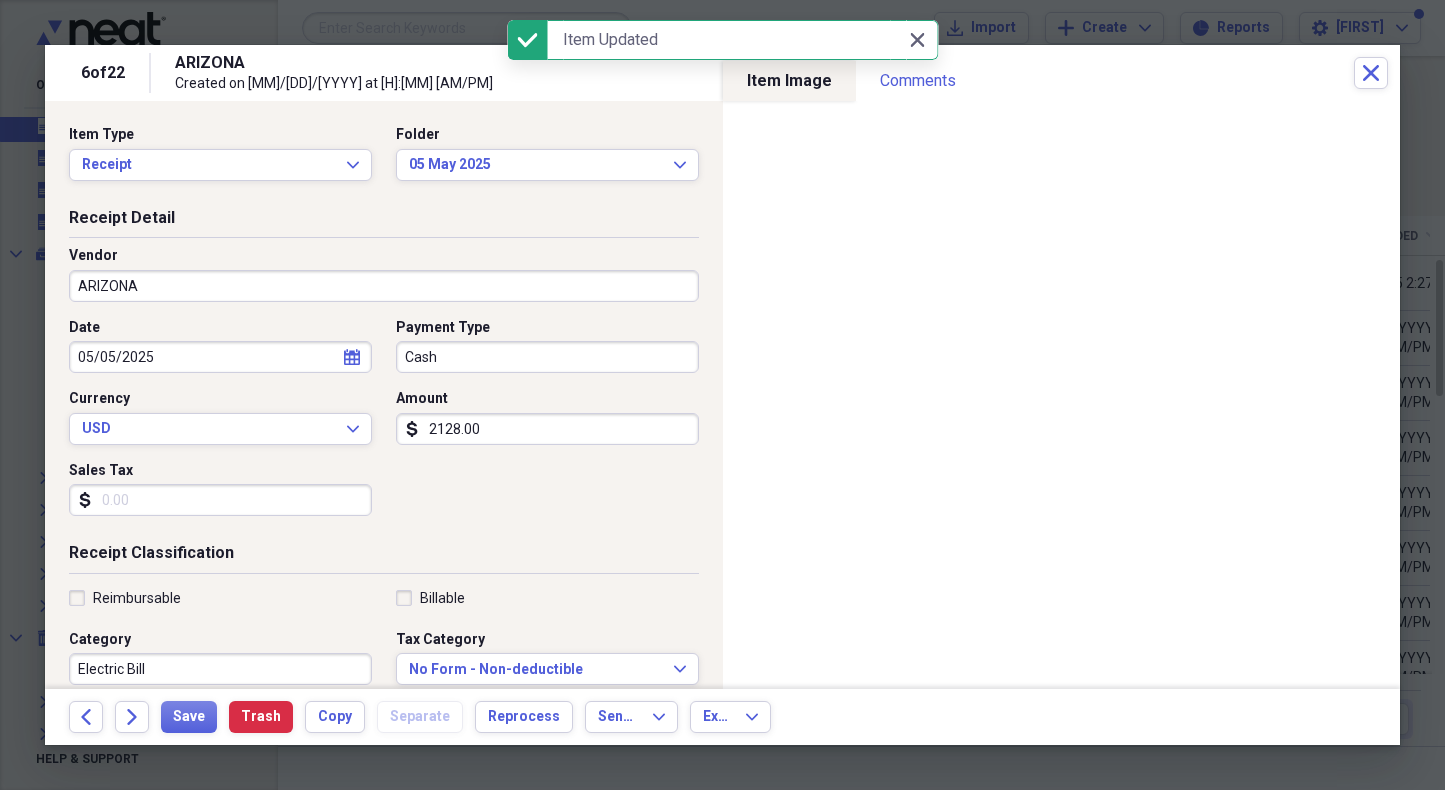 click on "ARIZONA" at bounding box center (384, 286) 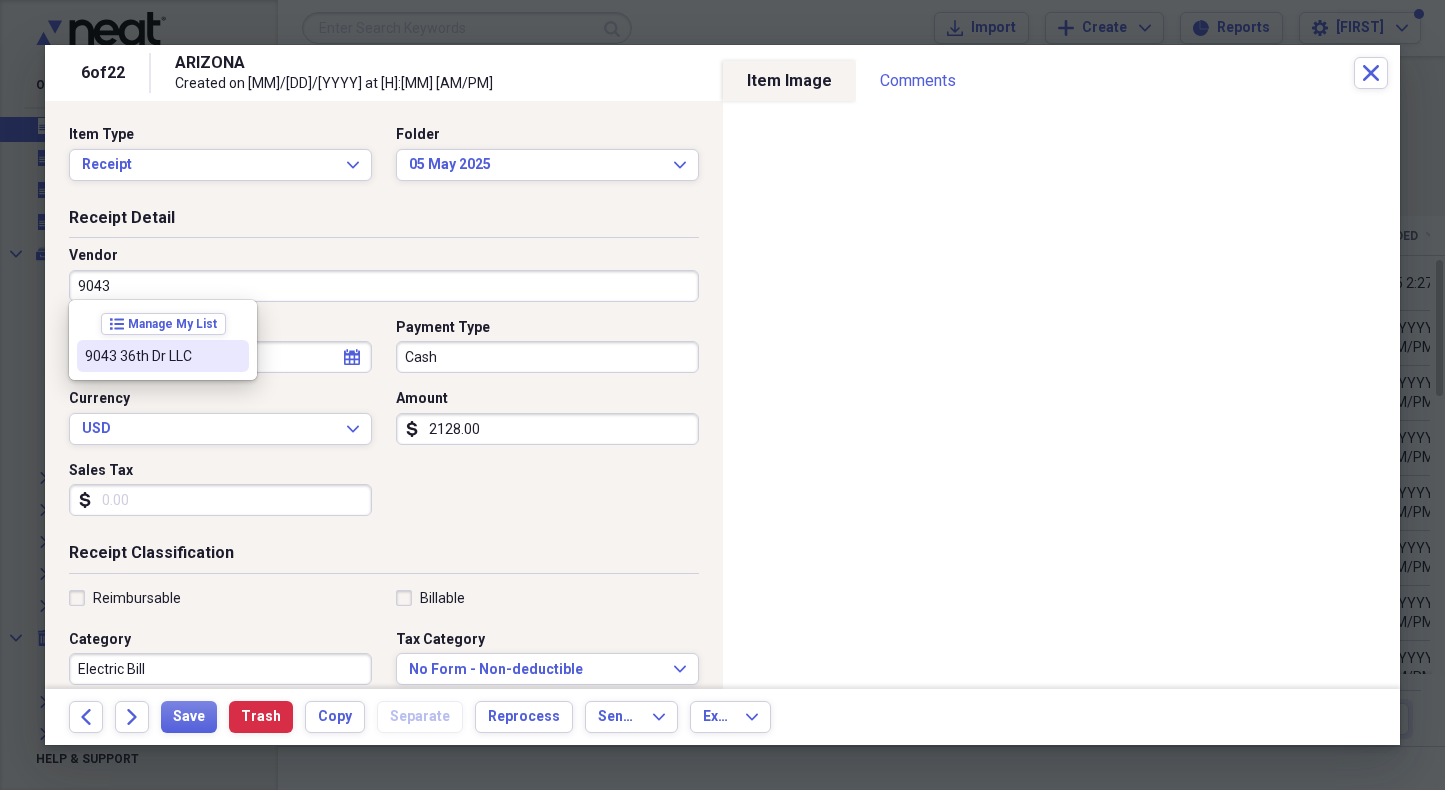 click on "9043 36th Dr LLC" at bounding box center (163, 356) 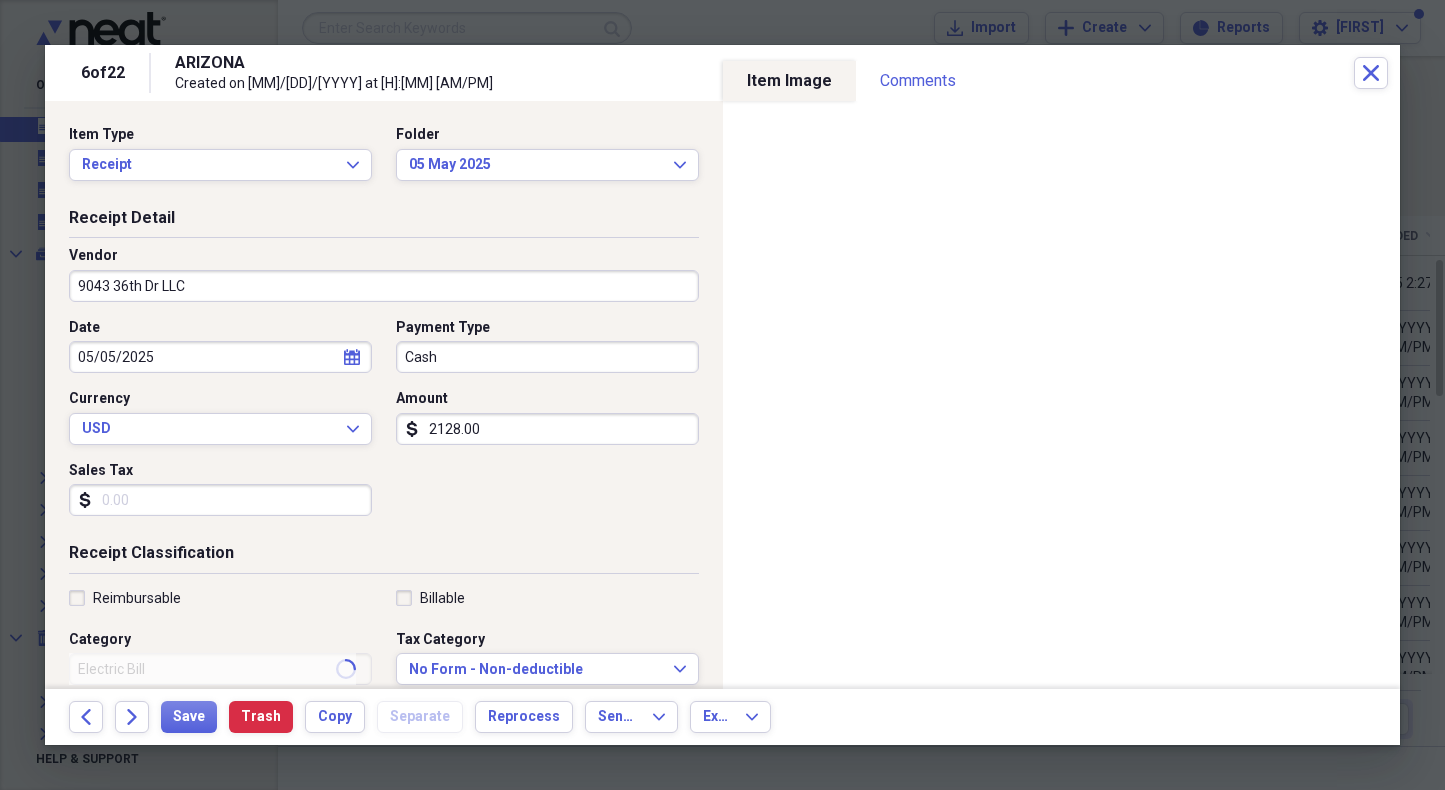 type on "Property Rent" 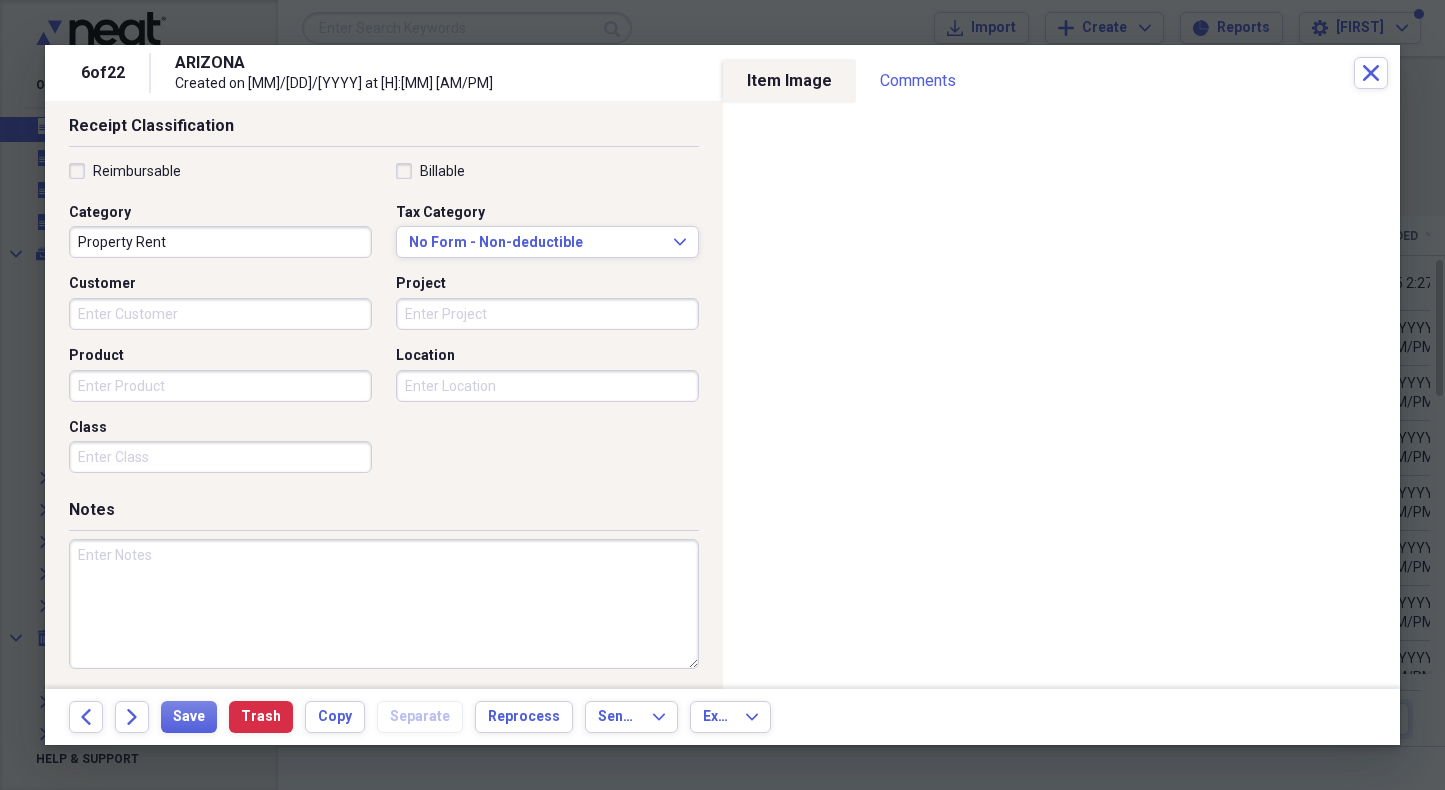 scroll, scrollTop: 426, scrollLeft: 0, axis: vertical 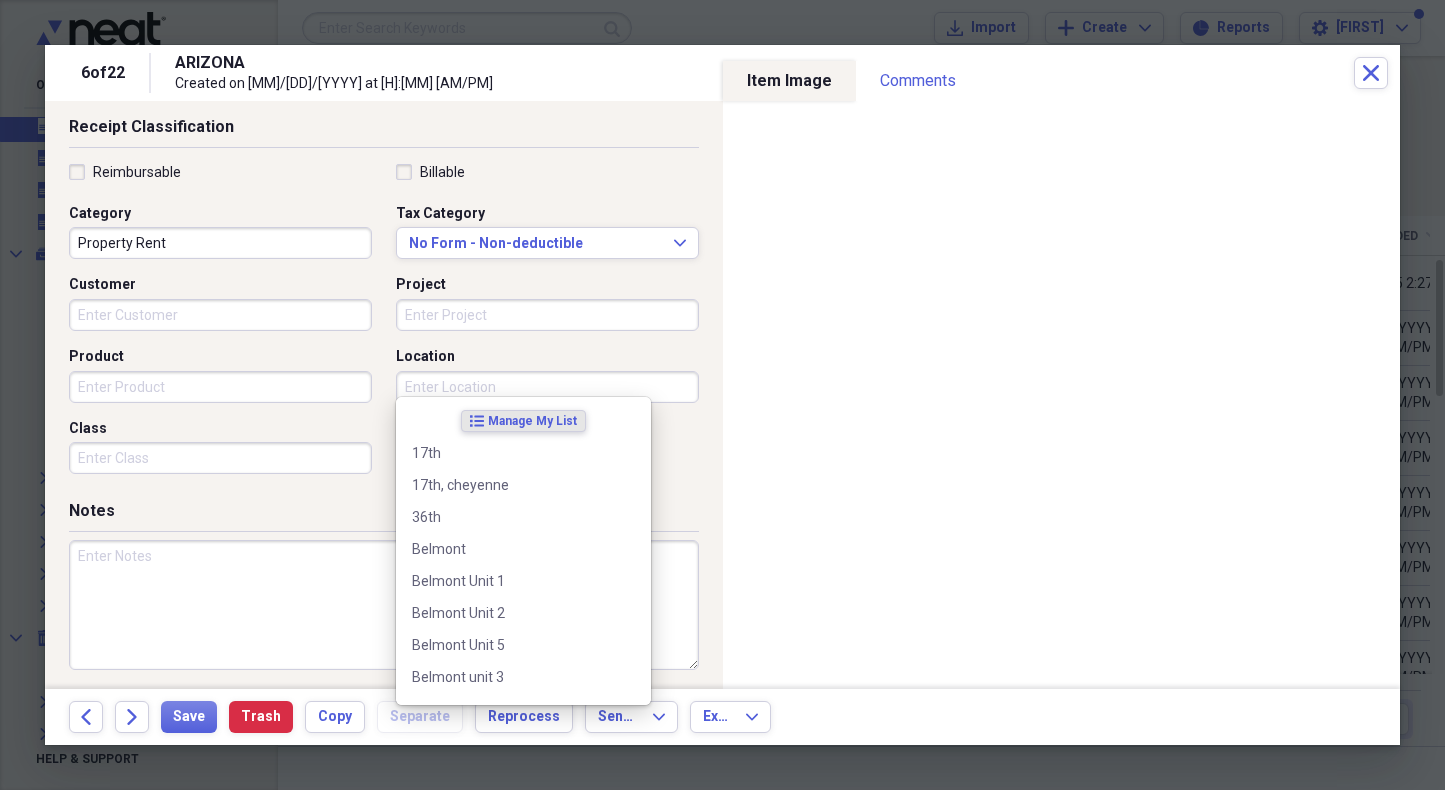 click on "Location" at bounding box center [547, 387] 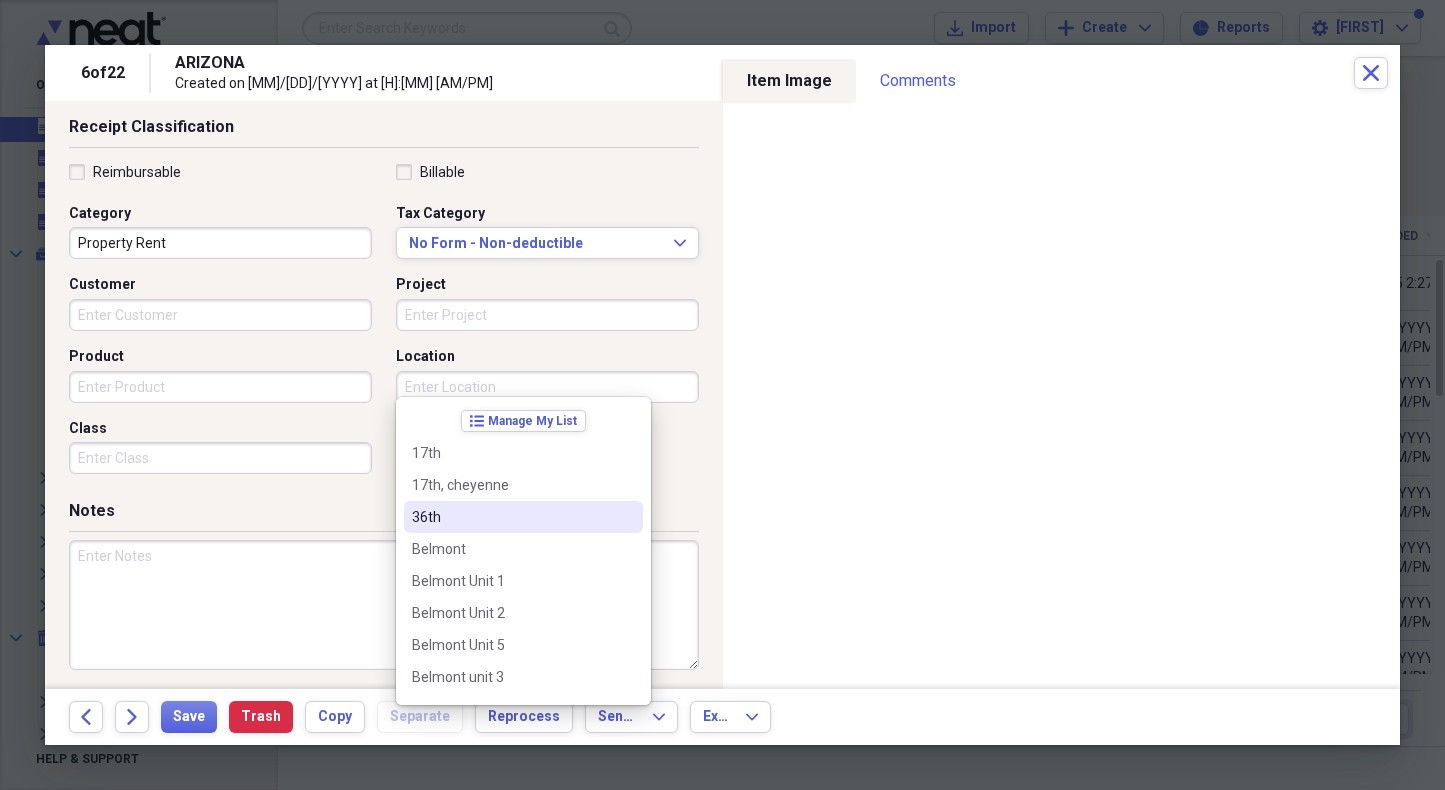 click on "36th" at bounding box center [511, 517] 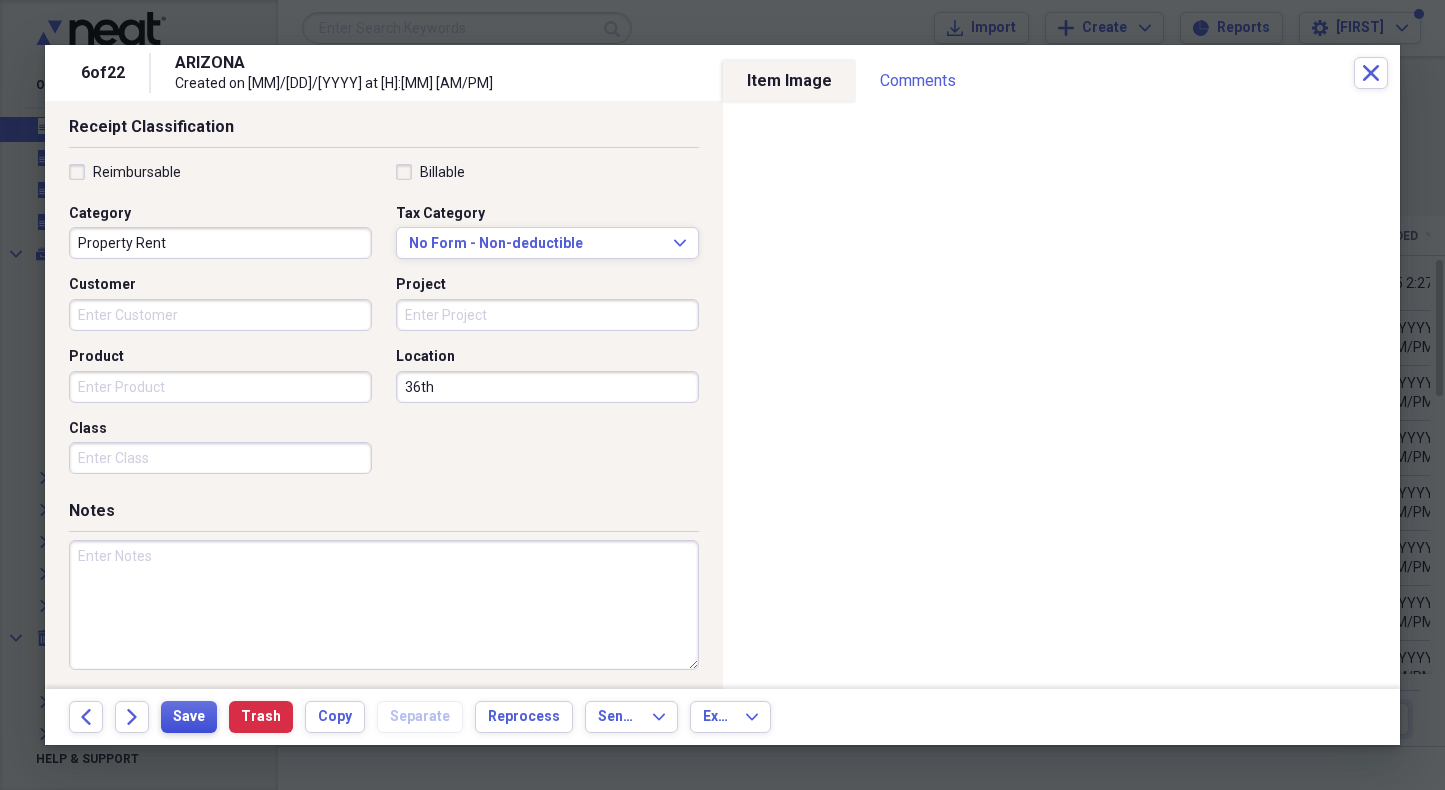 click on "Save" at bounding box center (189, 717) 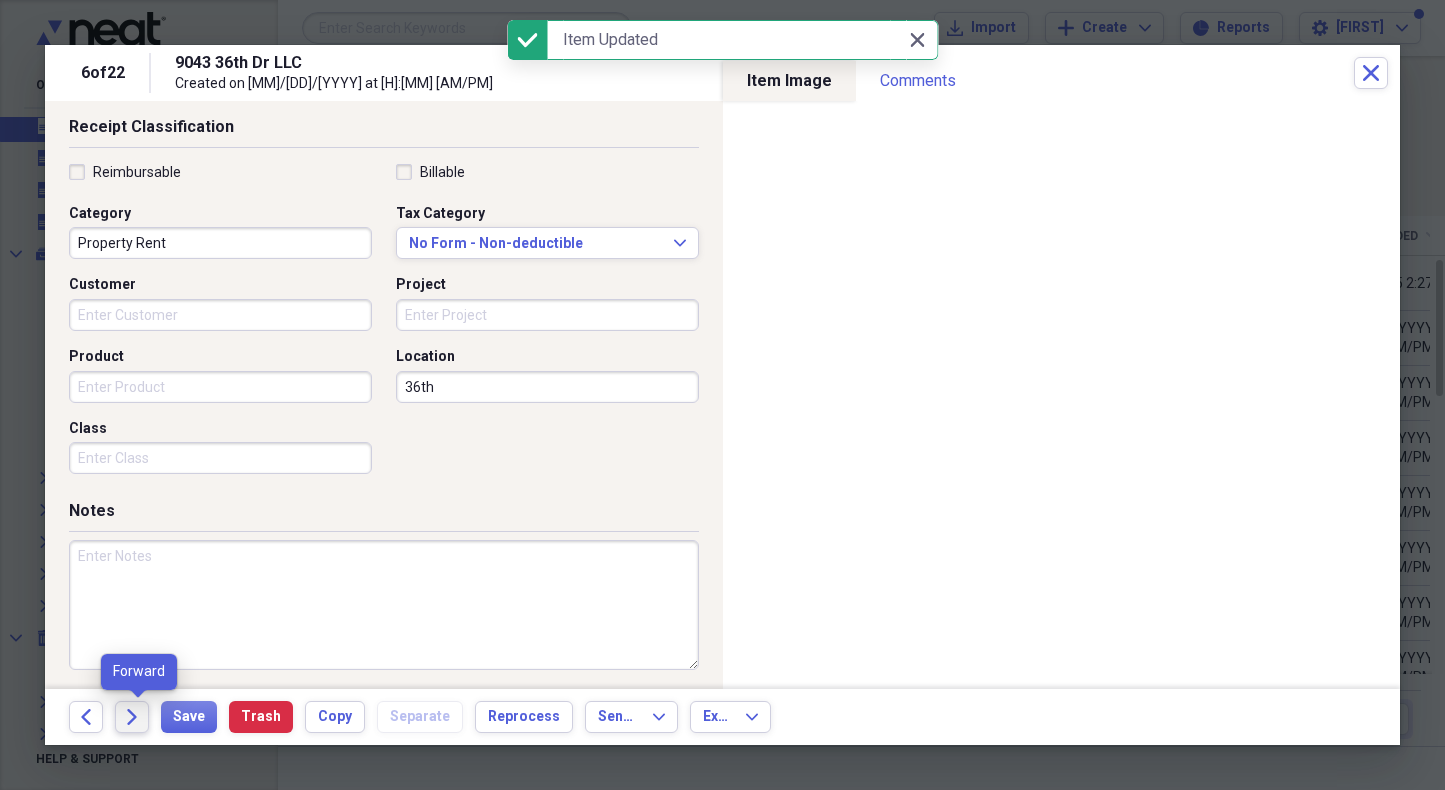 click on "Forward" 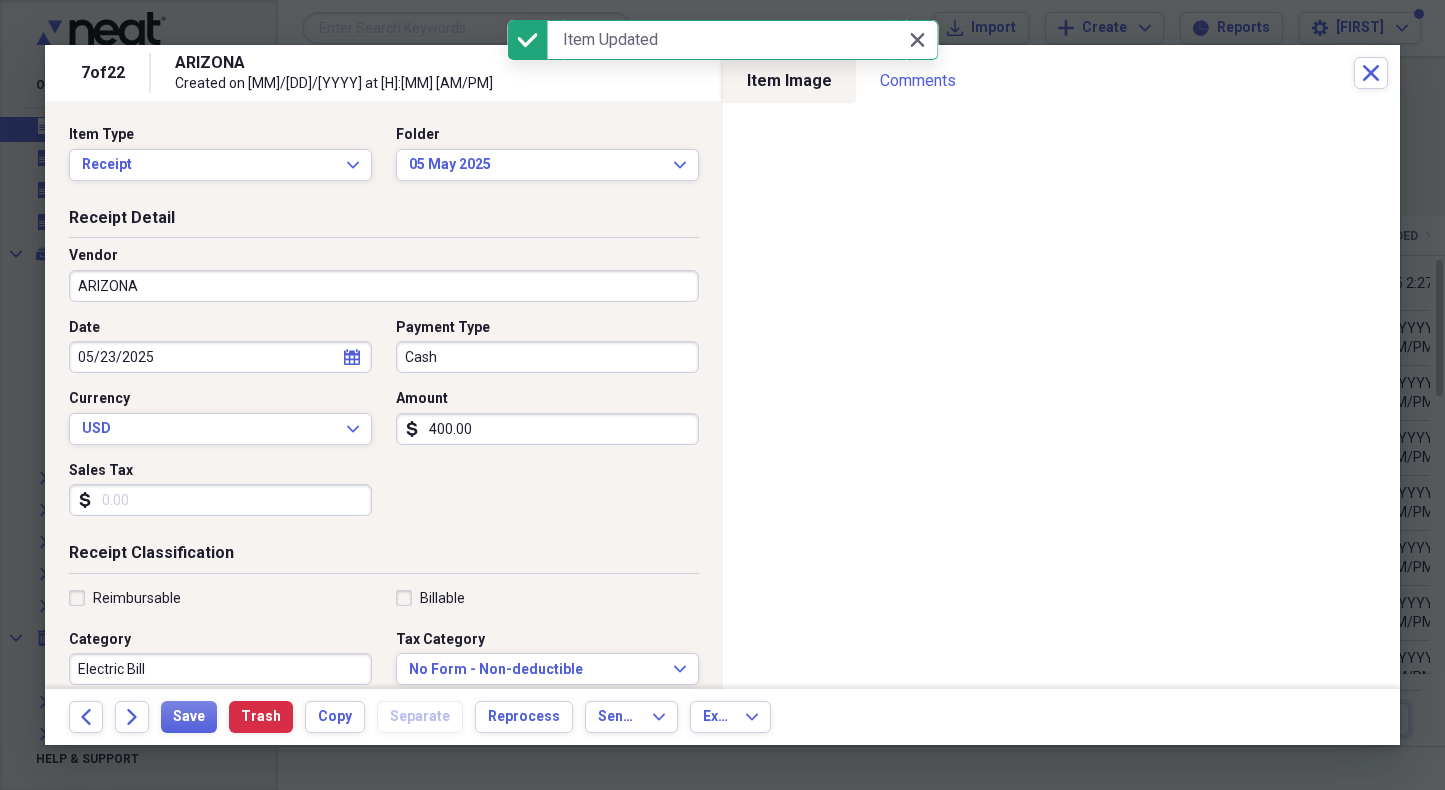 click on "ARIZONA" at bounding box center (384, 286) 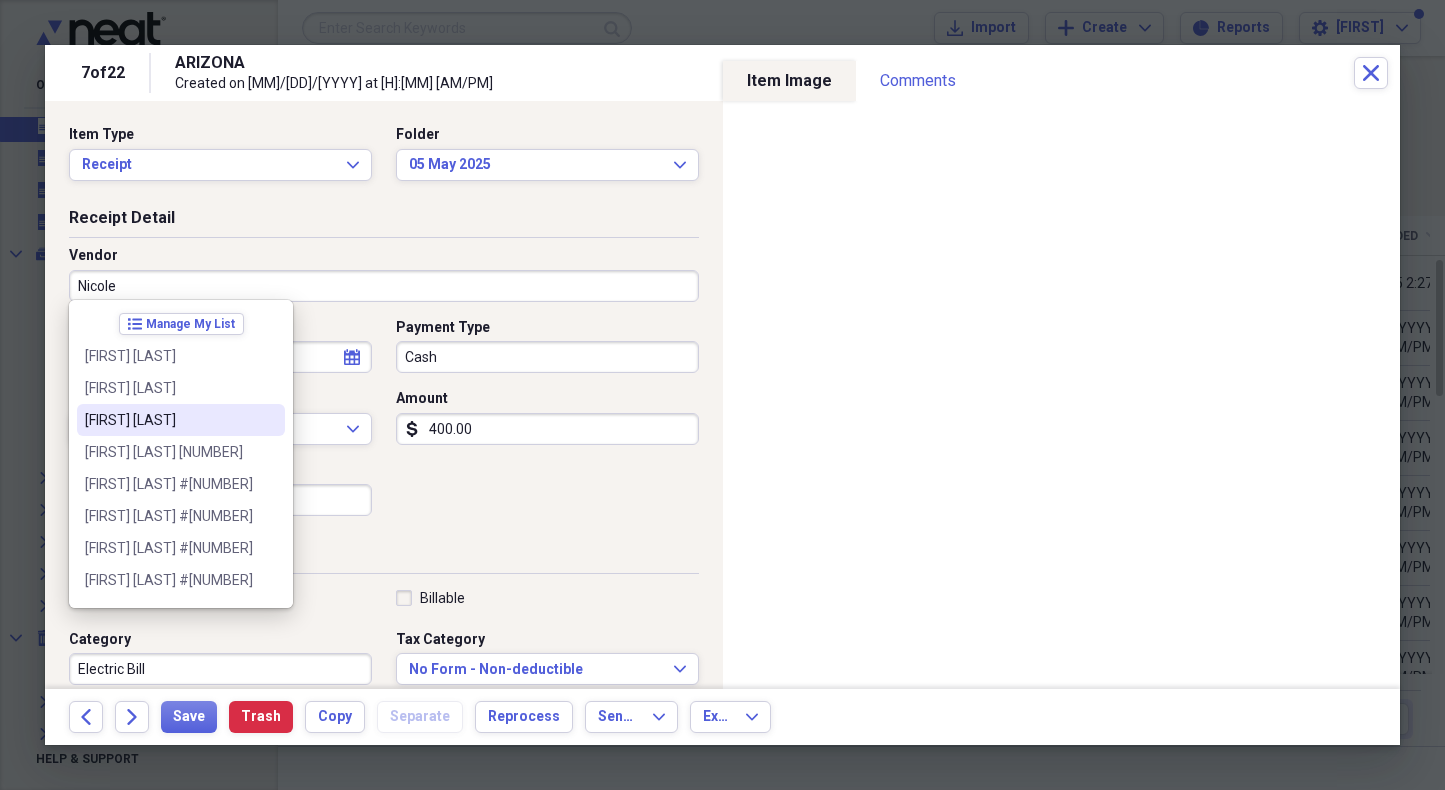 click on "[FIRST] [LAST]" at bounding box center (169, 420) 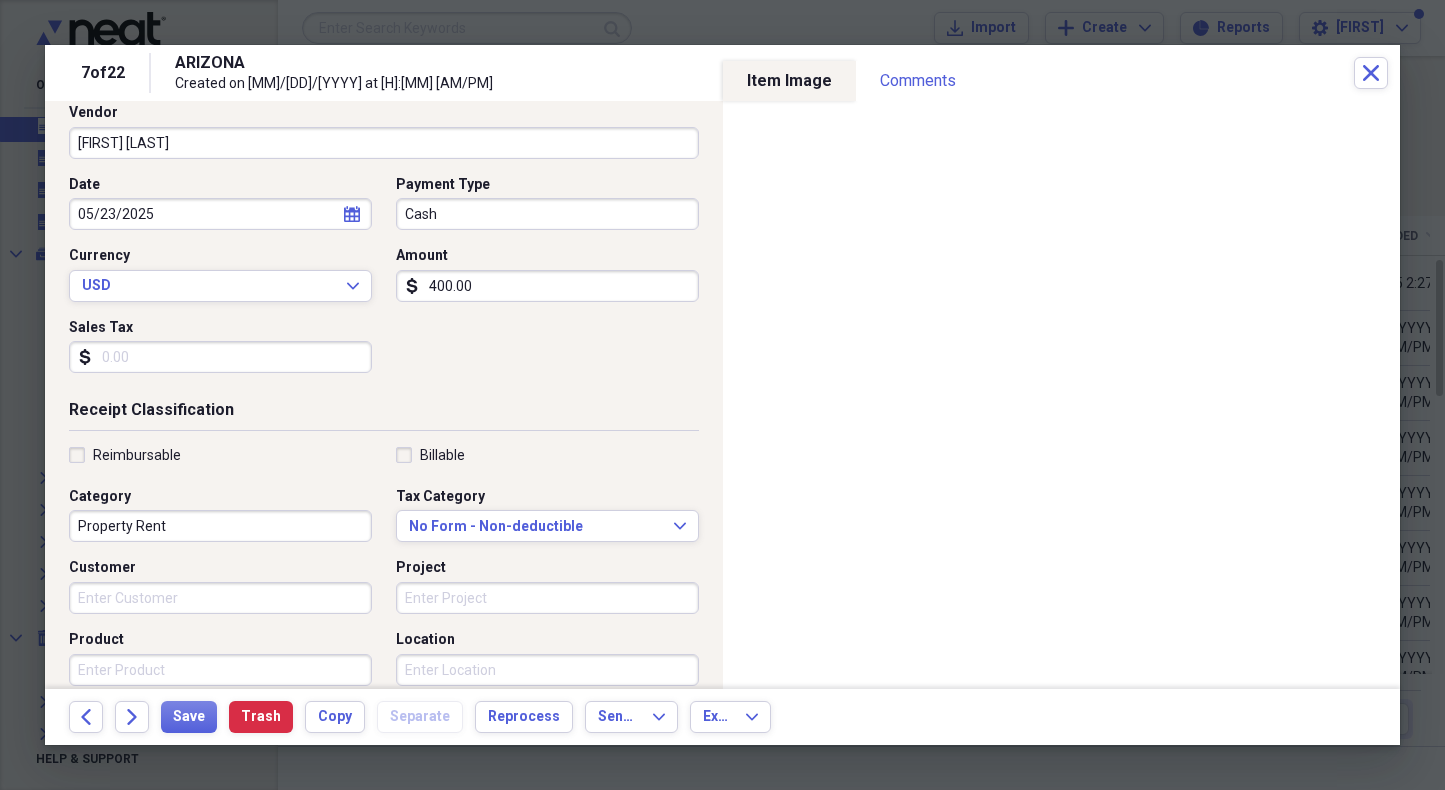 scroll, scrollTop: 144, scrollLeft: 0, axis: vertical 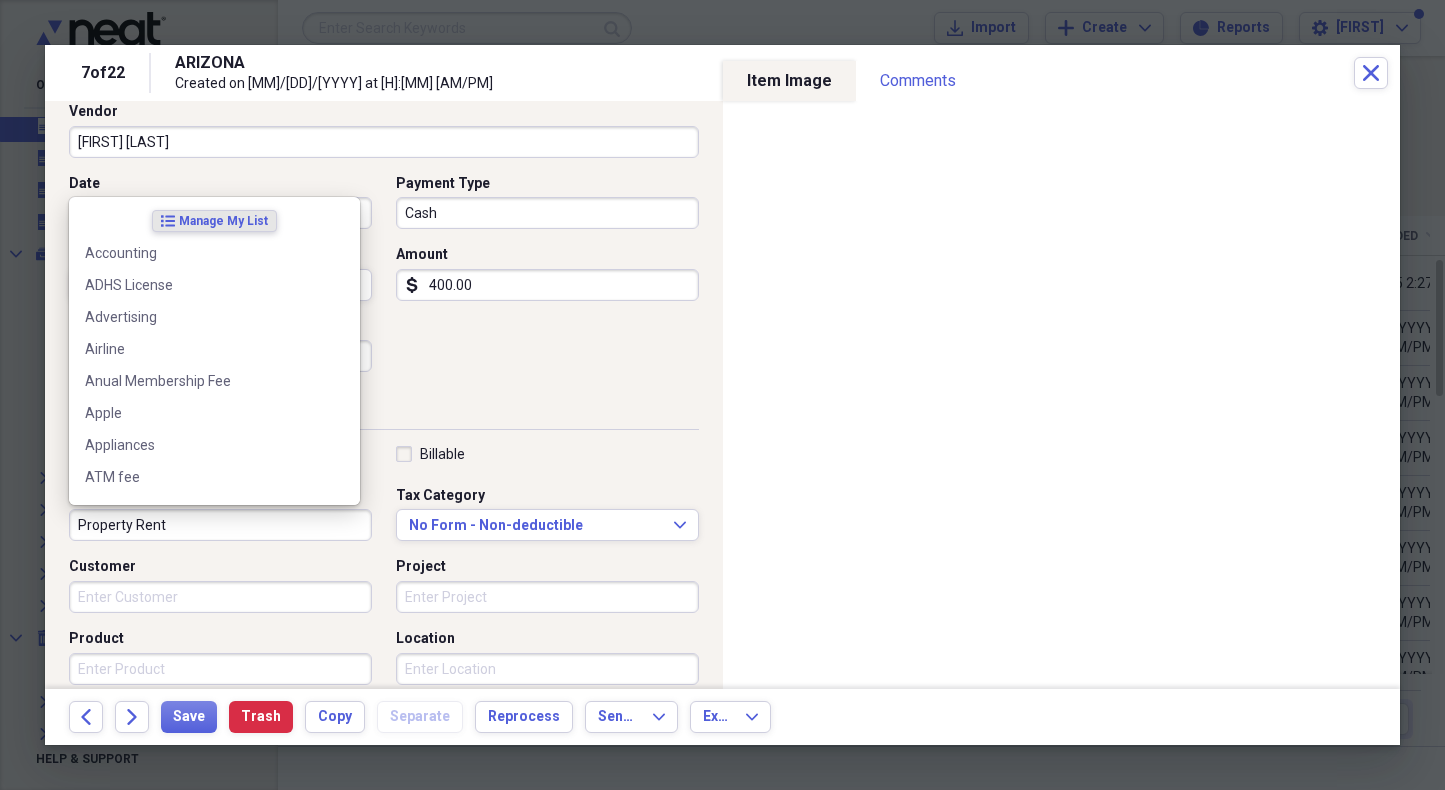 click on "Property Rent" at bounding box center (220, 525) 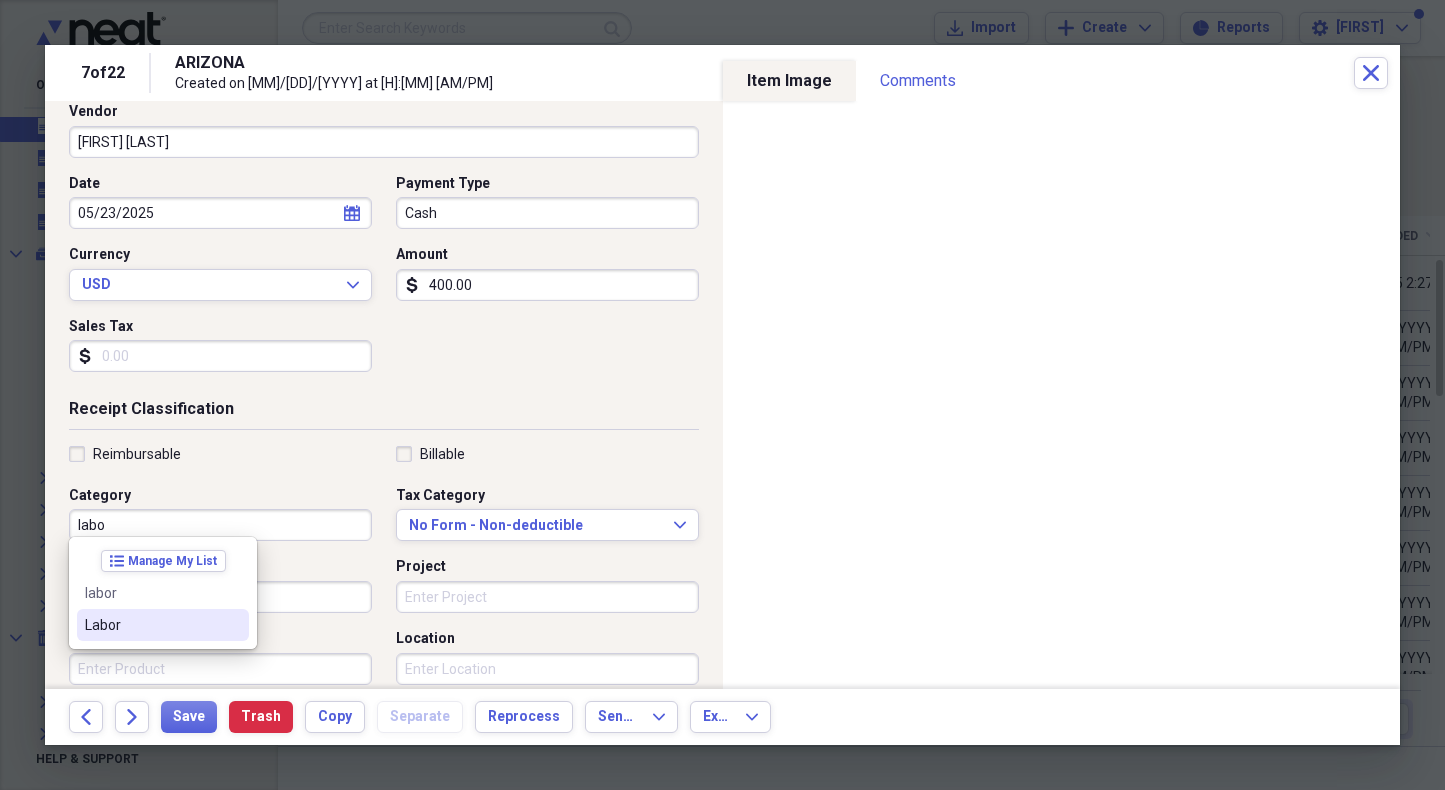 click on "Labor" at bounding box center [151, 625] 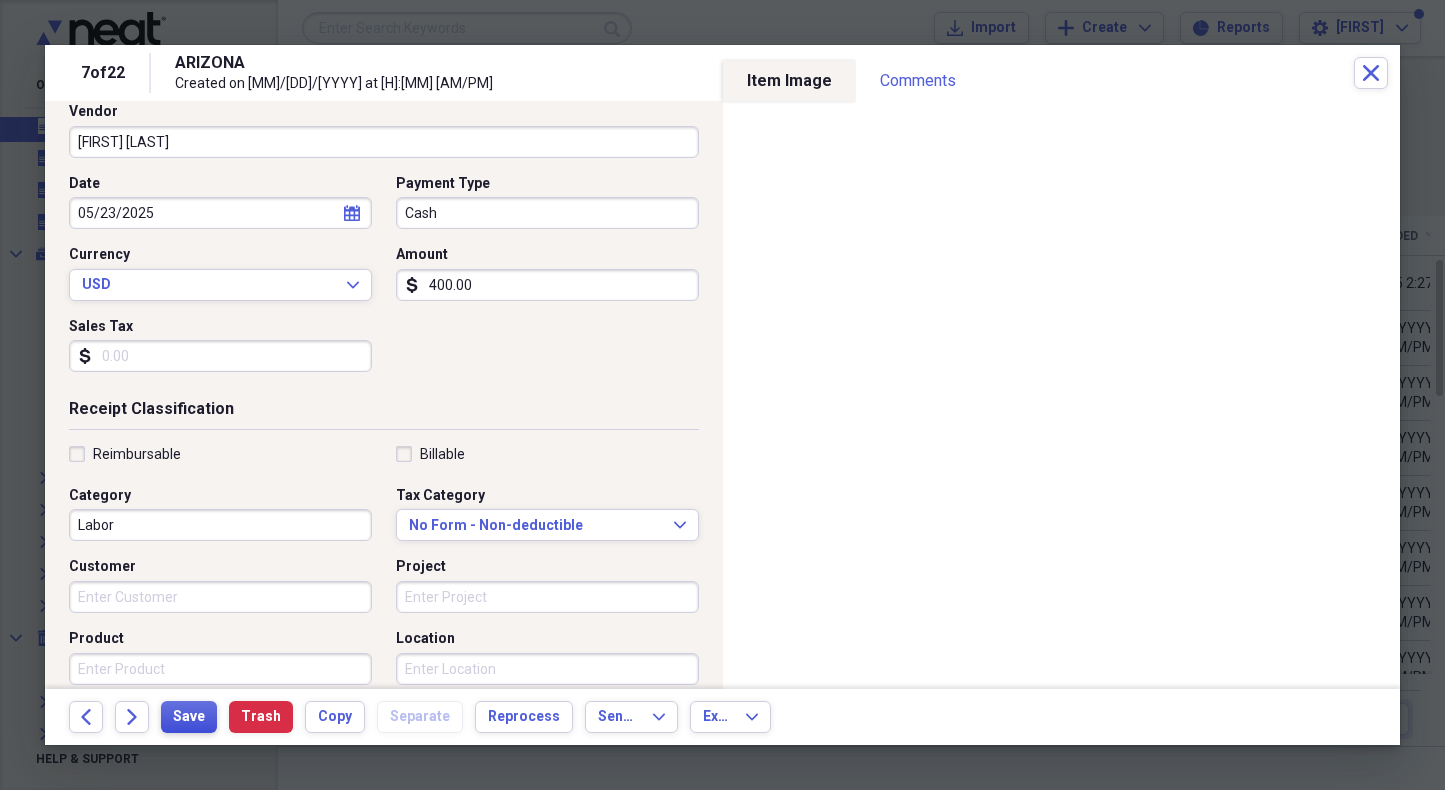 click on "Save" at bounding box center [189, 717] 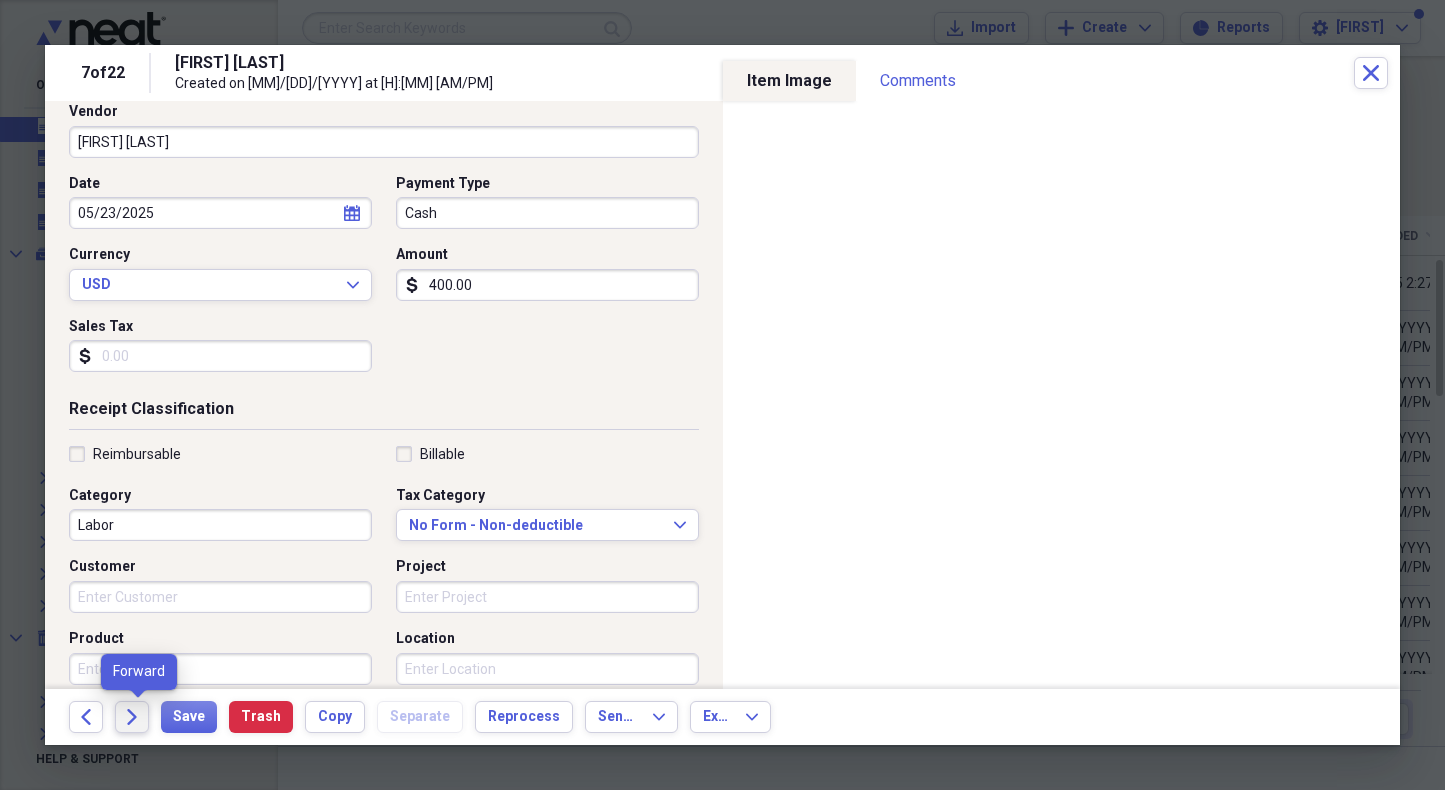 click on "Forward" 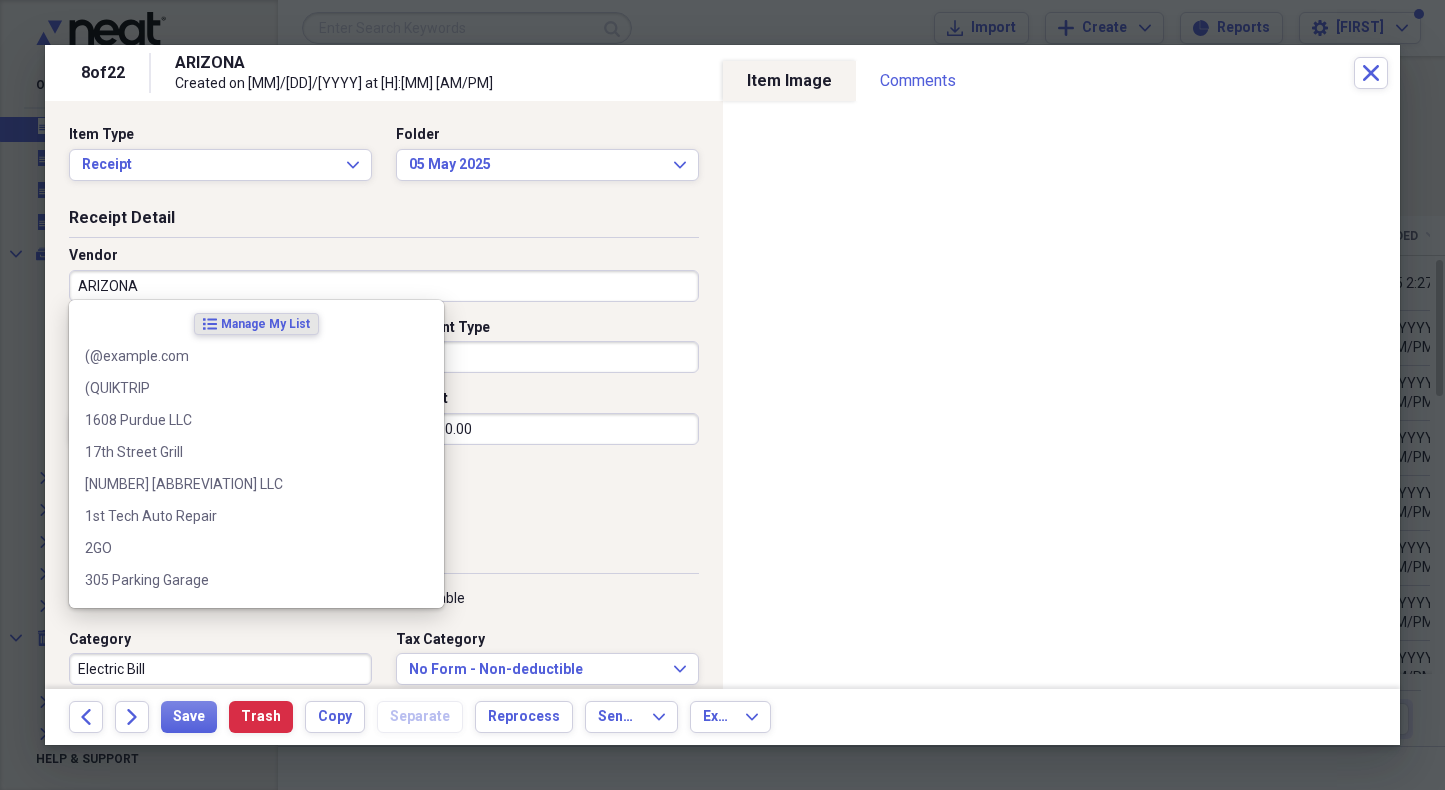 click on "ARIZONA" at bounding box center [384, 286] 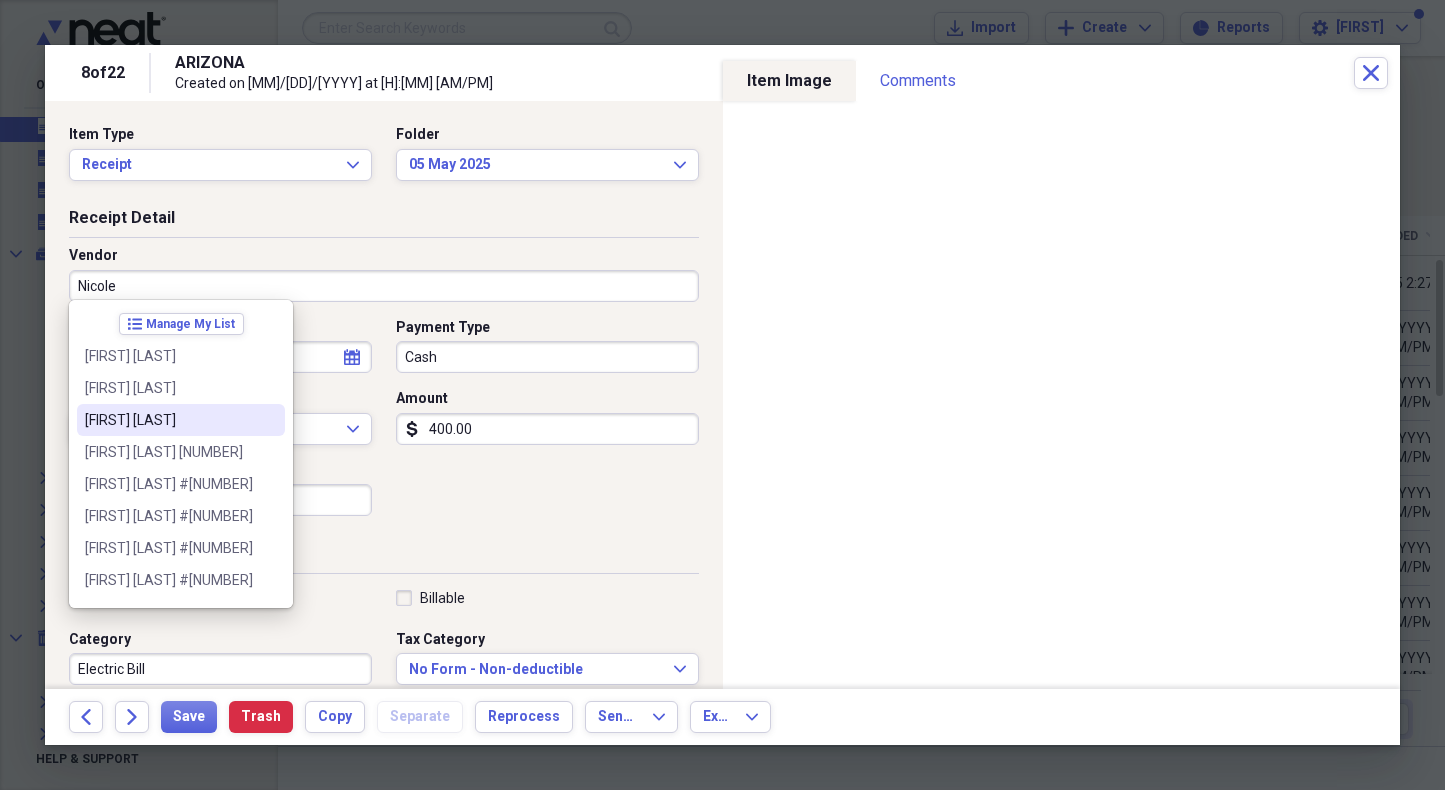 click on "[FIRST] [LAST]" at bounding box center [169, 420] 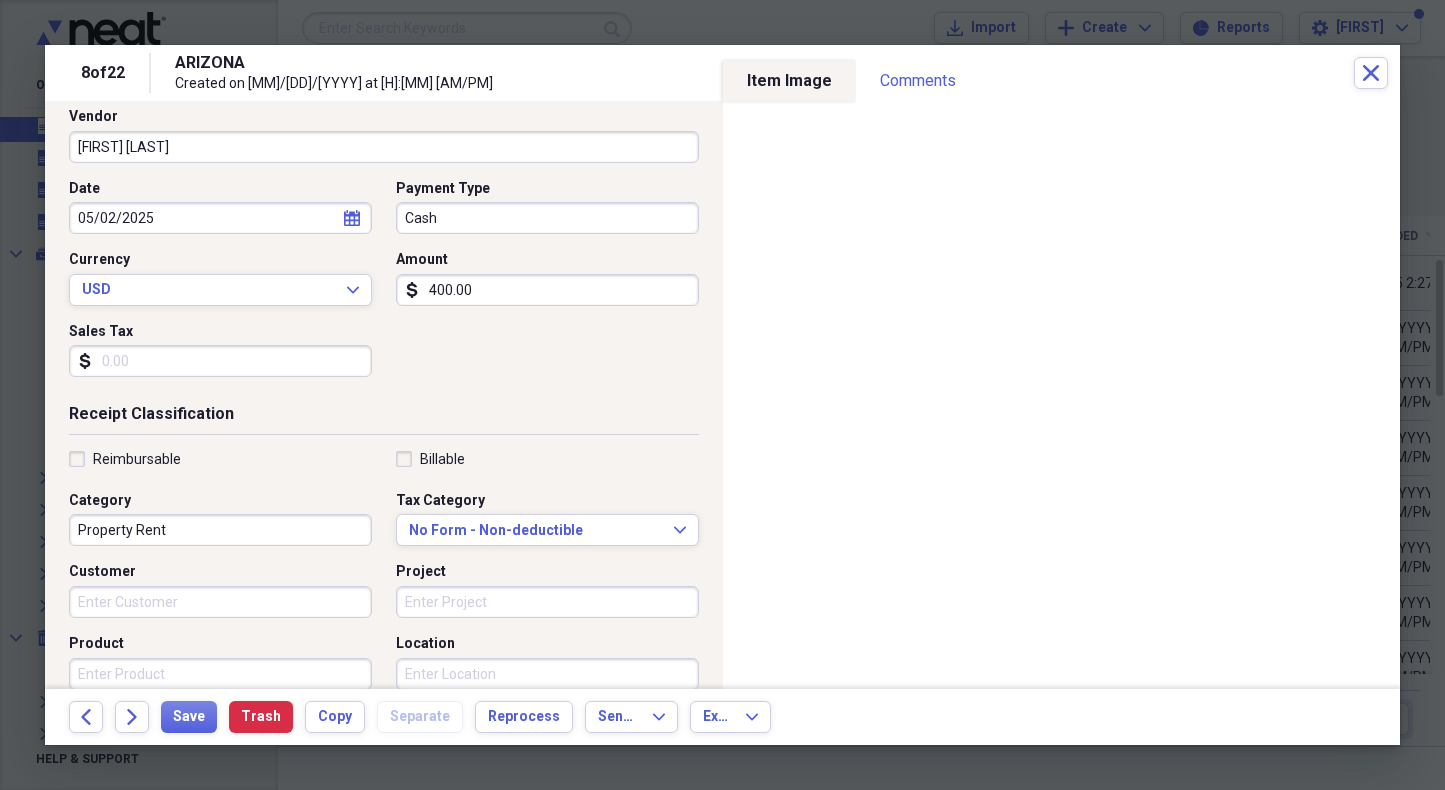 scroll, scrollTop: 148, scrollLeft: 0, axis: vertical 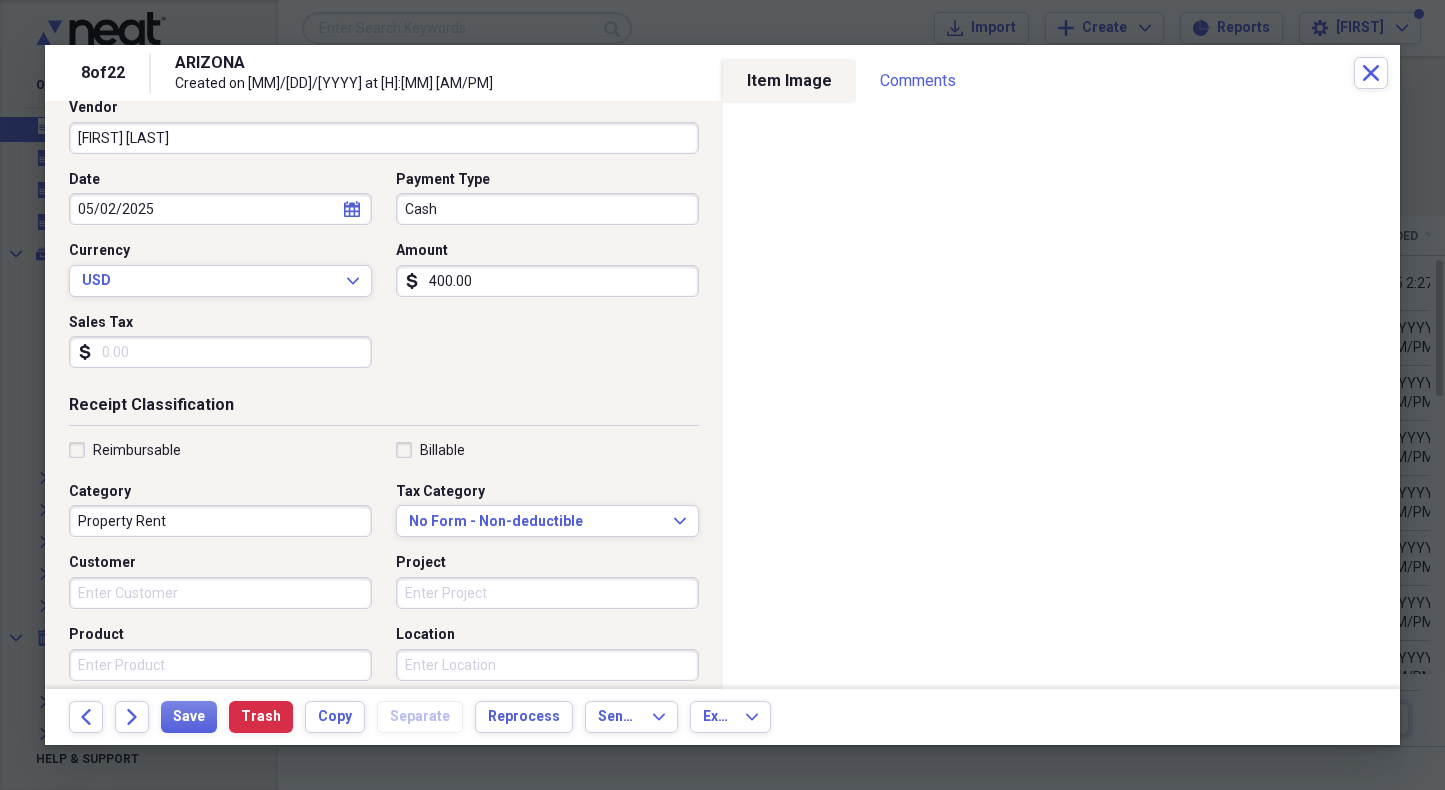 click on "Property Rent" at bounding box center (220, 521) 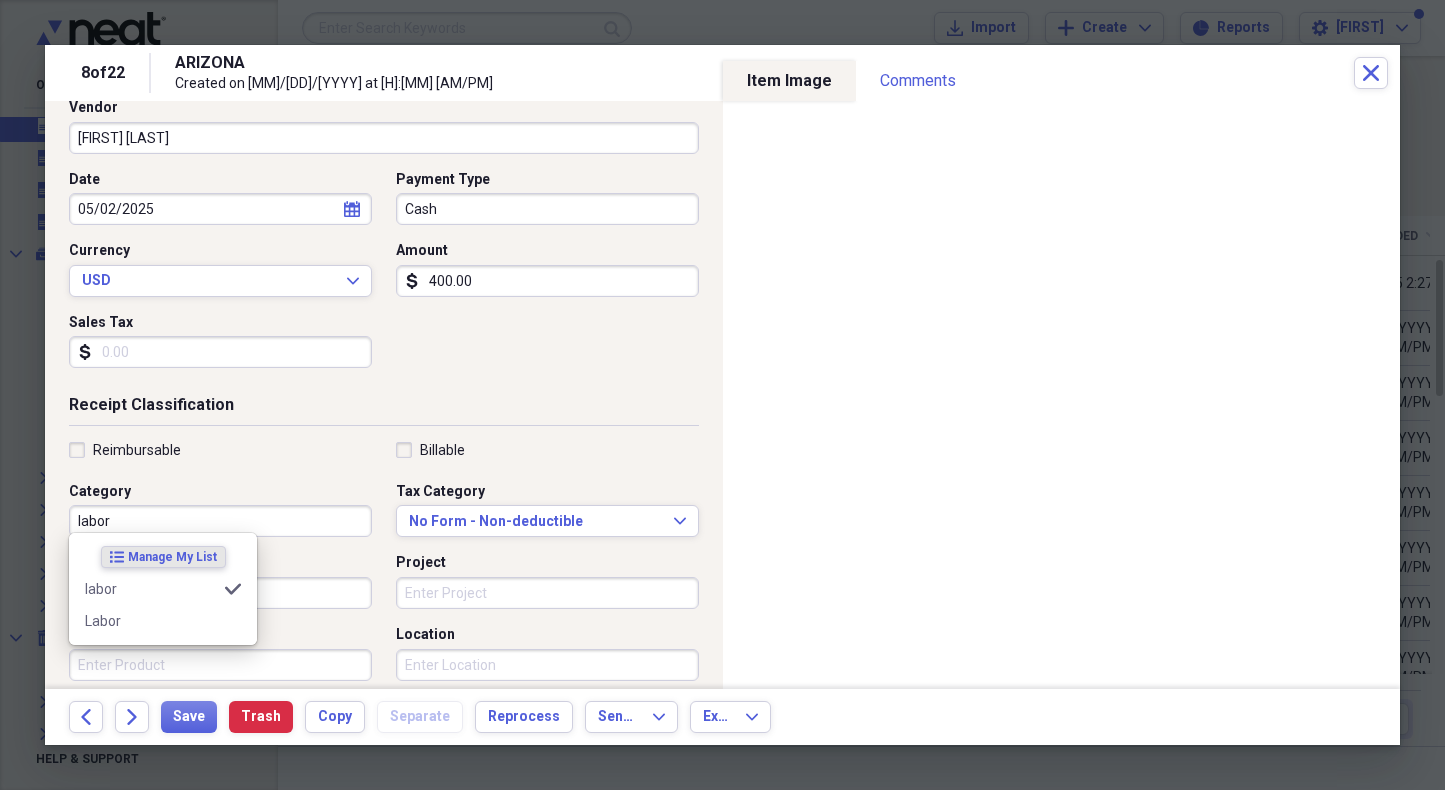scroll, scrollTop: 146, scrollLeft: 0, axis: vertical 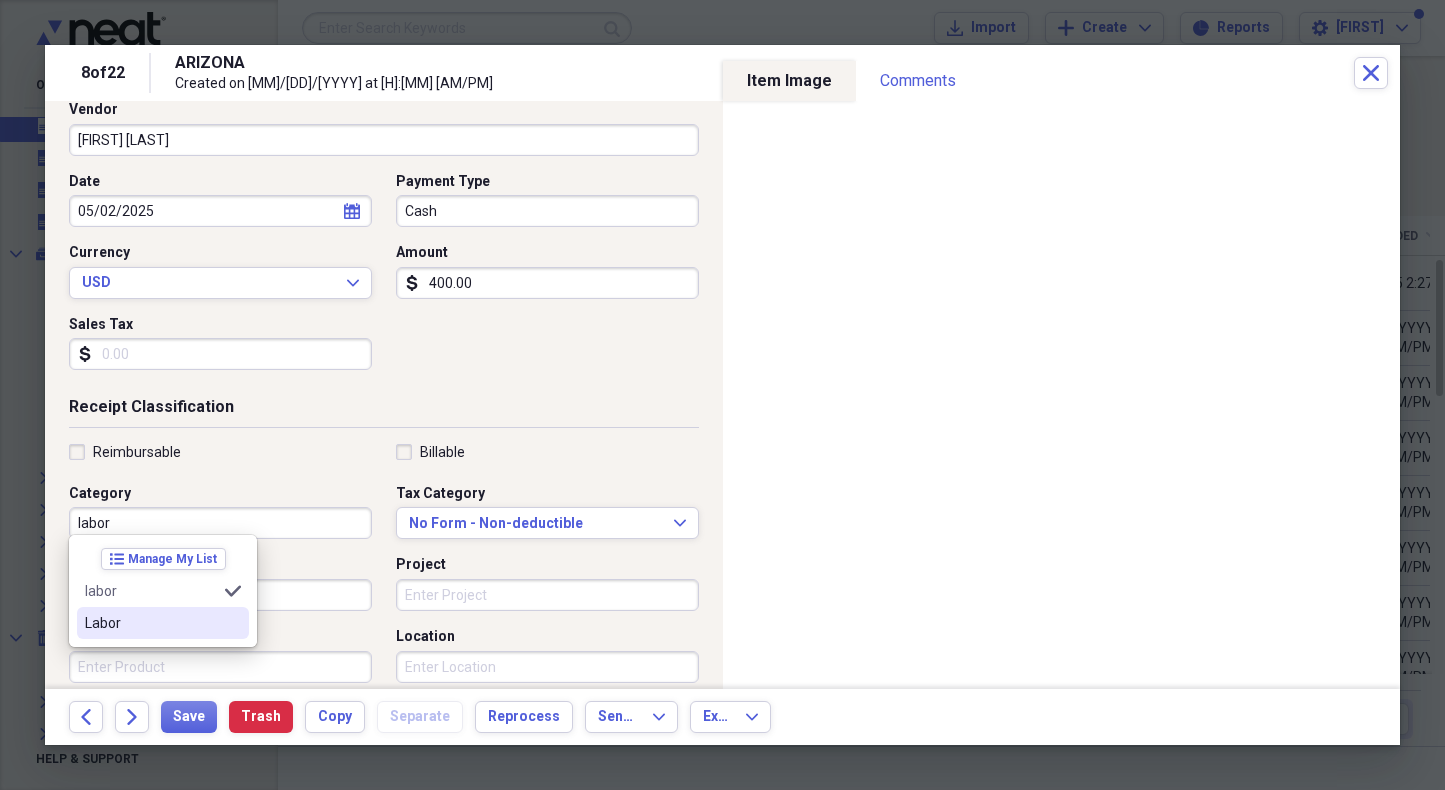 click on "Labor" at bounding box center (151, 623) 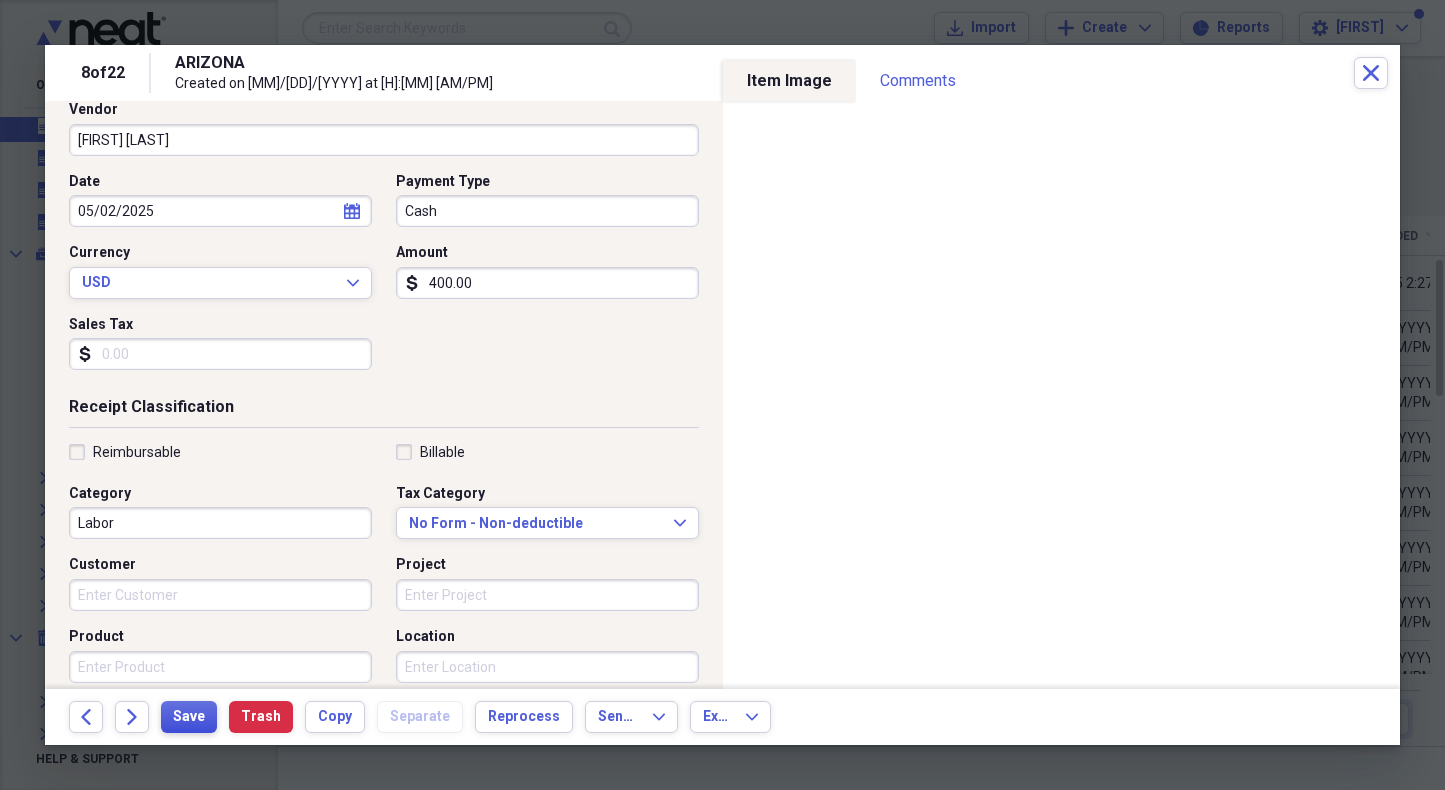 click on "Save" at bounding box center [189, 717] 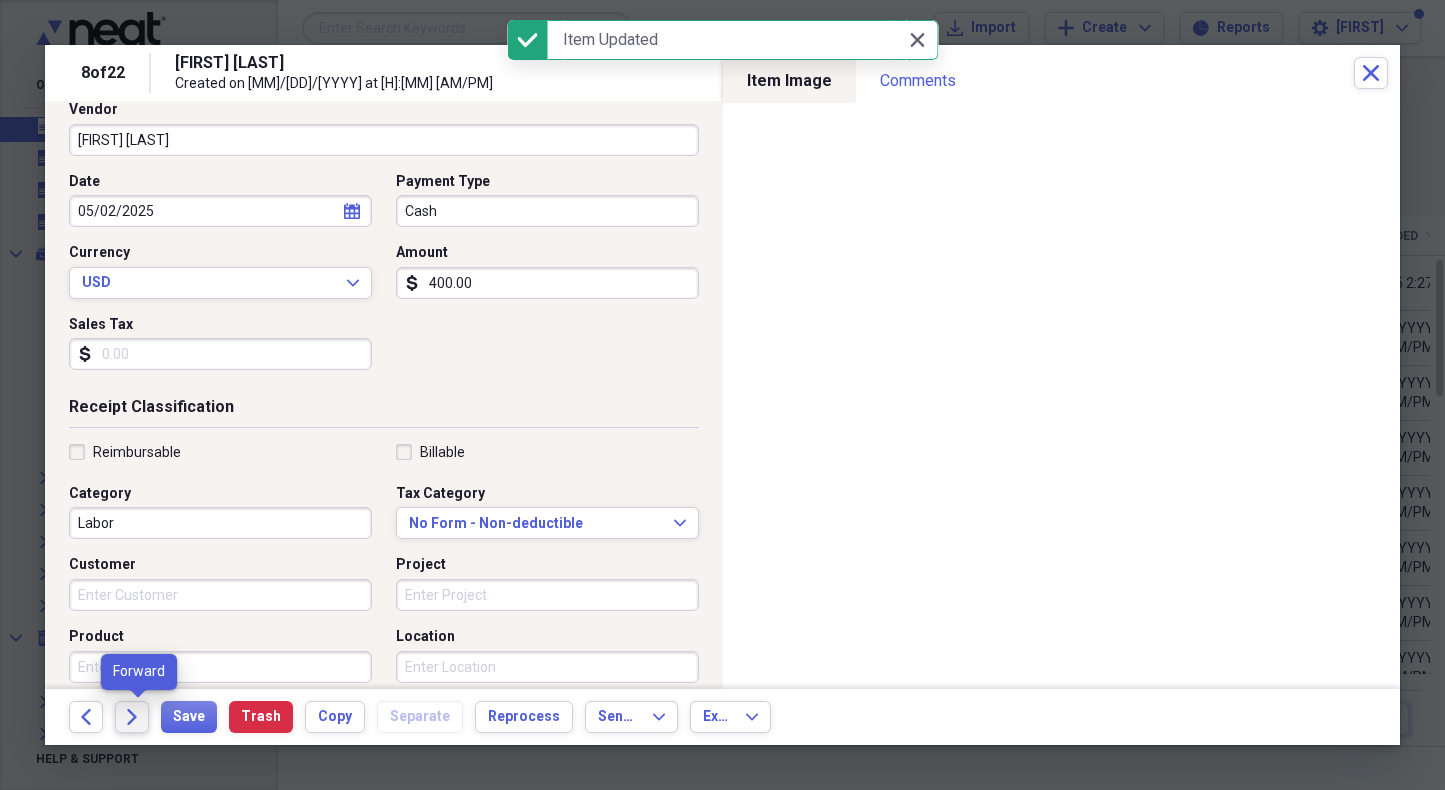 click on "Forward" 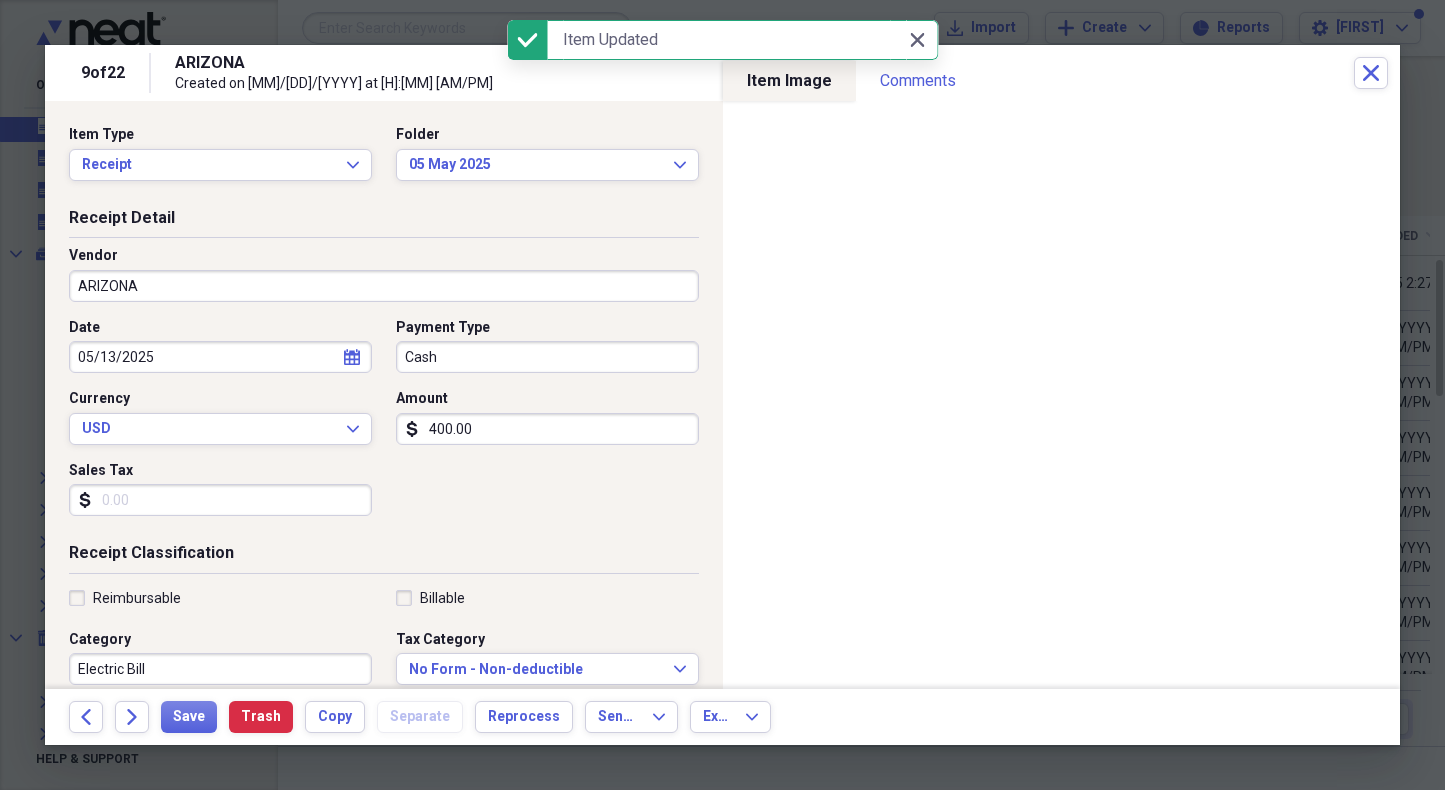 drag, startPoint x: 148, startPoint y: 286, endPoint x: 137, endPoint y: 286, distance: 11 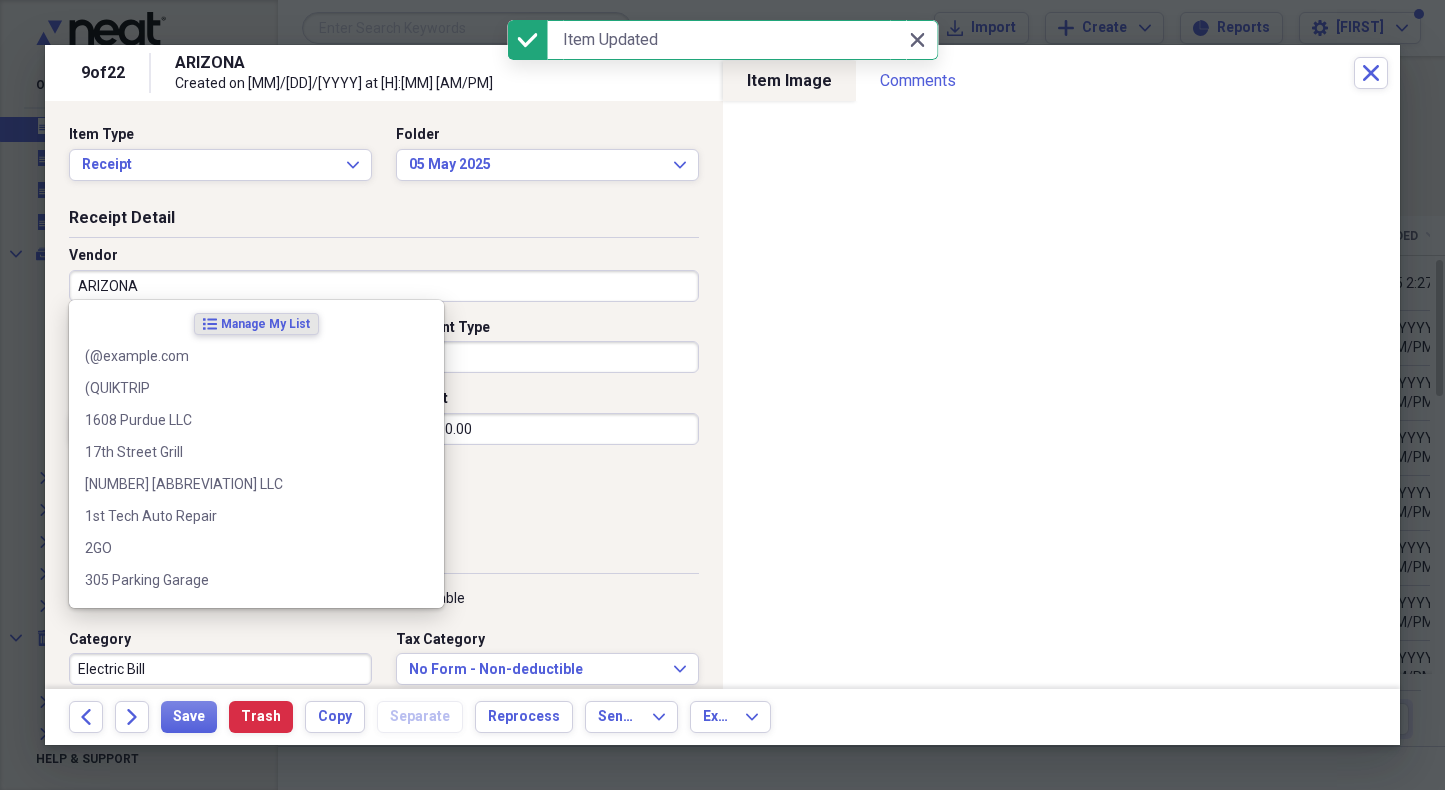 click on "ARIZONA" at bounding box center [384, 286] 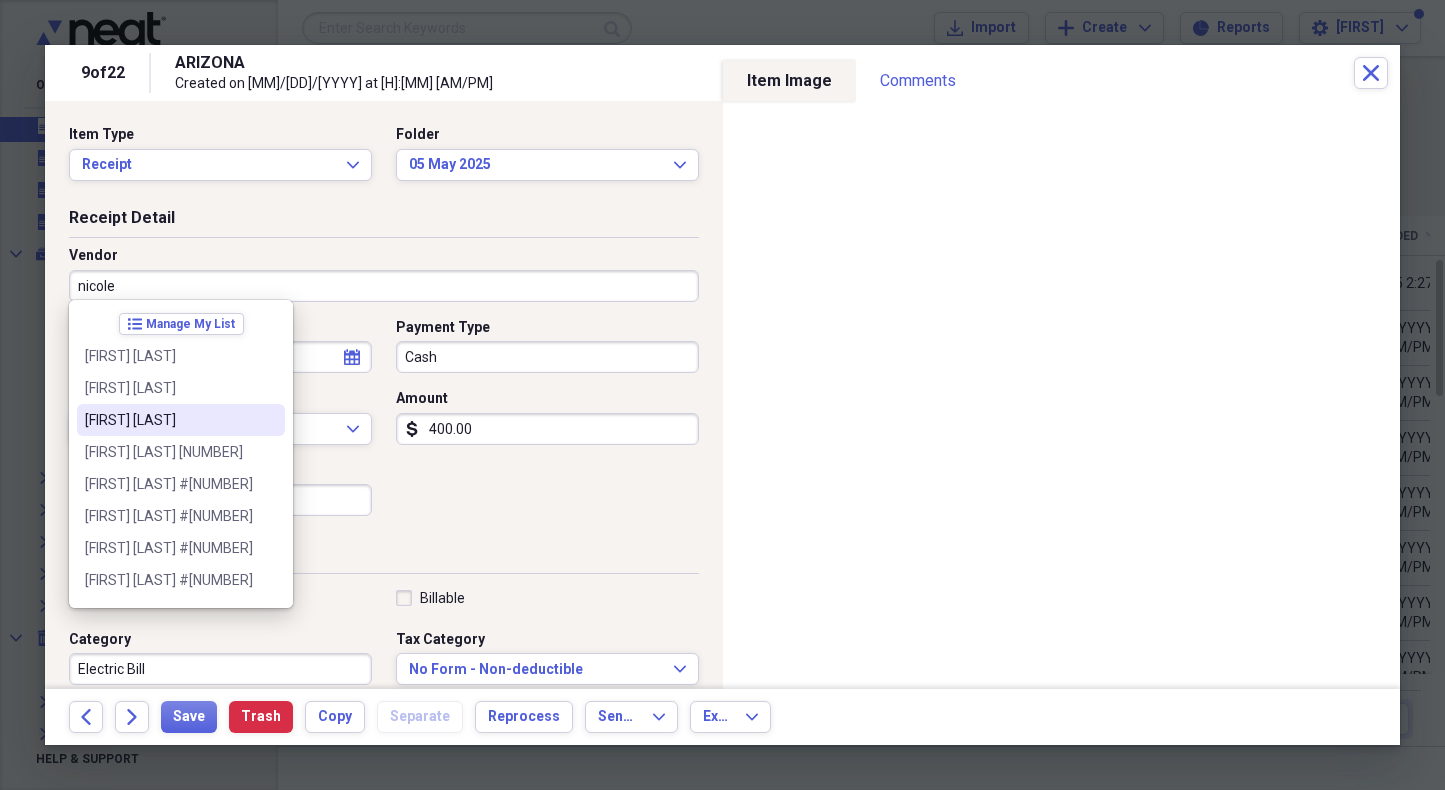click on "[FIRST] [LAST]" at bounding box center [169, 420] 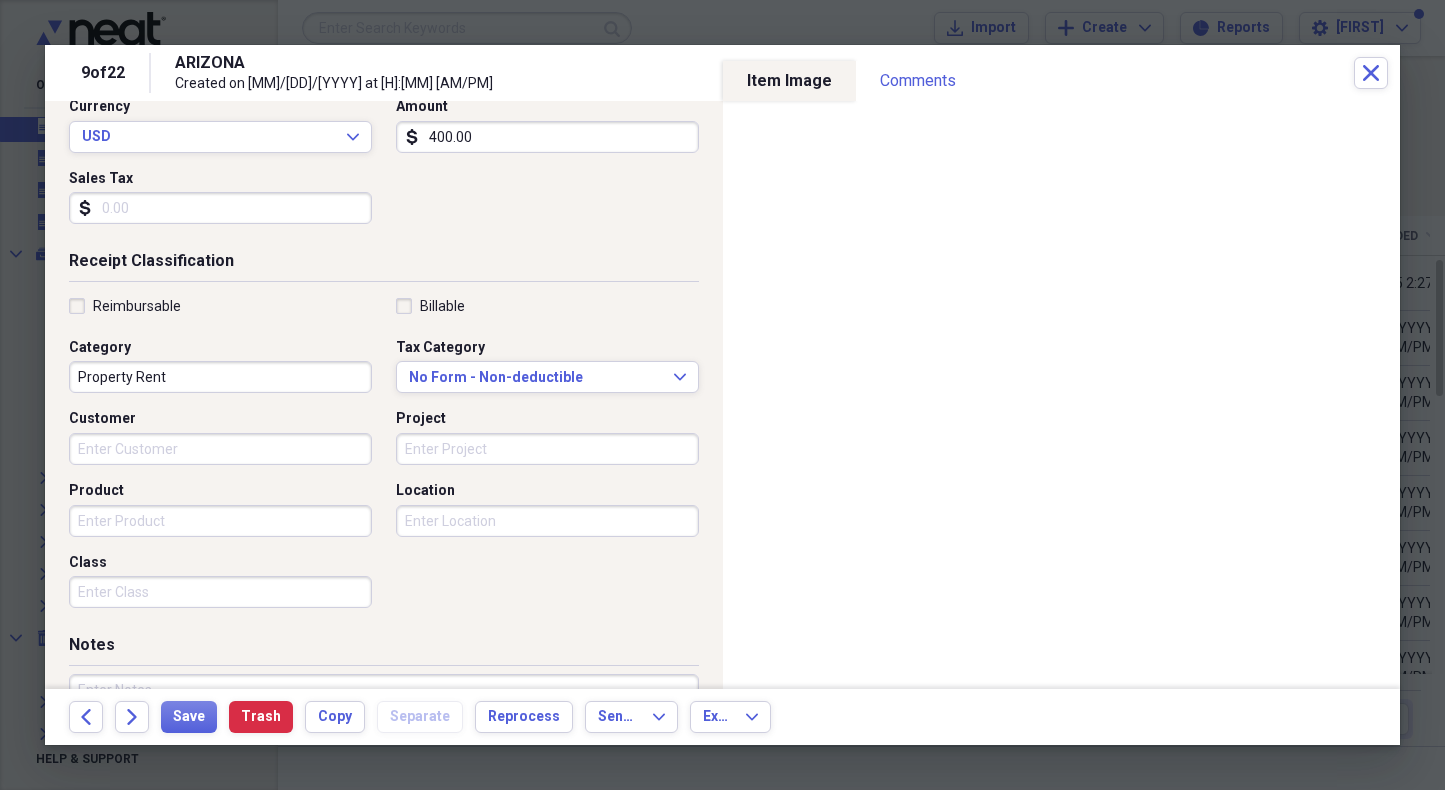 scroll, scrollTop: 293, scrollLeft: 0, axis: vertical 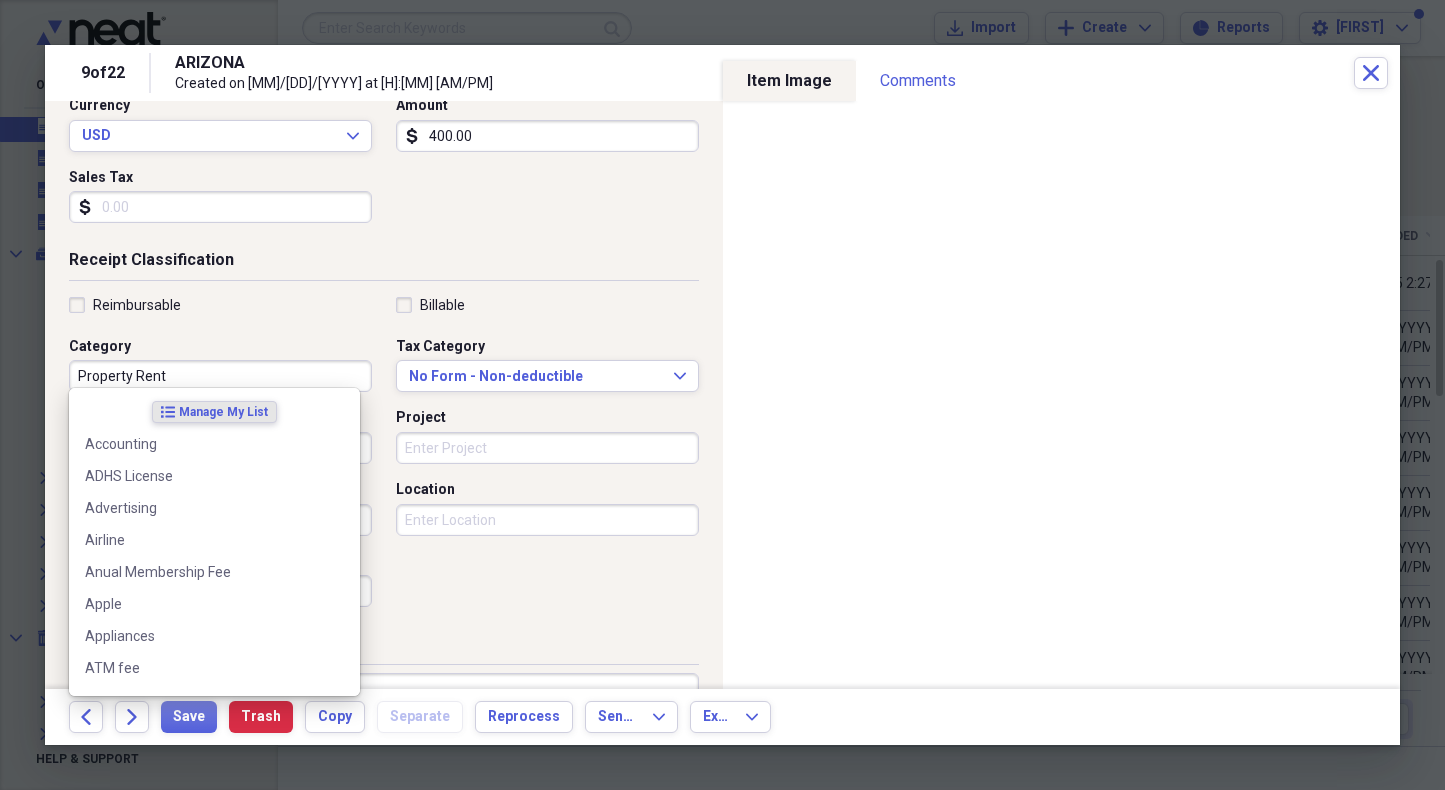 click on "Property Rent" at bounding box center [220, 376] 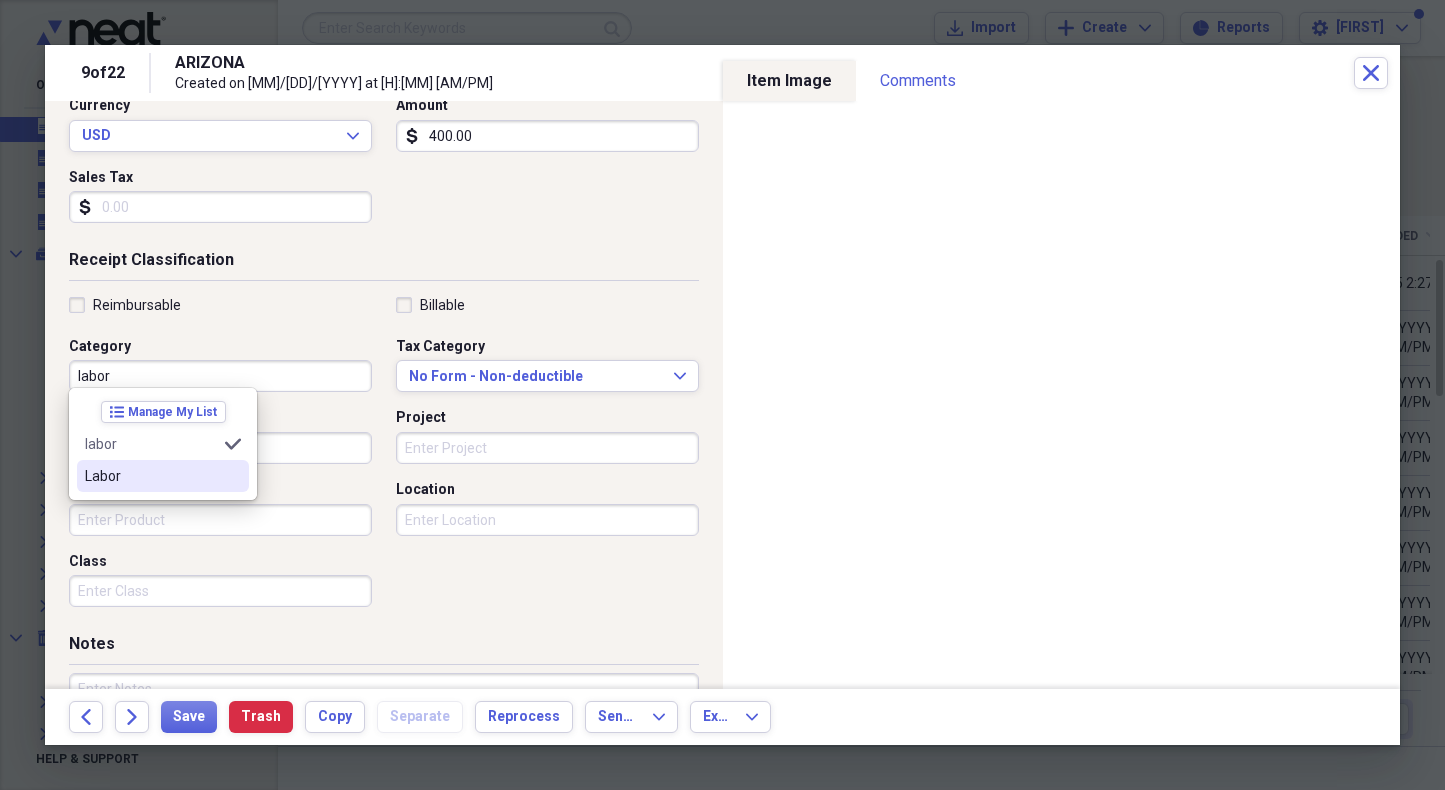 click on "Labor" at bounding box center [151, 476] 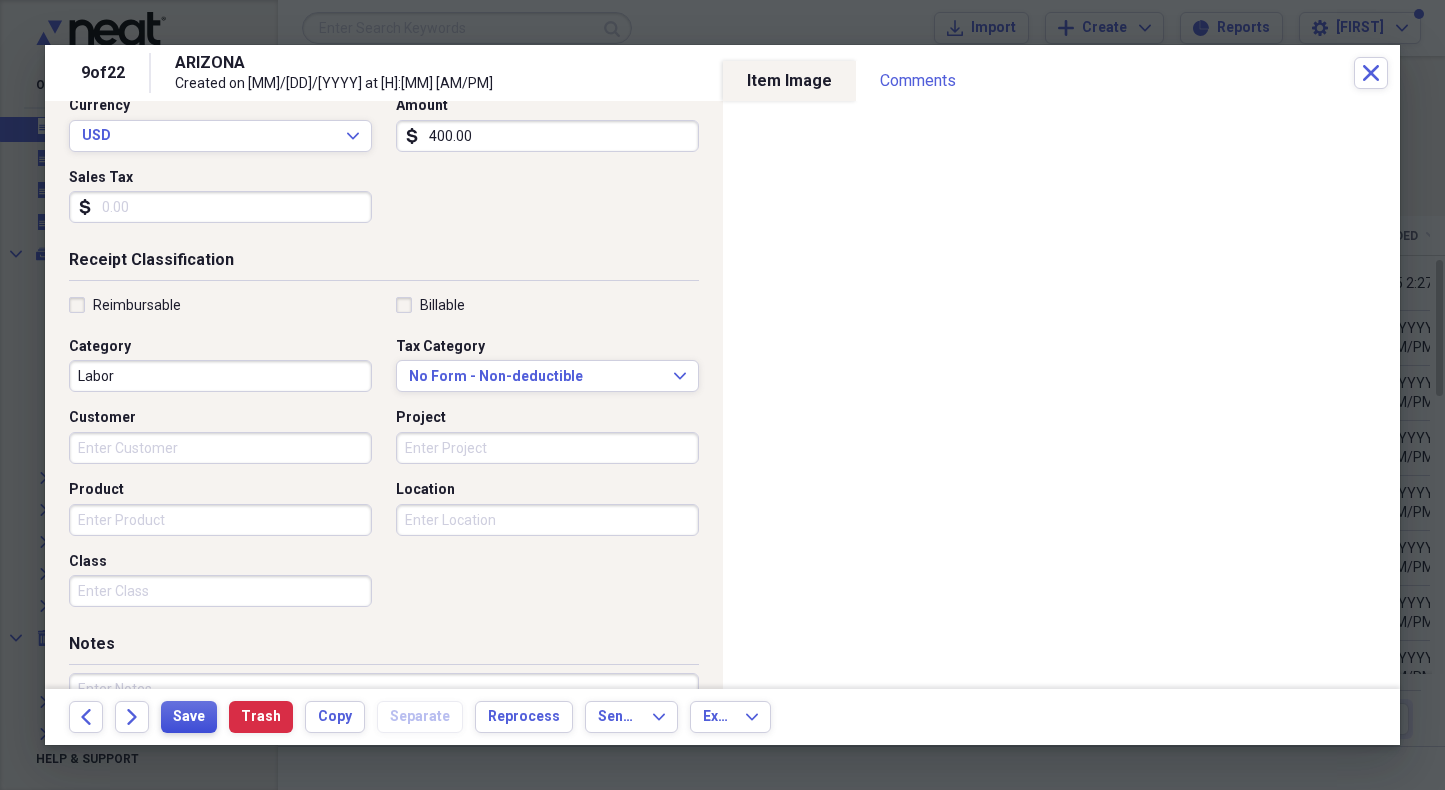 click on "Save" at bounding box center [189, 717] 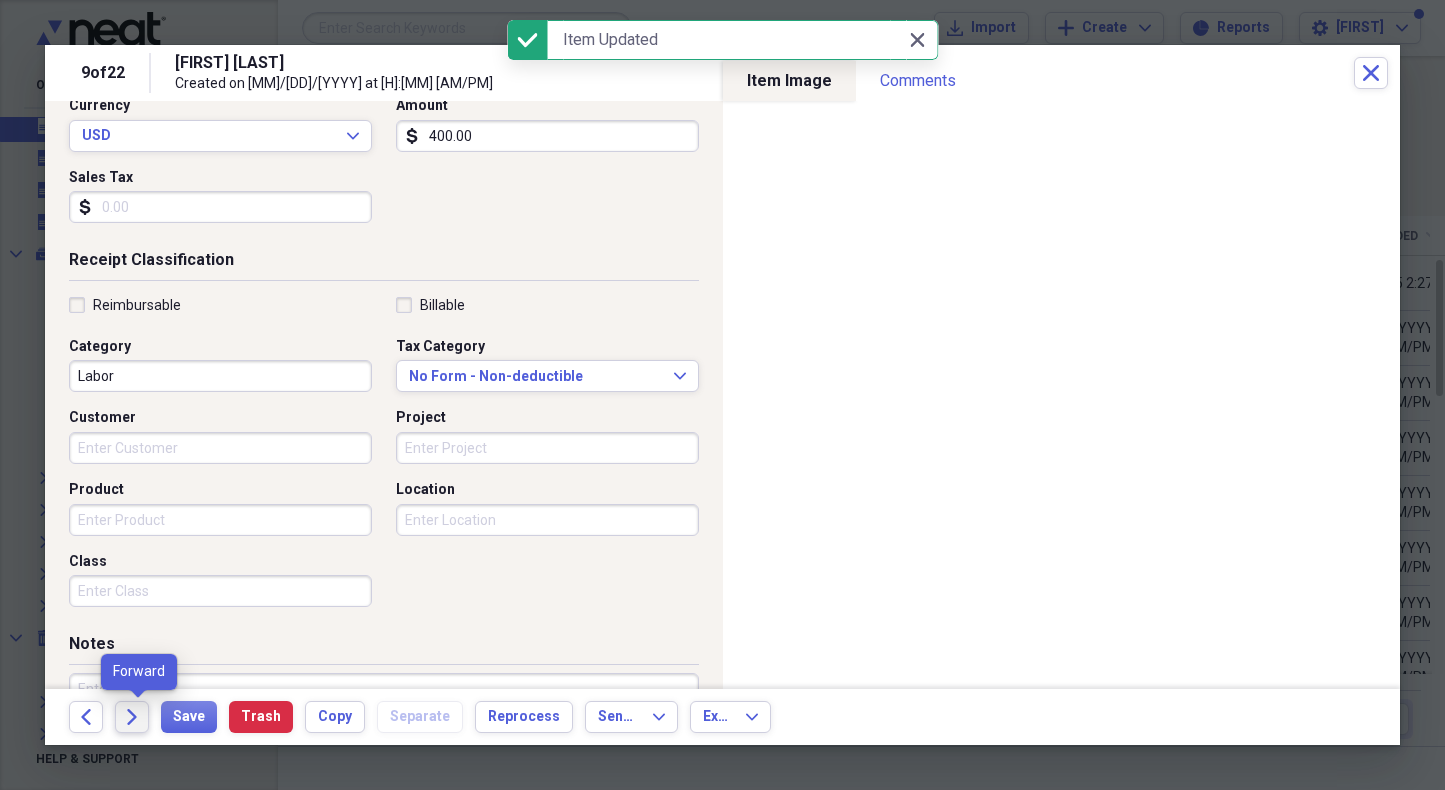 click on "Forward" 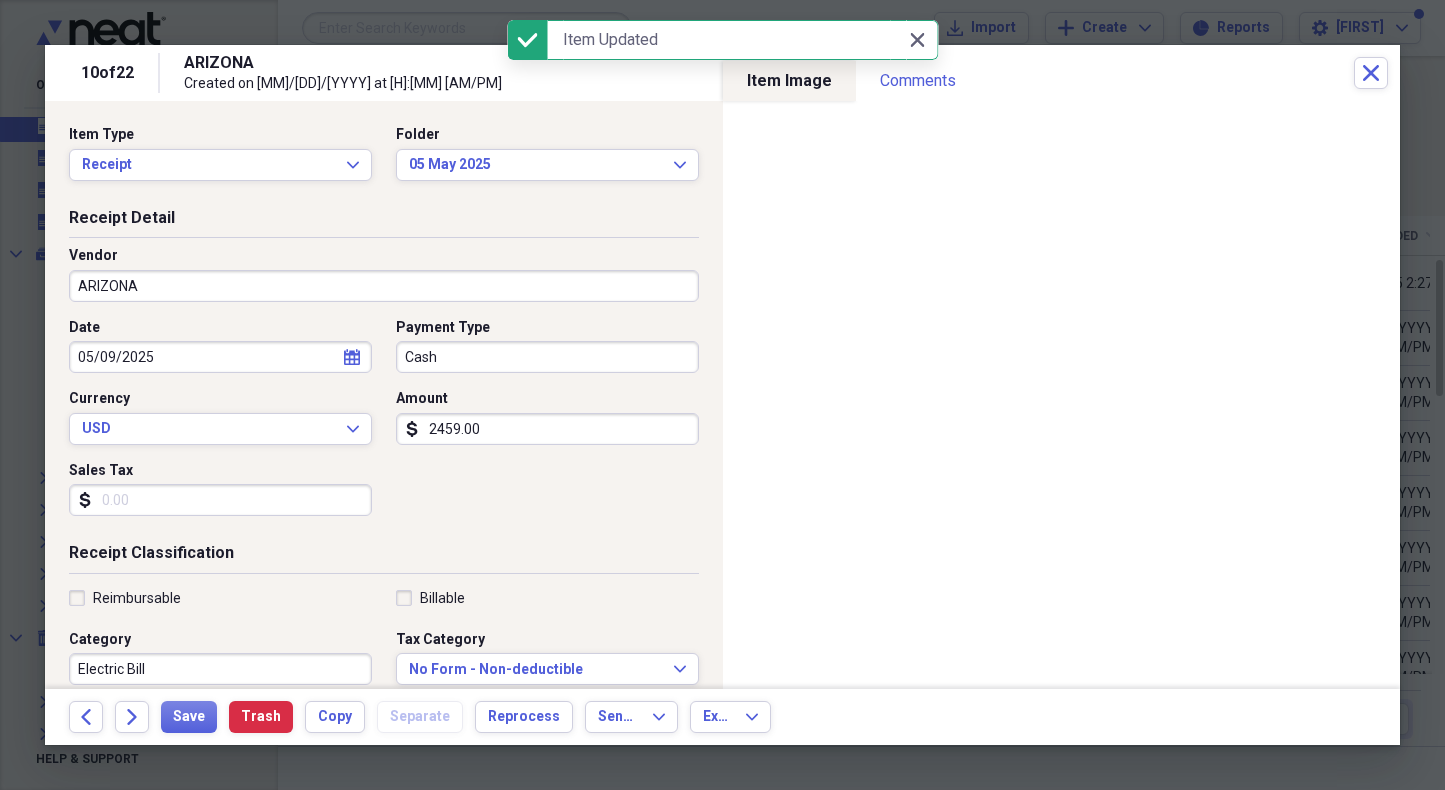 click on "ARIZONA" at bounding box center [384, 286] 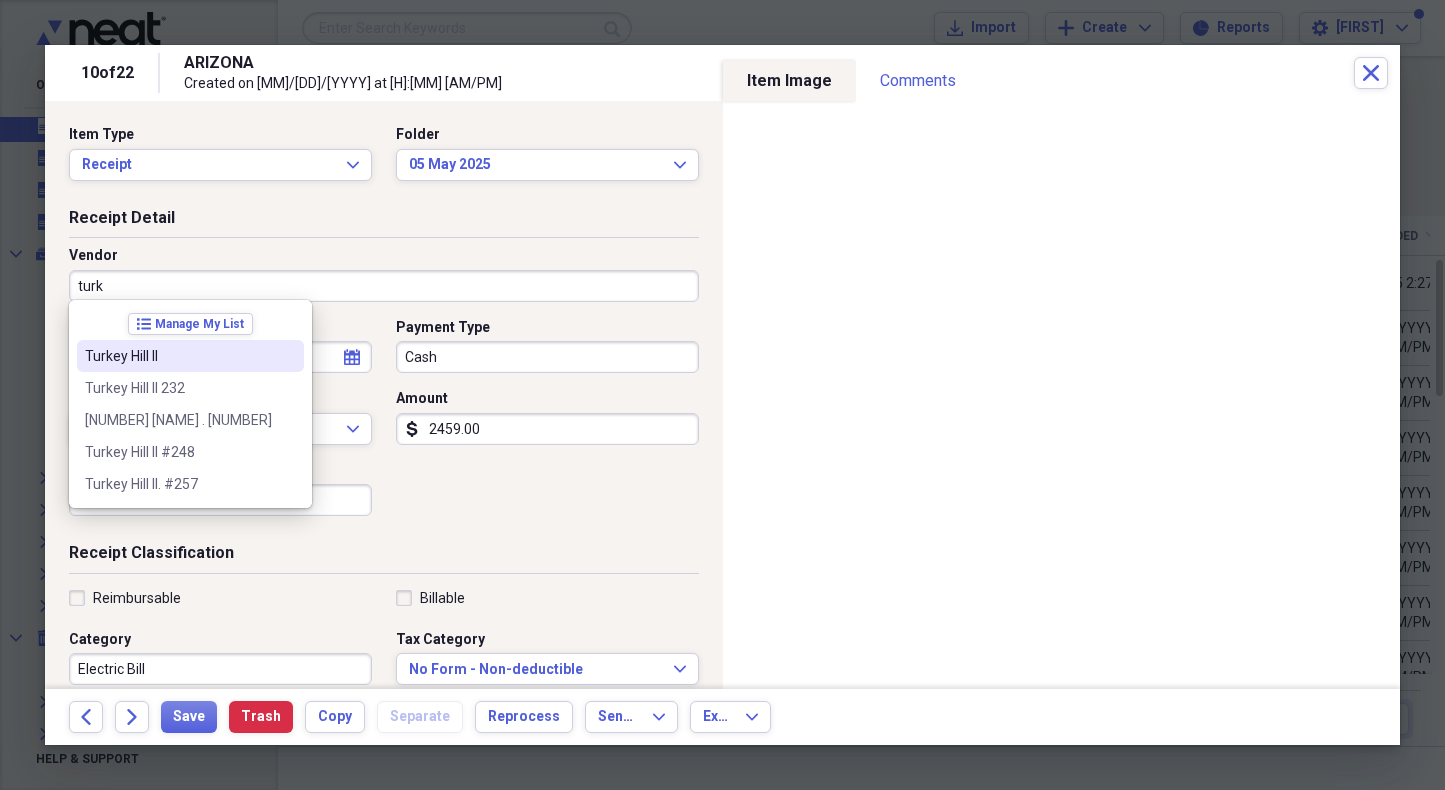 click on "Turkey Hill II" at bounding box center [178, 356] 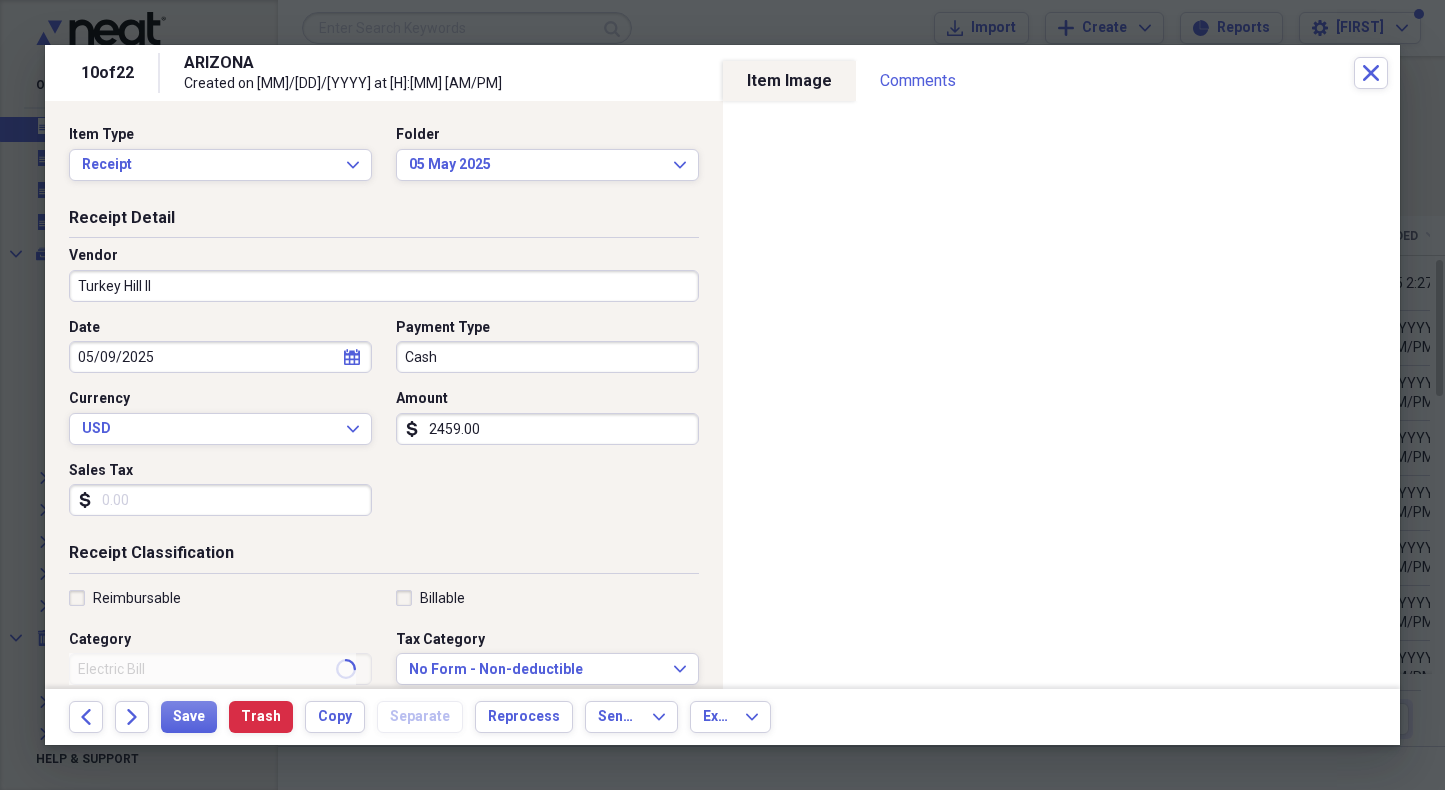 type on "Property Rent" 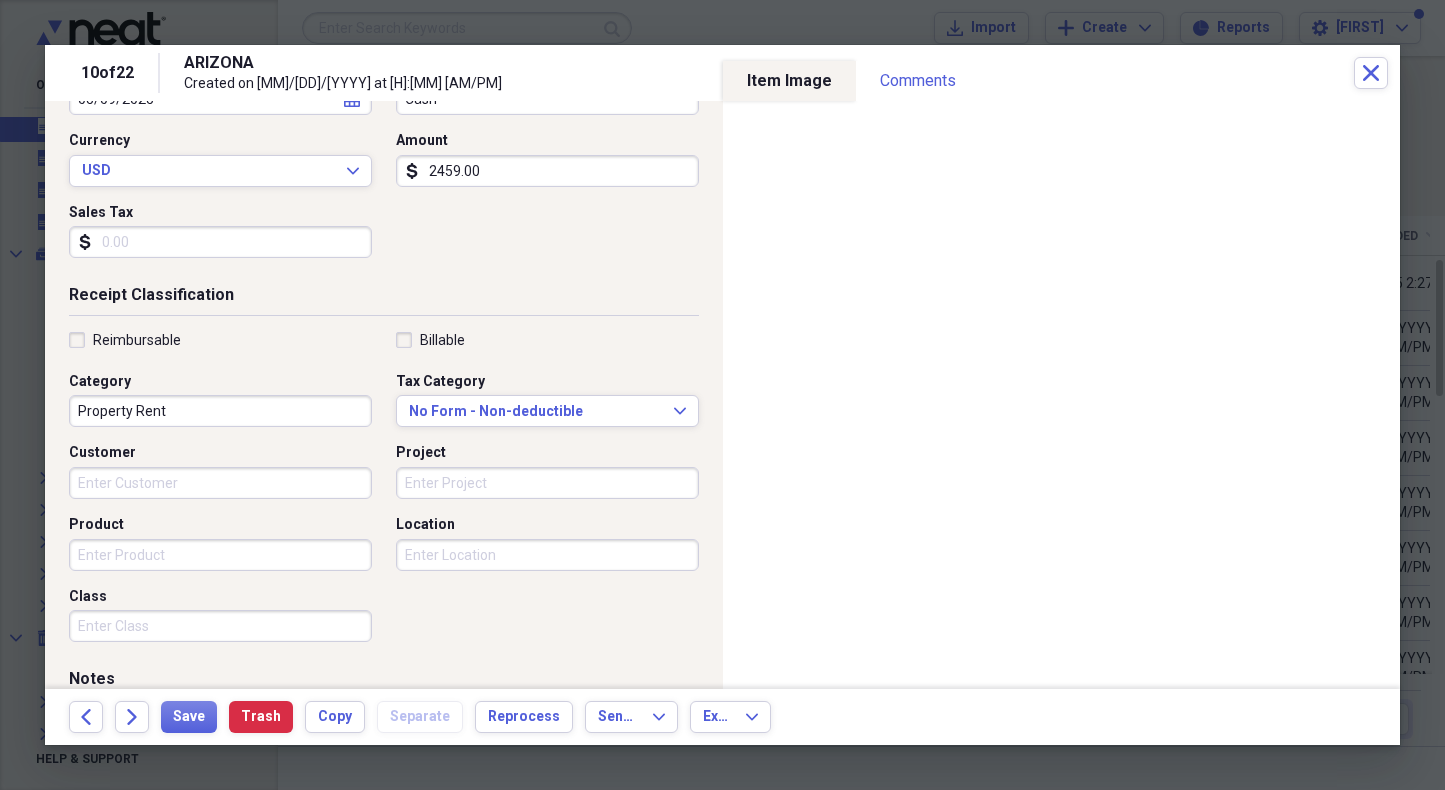 scroll, scrollTop: 259, scrollLeft: 0, axis: vertical 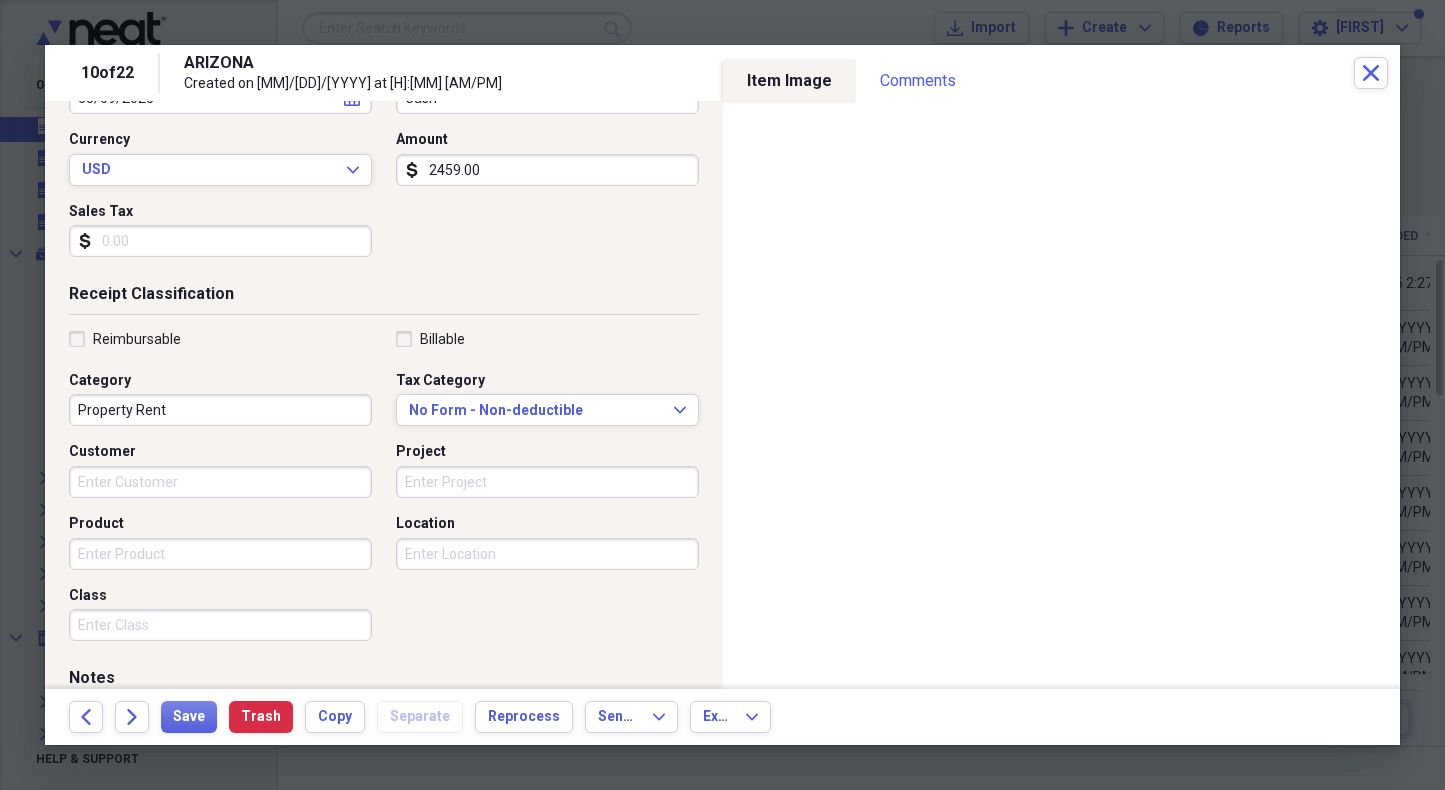 click on "Location" at bounding box center [547, 554] 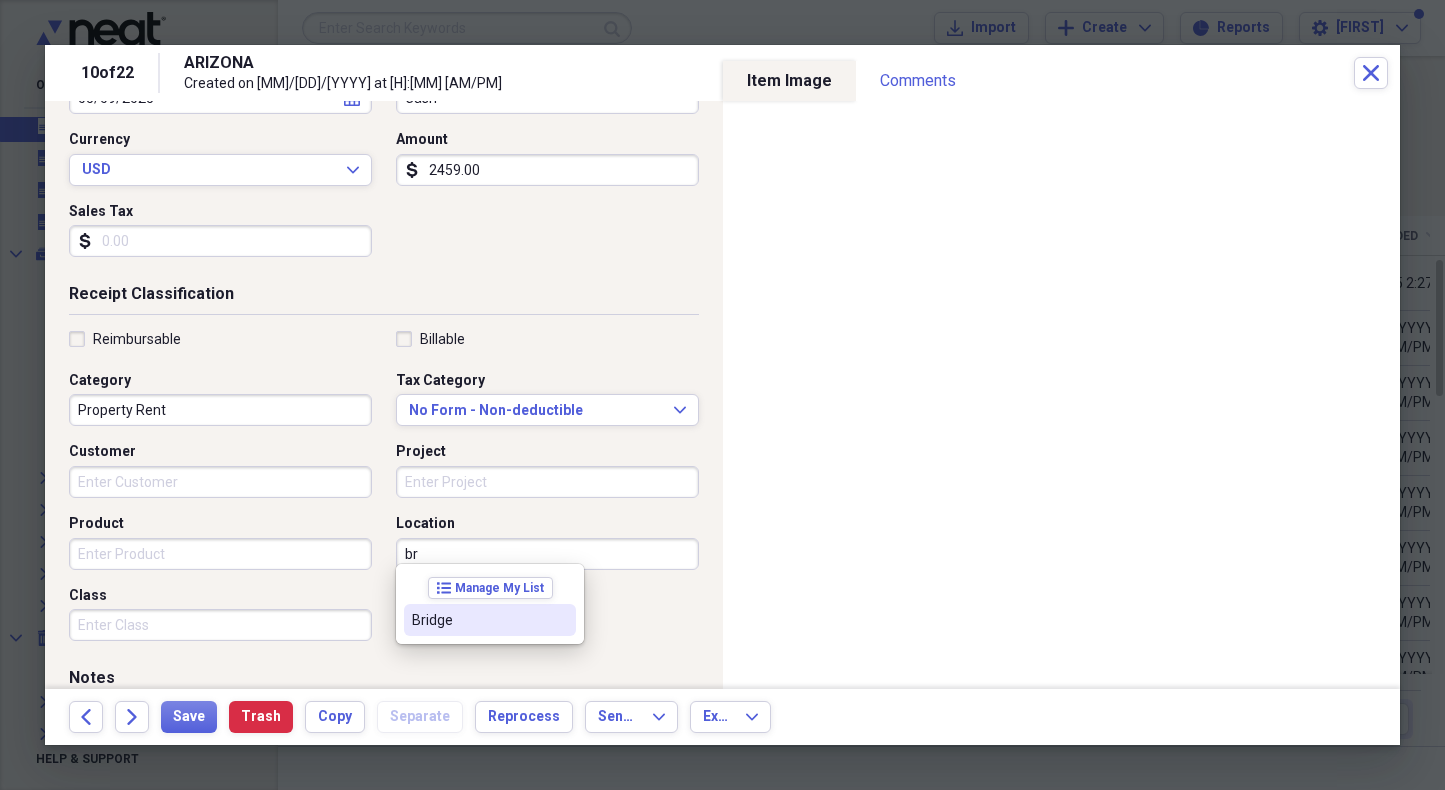 click on "Bridge" at bounding box center (478, 620) 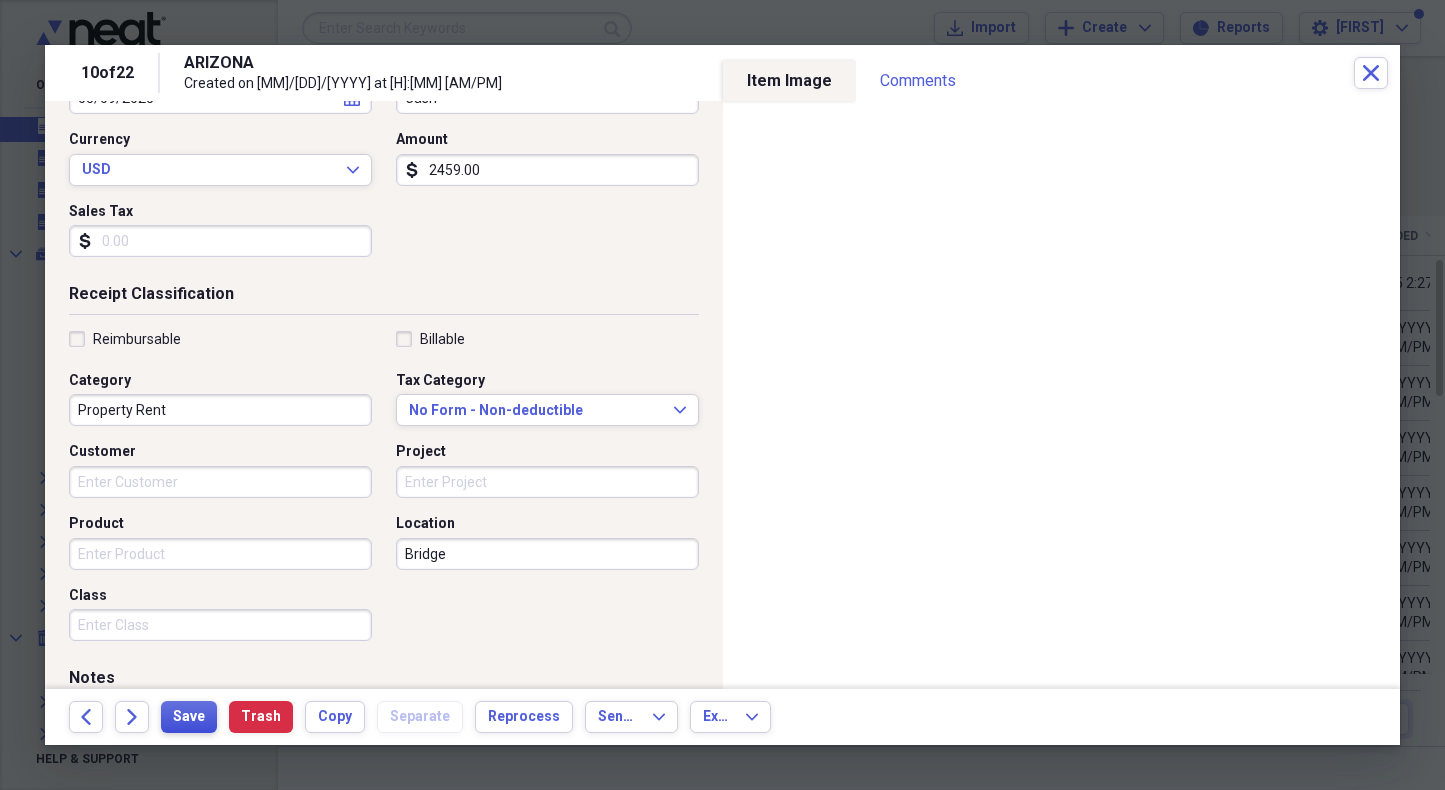 click on "Save" at bounding box center (189, 717) 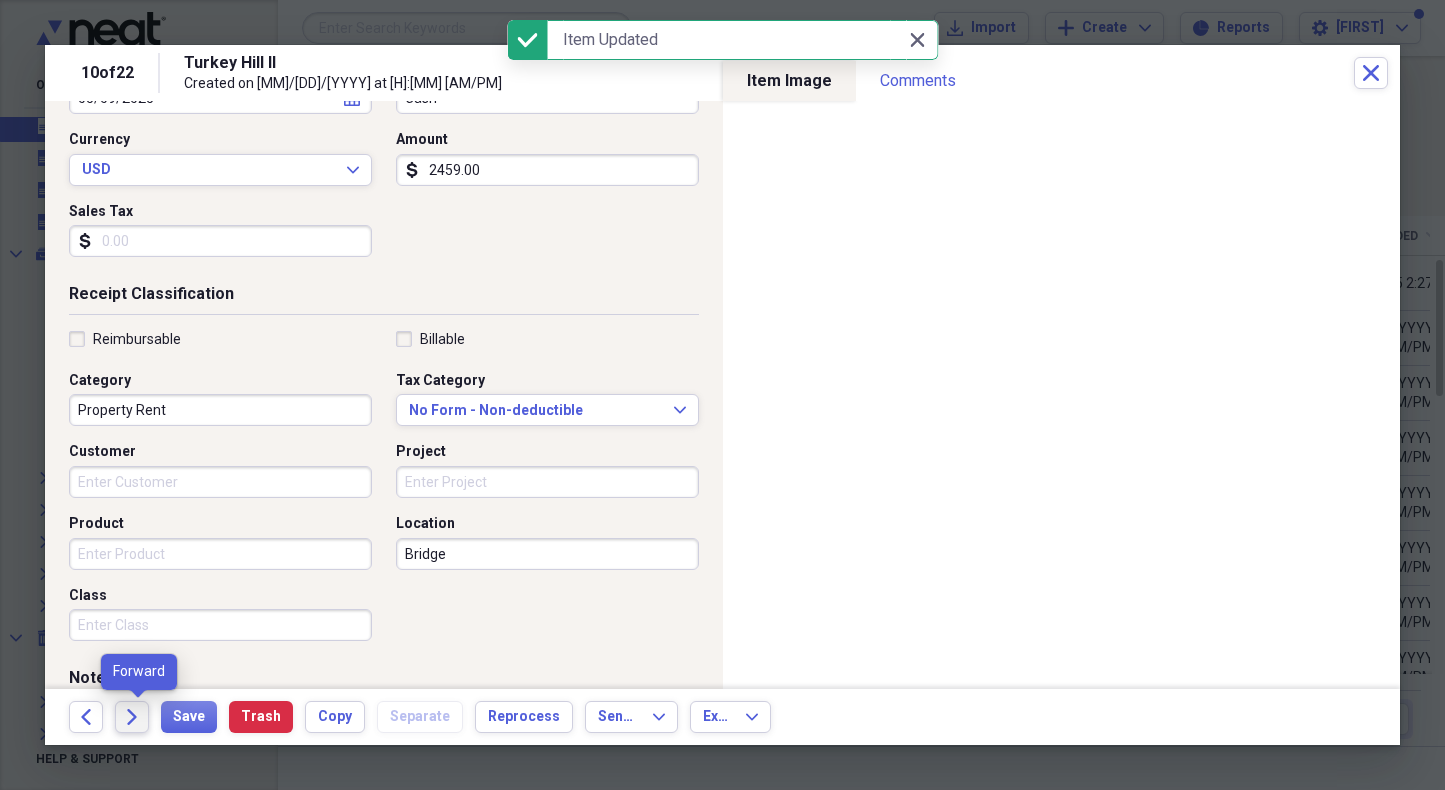 click on "Forward" 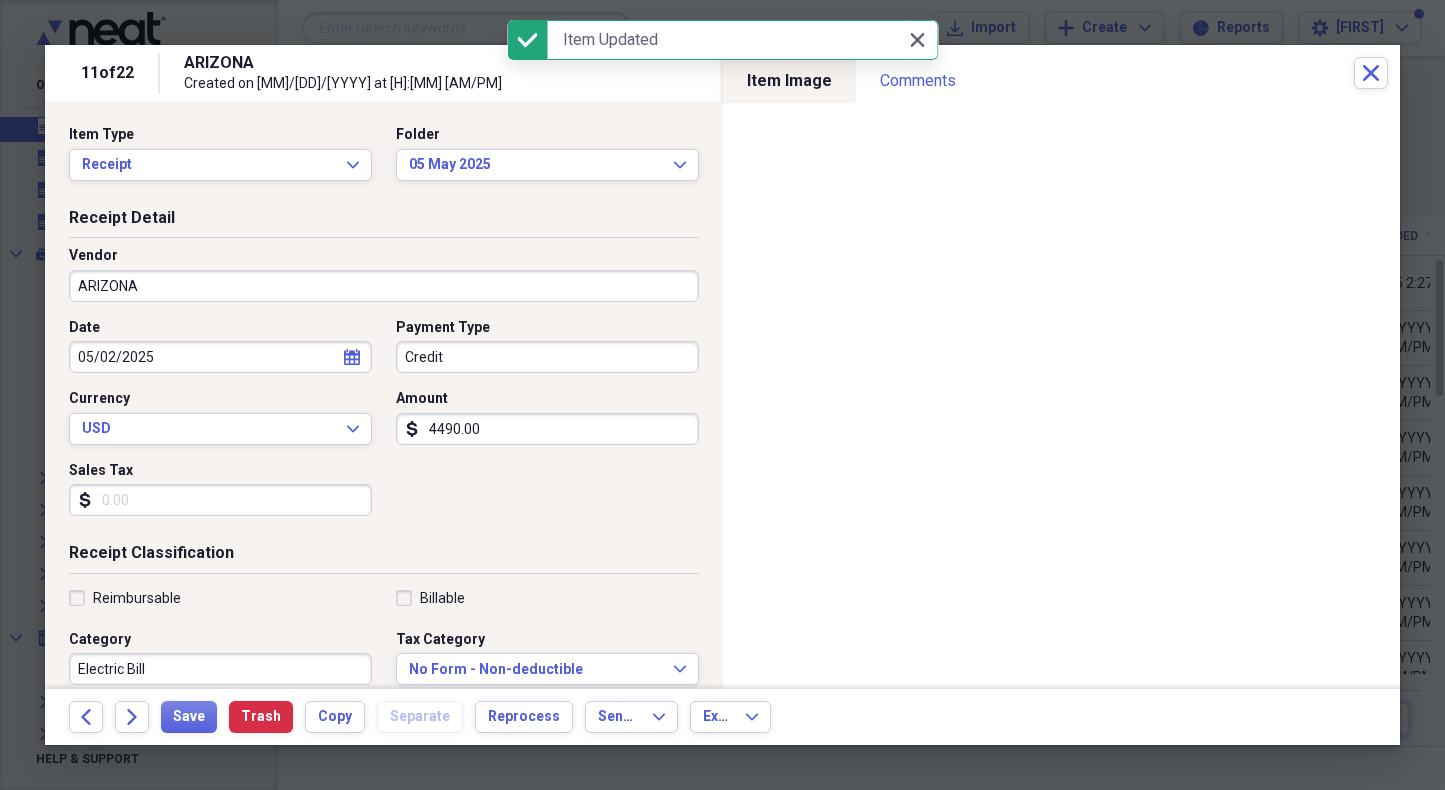 click on "ARIZONA" at bounding box center (384, 286) 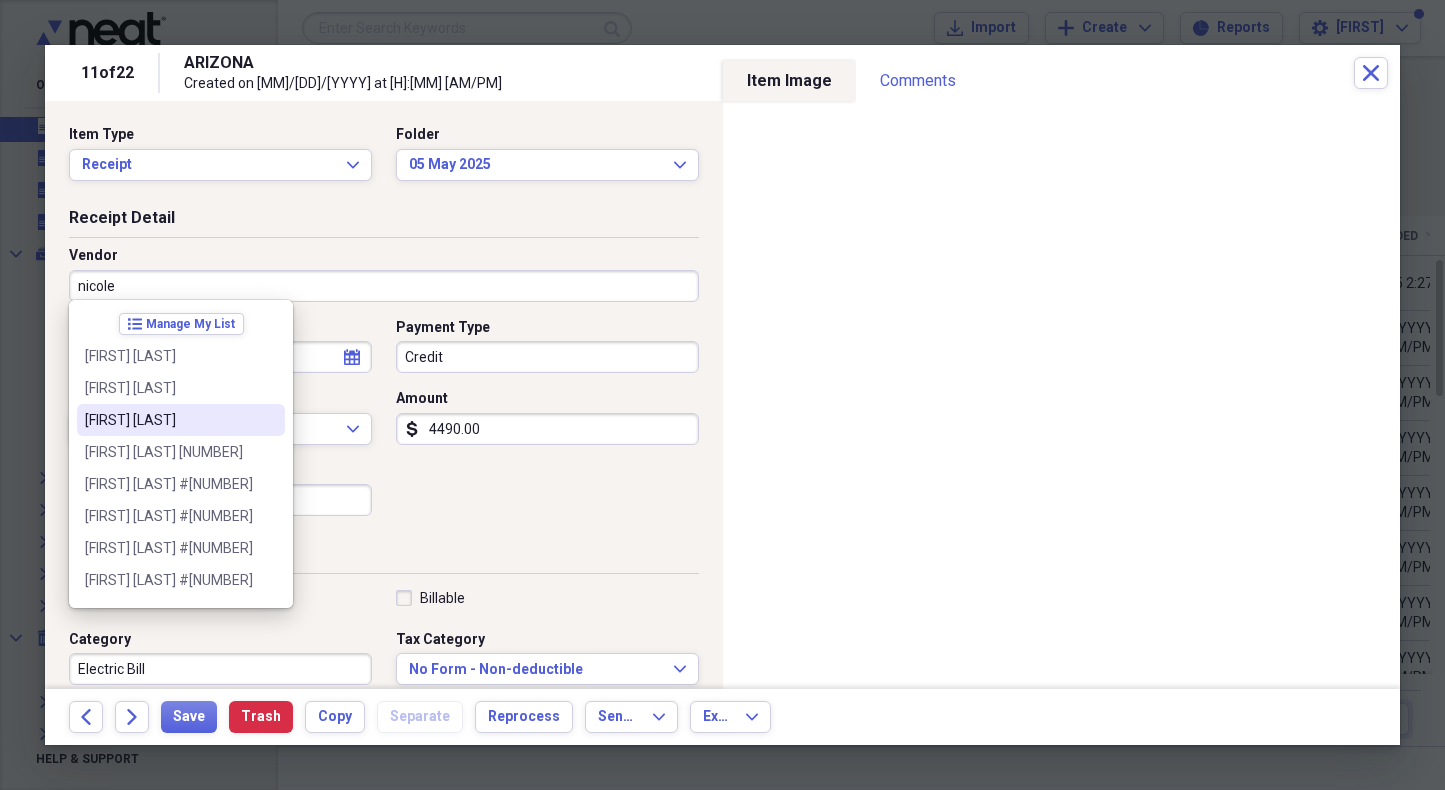 click on "[FIRST] [LAST]" at bounding box center (169, 420) 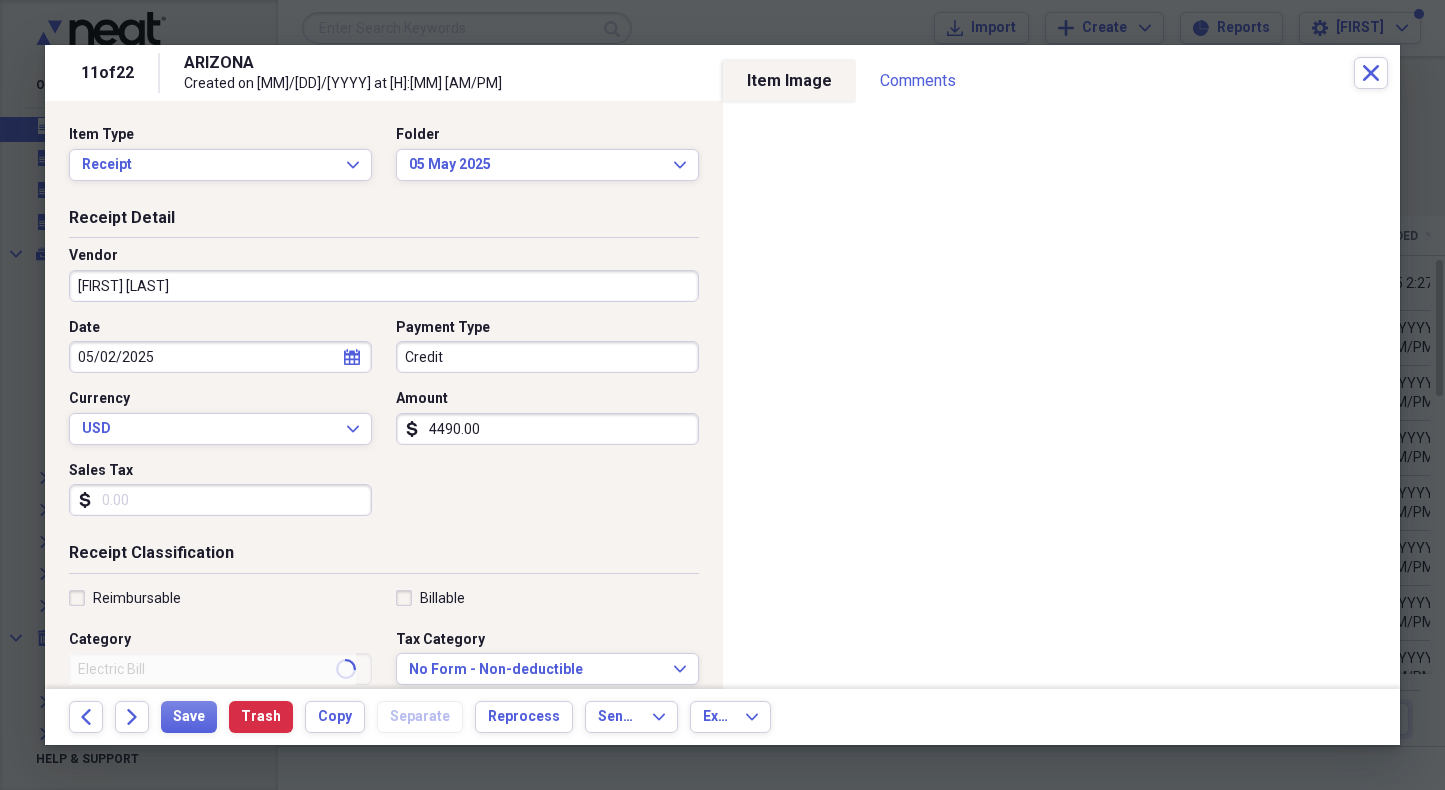 type on "Property Rent" 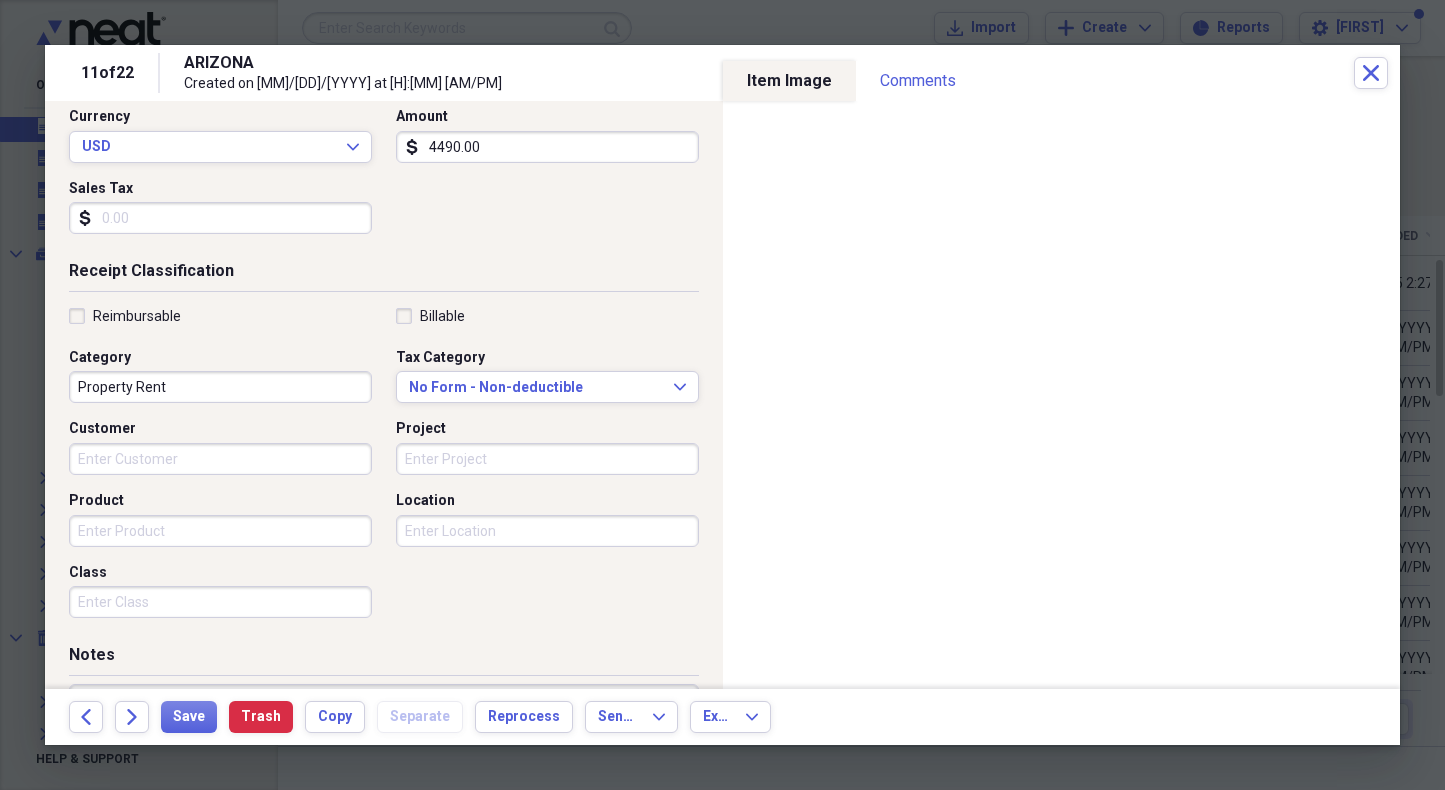 scroll, scrollTop: 290, scrollLeft: 0, axis: vertical 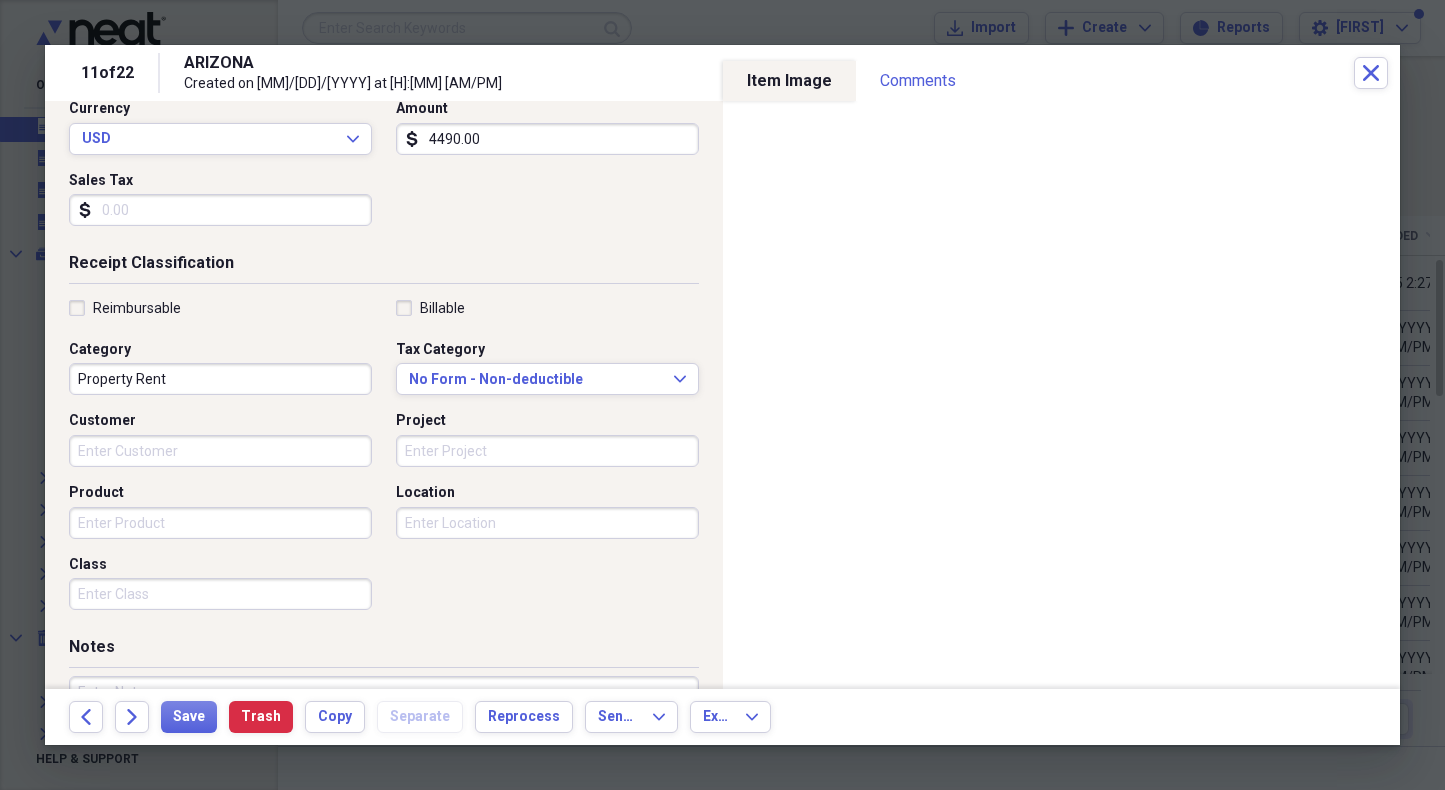 click on "Location" at bounding box center [547, 523] 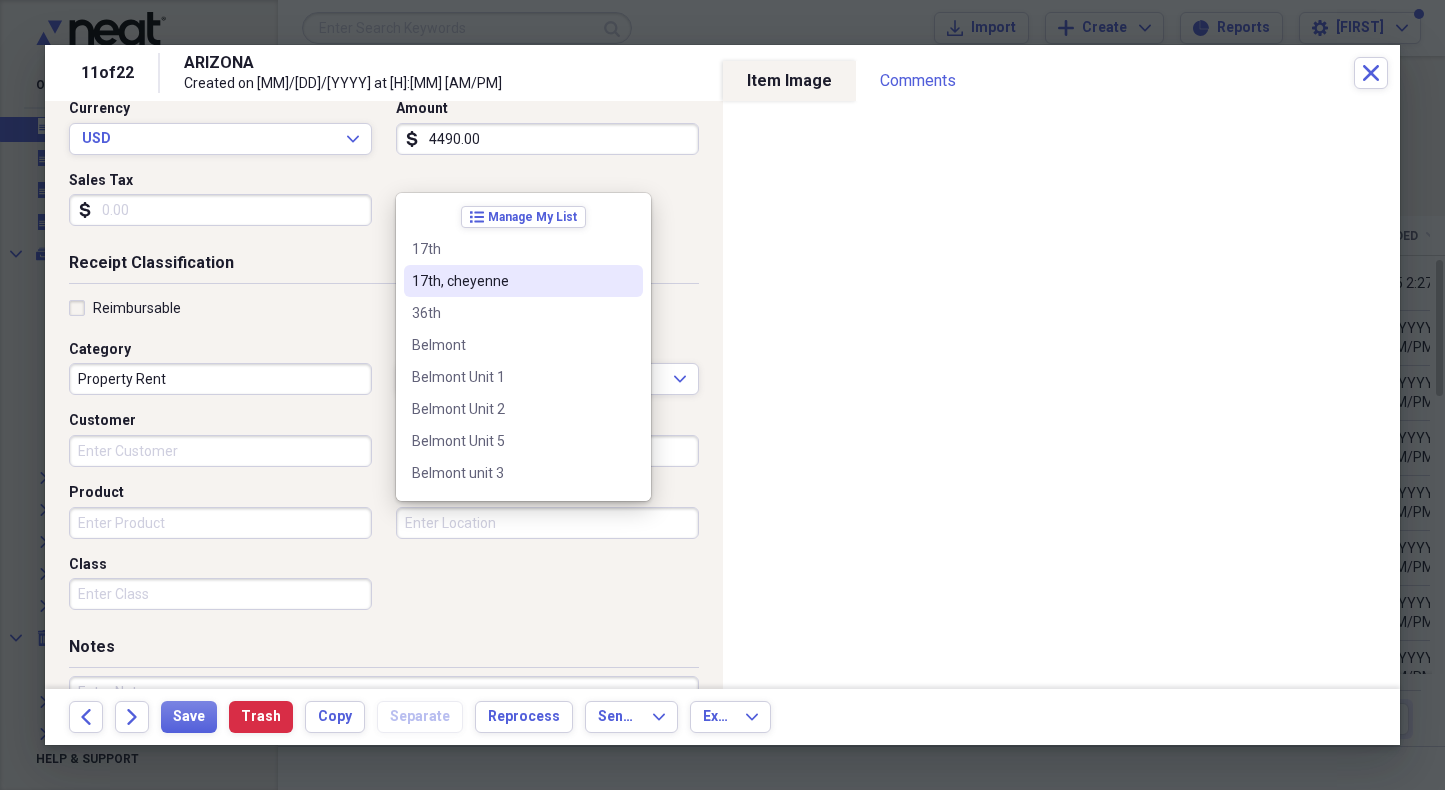 click on "17th, cheyenne" at bounding box center (511, 281) 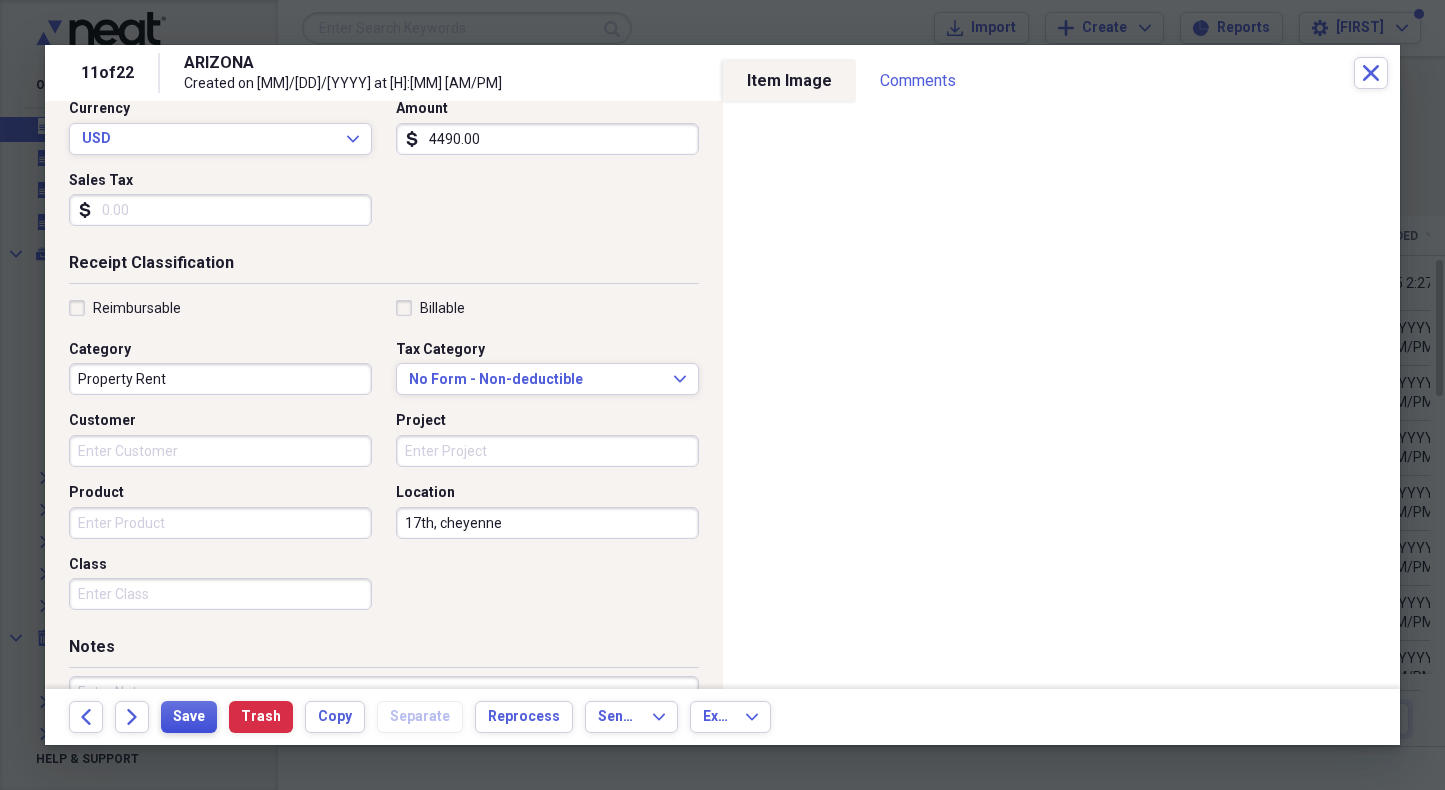 click on "Save" at bounding box center [189, 717] 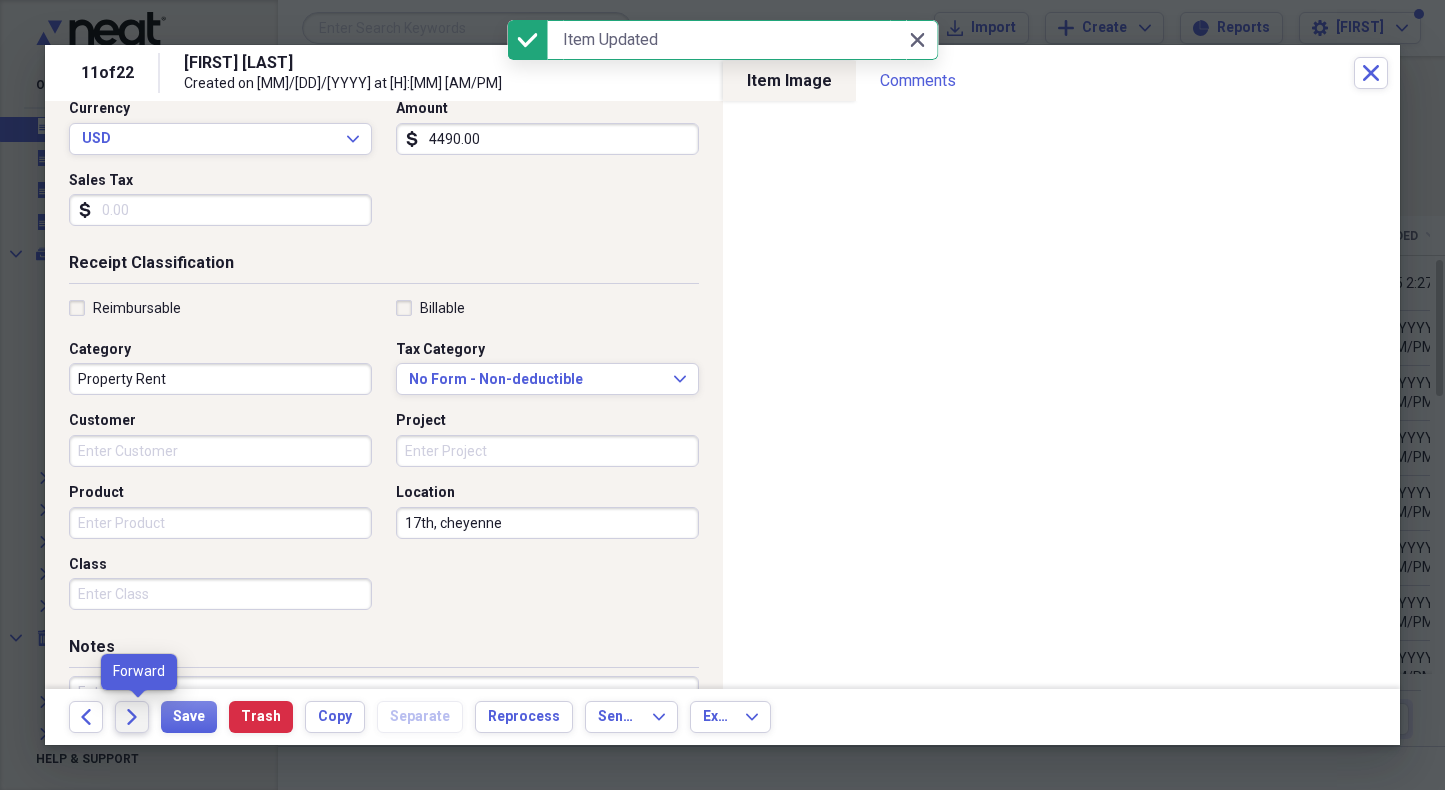 click 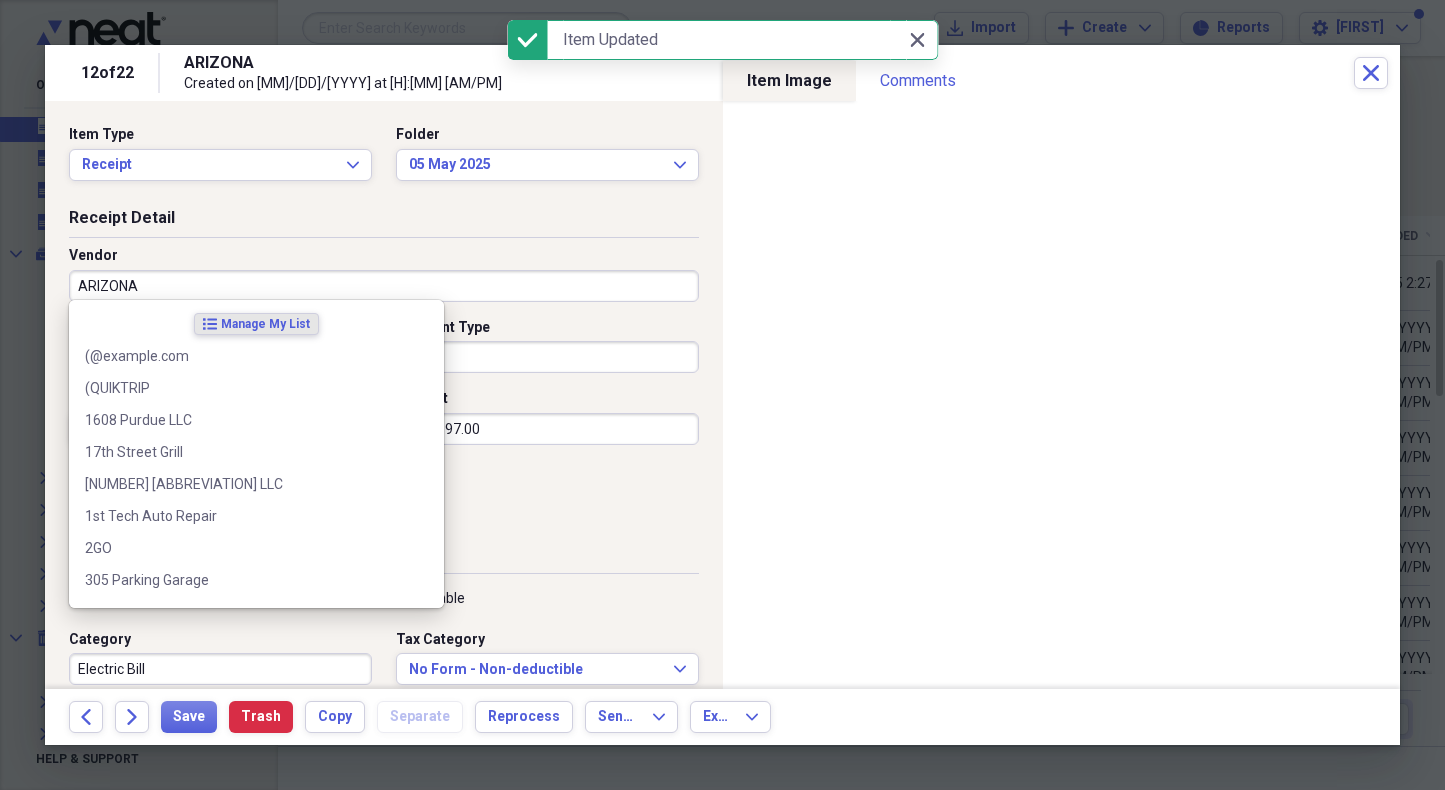 click on "ARIZONA" at bounding box center (384, 286) 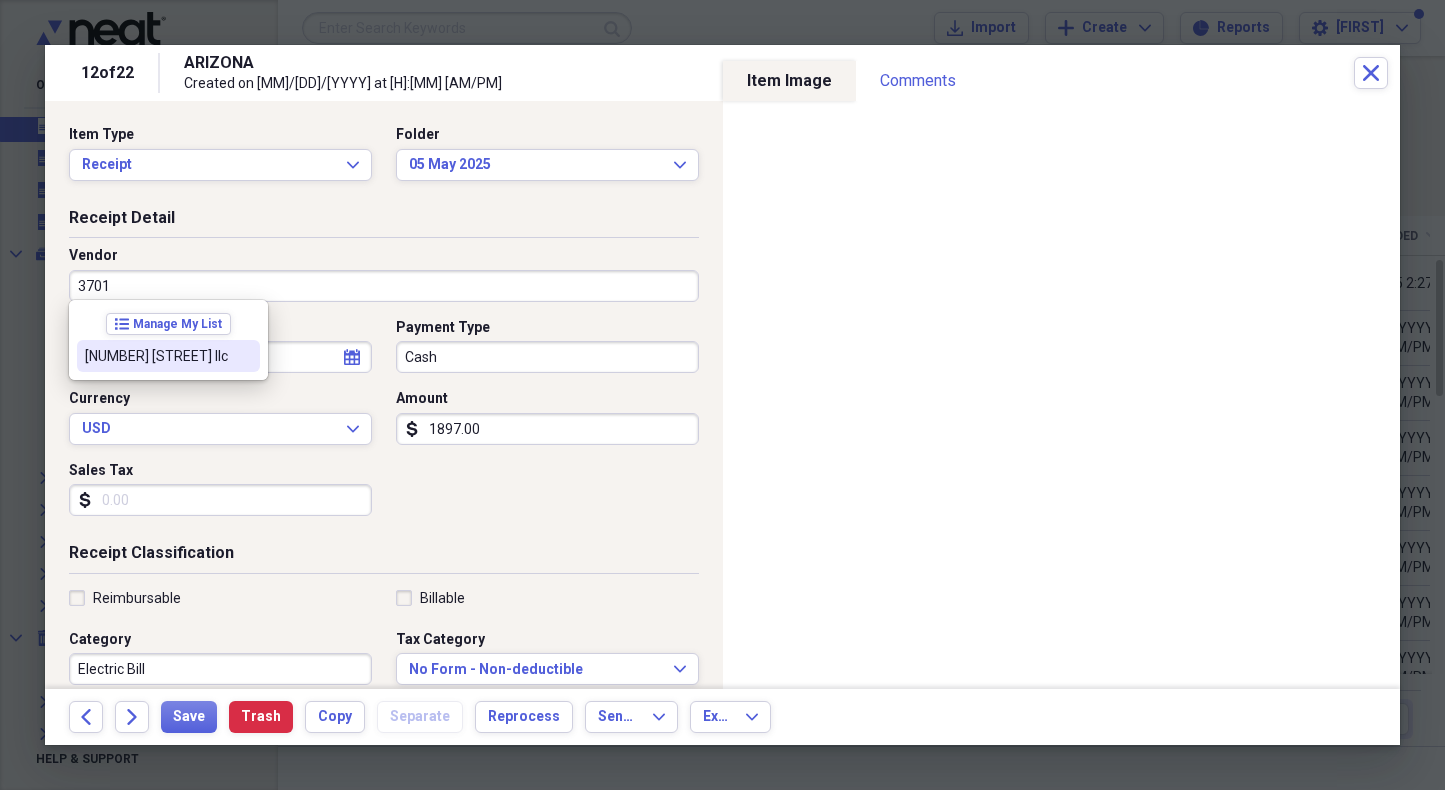 click on "[NUMBER] [STREET] llc" at bounding box center (156, 356) 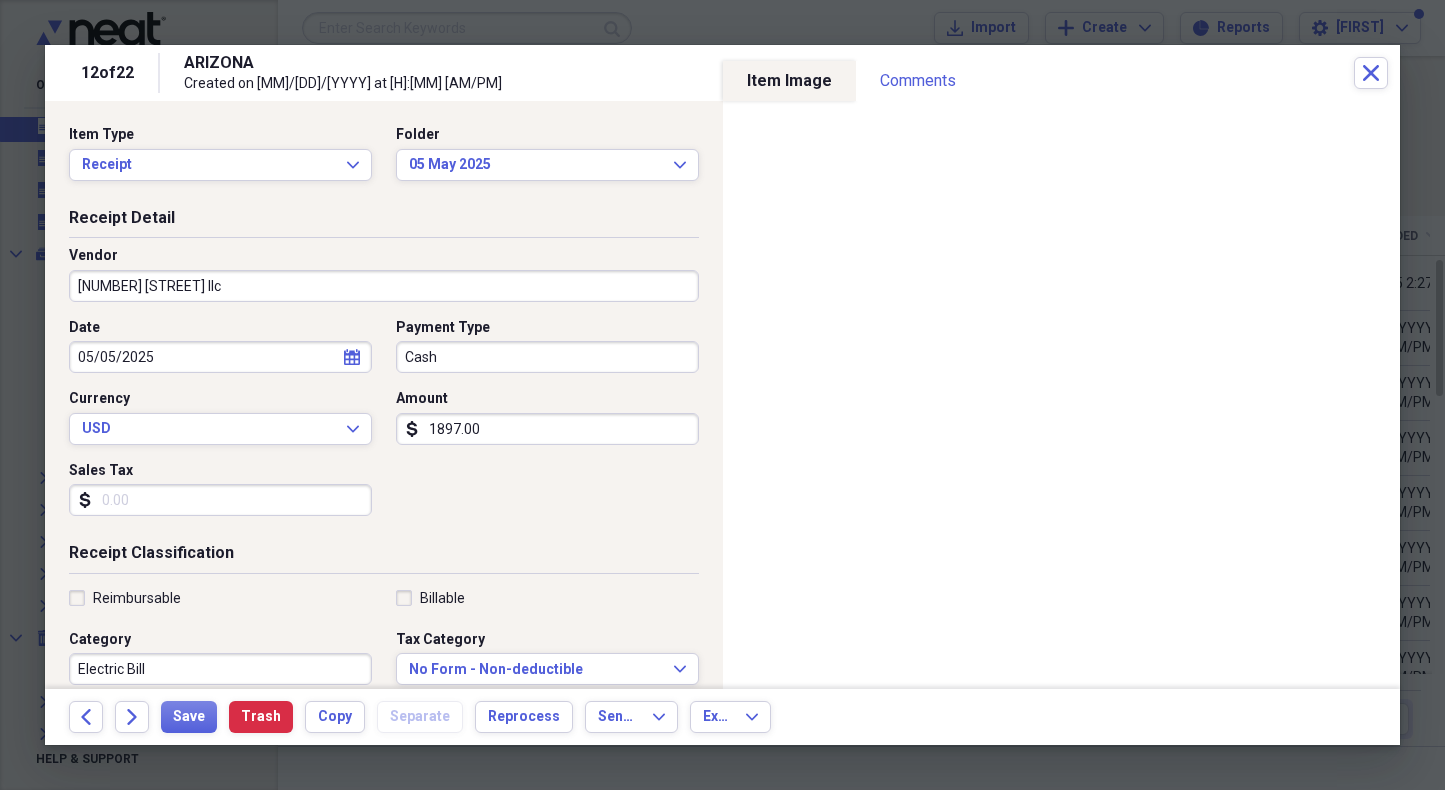 type on "Property Rent" 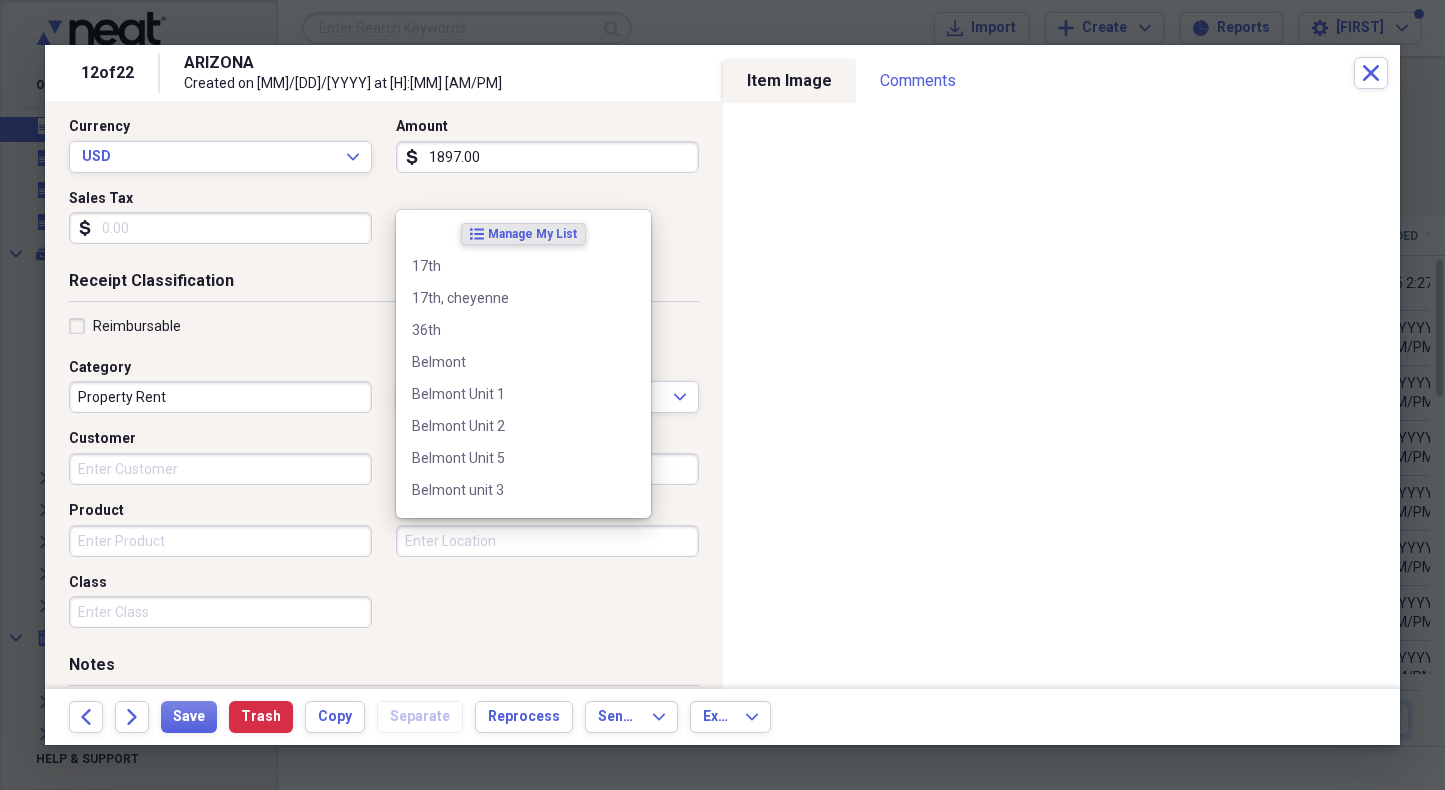 click on "Location" at bounding box center [547, 541] 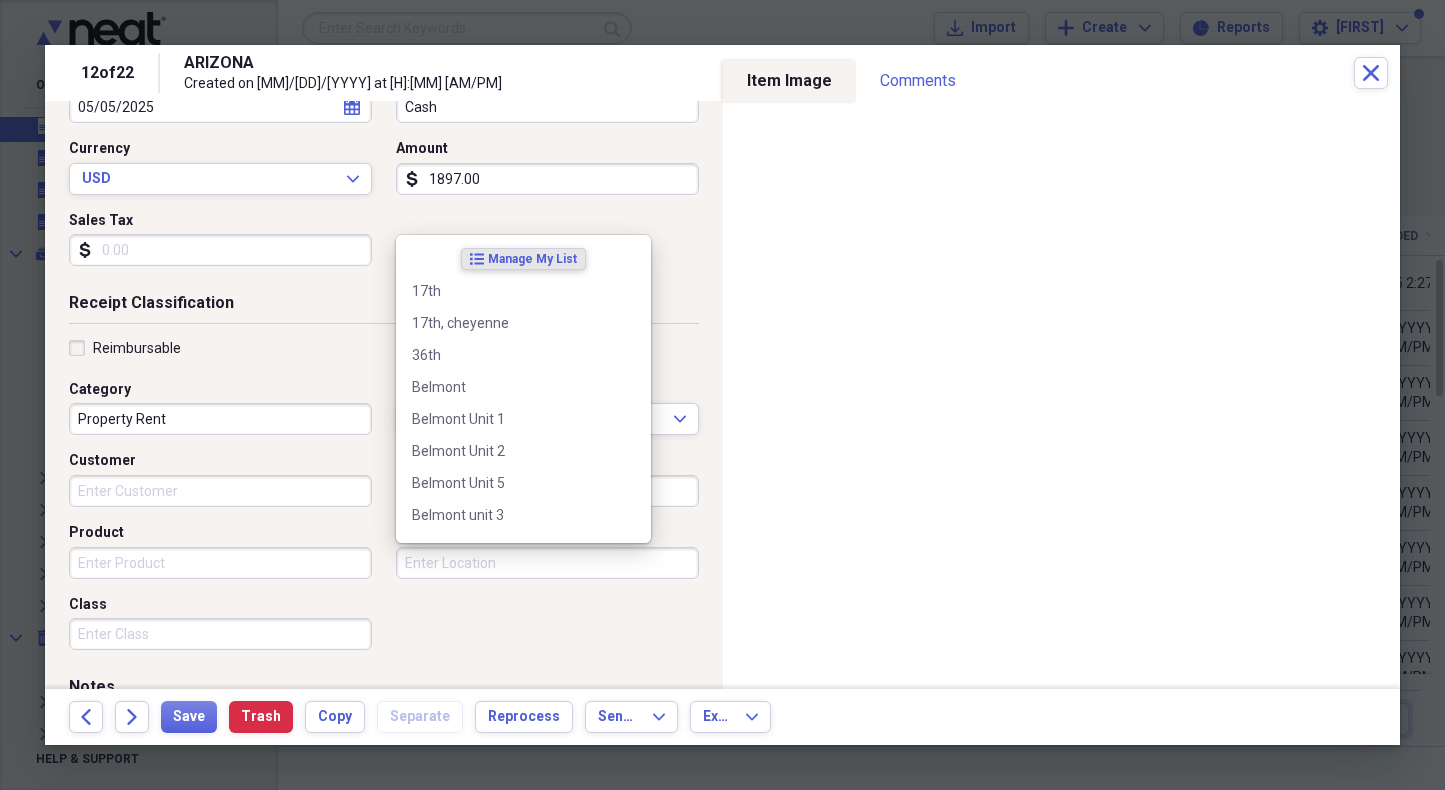scroll, scrollTop: 248, scrollLeft: 0, axis: vertical 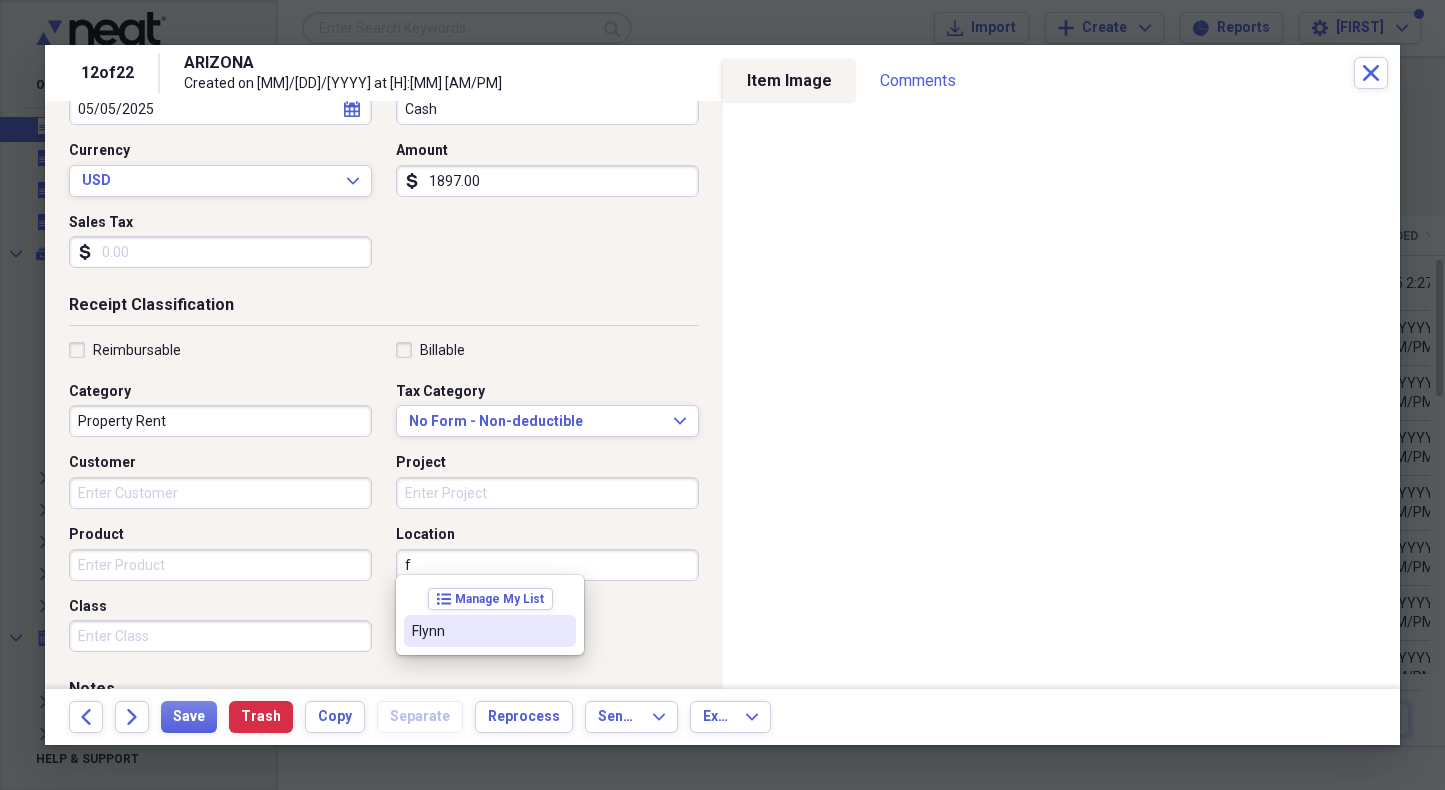 click on "Flynn" at bounding box center [478, 631] 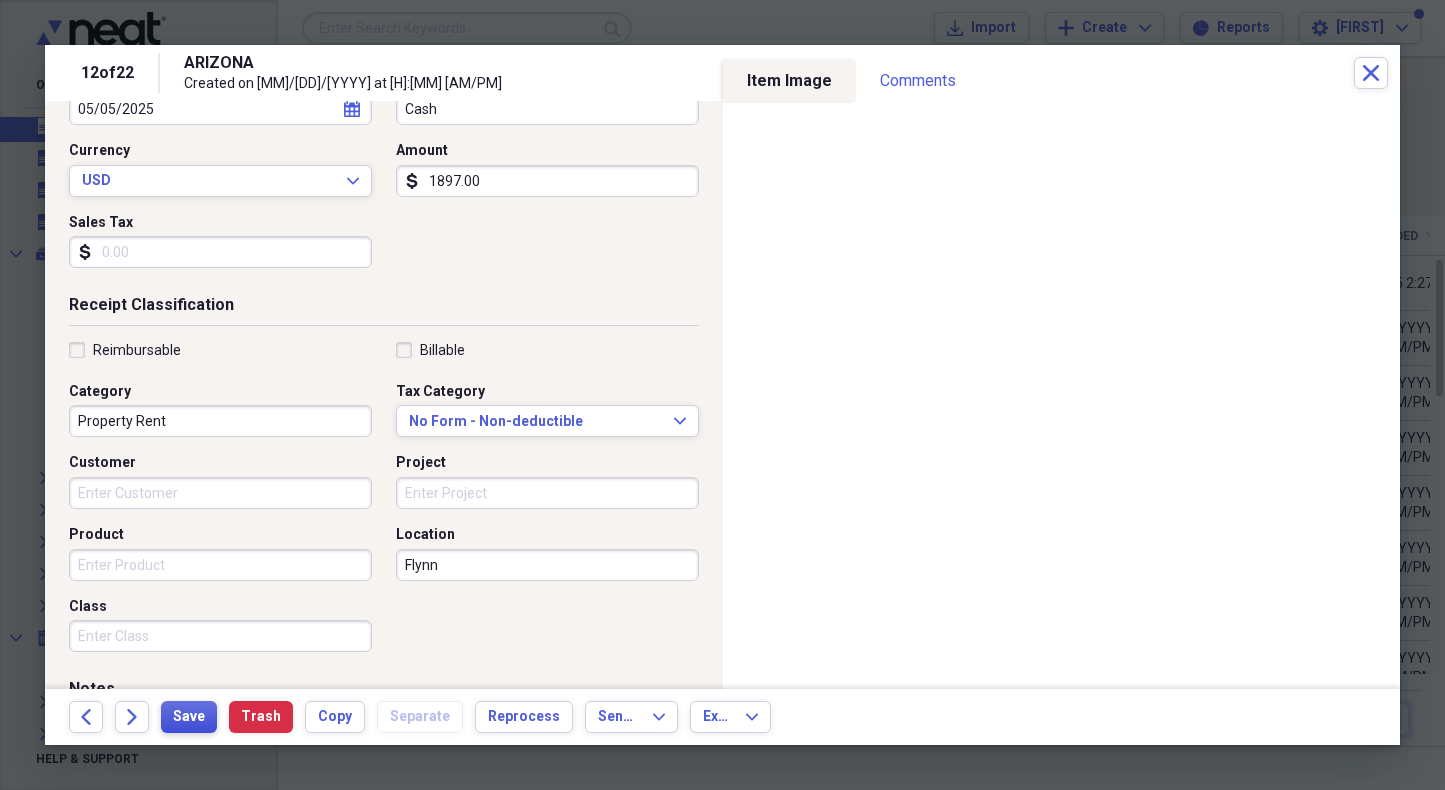 click on "Save" at bounding box center (189, 717) 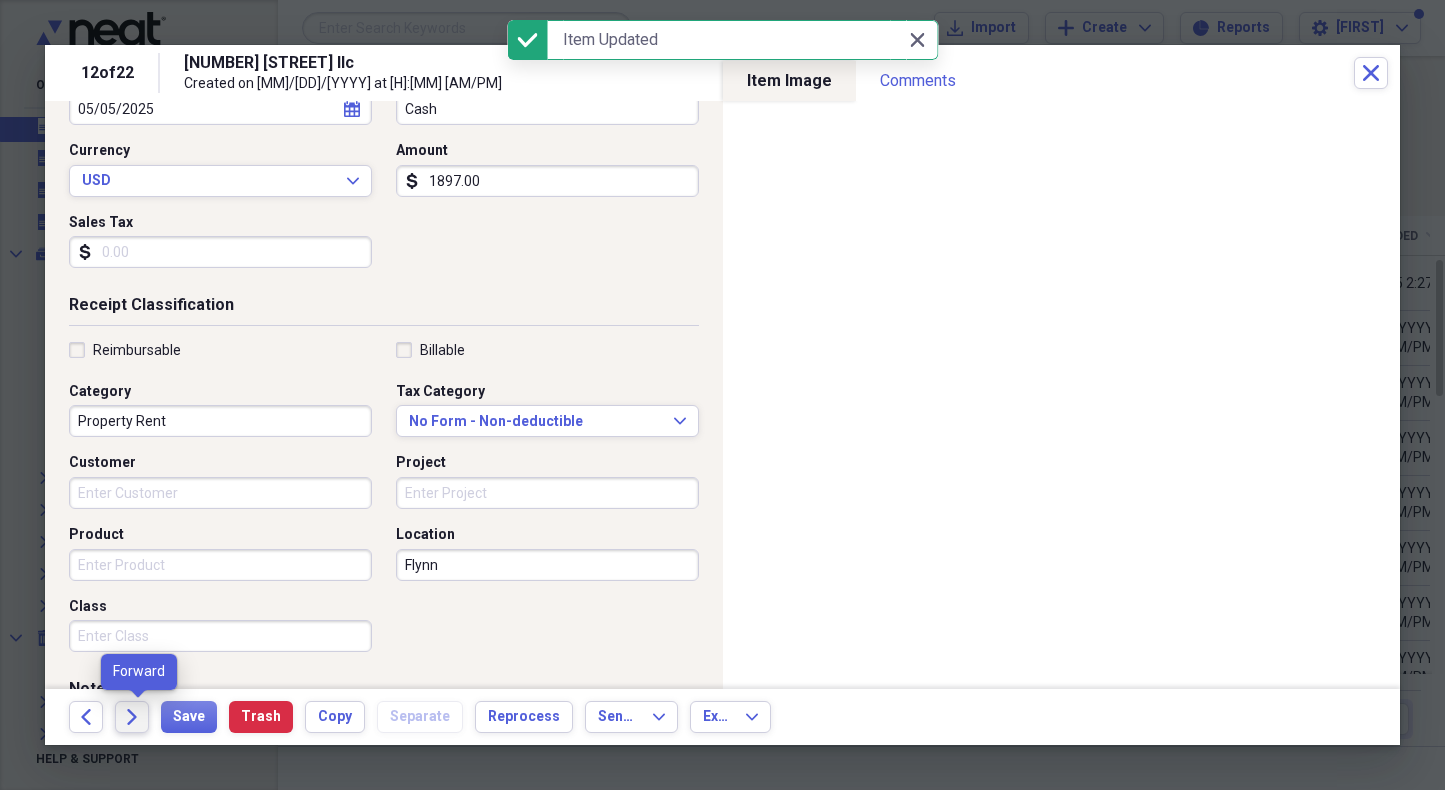 click on "Forward" 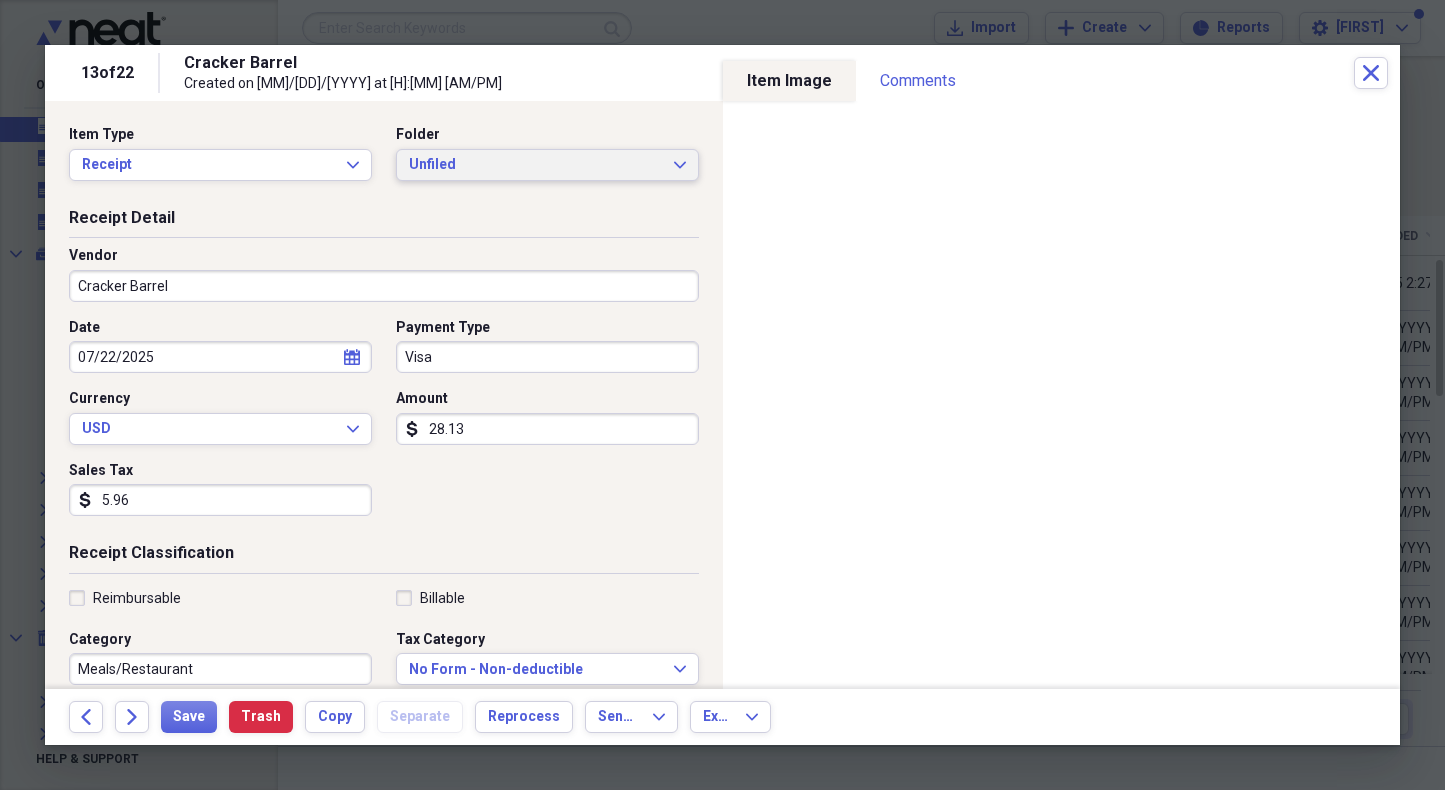 click on "Unfiled" at bounding box center (535, 165) 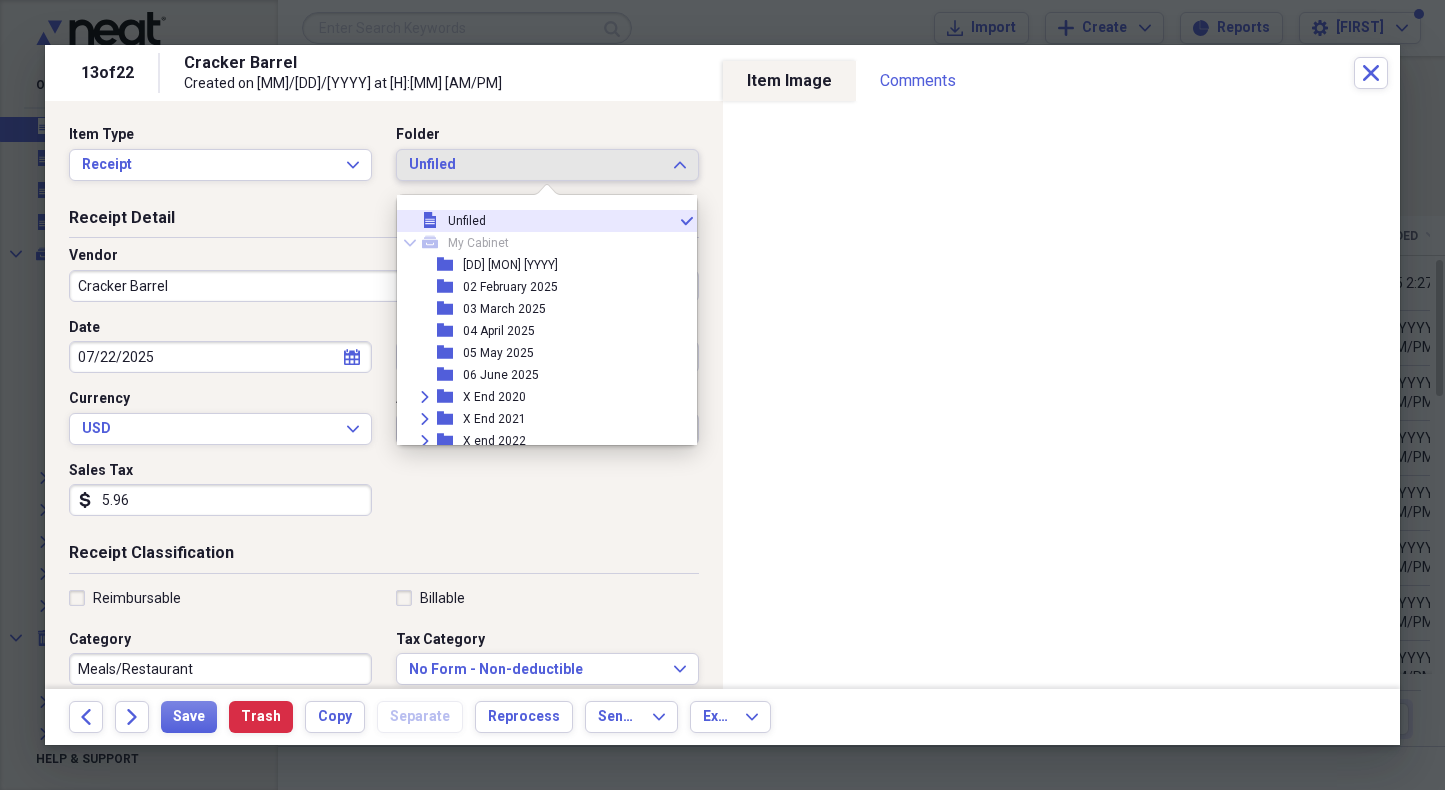 click on "Unfiled" at bounding box center (535, 165) 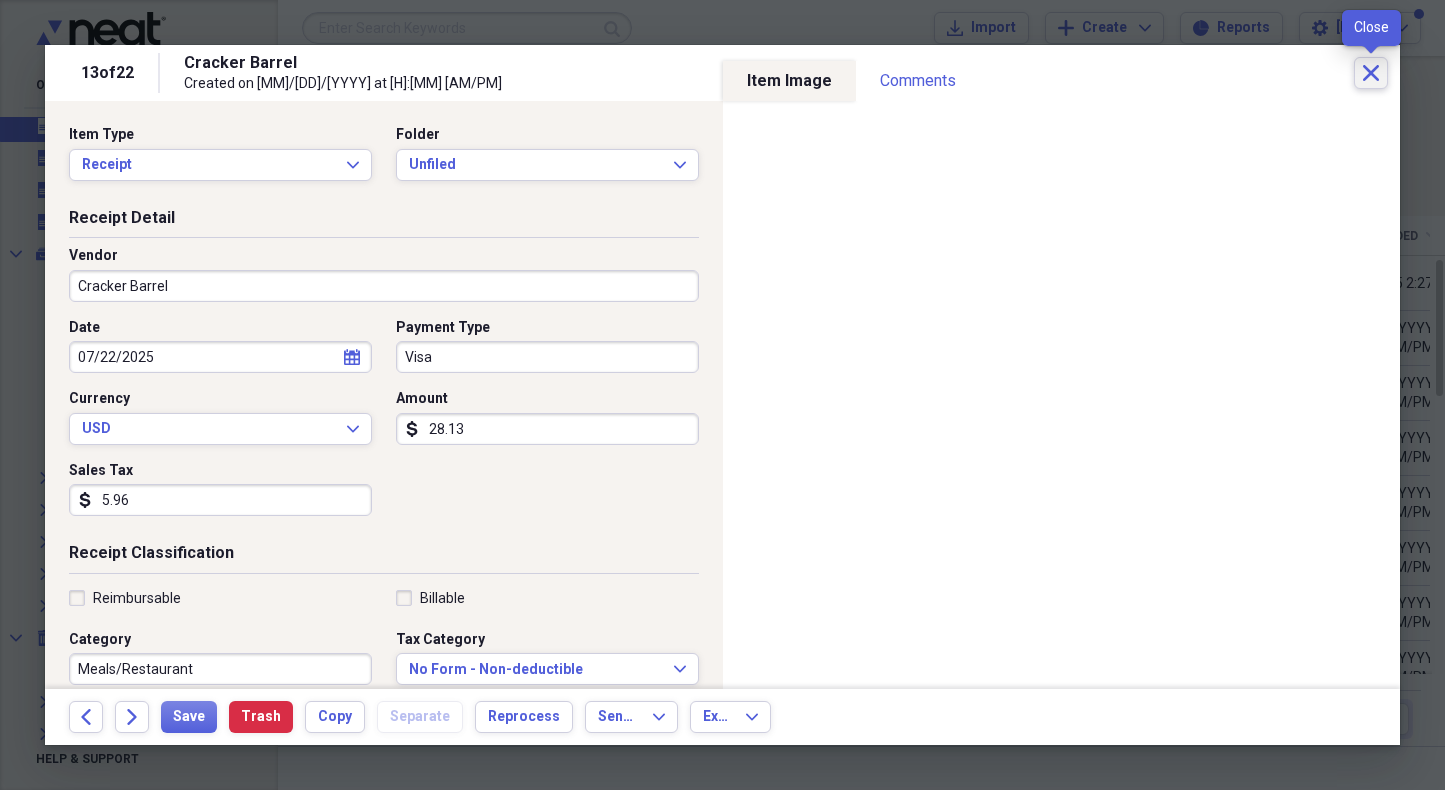 click 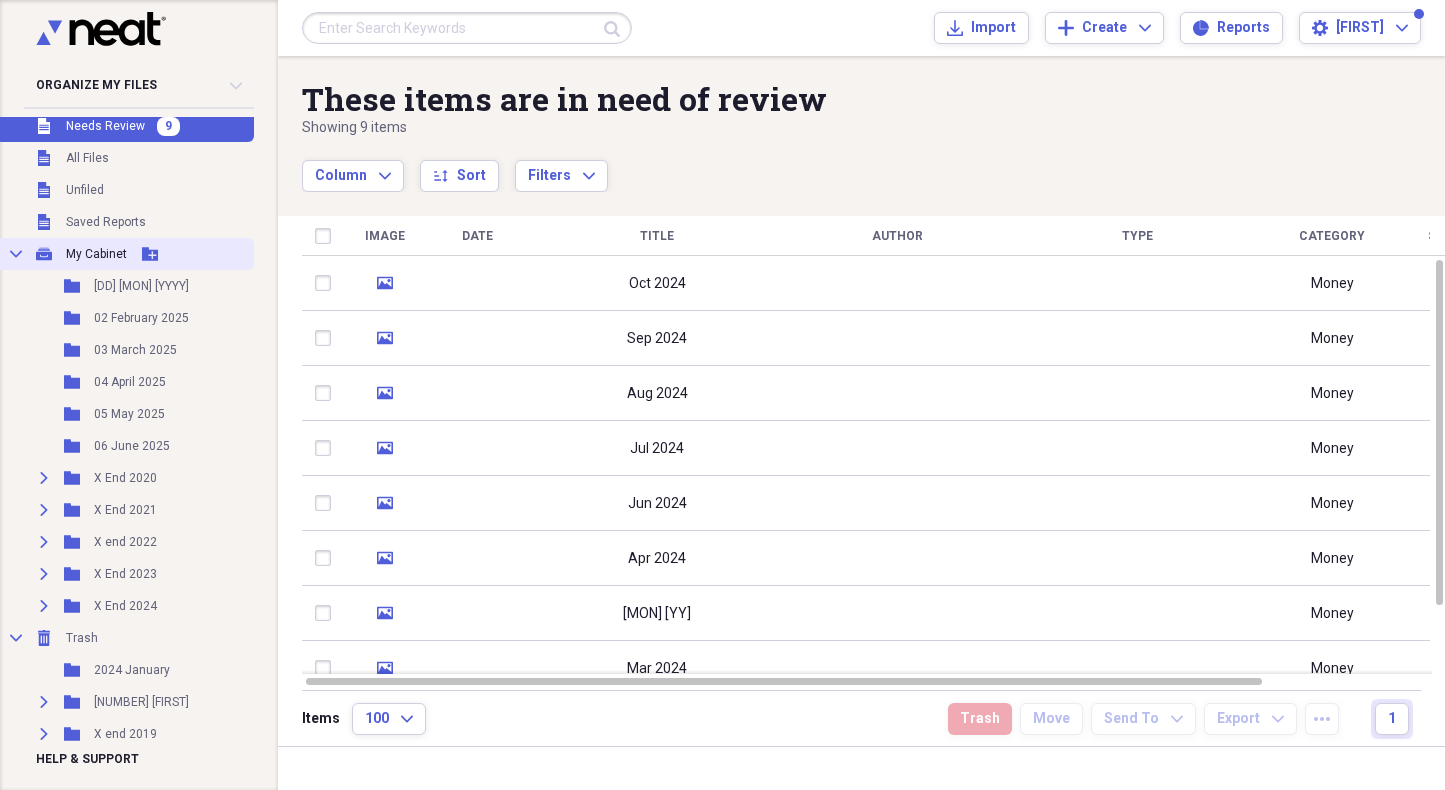 click 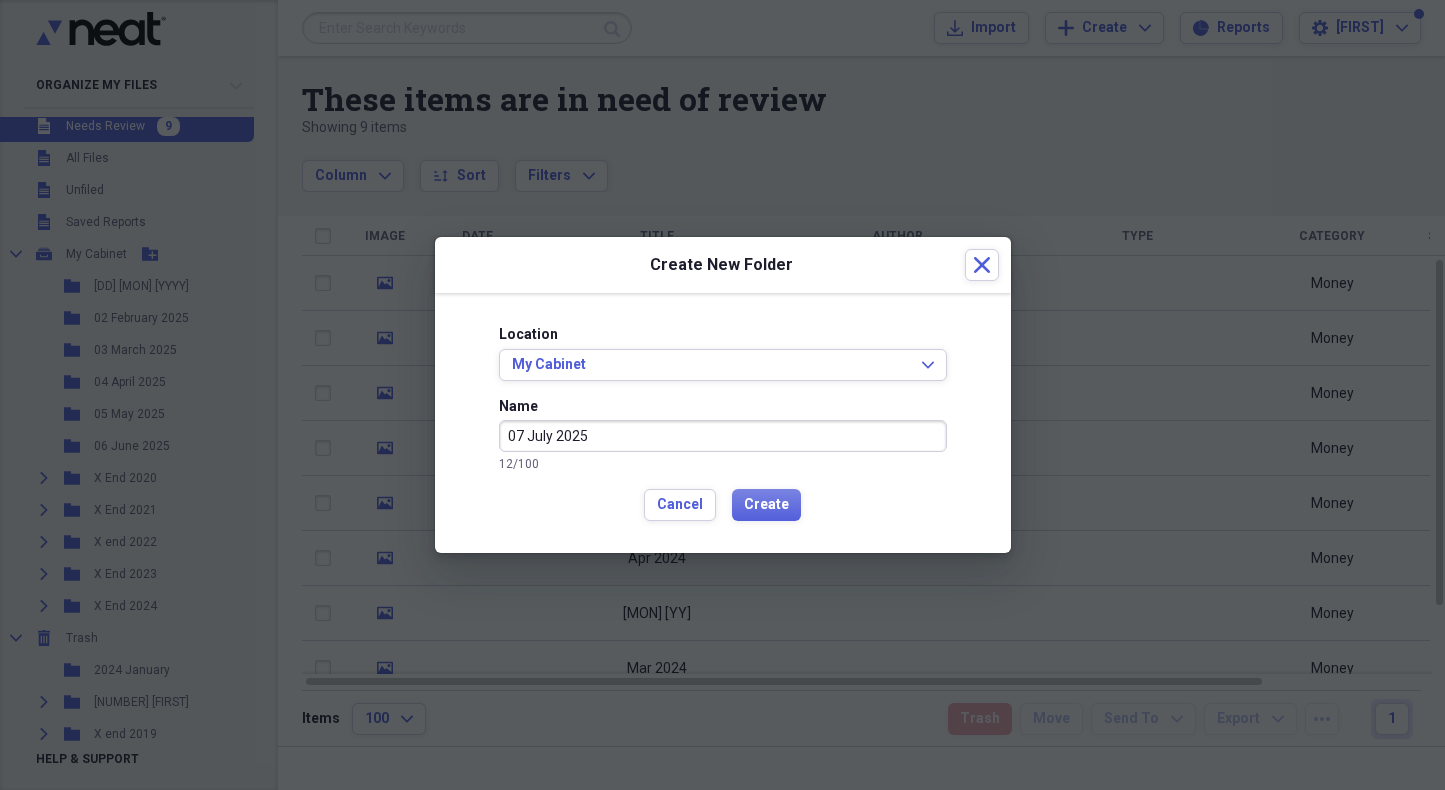 type on "07 July 2025" 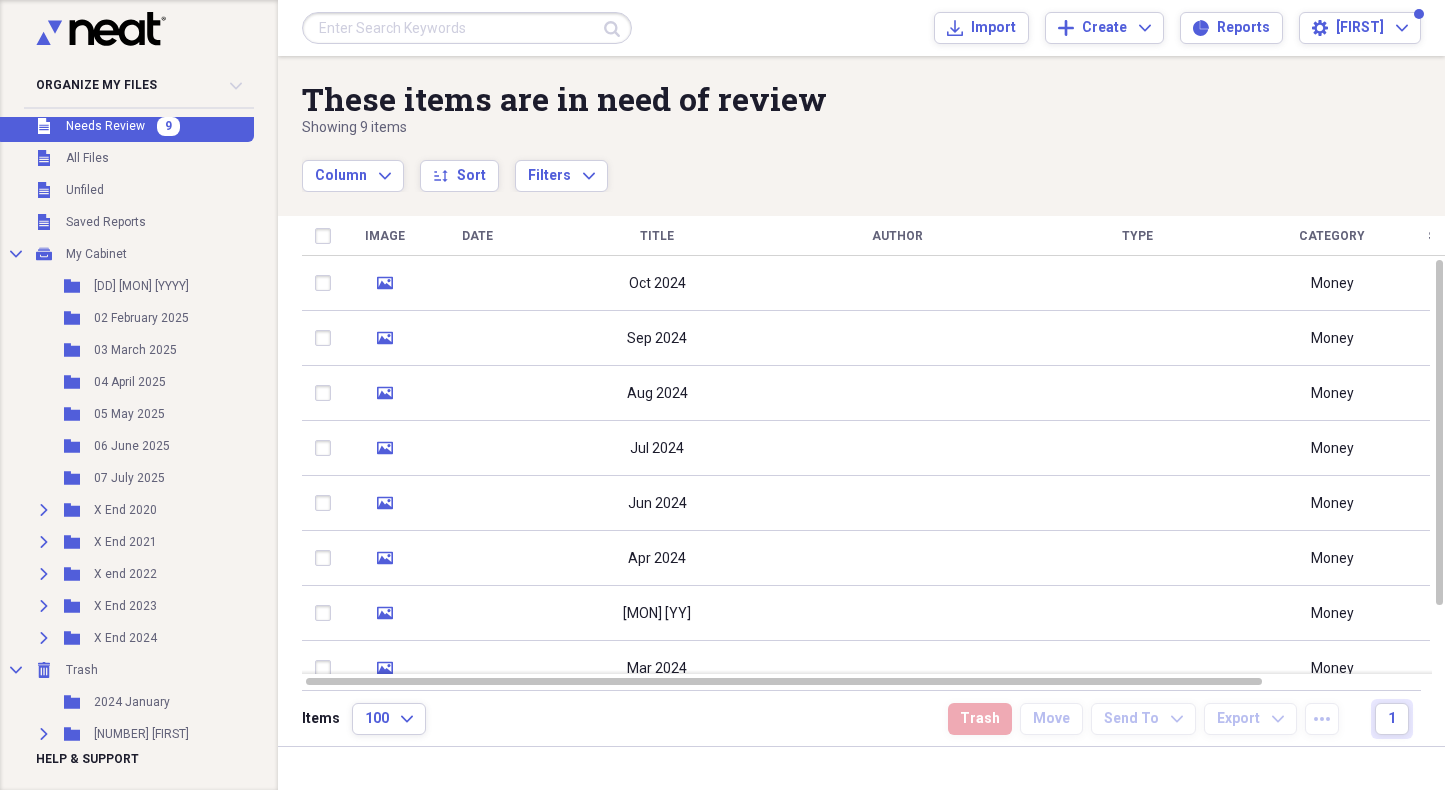 click on "Unfiled Needs Review 9" at bounding box center (125, 126) 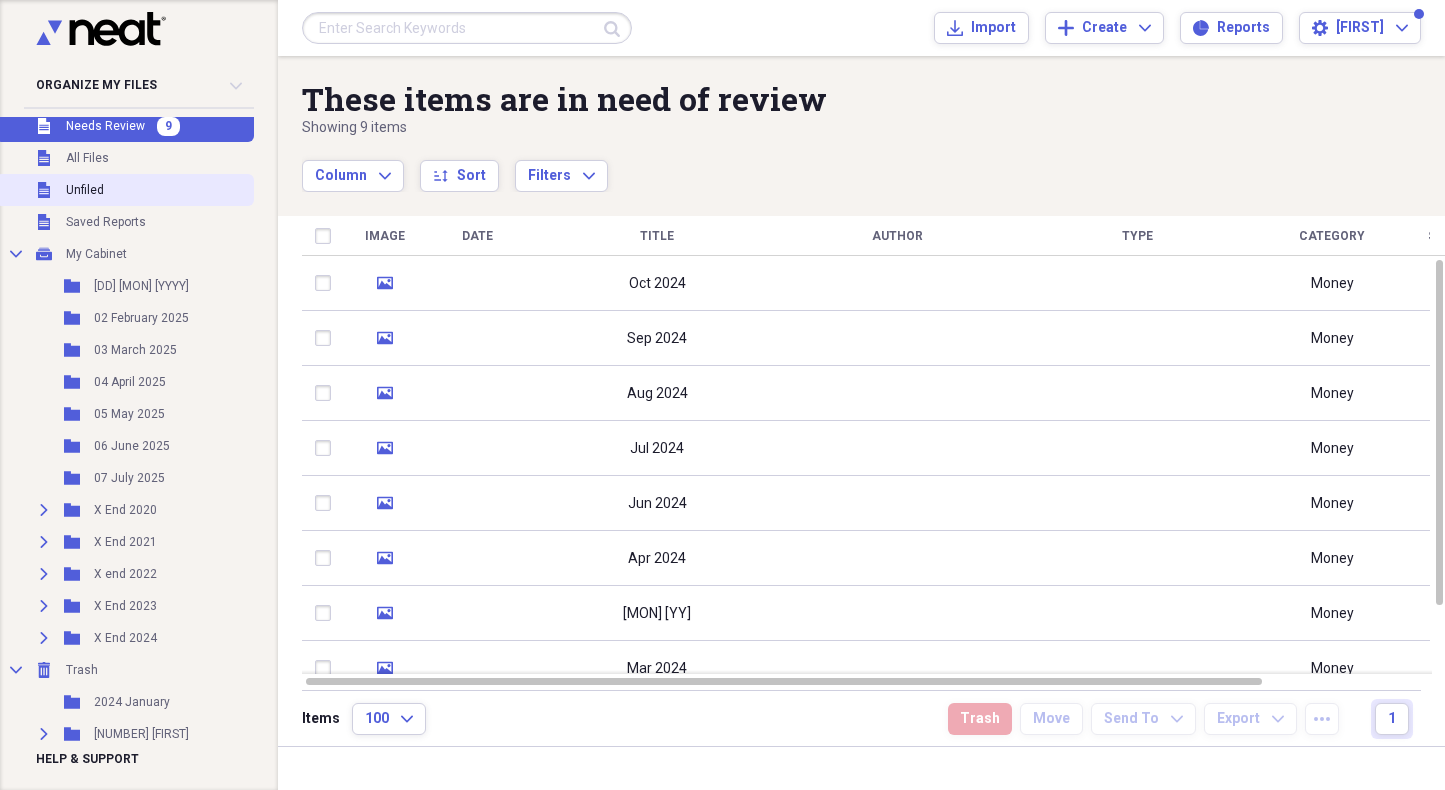 click on "Unfiled Unfiled" at bounding box center [125, 190] 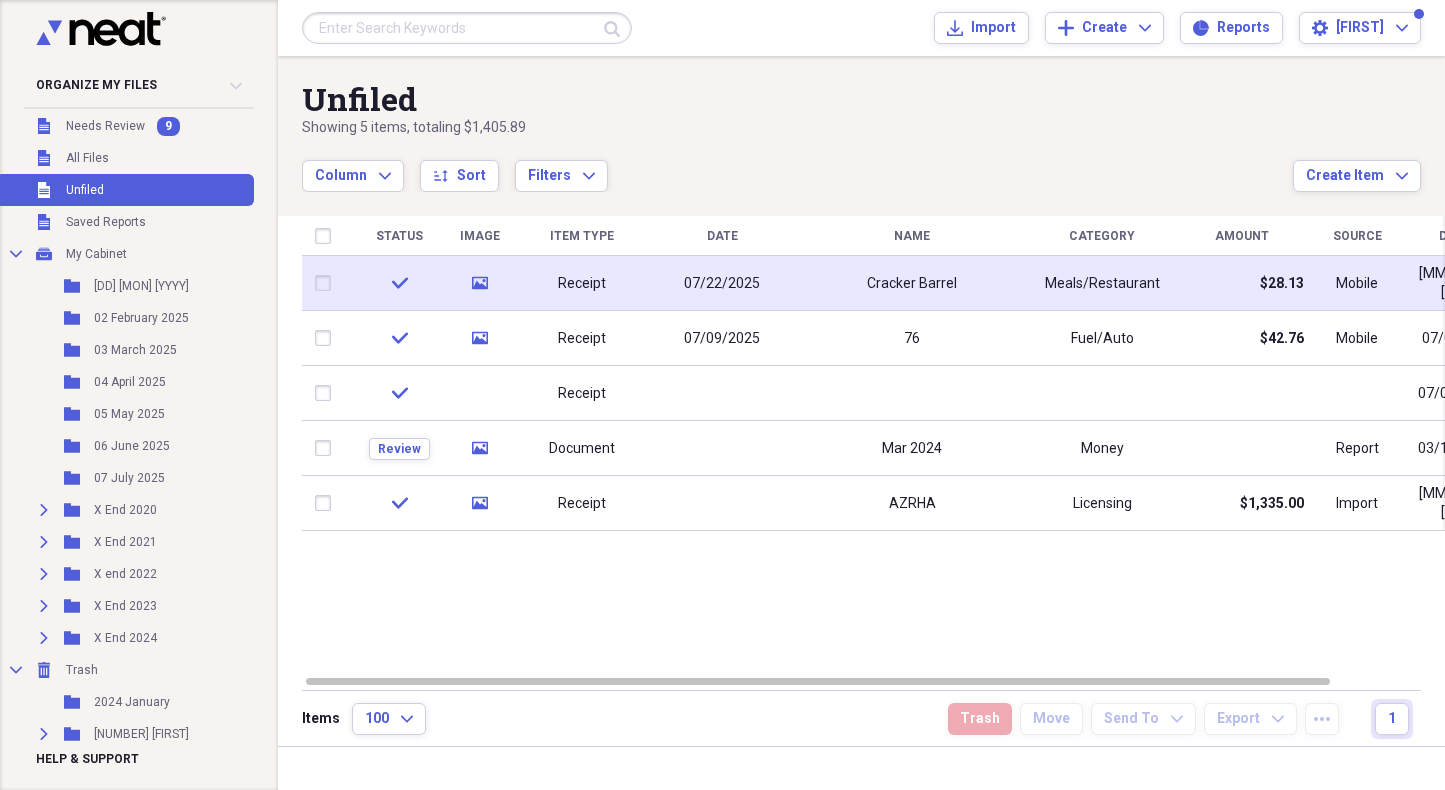 click on "07/22/2025" at bounding box center [722, 284] 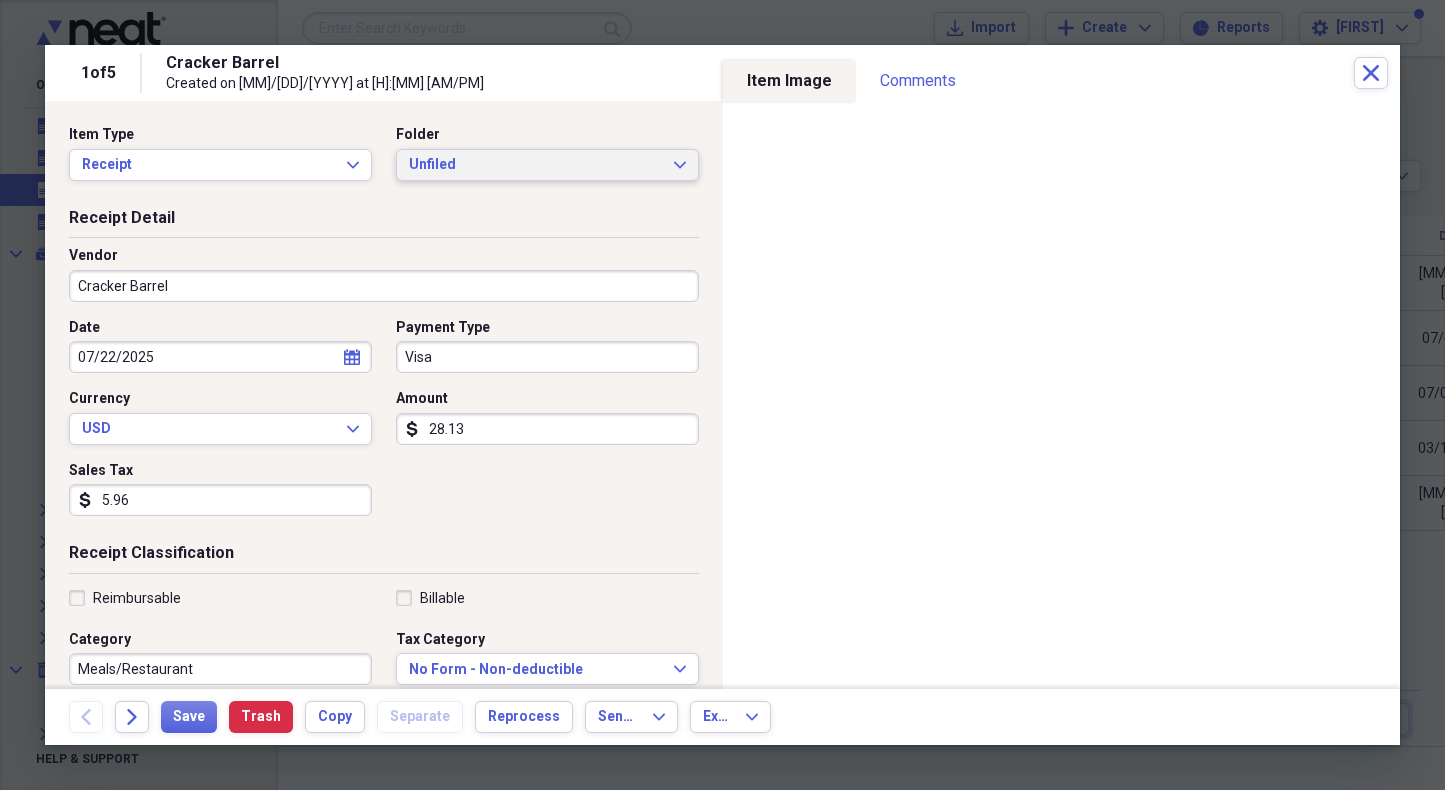 click on "Unfiled" at bounding box center (535, 165) 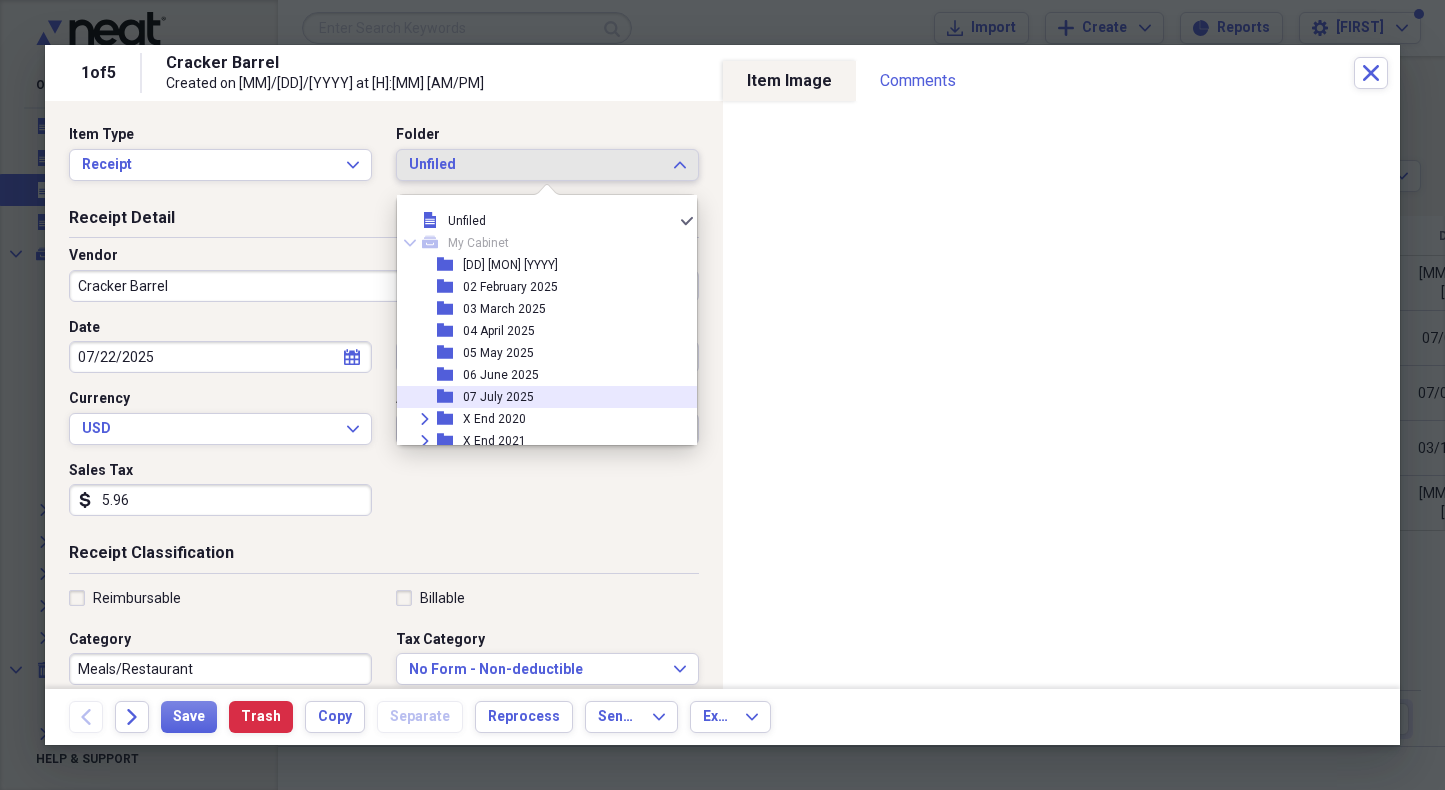 click on "folder [DD] [MON] [YYYY]" at bounding box center [539, 397] 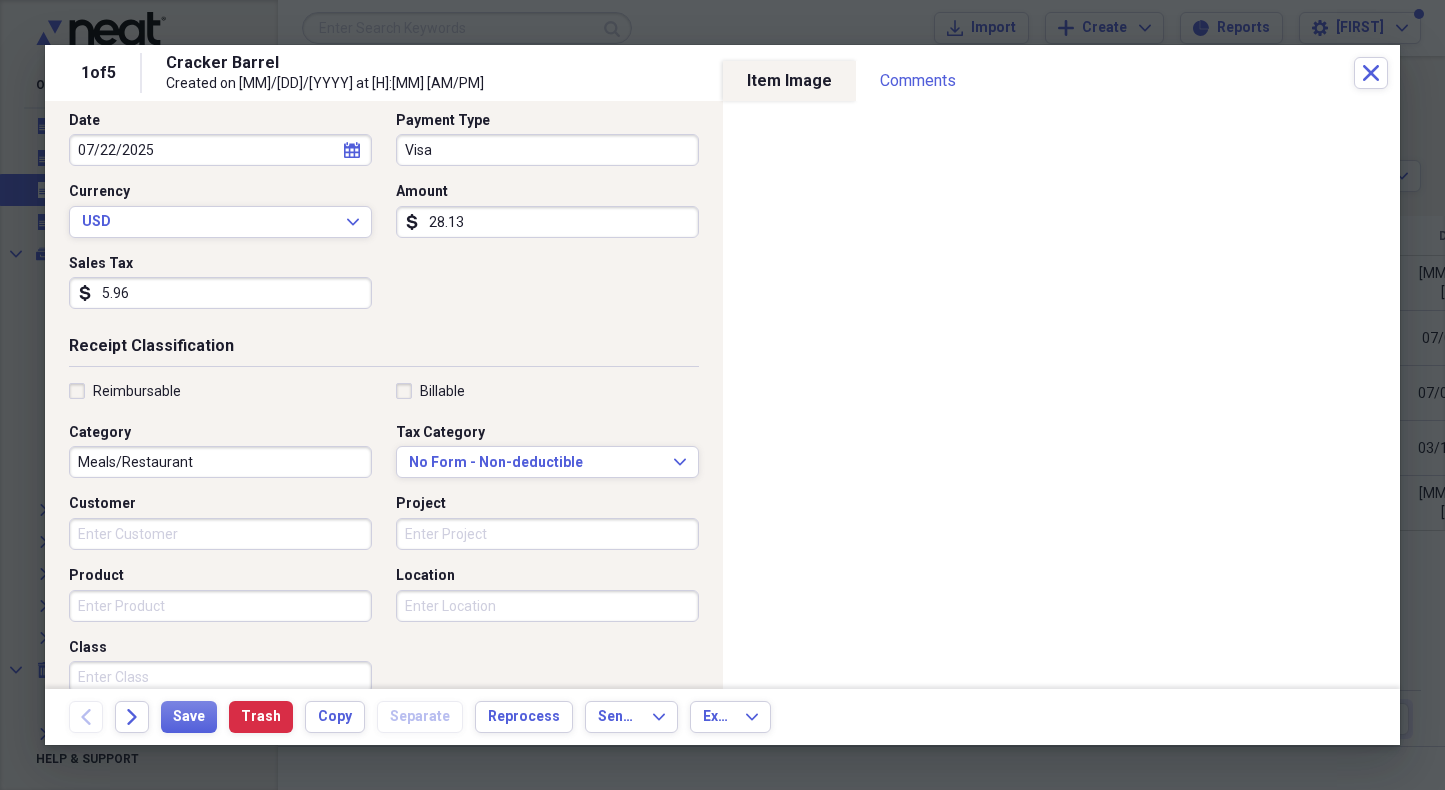 scroll, scrollTop: 209, scrollLeft: 0, axis: vertical 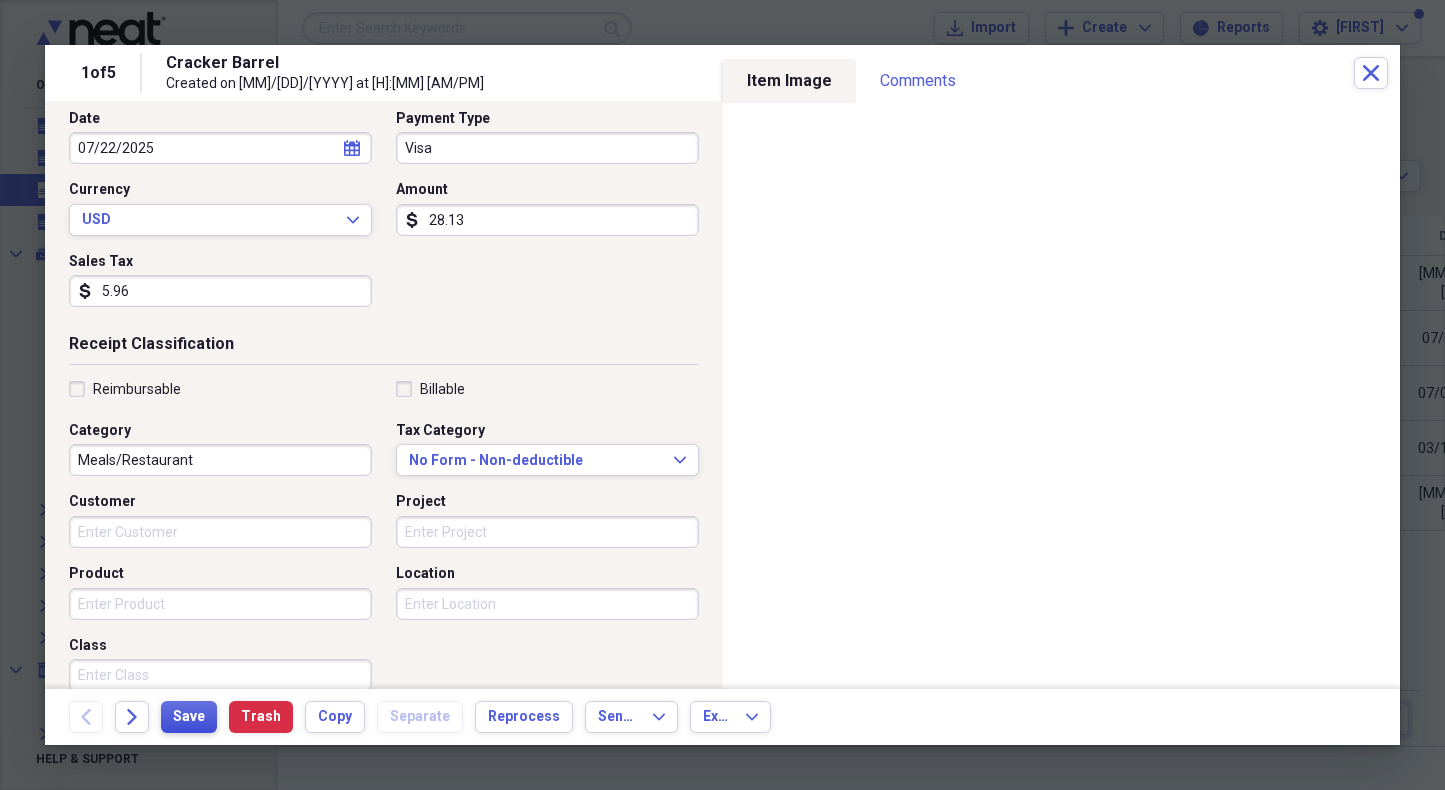 click on "Save" at bounding box center [189, 717] 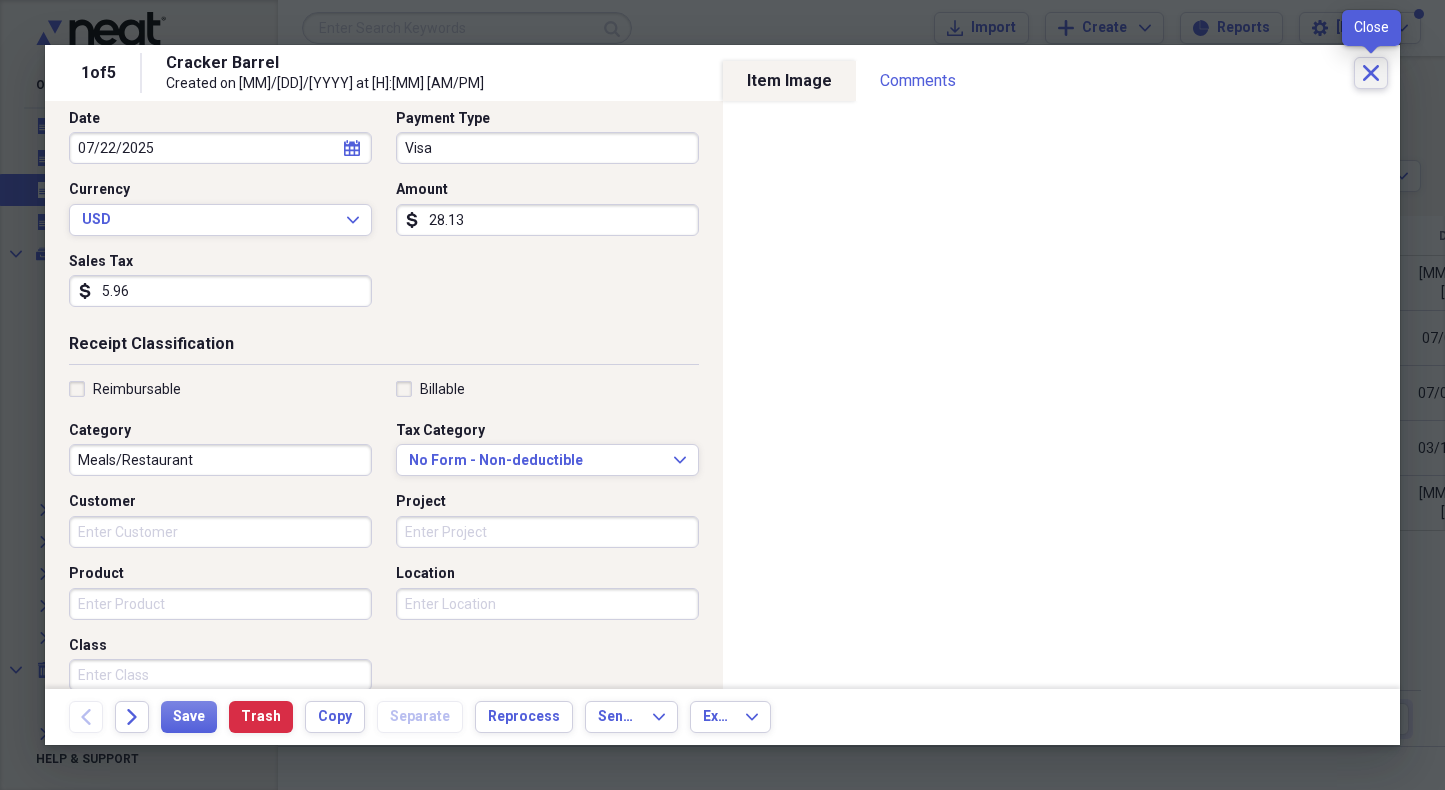 click on "Close" 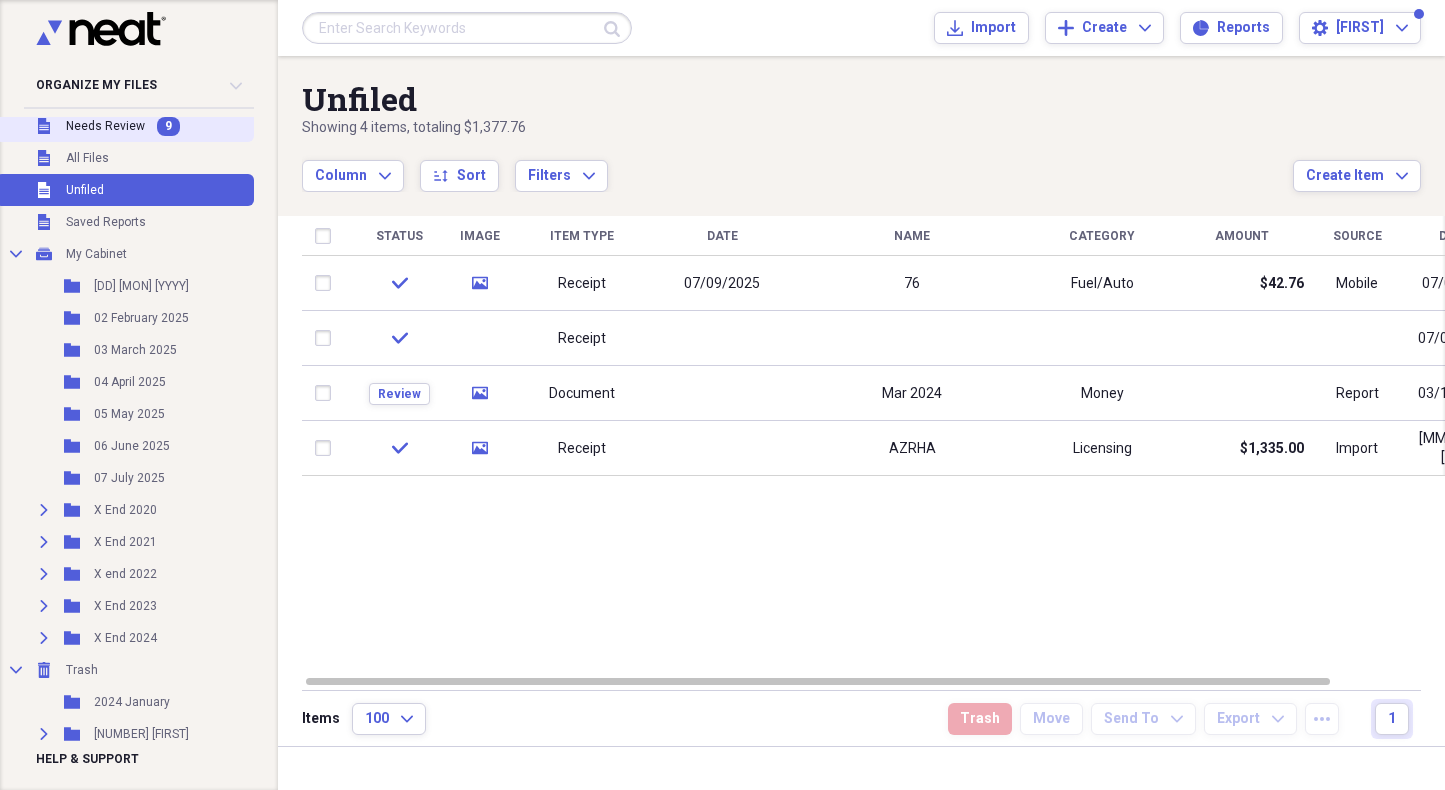 click on "Needs Review" at bounding box center (105, 126) 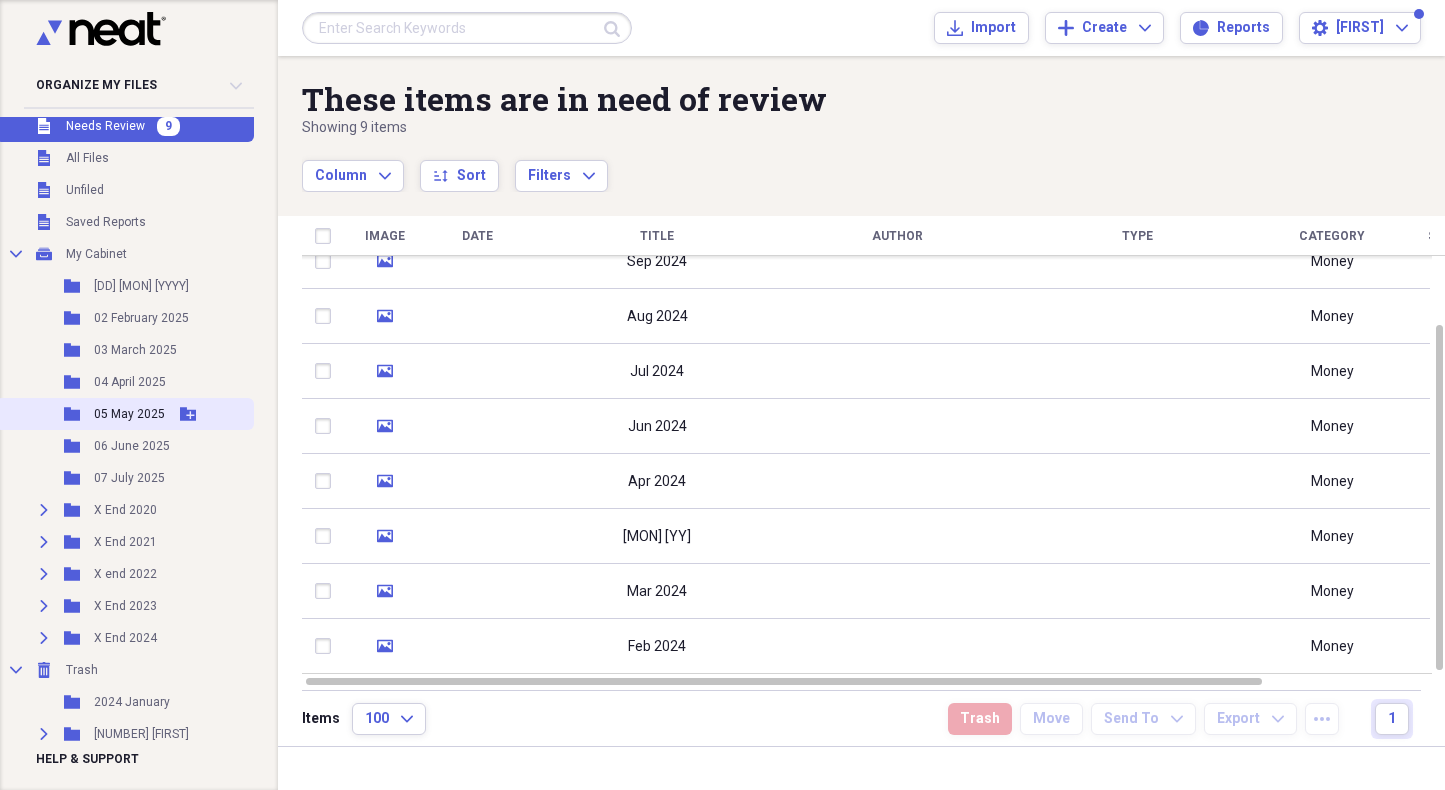 scroll, scrollTop: 38, scrollLeft: 0, axis: vertical 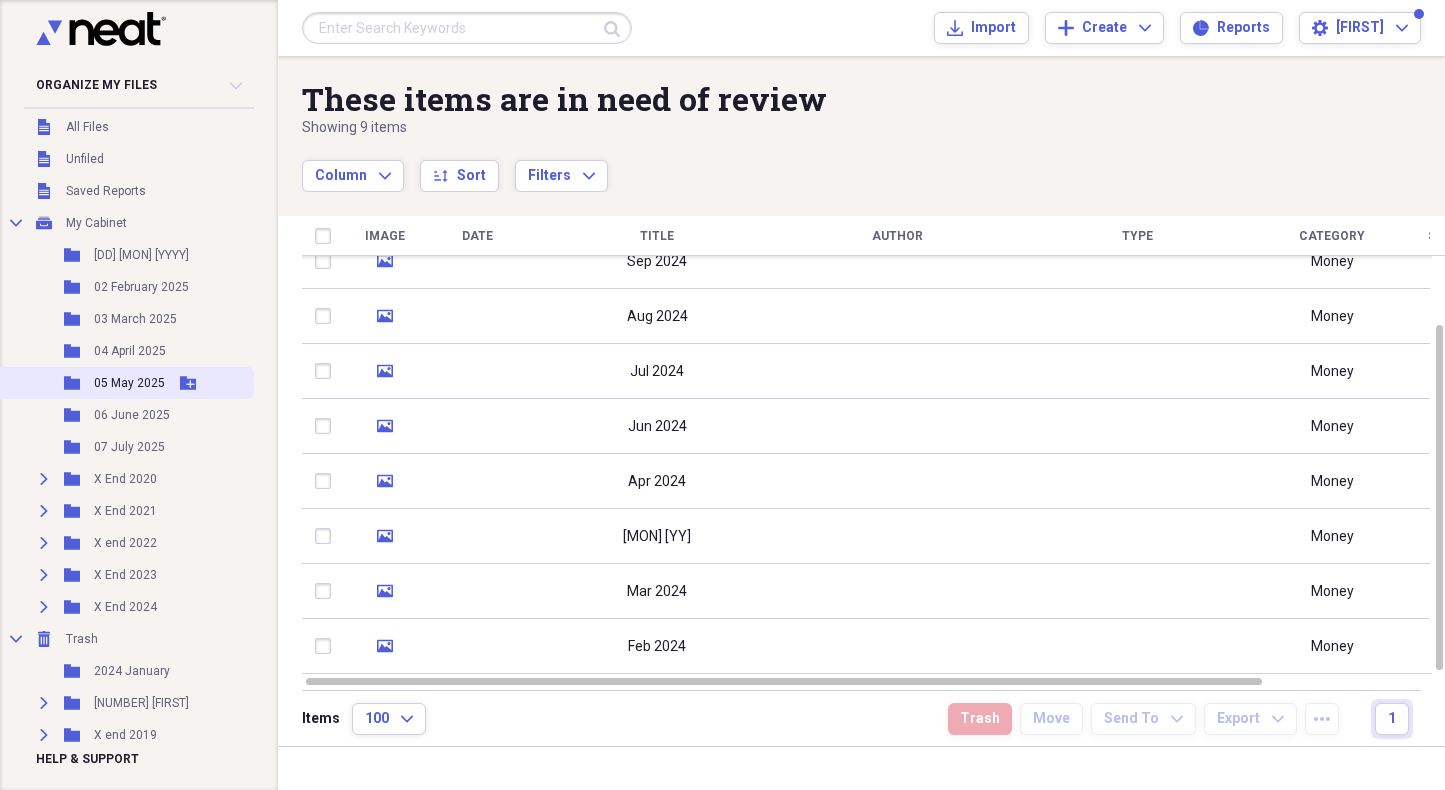 click on "05 May 2025" at bounding box center (129, 383) 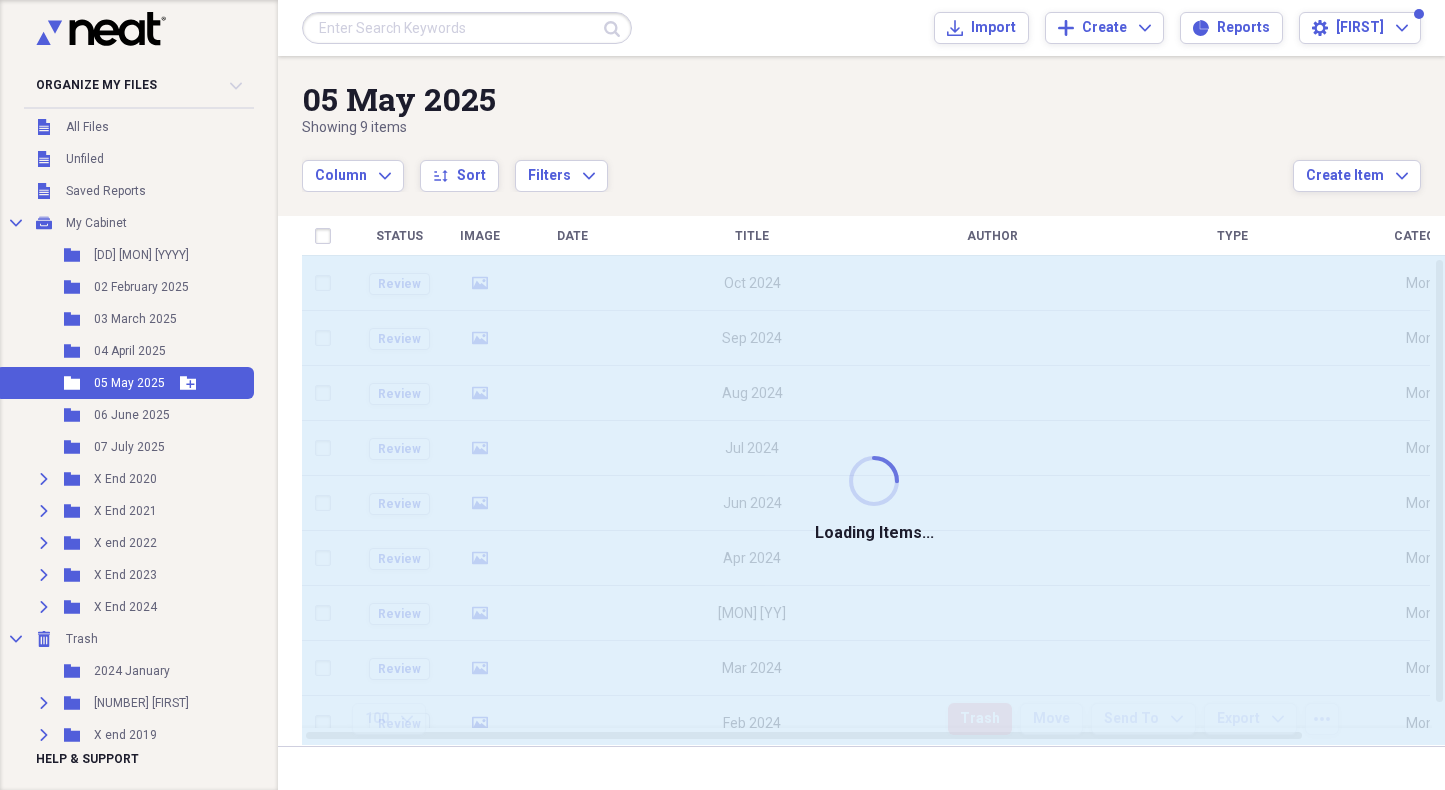 scroll, scrollTop: 36, scrollLeft: 0, axis: vertical 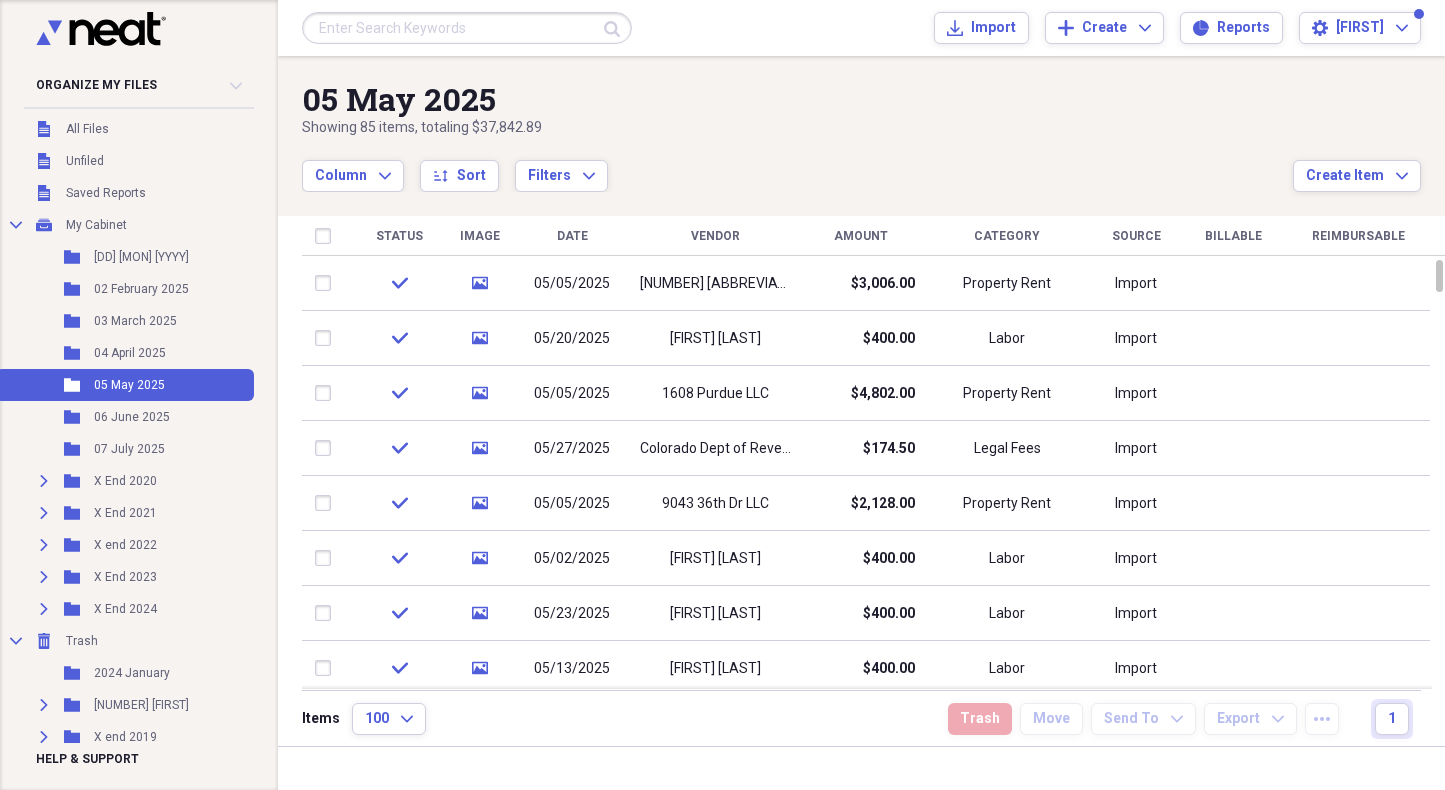 click on "Vendor" at bounding box center [715, 236] 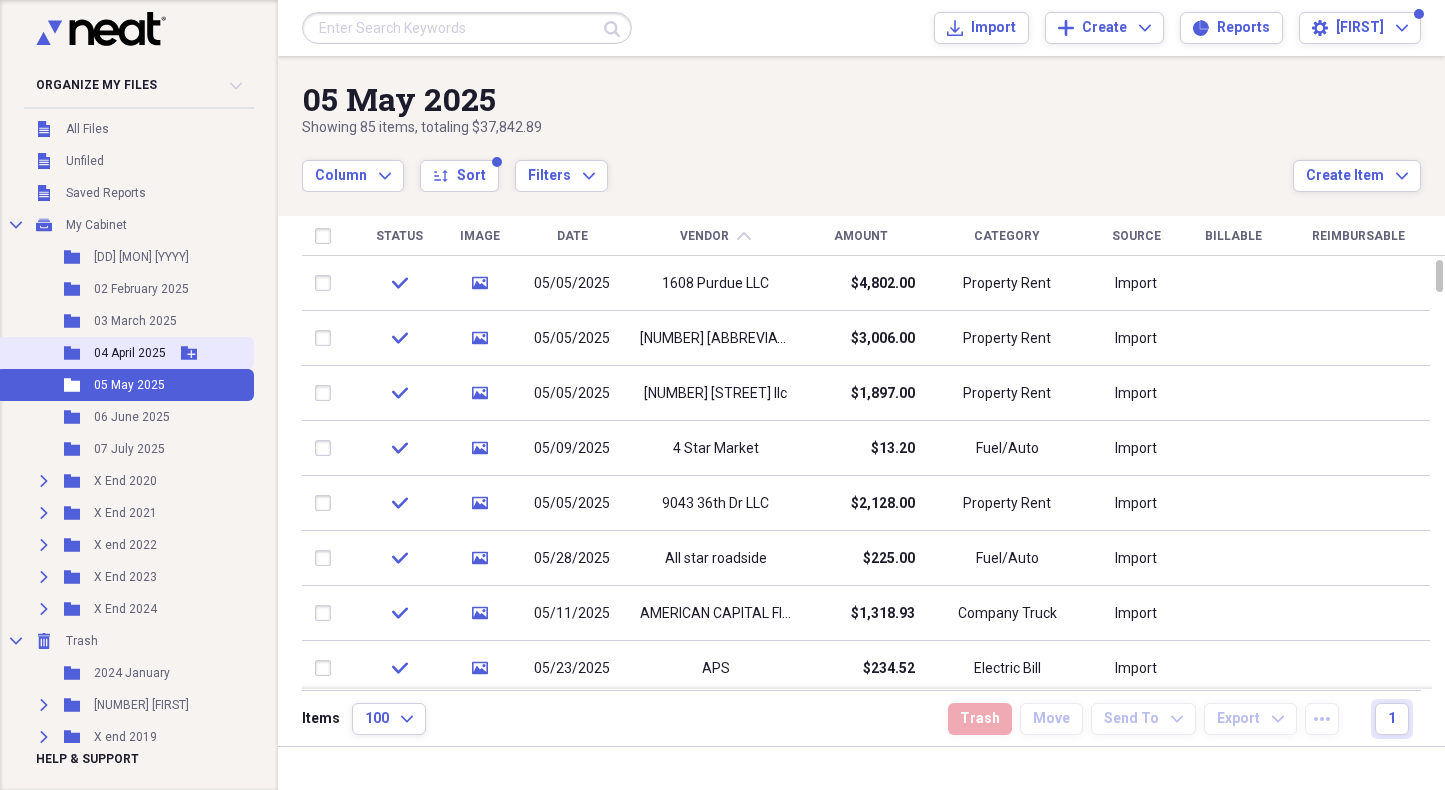 click on "04 April 2025" at bounding box center (130, 353) 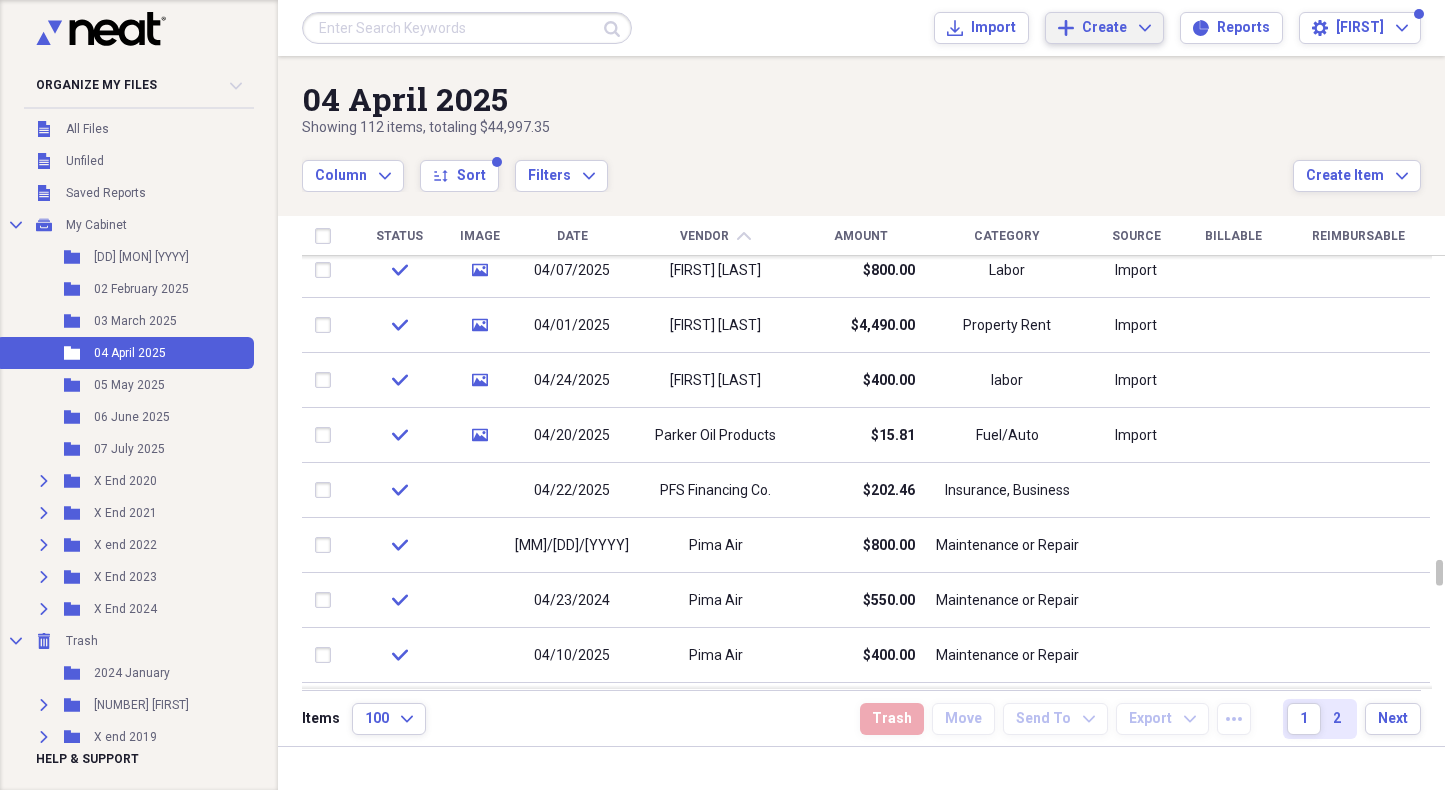 click on "Create" at bounding box center [1104, 28] 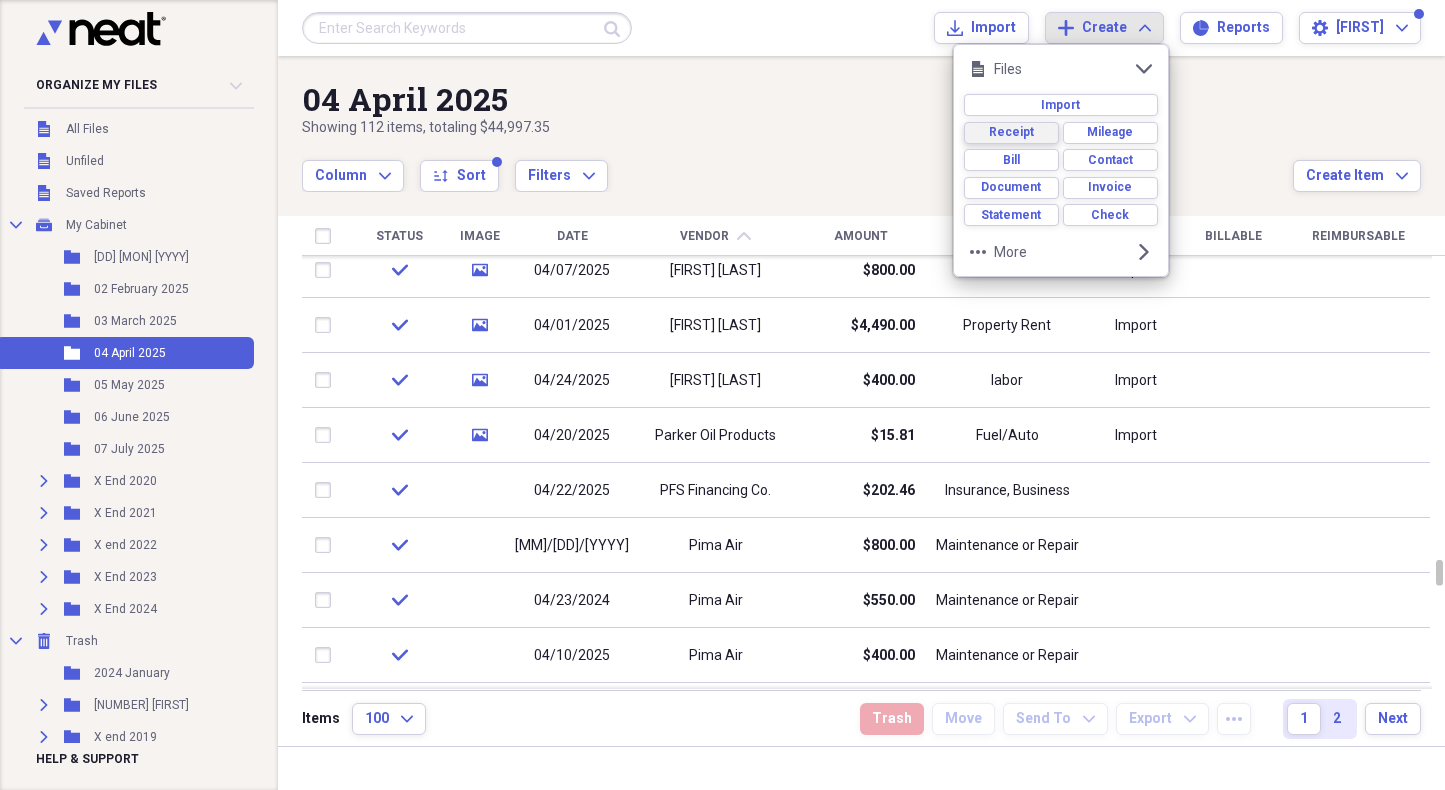 click on "Receipt" at bounding box center [1011, 132] 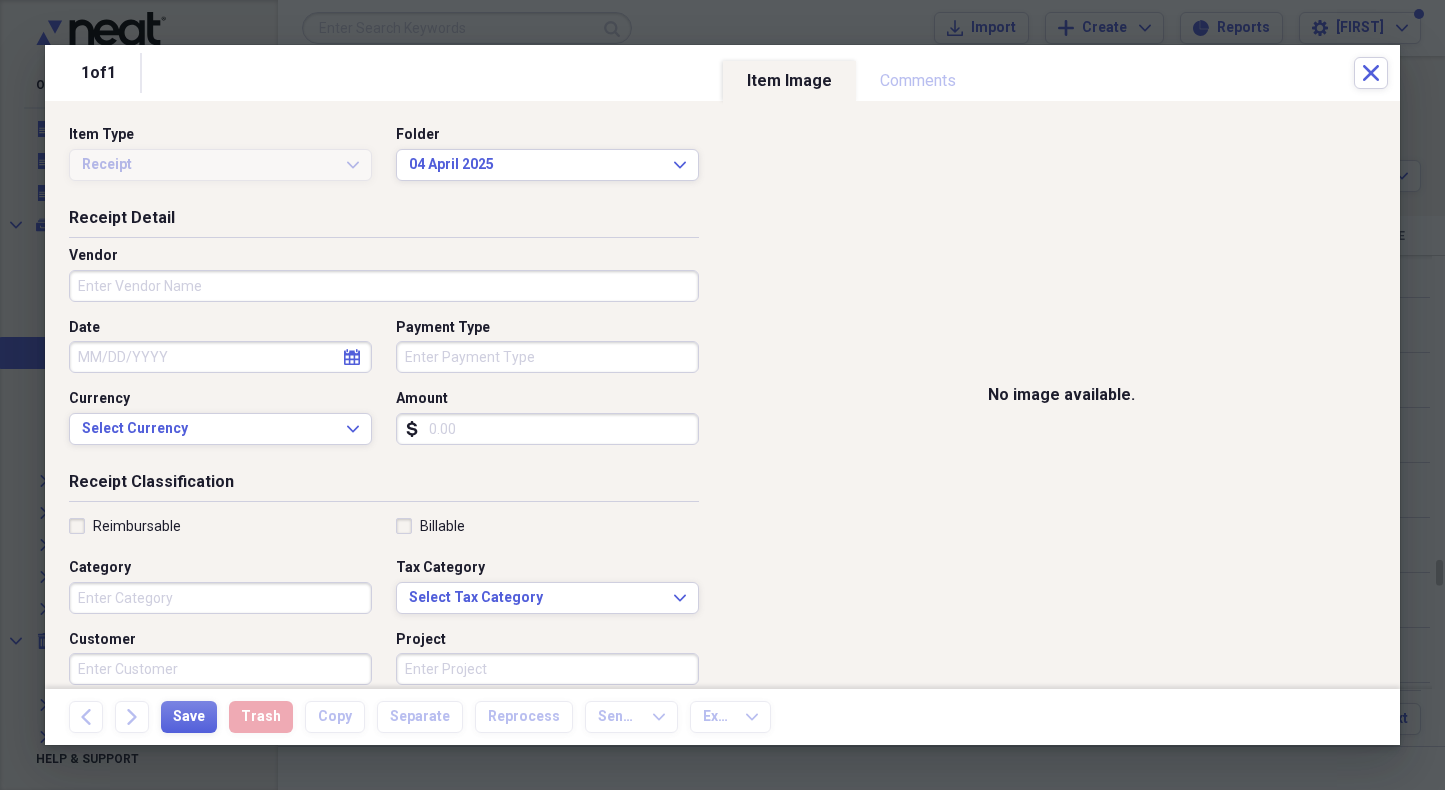 click on "Vendor" at bounding box center (384, 286) 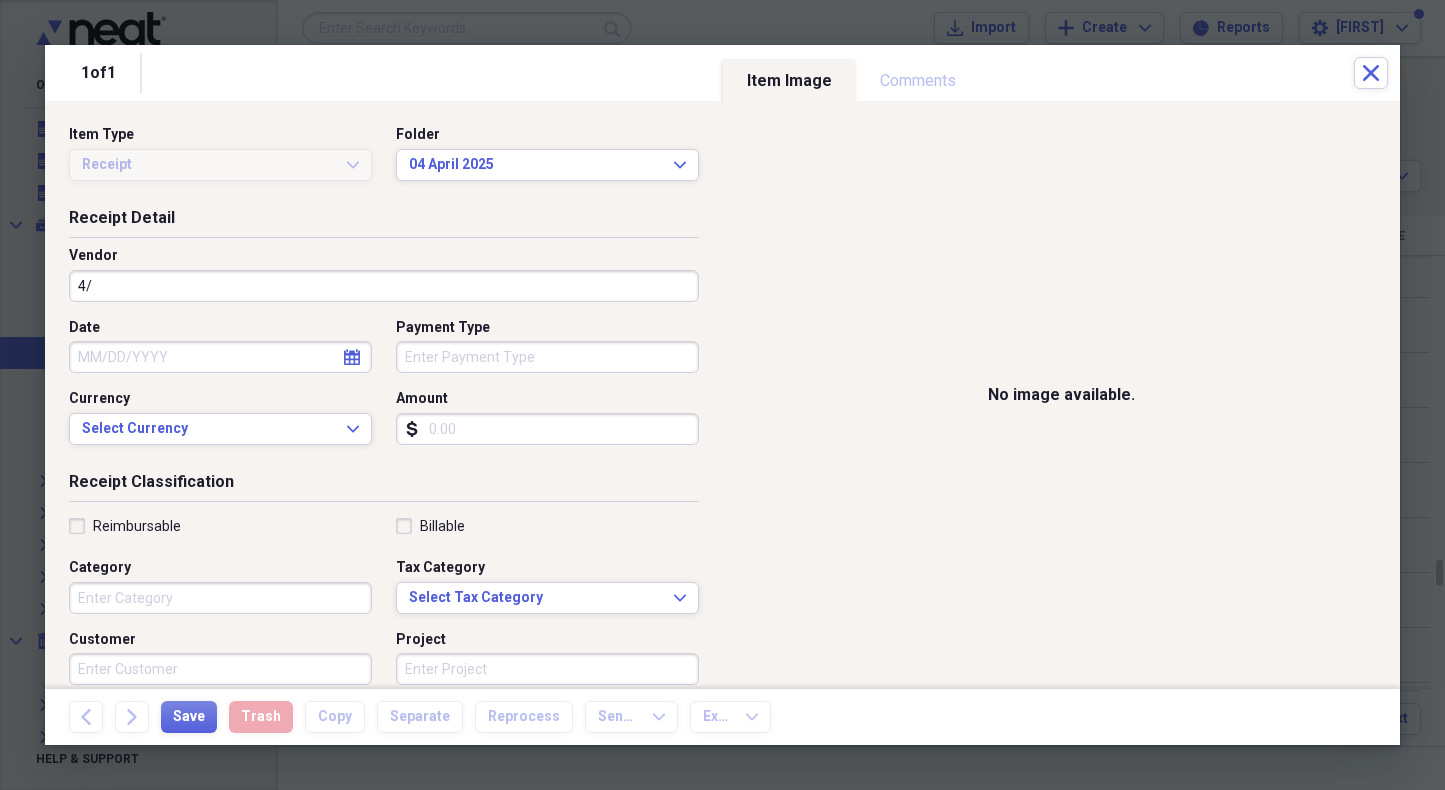 type on "4" 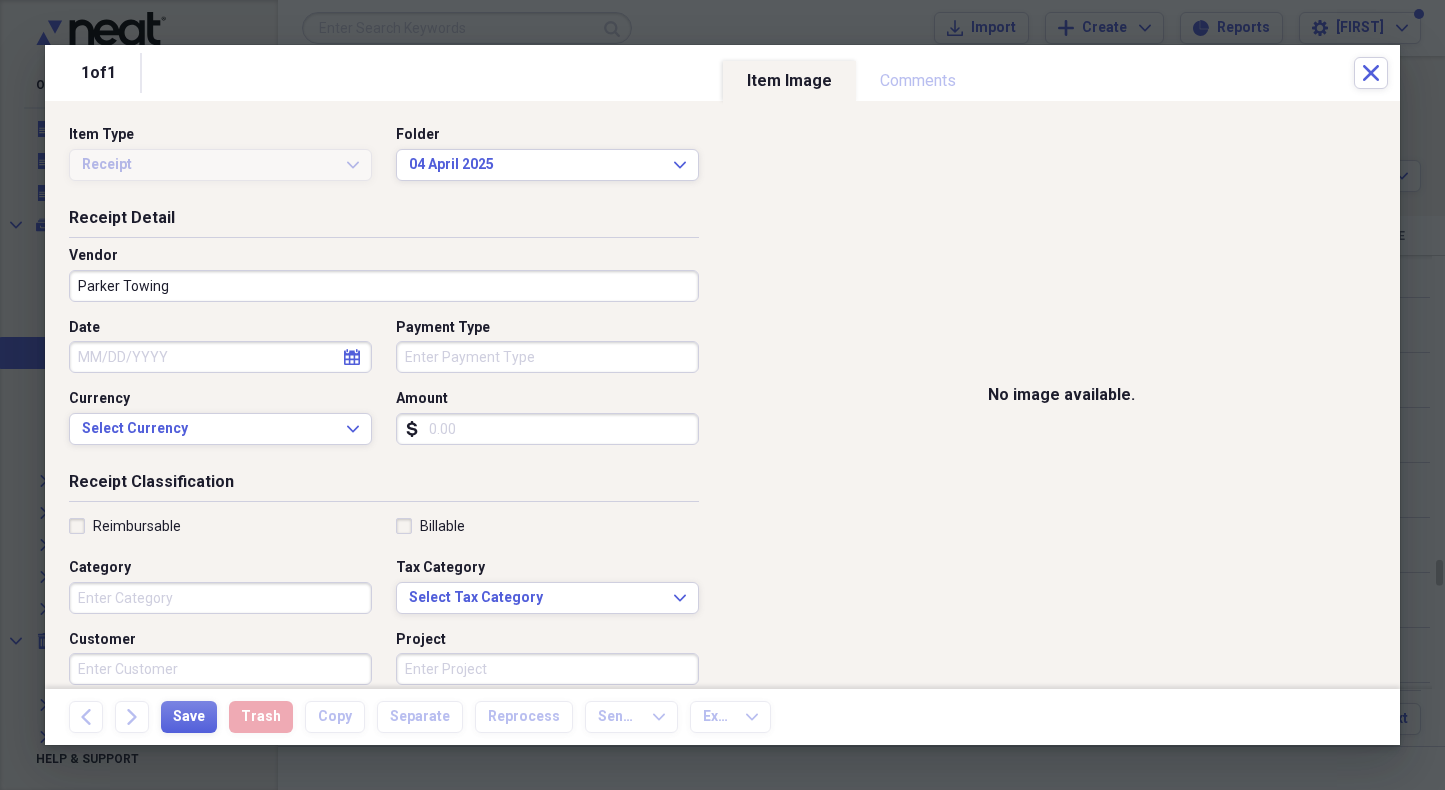 type on "Parker Towing" 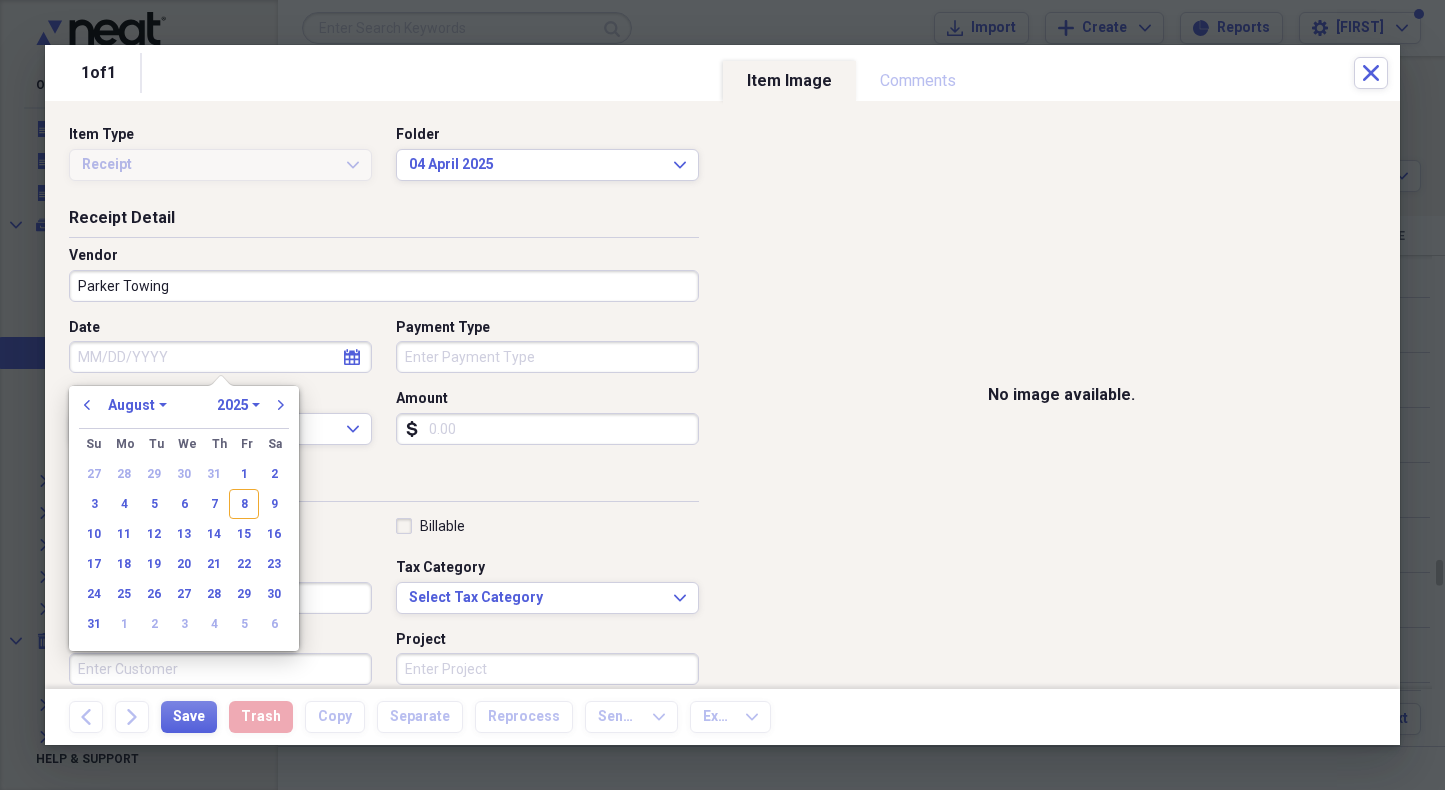 click on "Date" at bounding box center (220, 357) 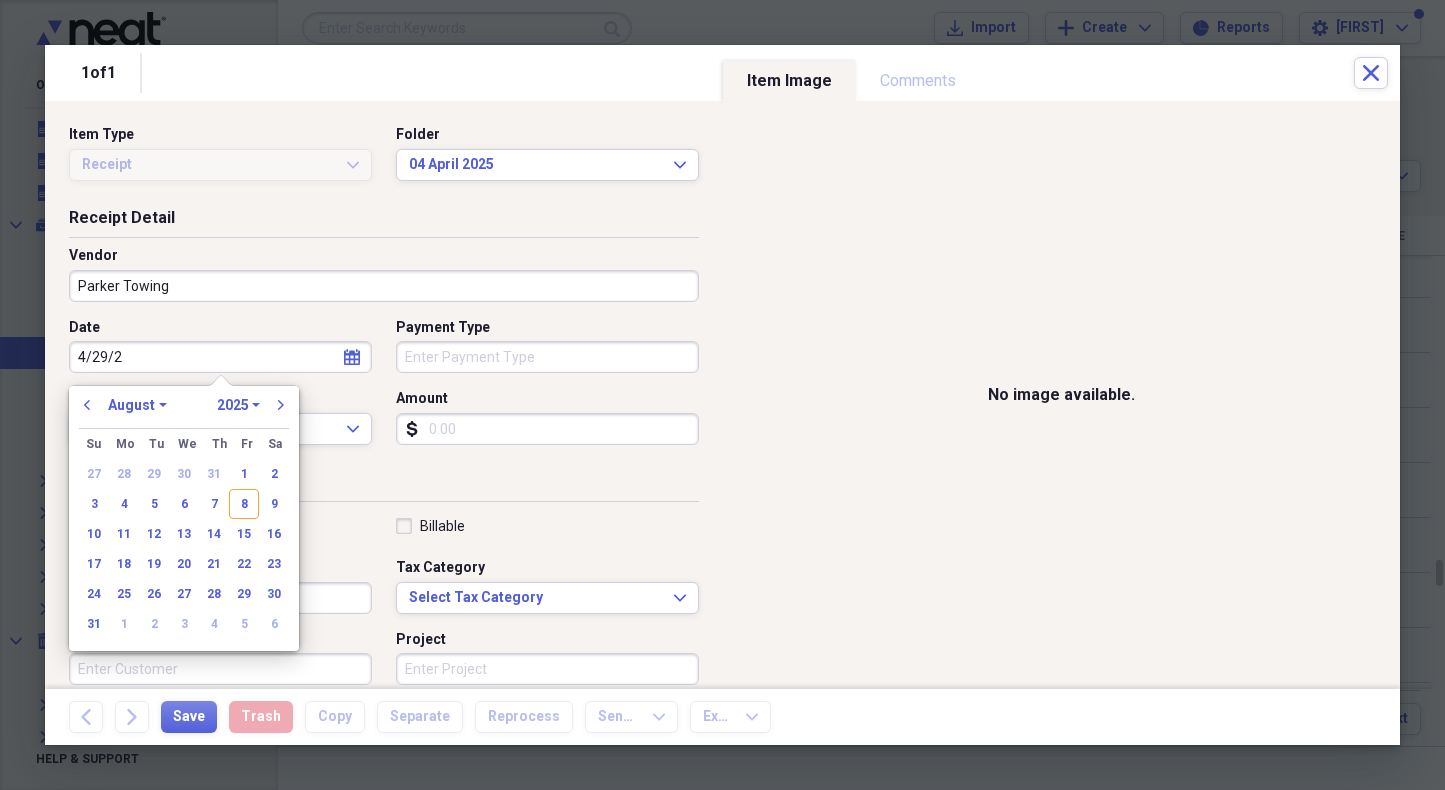 type on "[M]/[DD]/[YY]" 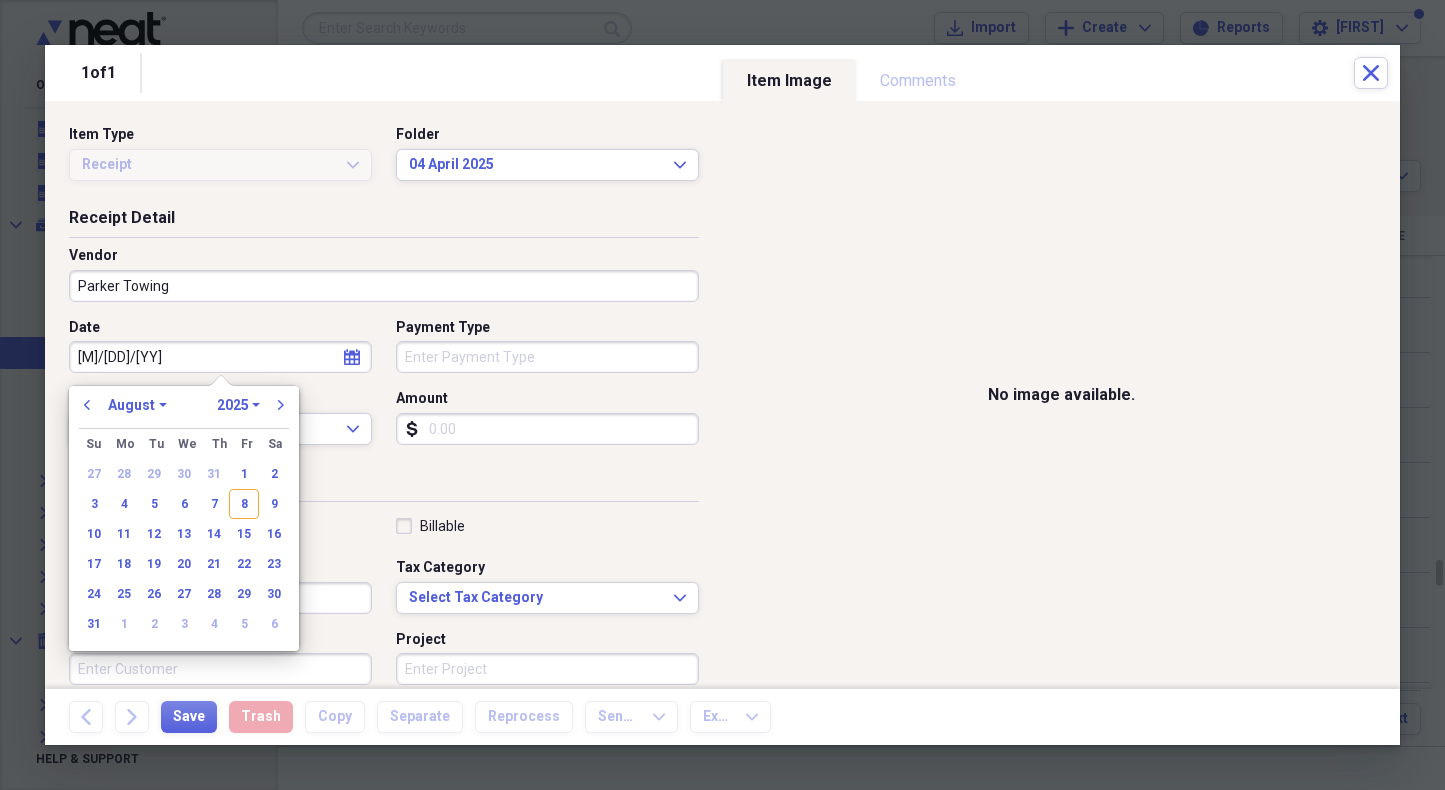 select on "3" 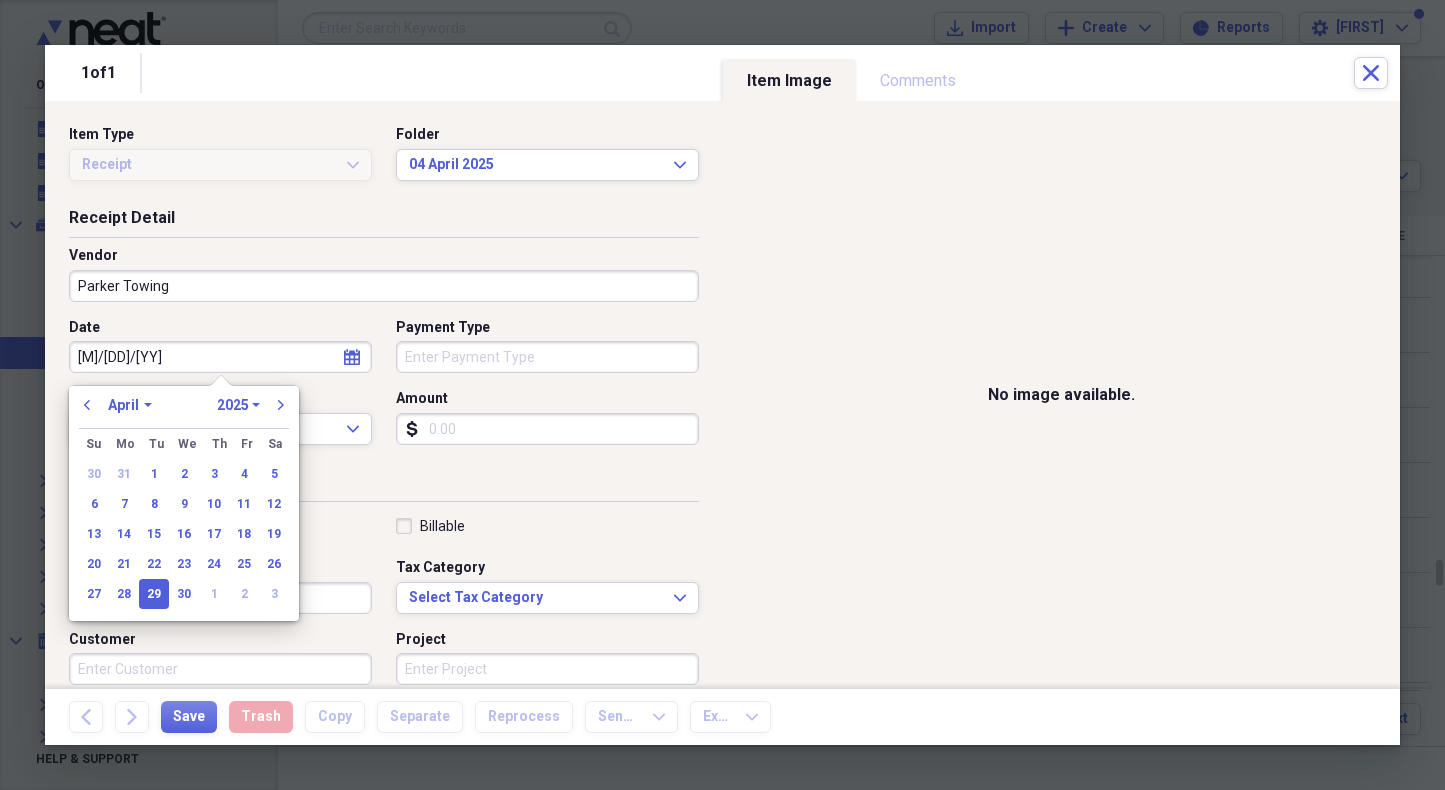type on "04/29/2025" 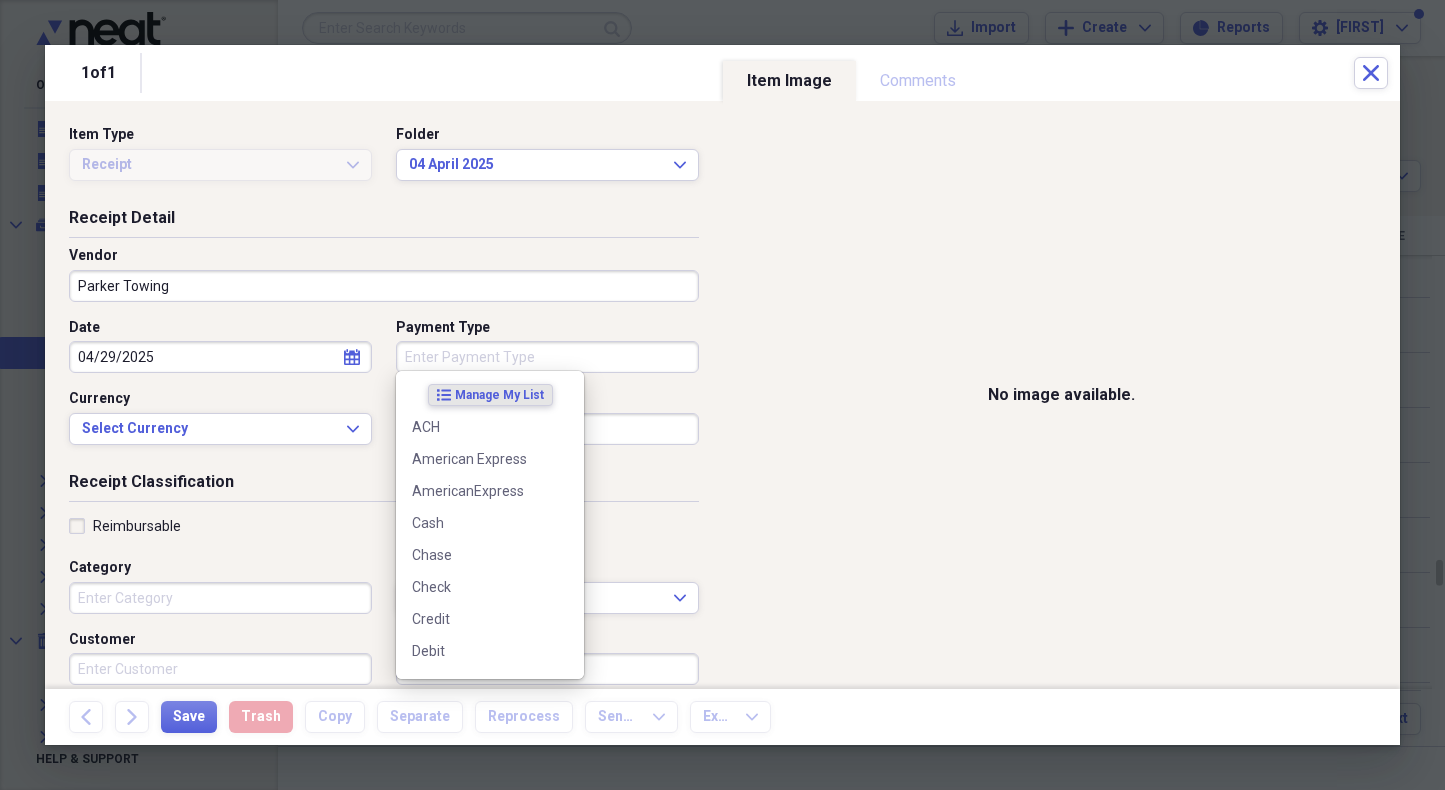 click on "Payment Type" at bounding box center (547, 357) 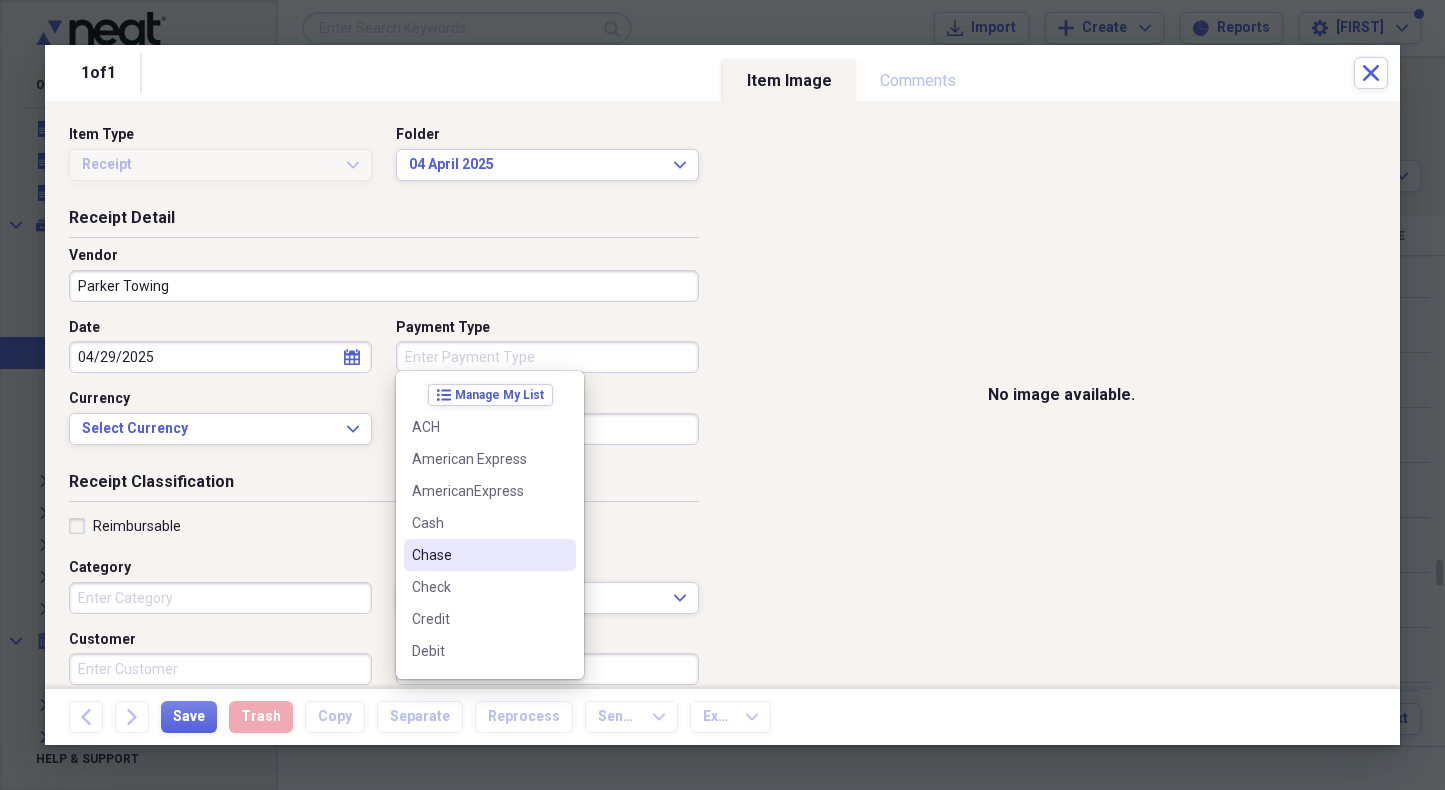 drag, startPoint x: 452, startPoint y: 549, endPoint x: 448, endPoint y: 505, distance: 44.181442 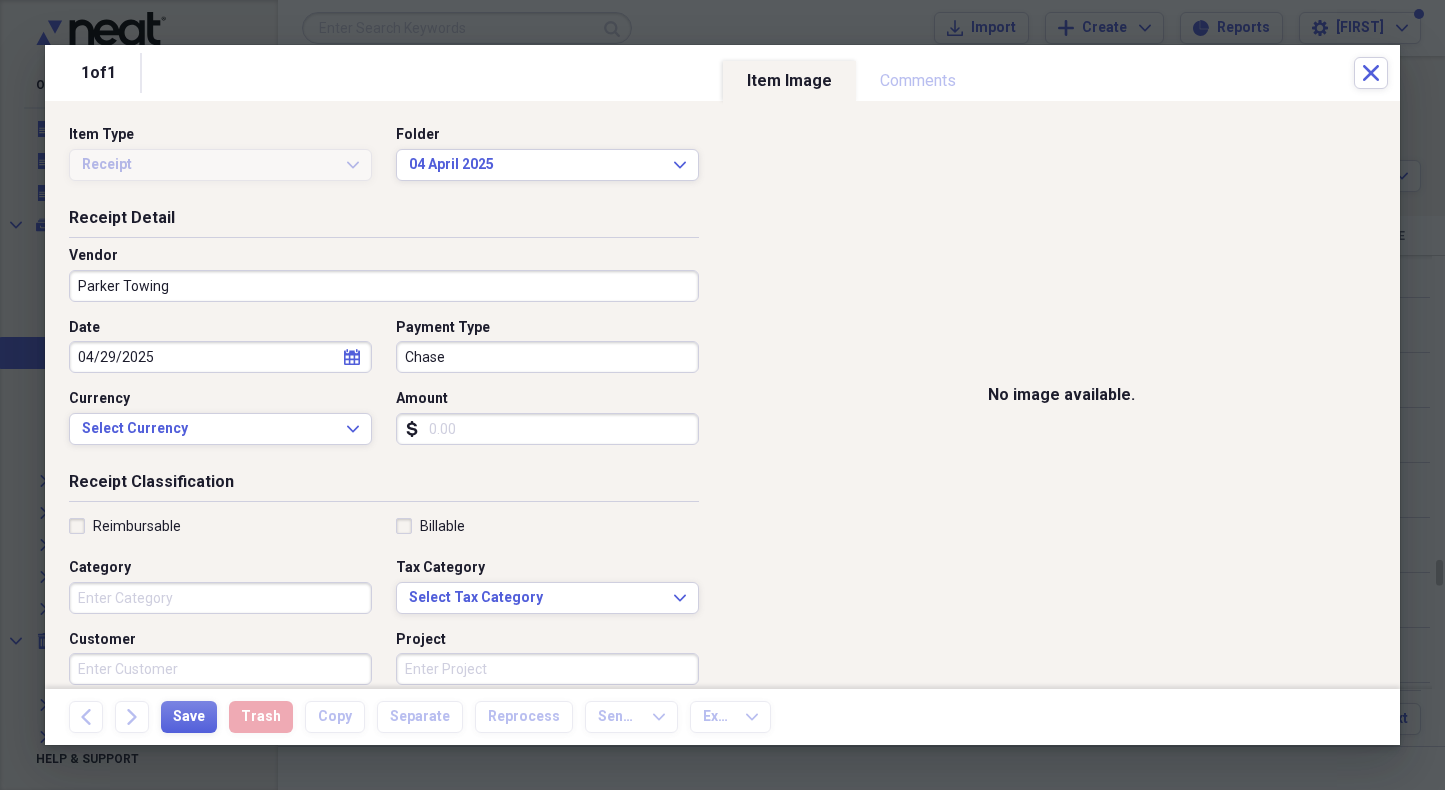 click on "Amount" at bounding box center (547, 429) 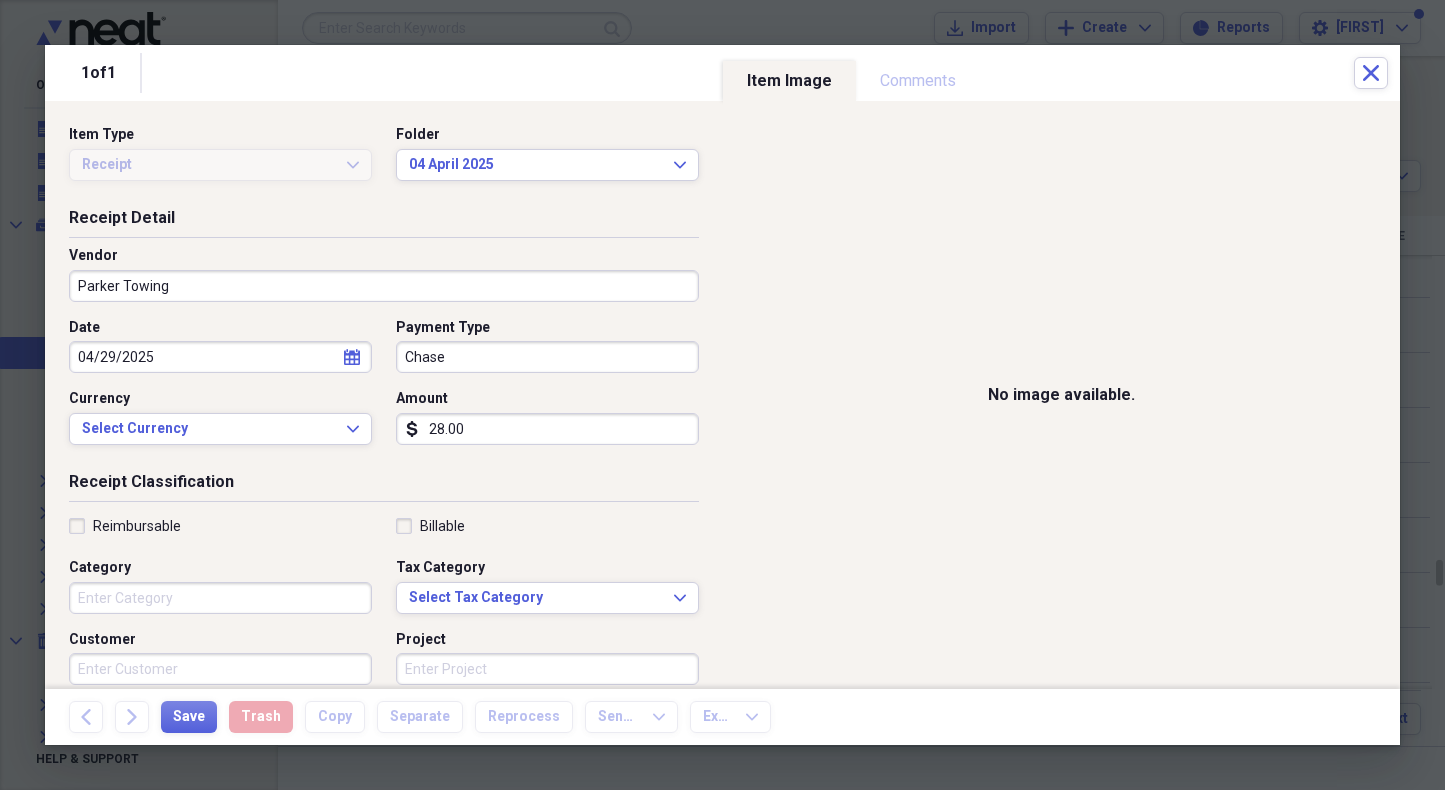 type on "280.00" 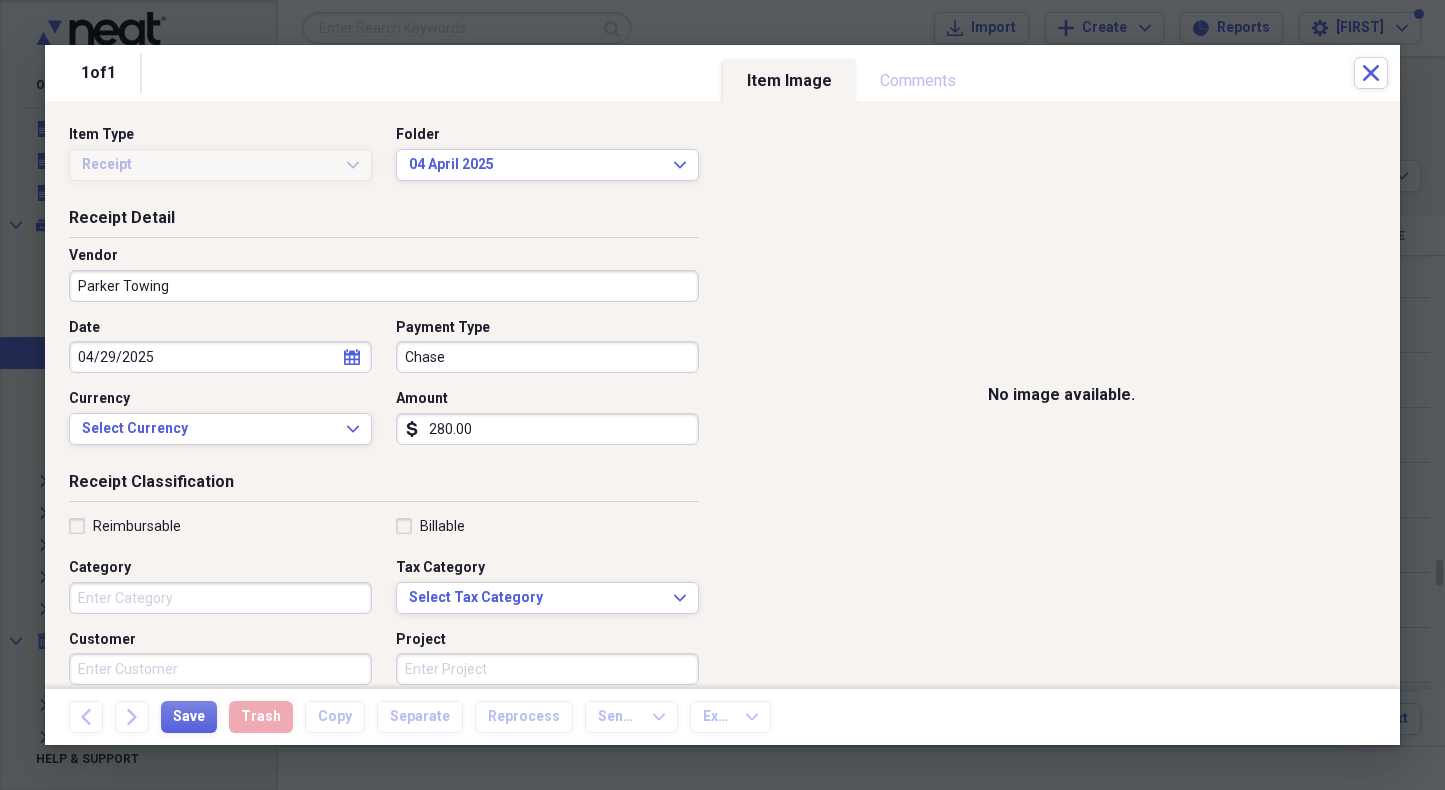 click on "Category" at bounding box center [220, 598] 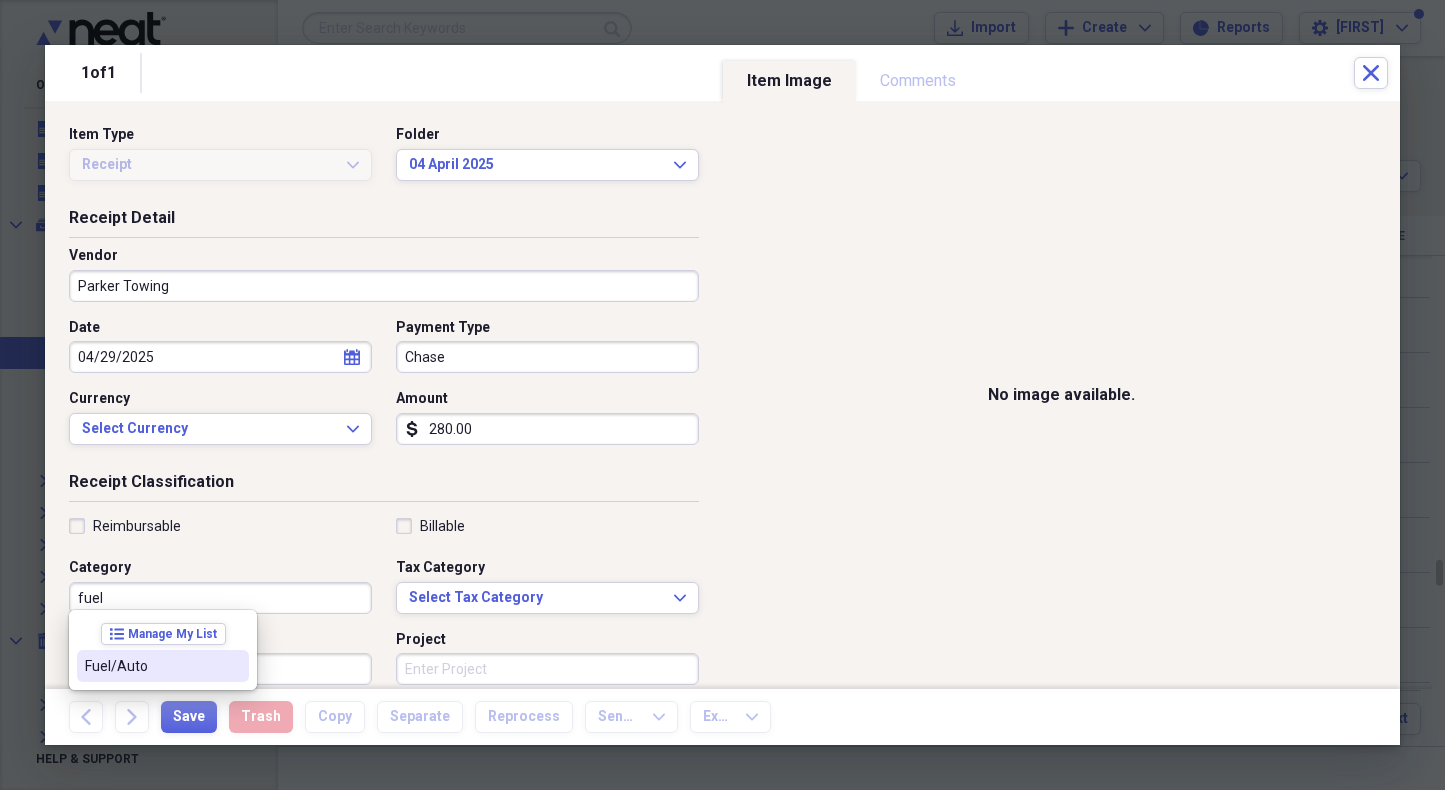 click on "Fuel/Auto" at bounding box center (151, 666) 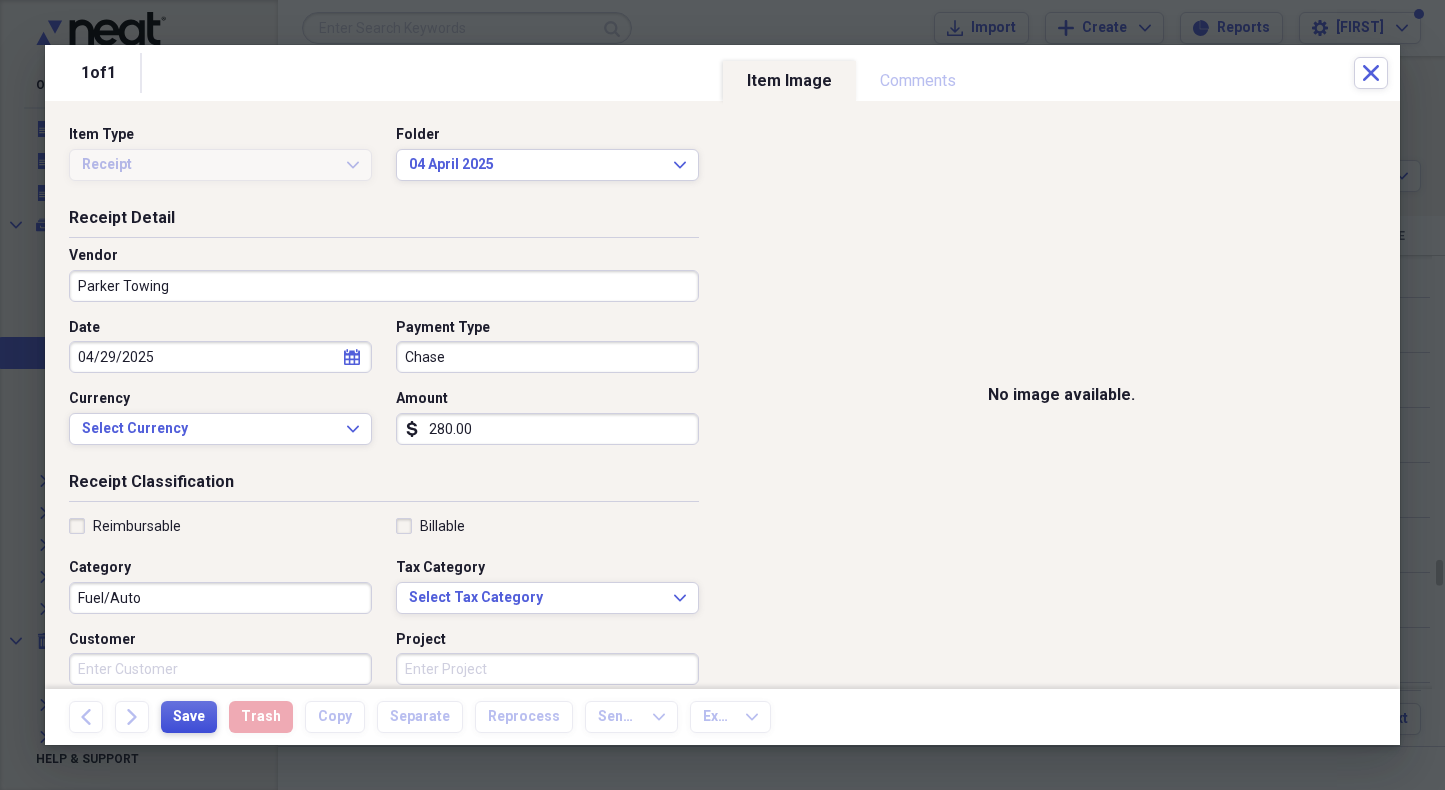 click on "Save" at bounding box center [189, 717] 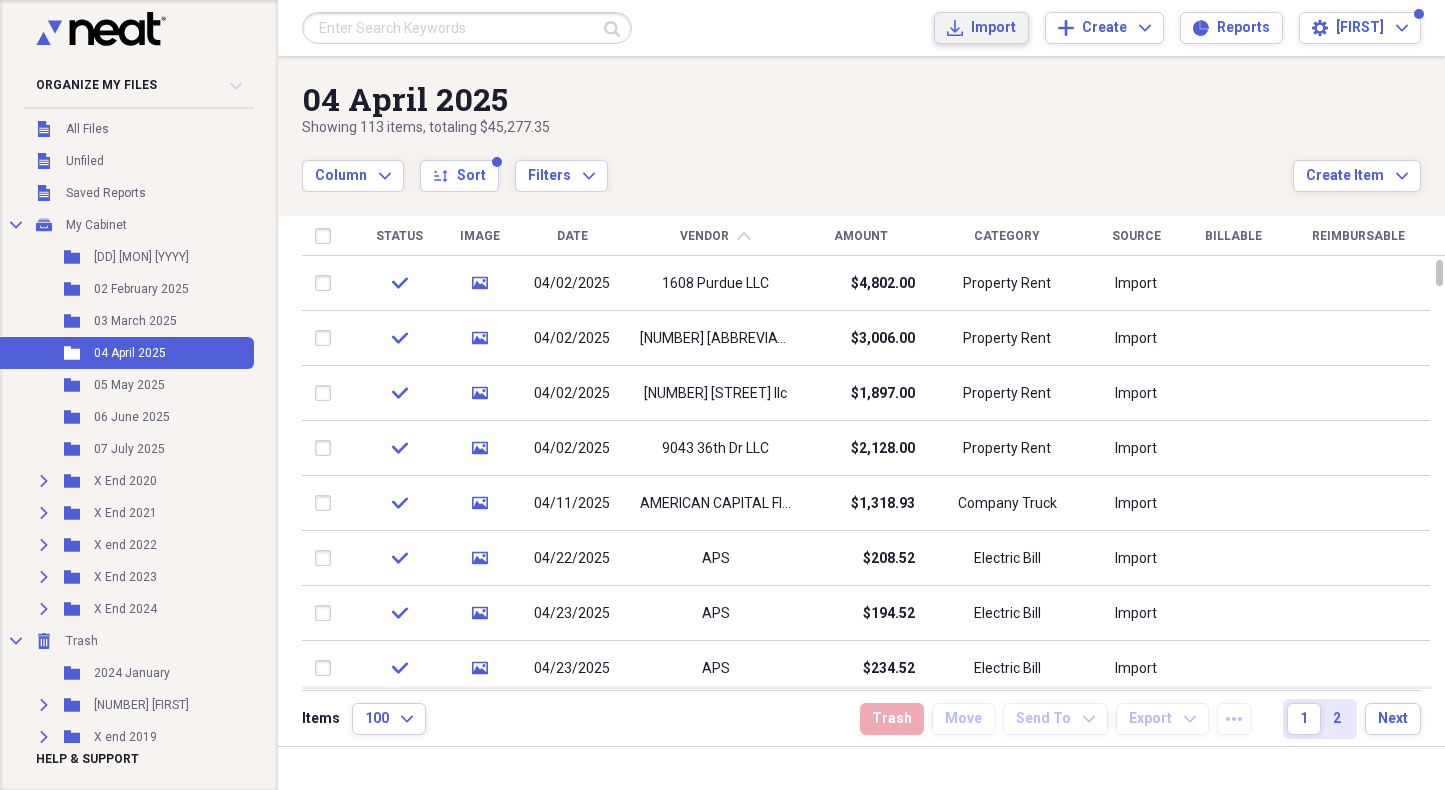 click on "Import" at bounding box center (993, 28) 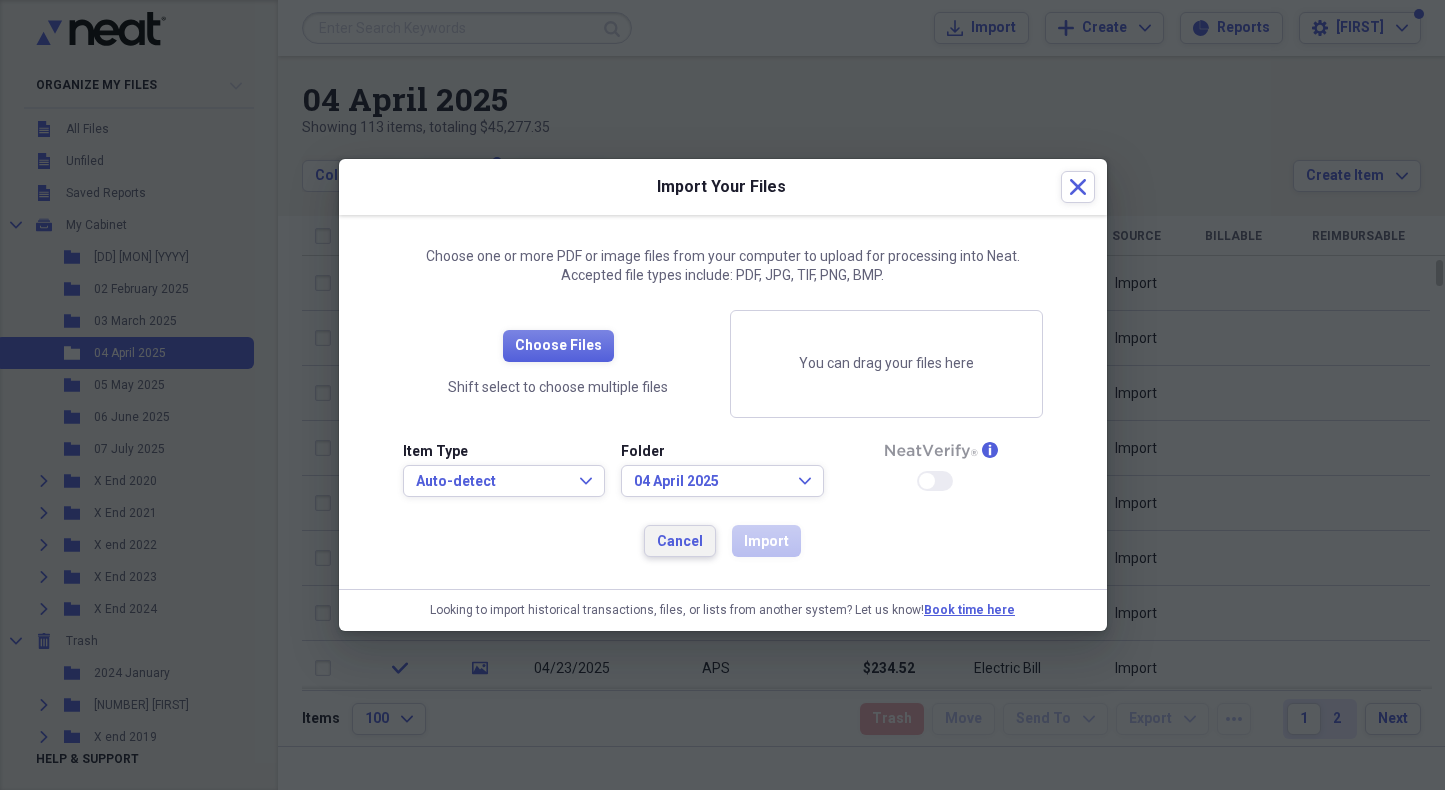 click on "Cancel" at bounding box center [680, 542] 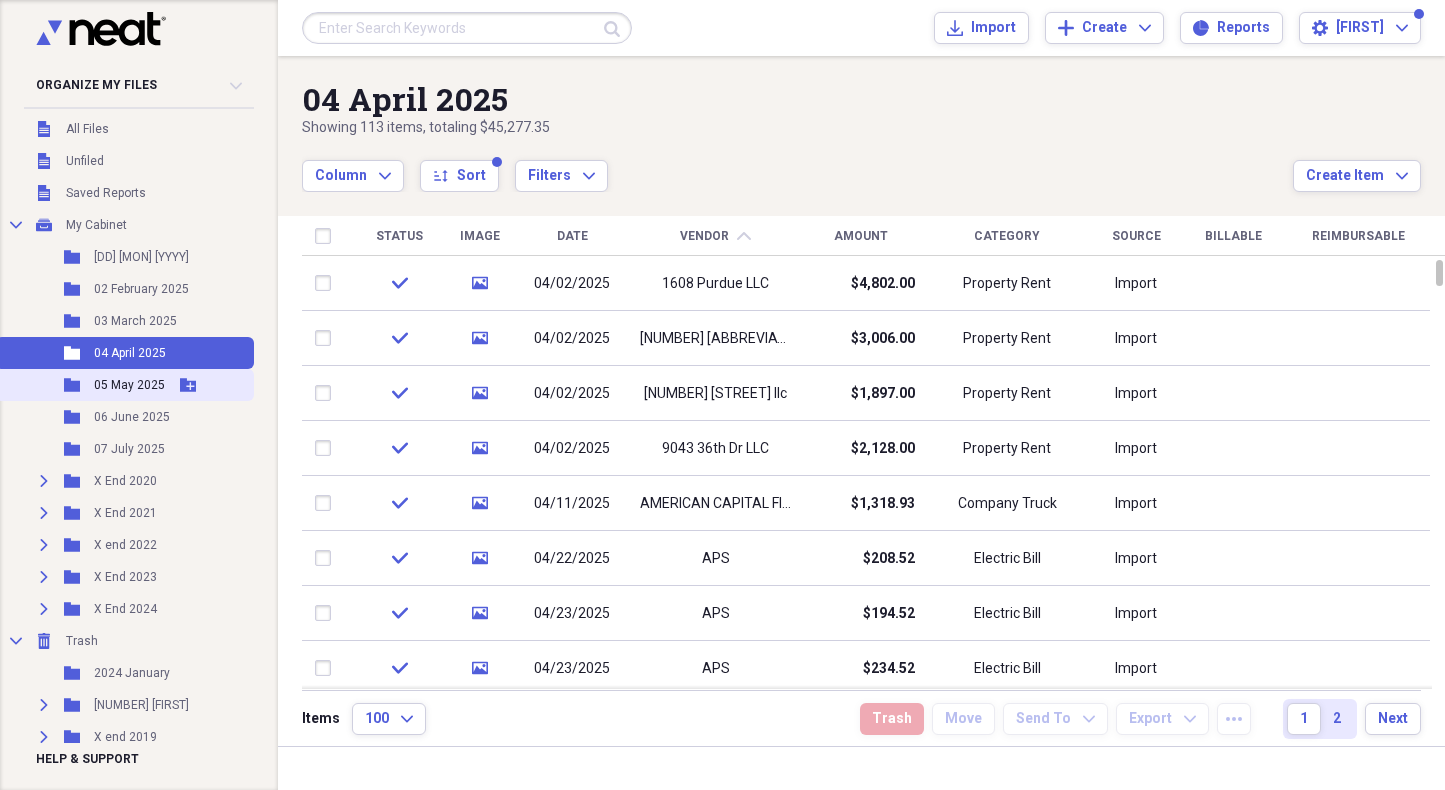click on "05 May 2025" at bounding box center [129, 385] 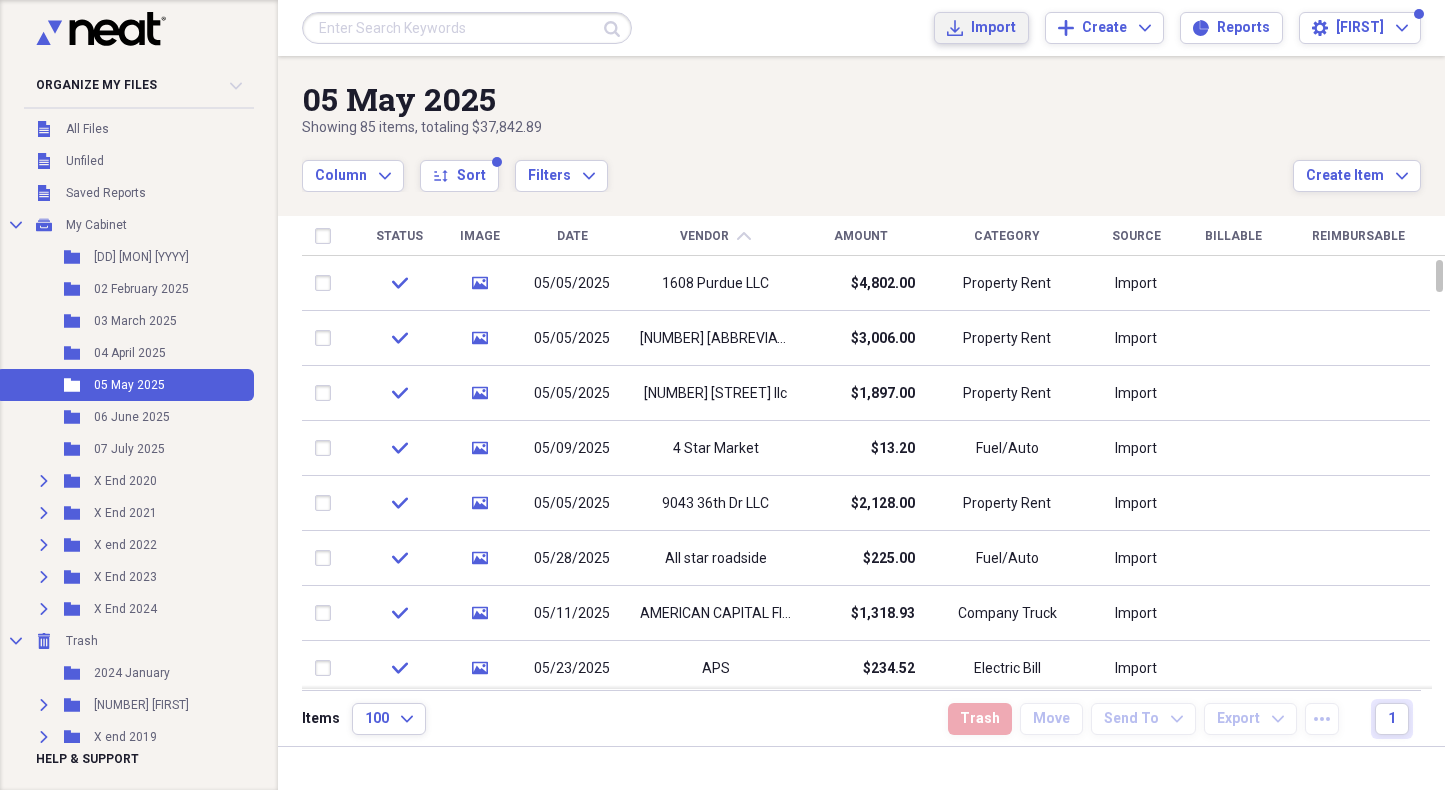 click on "Import" at bounding box center [993, 28] 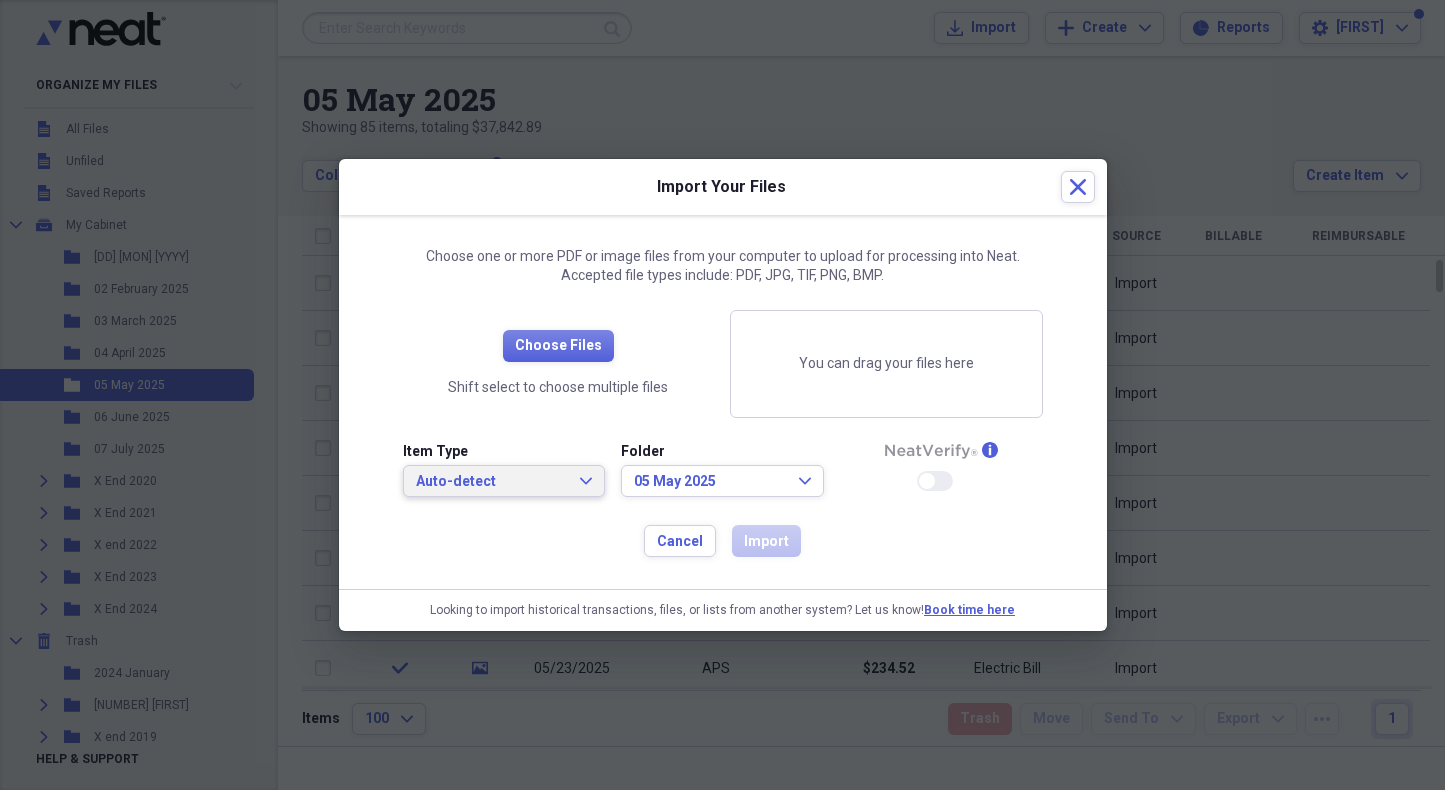 click on "Auto-detect Expand" at bounding box center (504, 482) 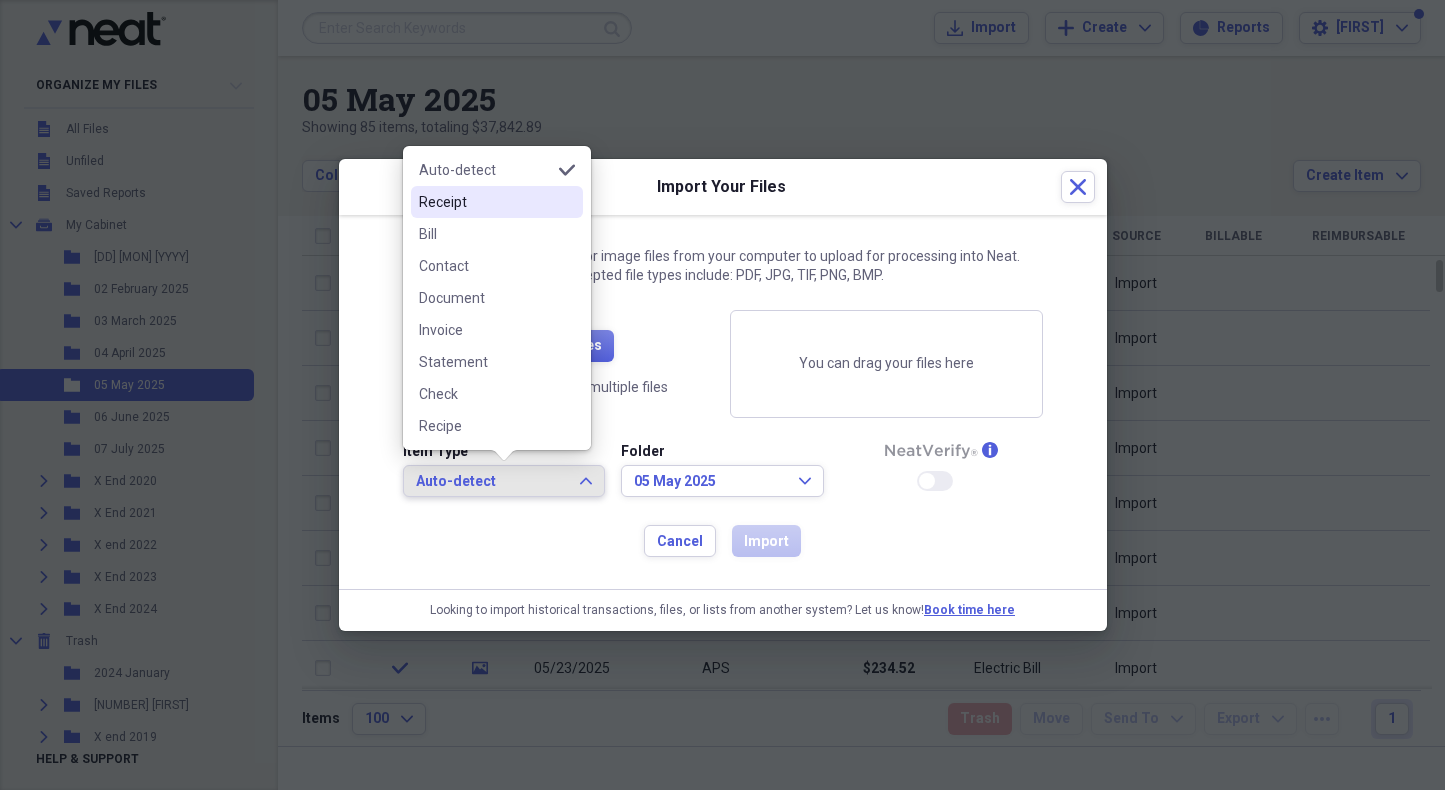 click on "Receipt" at bounding box center [485, 202] 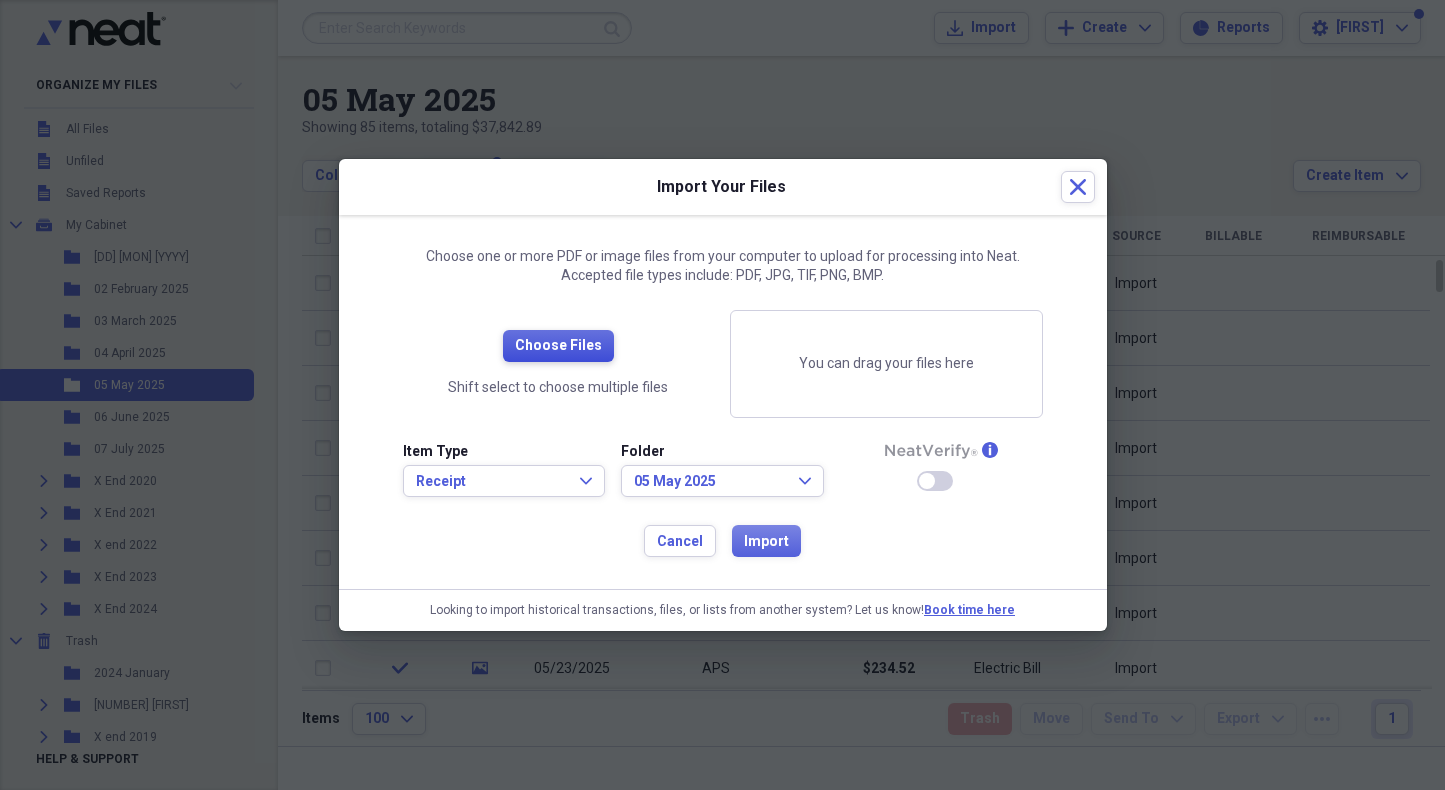 click on "Choose Files" at bounding box center [558, 346] 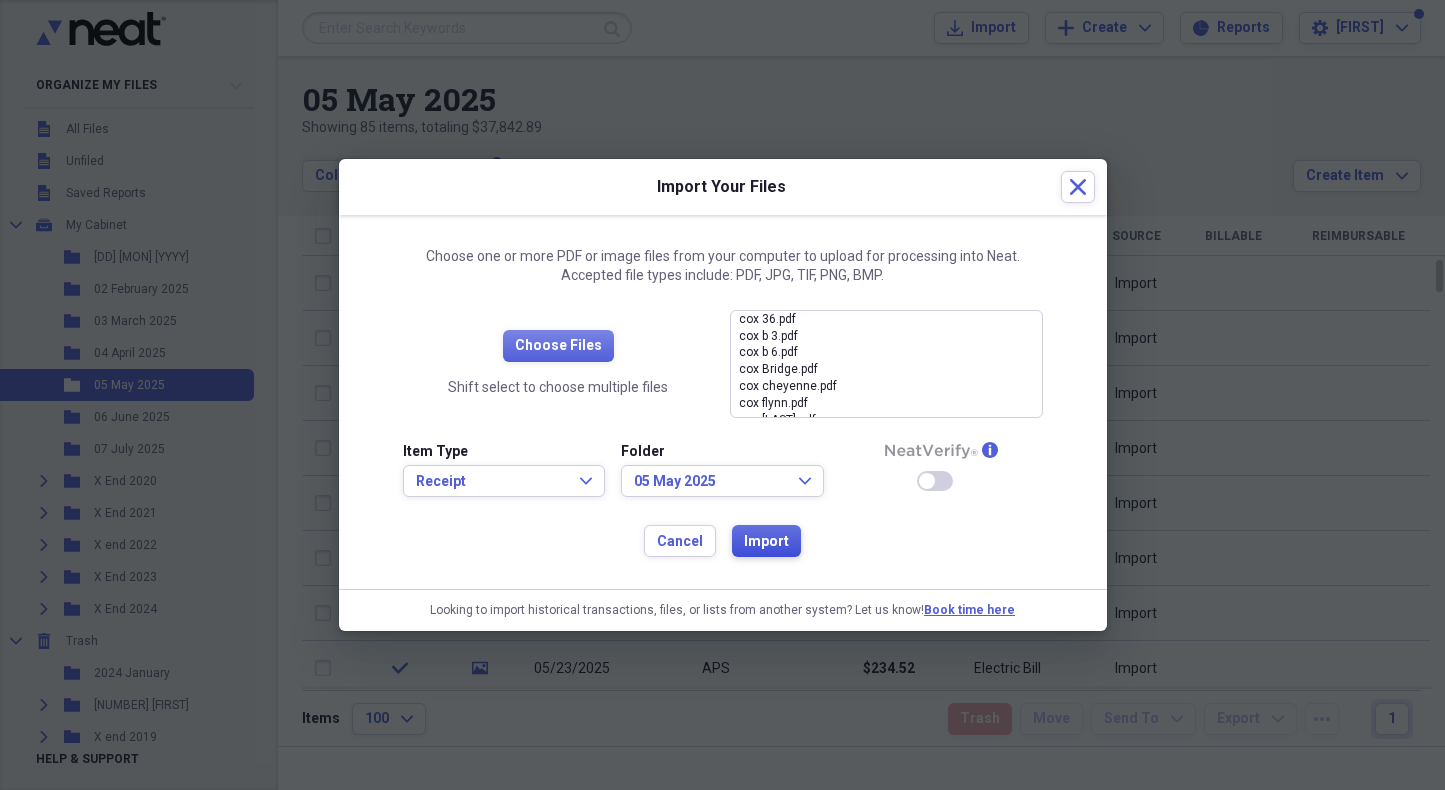 click on "Import" at bounding box center [766, 542] 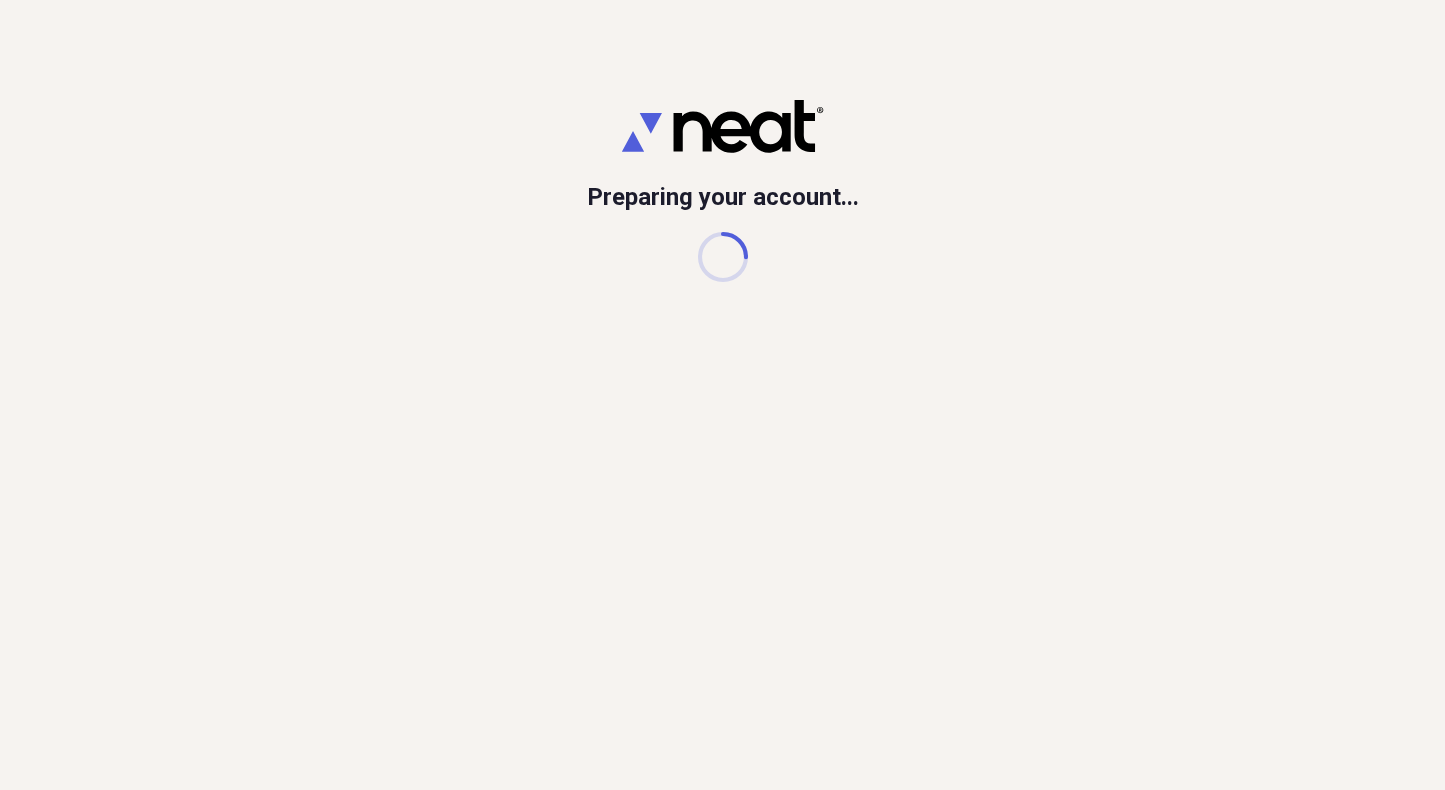 scroll, scrollTop: 0, scrollLeft: 0, axis: both 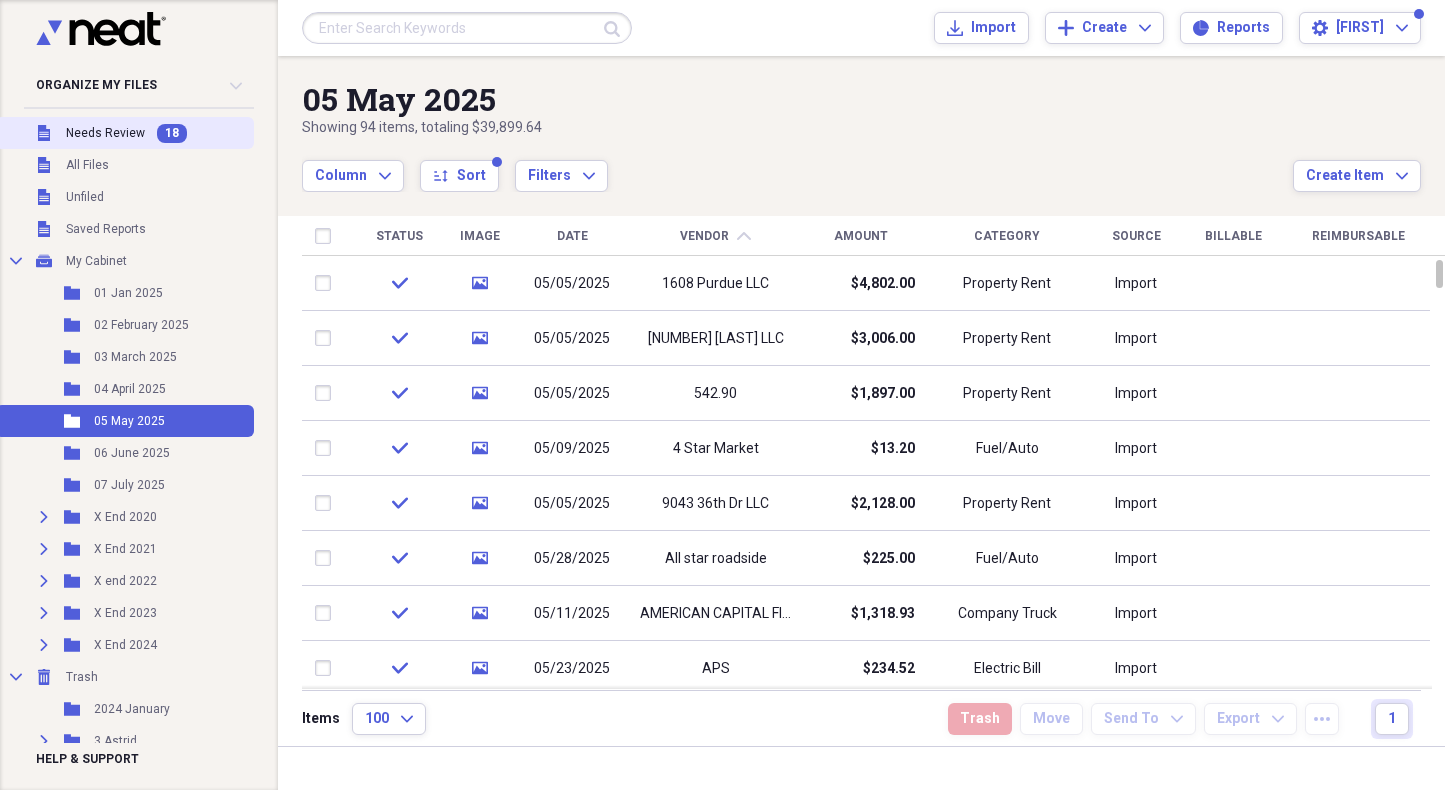 click on "Unfiled Needs Review 18" at bounding box center [125, 133] 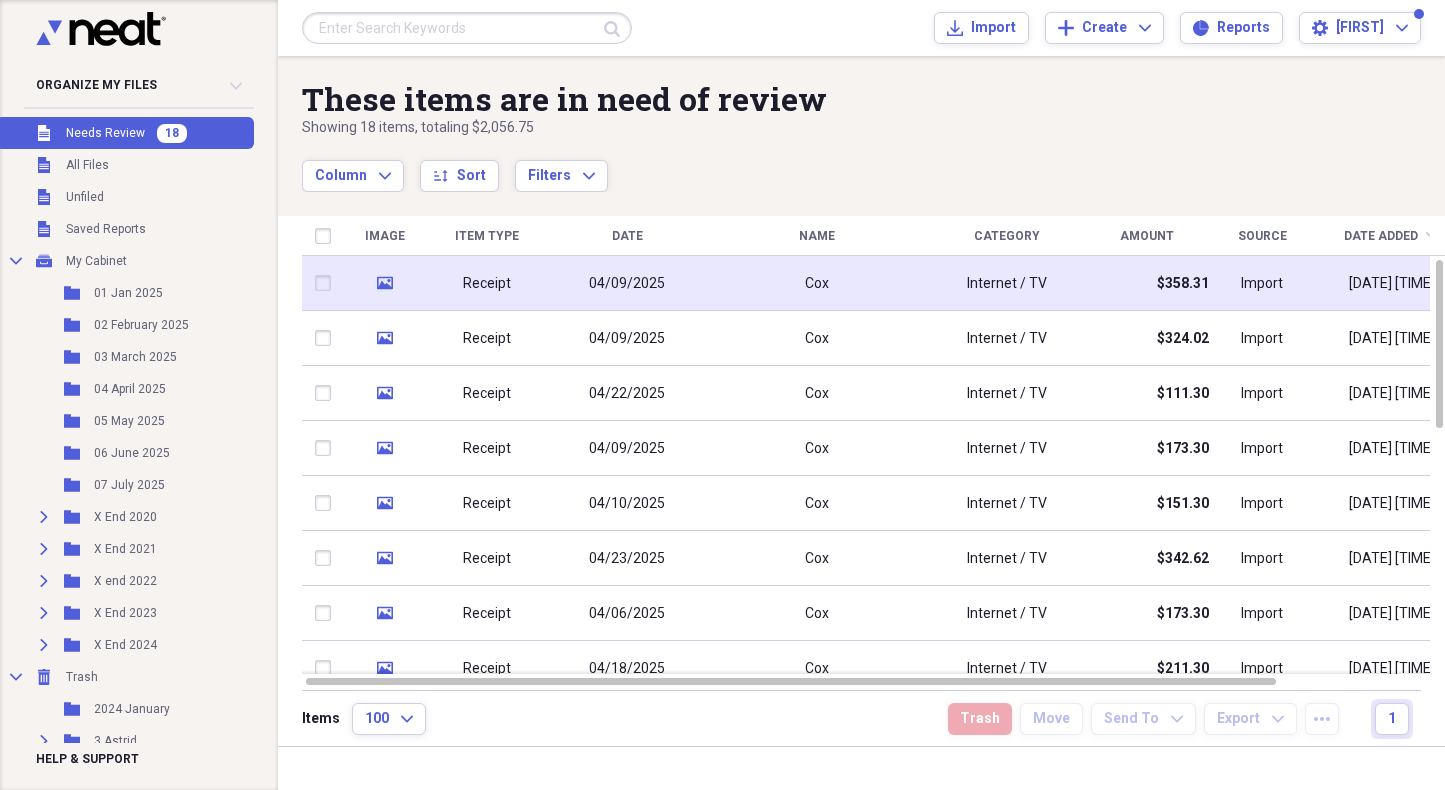 click on "Cox" at bounding box center [817, 283] 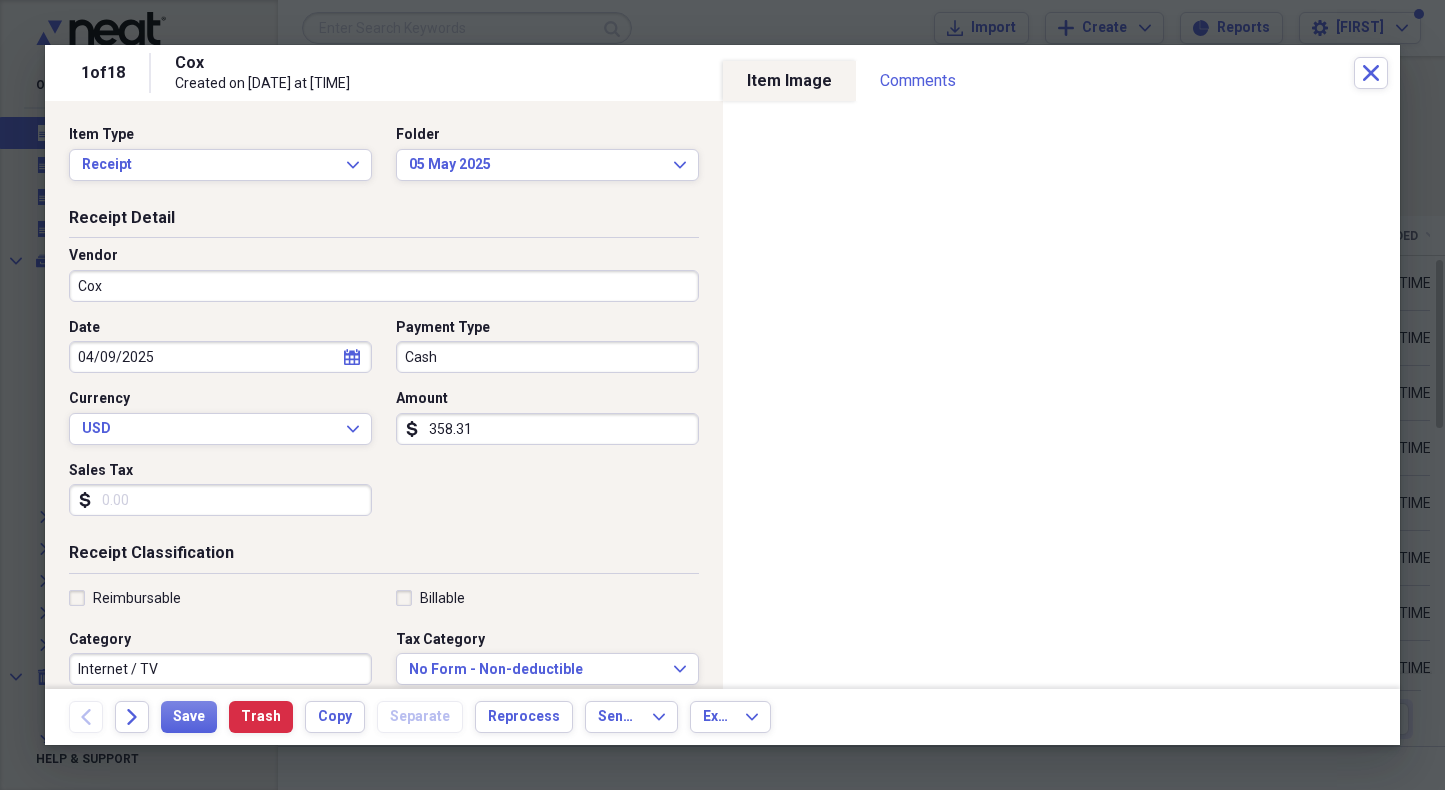 click on "04/09/2025" at bounding box center (220, 357) 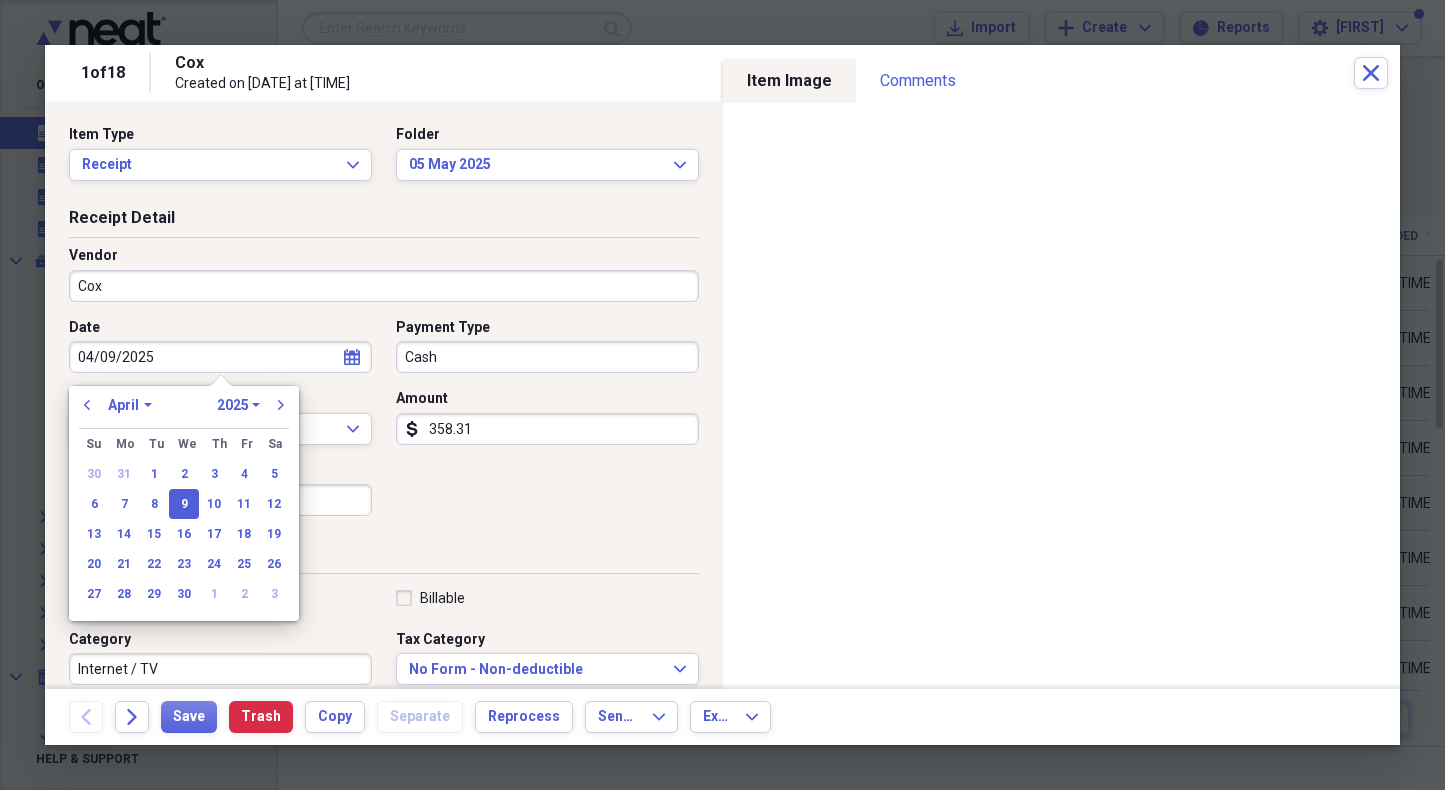 click on "04/09/2025" at bounding box center [220, 357] 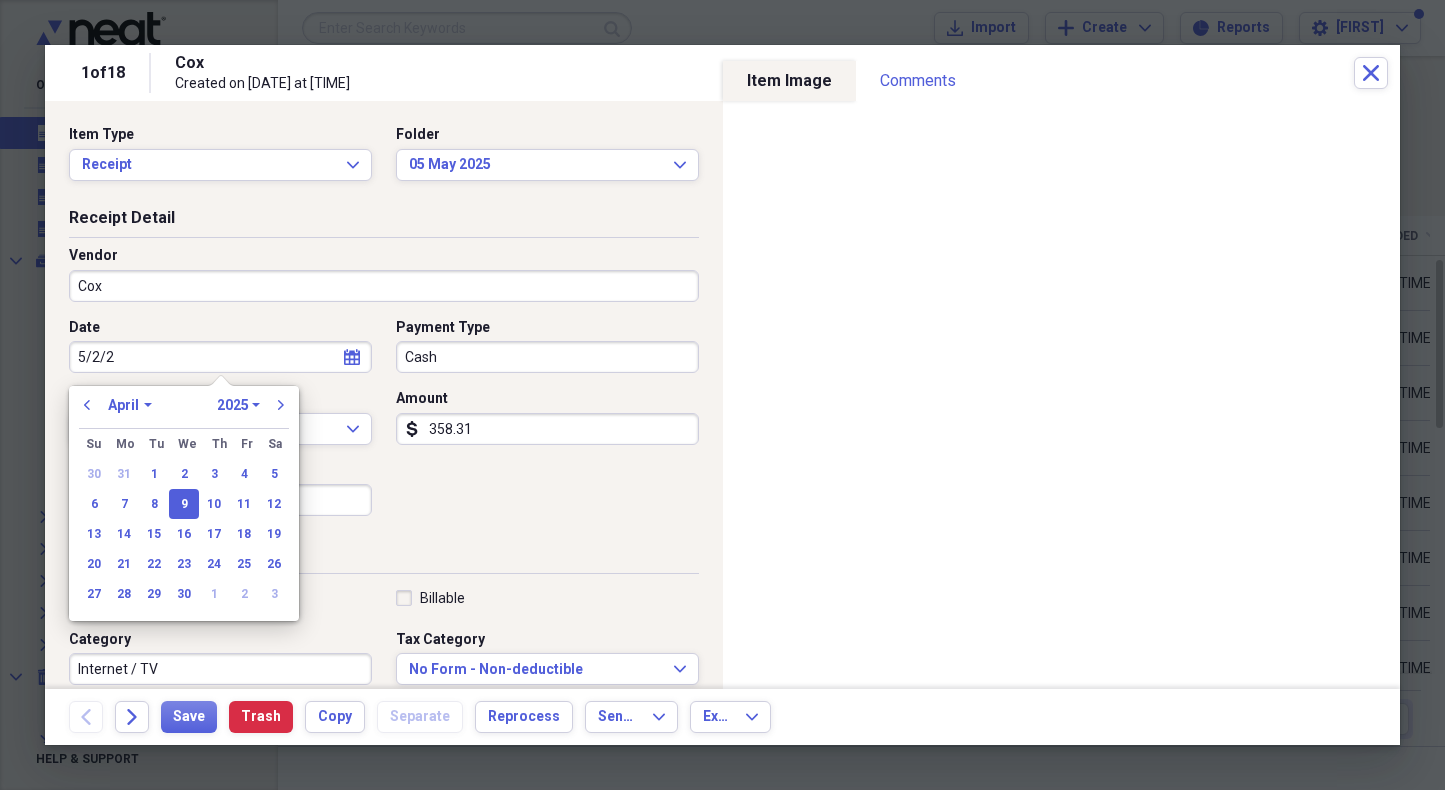 type on "5/2/25" 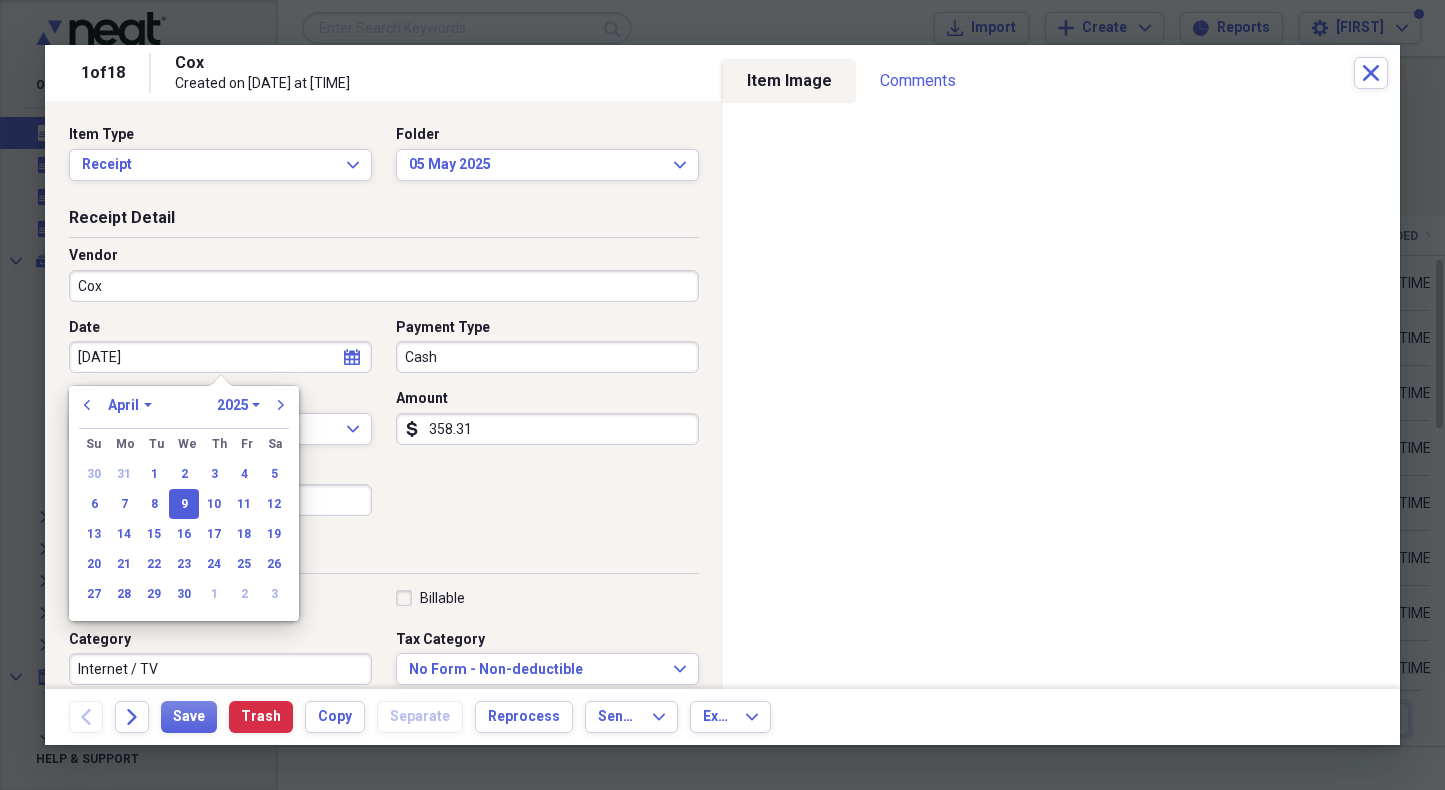 select on "4" 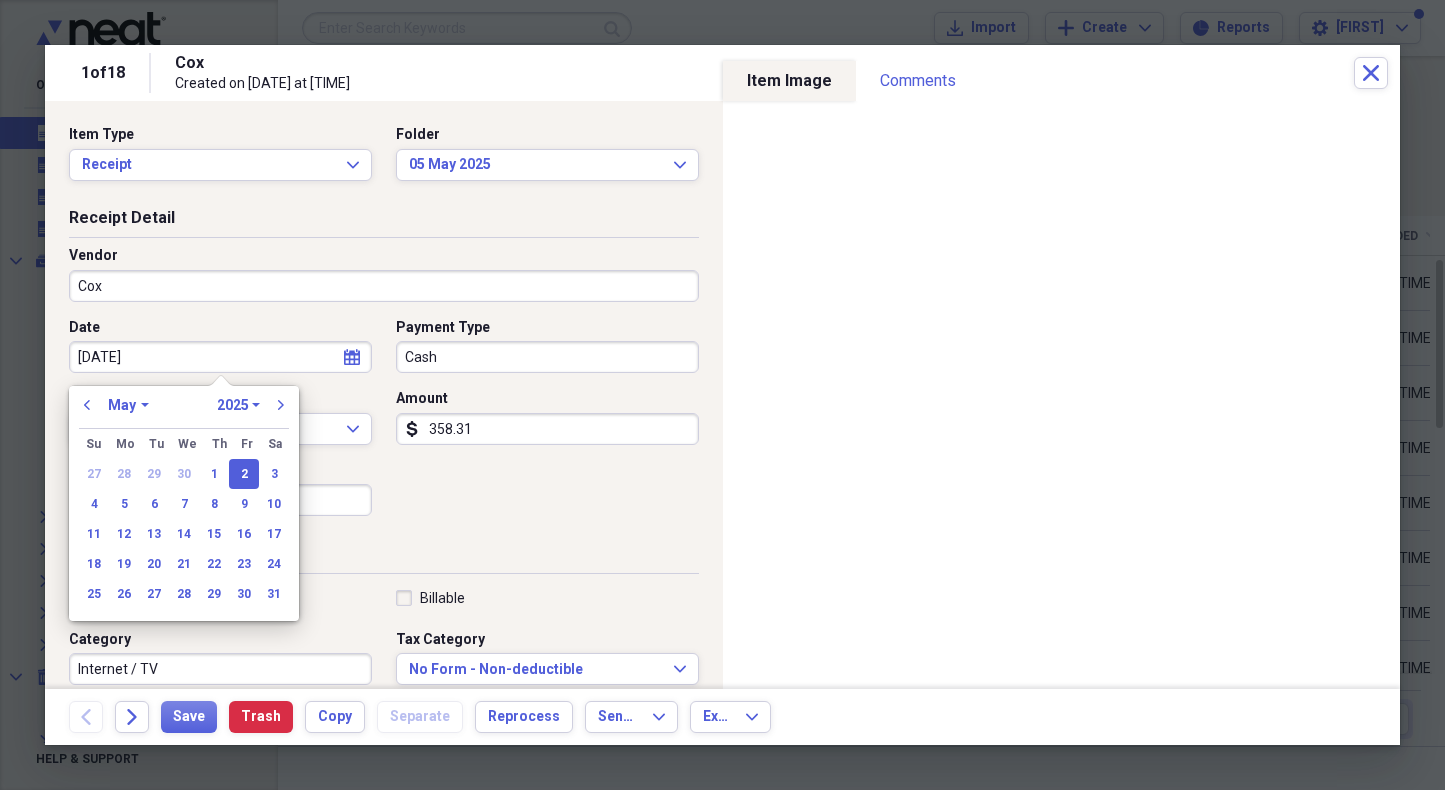 type on "05/02/2025" 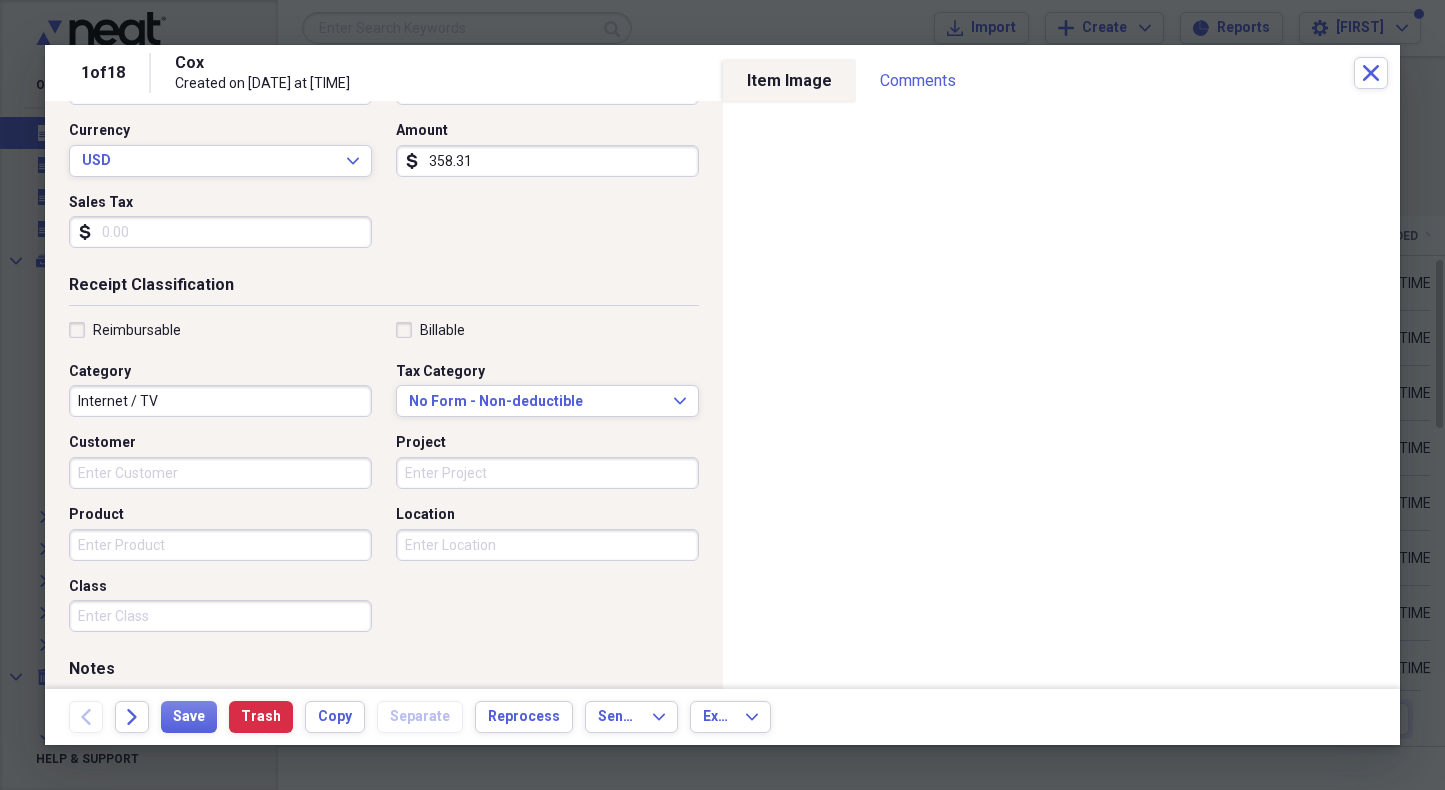 scroll, scrollTop: 269, scrollLeft: 0, axis: vertical 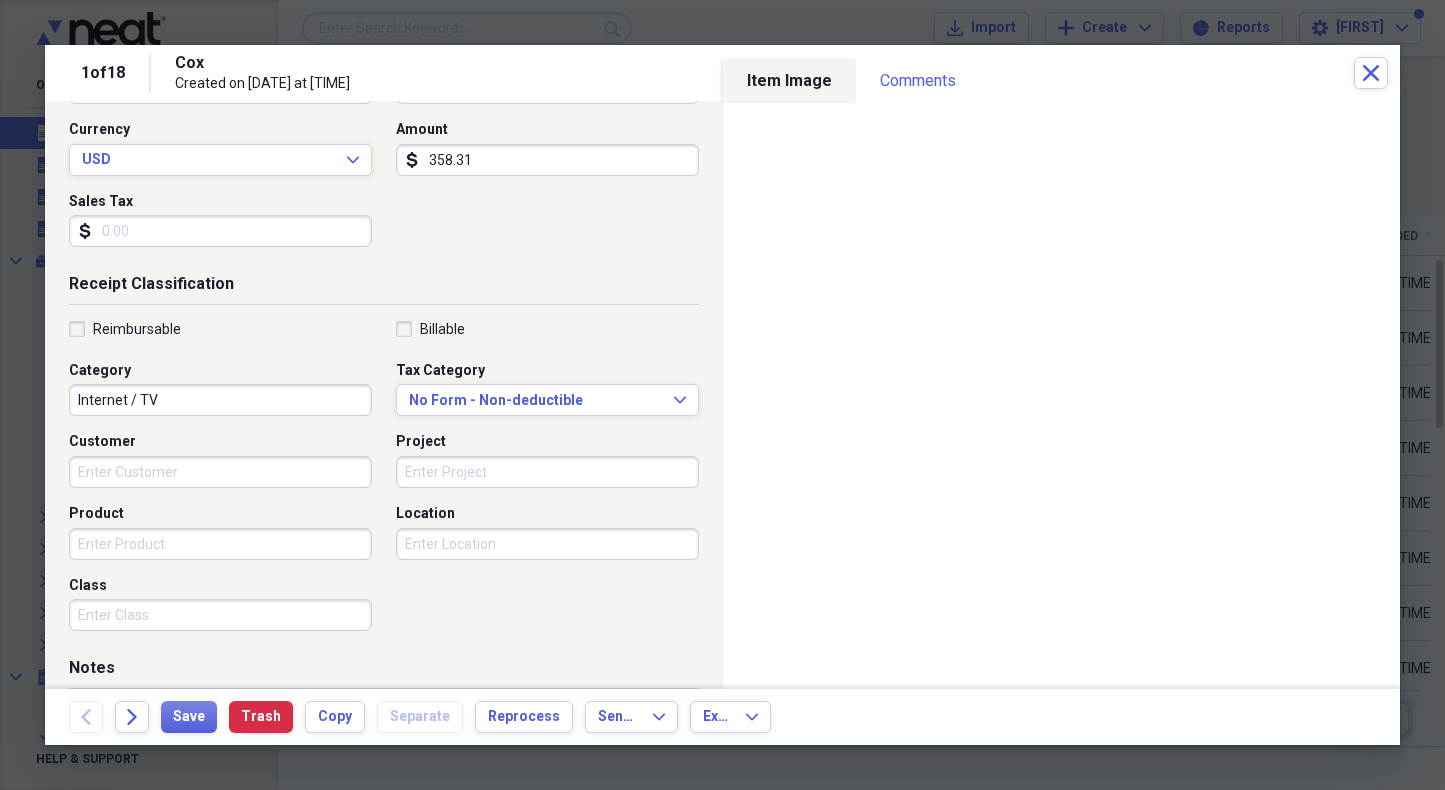click on "Location" at bounding box center (547, 544) 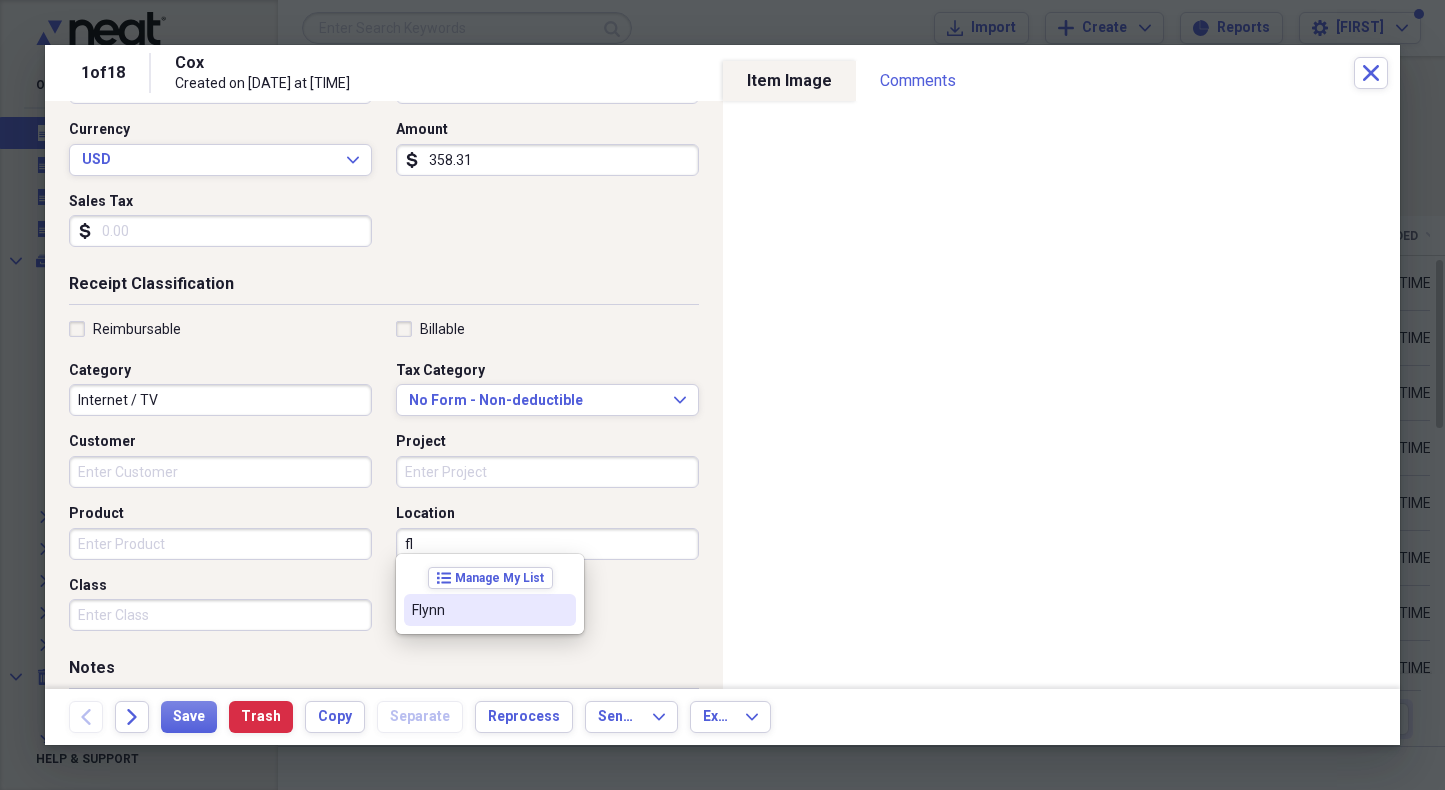 click on "Flynn" at bounding box center (478, 610) 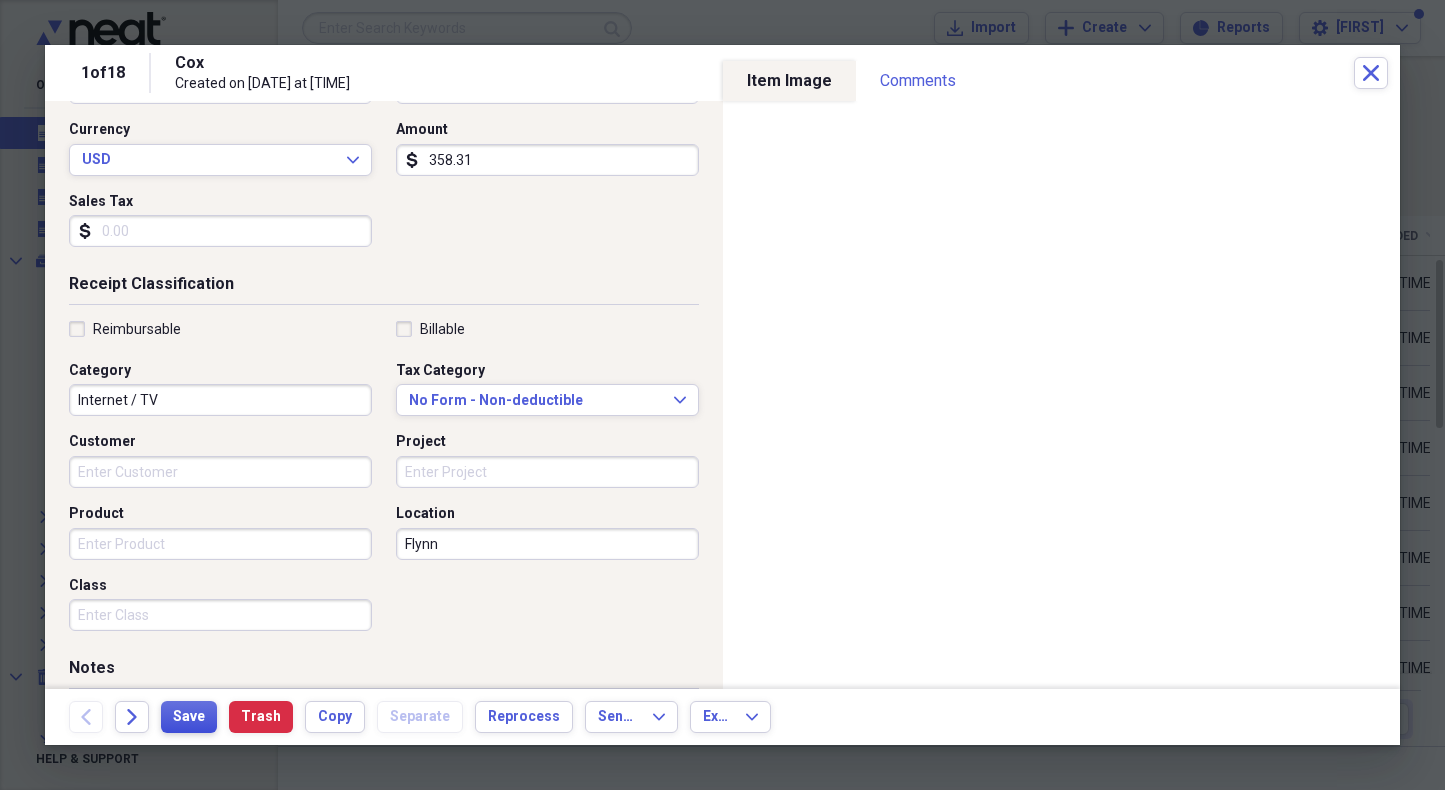 click on "Save" at bounding box center (189, 717) 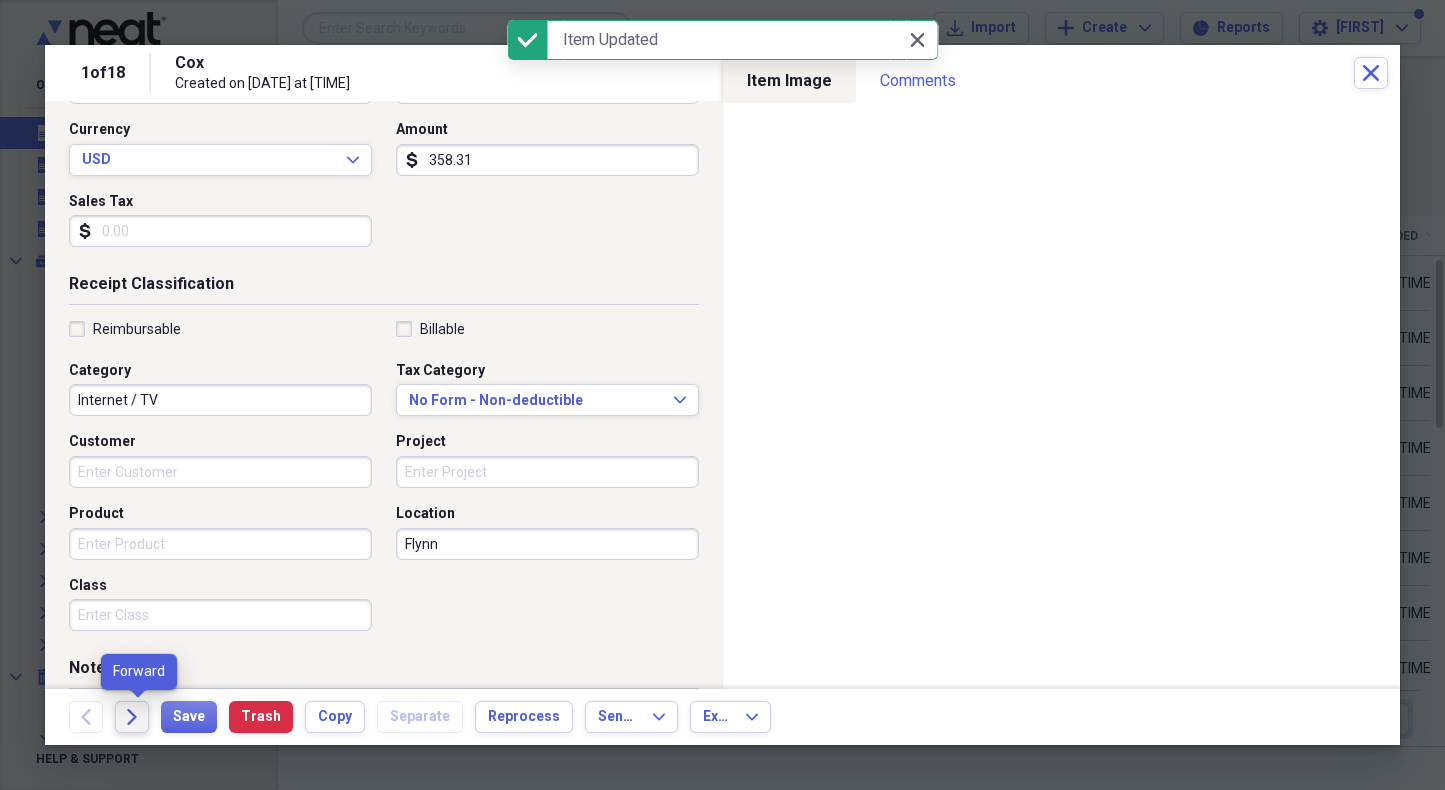 click on "Forward" 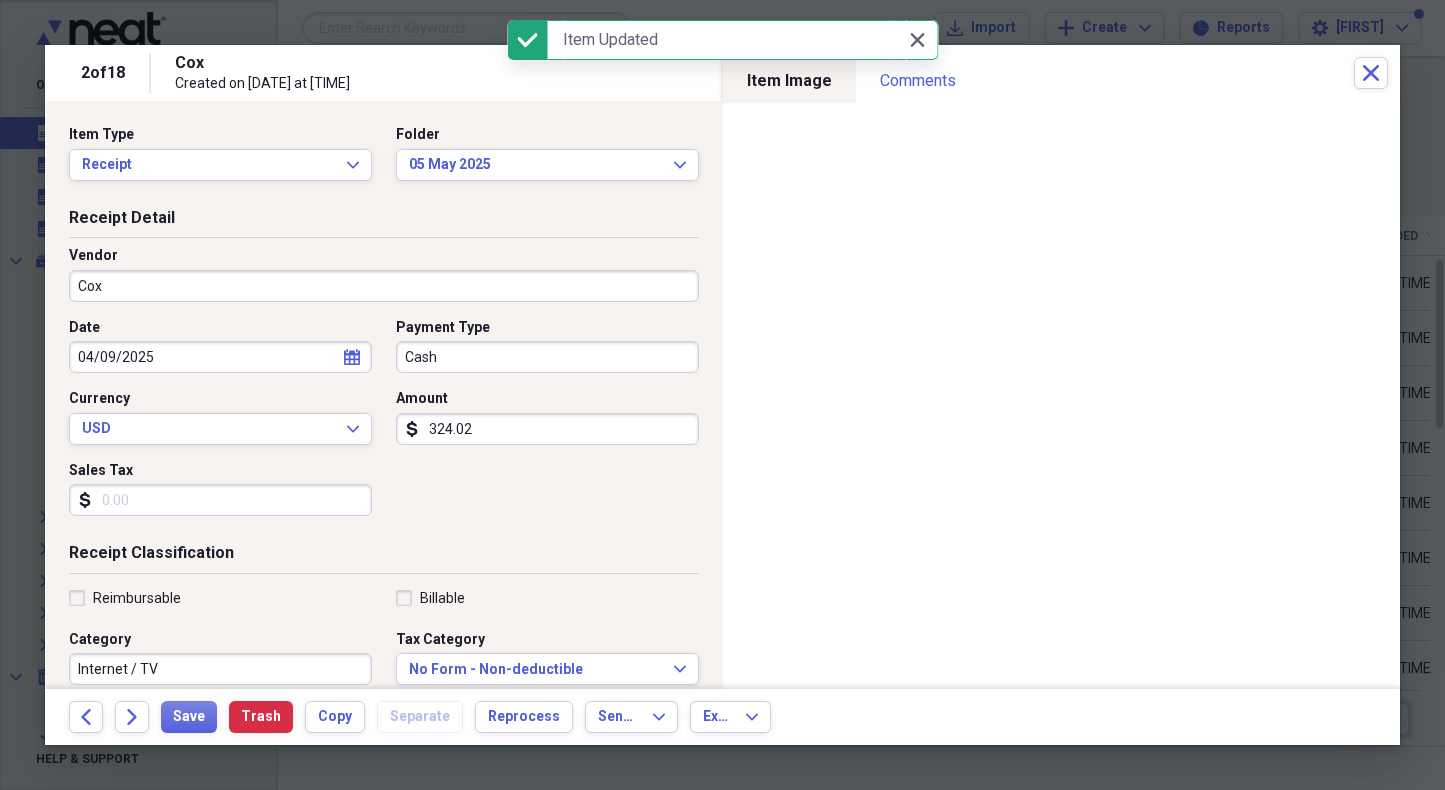 select on "3" 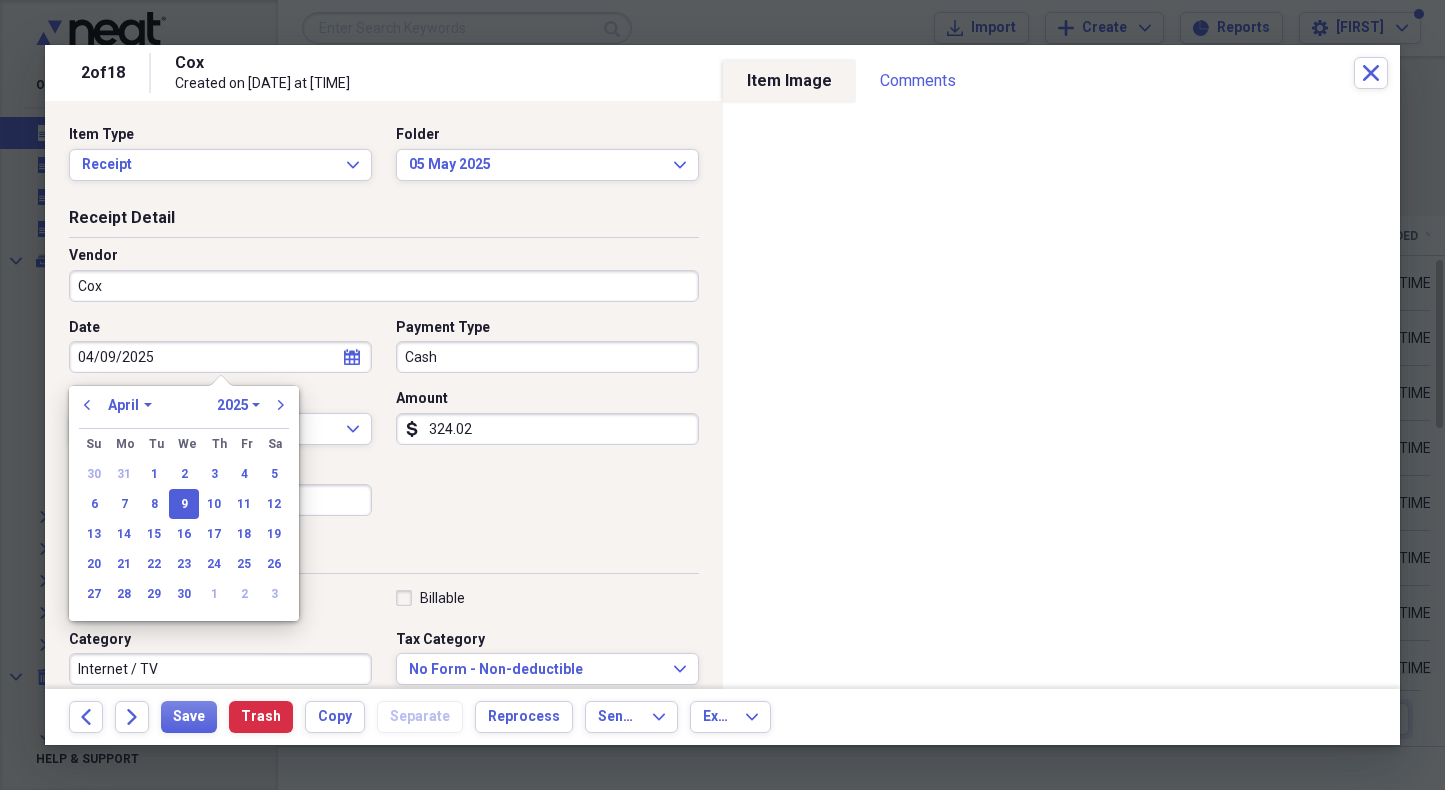 drag, startPoint x: 187, startPoint y: 355, endPoint x: 71, endPoint y: 336, distance: 117.54574 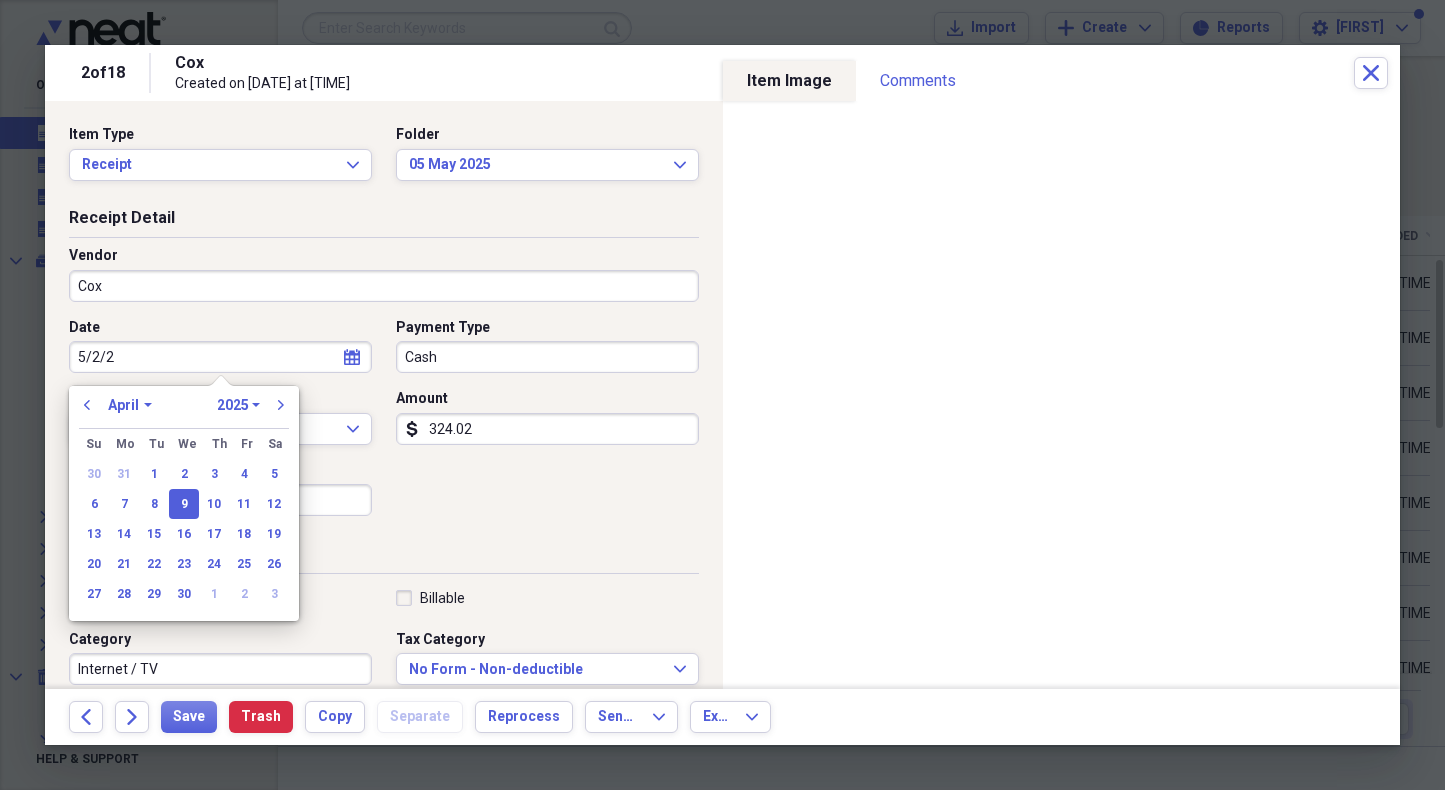 type on "5/2/25" 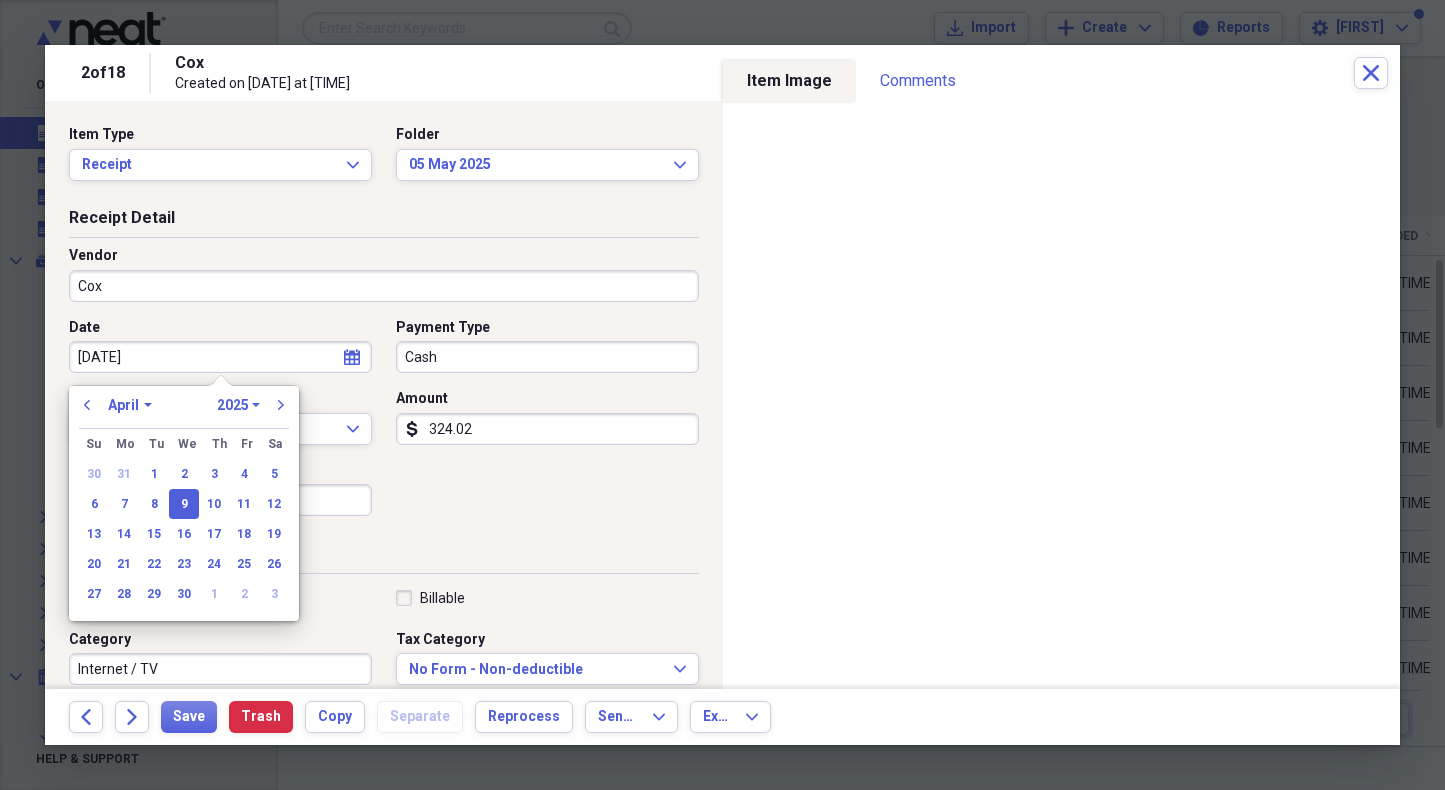 select on "4" 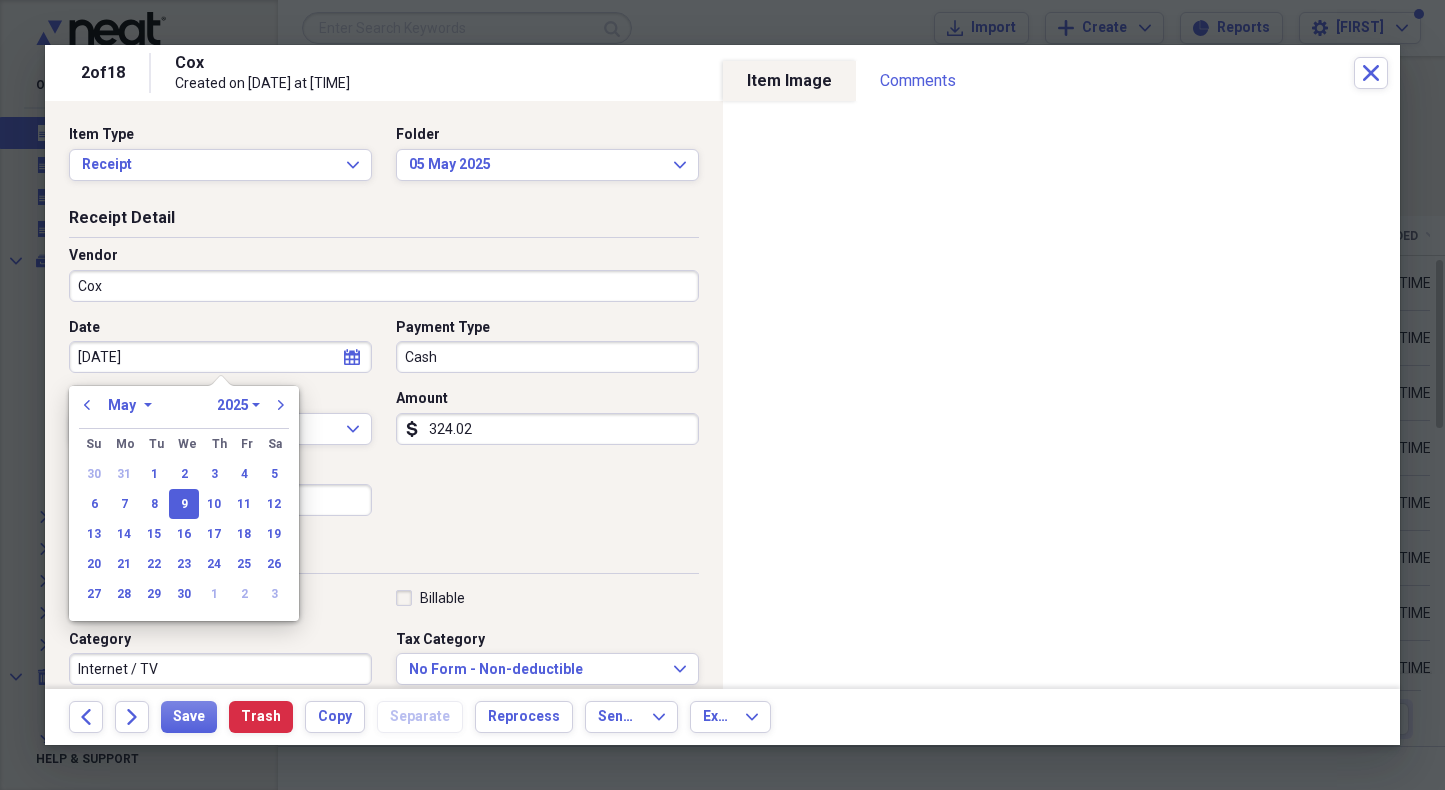 type on "05/02/2025" 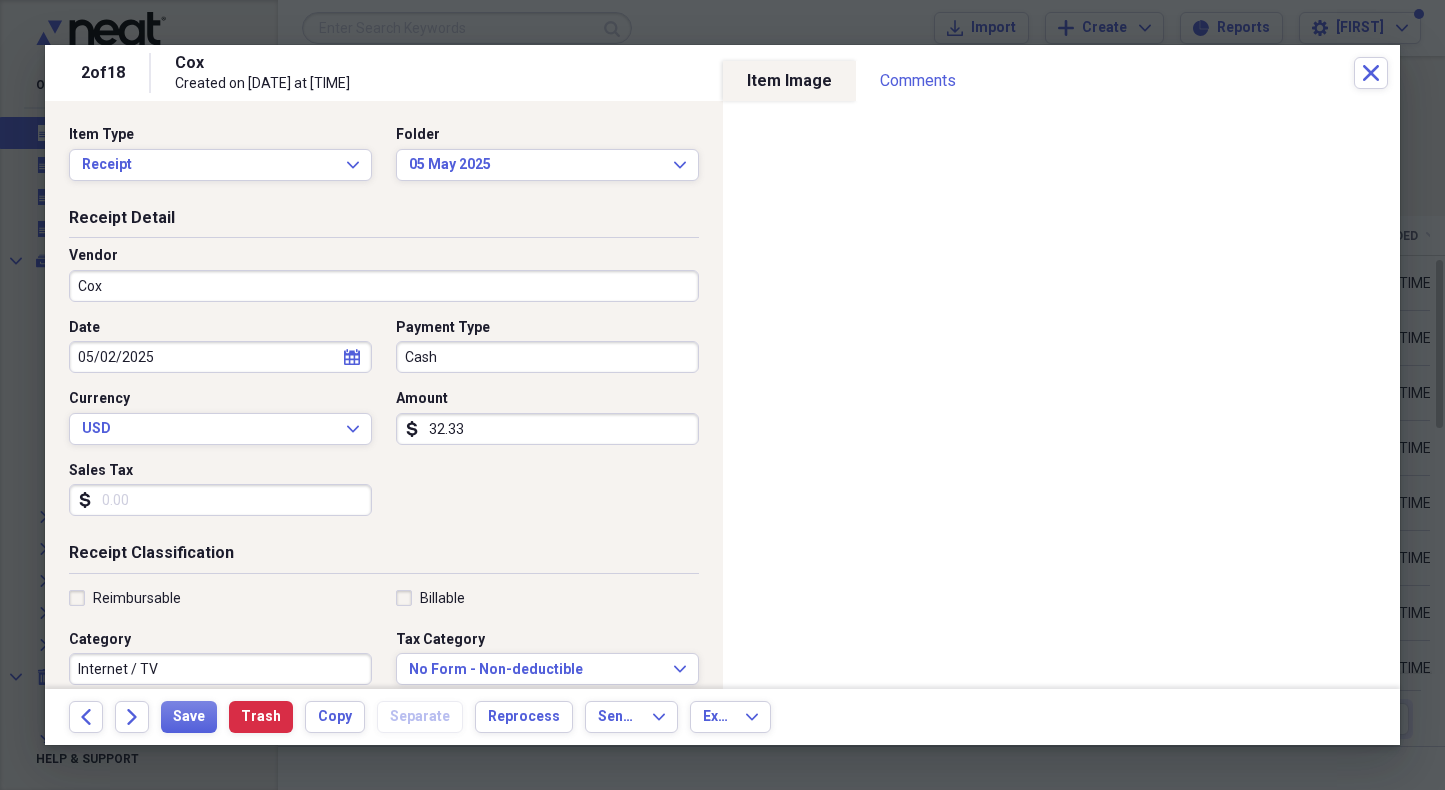 type on "323.32" 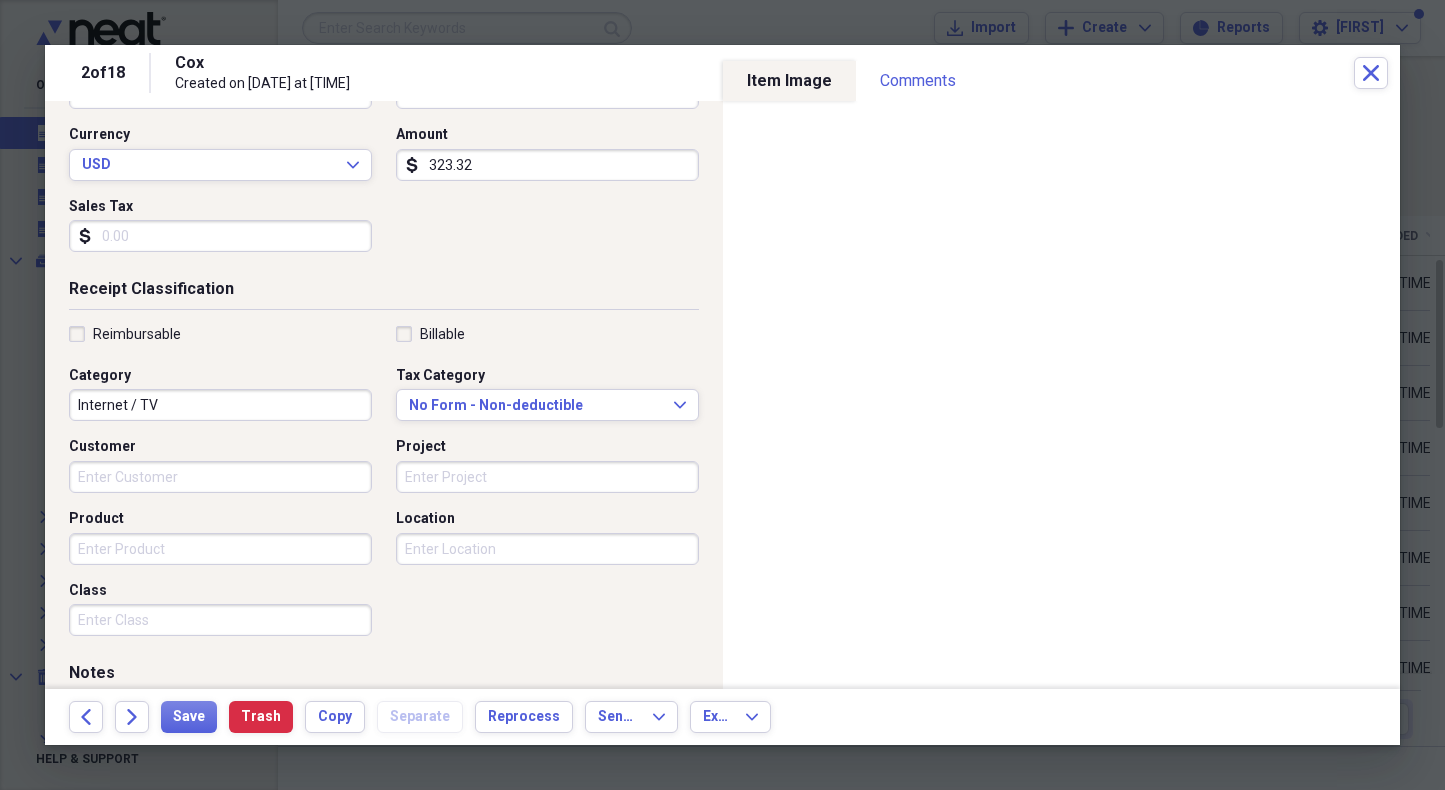 scroll, scrollTop: 272, scrollLeft: 0, axis: vertical 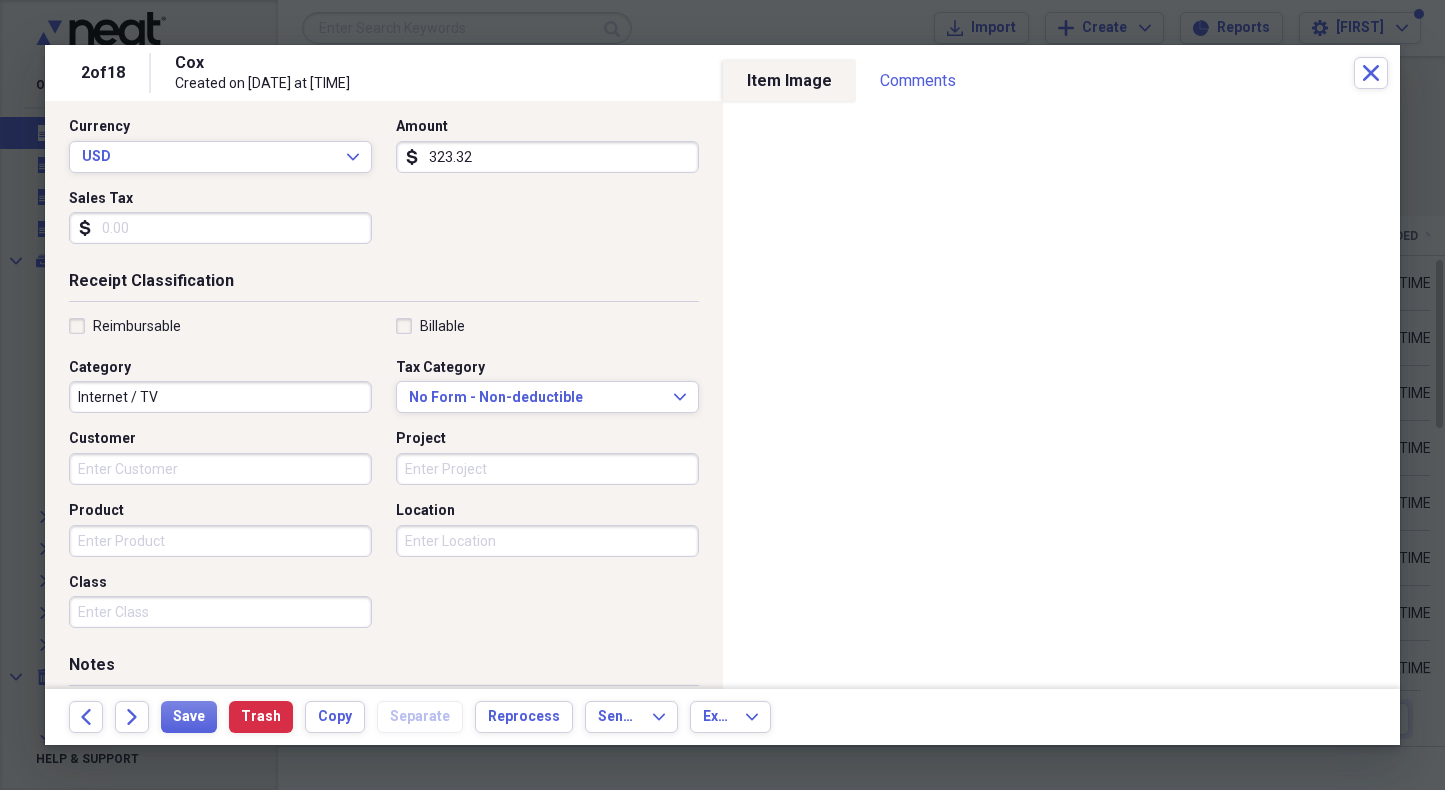 click on "Location" at bounding box center (547, 541) 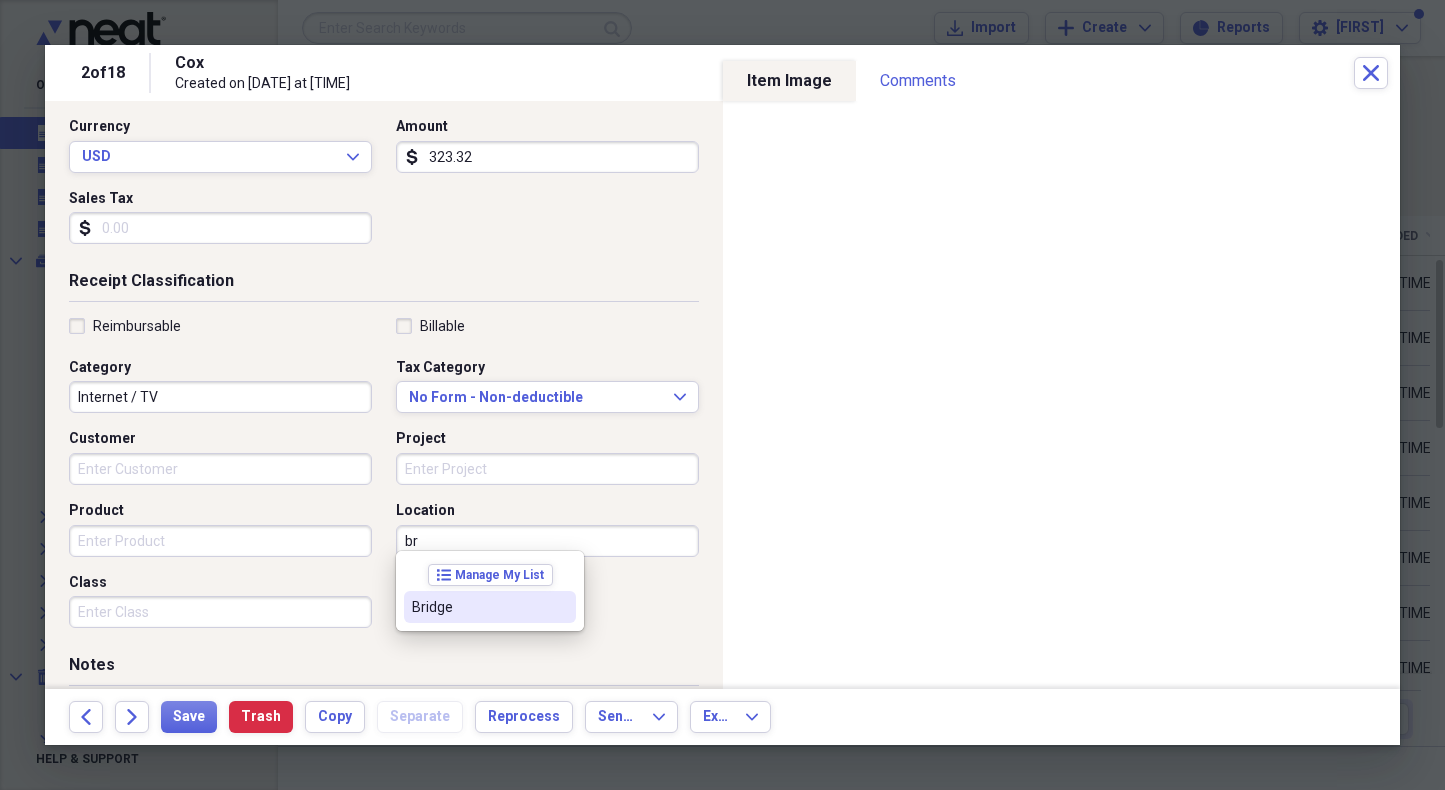click on "Bridge" at bounding box center [478, 607] 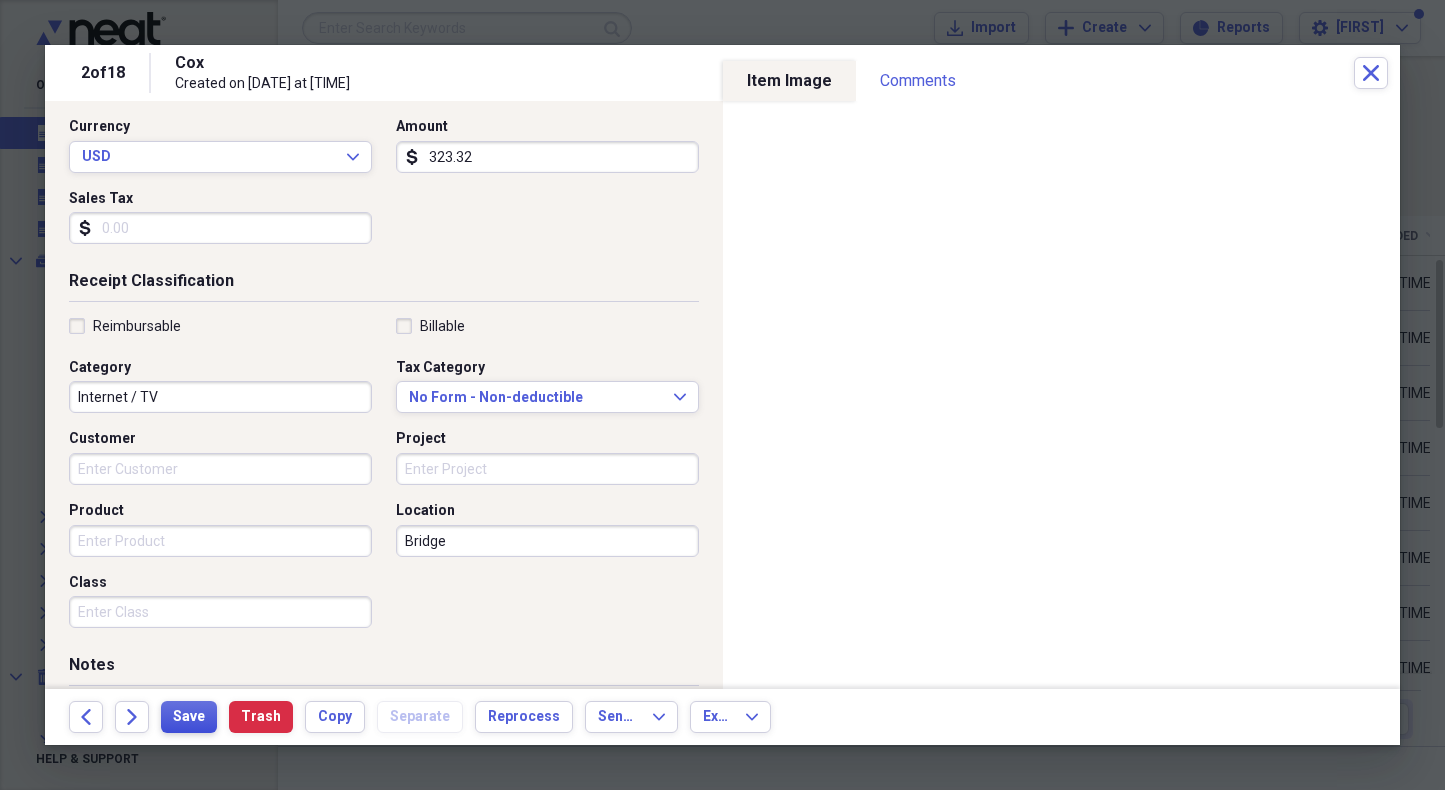 click on "Save" at bounding box center (189, 717) 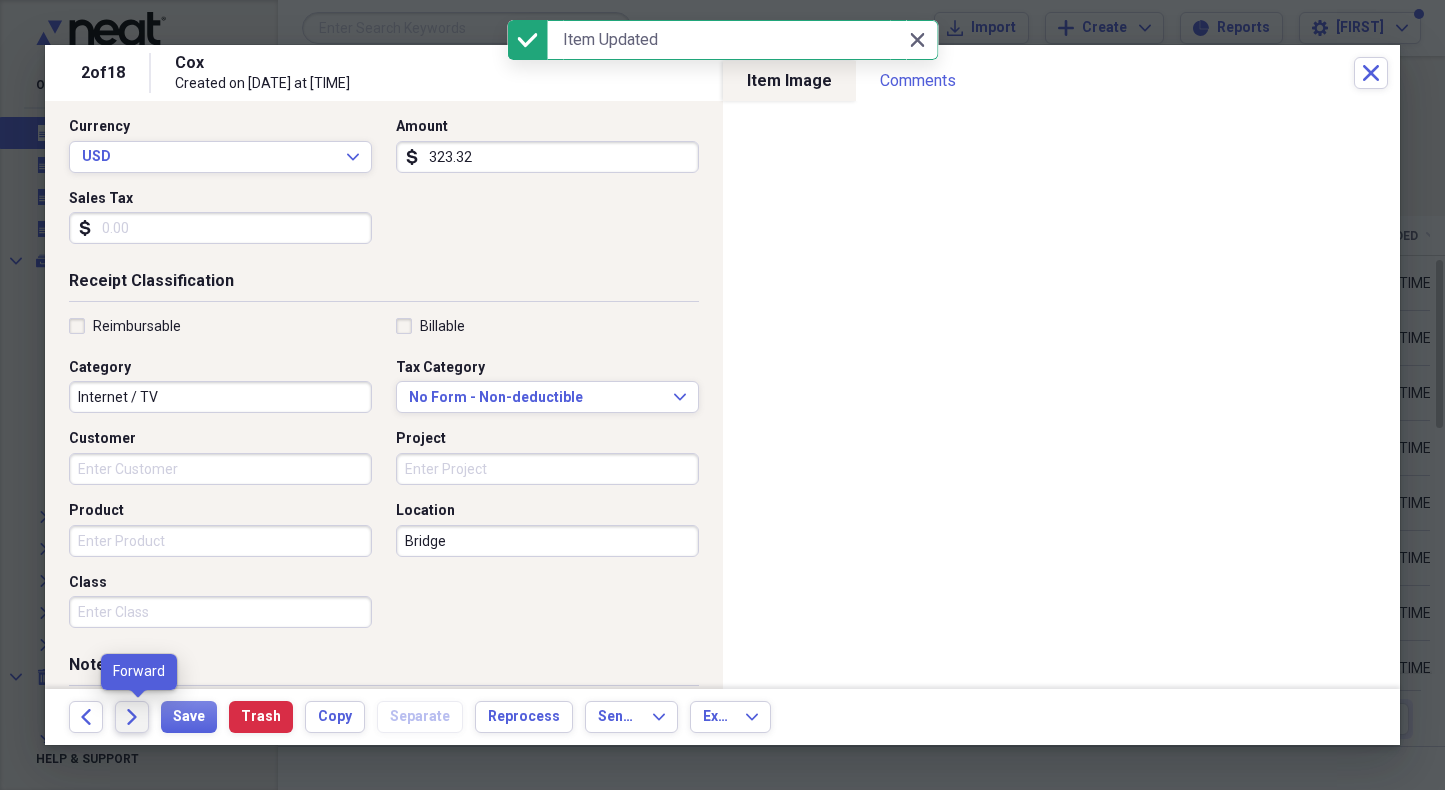 click on "Forward" 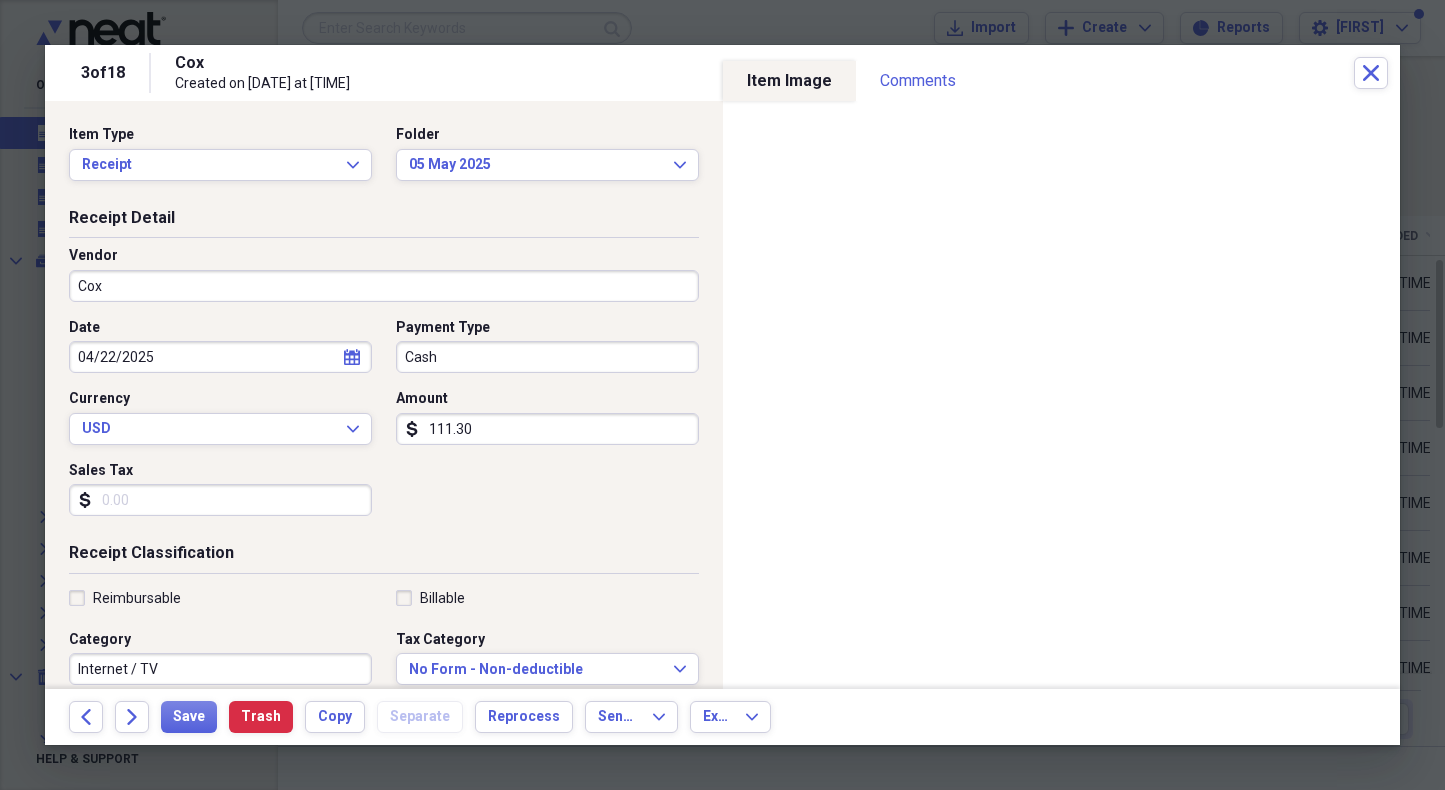 select on "3" 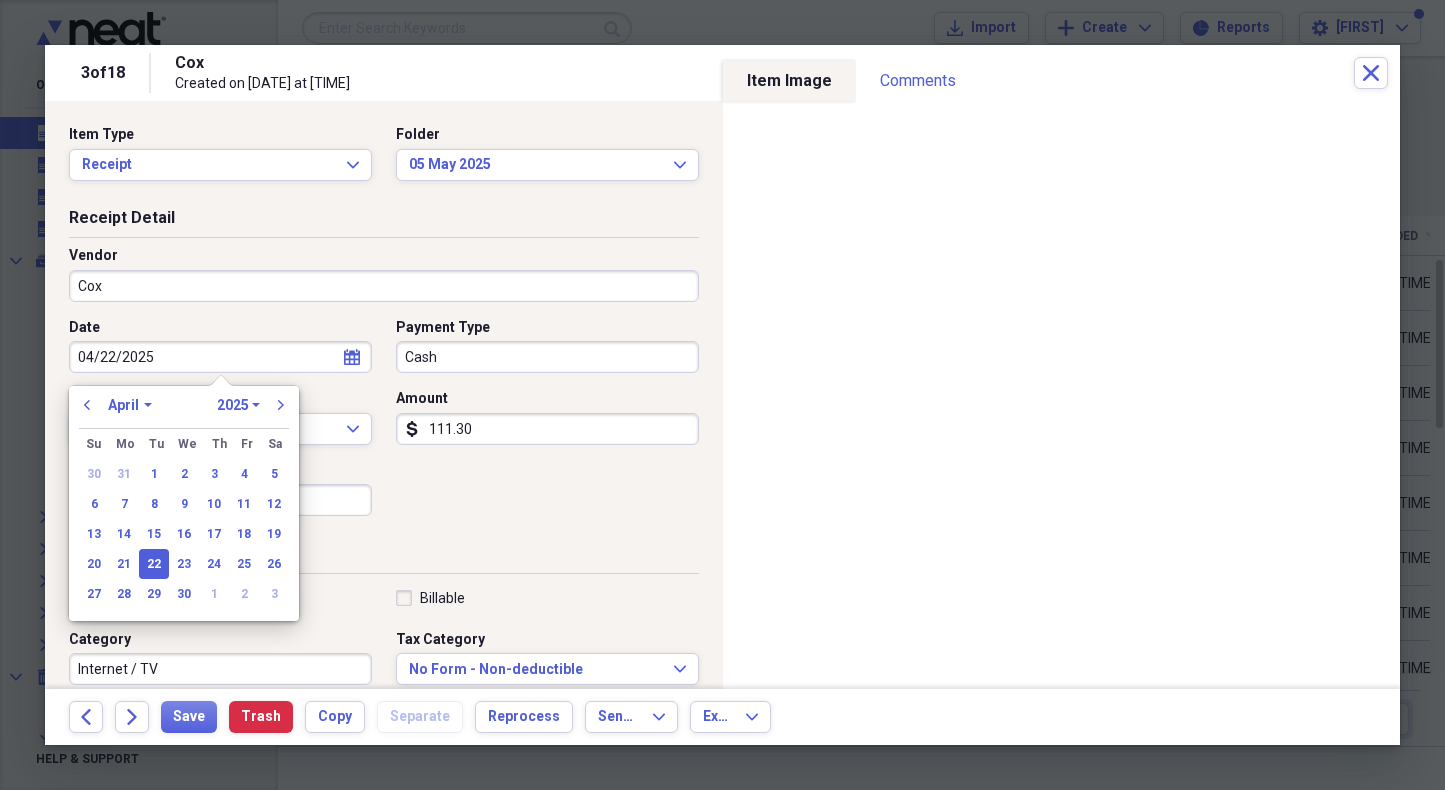 drag, startPoint x: 168, startPoint y: 352, endPoint x: 74, endPoint y: 355, distance: 94.04786 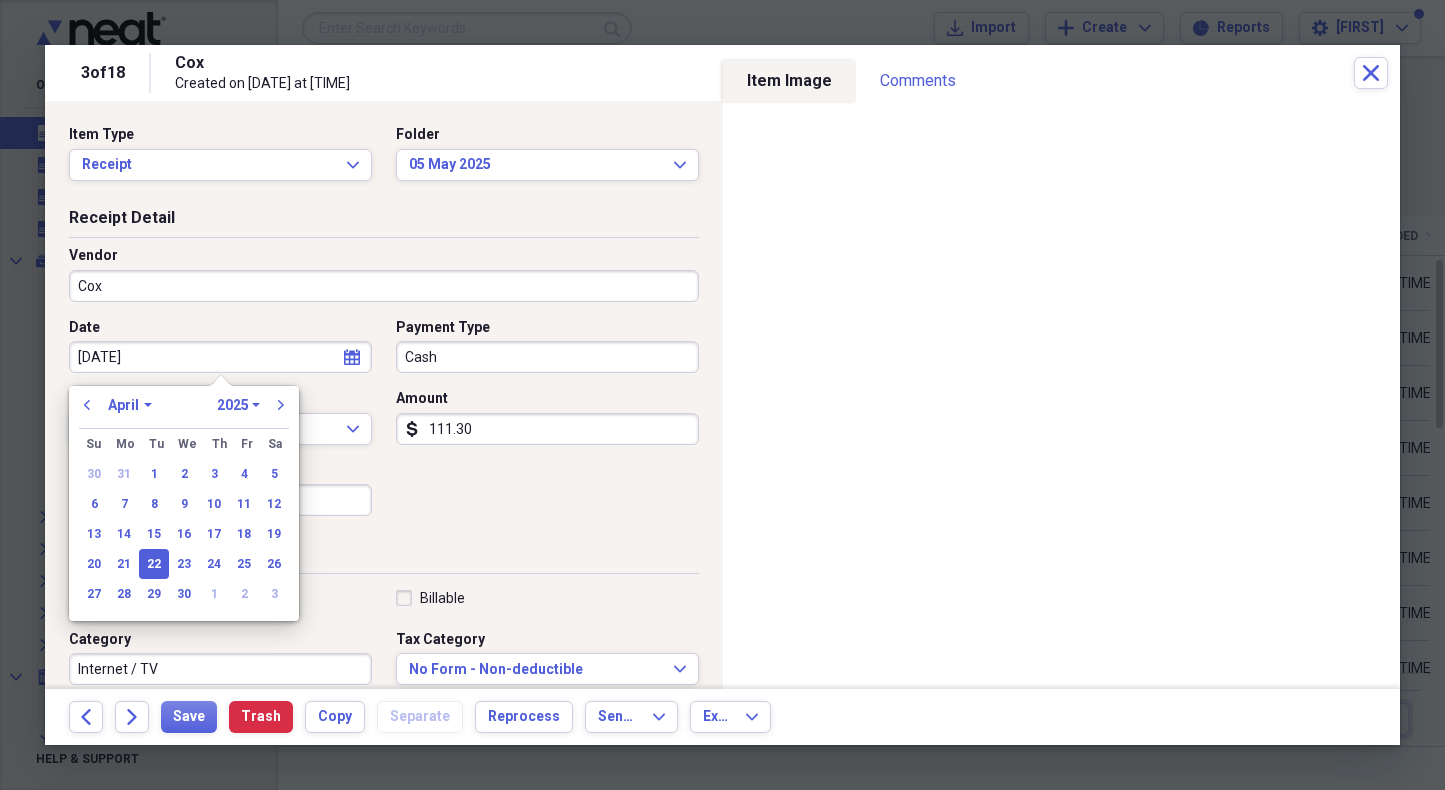type on "5/17/25" 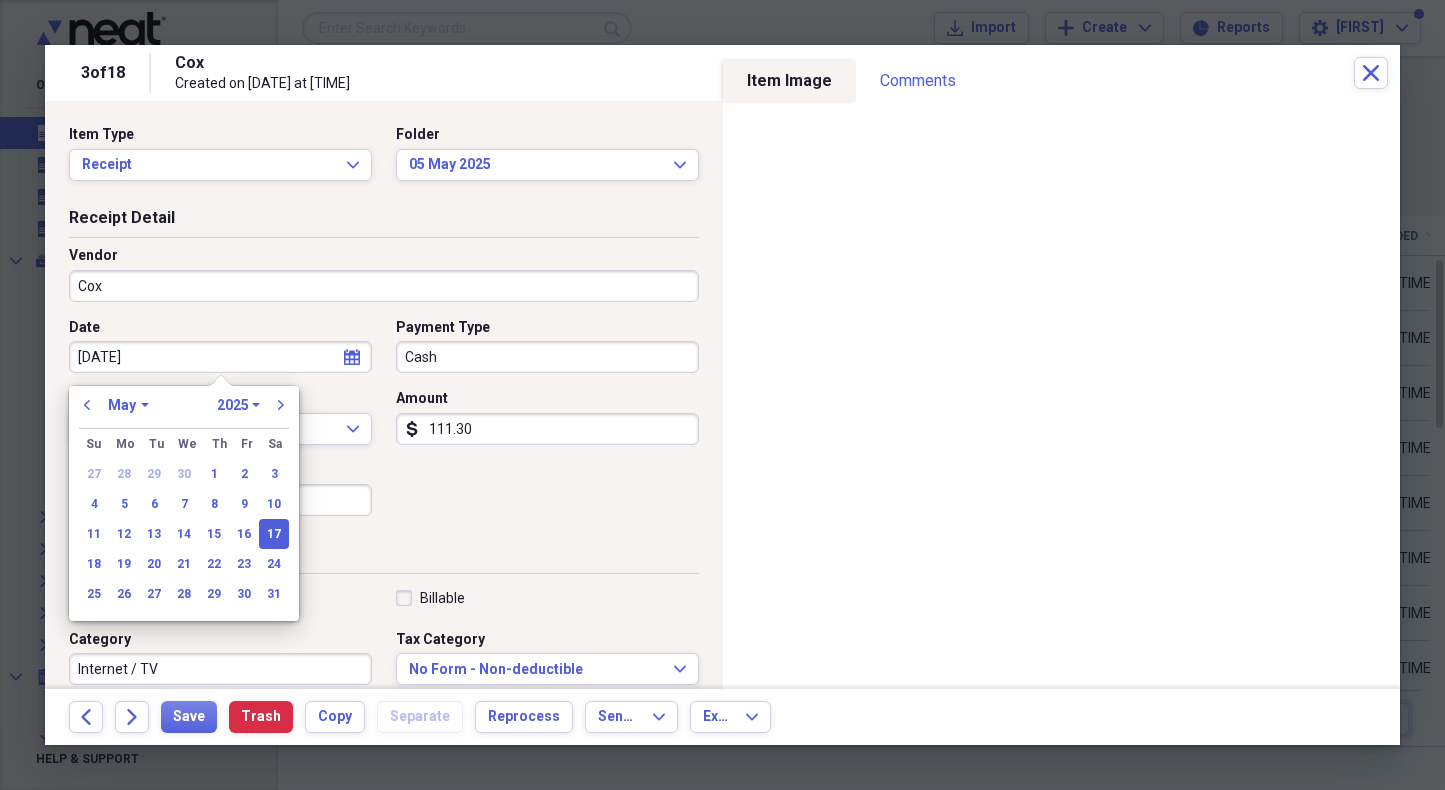 type on "05/17/2025" 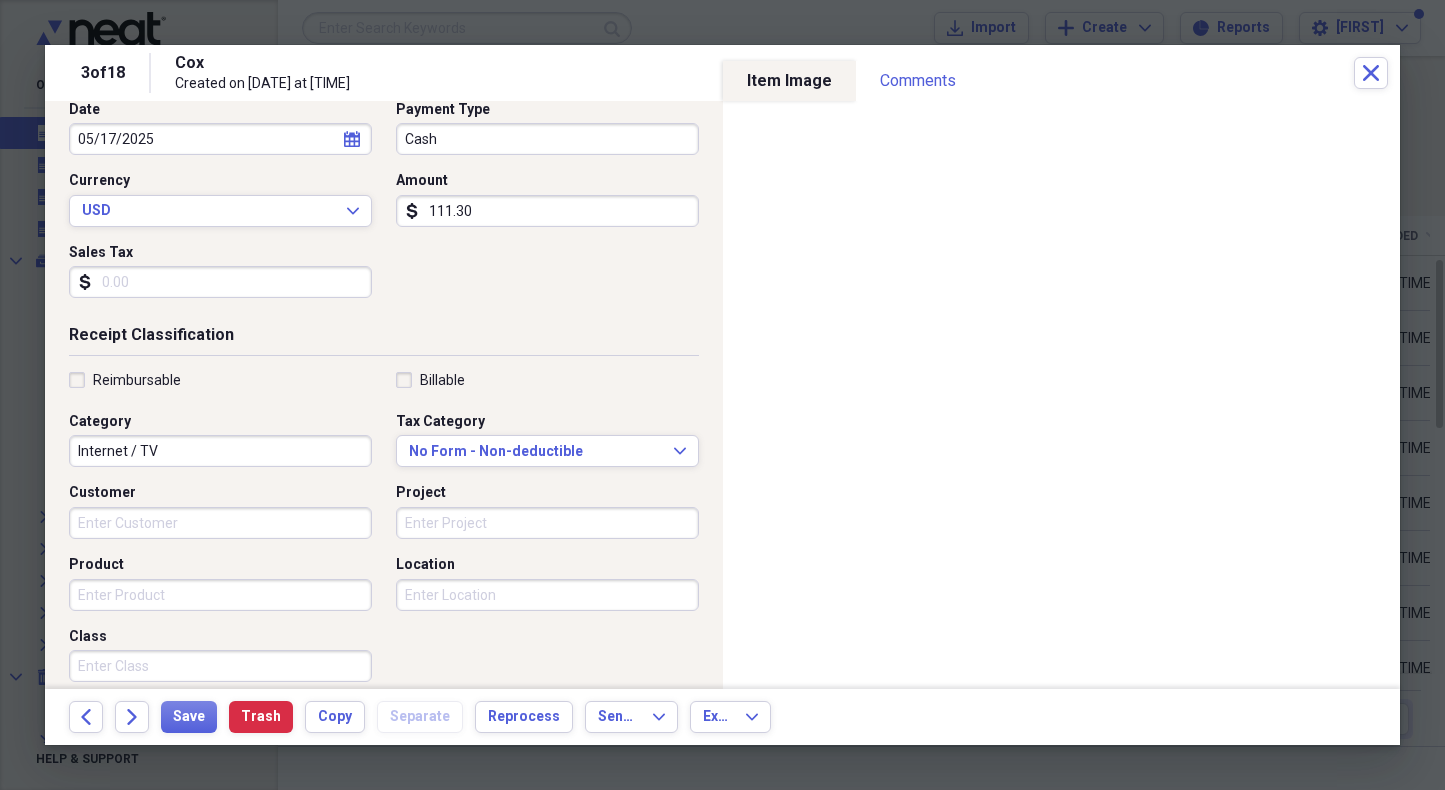 scroll, scrollTop: 248, scrollLeft: 0, axis: vertical 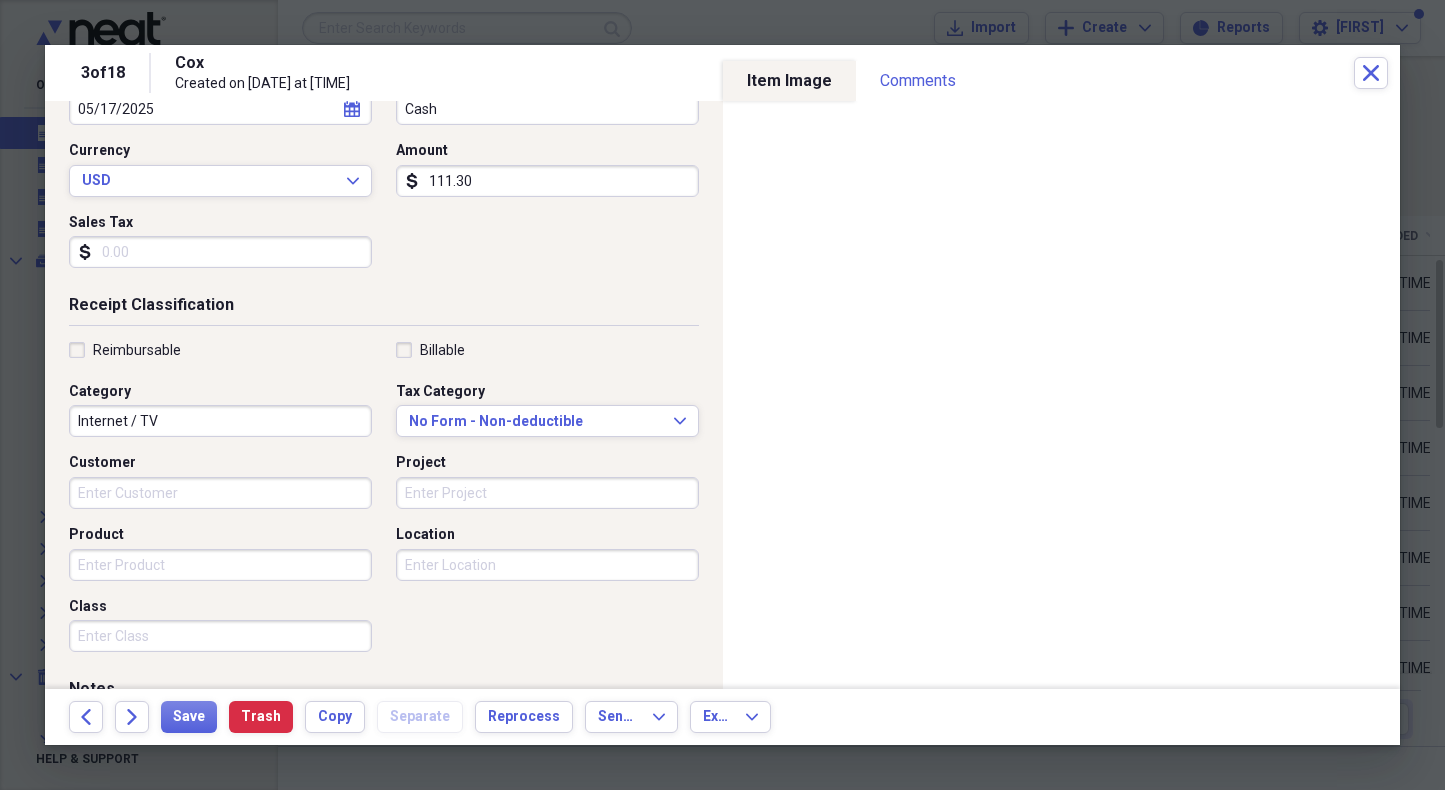 click on "Location" at bounding box center [547, 565] 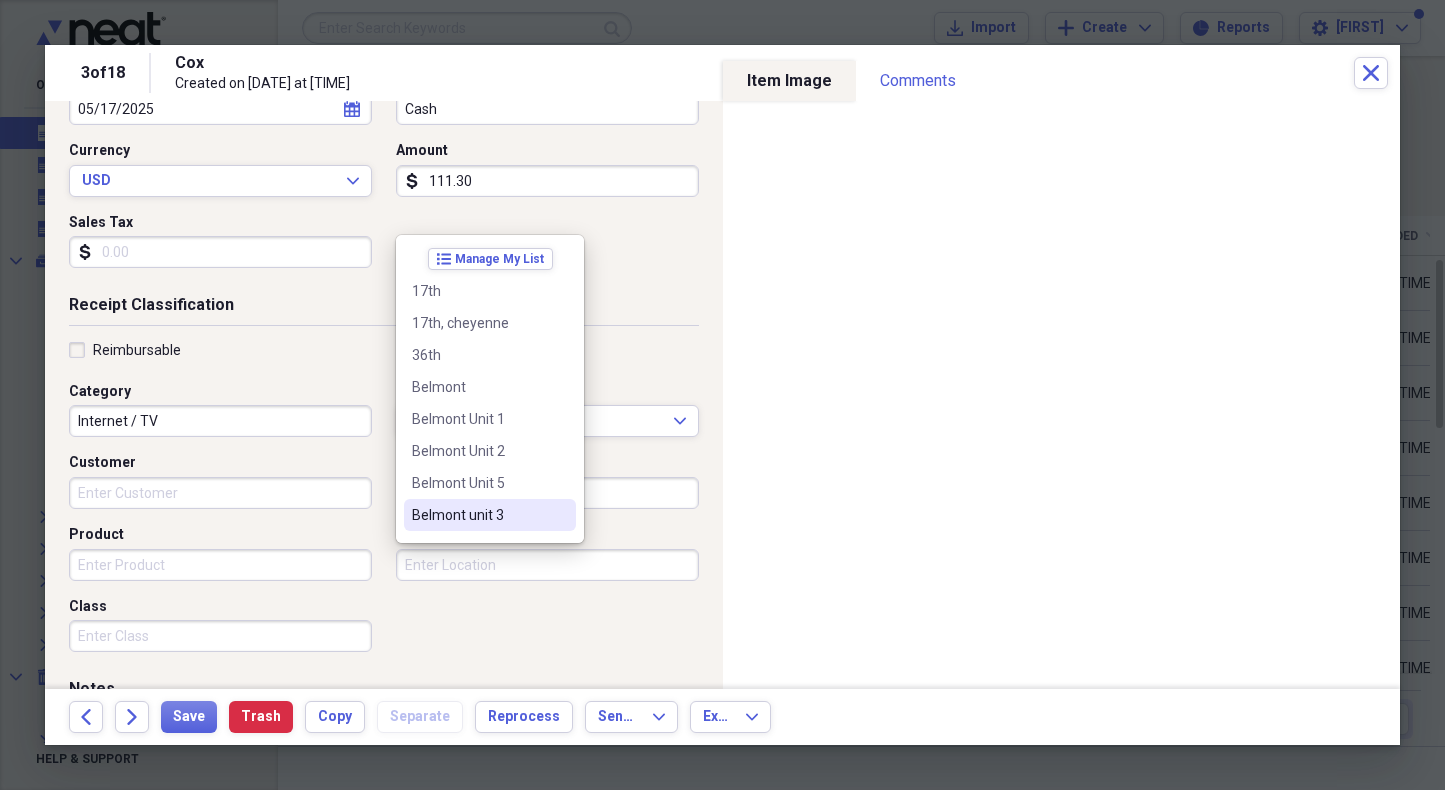 click on "Belmont unit 3" at bounding box center (478, 515) 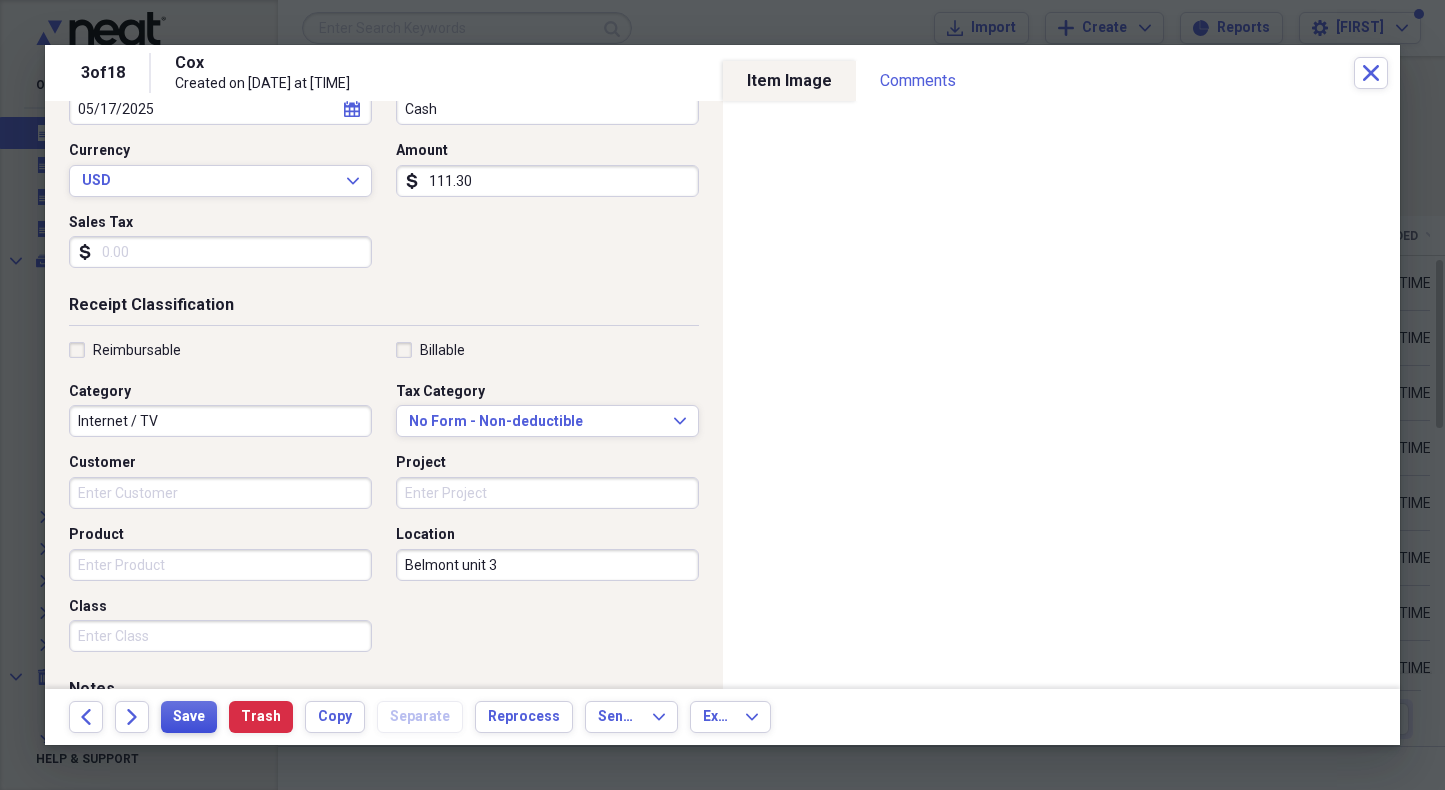 click on "Save" at bounding box center (189, 717) 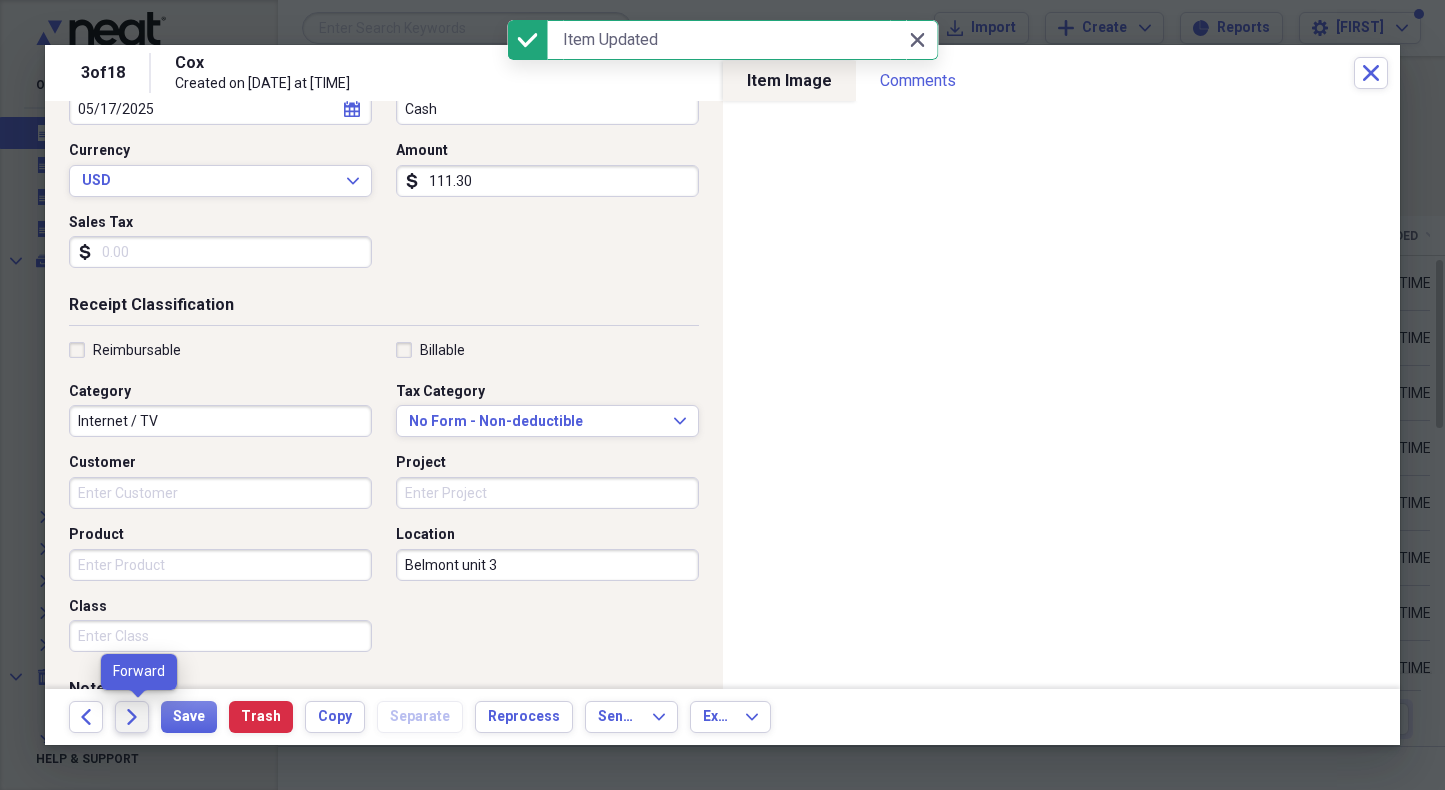 click 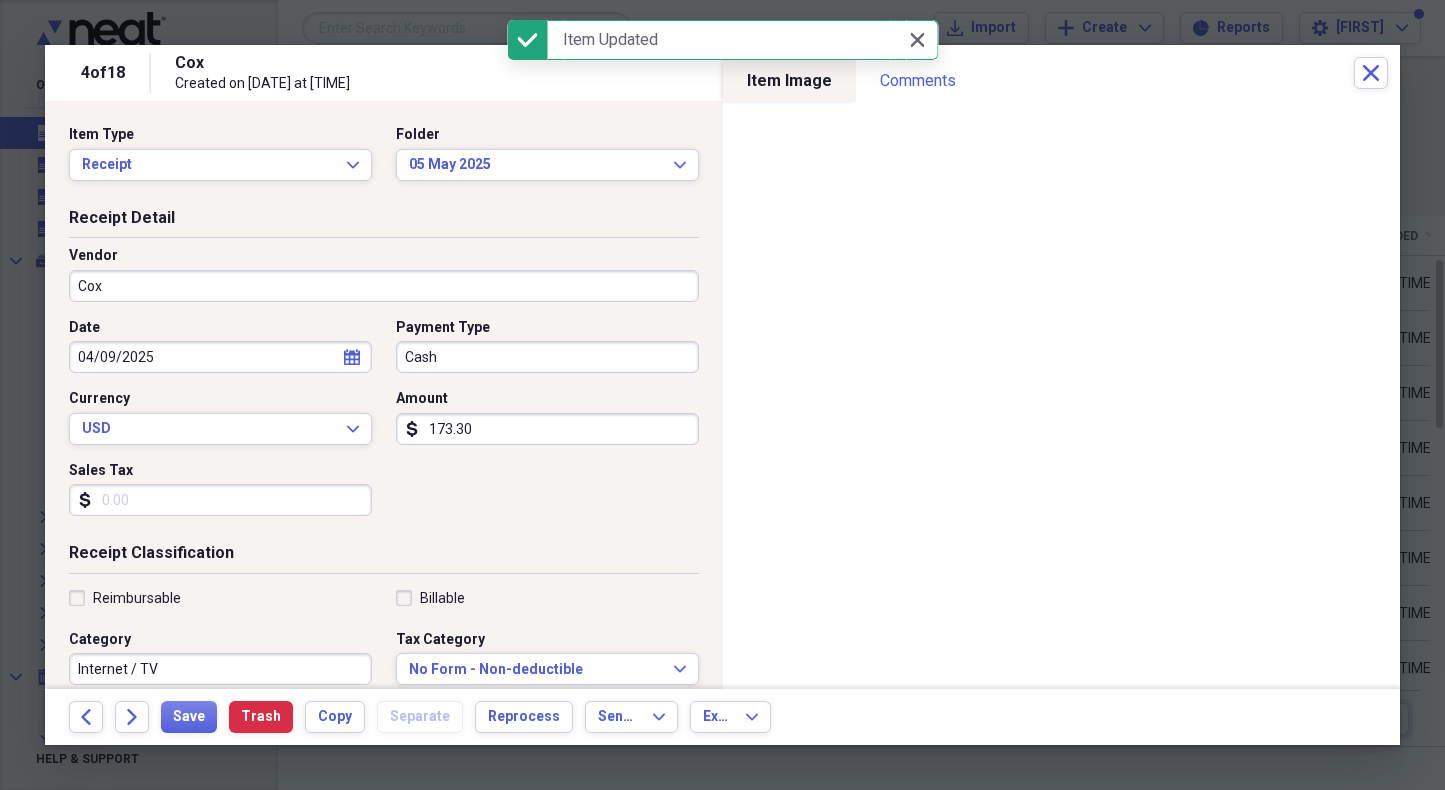 select on "3" 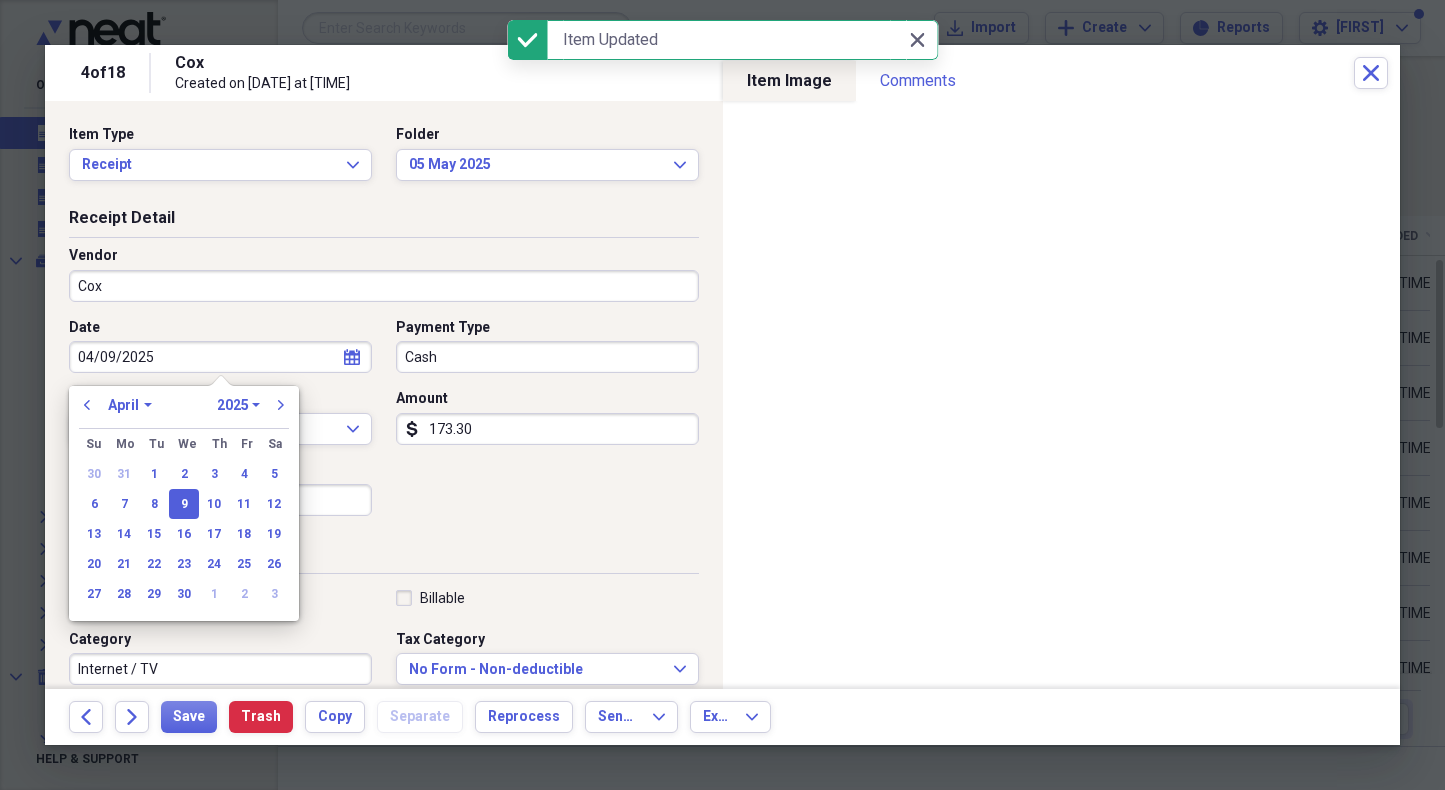 drag, startPoint x: 208, startPoint y: 356, endPoint x: 67, endPoint y: 362, distance: 141.12761 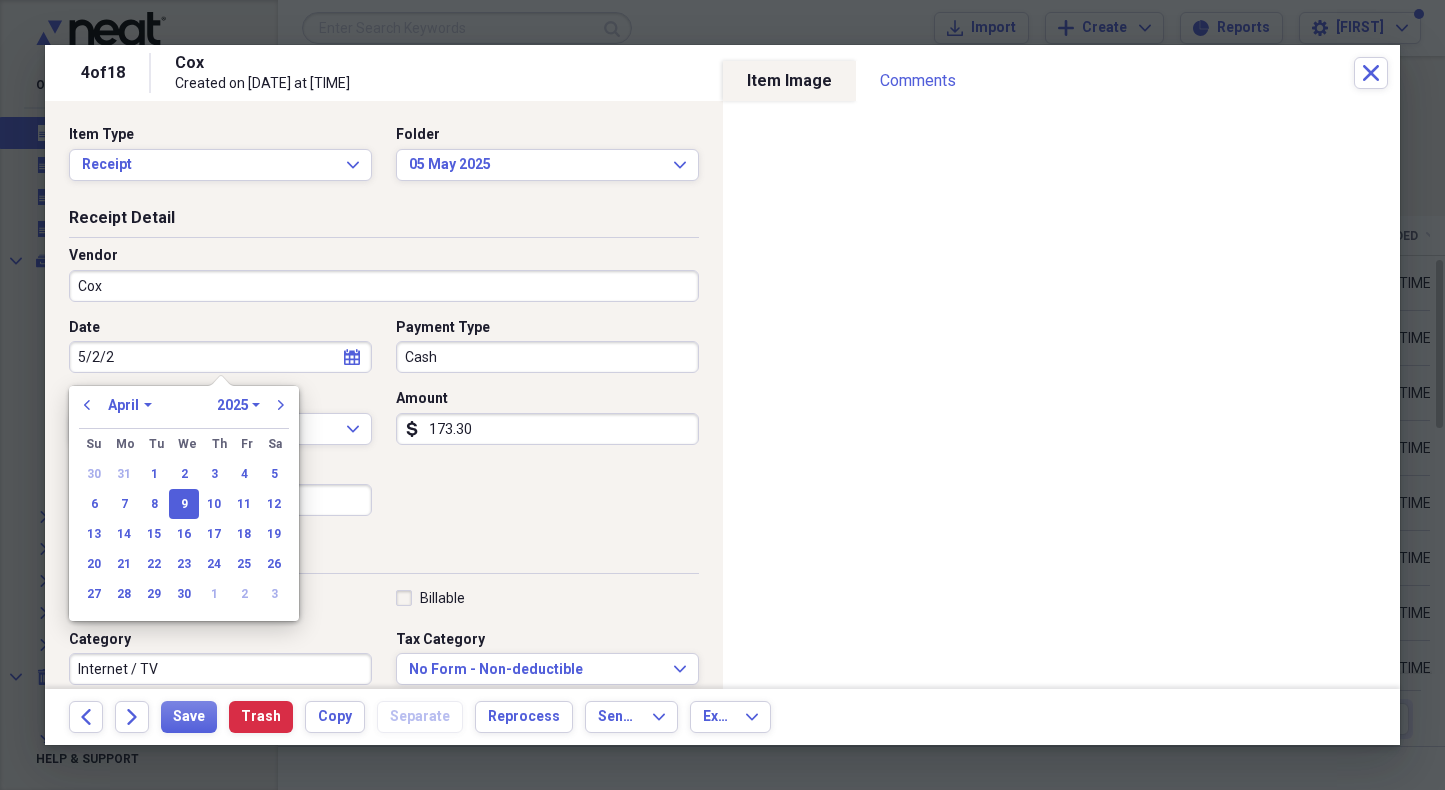 type on "5/2/25" 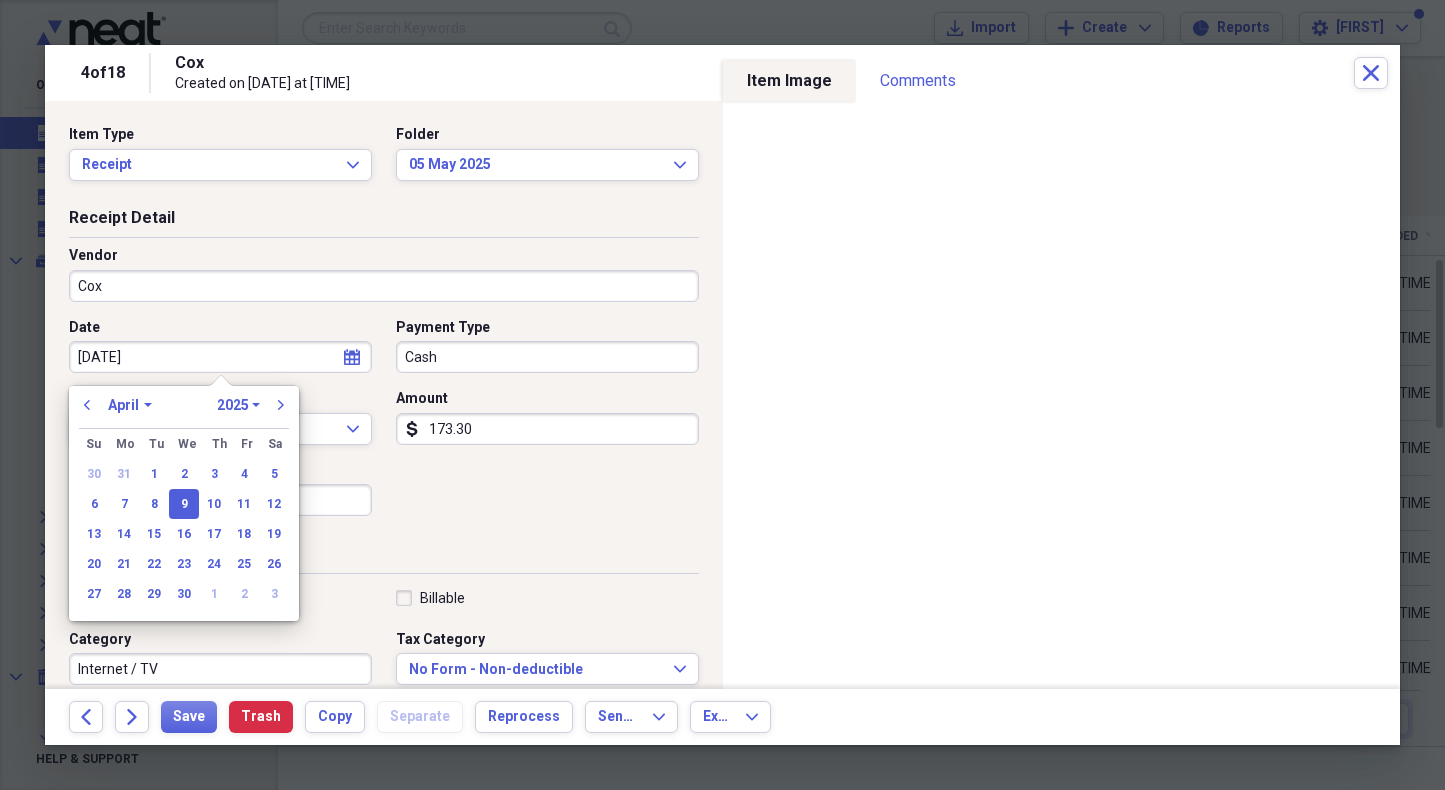 select on "4" 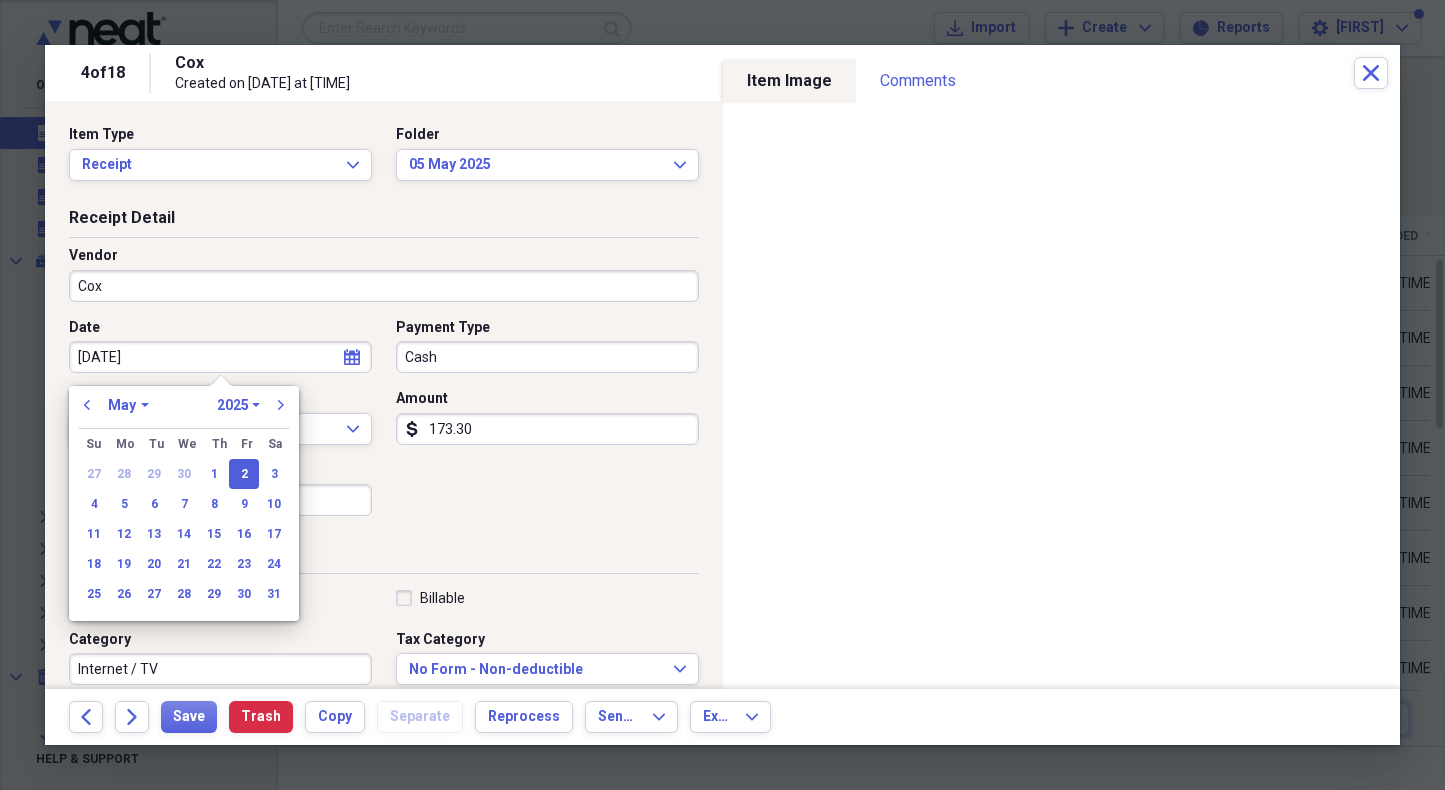 type on "05/02/2025" 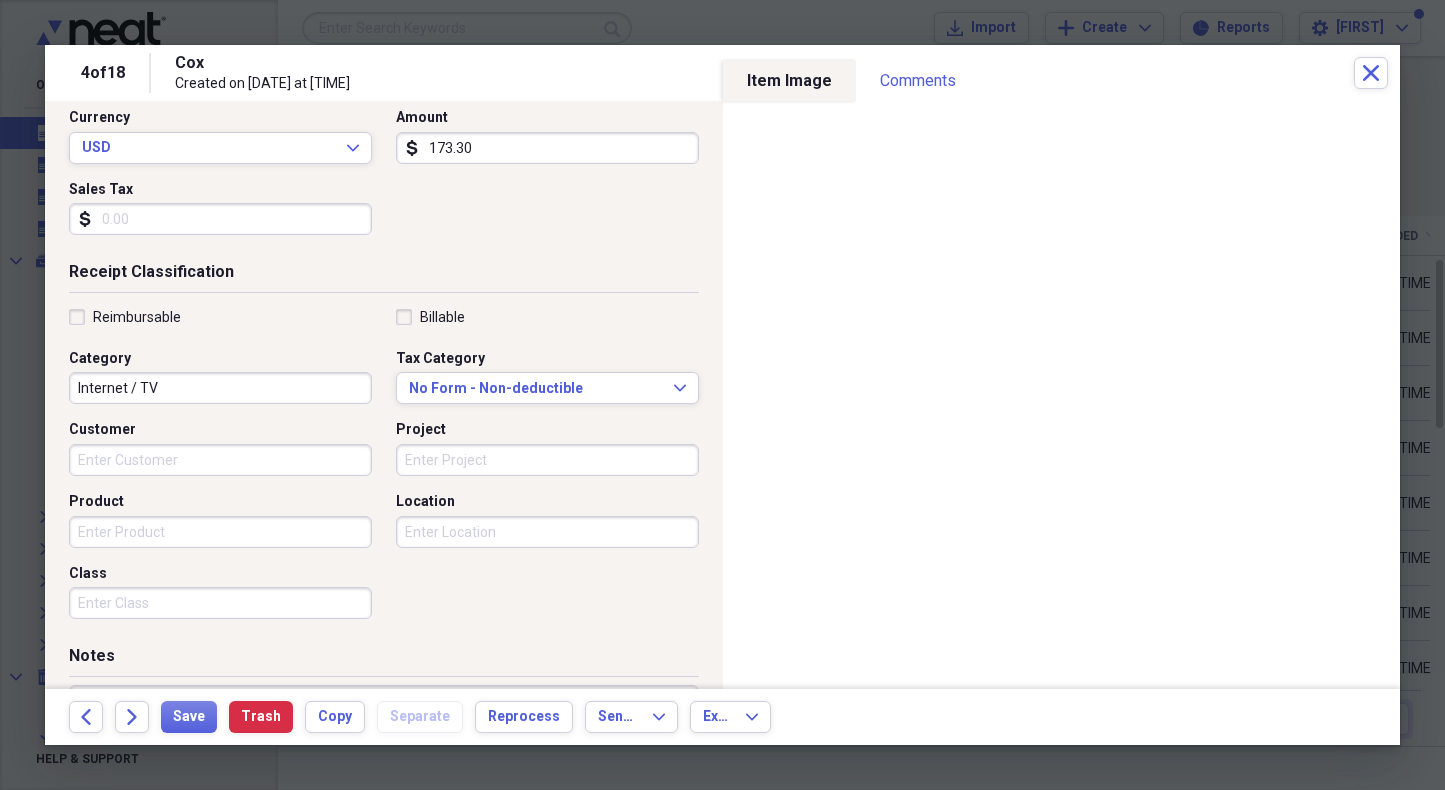 scroll, scrollTop: 282, scrollLeft: 0, axis: vertical 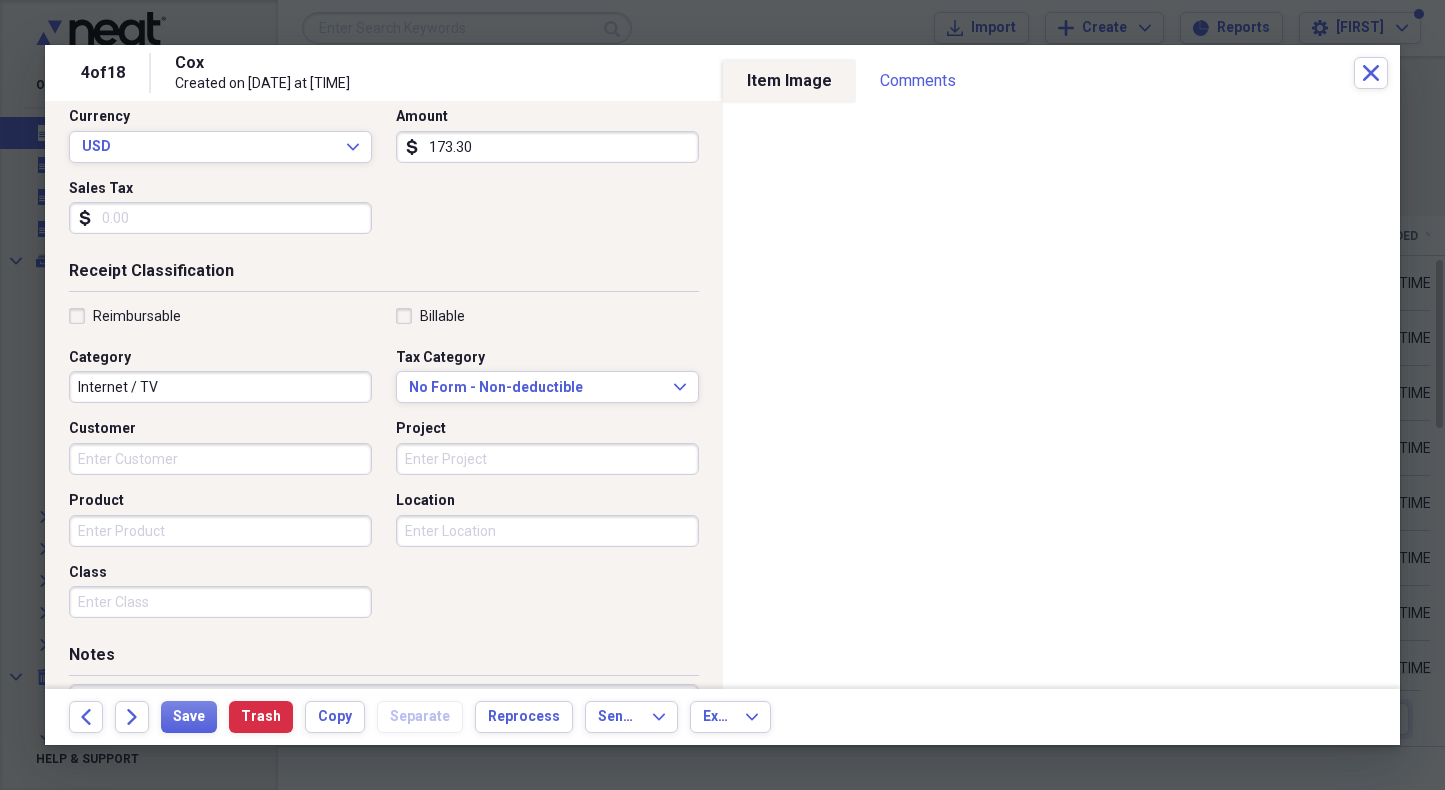 click on "Location" at bounding box center (547, 531) 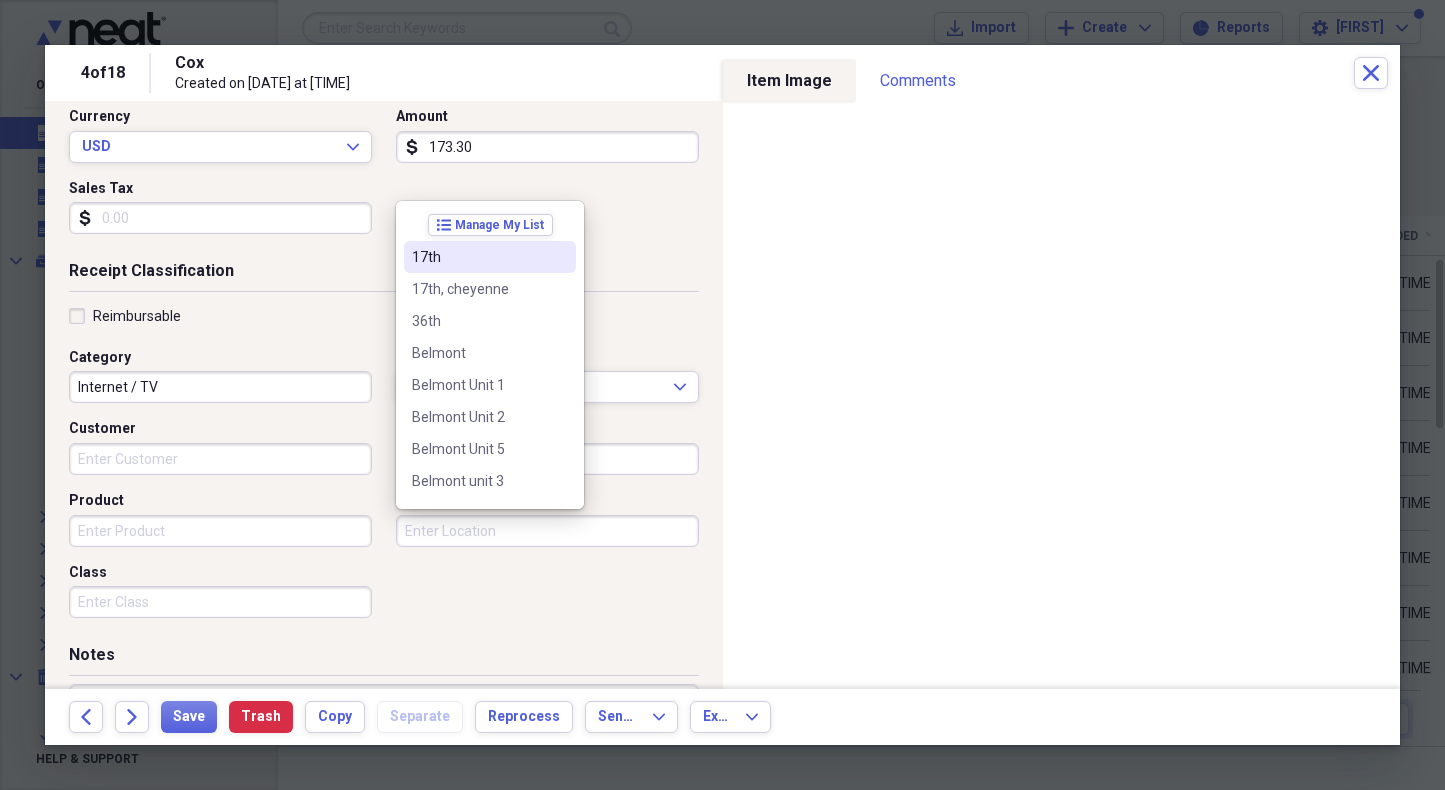 click on "17th" at bounding box center [478, 257] 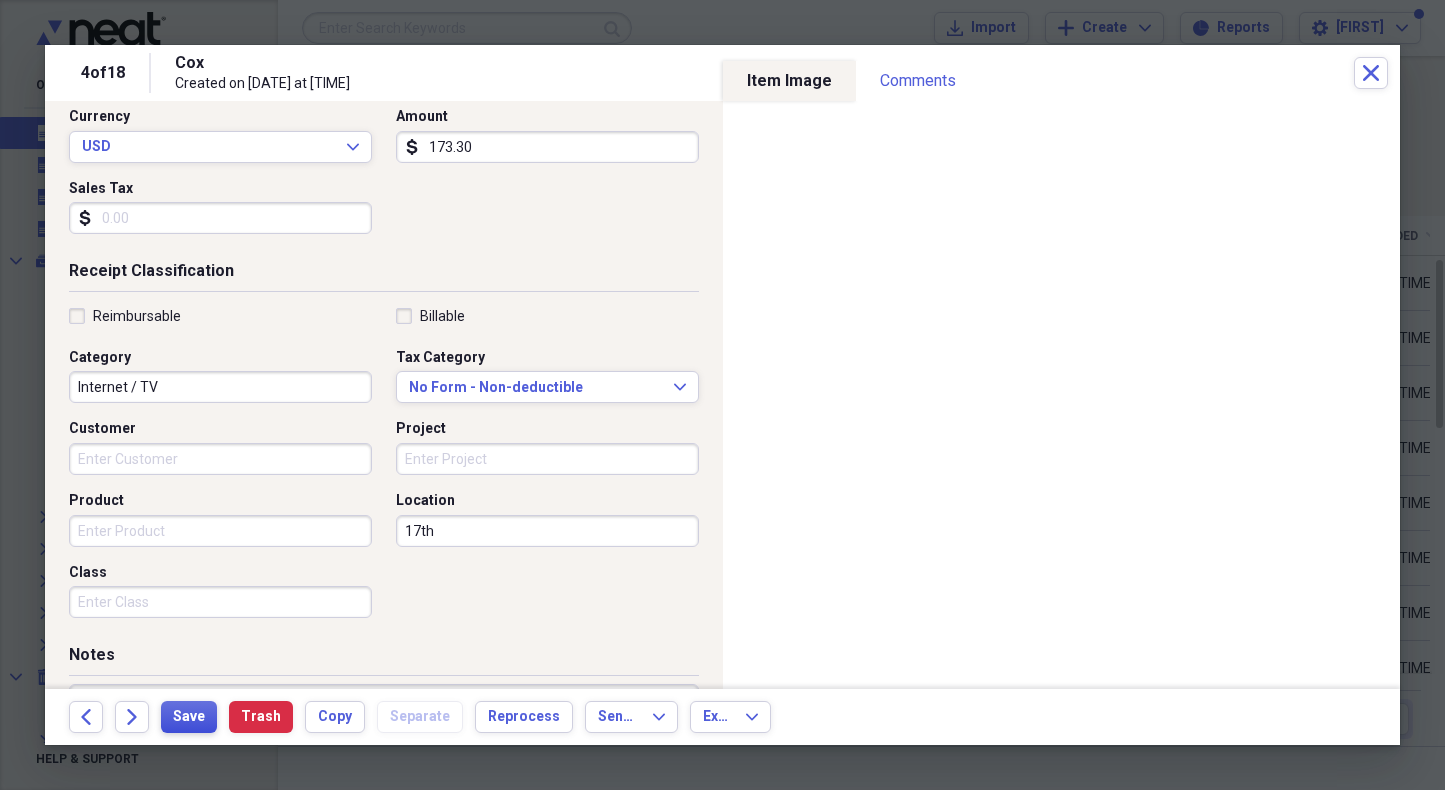 click on "Save" at bounding box center (189, 717) 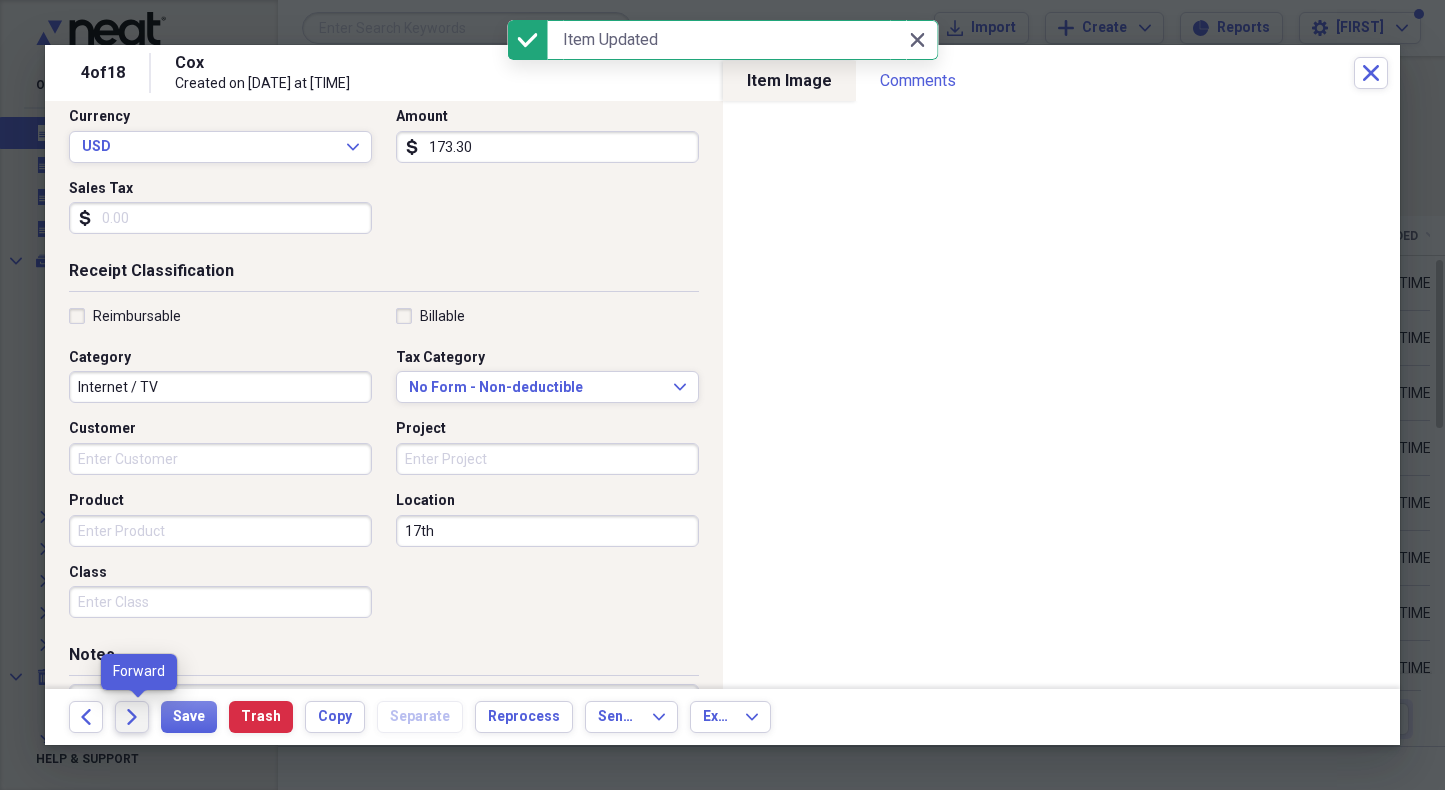 click on "Forward" 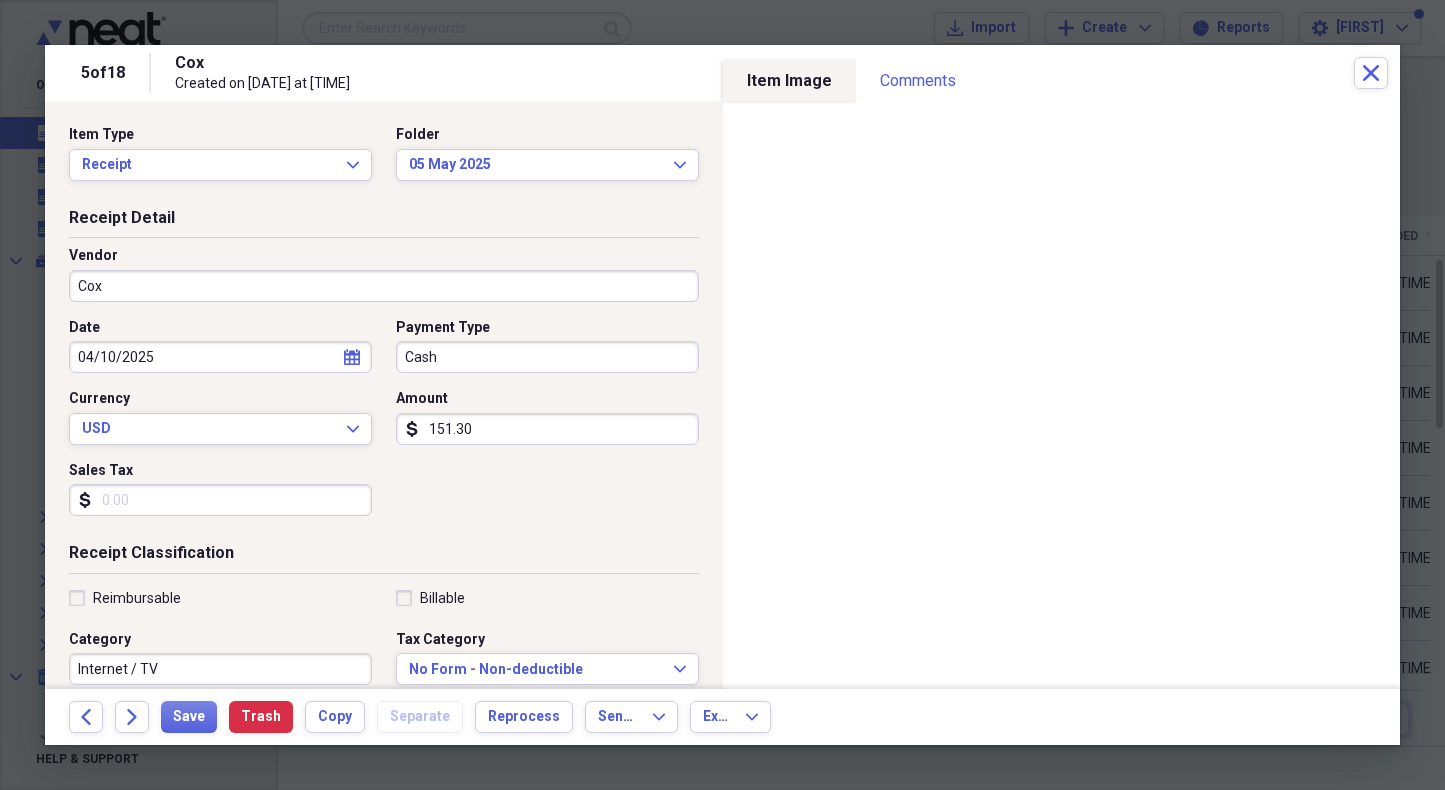 select on "3" 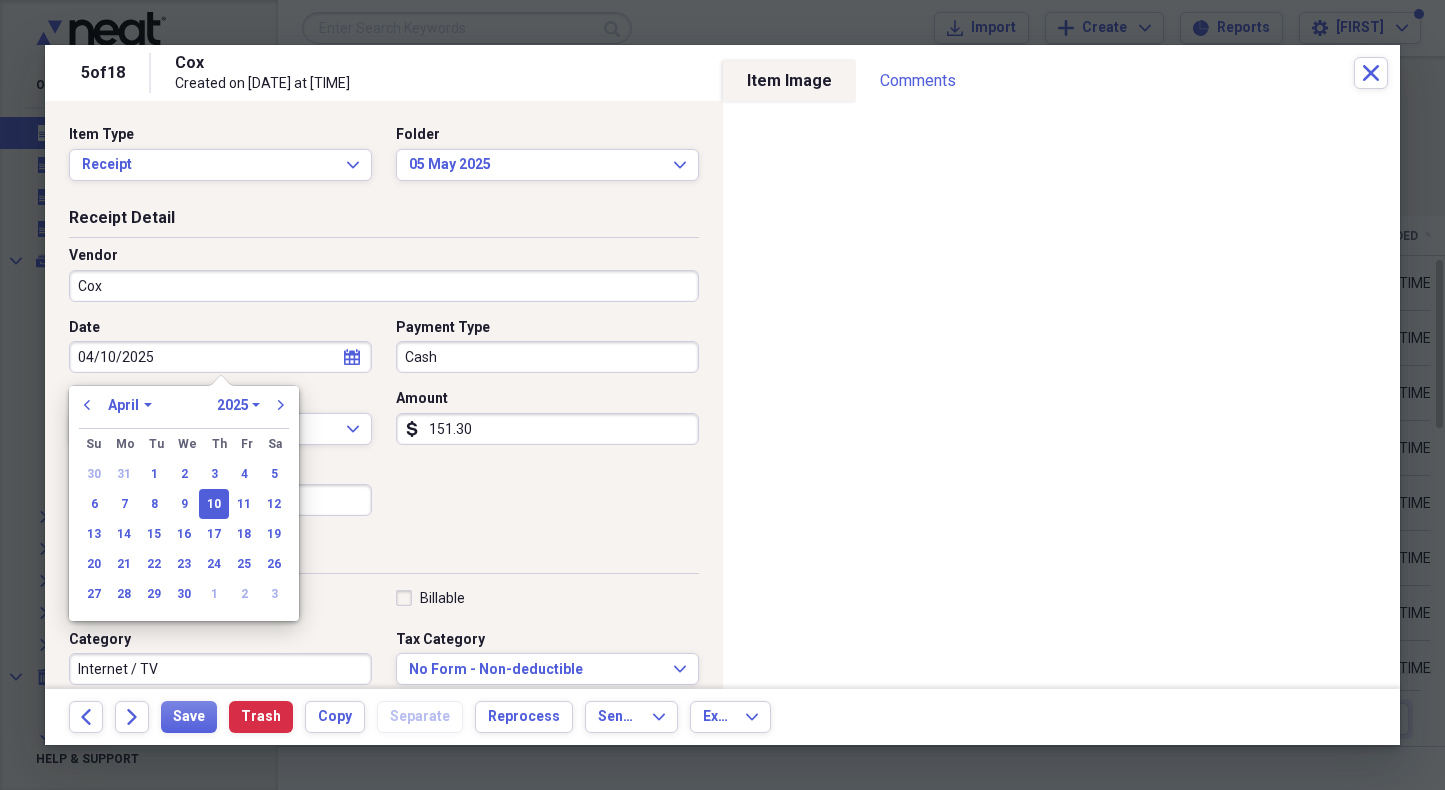 drag, startPoint x: 174, startPoint y: 355, endPoint x: 62, endPoint y: 360, distance: 112.11155 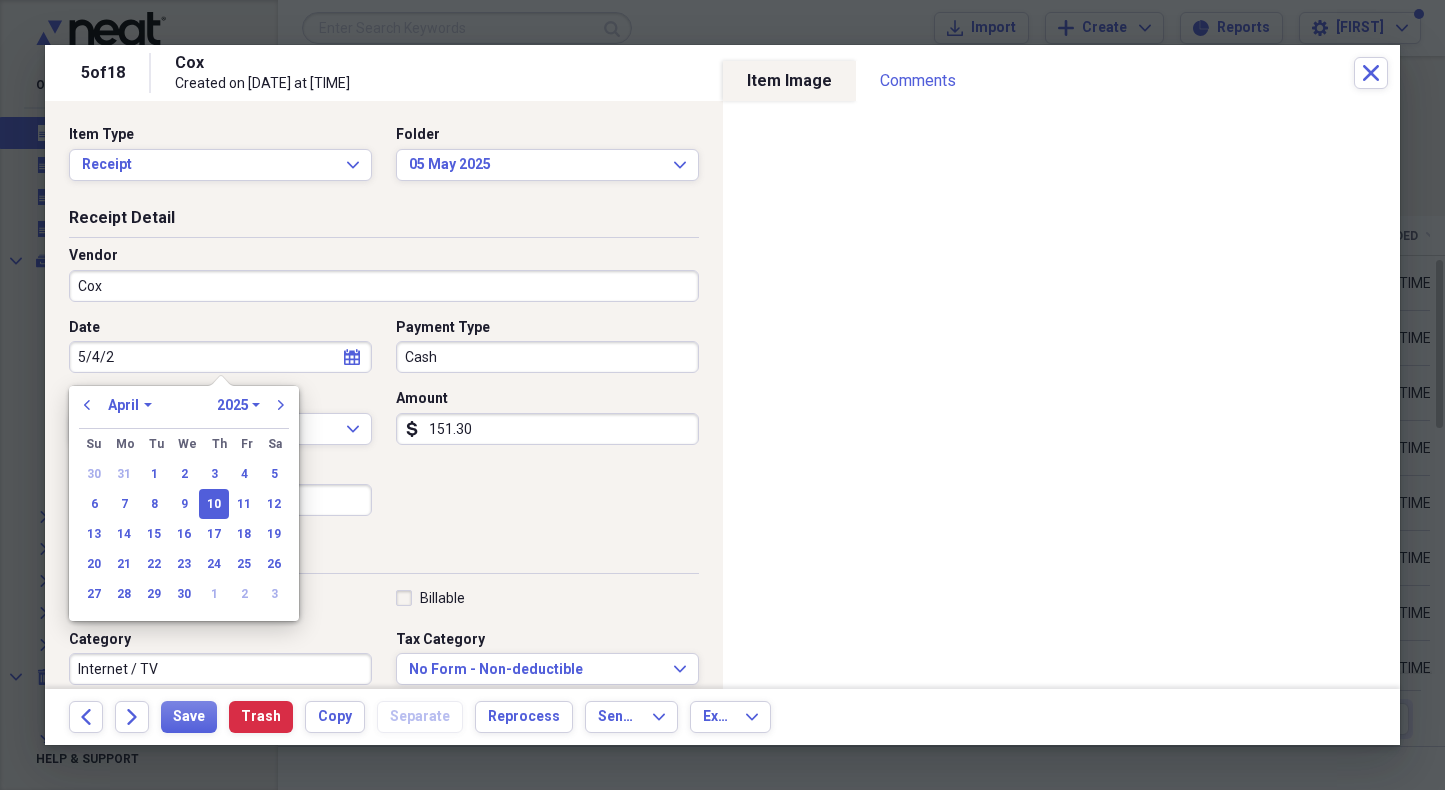 type on "5/4/25" 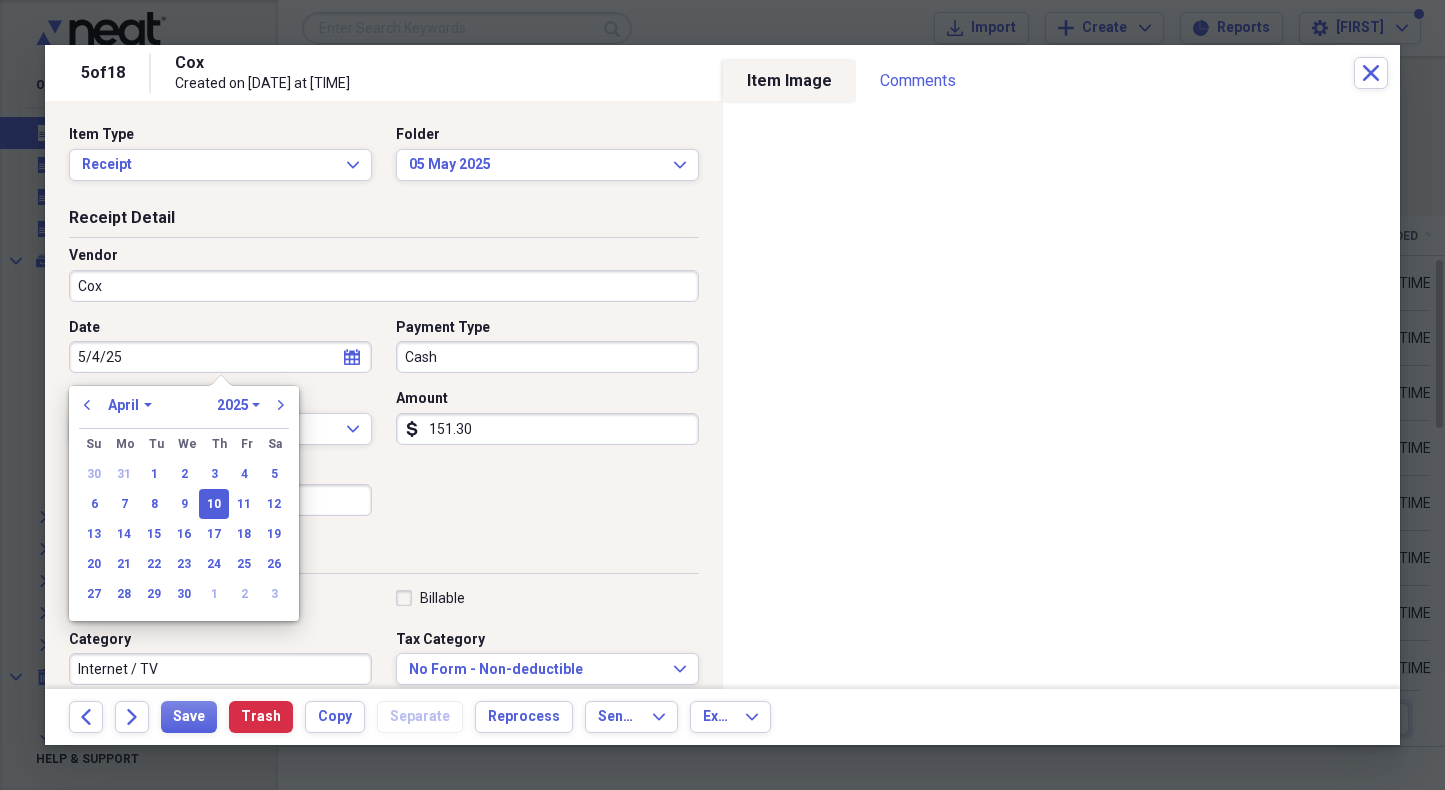 select on "4" 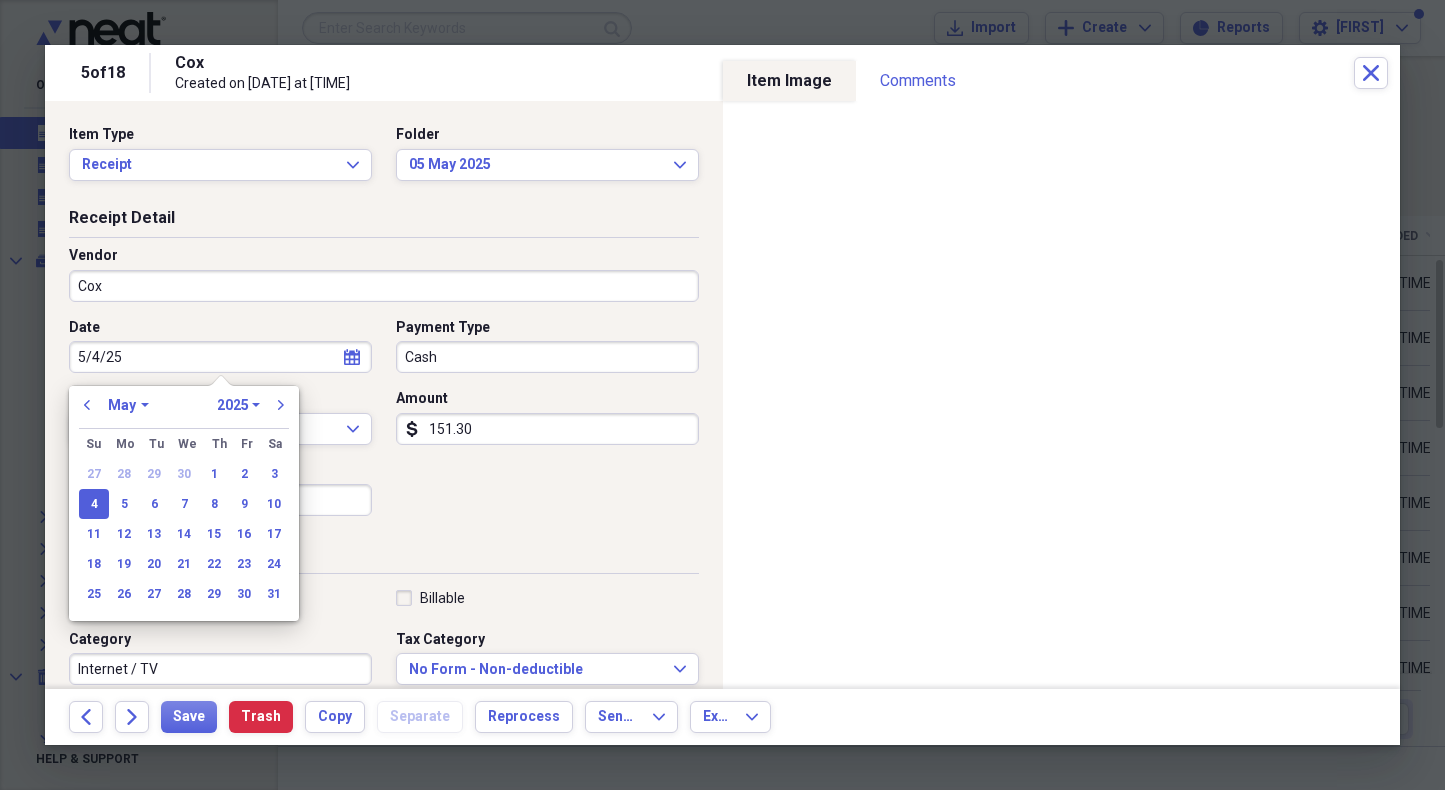type on "05/04/2025" 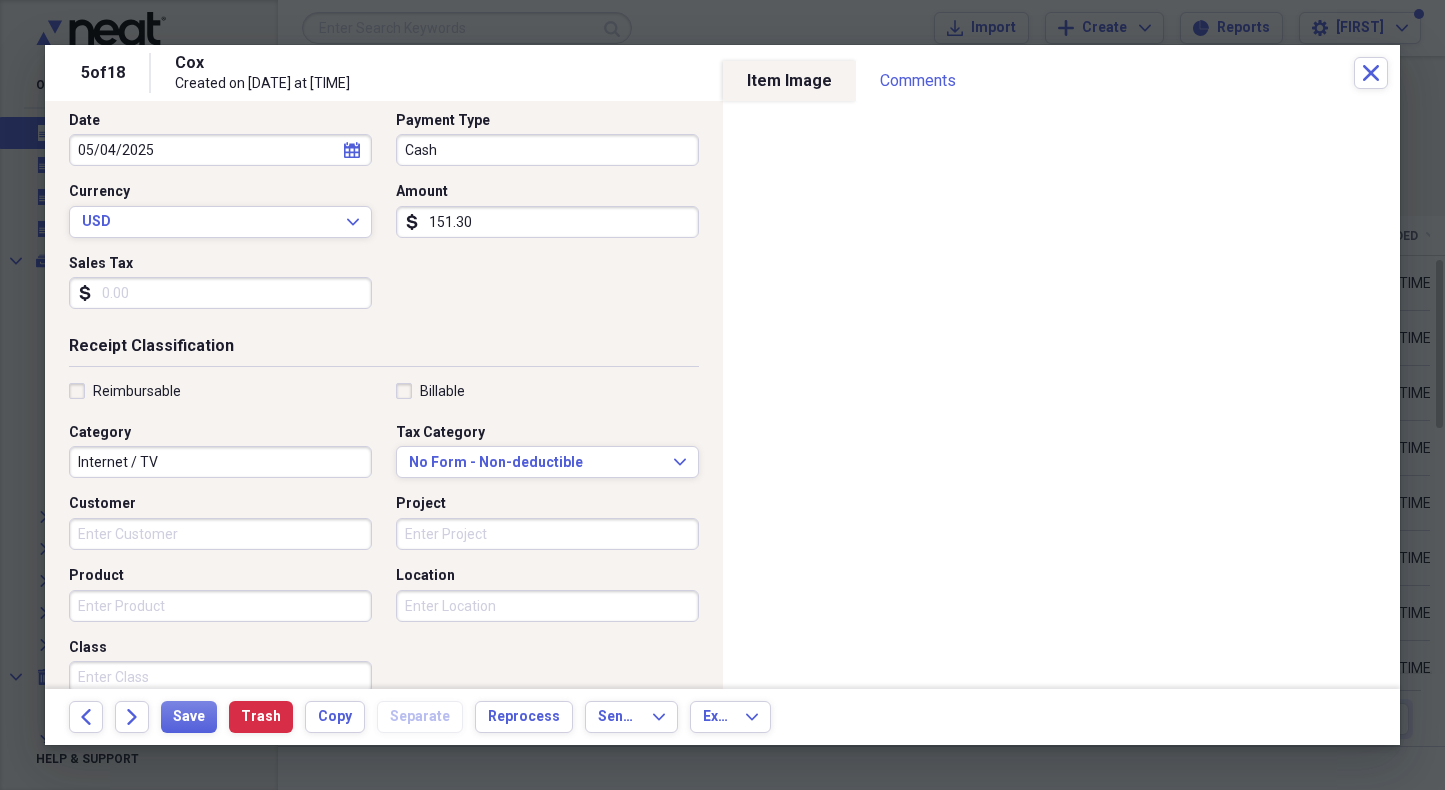 scroll, scrollTop: 212, scrollLeft: 0, axis: vertical 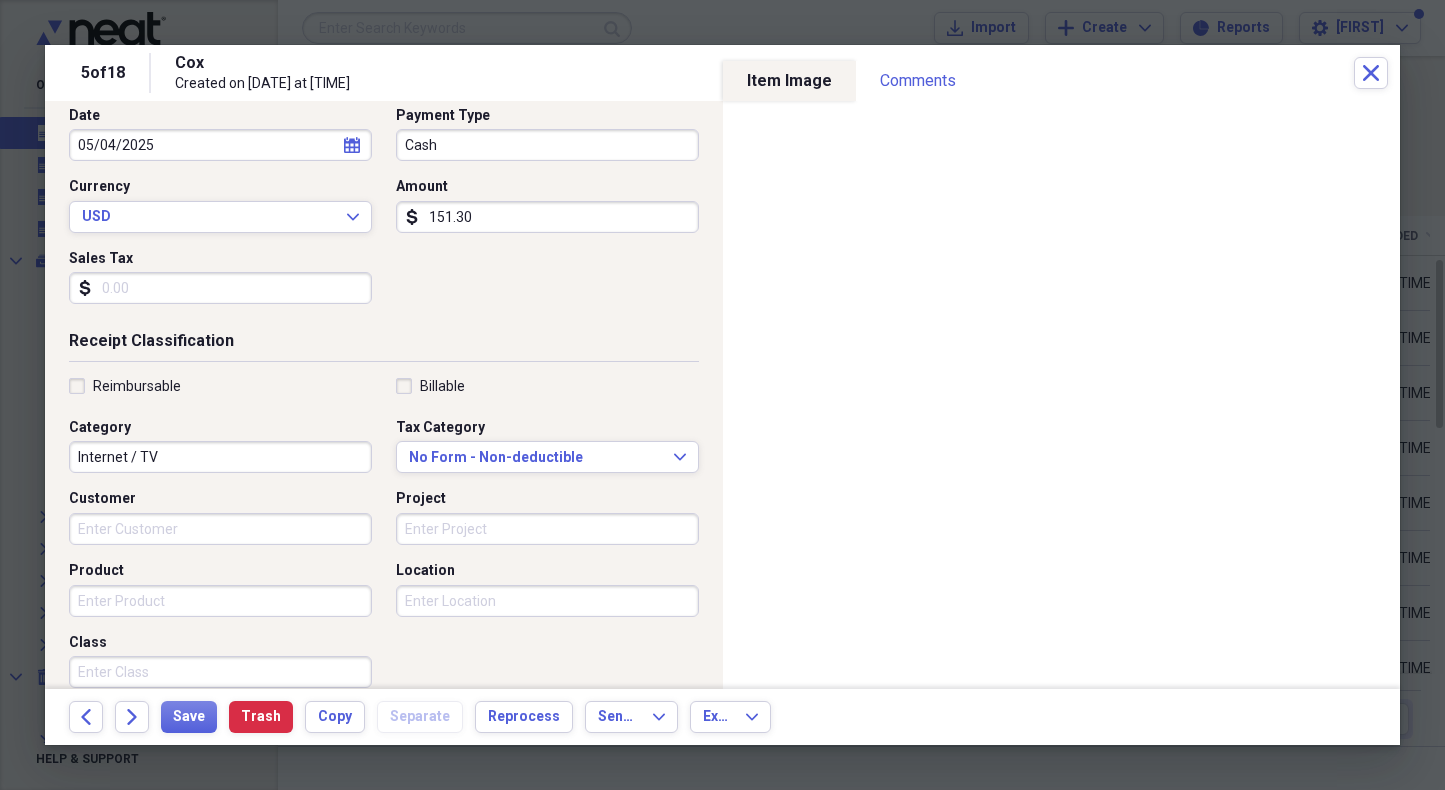 click on "Location" at bounding box center (547, 601) 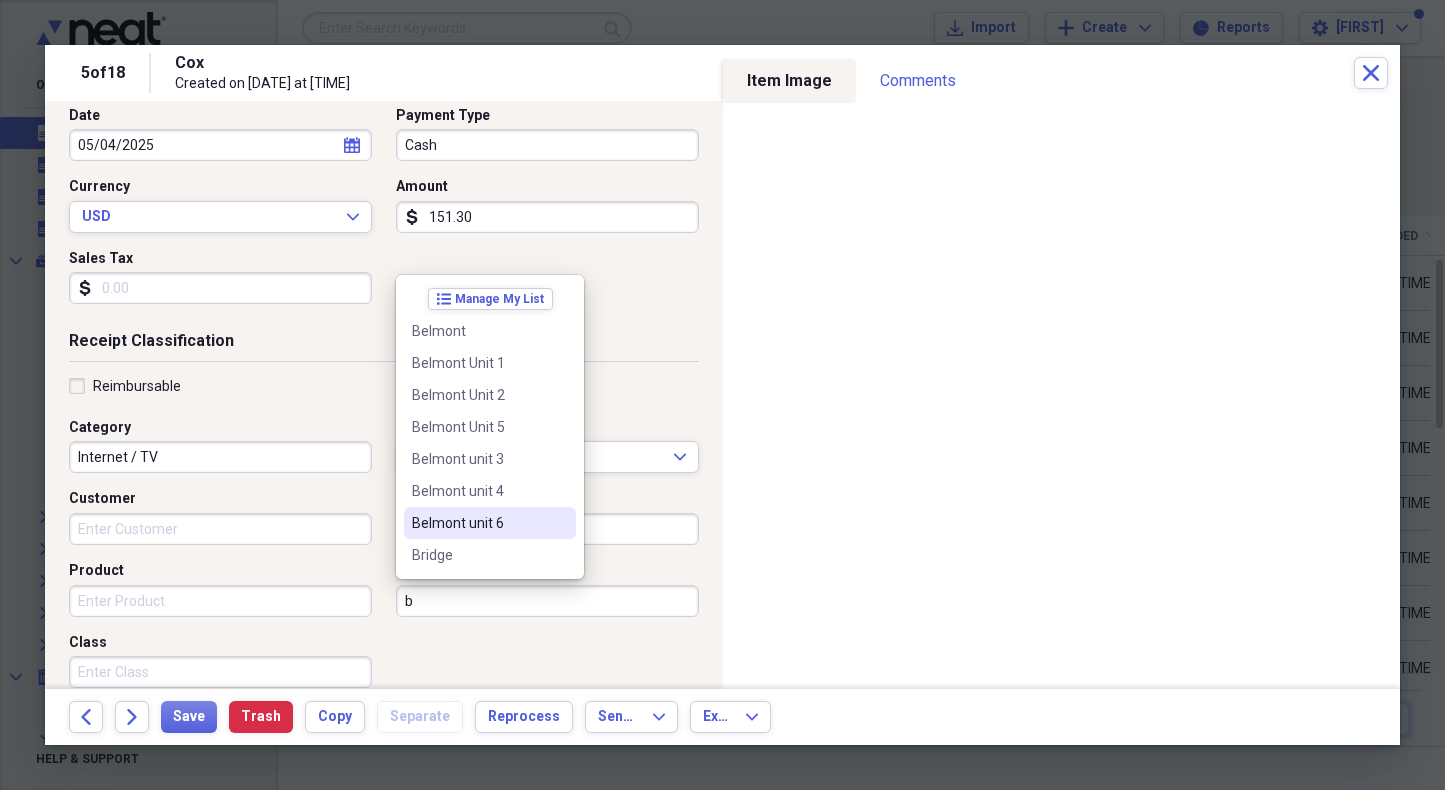 click on "[ABBREVIATION] unit [NUMBER]" at bounding box center (478, 523) 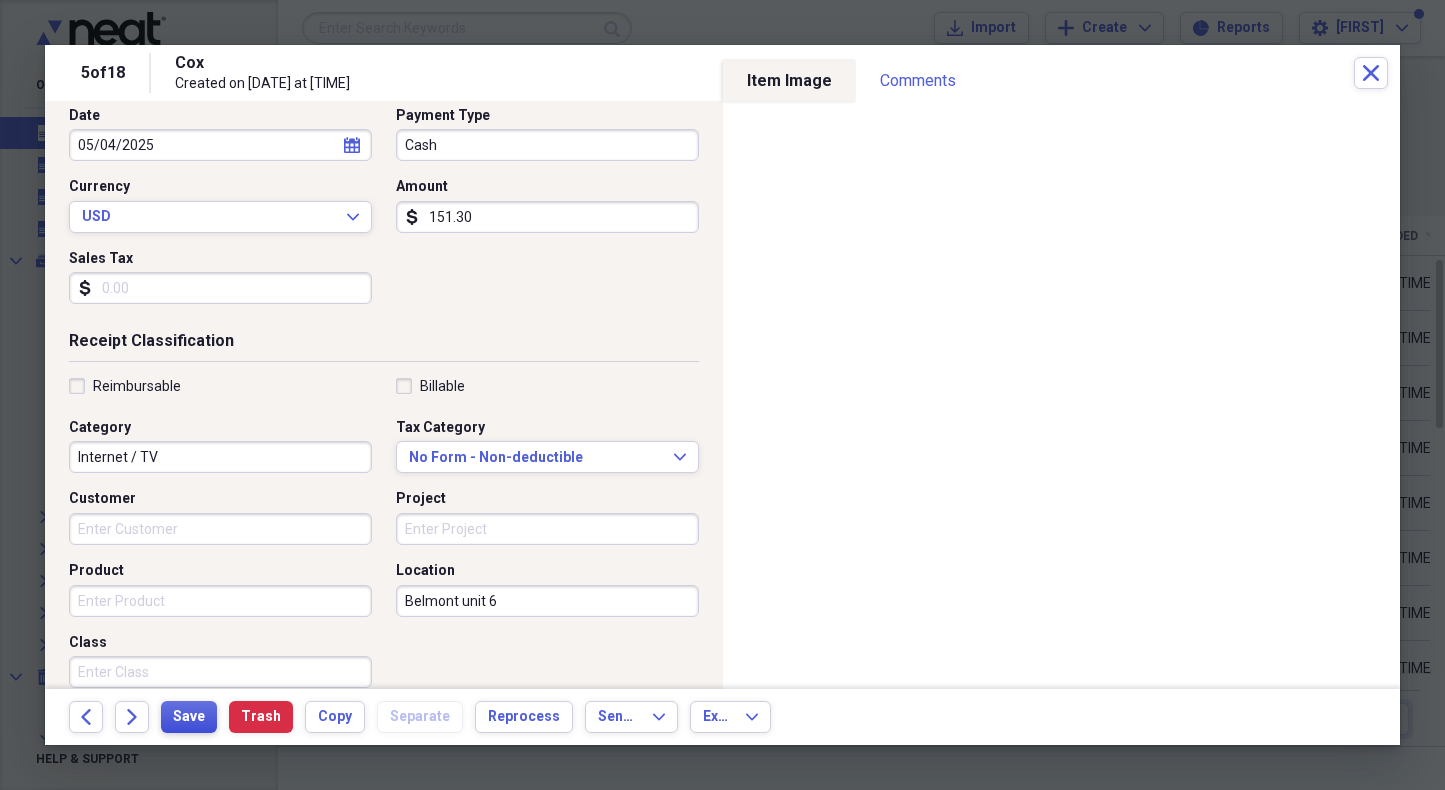click on "Save" at bounding box center [189, 717] 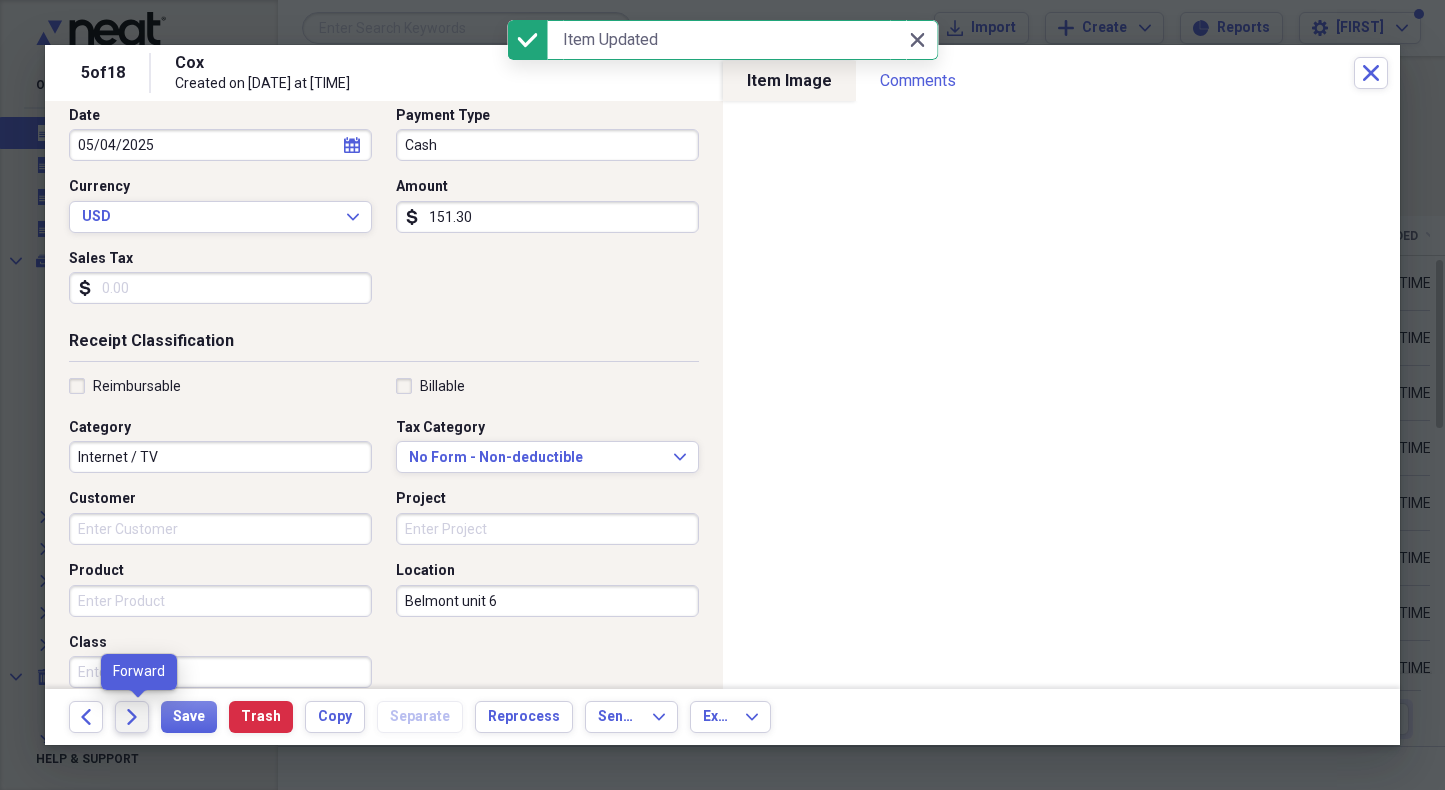 click on "Forward" 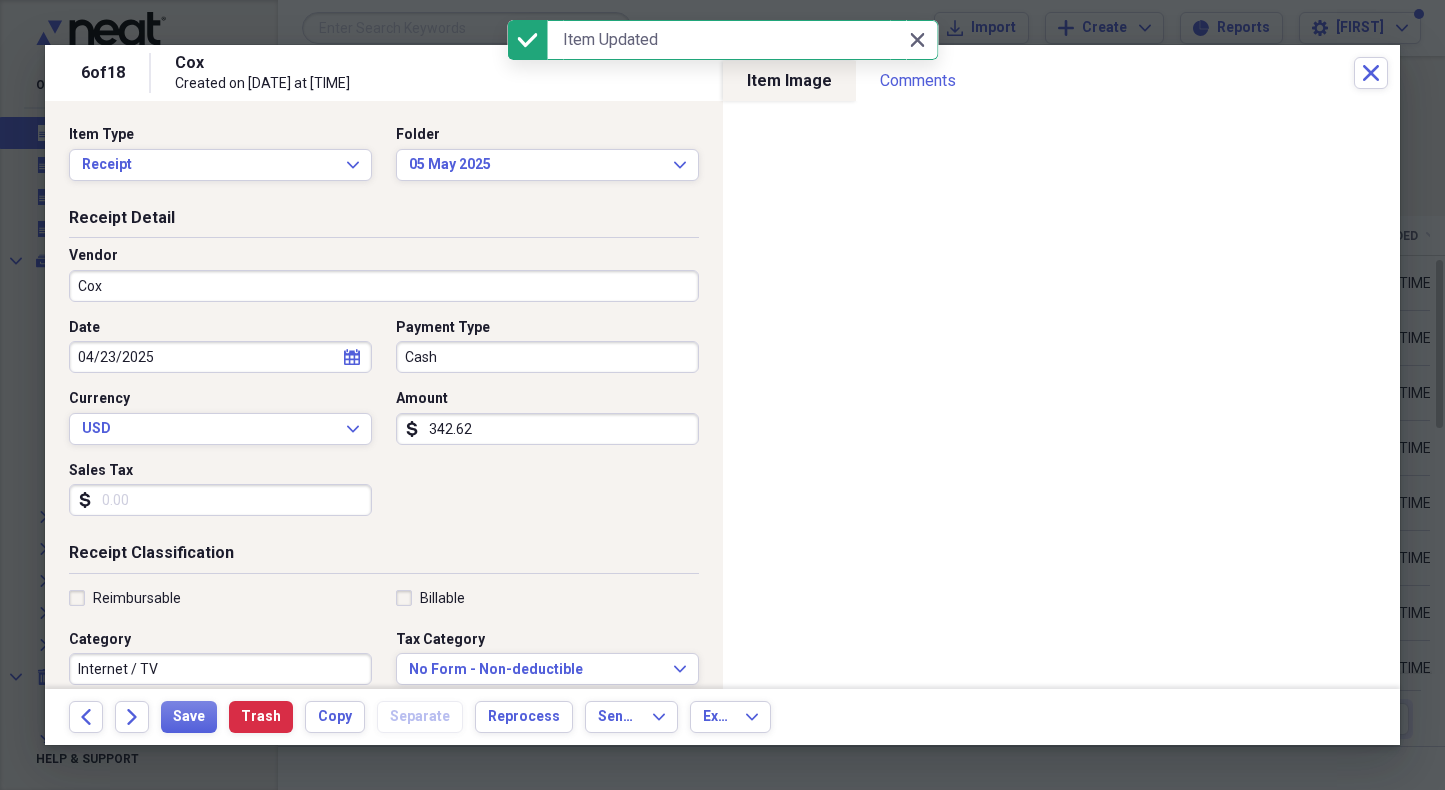 select on "3" 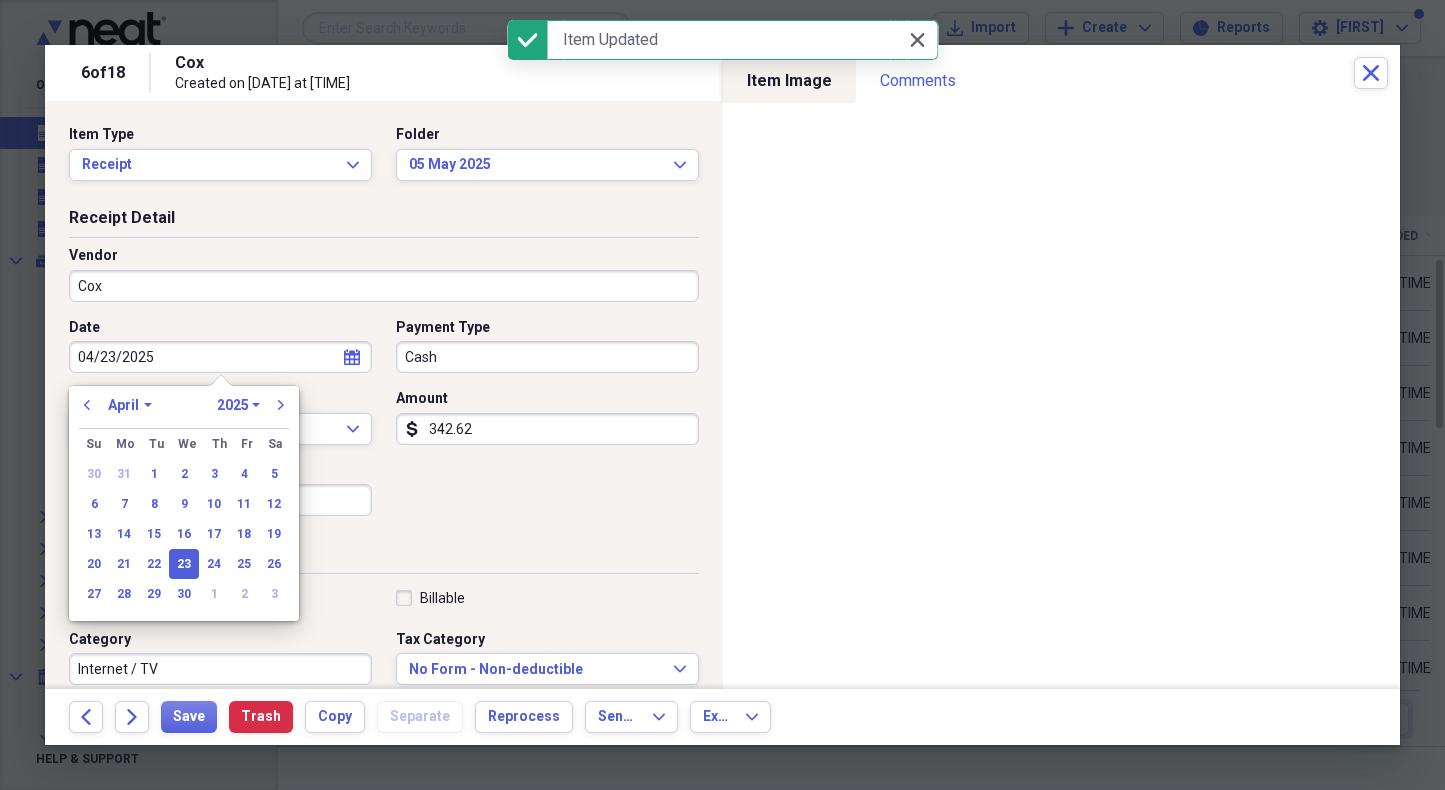 drag, startPoint x: 174, startPoint y: 354, endPoint x: 42, endPoint y: 359, distance: 132.09467 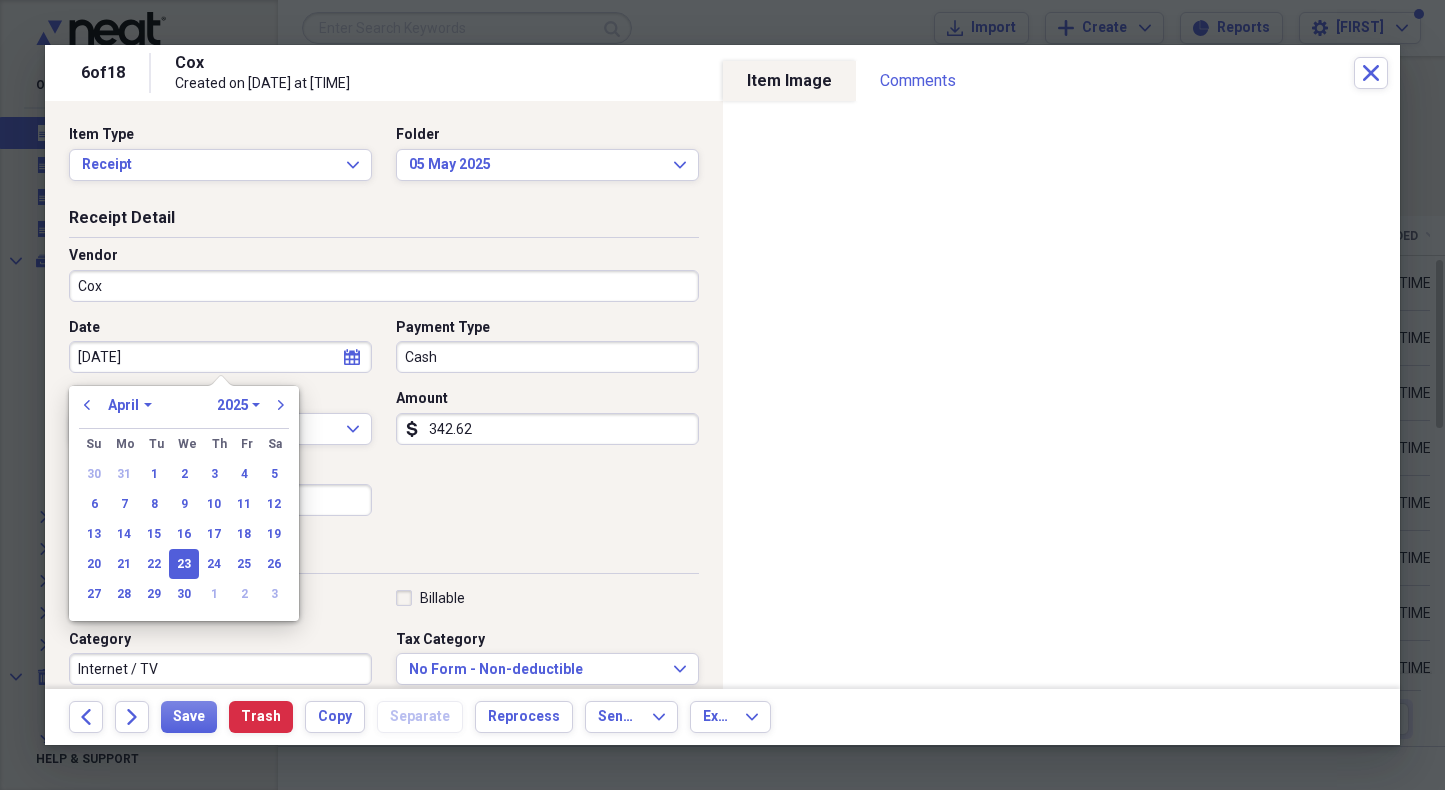 type on "5/18/25" 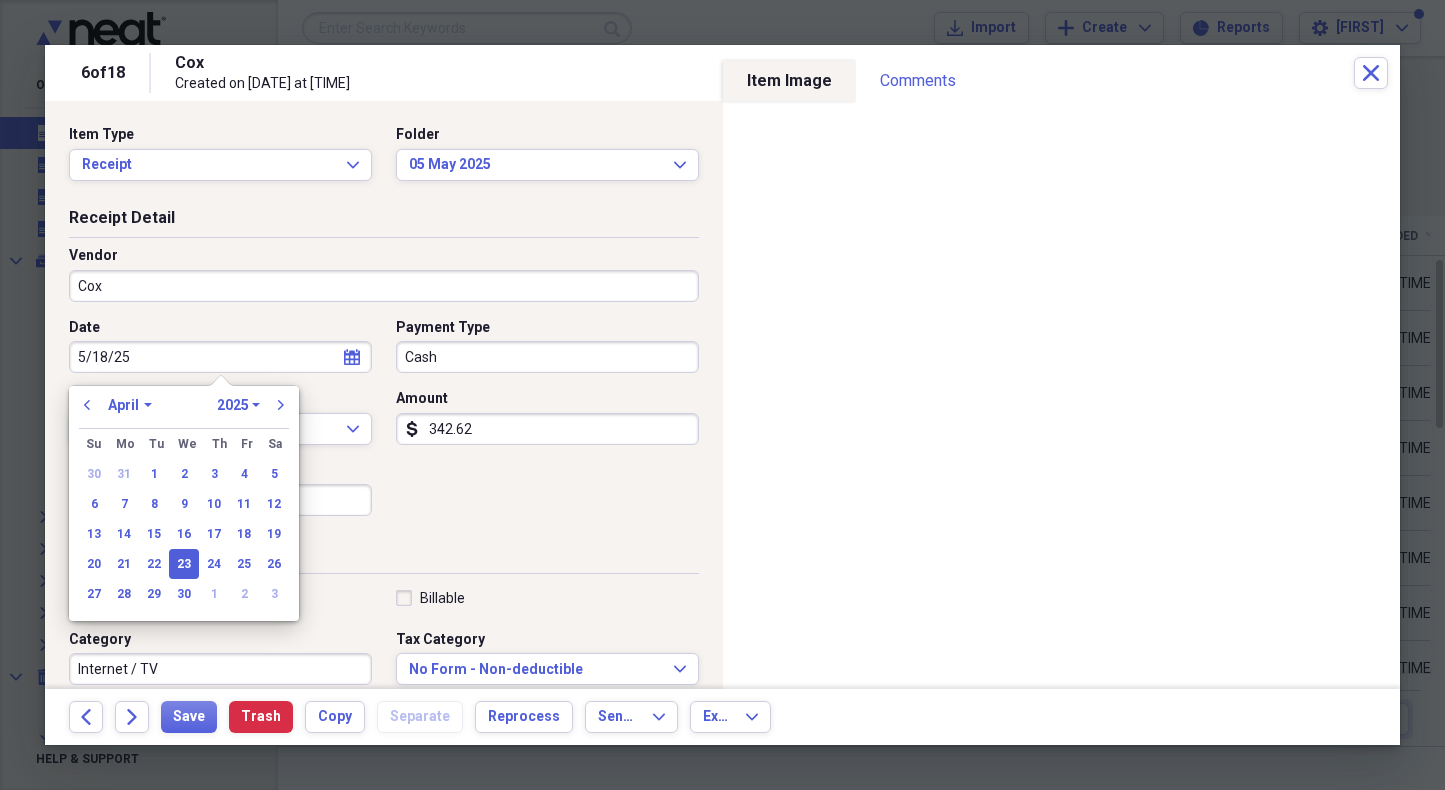 select on "4" 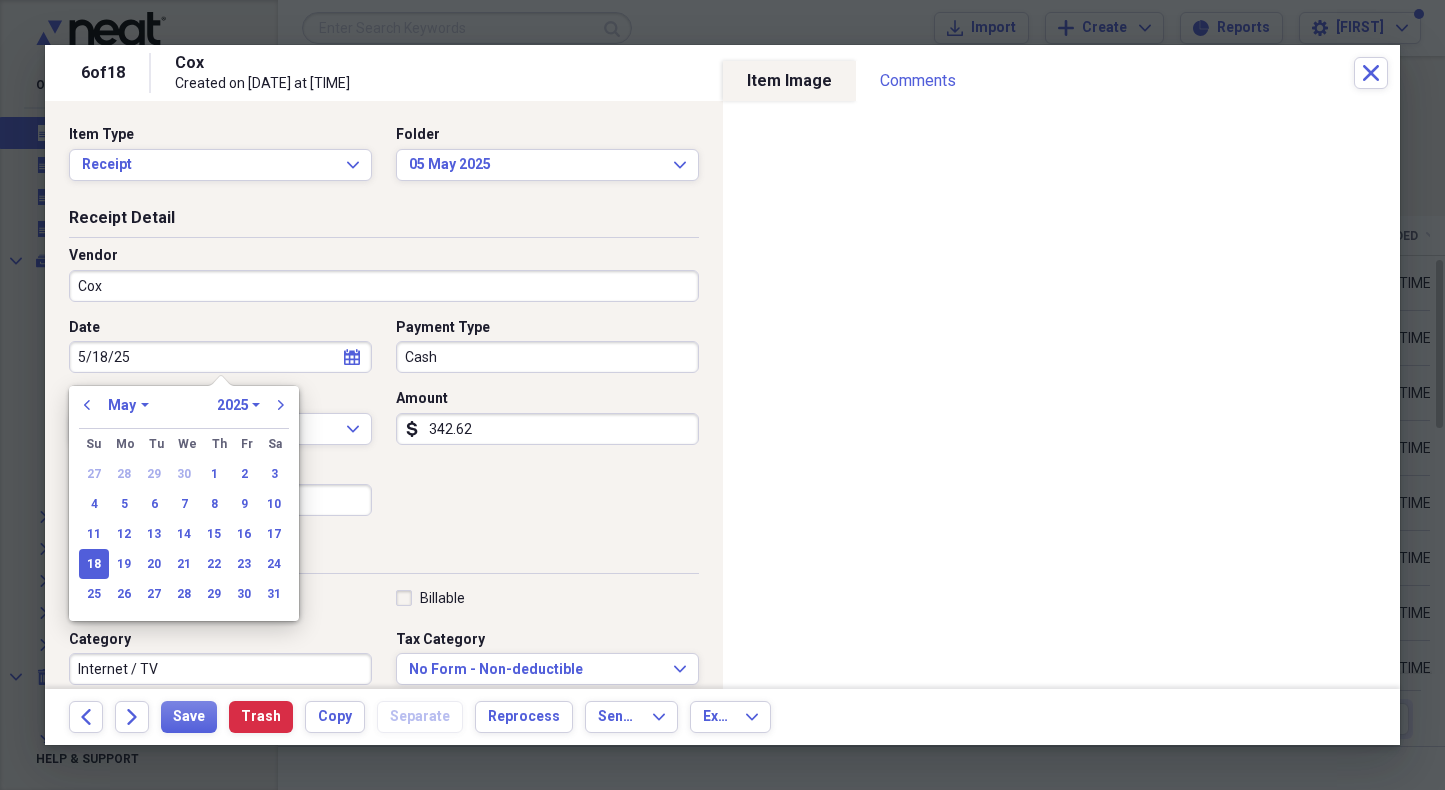 type on "05/18/2025" 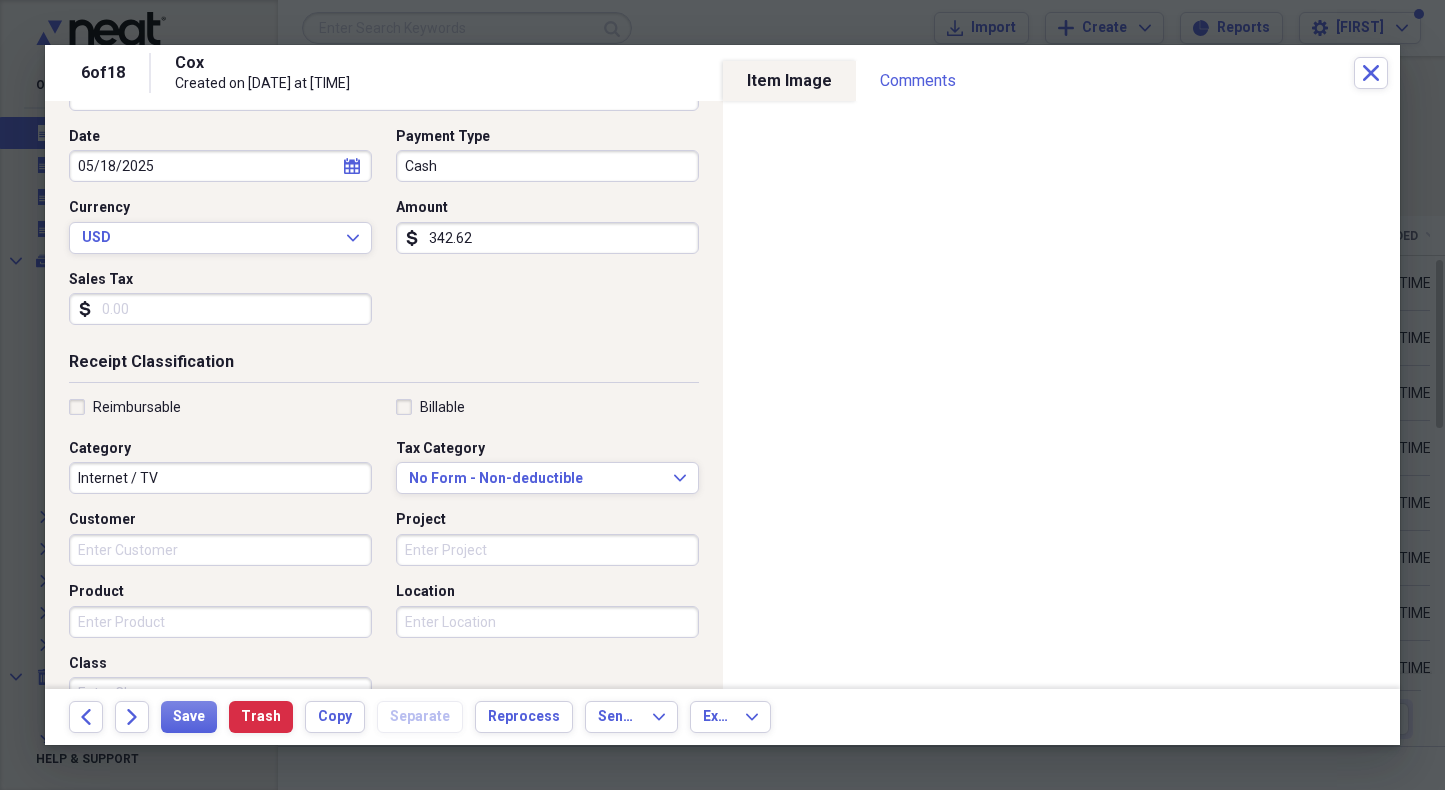 scroll, scrollTop: 222, scrollLeft: 0, axis: vertical 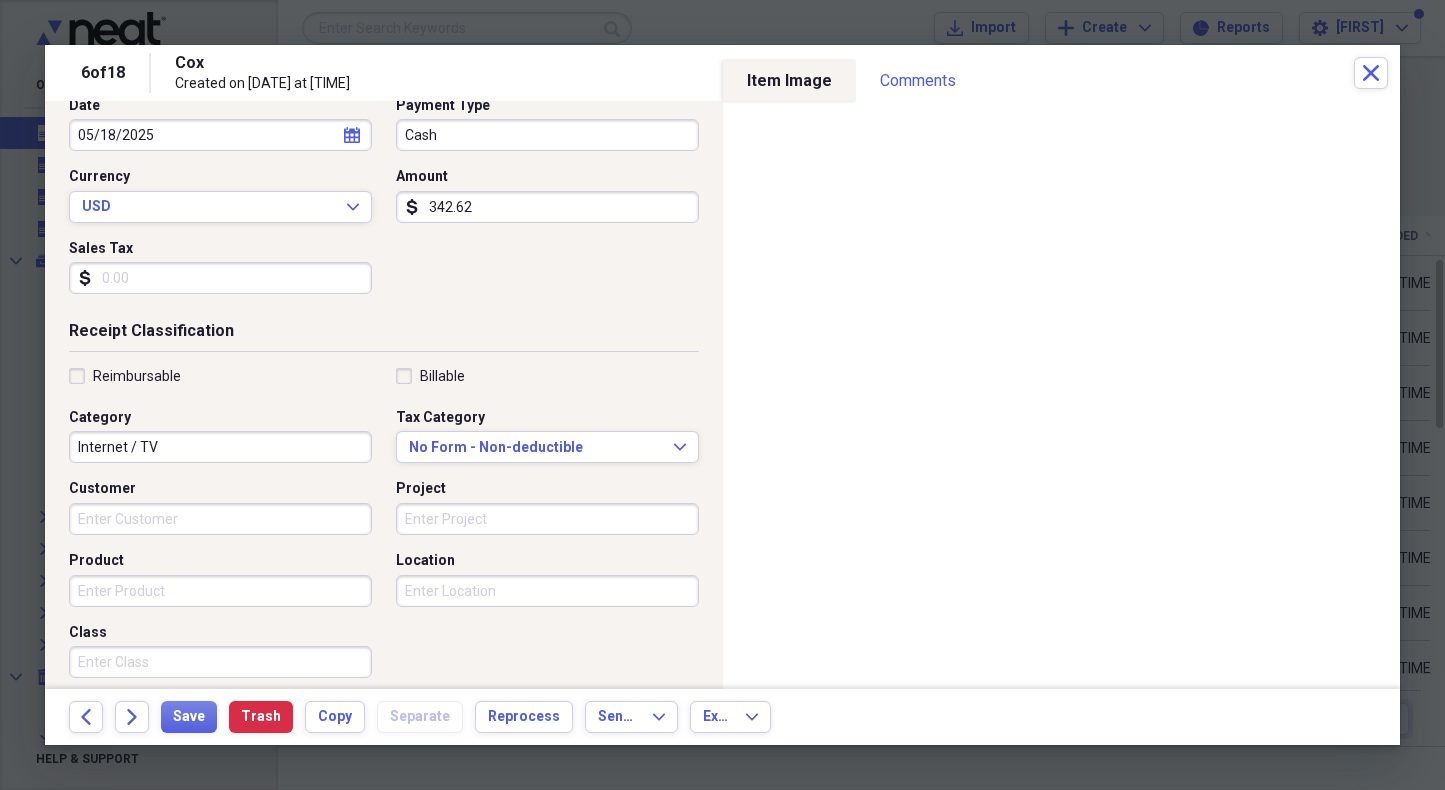 click on "Location" at bounding box center [547, 591] 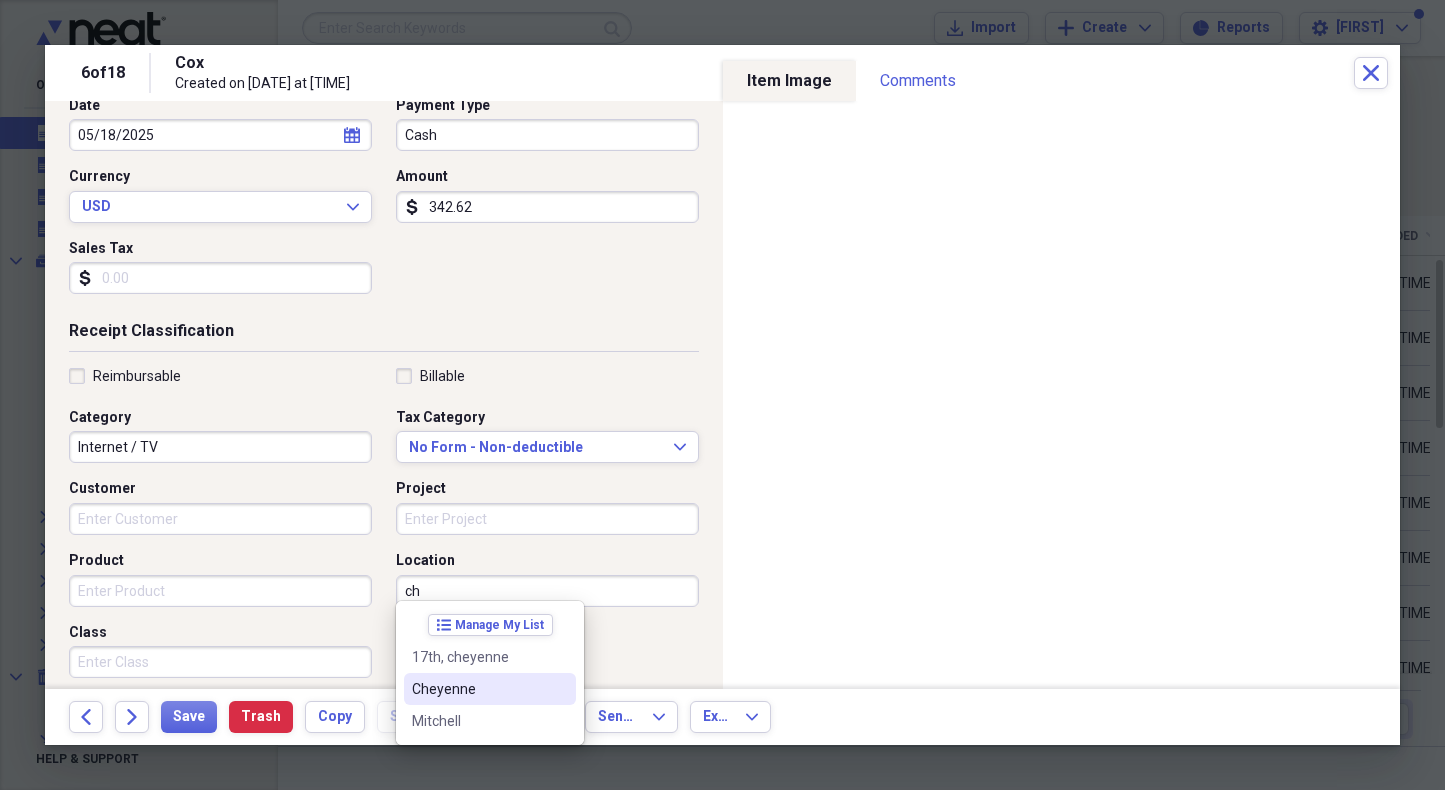 click on "Cheyenne" at bounding box center (490, 689) 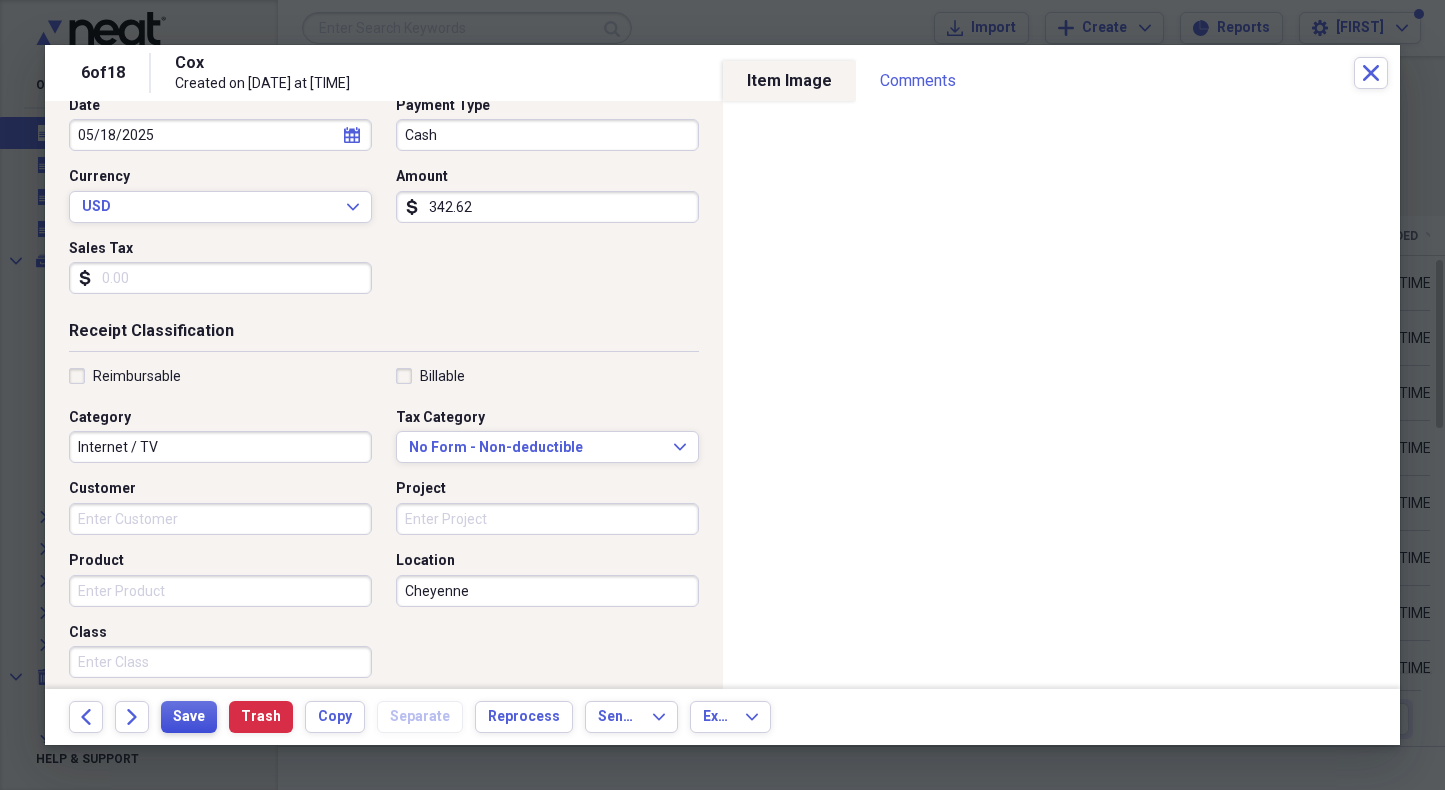 click on "Save" at bounding box center [189, 717] 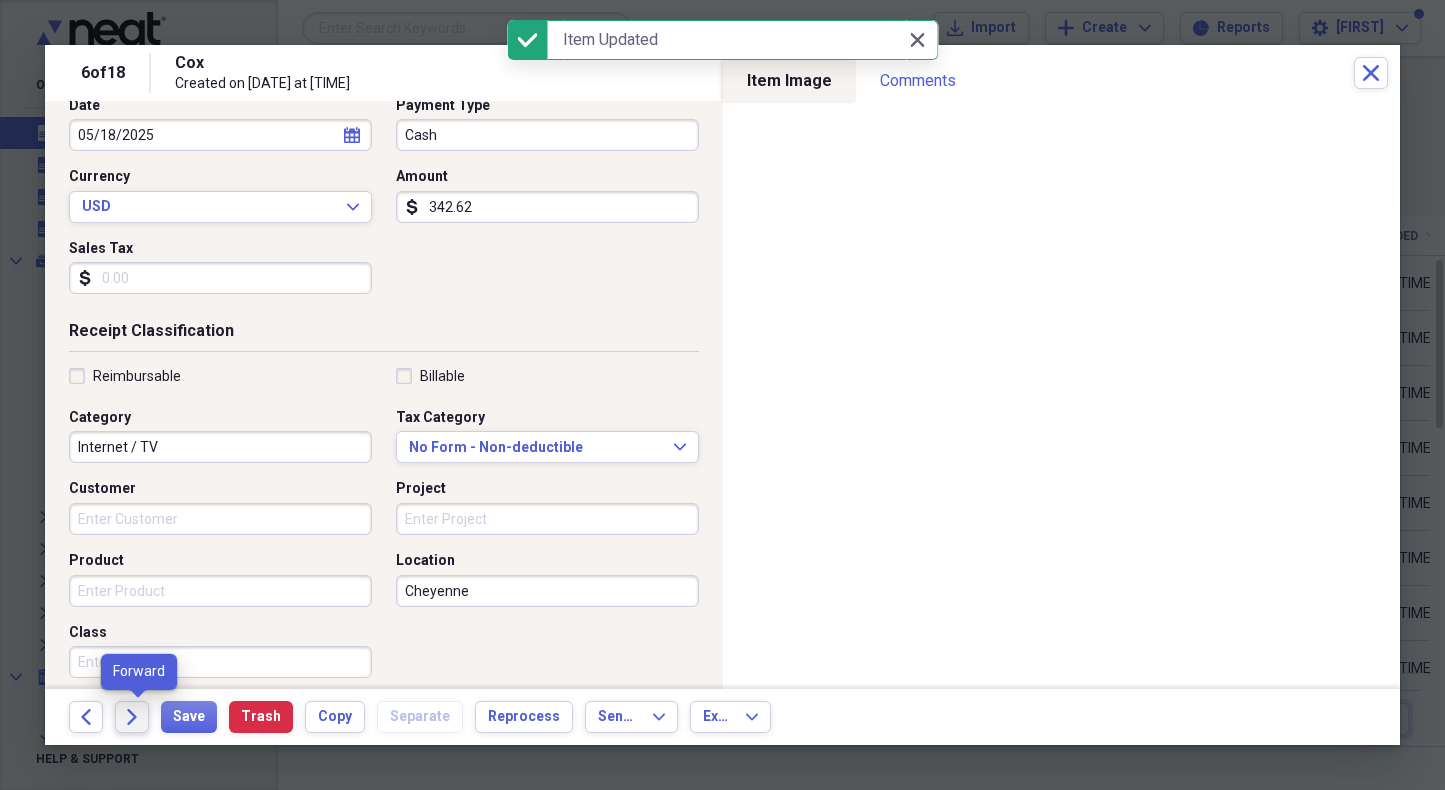 click on "Forward" at bounding box center (132, 717) 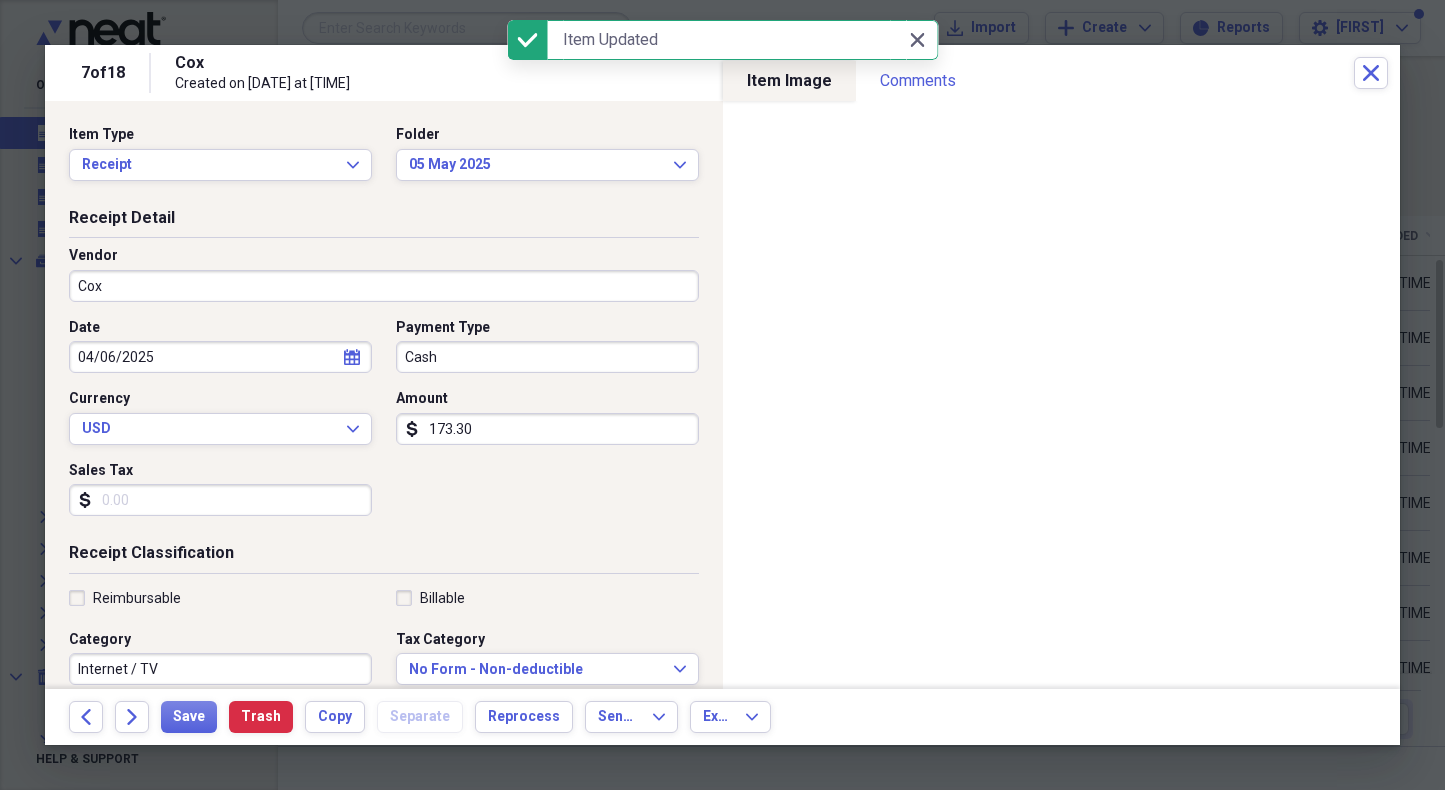 select on "3" 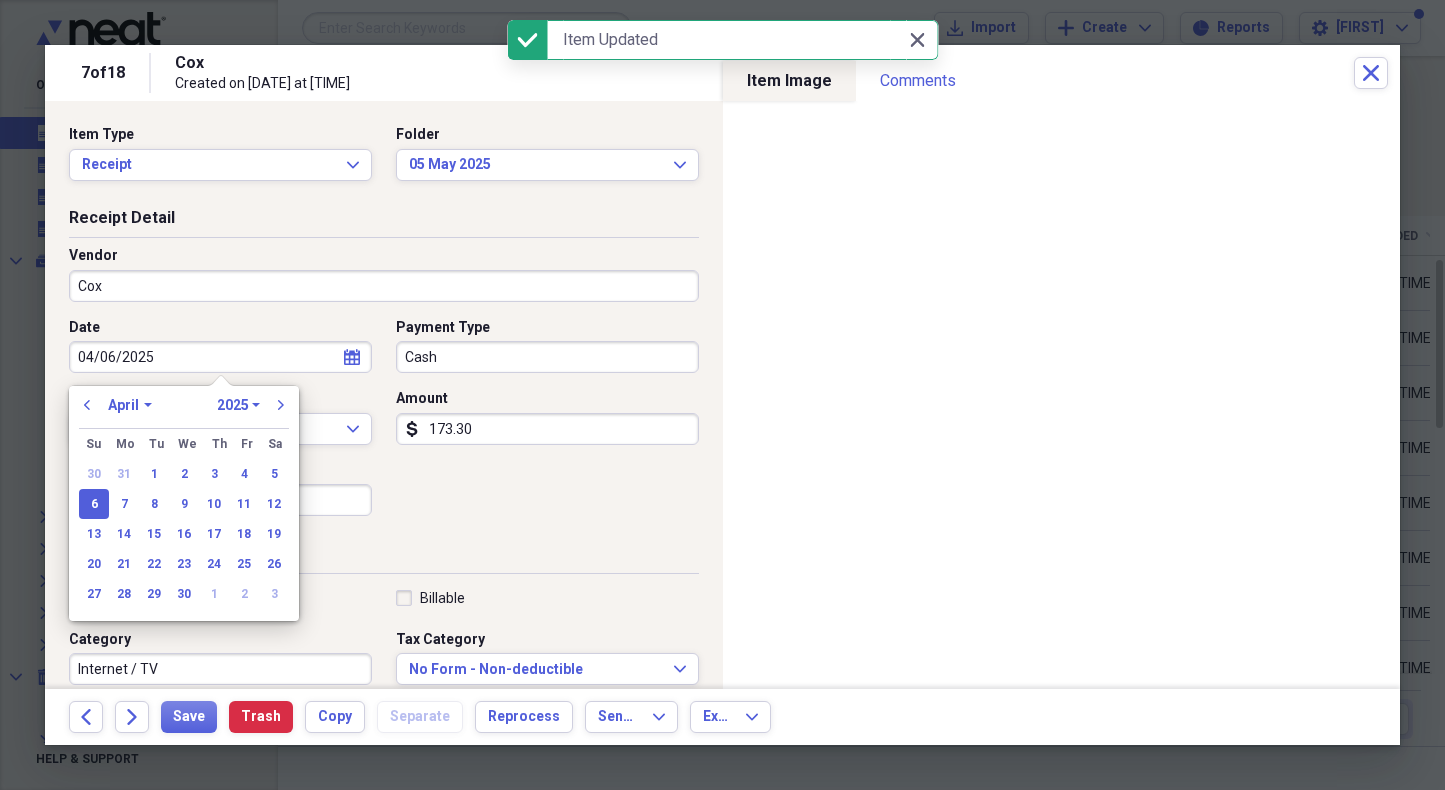 drag, startPoint x: 180, startPoint y: 355, endPoint x: 60, endPoint y: 360, distance: 120.10412 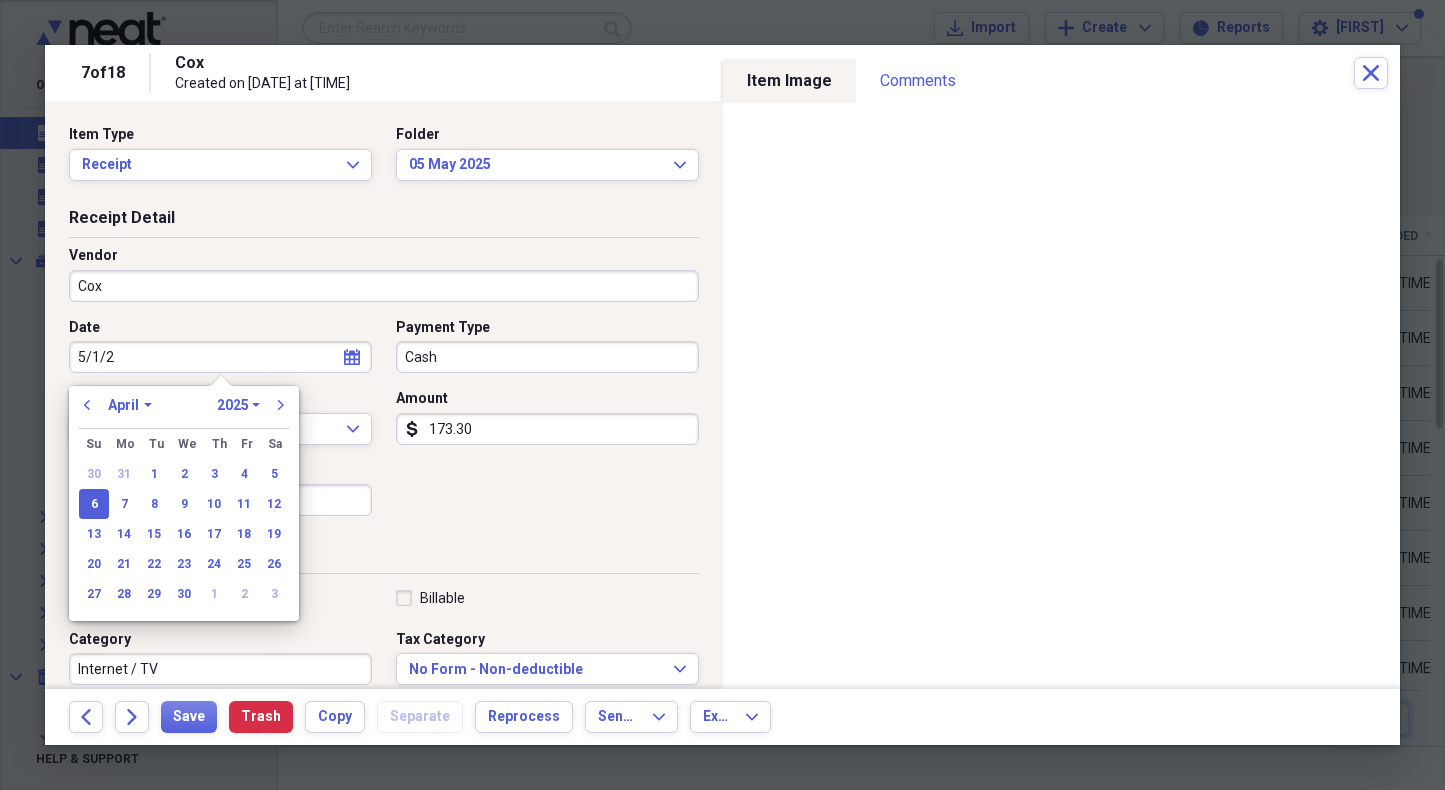 type on "5/1/25" 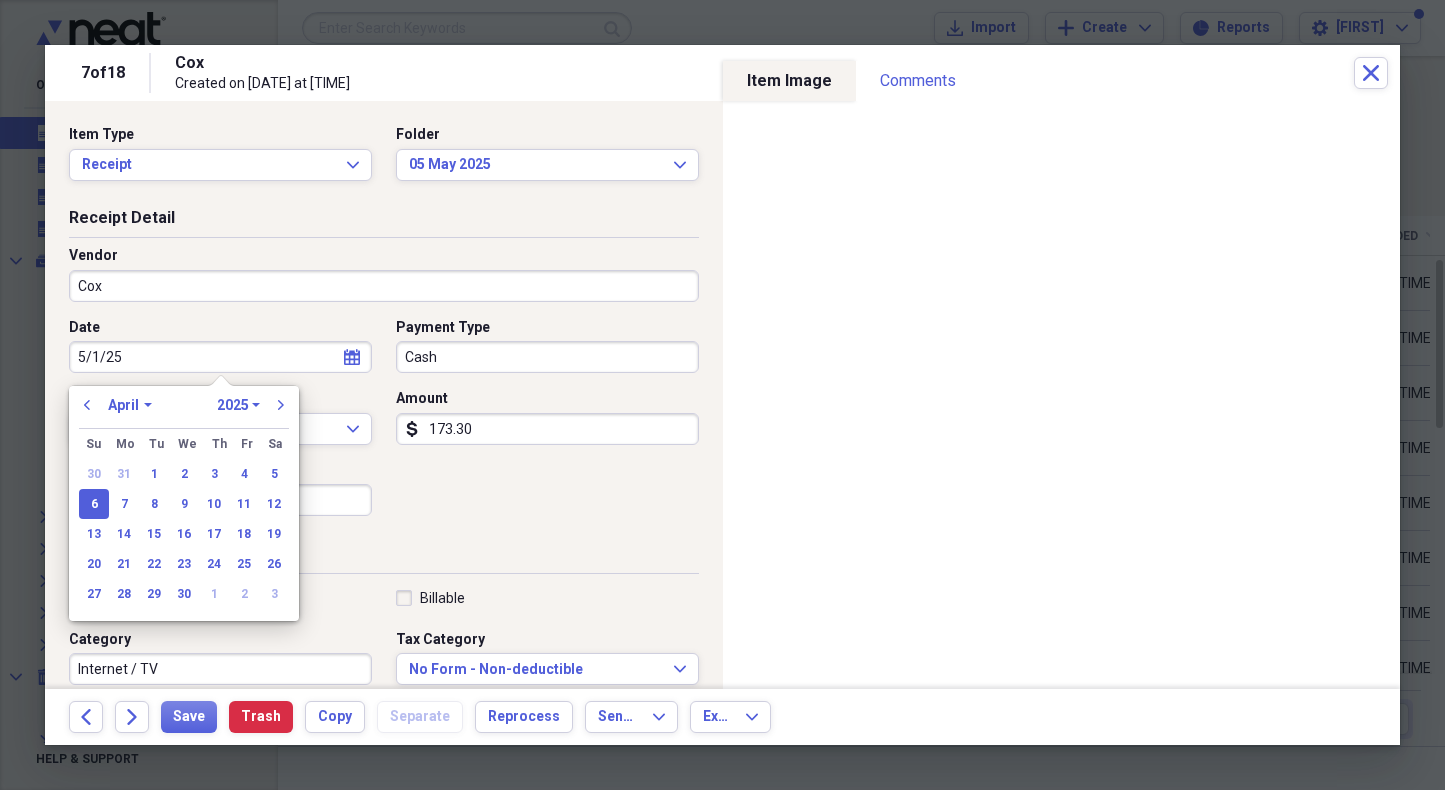 select on "4" 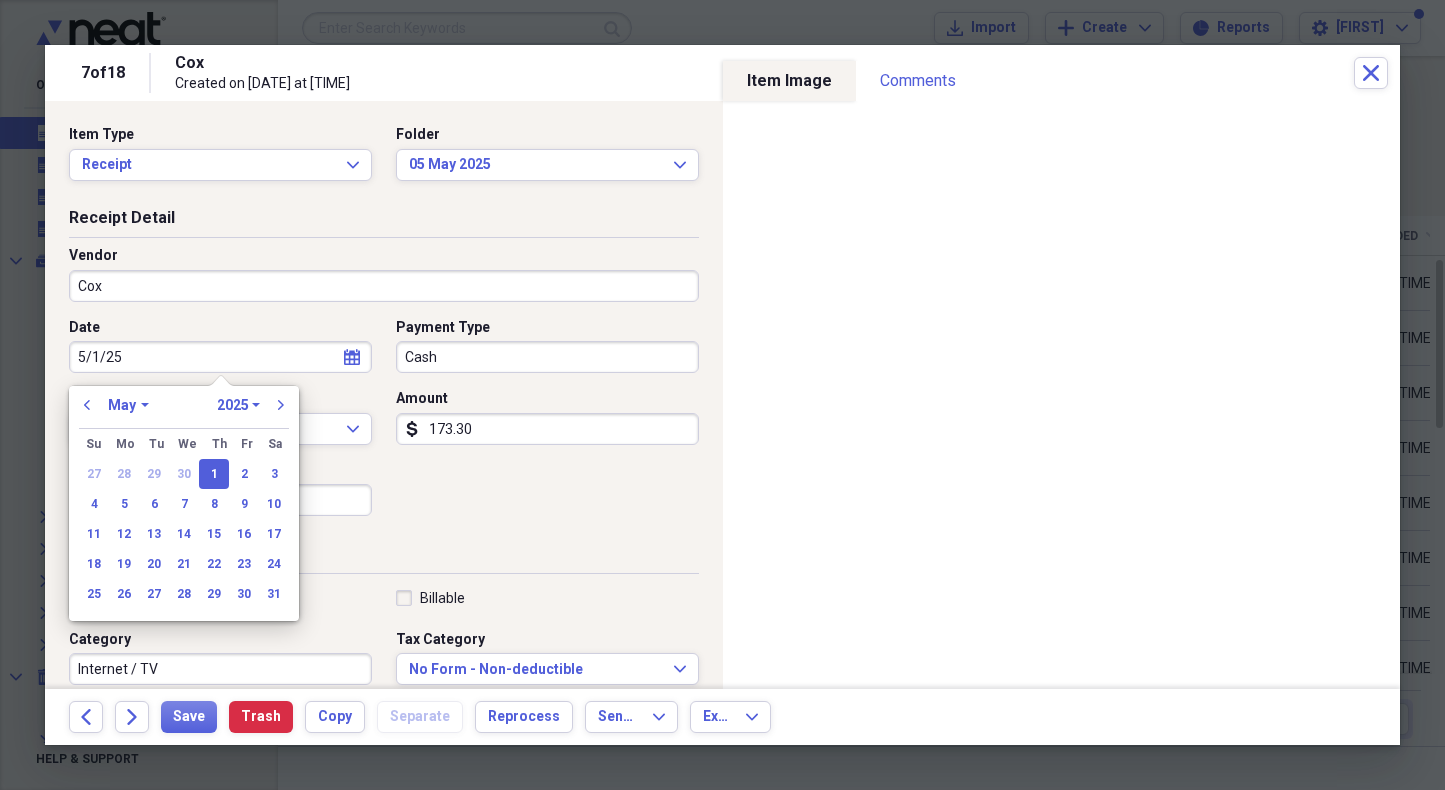 type on "05/01/2025" 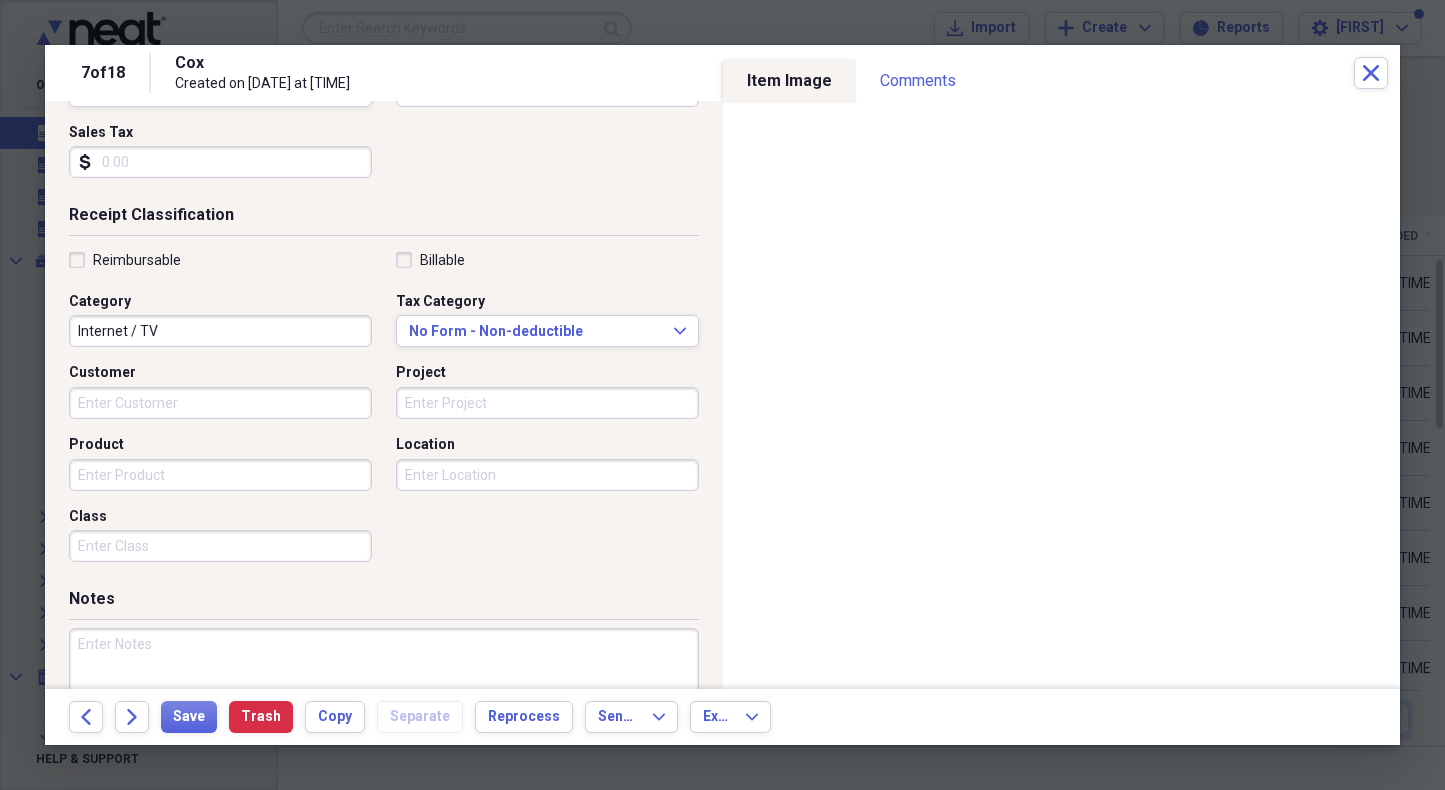 scroll, scrollTop: 354, scrollLeft: 0, axis: vertical 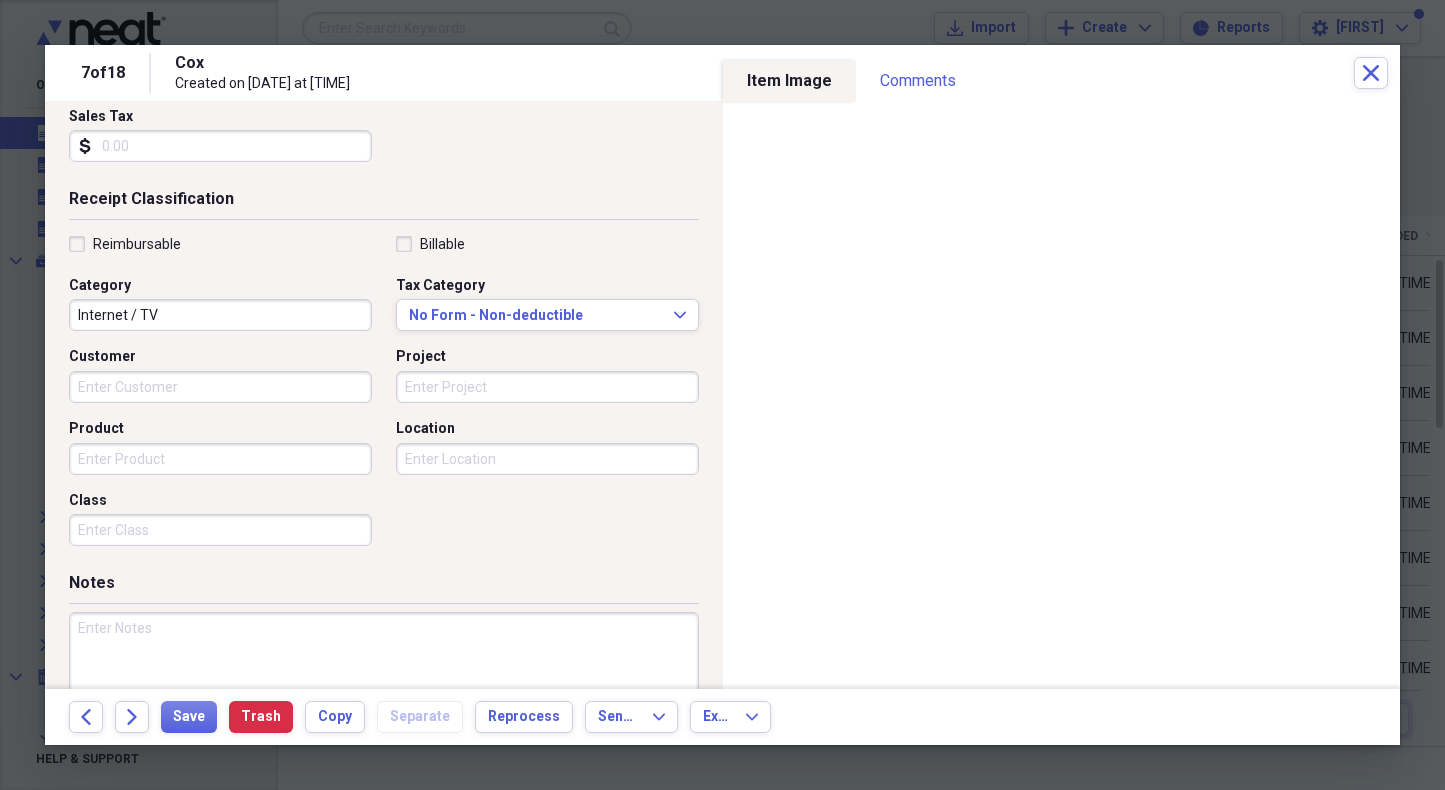 click on "Location" at bounding box center (547, 459) 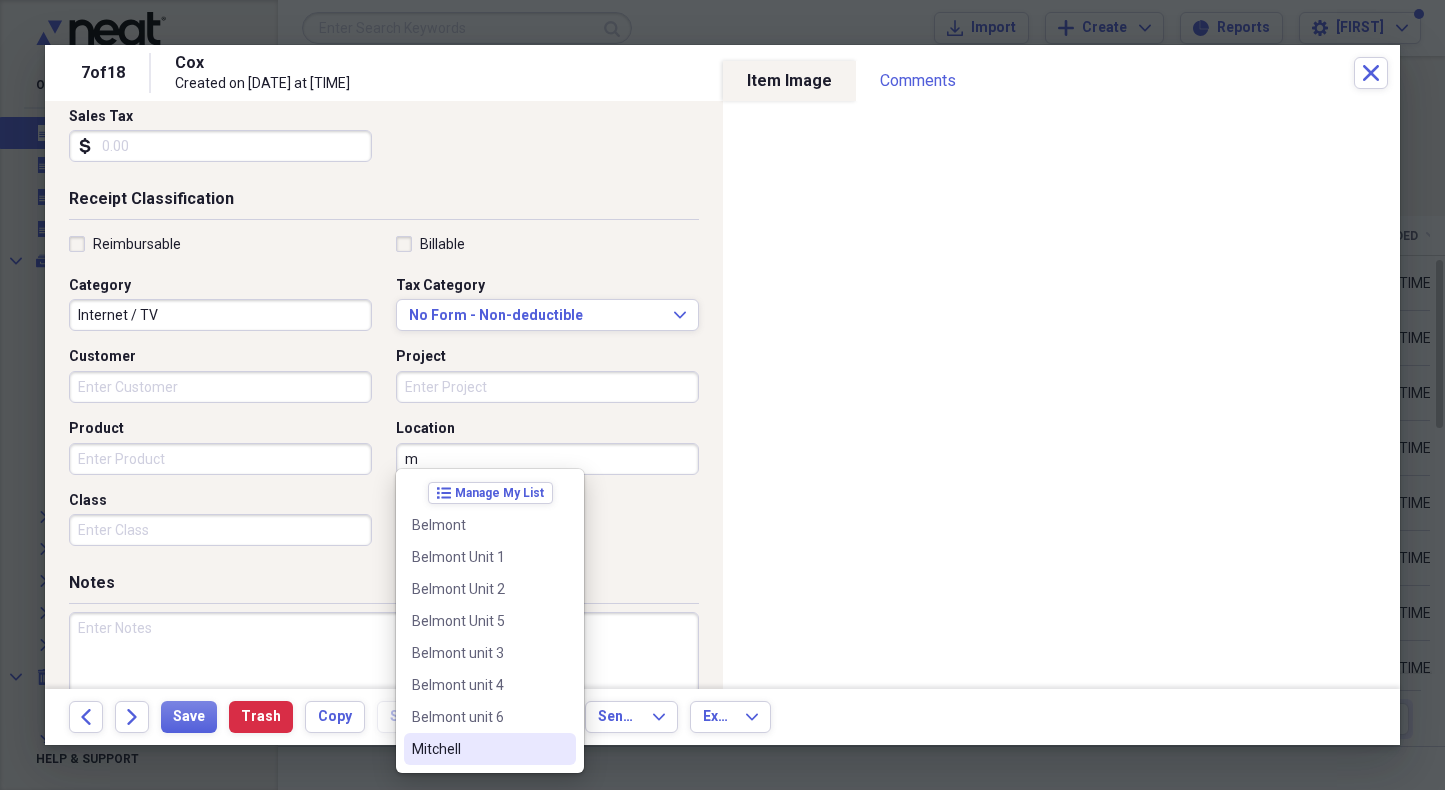 click on "Mitchell" at bounding box center [490, 749] 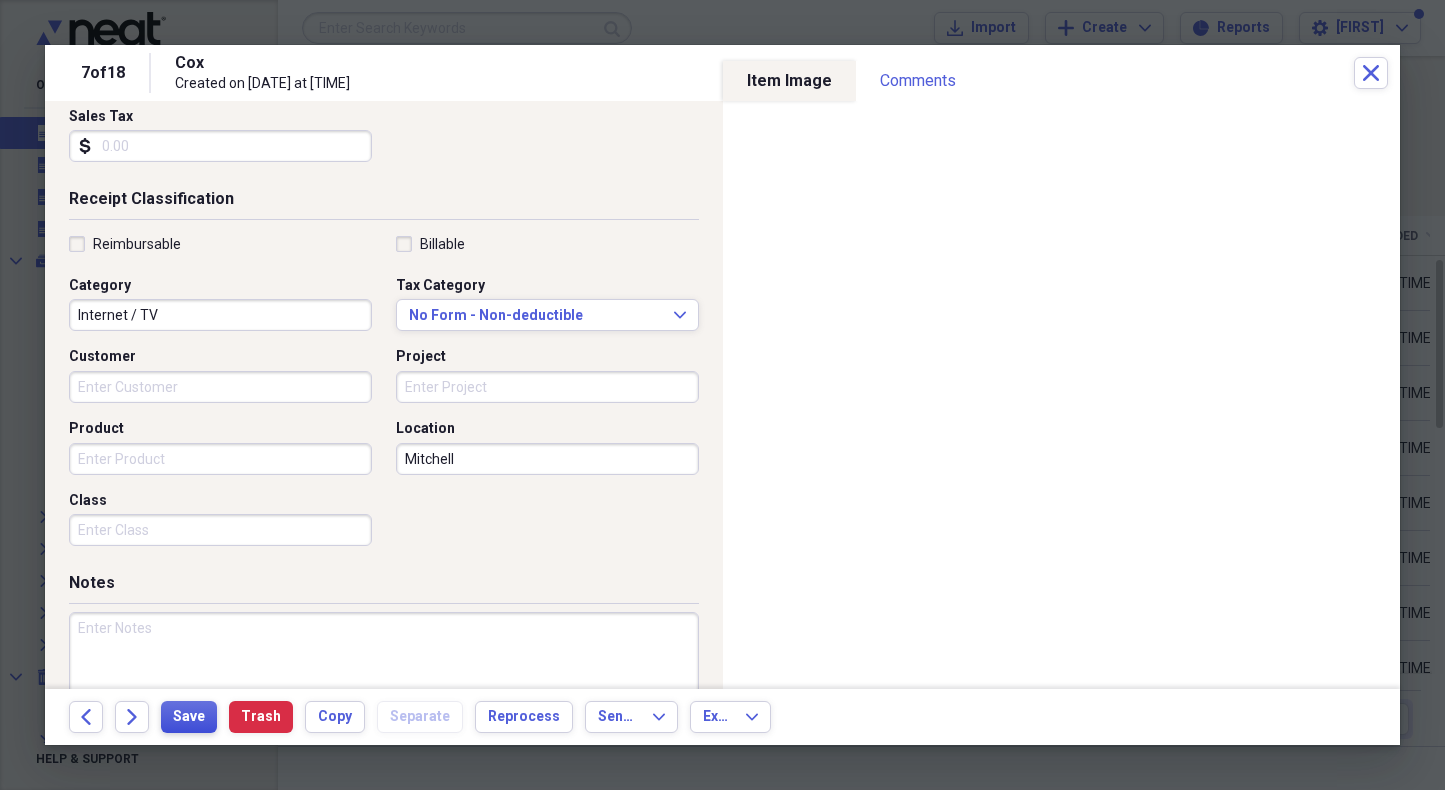 click on "Save" at bounding box center (189, 717) 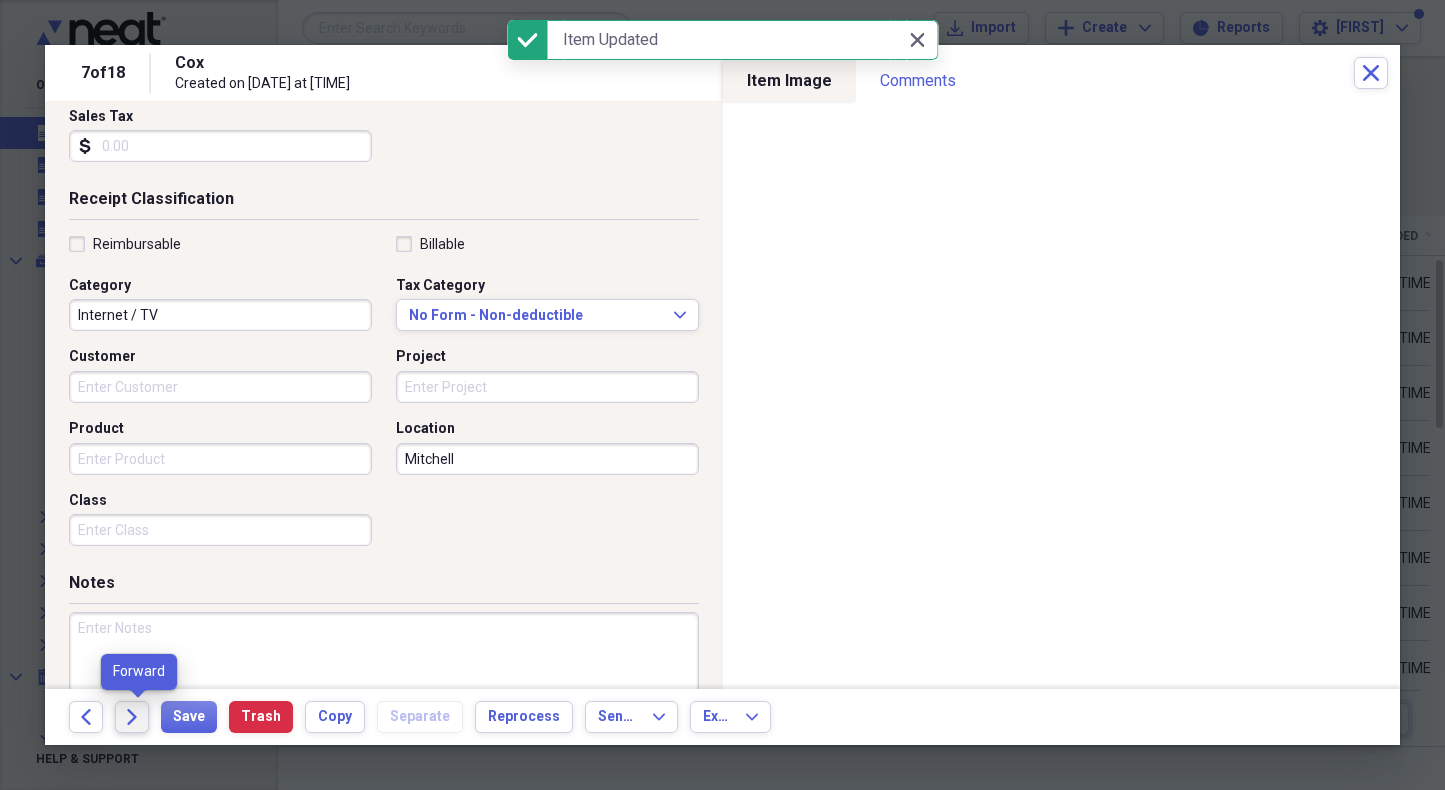 click on "Forward" 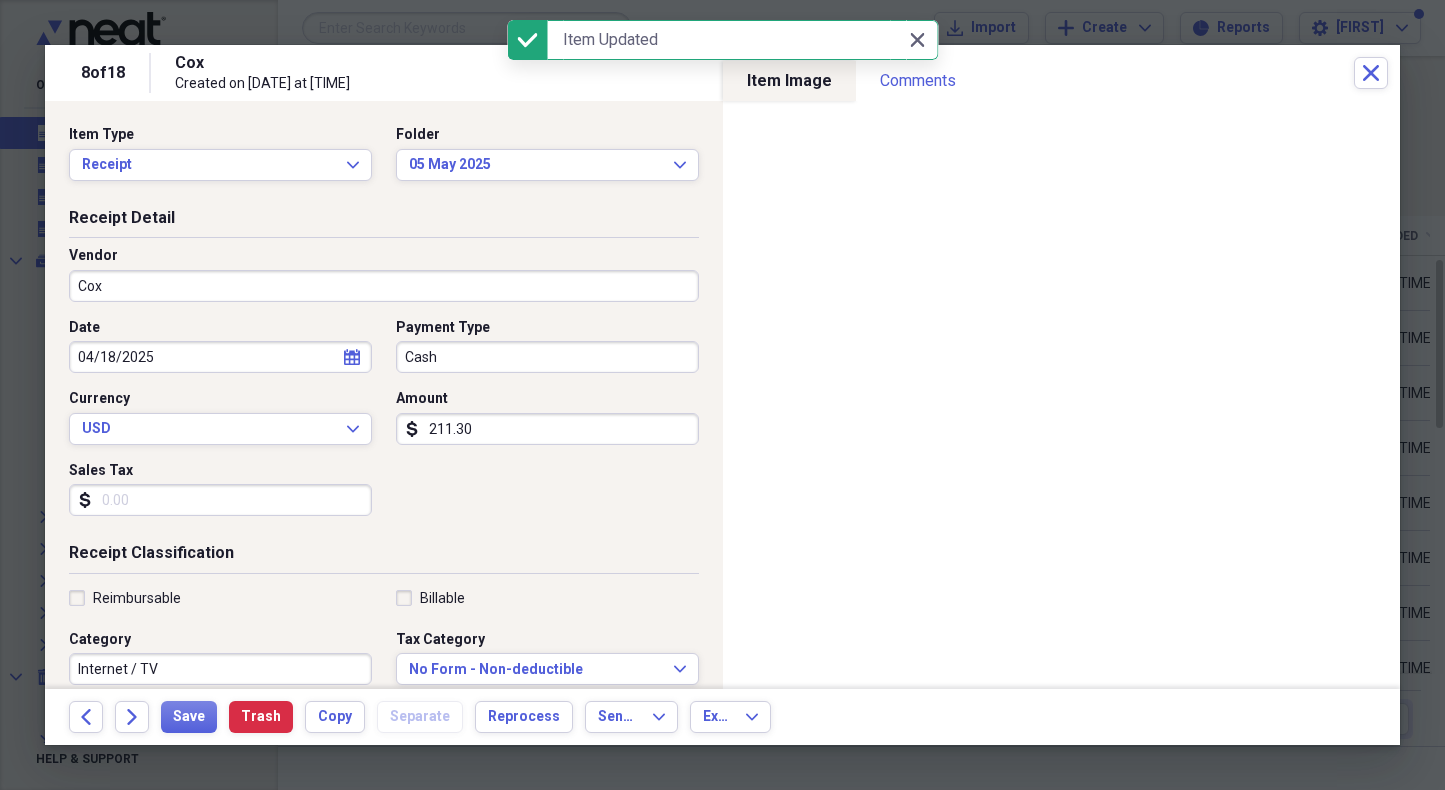 select on "3" 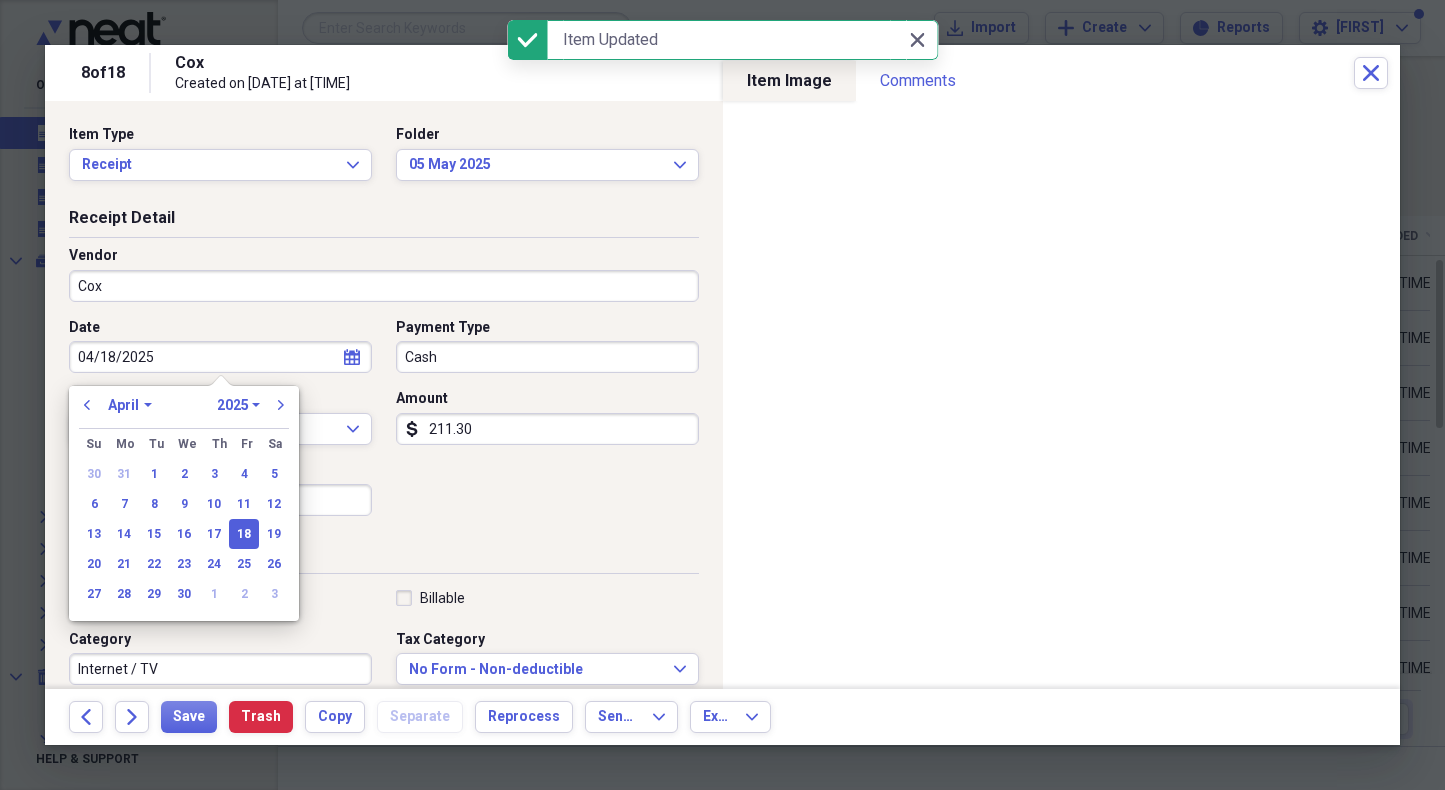 drag, startPoint x: 181, startPoint y: 358, endPoint x: 62, endPoint y: 358, distance: 119 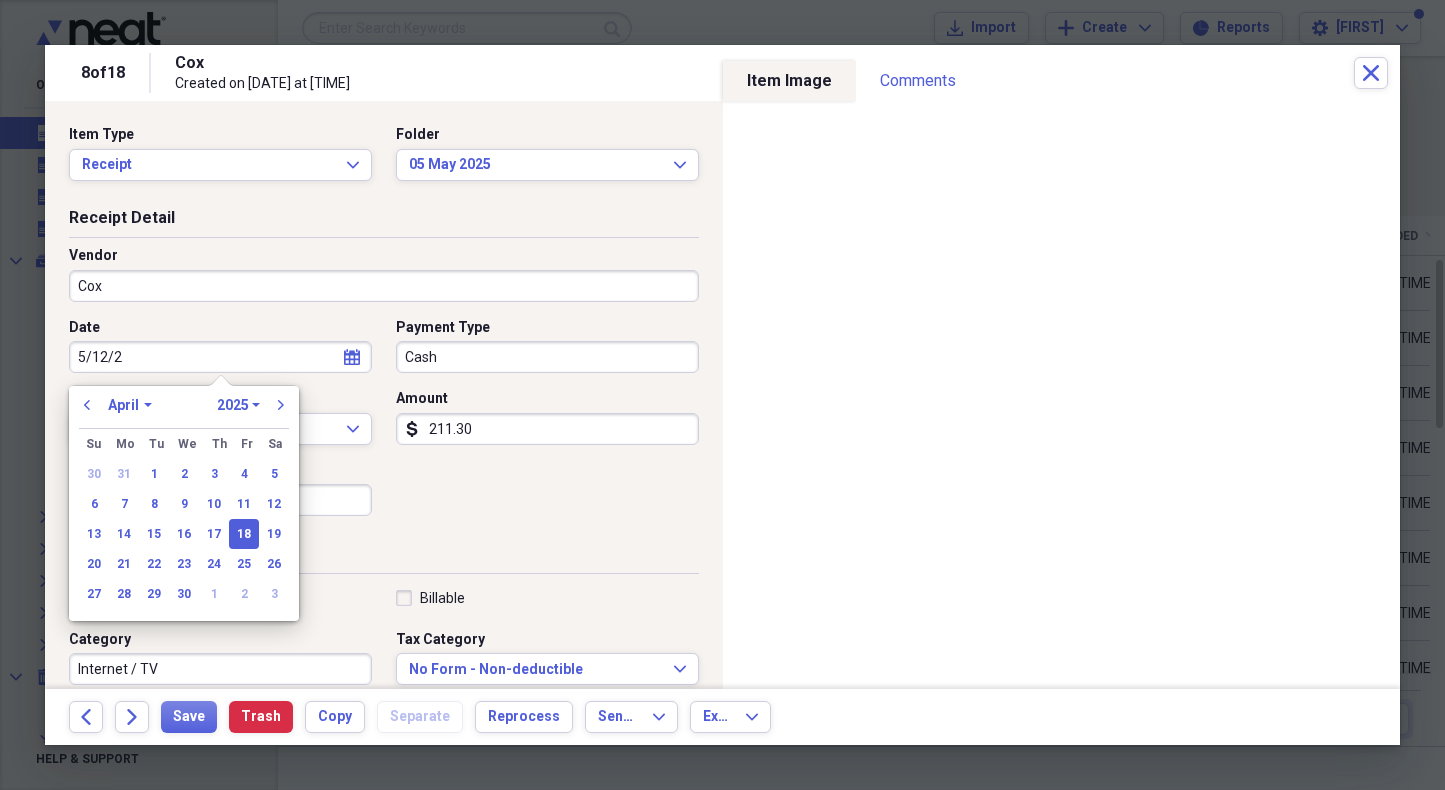 type on "5/12/25" 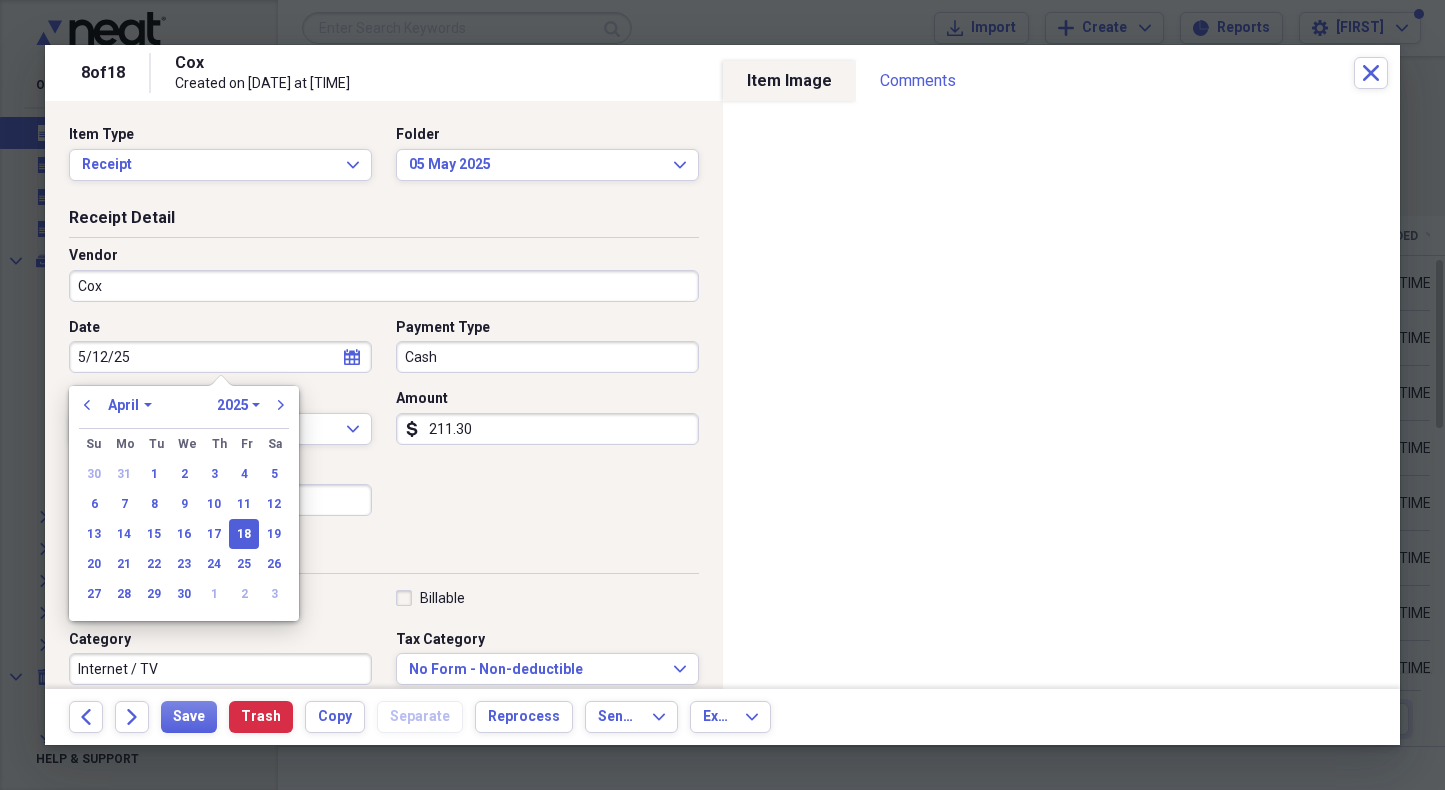 select on "4" 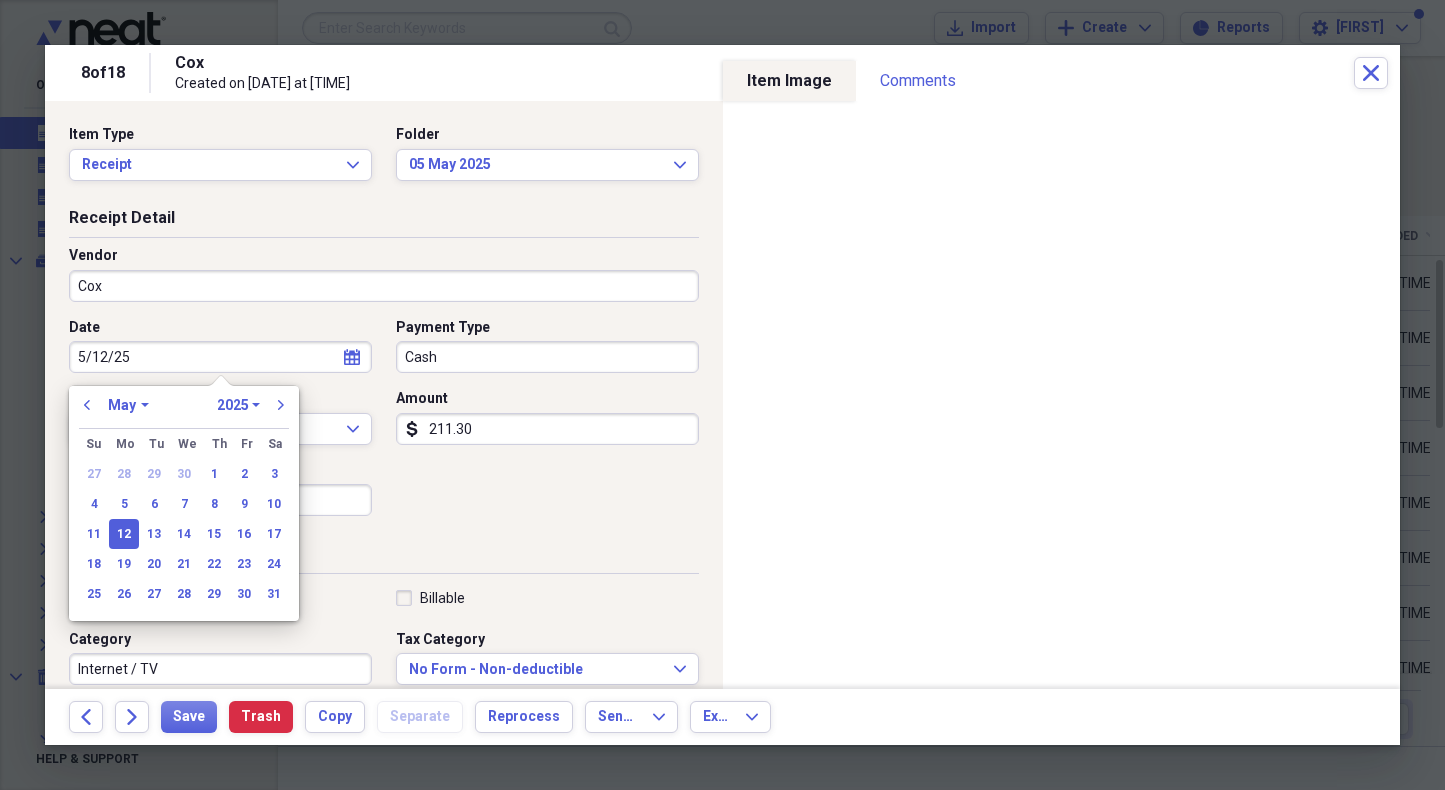 type on "05/12/2025" 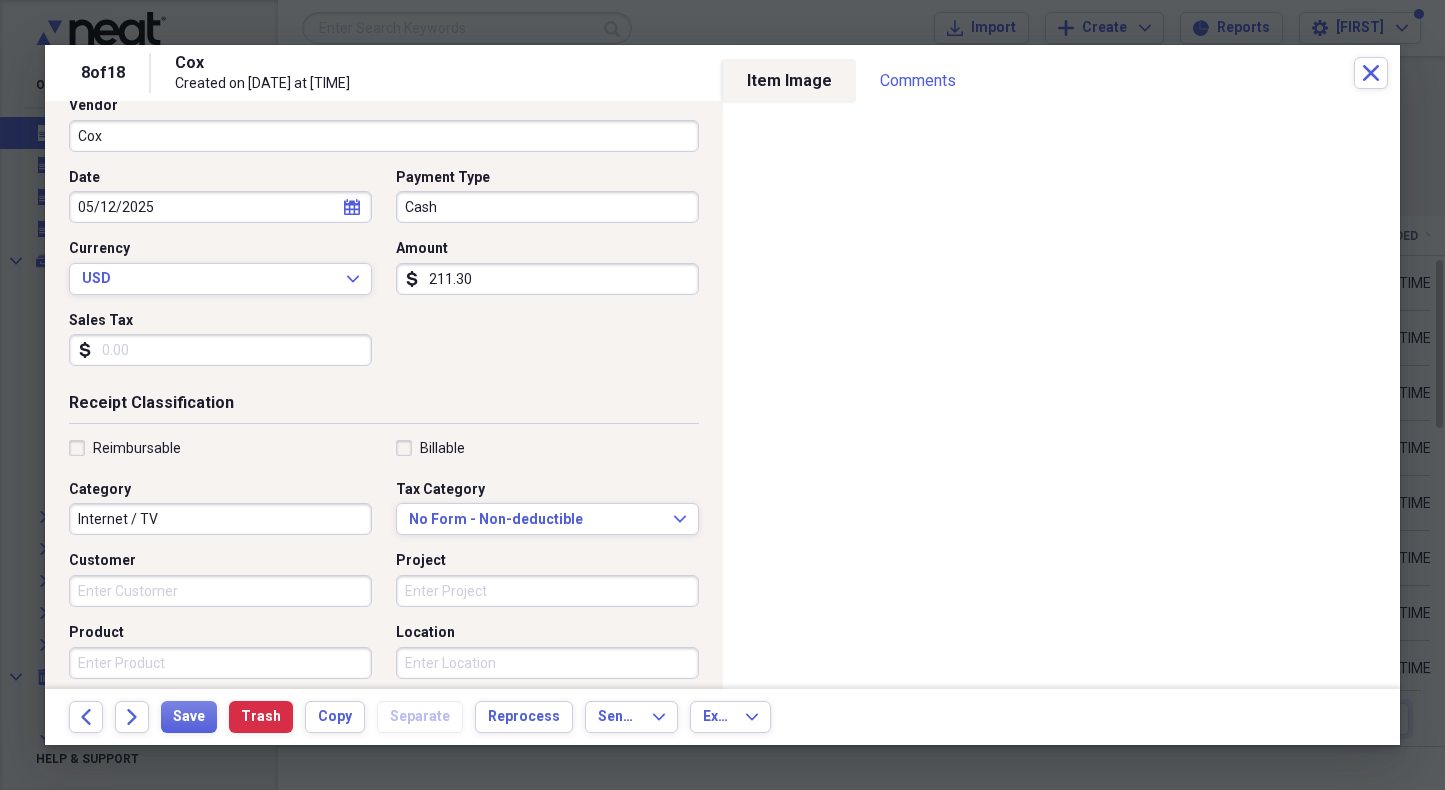 scroll, scrollTop: 151, scrollLeft: 0, axis: vertical 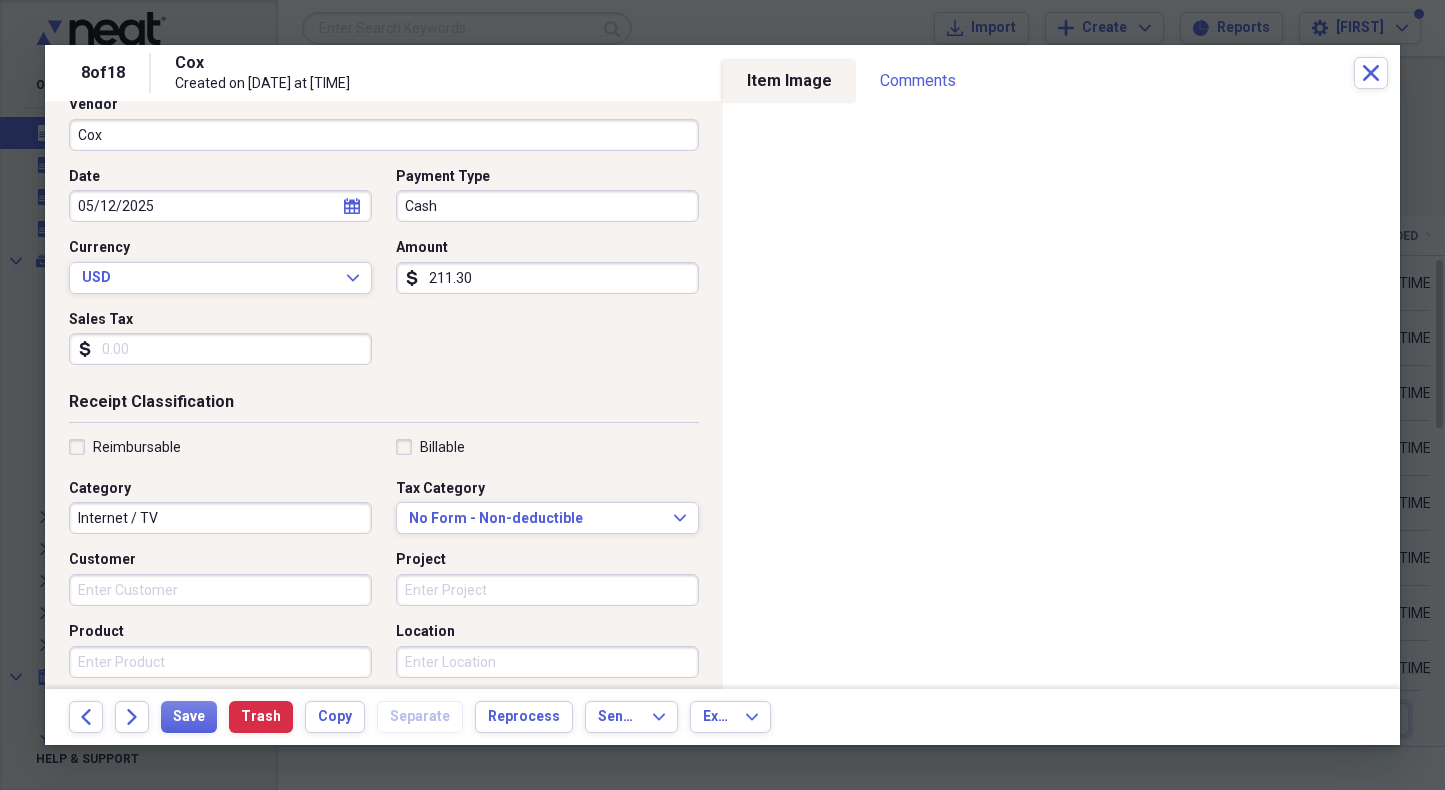 click on "Location" at bounding box center [547, 662] 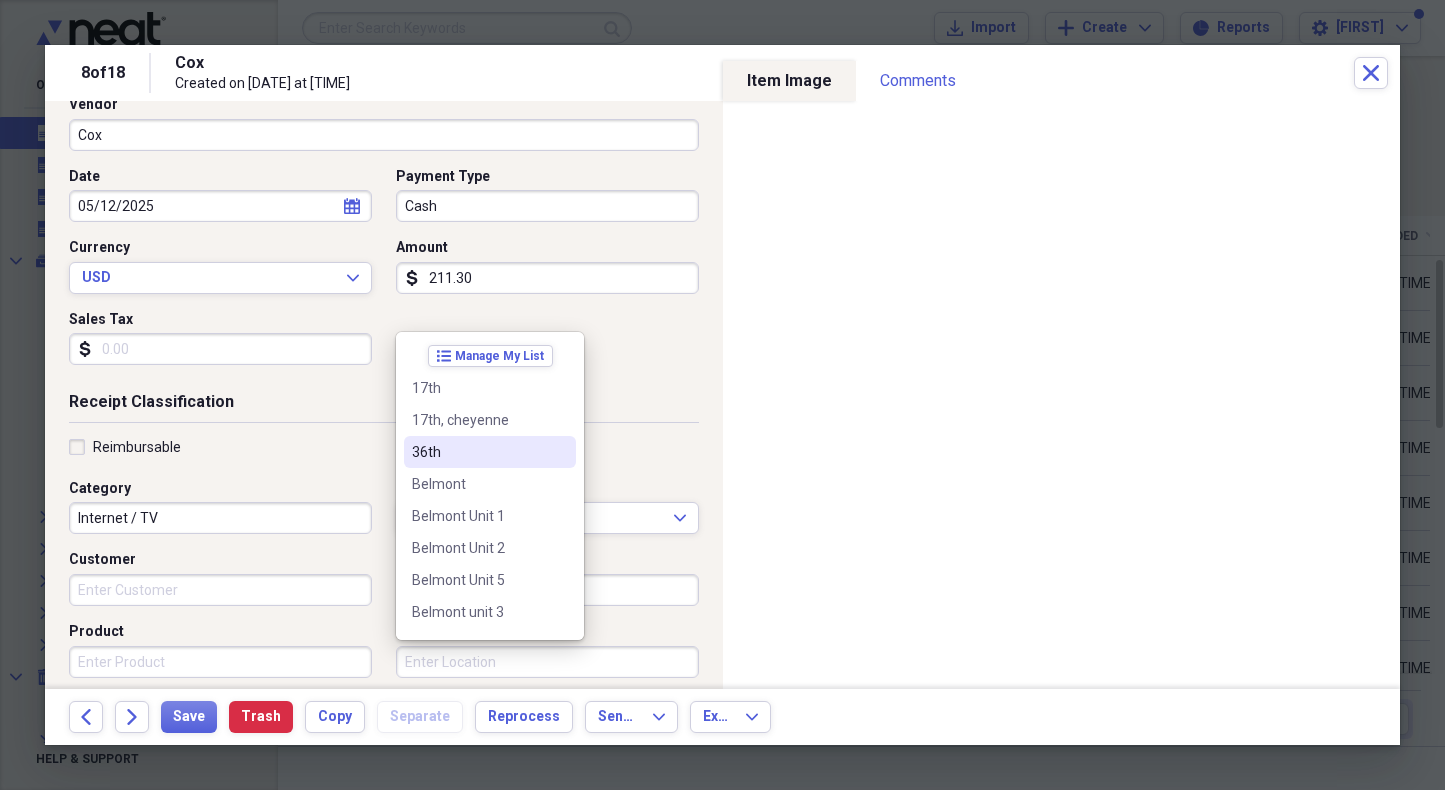 click on "36th" at bounding box center (478, 452) 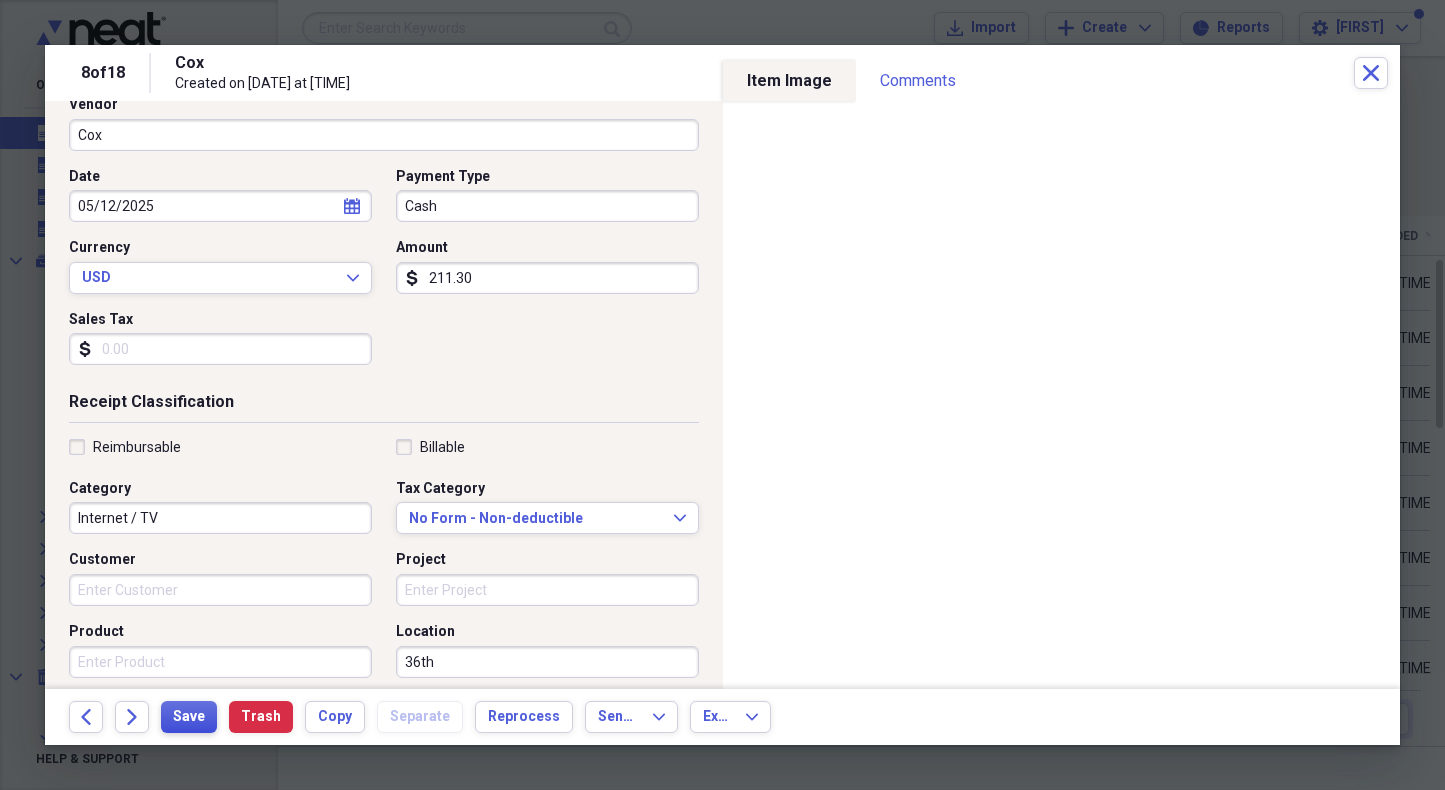 click on "Save" at bounding box center [189, 717] 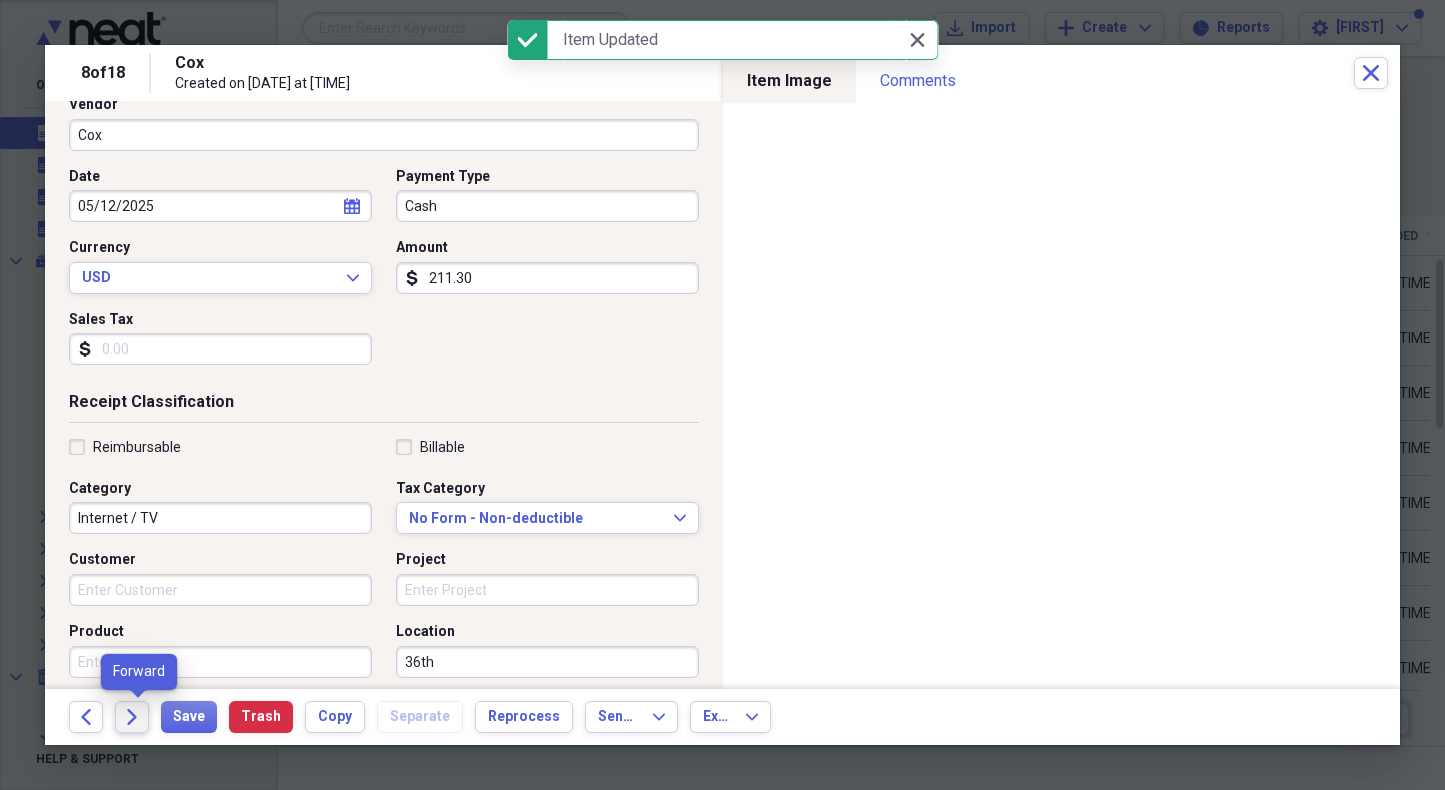 click on "Forward" 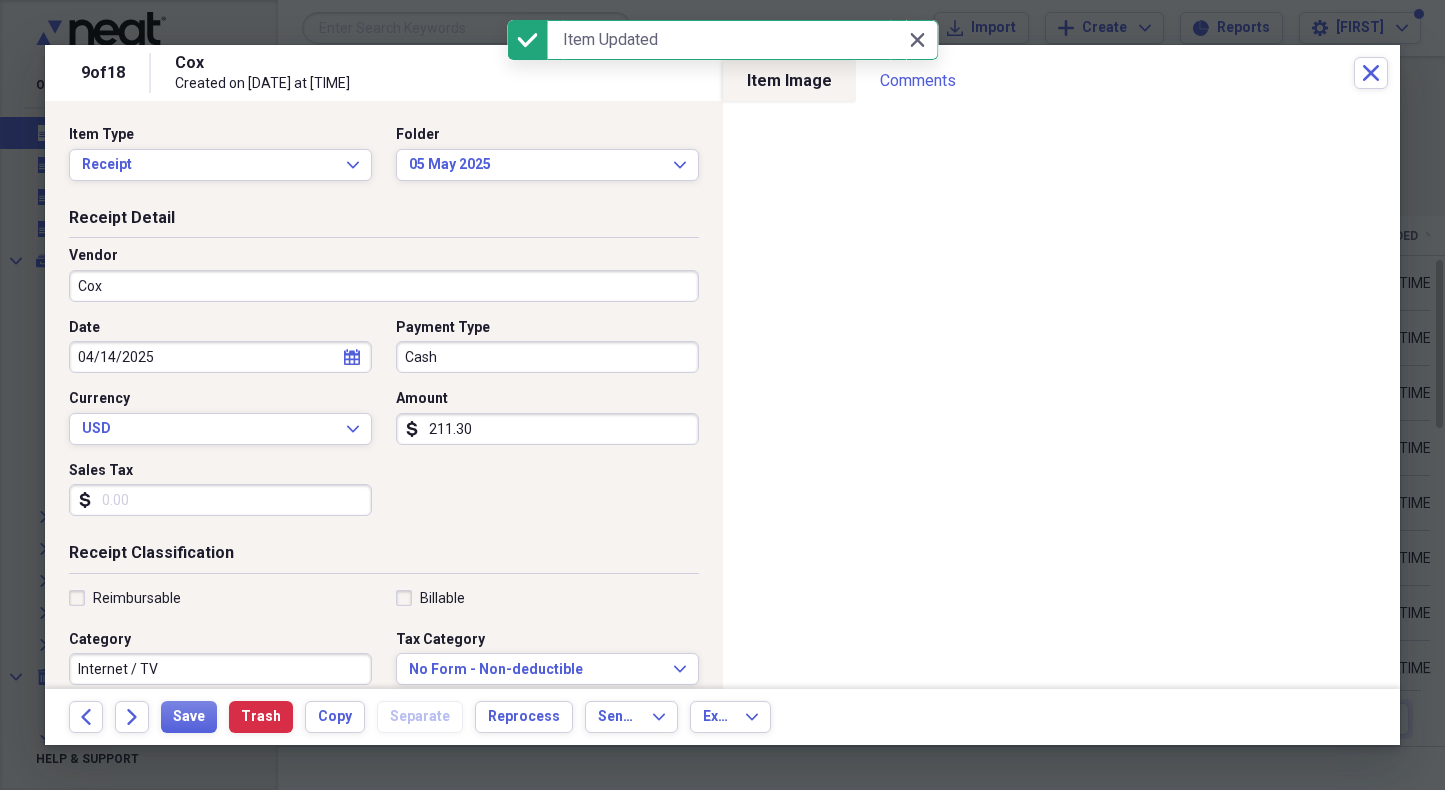select on "3" 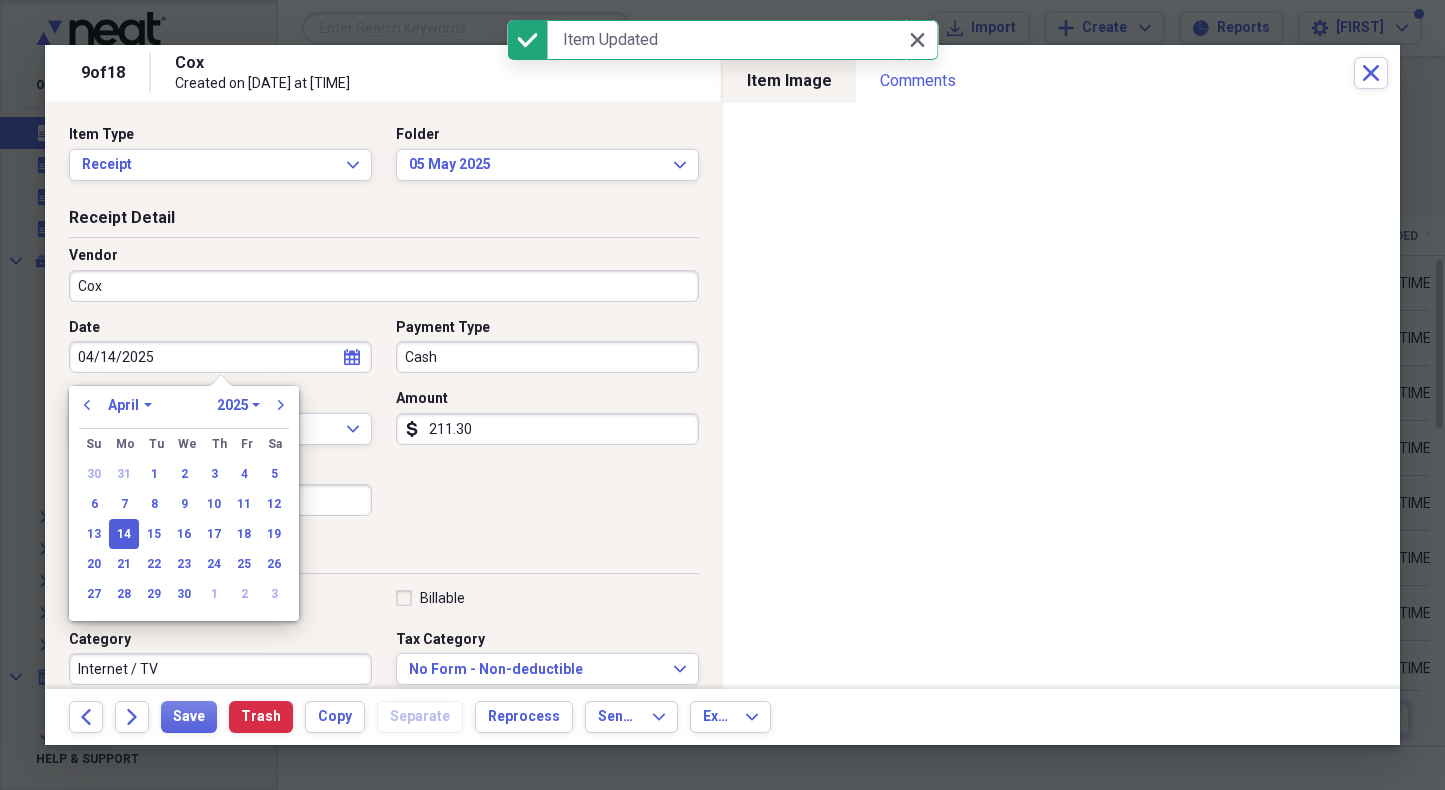 drag, startPoint x: 173, startPoint y: 351, endPoint x: 58, endPoint y: 354, distance: 115.03912 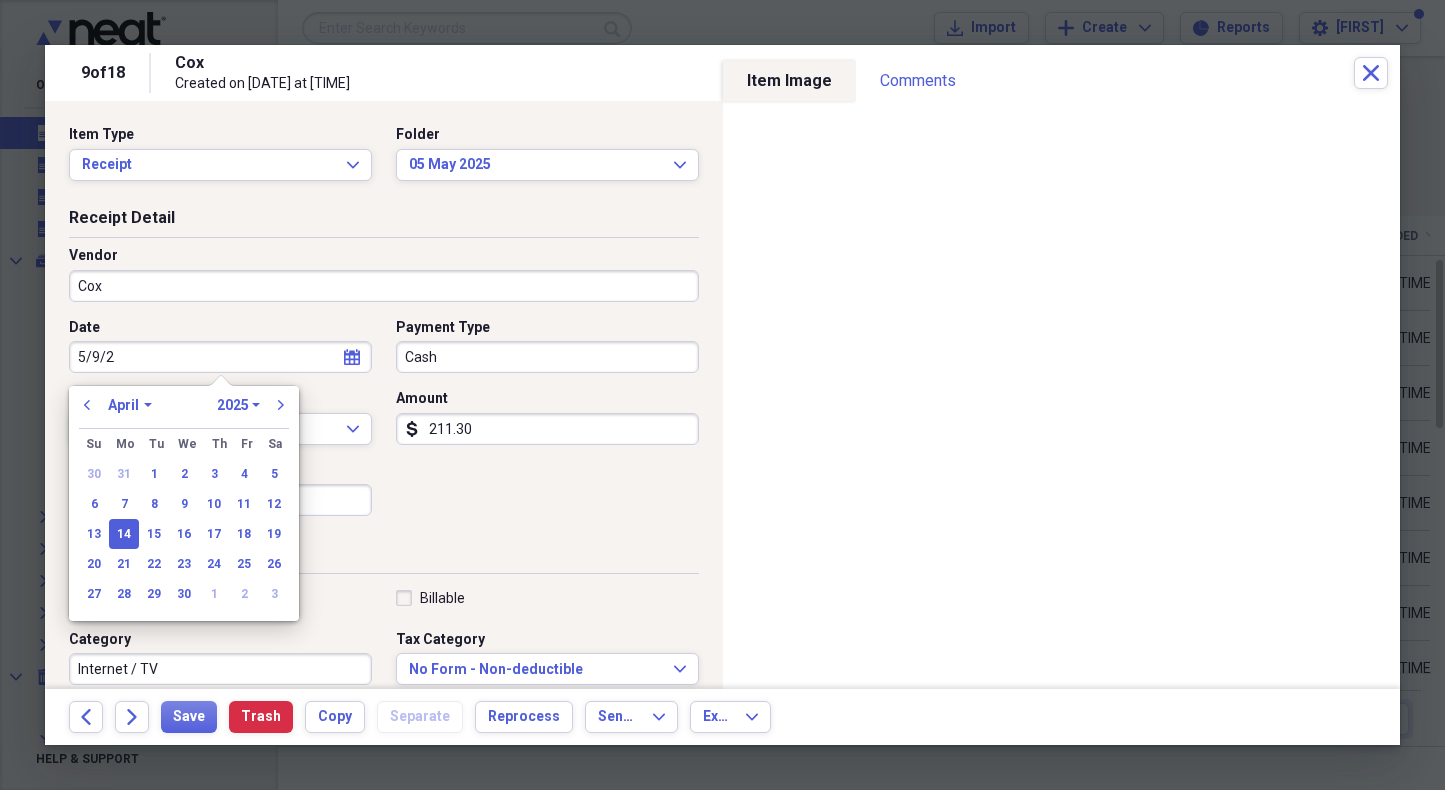 type on "5/9/25" 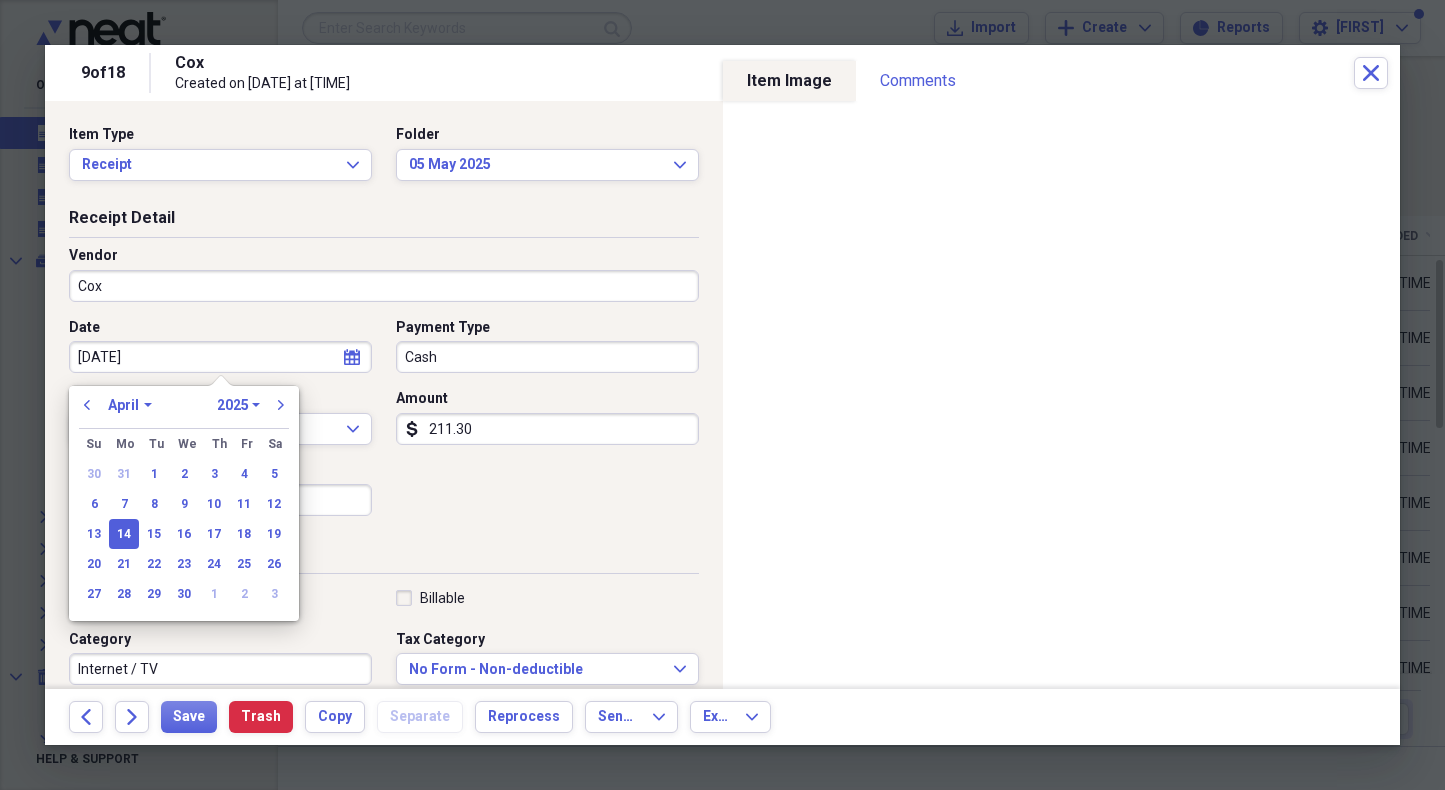 select on "4" 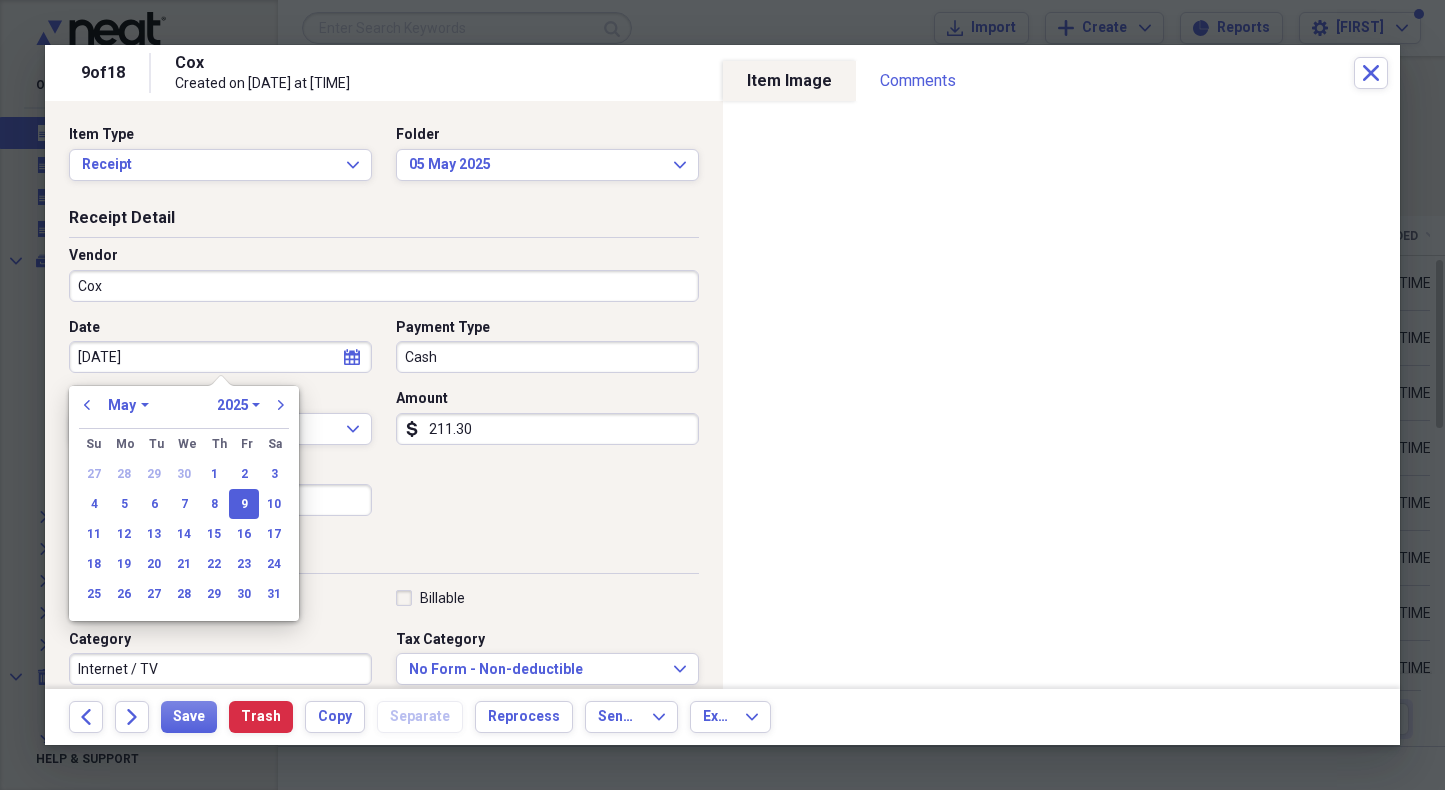 type on "05/09/2025" 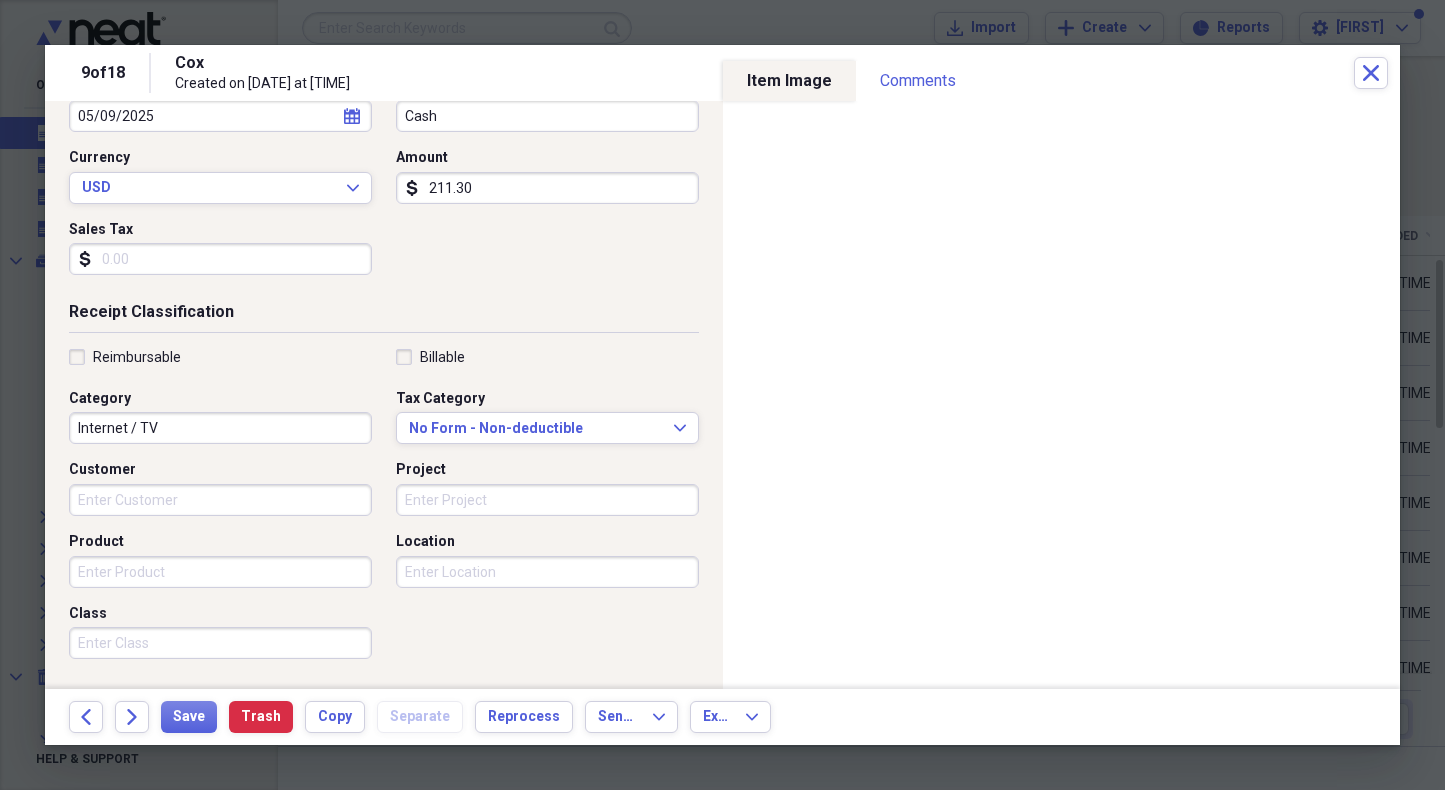 scroll, scrollTop: 246, scrollLeft: 0, axis: vertical 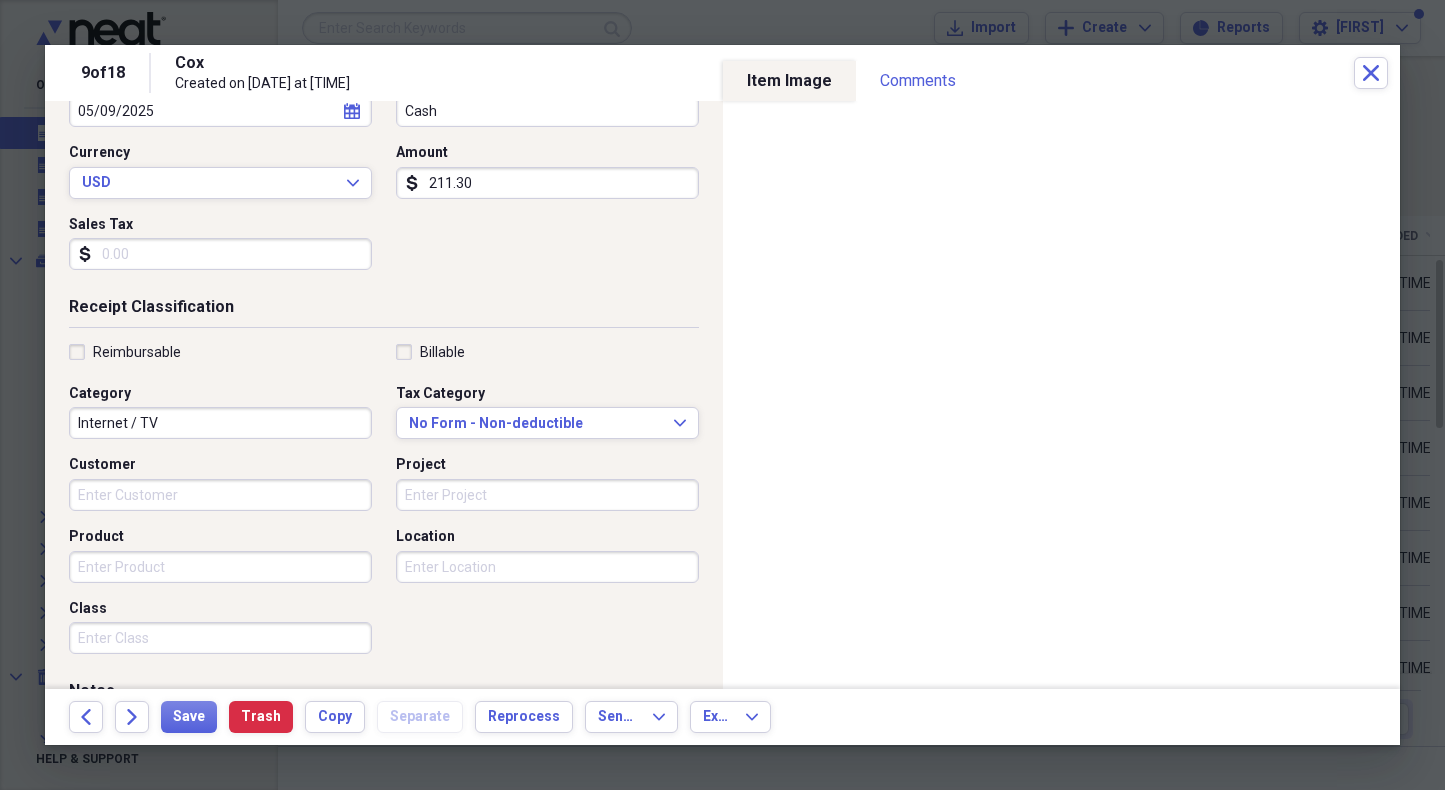 click on "Location" at bounding box center (547, 567) 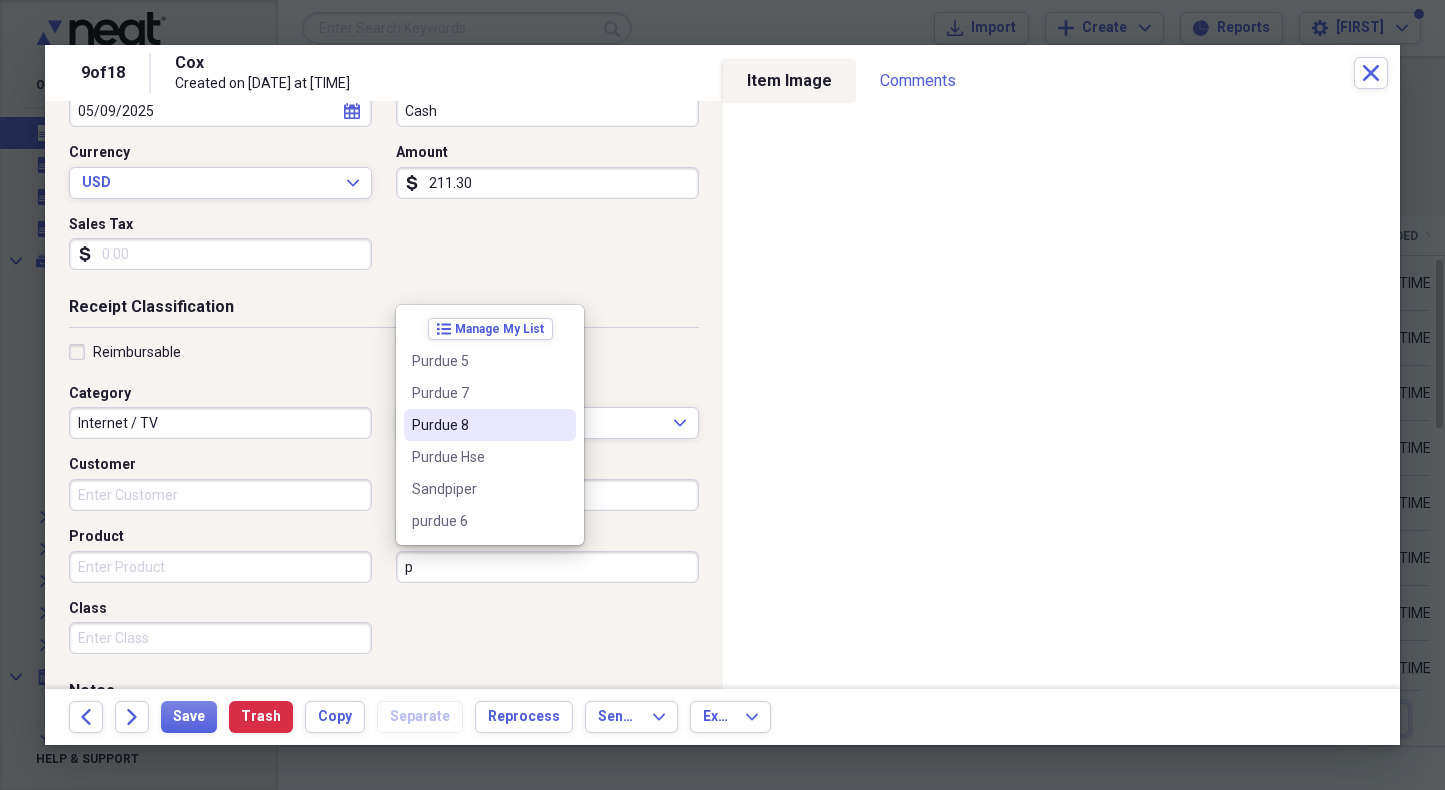 click on "Purdue 8" at bounding box center [478, 425] 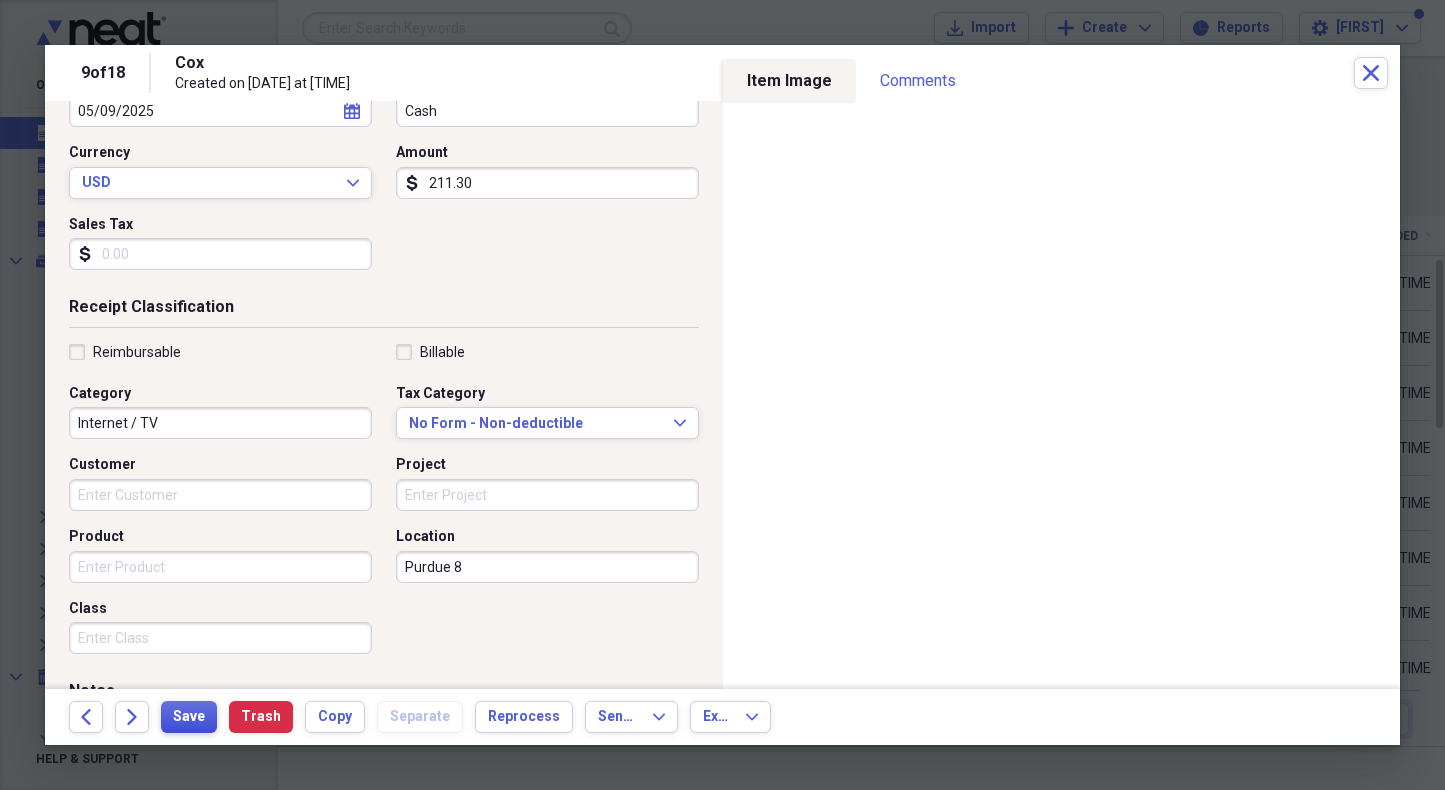 click on "Save" at bounding box center [189, 717] 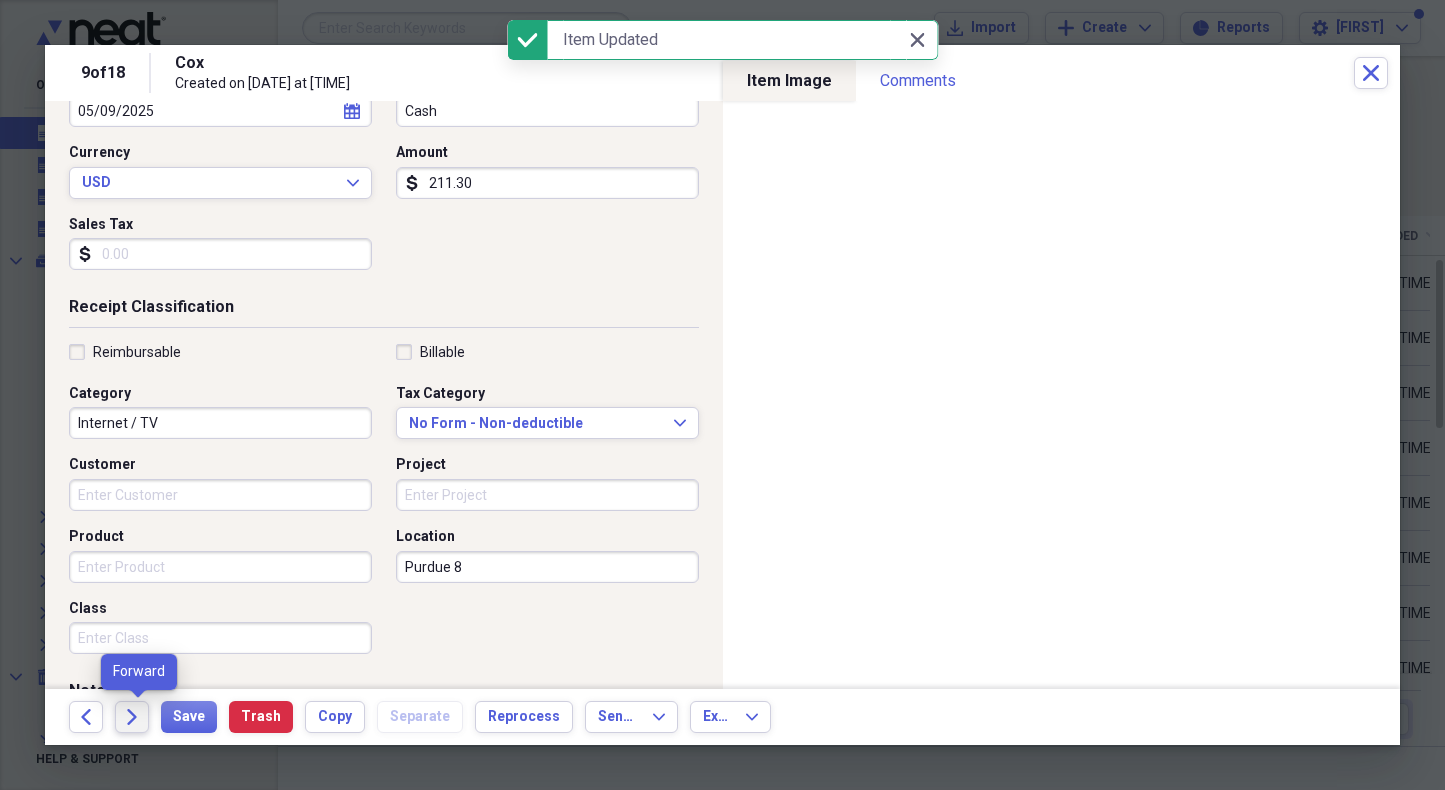 click on "Forward" 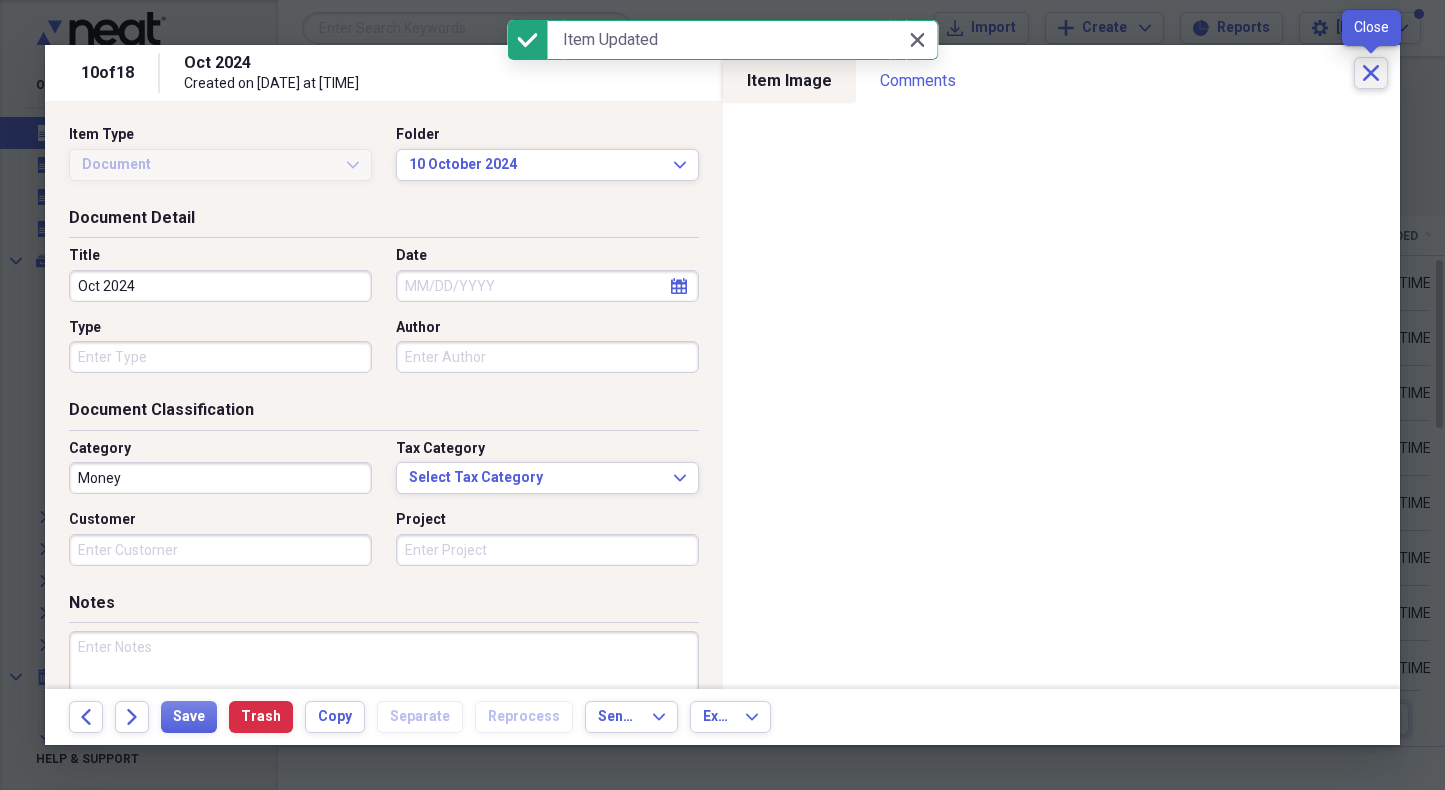 click on "Close" 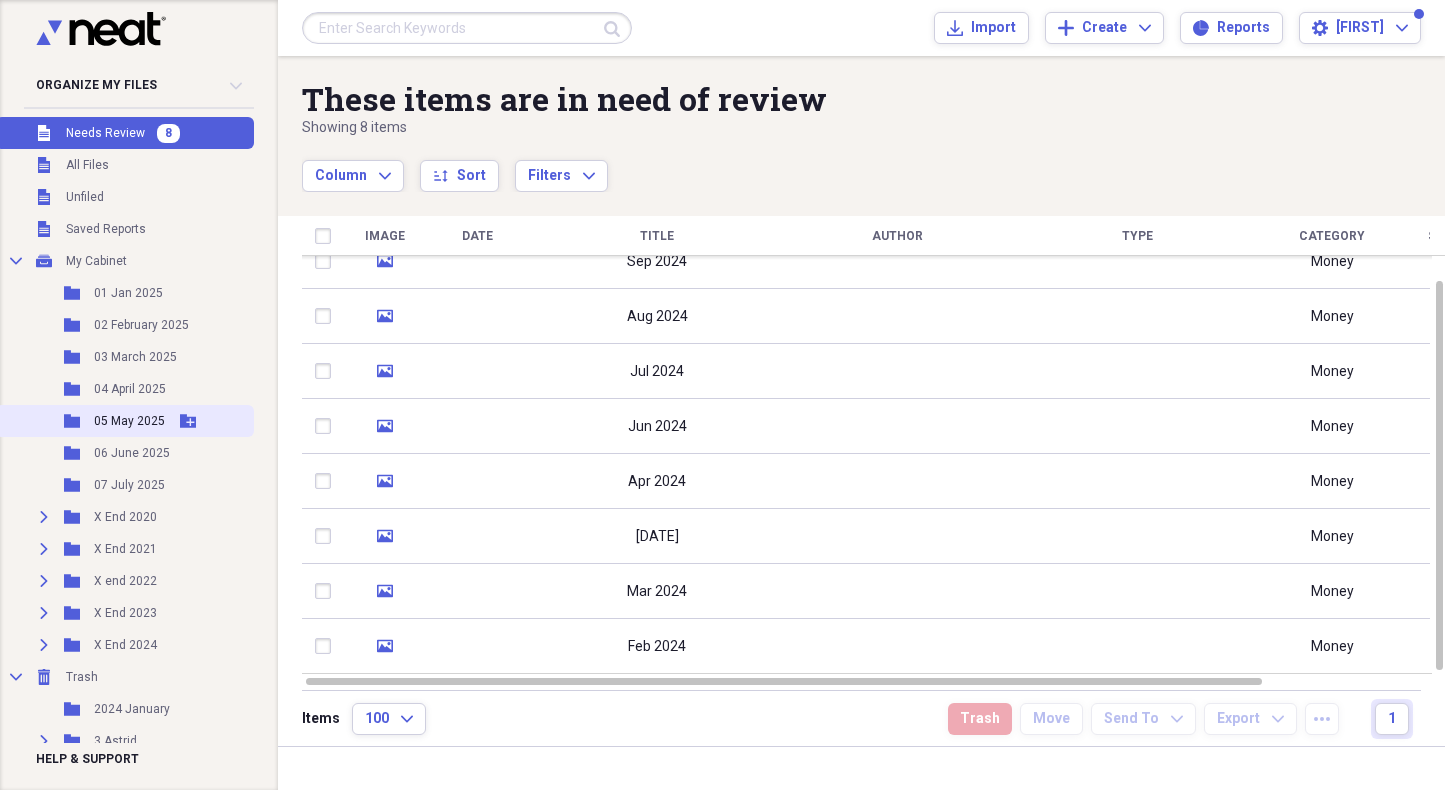 click on "05 May 2025" at bounding box center [129, 421] 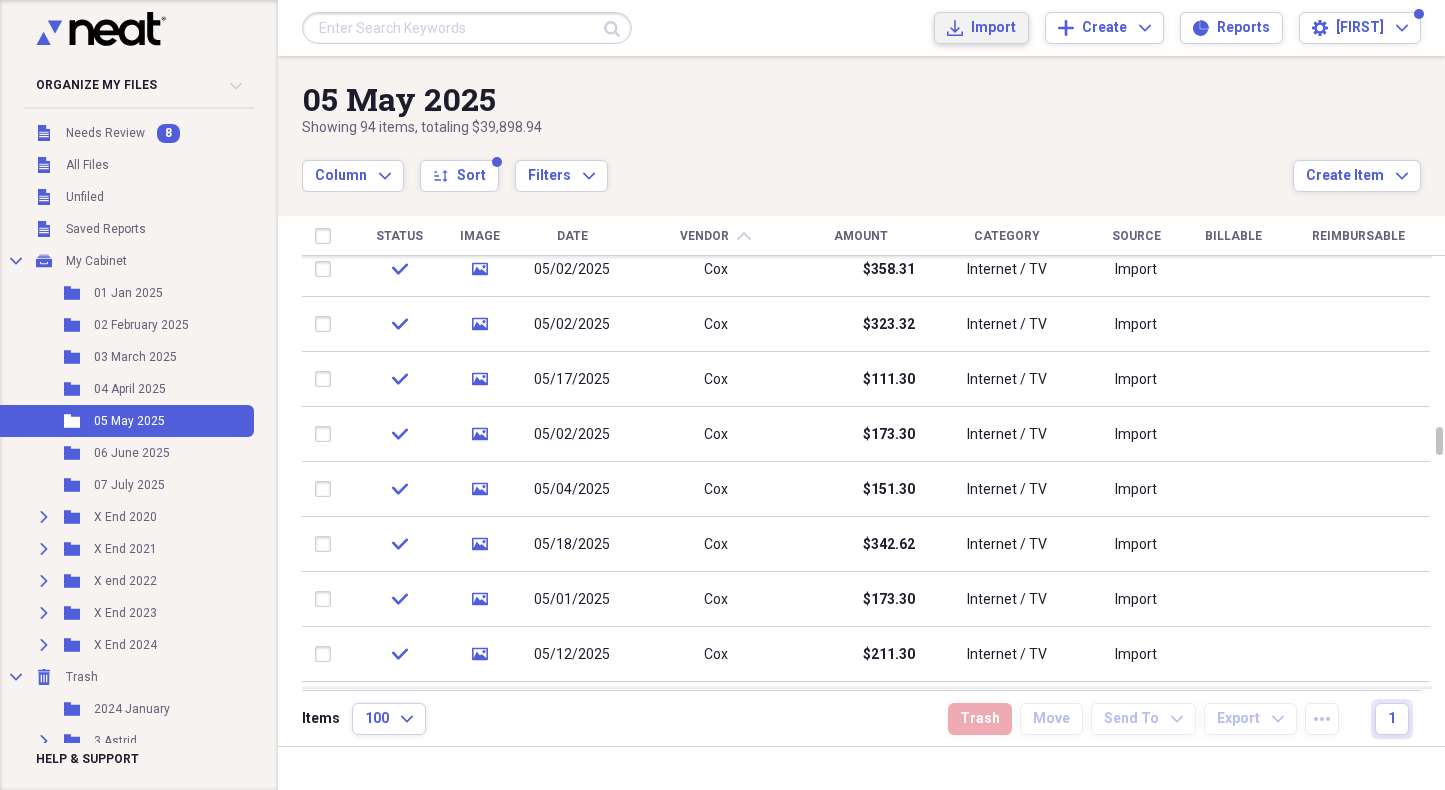 click on "Import" at bounding box center (993, 28) 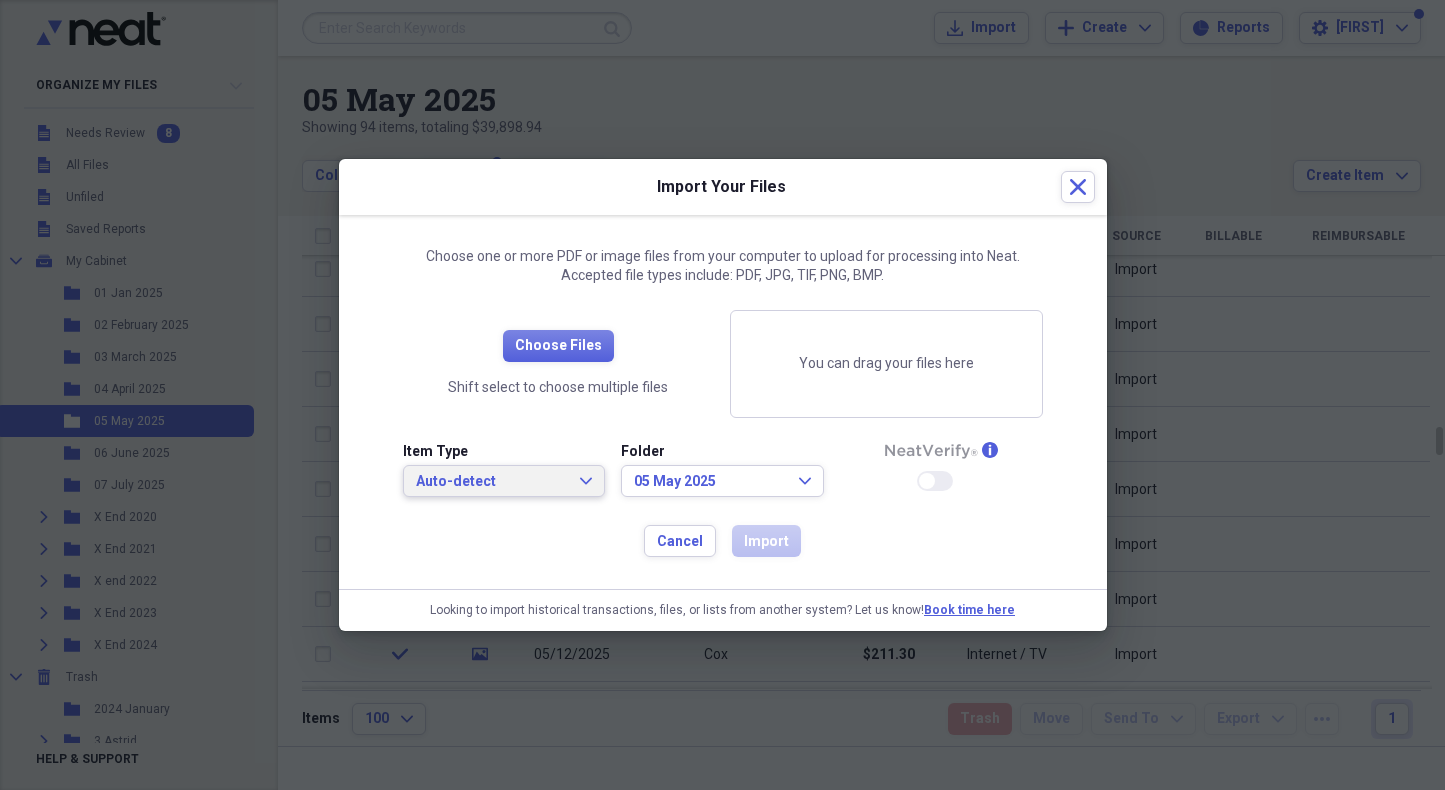 click on "Expand" 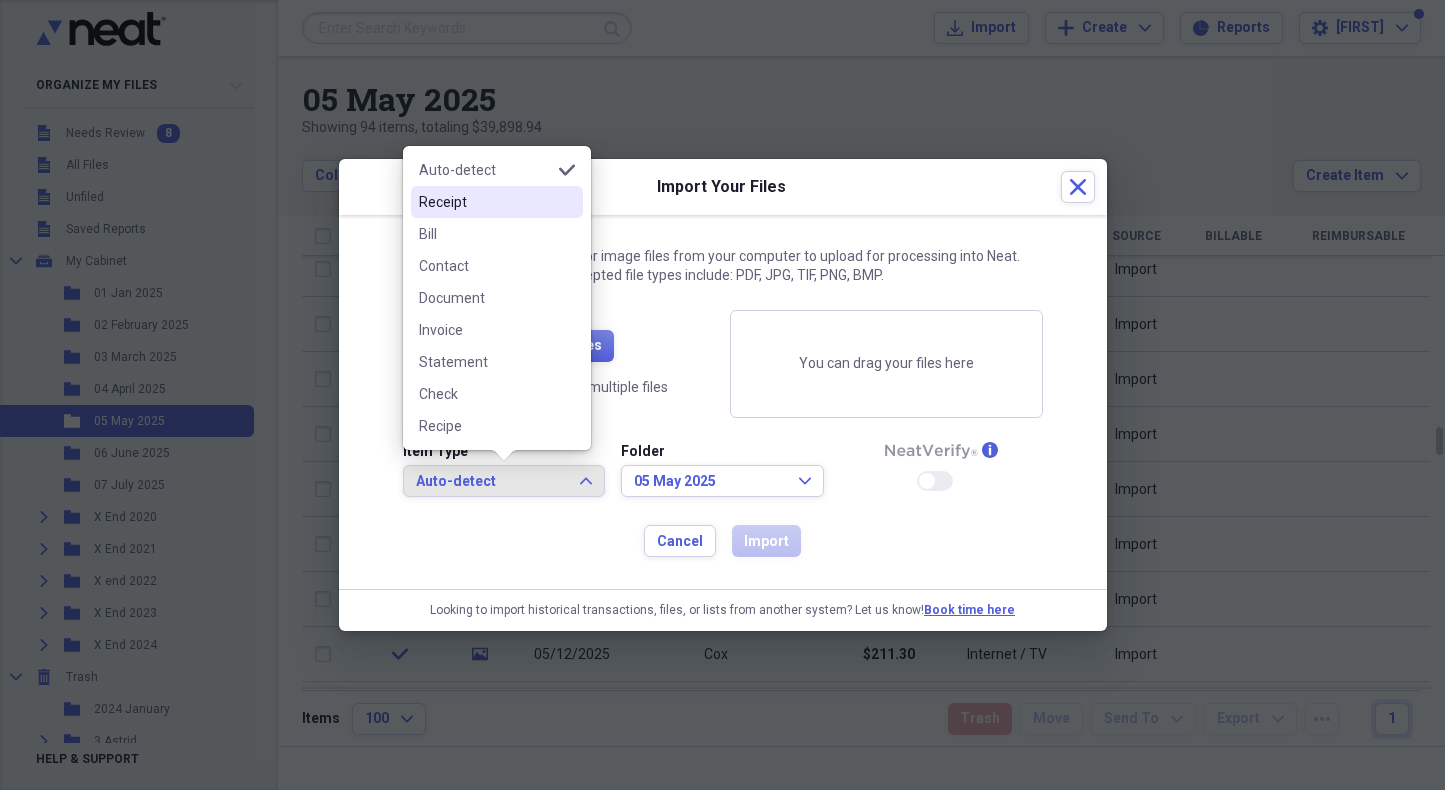 click on "Receipt" at bounding box center [485, 202] 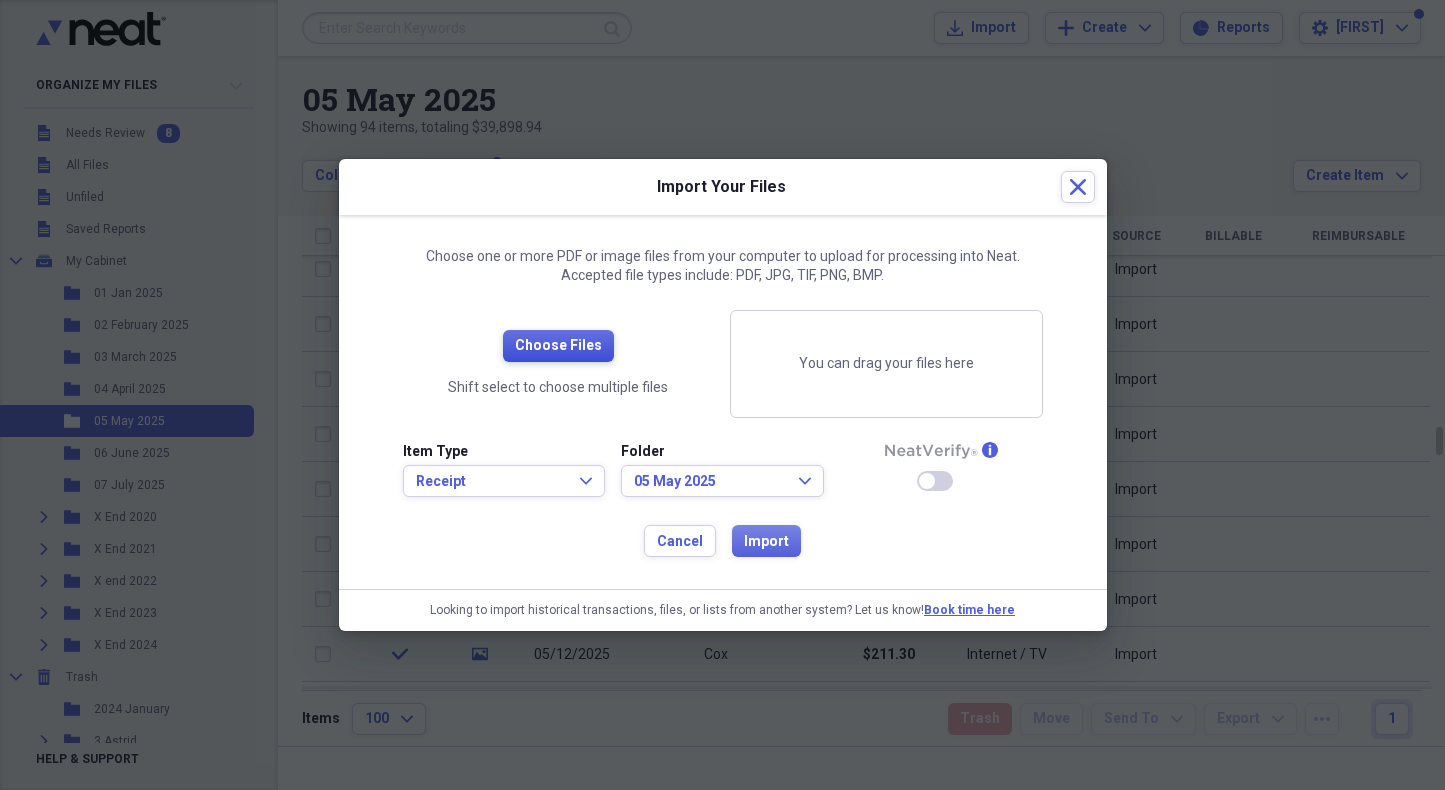click on "Choose Files" at bounding box center (558, 346) 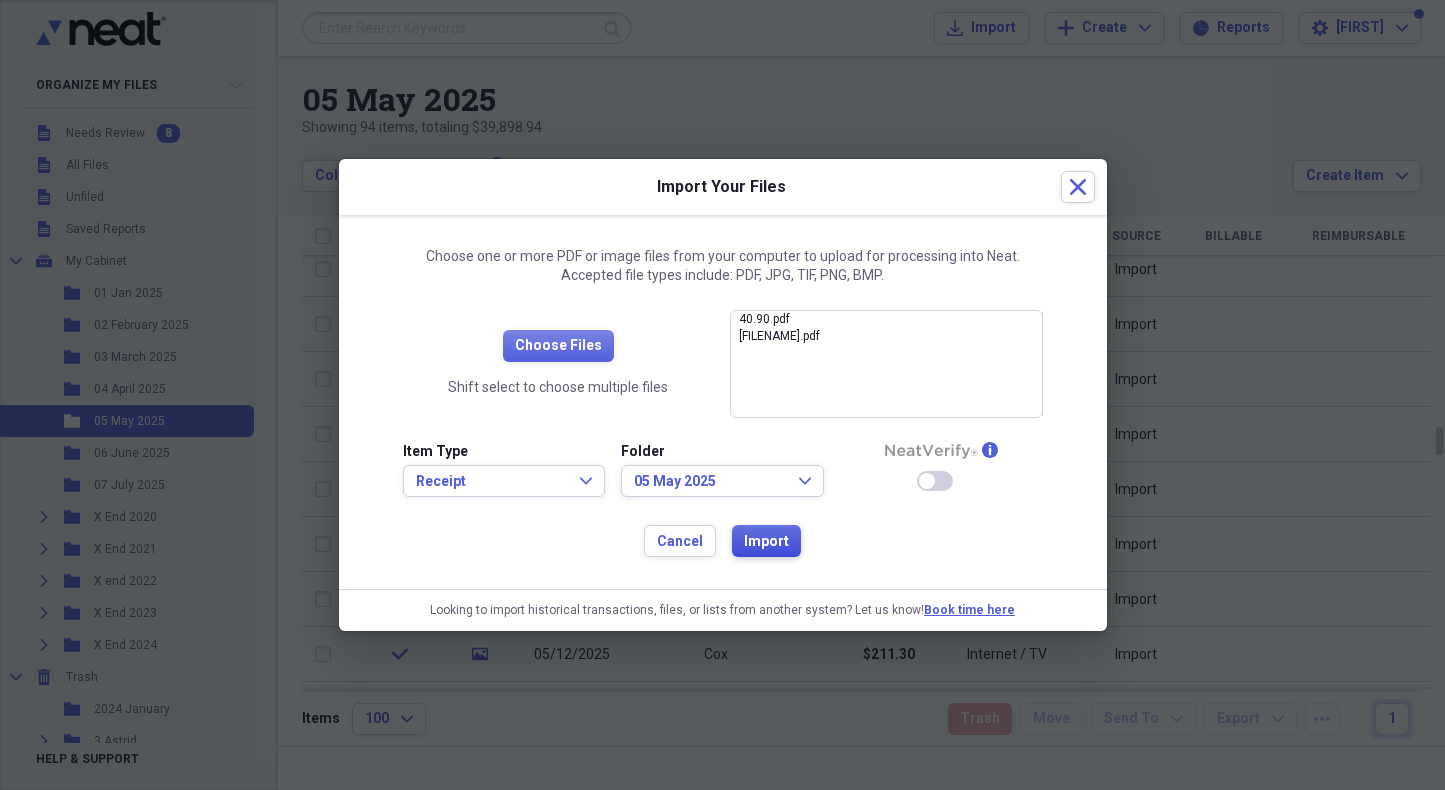 click on "Import" at bounding box center (766, 542) 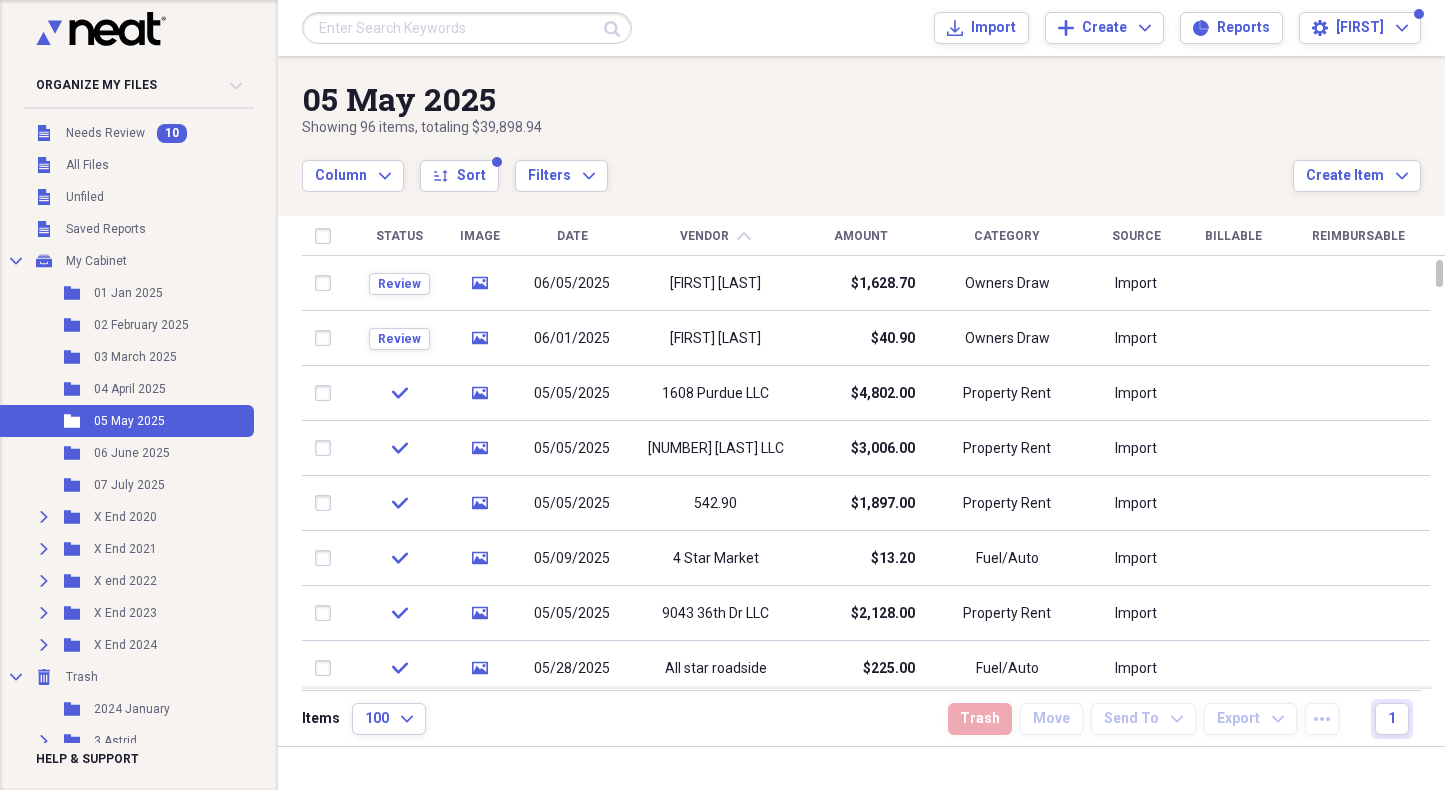 click on "[FIRST] [LAST]" at bounding box center [715, 283] 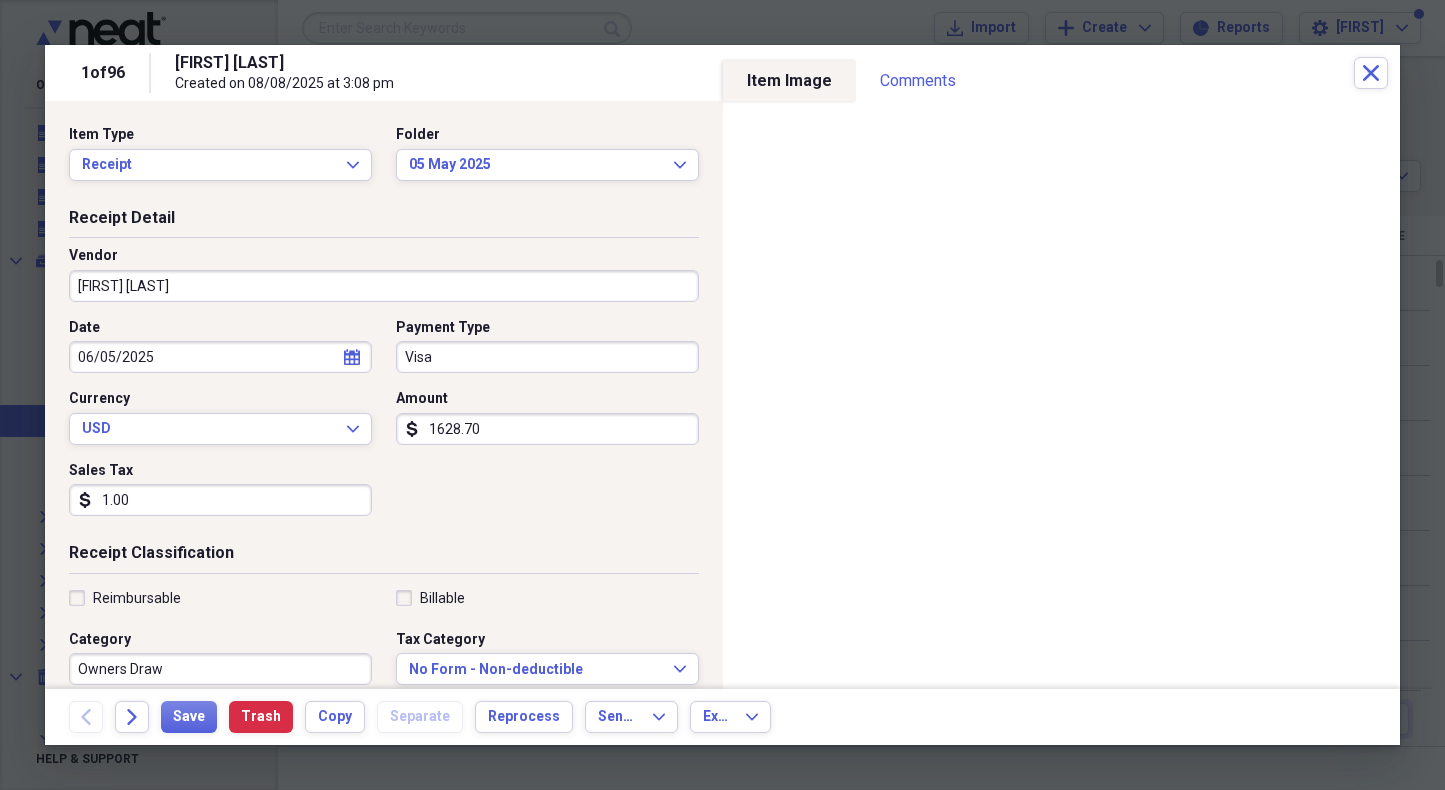 click on "[FIRST] [LAST]" at bounding box center [384, 286] 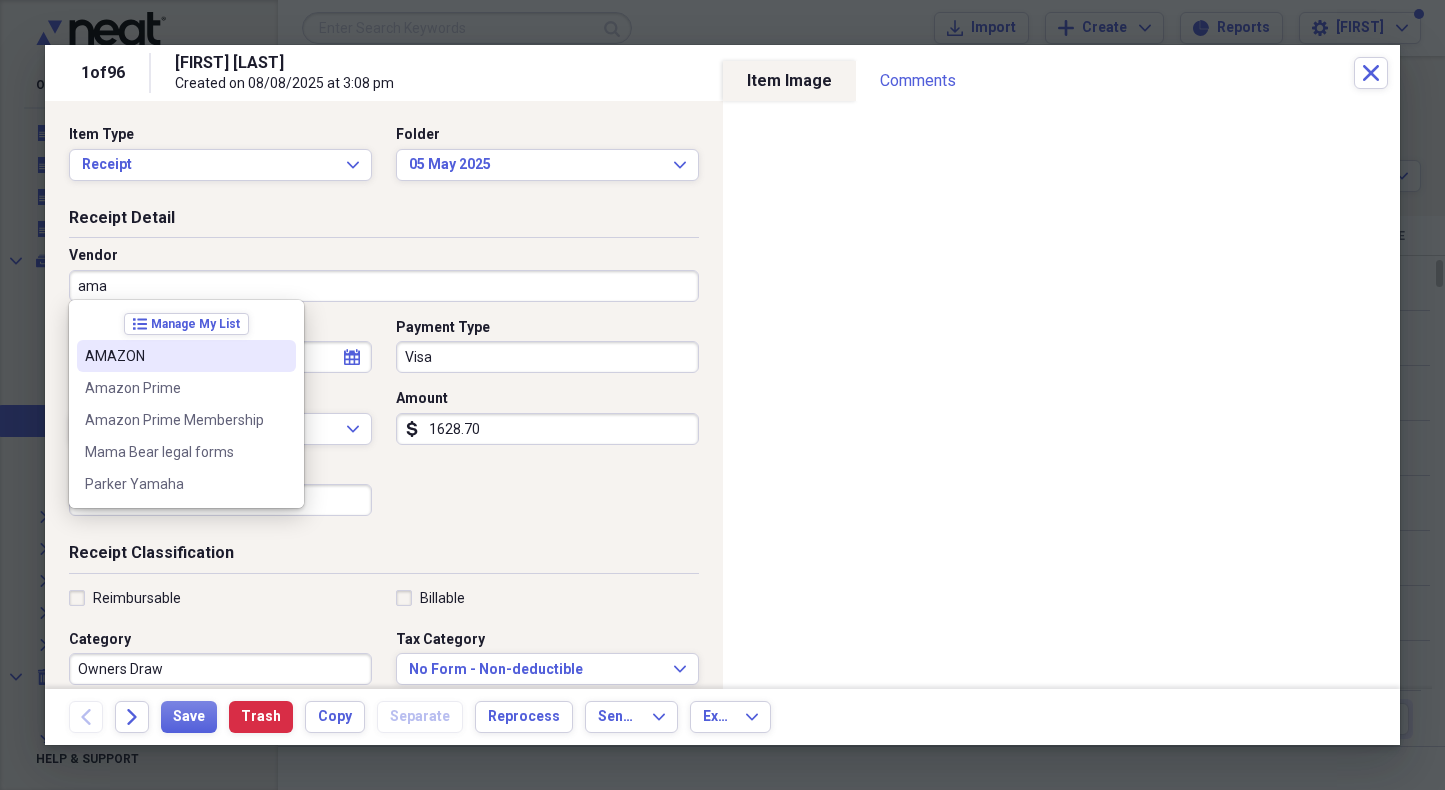 click on "AMAZON" at bounding box center (174, 356) 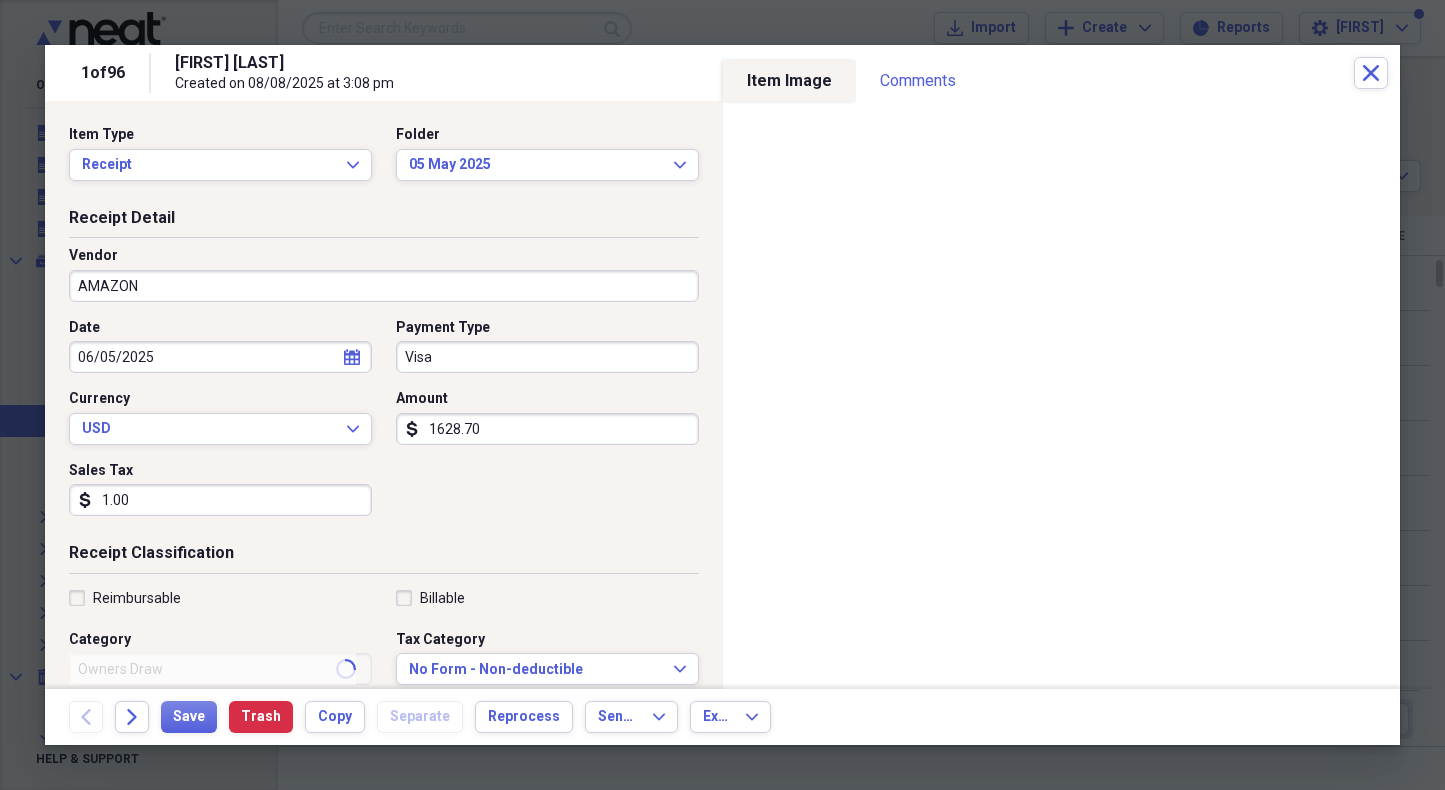 type on "Home Furnishings" 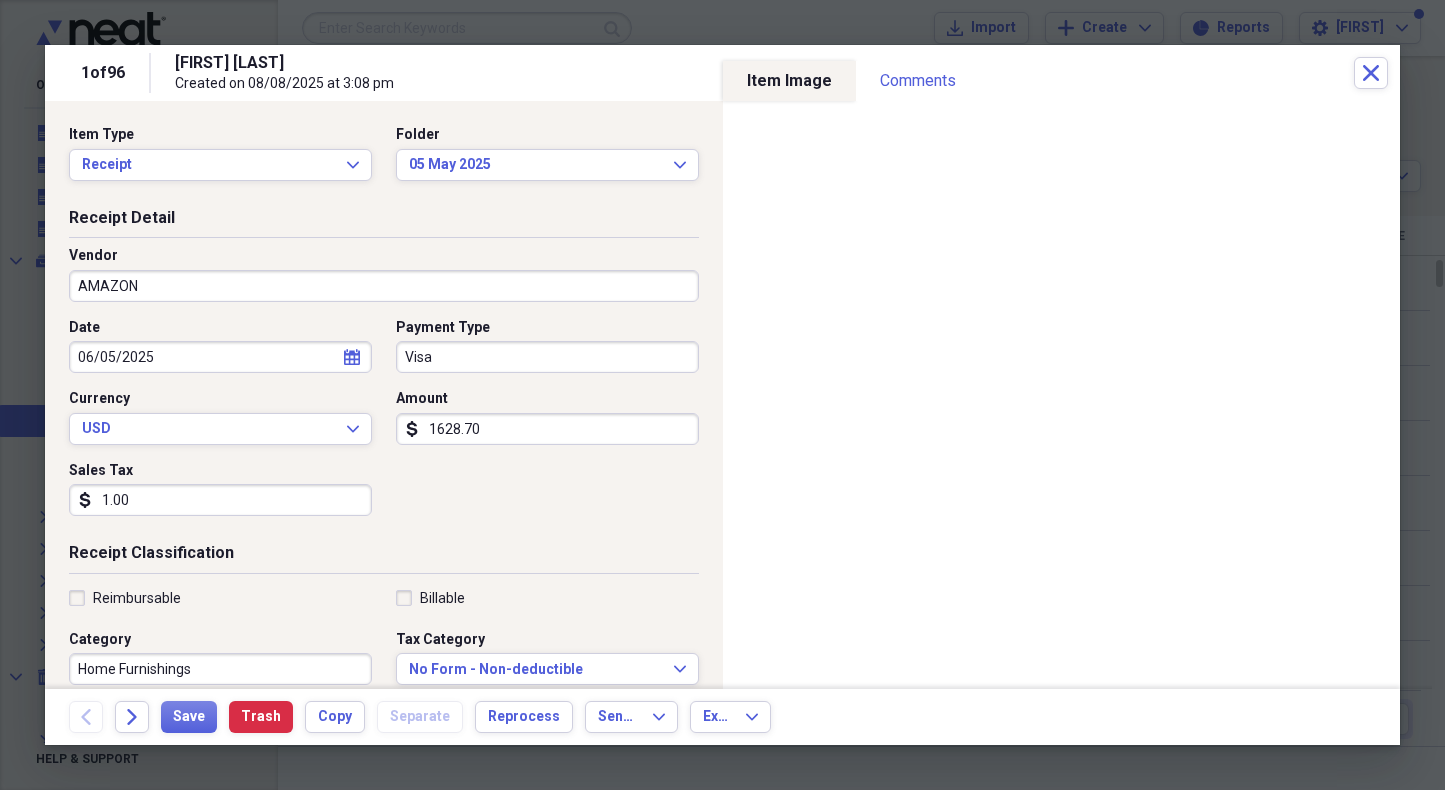 click on "06/05/2025" at bounding box center [220, 357] 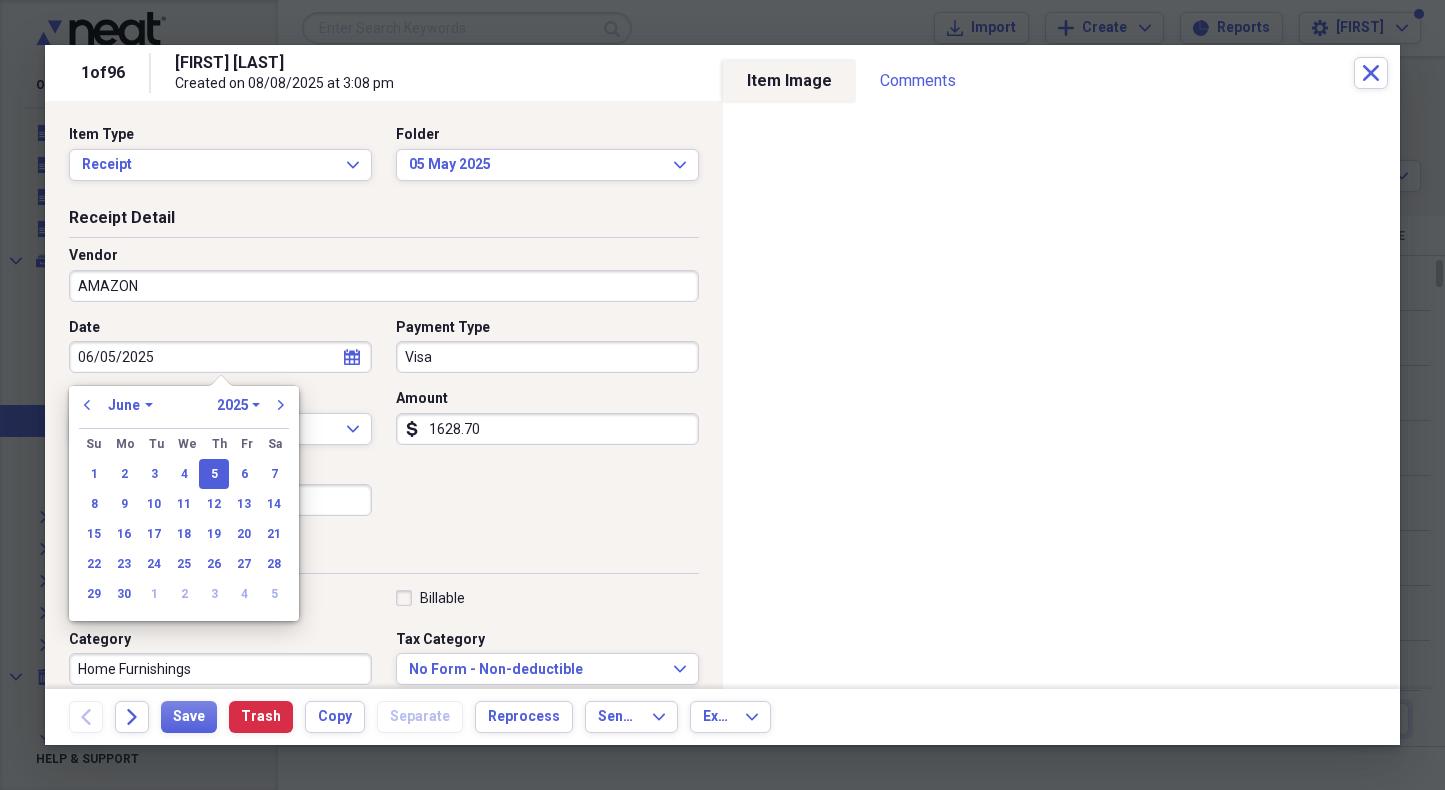 drag, startPoint x: 186, startPoint y: 356, endPoint x: 59, endPoint y: 359, distance: 127.03543 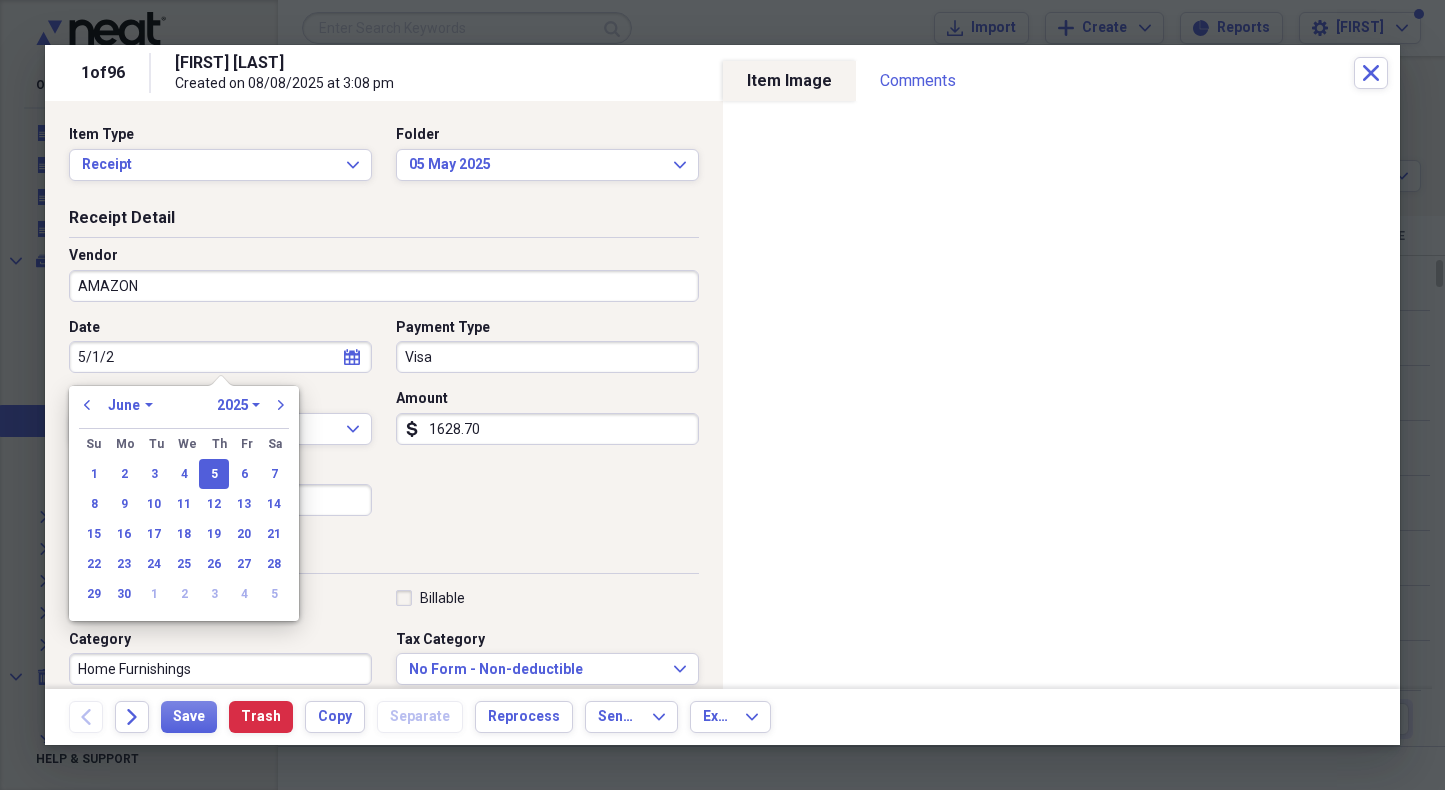 type on "5/1/25" 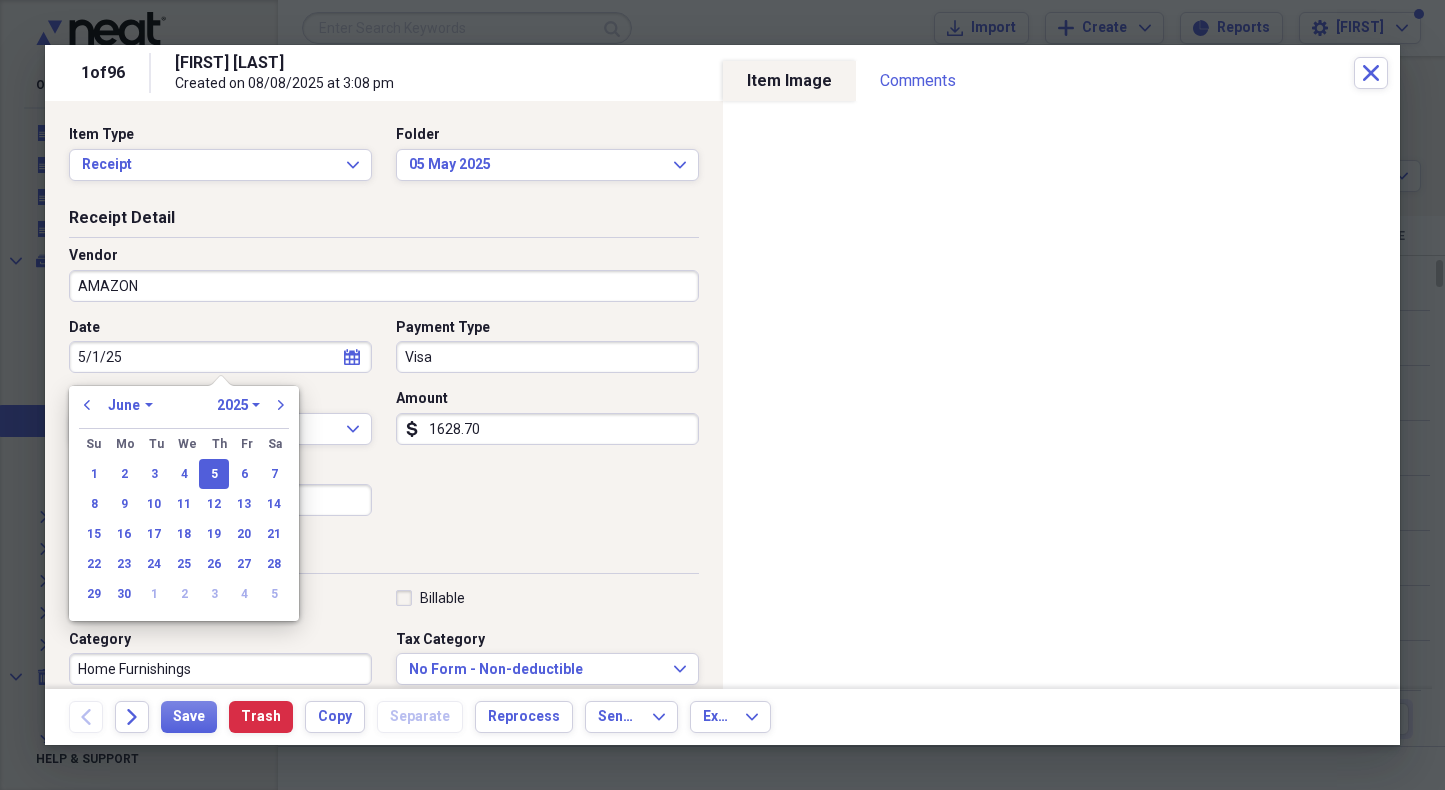 select on "4" 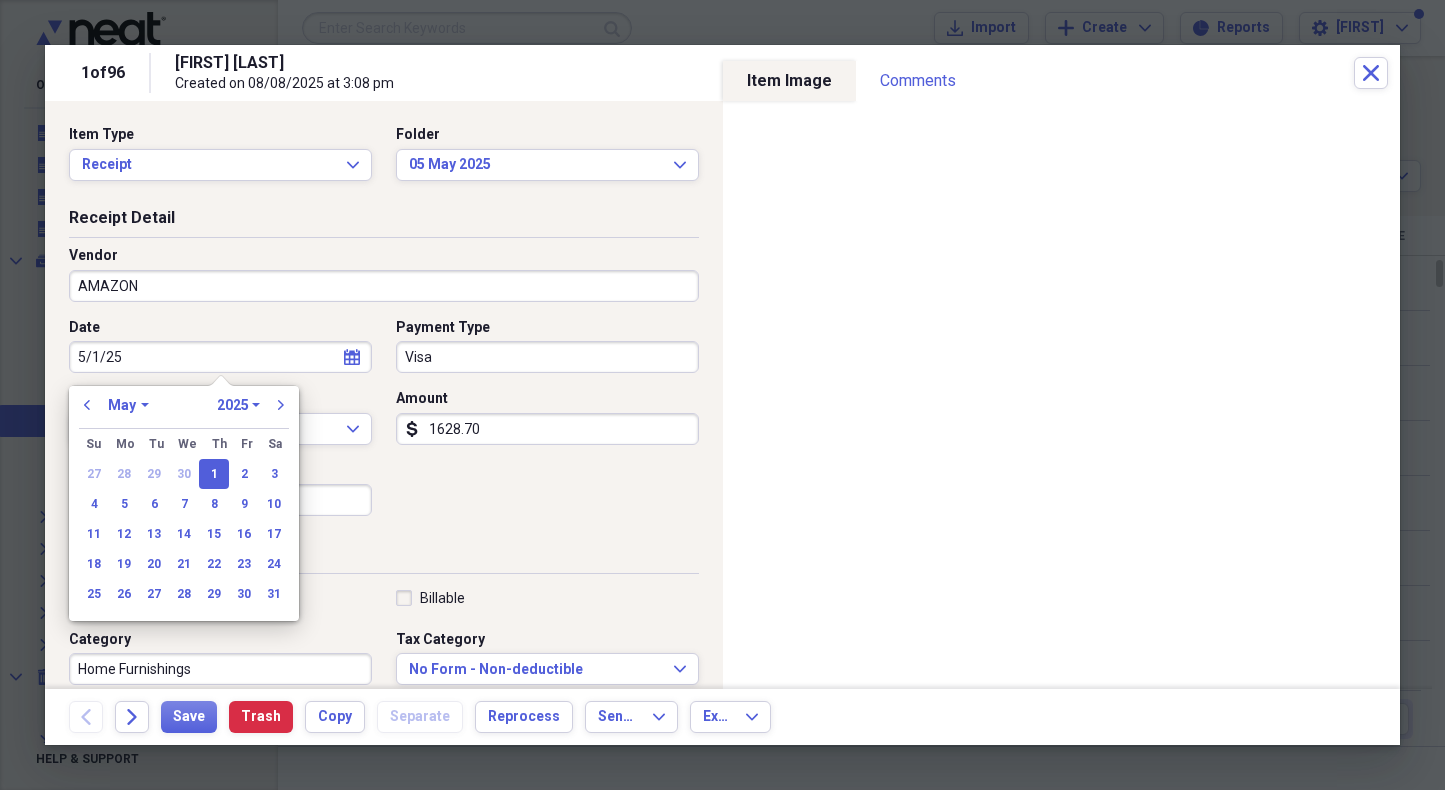 type on "05/01/2025" 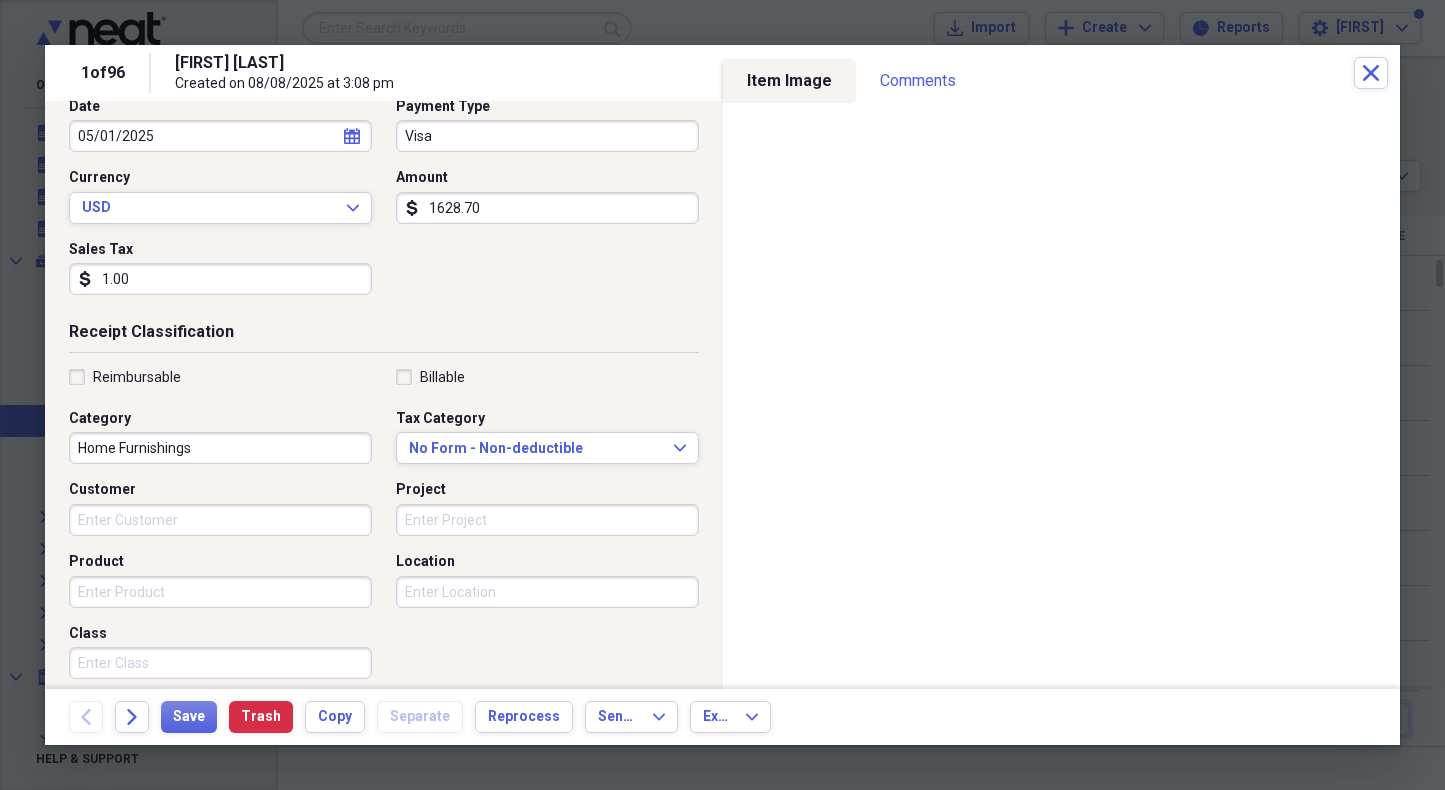 scroll, scrollTop: 225, scrollLeft: 0, axis: vertical 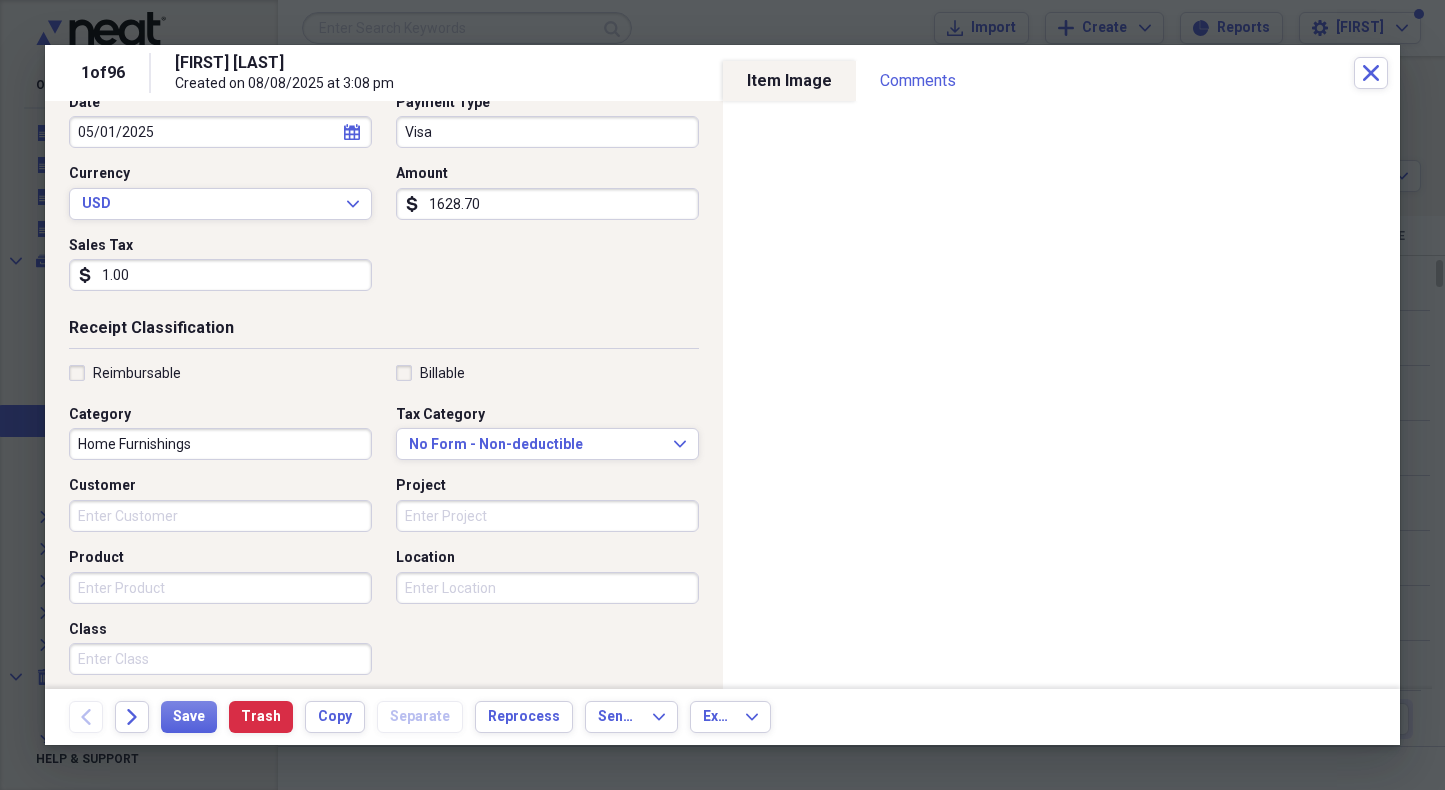 click on "Location" at bounding box center (547, 588) 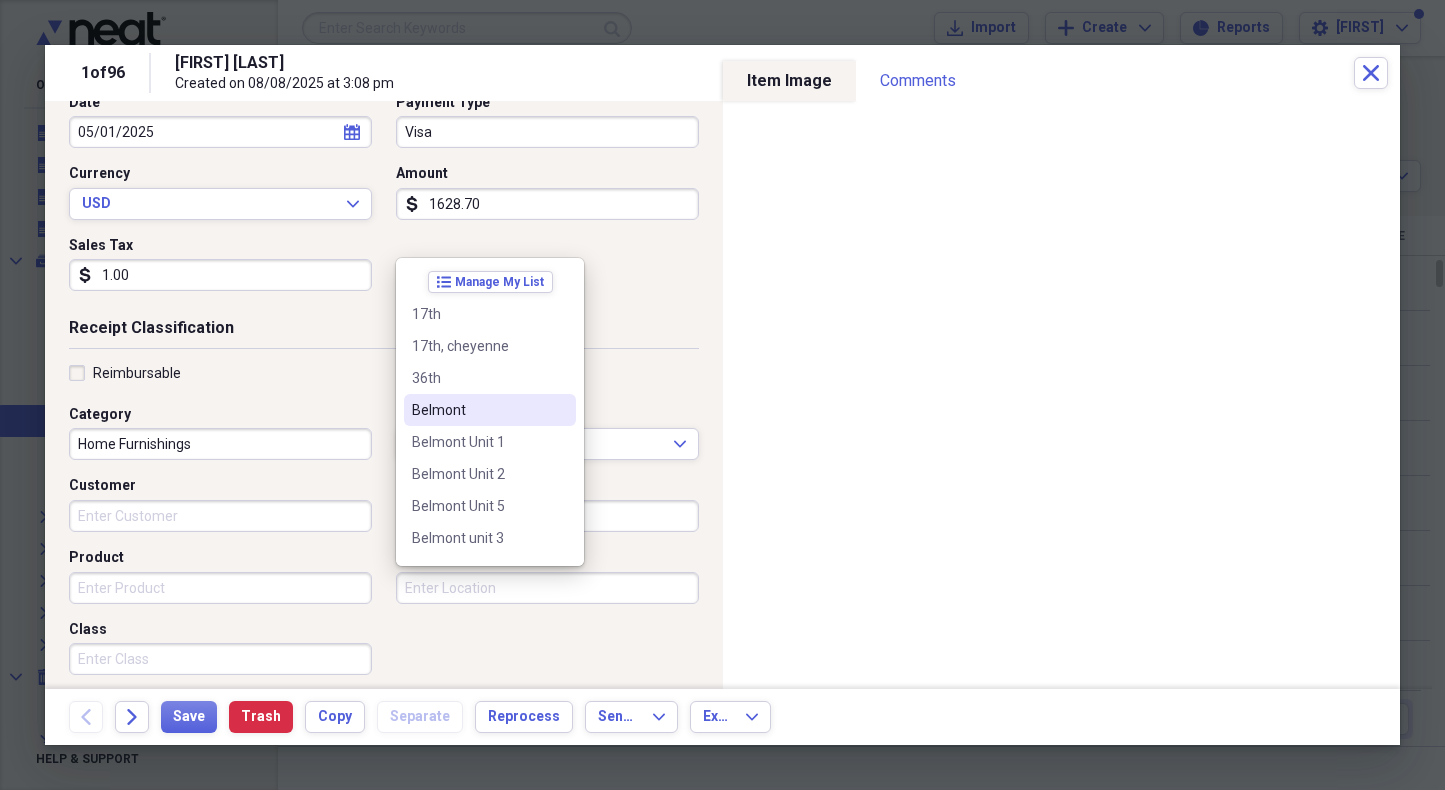 click on "Belmont" at bounding box center (478, 410) 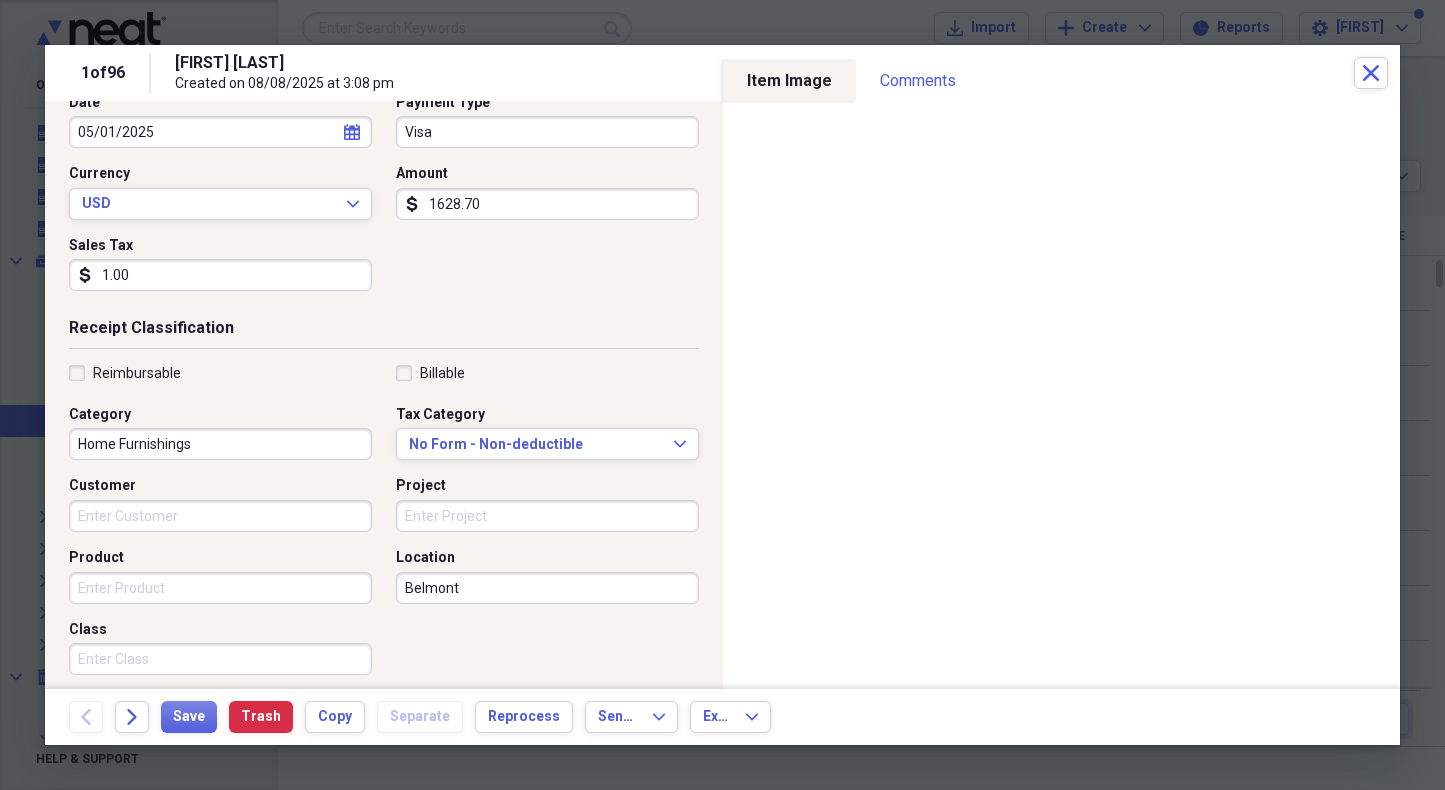 type on "Belmont" 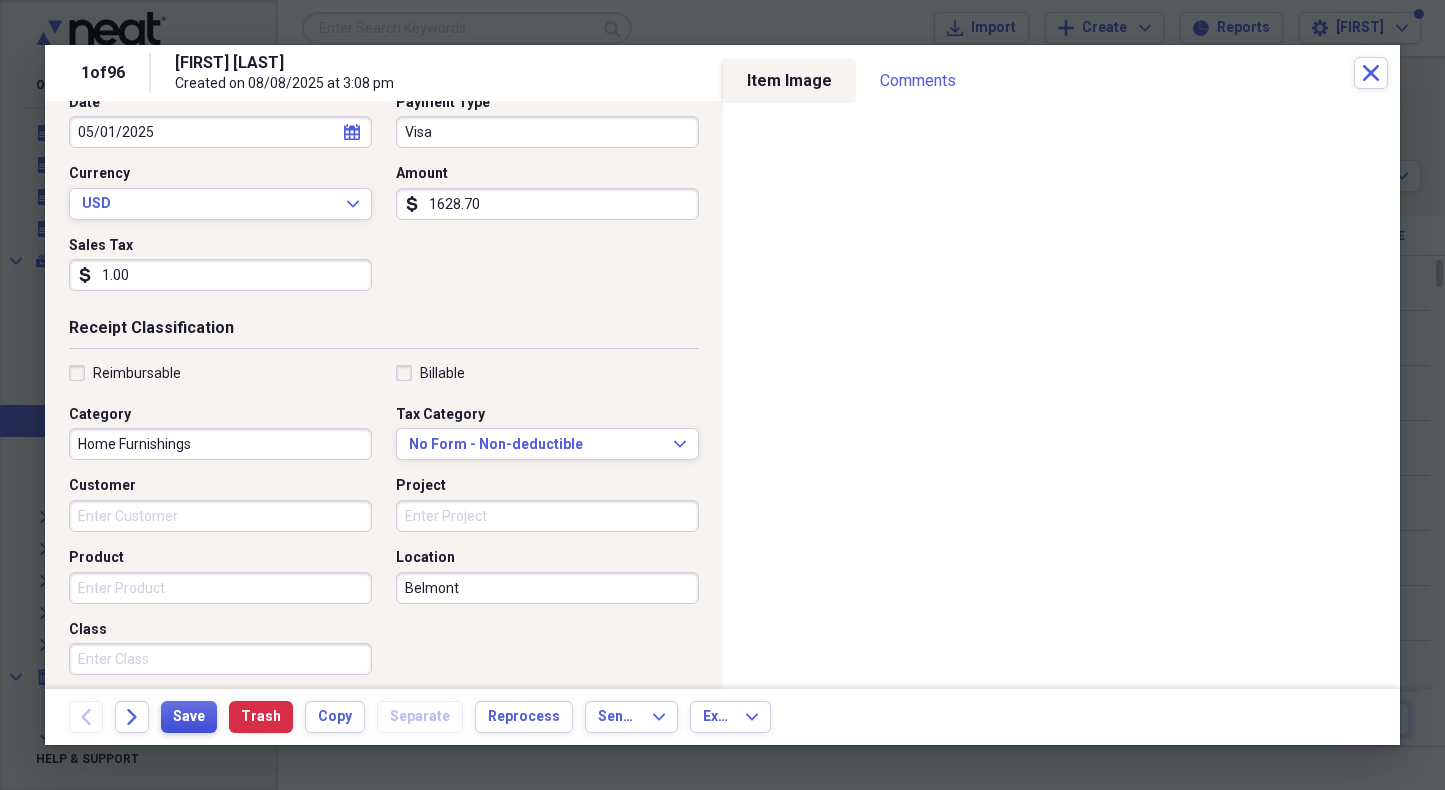 click on "Save" at bounding box center (189, 717) 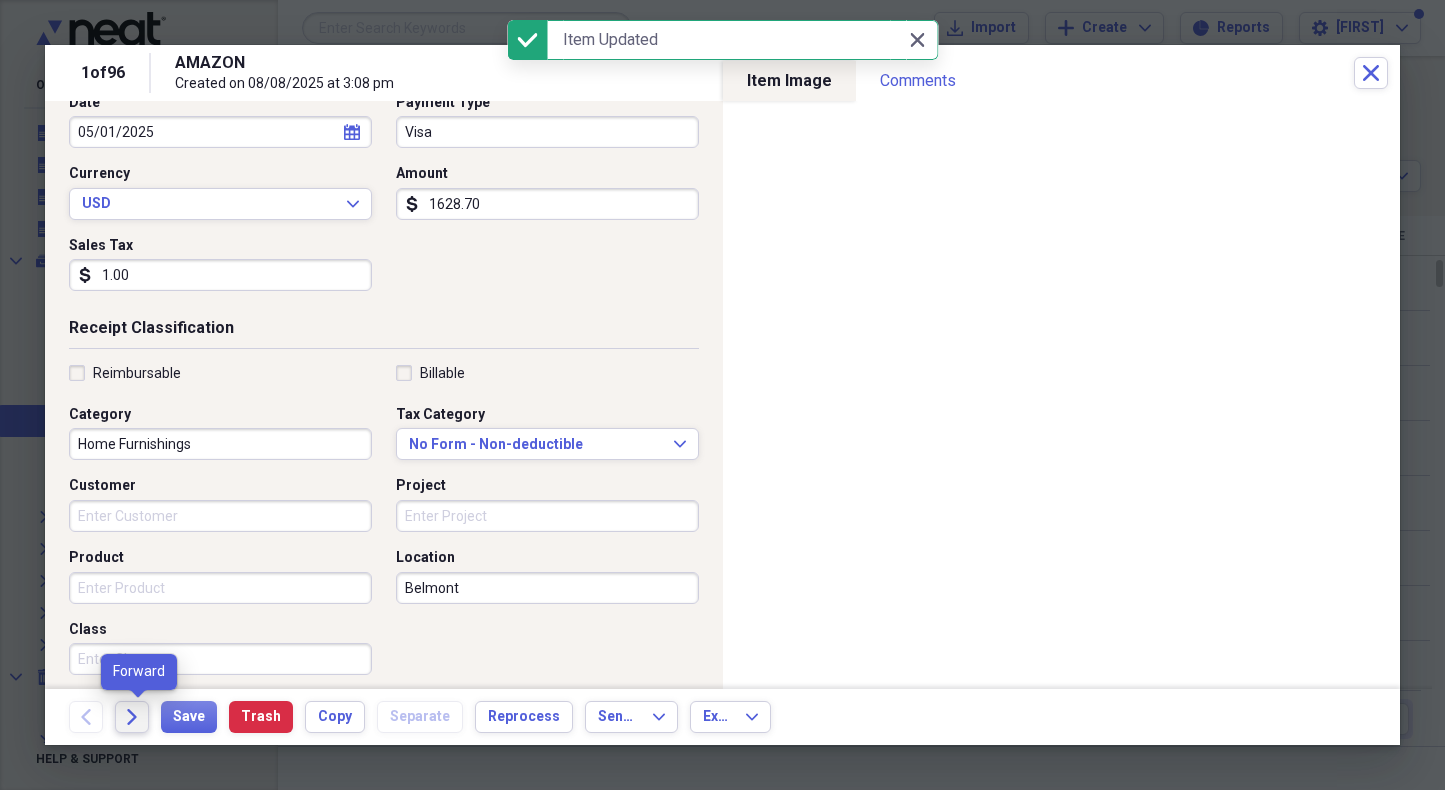 click on "Forward" 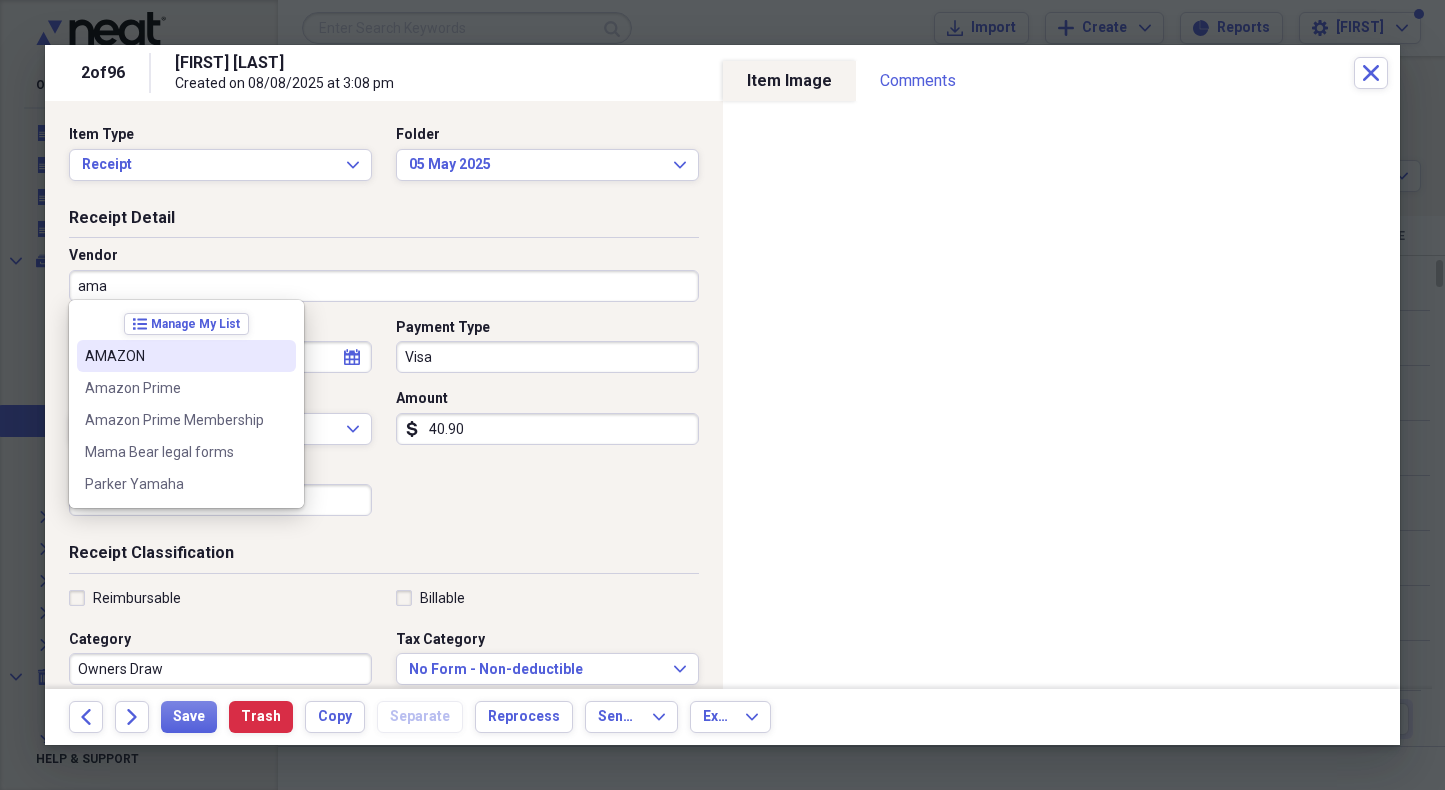 click on "AMAZON" at bounding box center (174, 356) 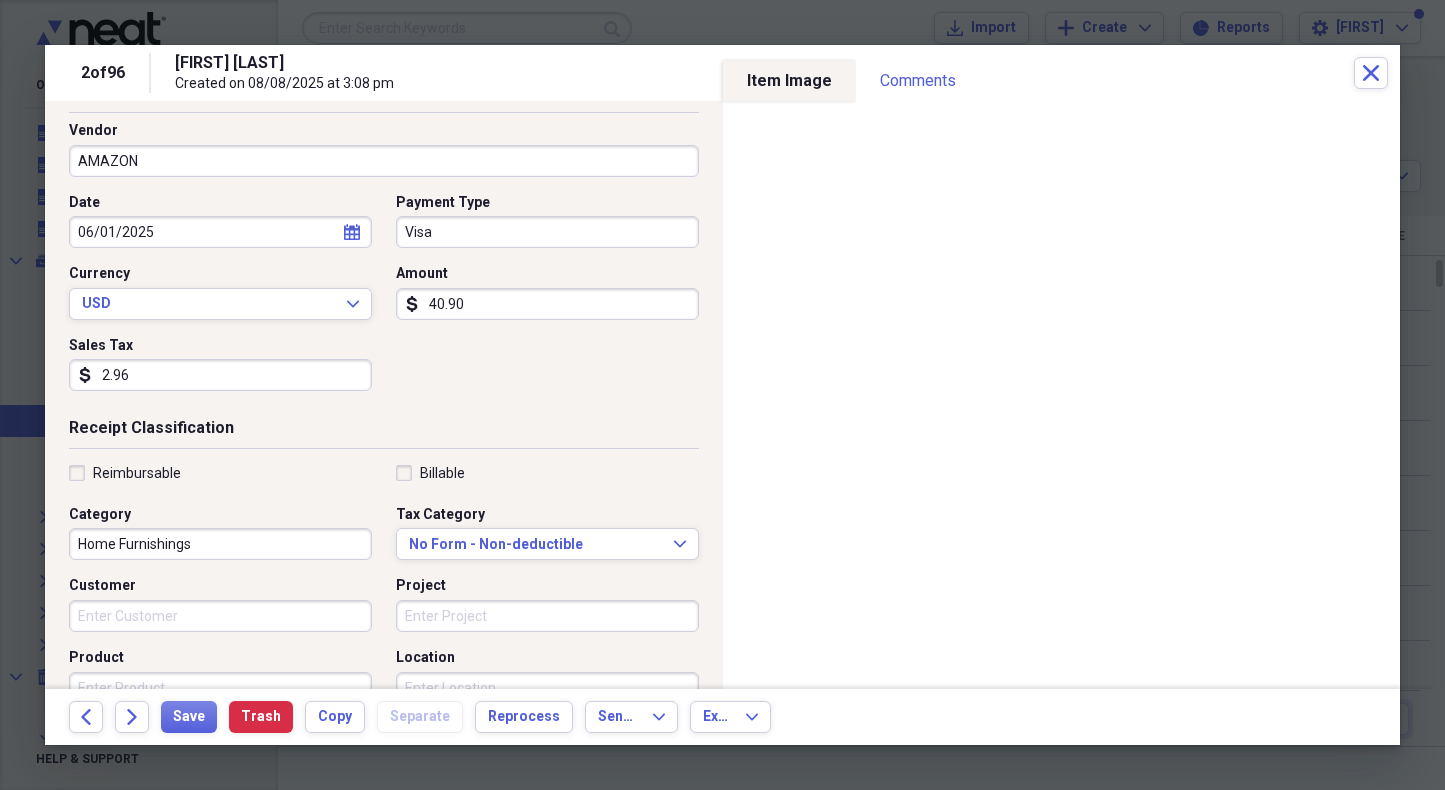 scroll, scrollTop: 136, scrollLeft: 0, axis: vertical 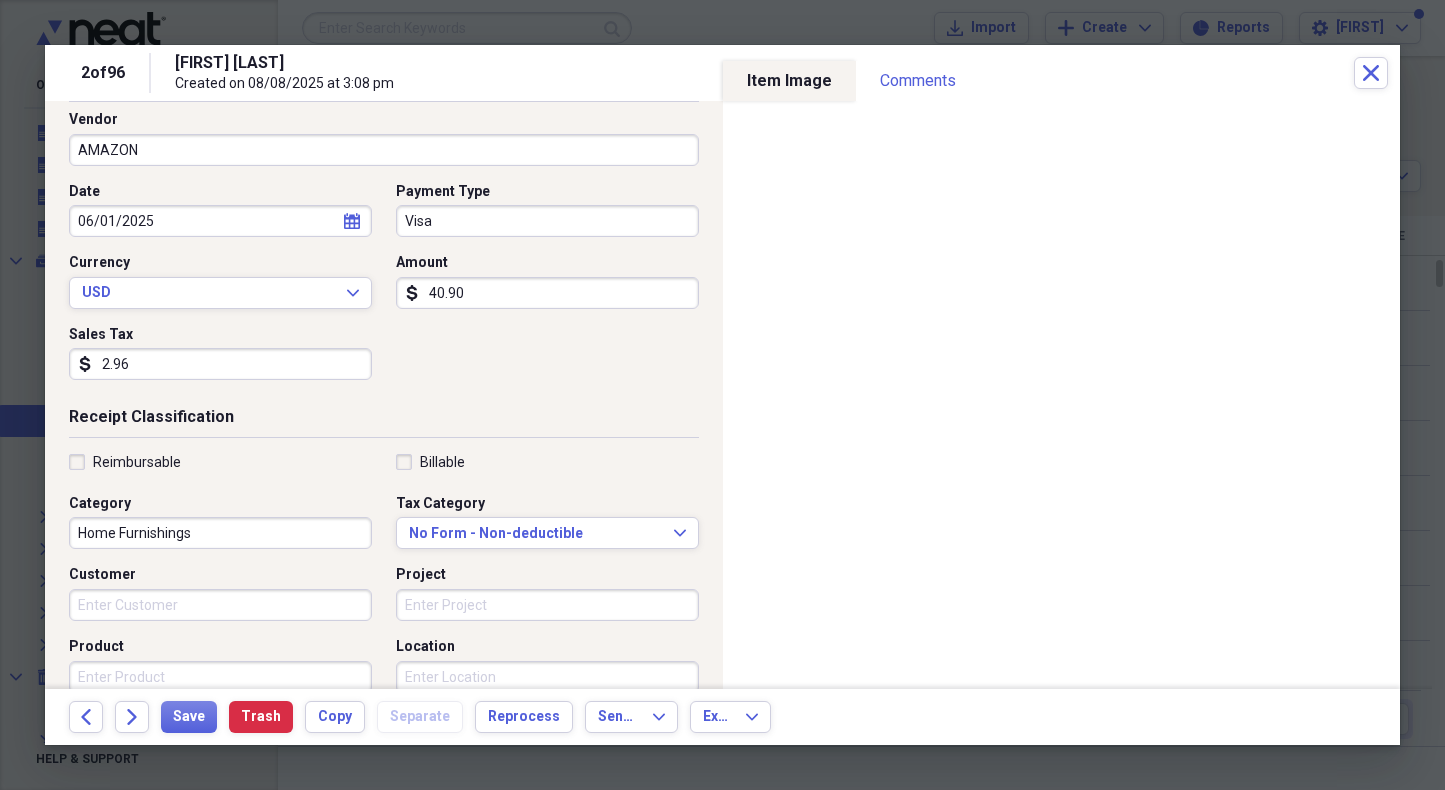 click on "Home Furnishings" at bounding box center [220, 533] 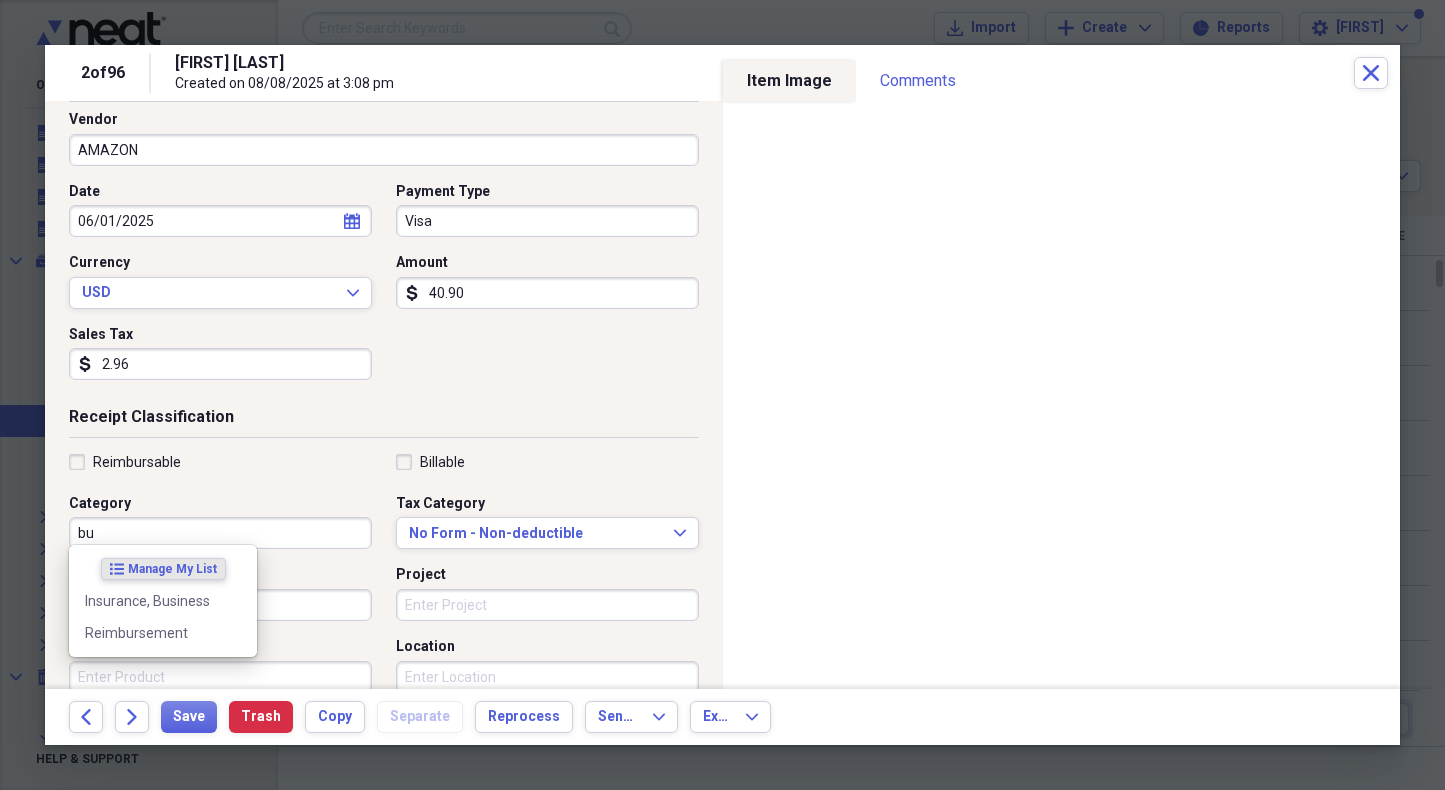 type on "b" 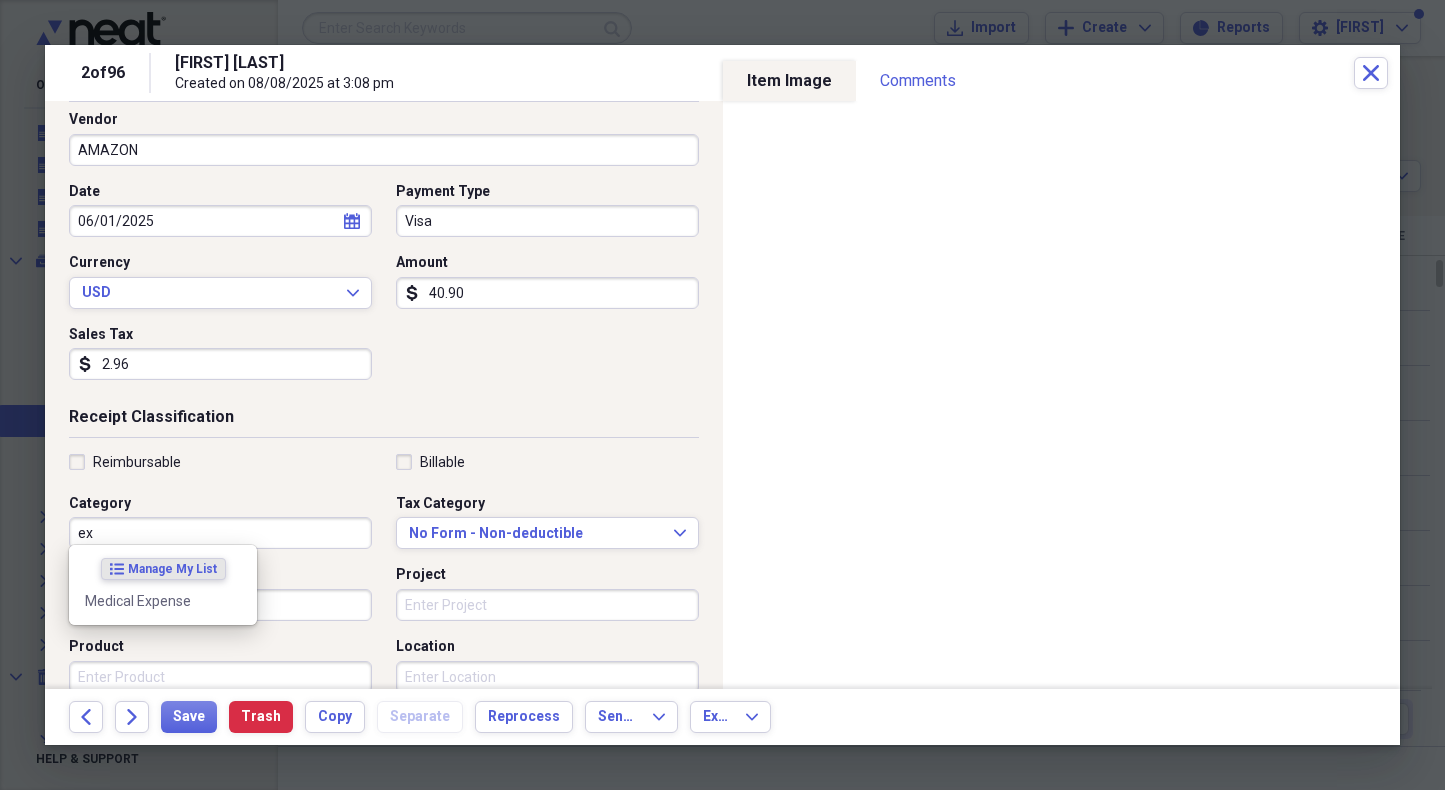 type on "e" 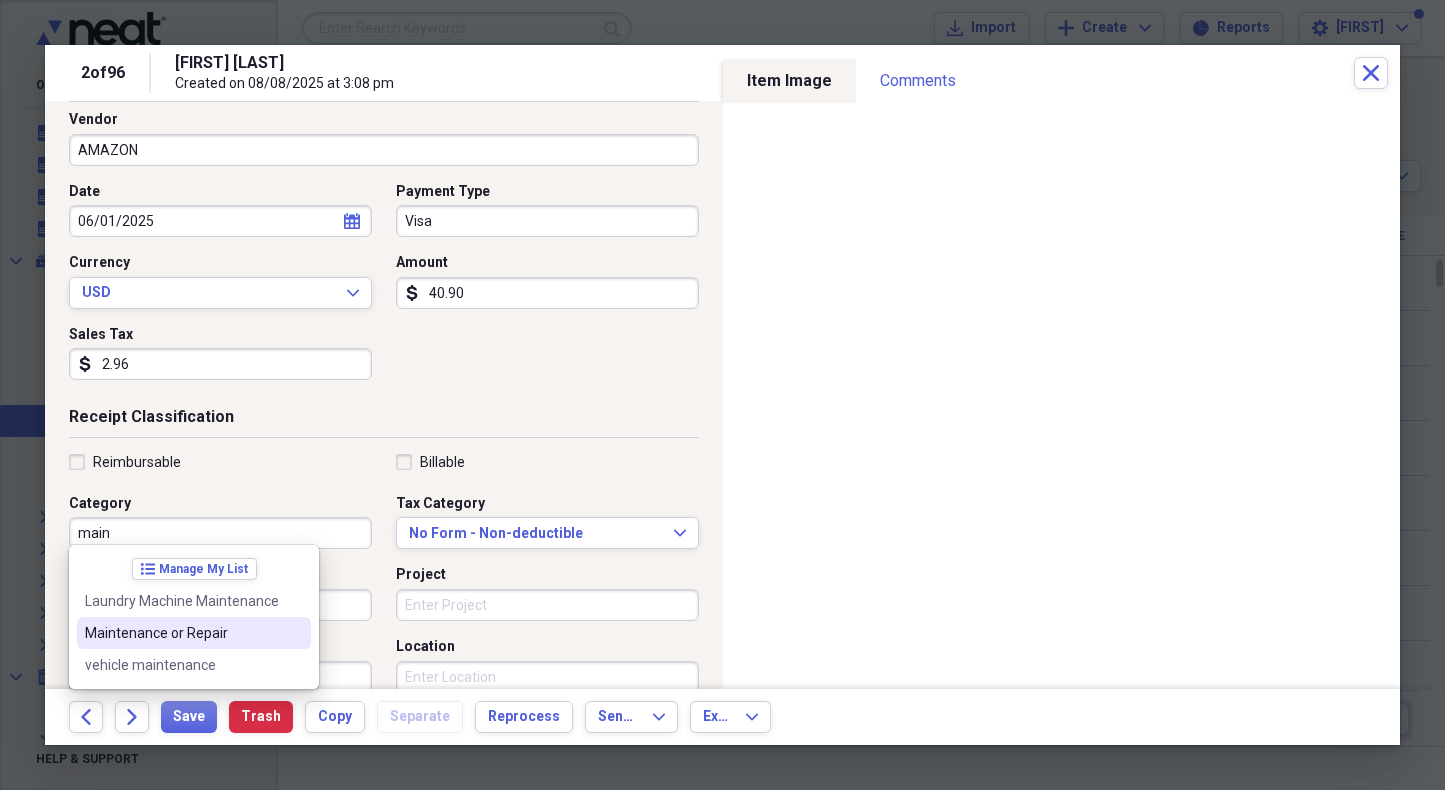click on "Maintenance or Repair" at bounding box center [182, 633] 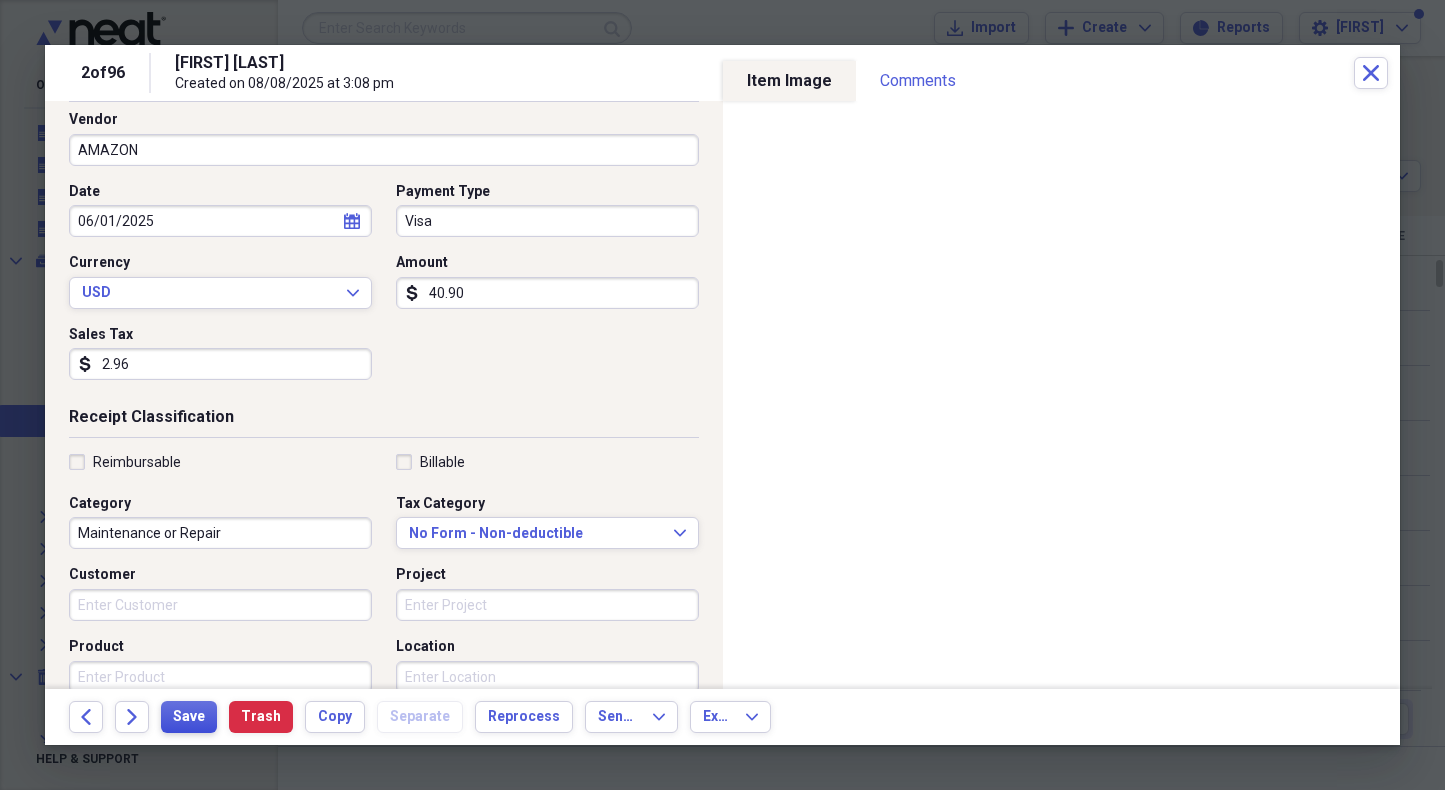 click on "Save" at bounding box center (189, 717) 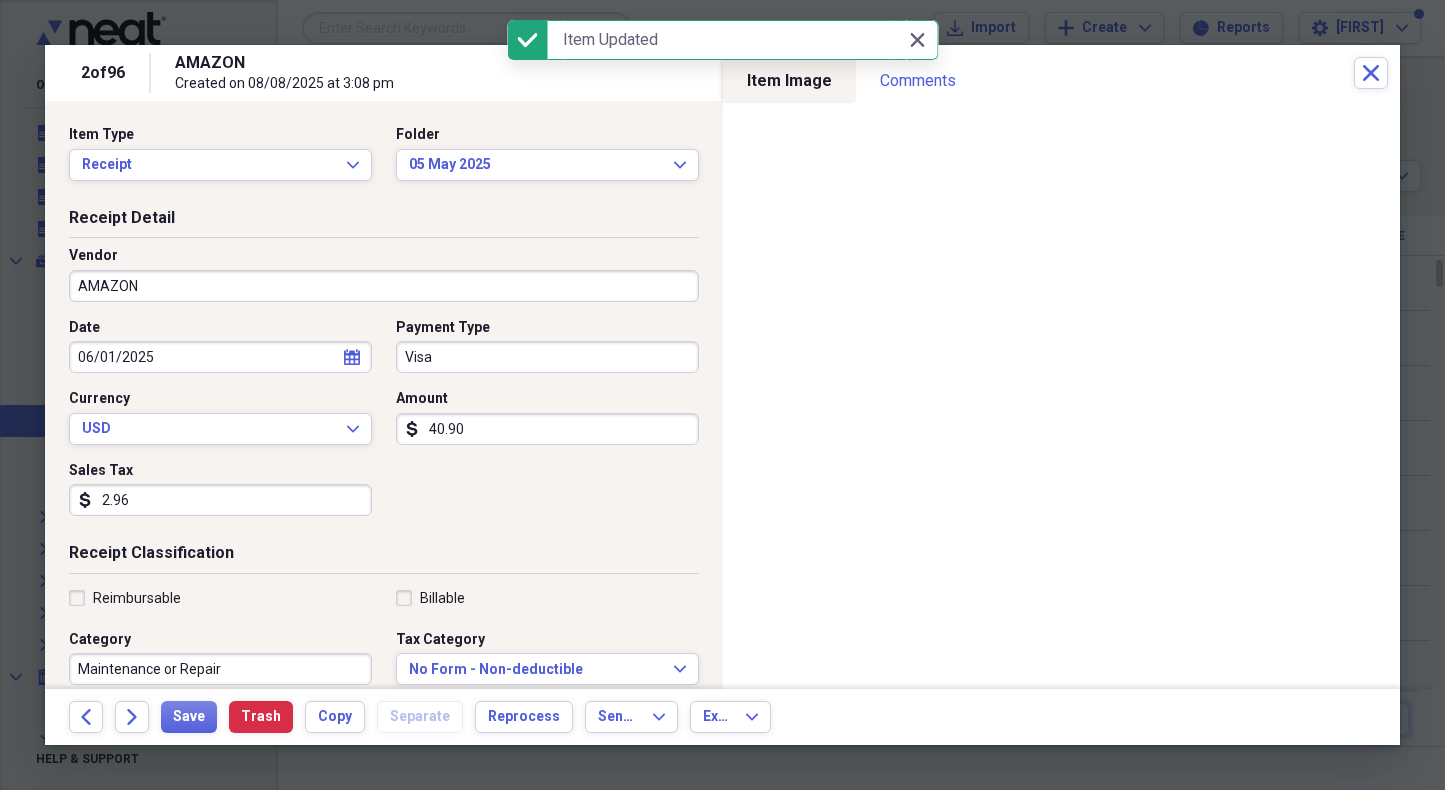 scroll, scrollTop: 0, scrollLeft: 0, axis: both 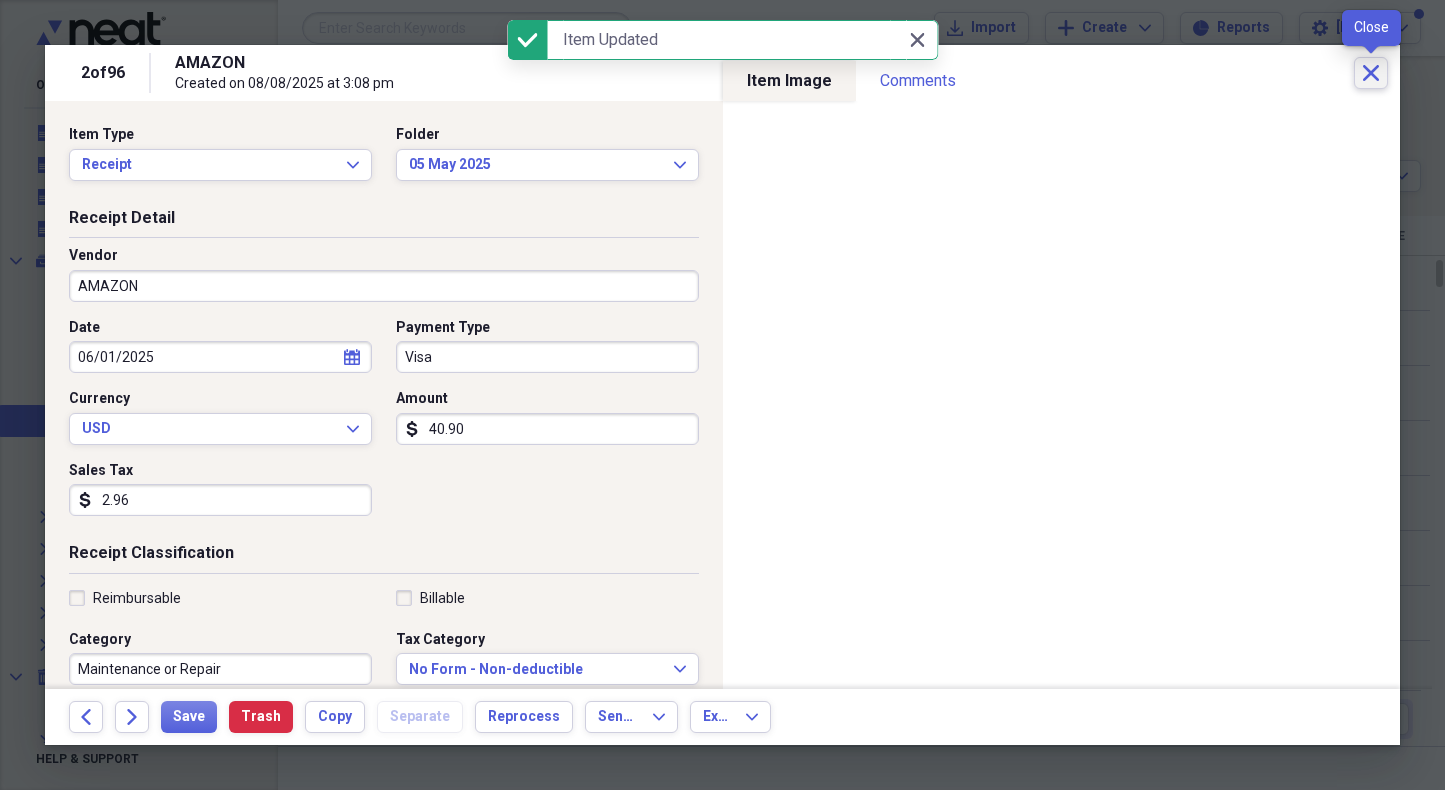 click on "Close" 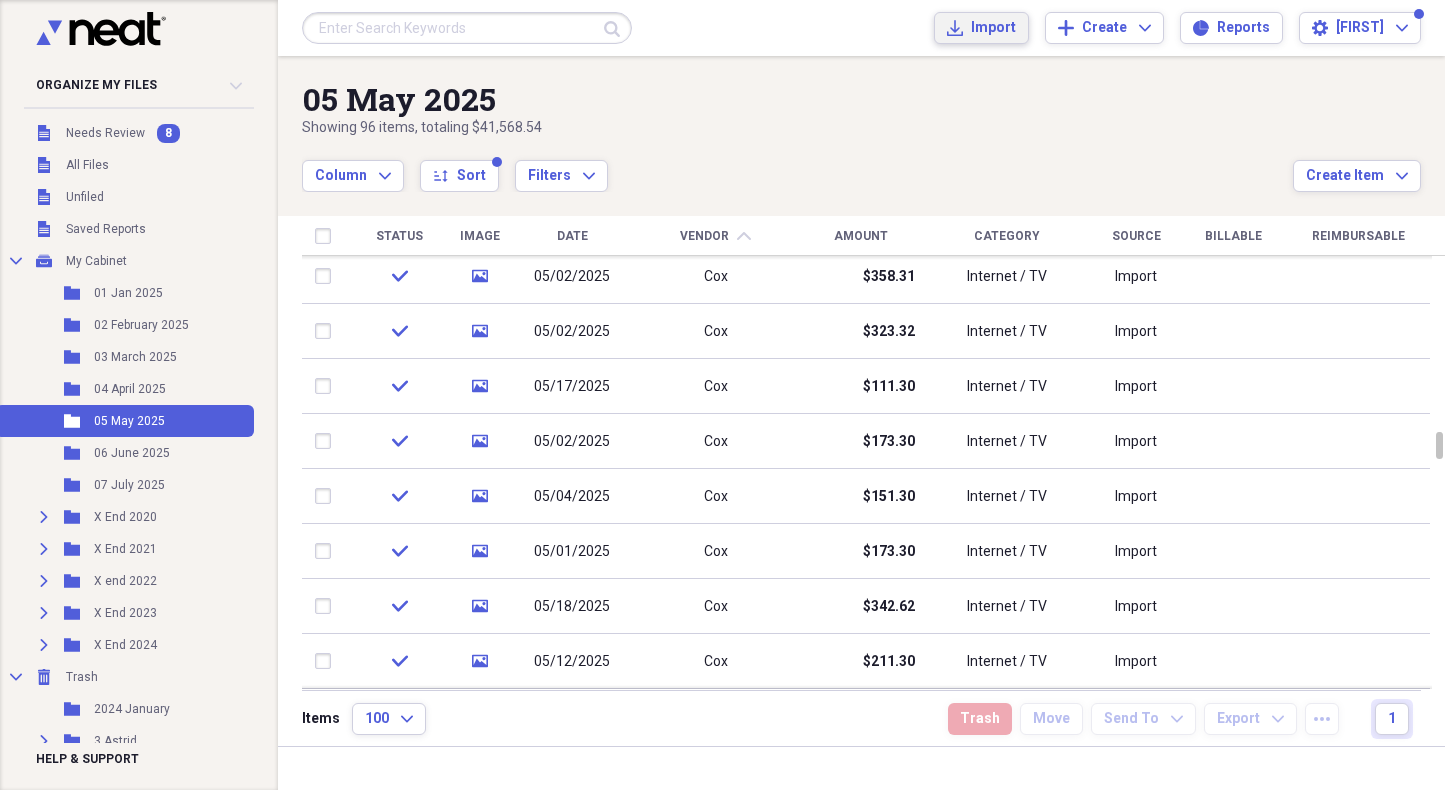 click on "Import" at bounding box center [993, 28] 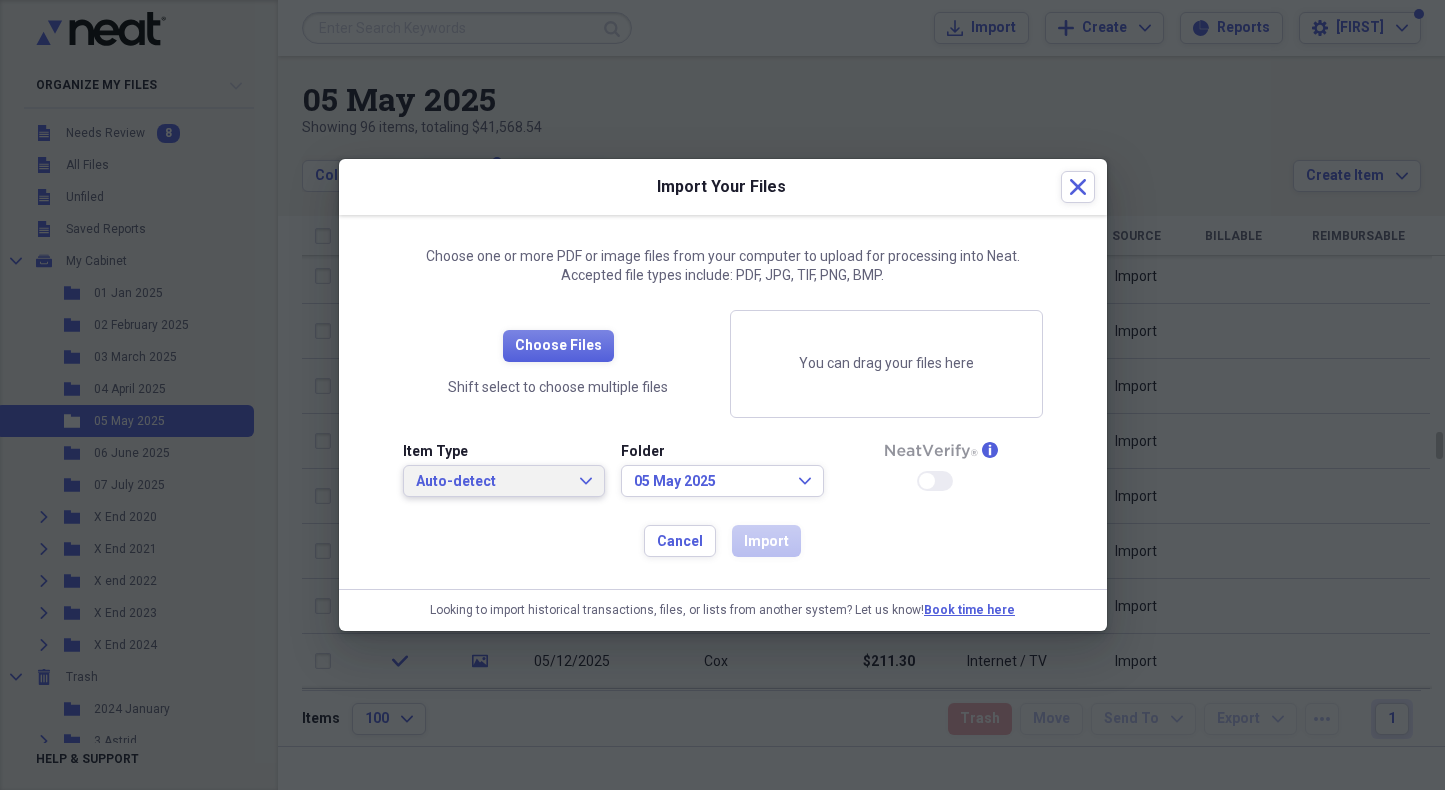 click on "Auto-detect Expand" at bounding box center [504, 481] 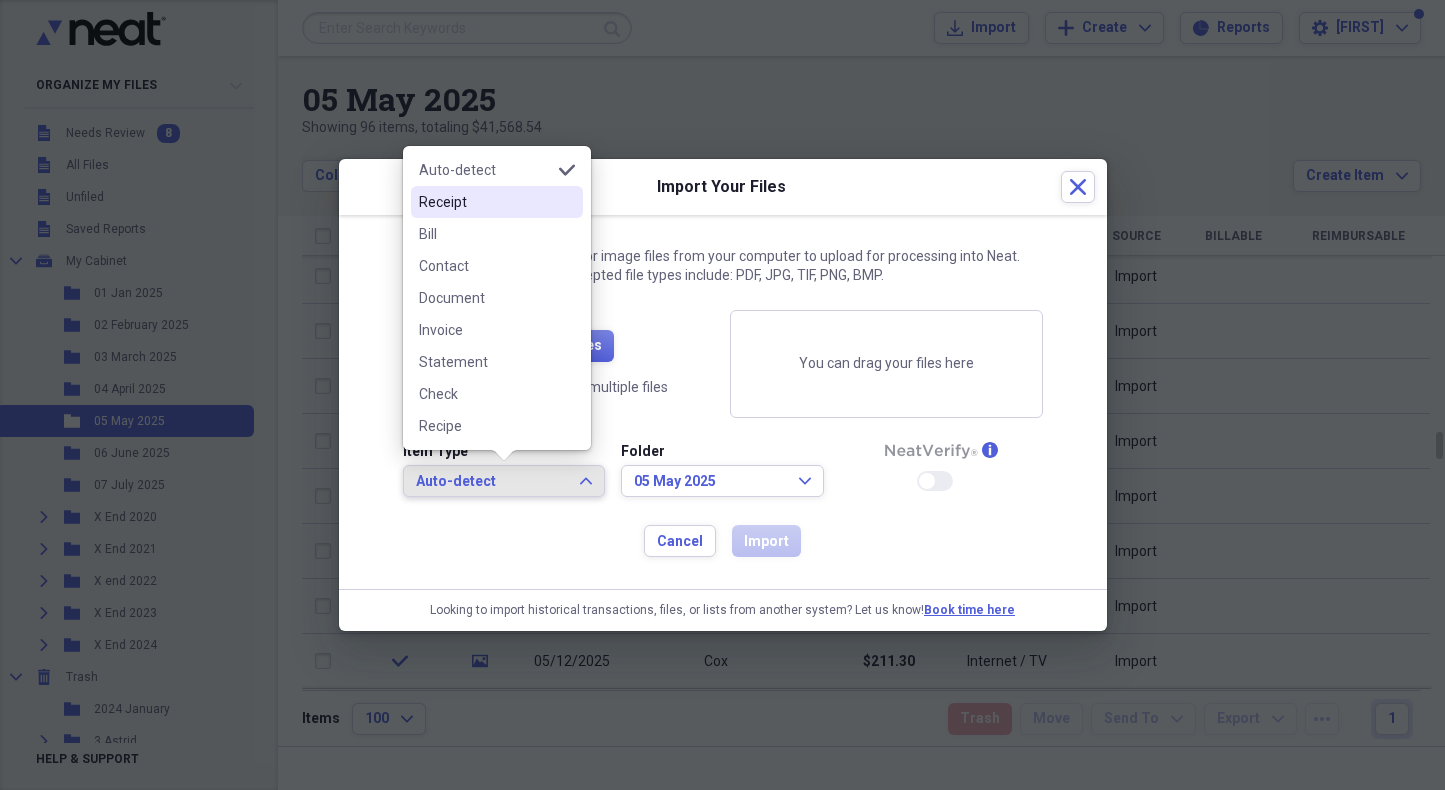 click on "Receipt" at bounding box center (485, 202) 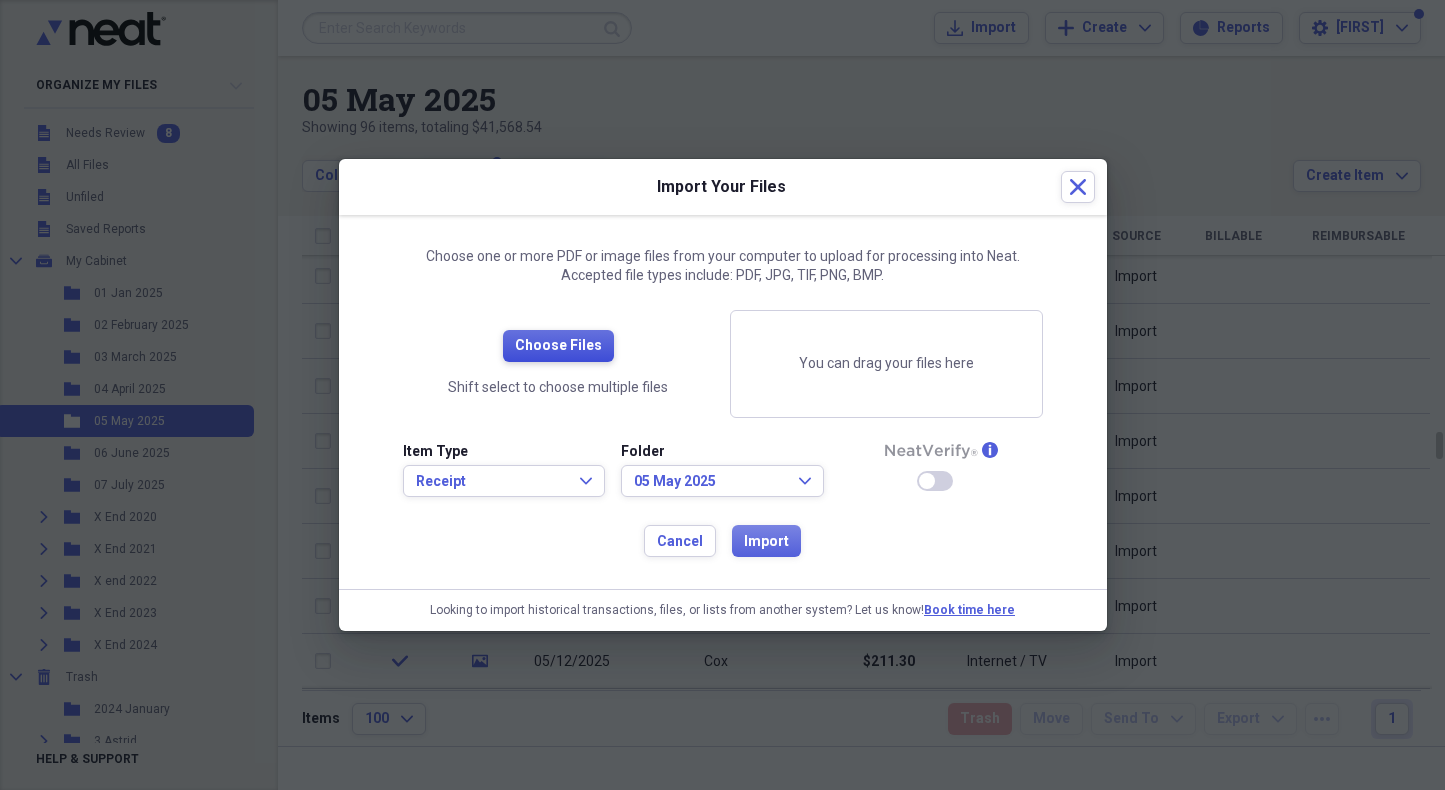 click on "Choose Files" at bounding box center (558, 346) 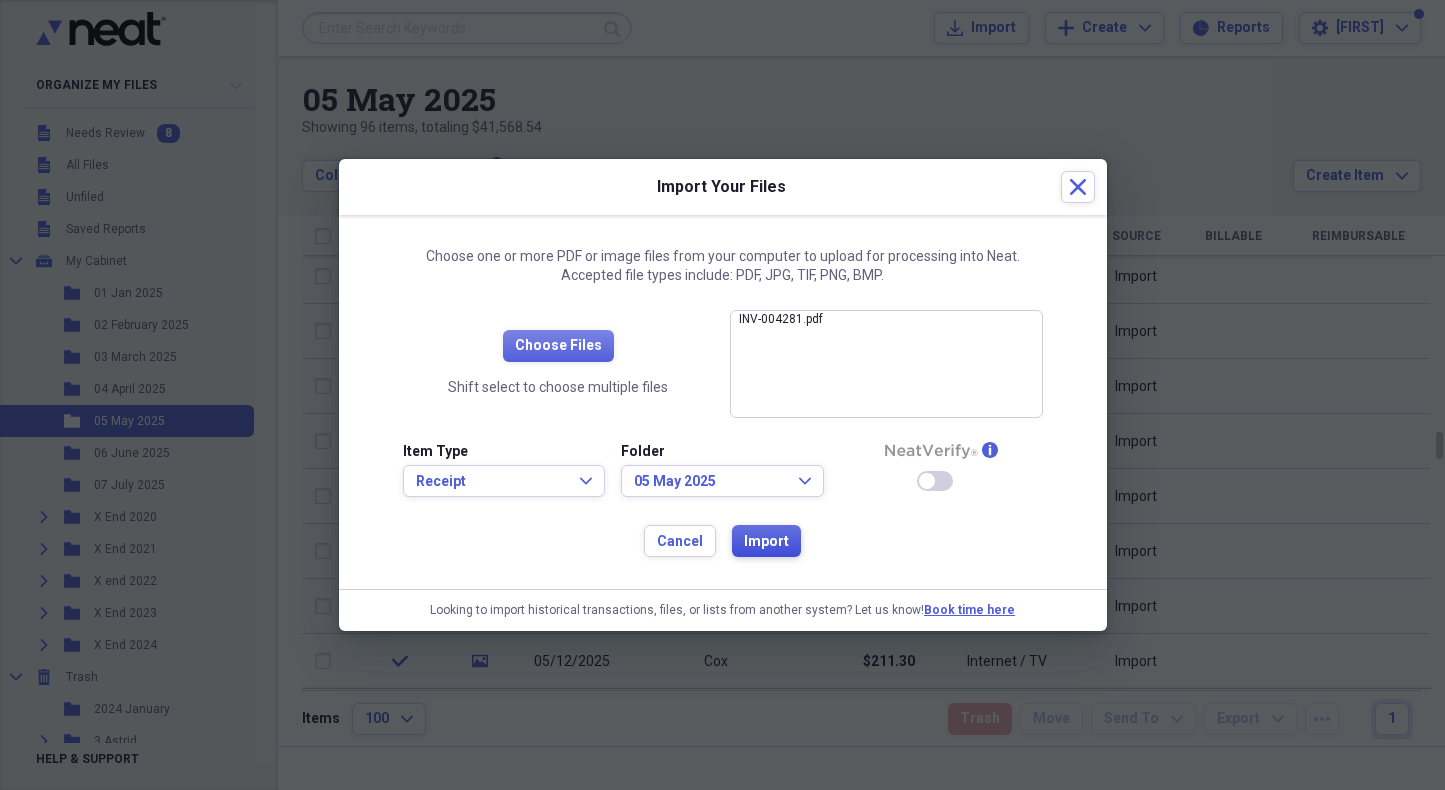 click on "Import" at bounding box center (766, 542) 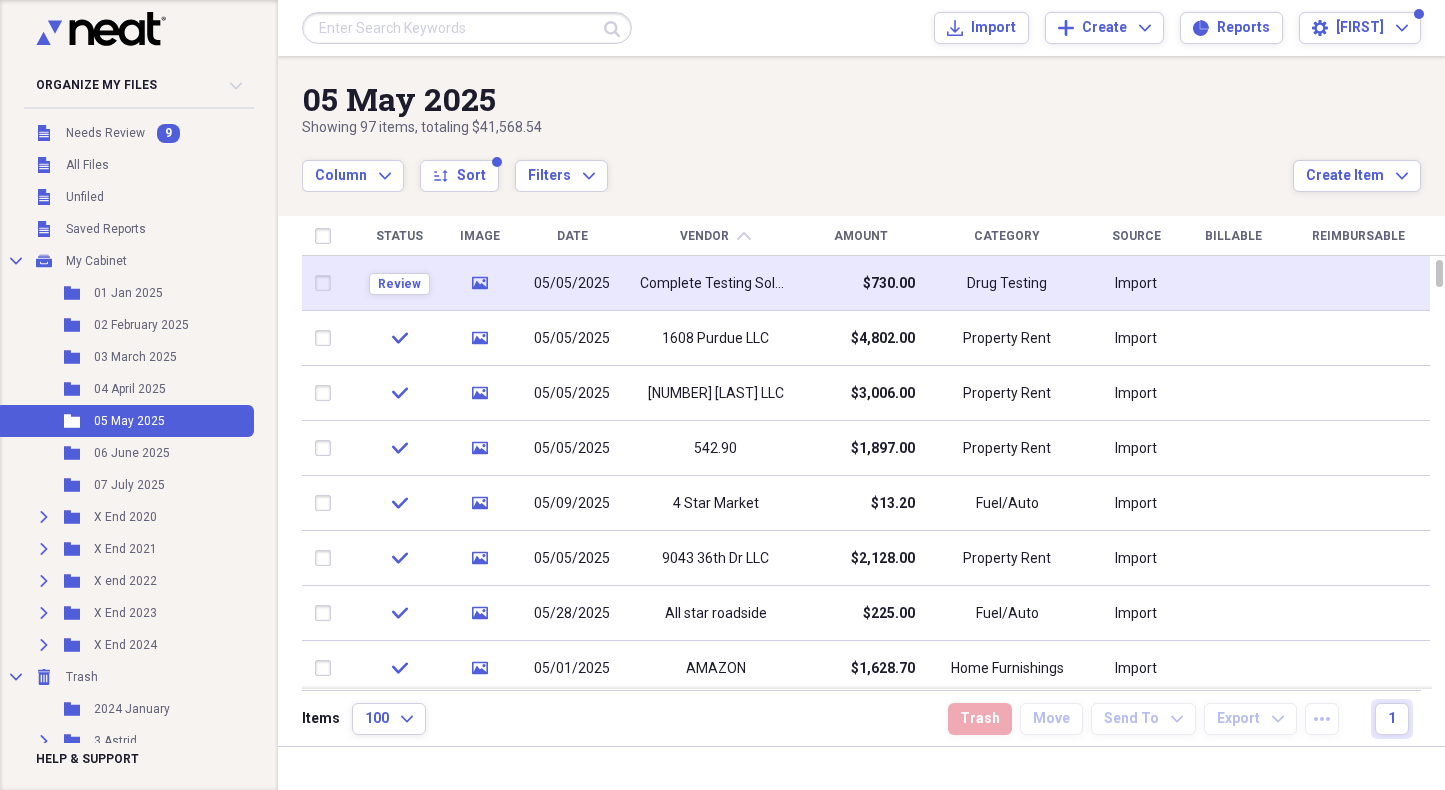 click on "Complete Testing Solutions" at bounding box center [715, 283] 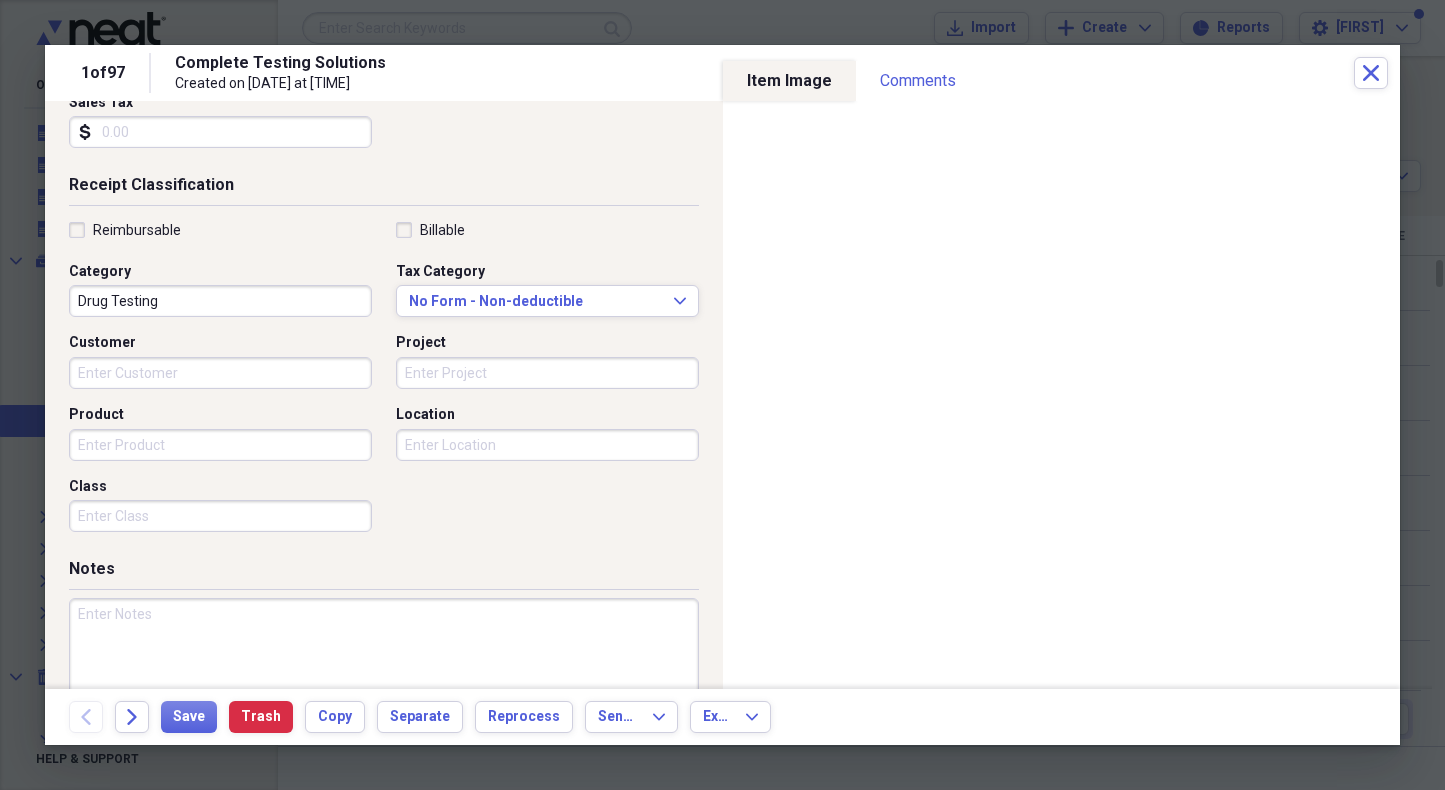 scroll, scrollTop: 370, scrollLeft: 0, axis: vertical 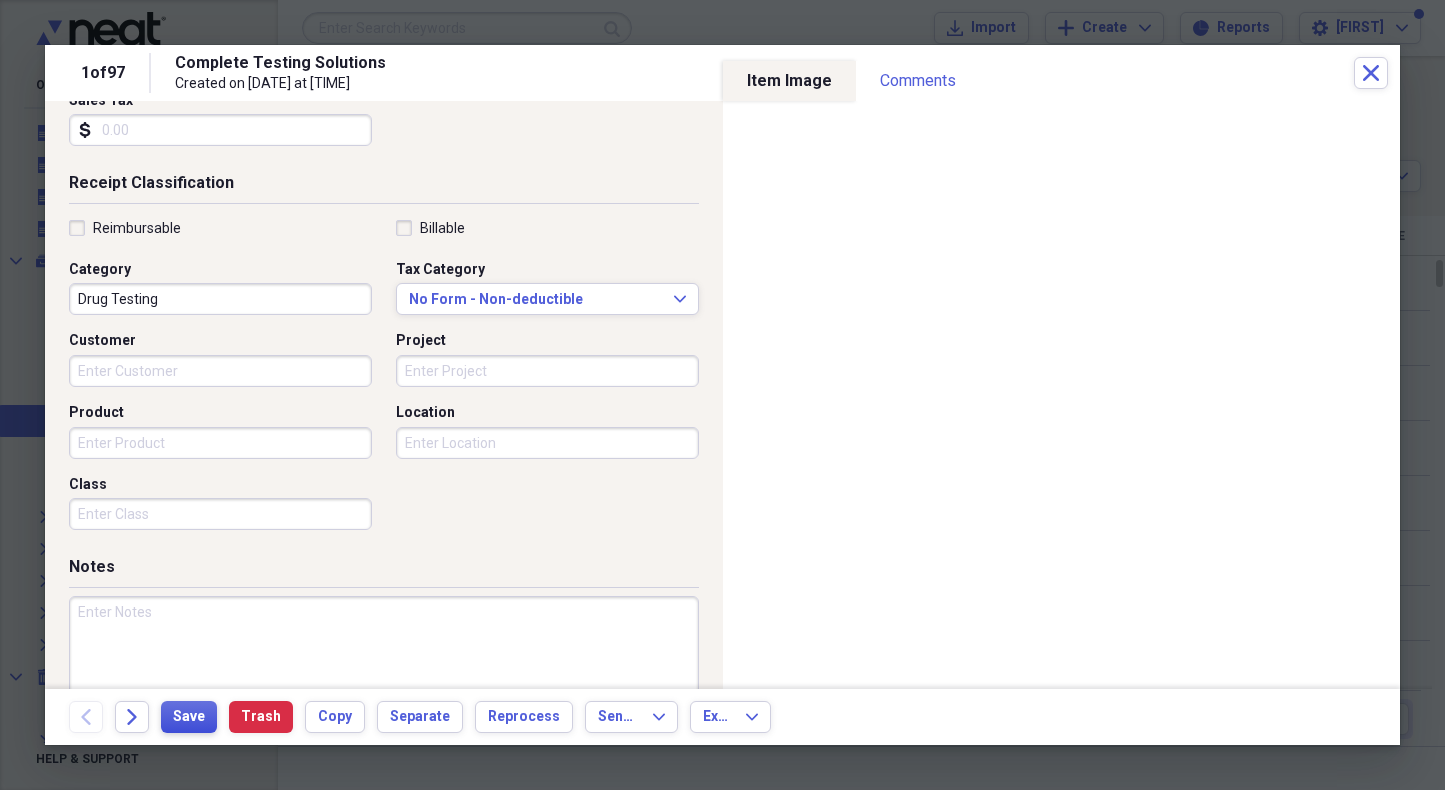 click on "Save" at bounding box center (189, 717) 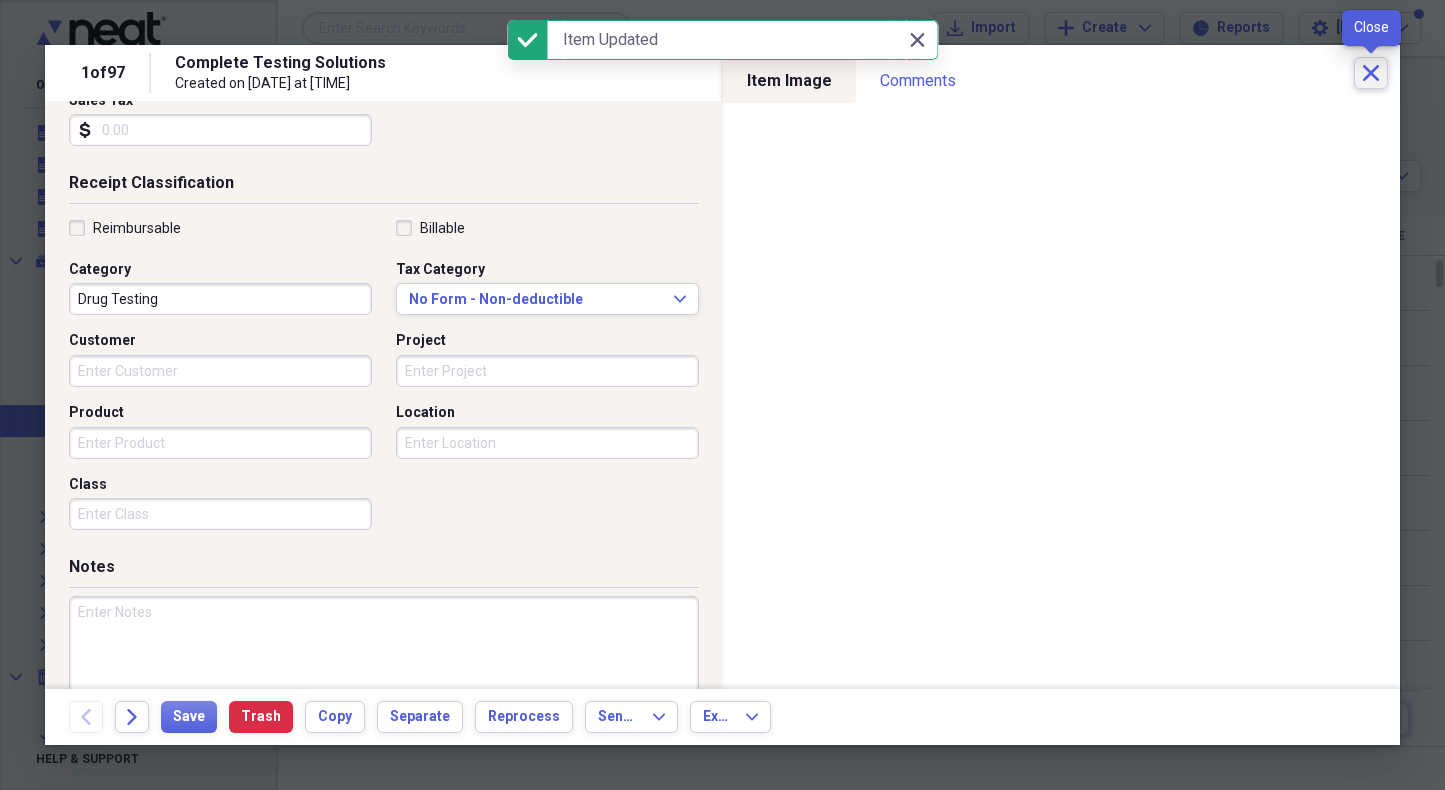 click on "Close" 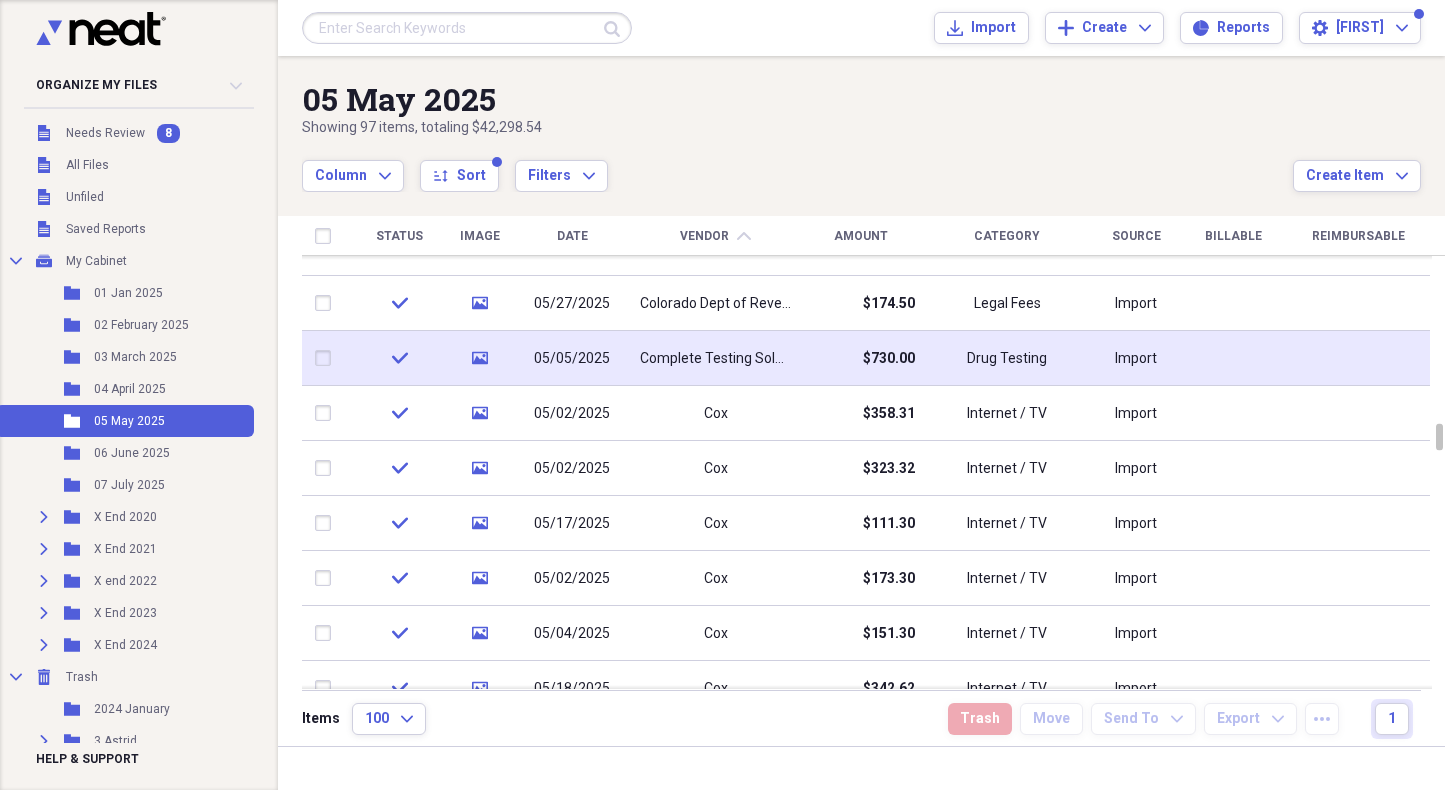 click on "$730.00" at bounding box center [861, 358] 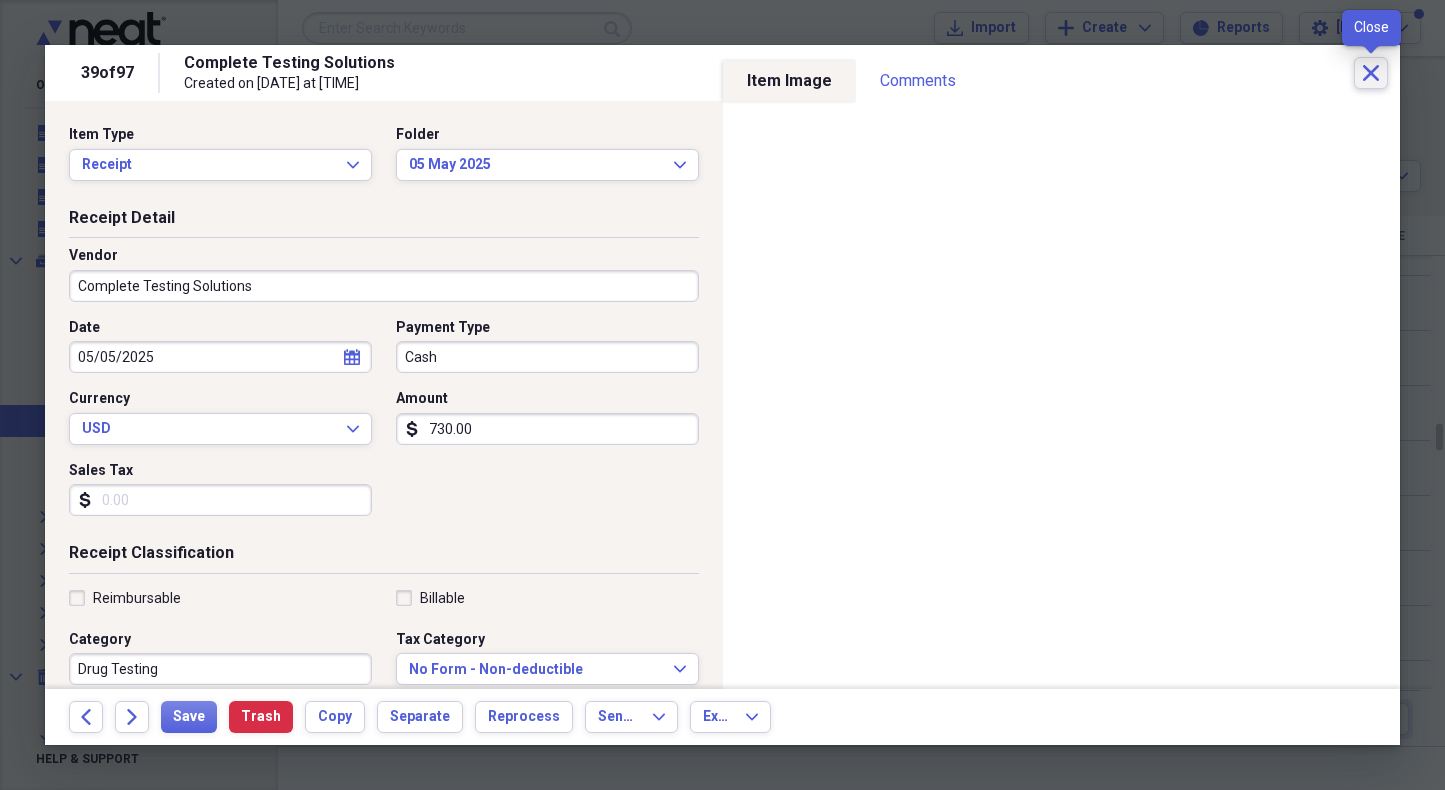 click on "Close" 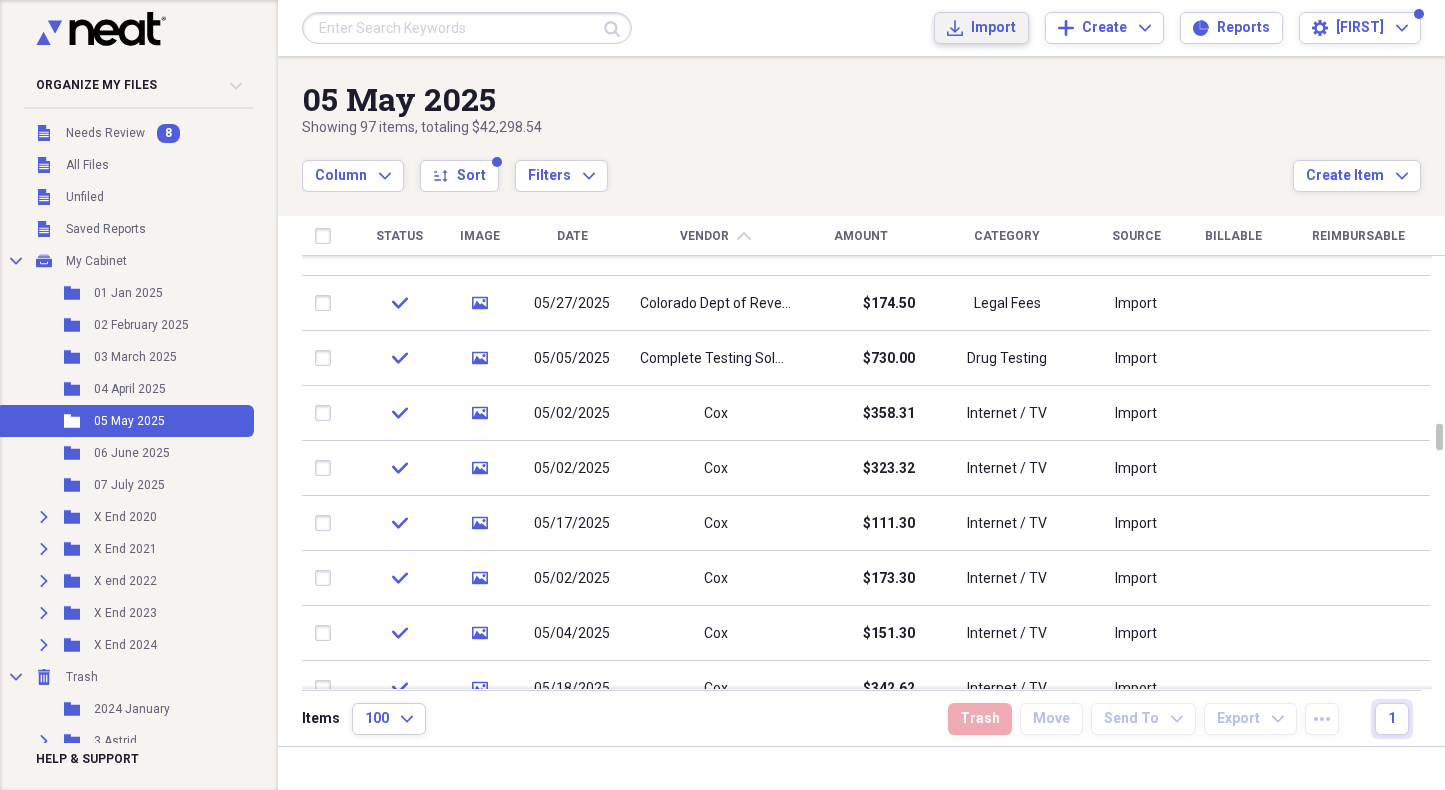 click on "Import" at bounding box center [993, 28] 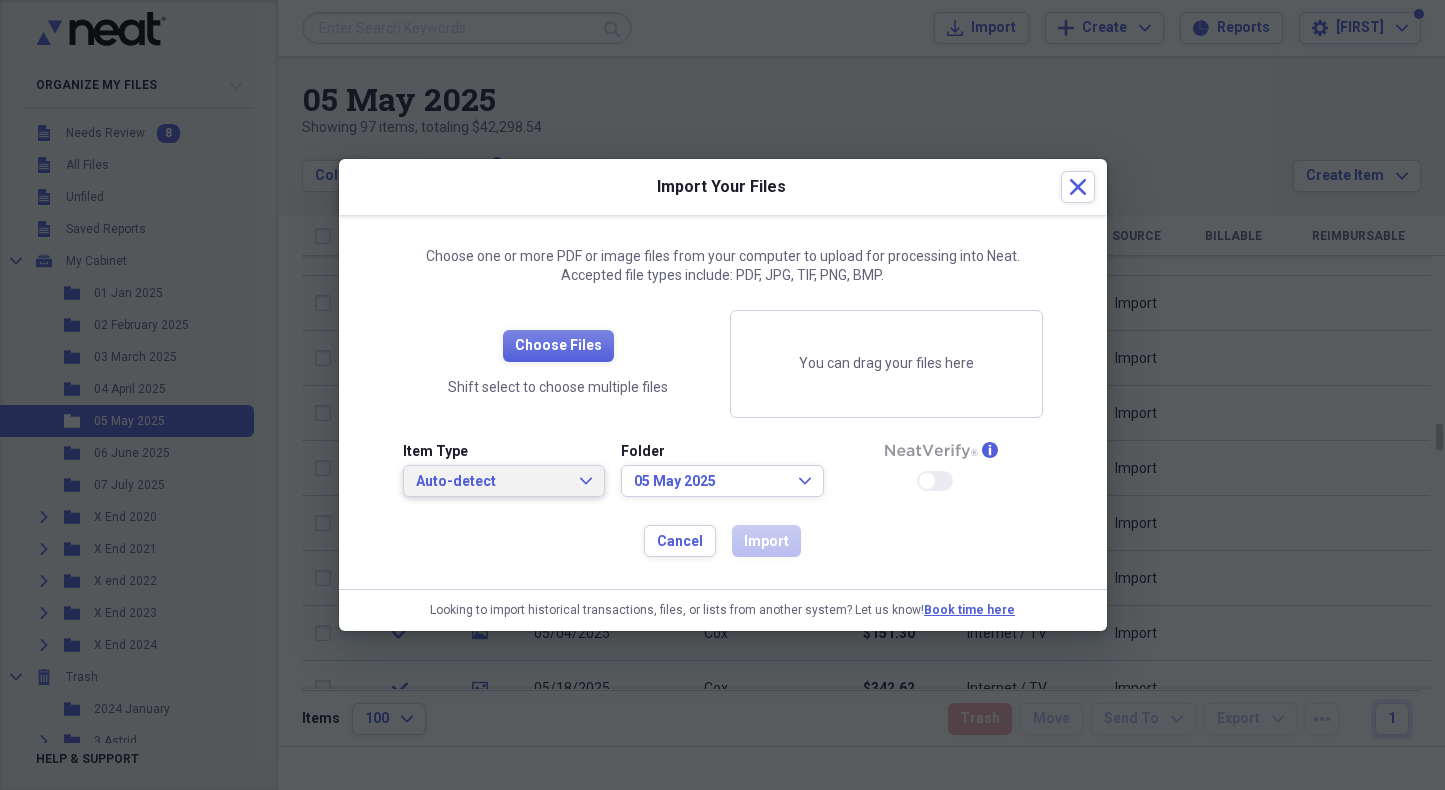 click on "Auto-detect" at bounding box center [492, 482] 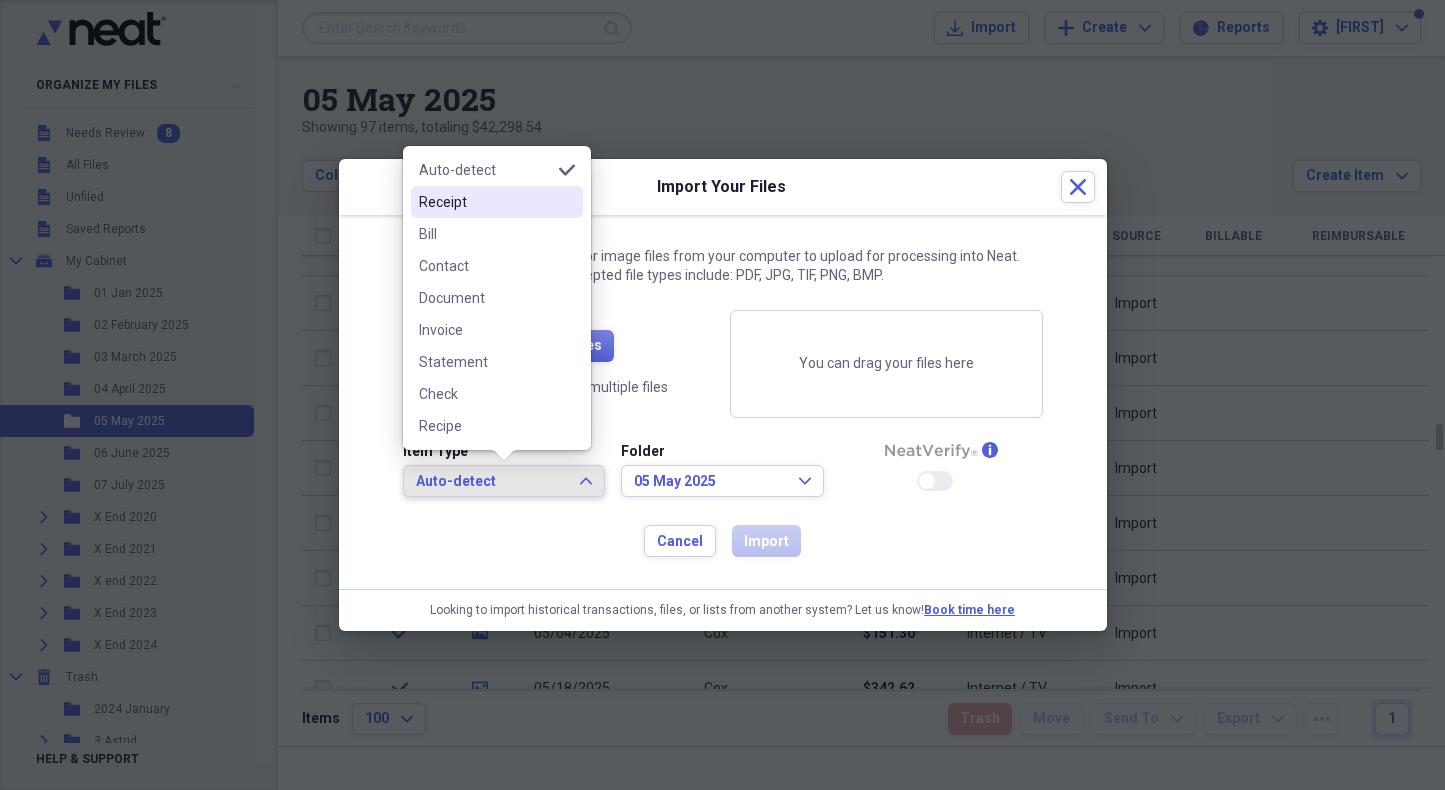 click on "Receipt" at bounding box center (485, 202) 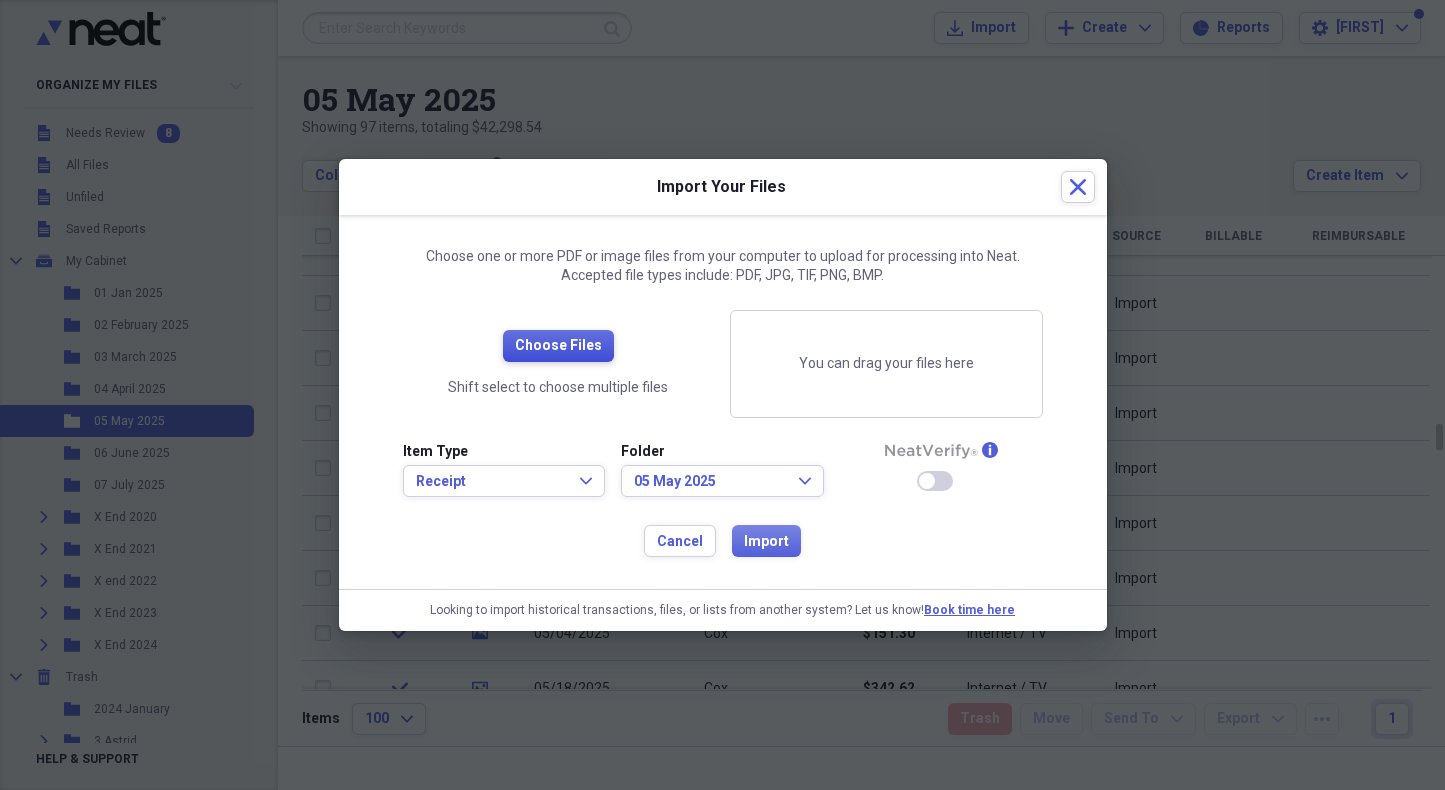 click on "Choose Files" at bounding box center [558, 346] 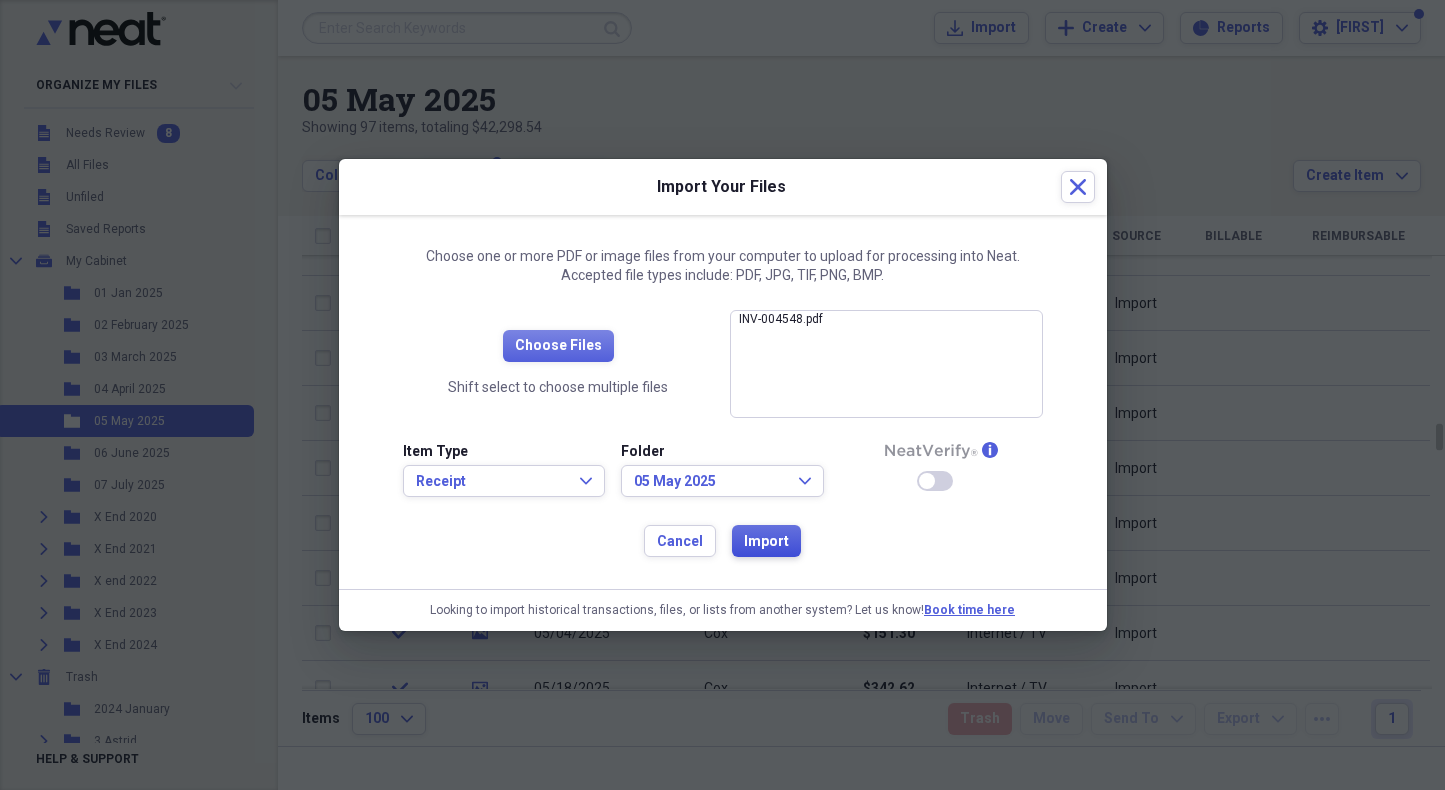 click on "Import" at bounding box center [766, 542] 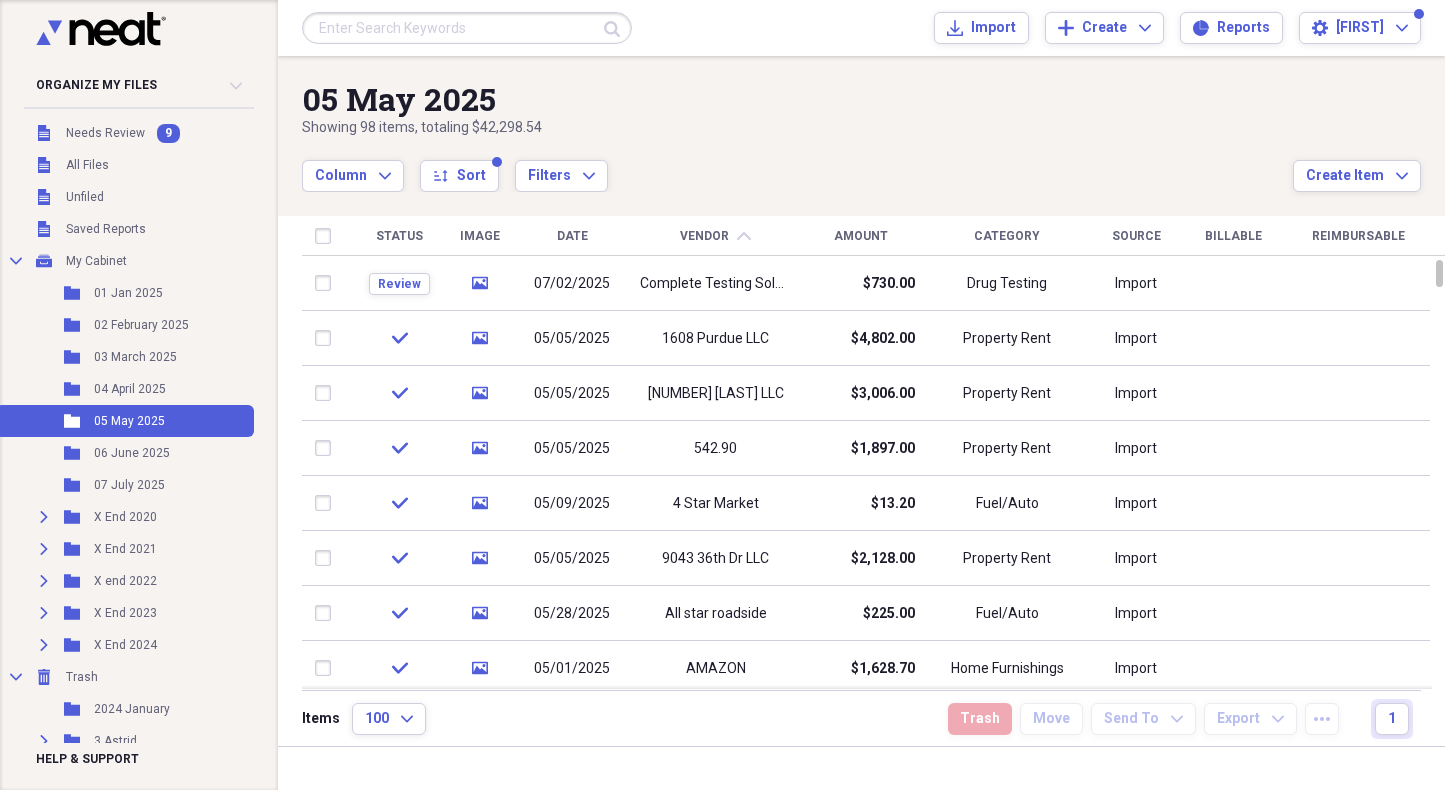 click on "Complete Testing Solutions" at bounding box center [715, 284] 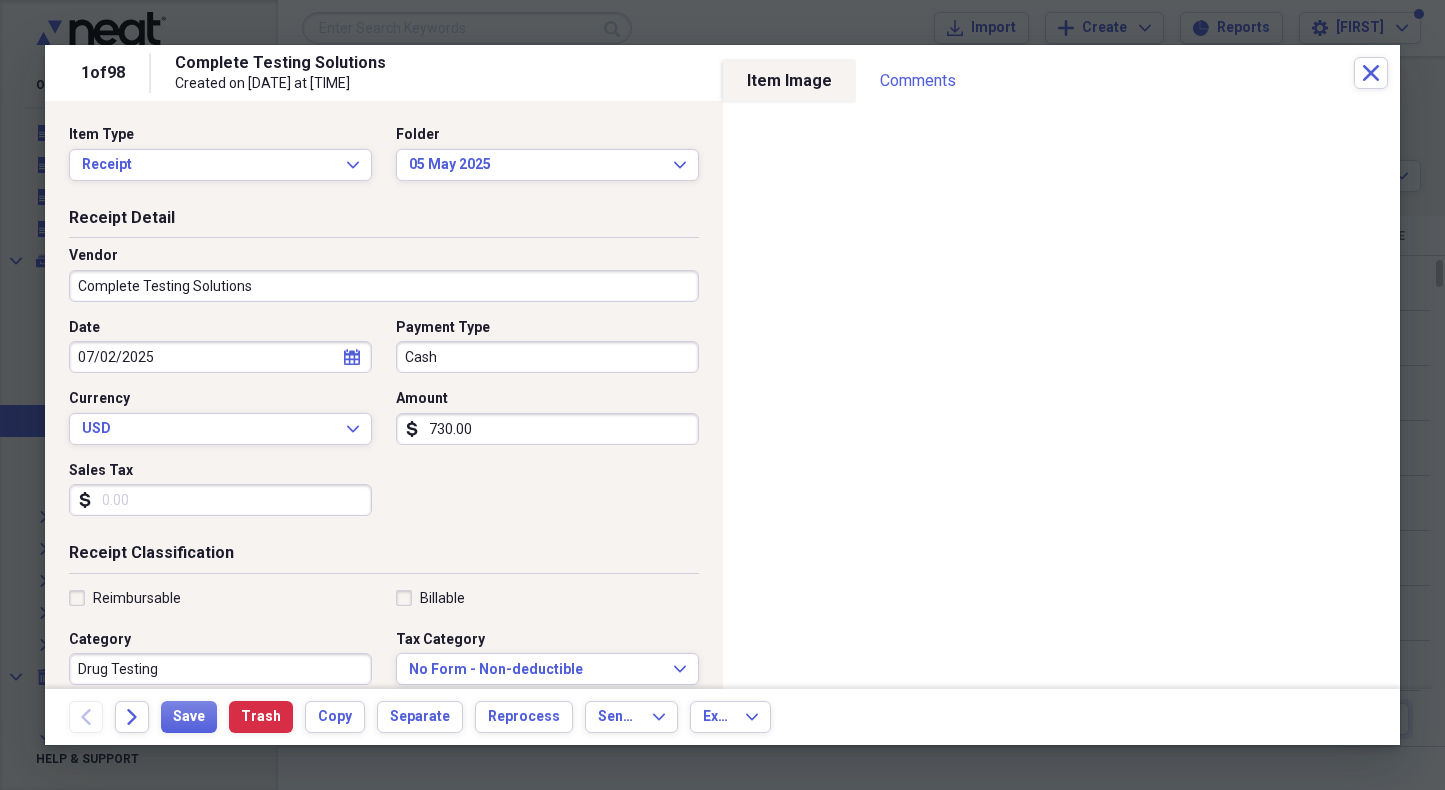 select on "6" 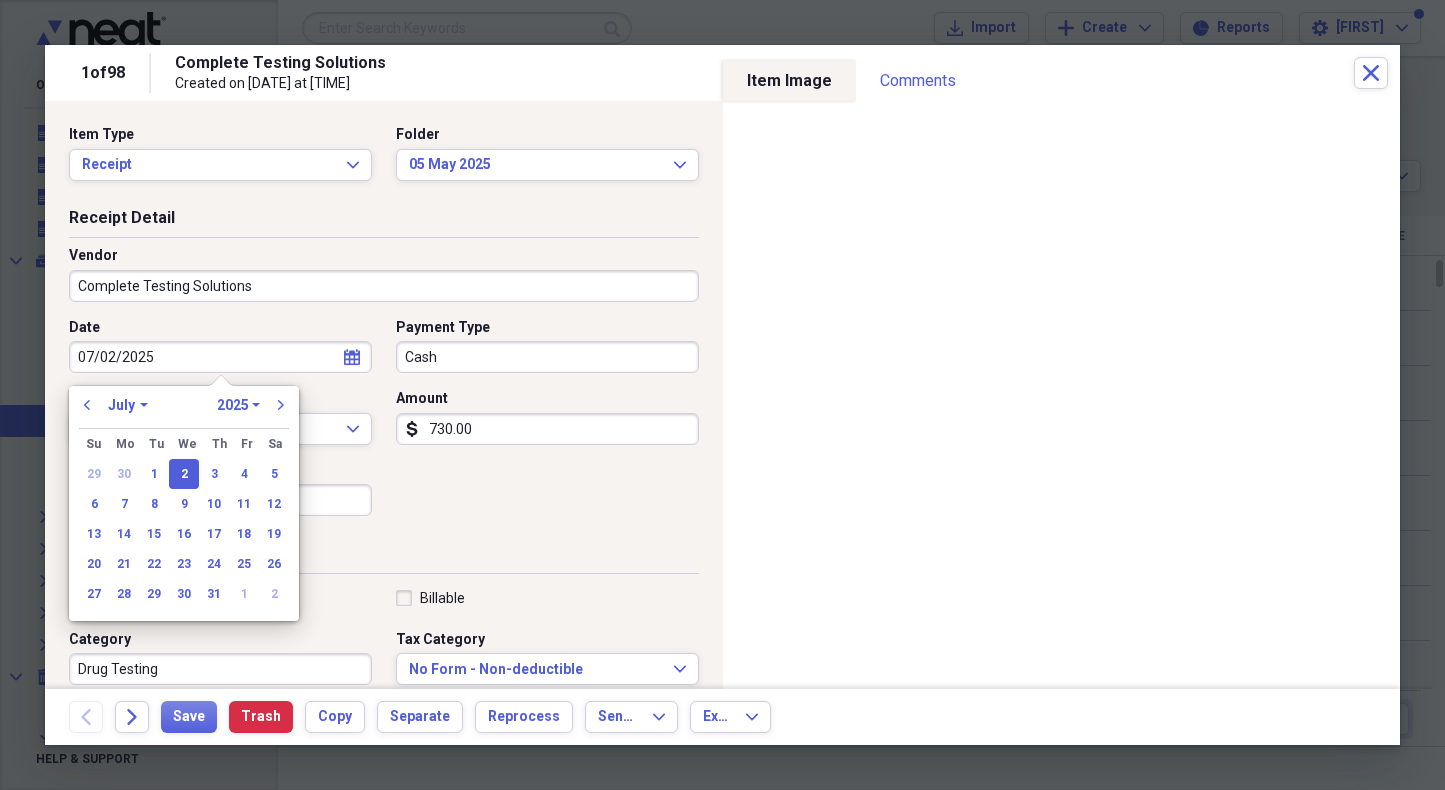 click on "07/02/2025" at bounding box center (220, 357) 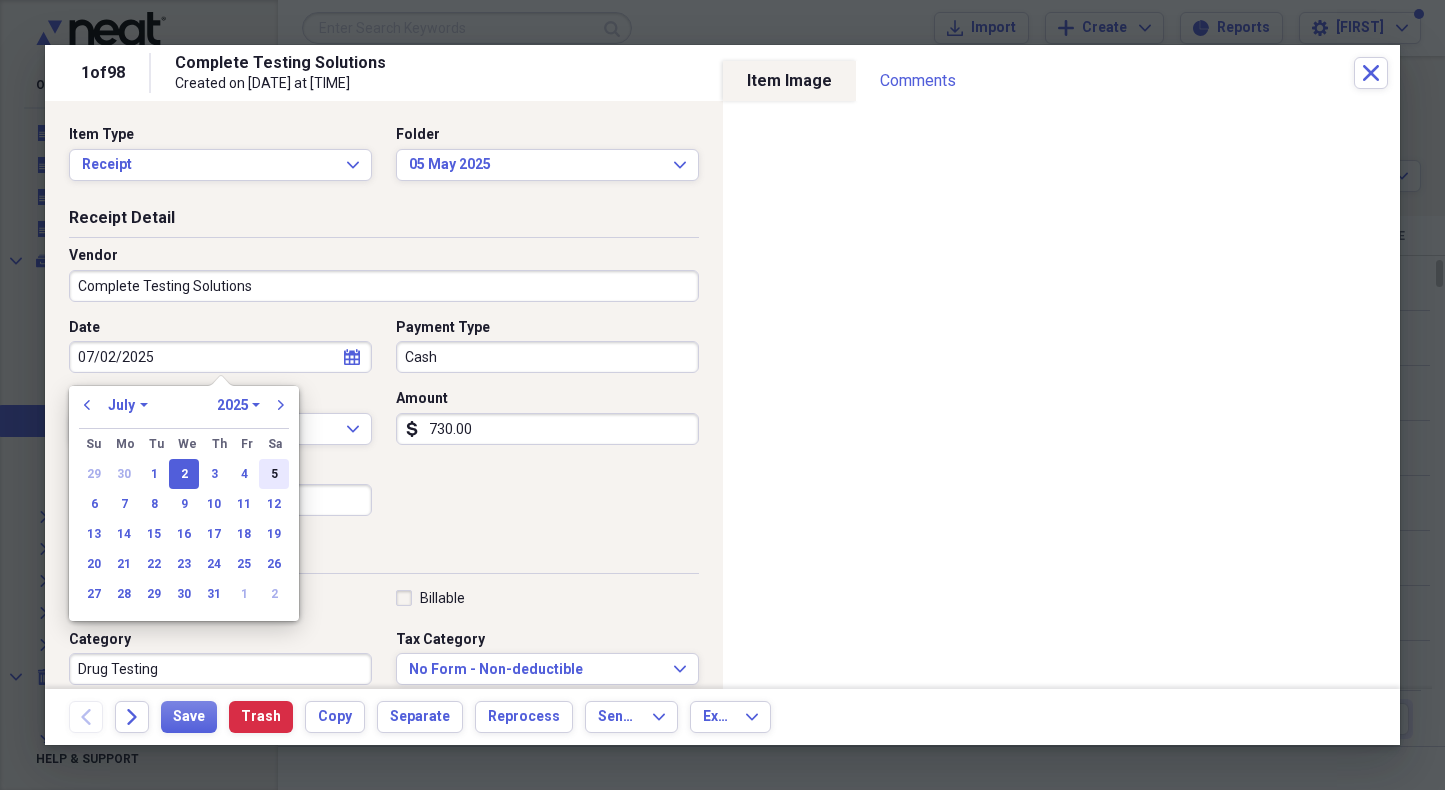 click on "5" at bounding box center [274, 474] 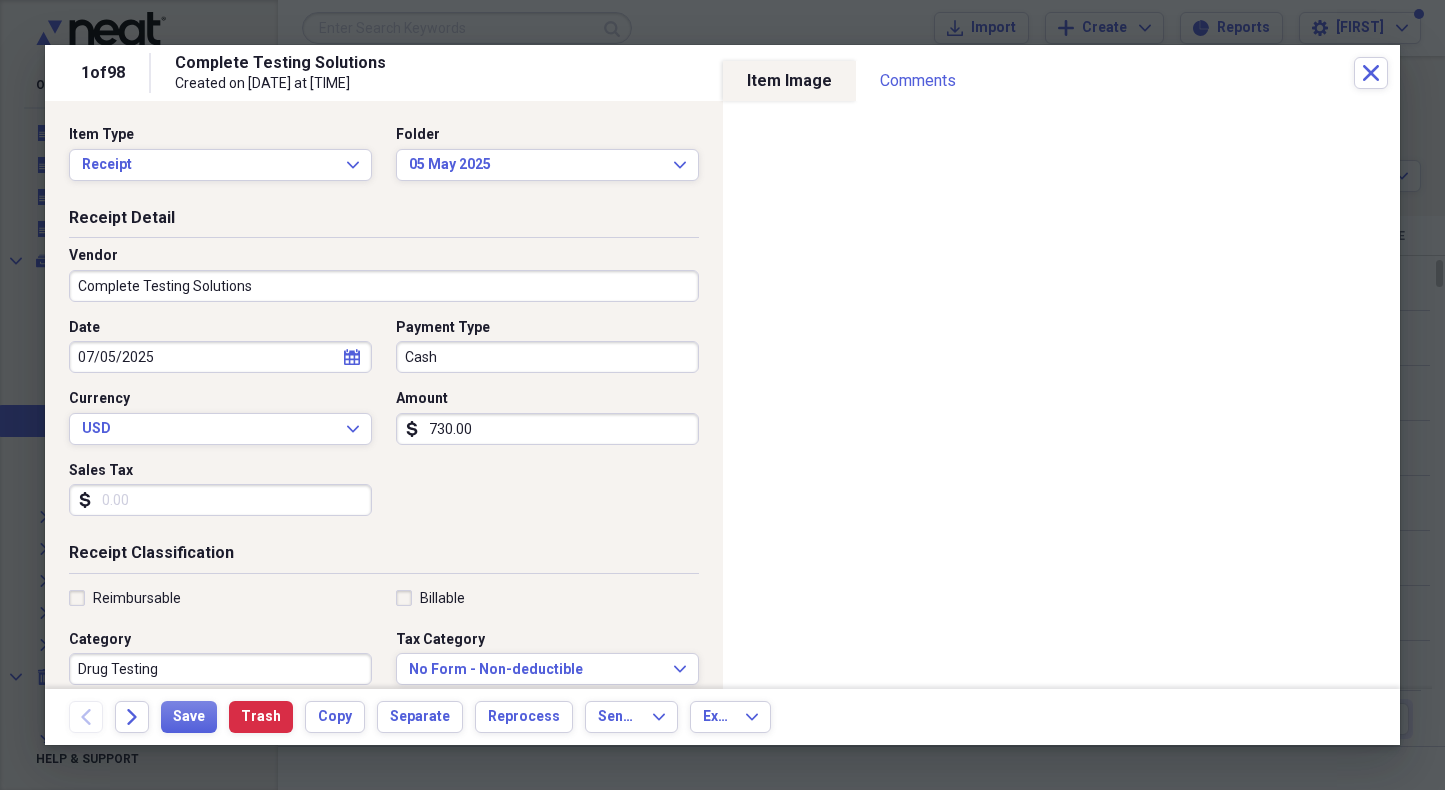 click on "calendar" 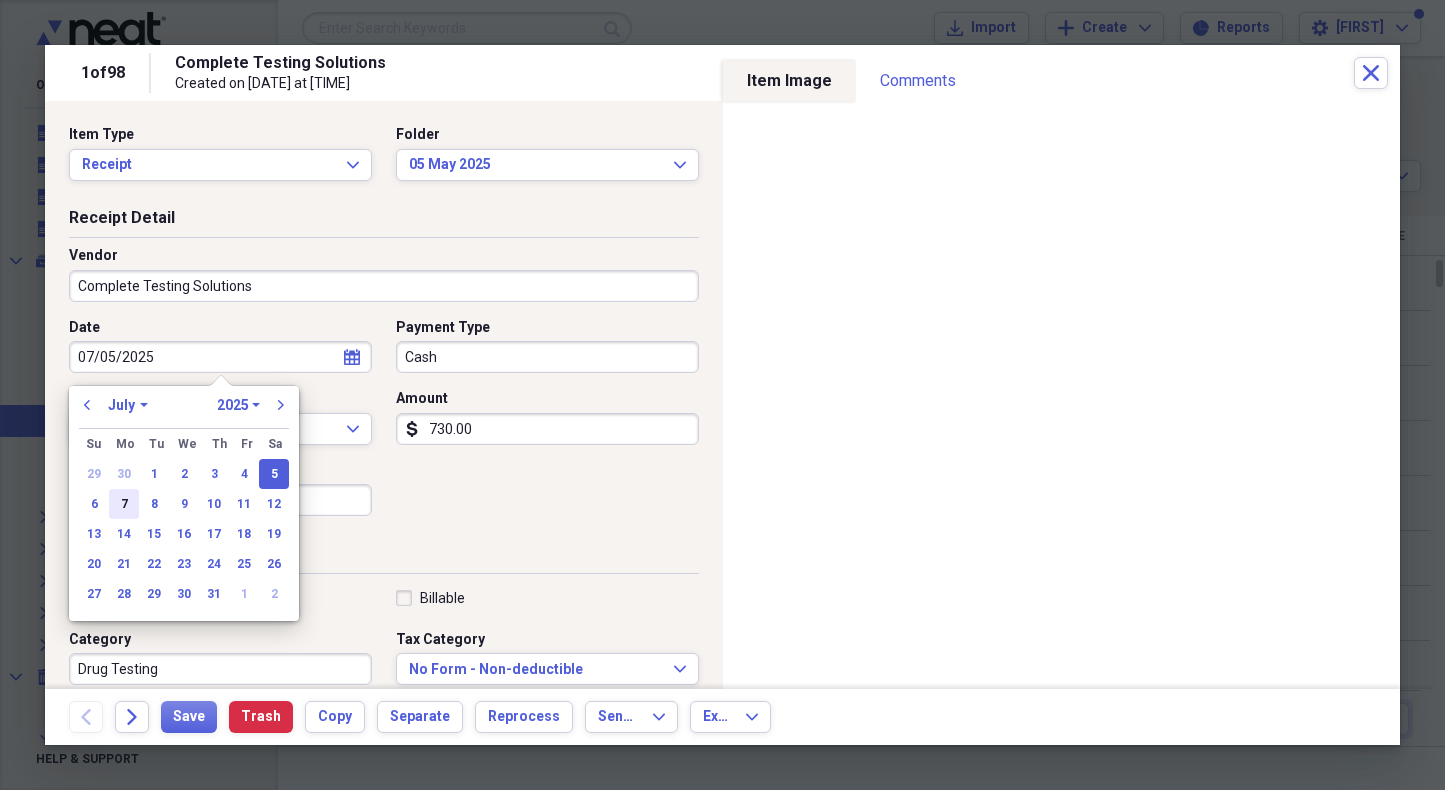 click on "7" at bounding box center [124, 504] 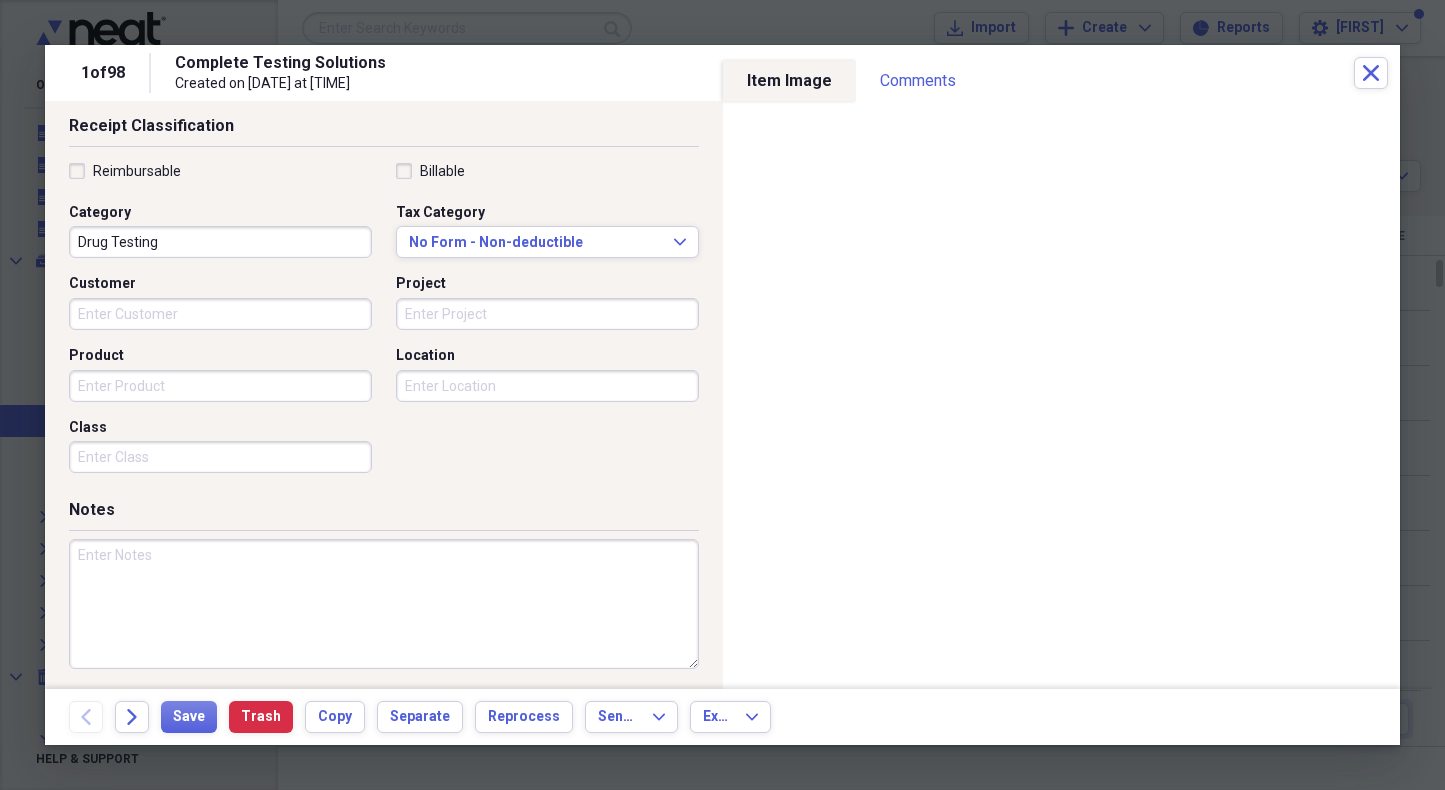 scroll, scrollTop: 426, scrollLeft: 0, axis: vertical 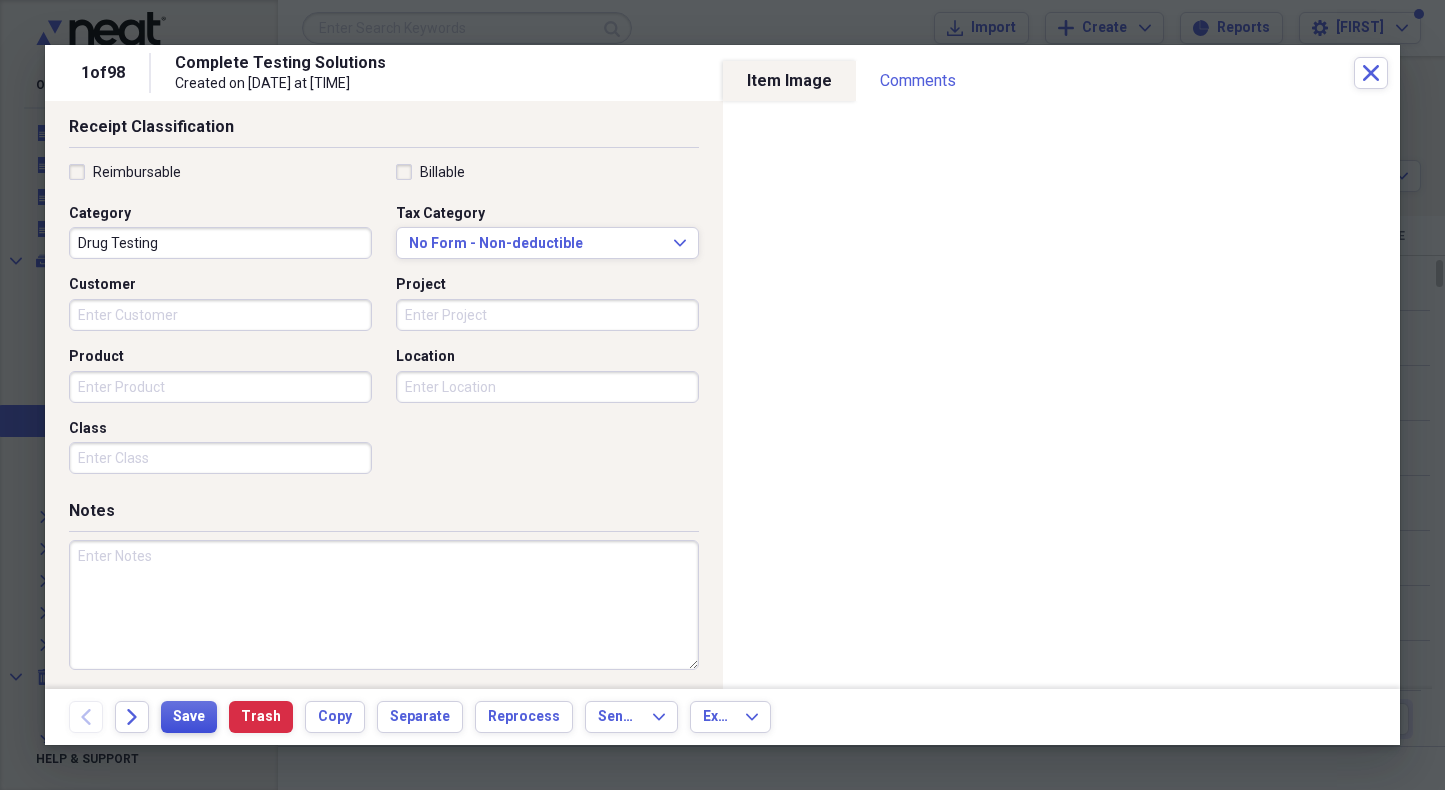 click on "Save" at bounding box center [189, 717] 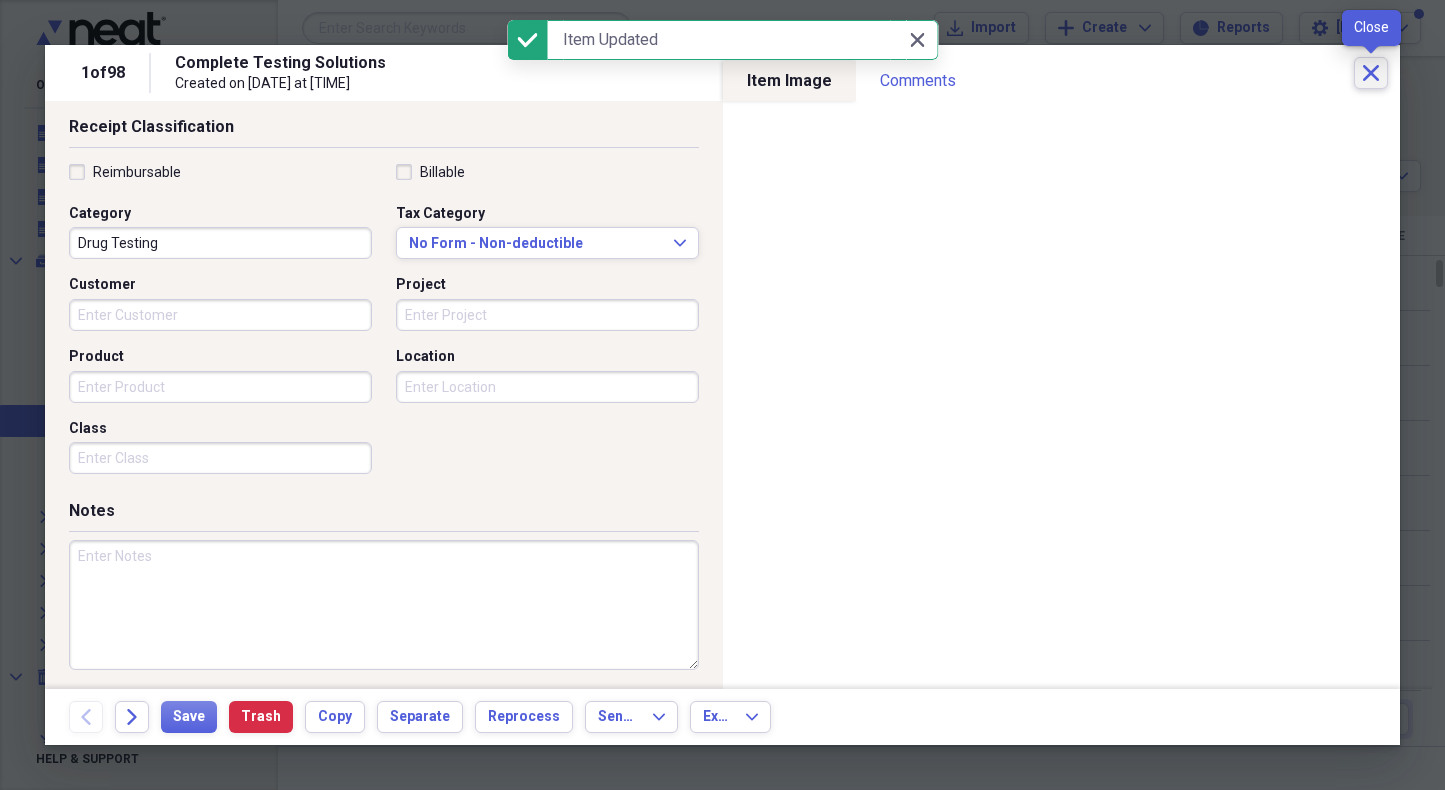 click on "Close" 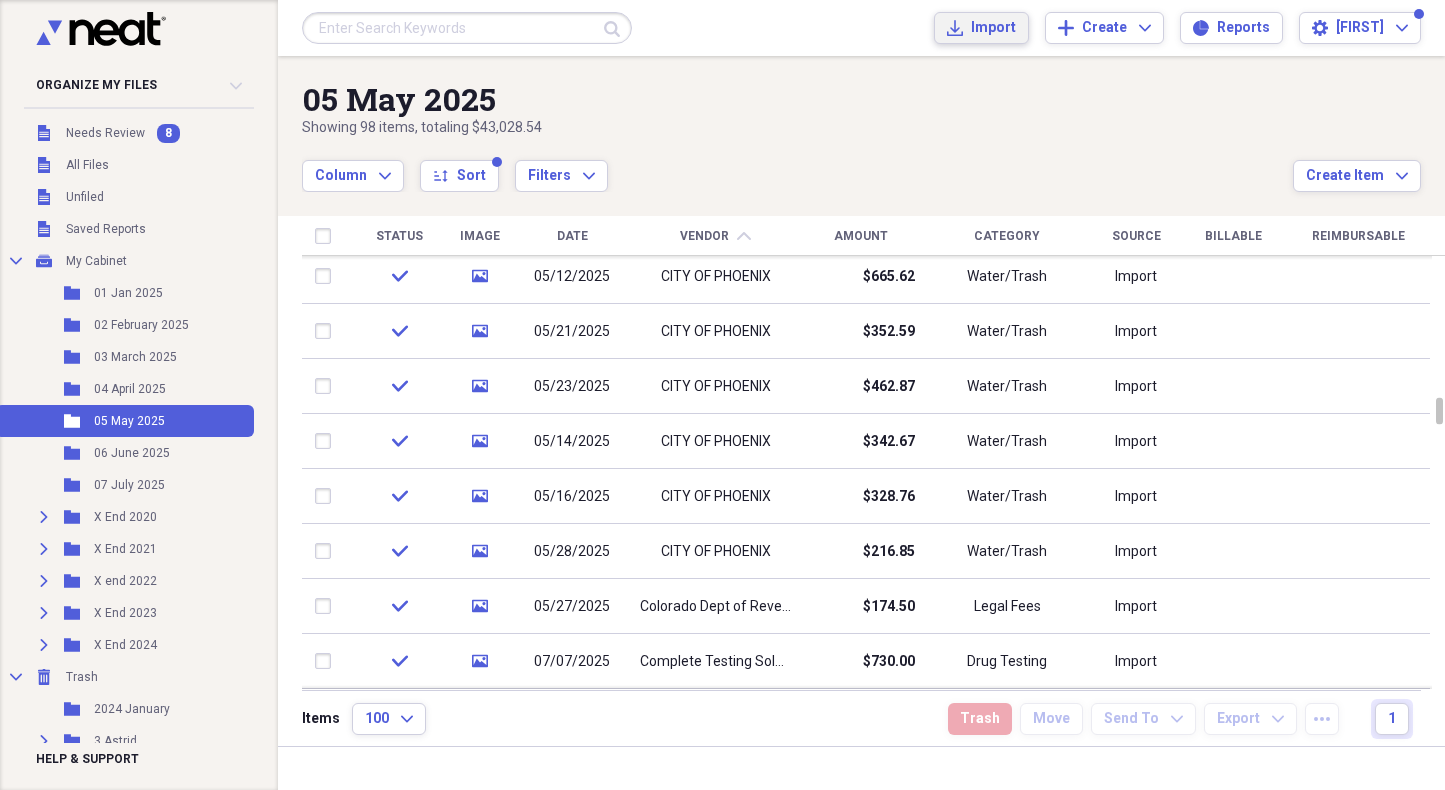 click on "Import" at bounding box center (993, 28) 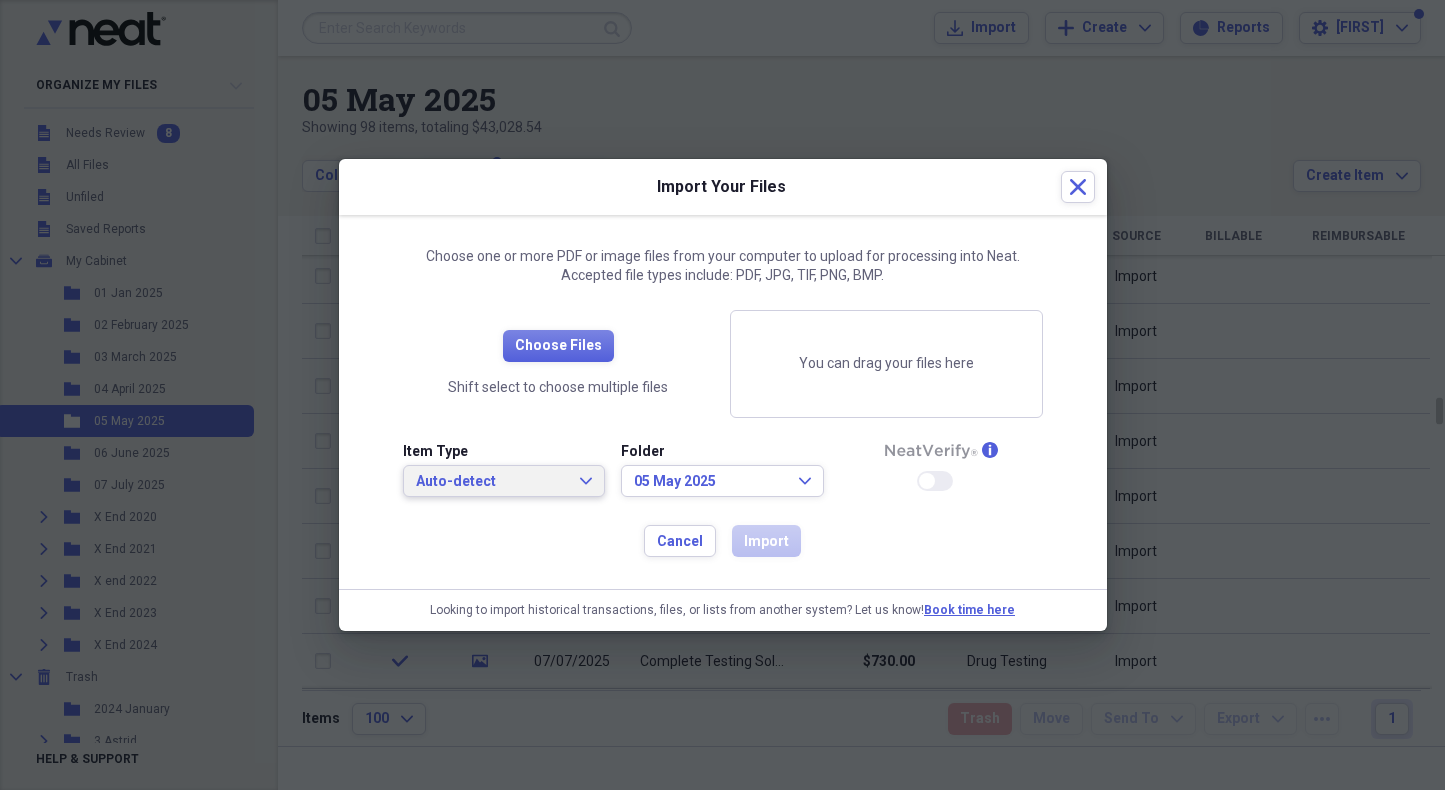 click on "Auto-detect" at bounding box center [492, 482] 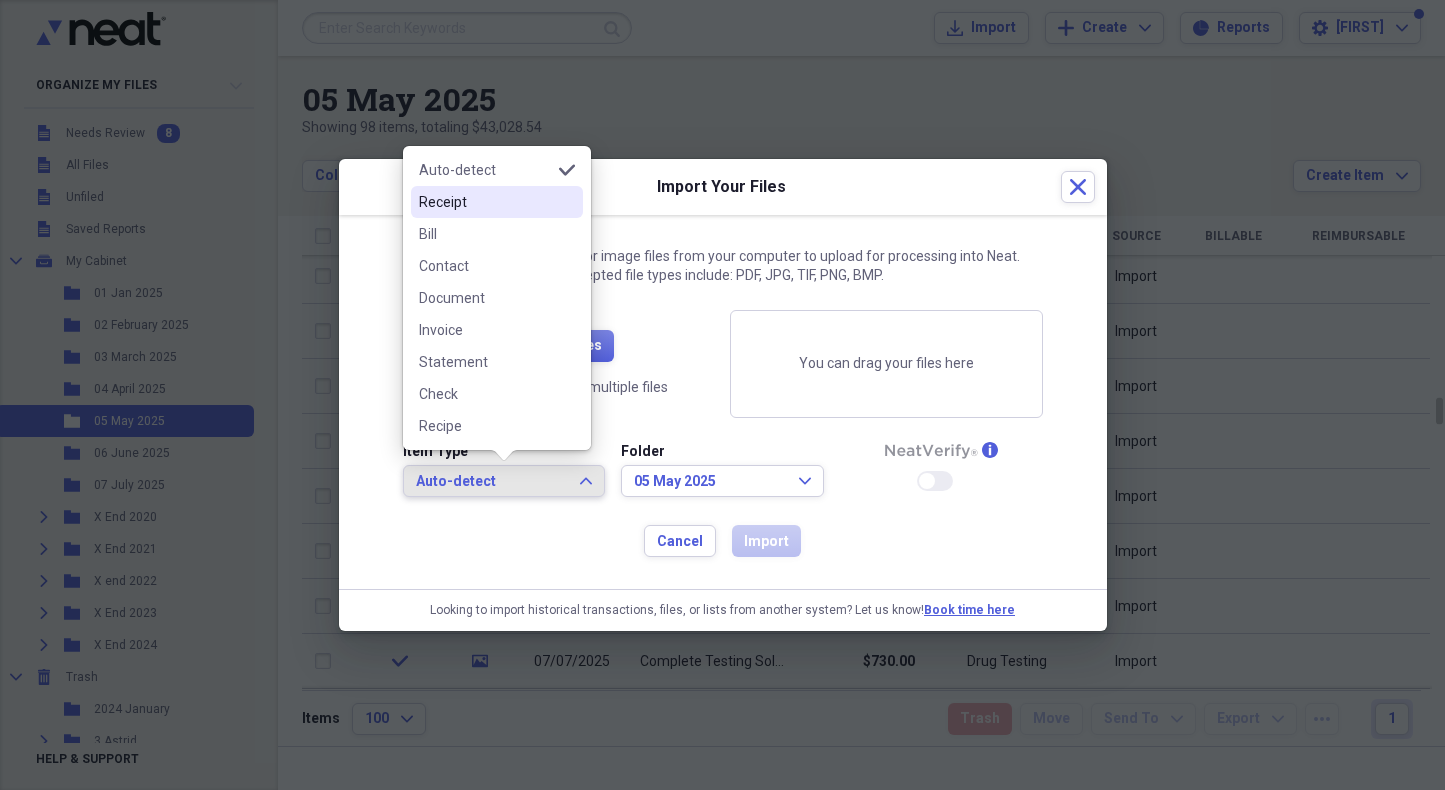 click on "Receipt" at bounding box center [485, 202] 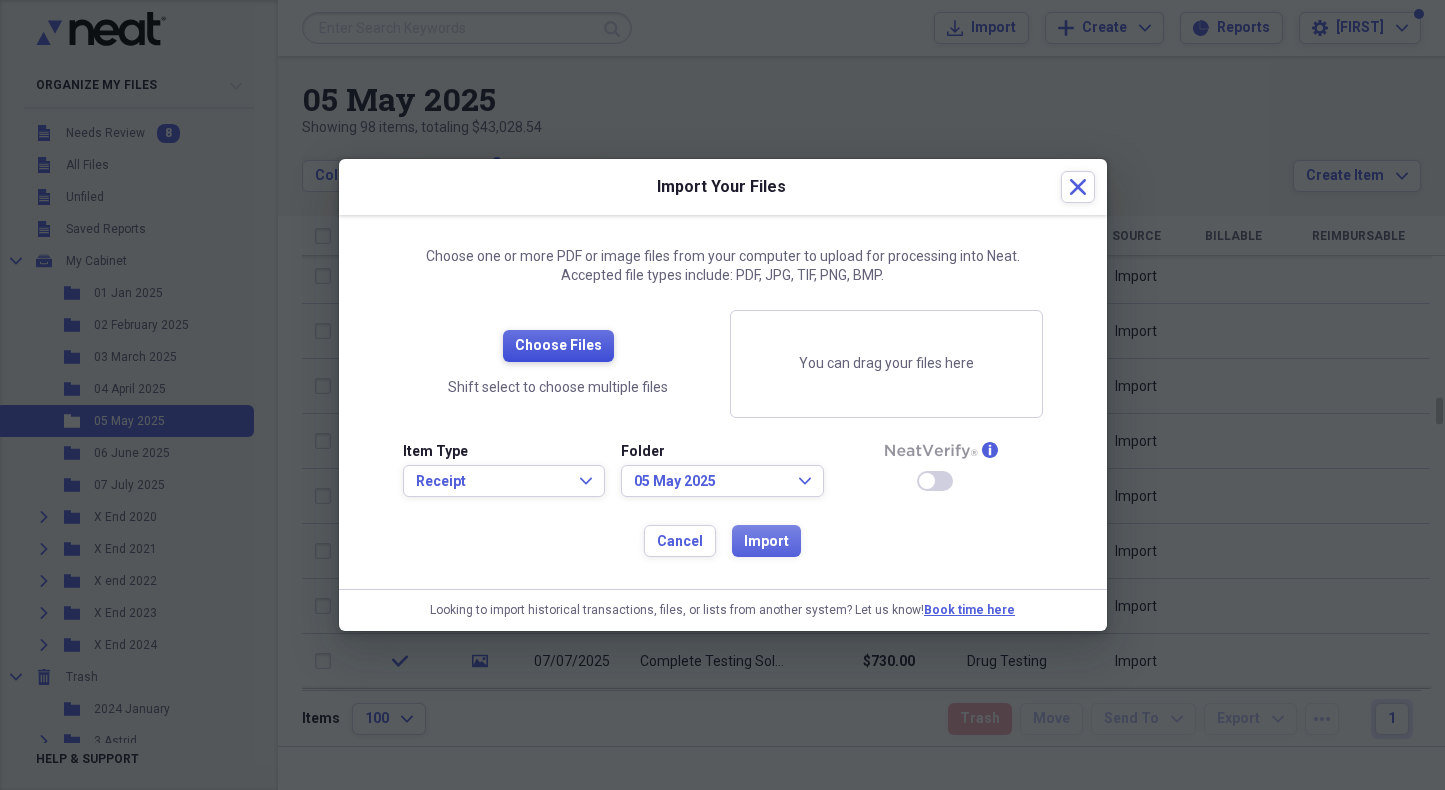 click on "Choose Files" at bounding box center [558, 346] 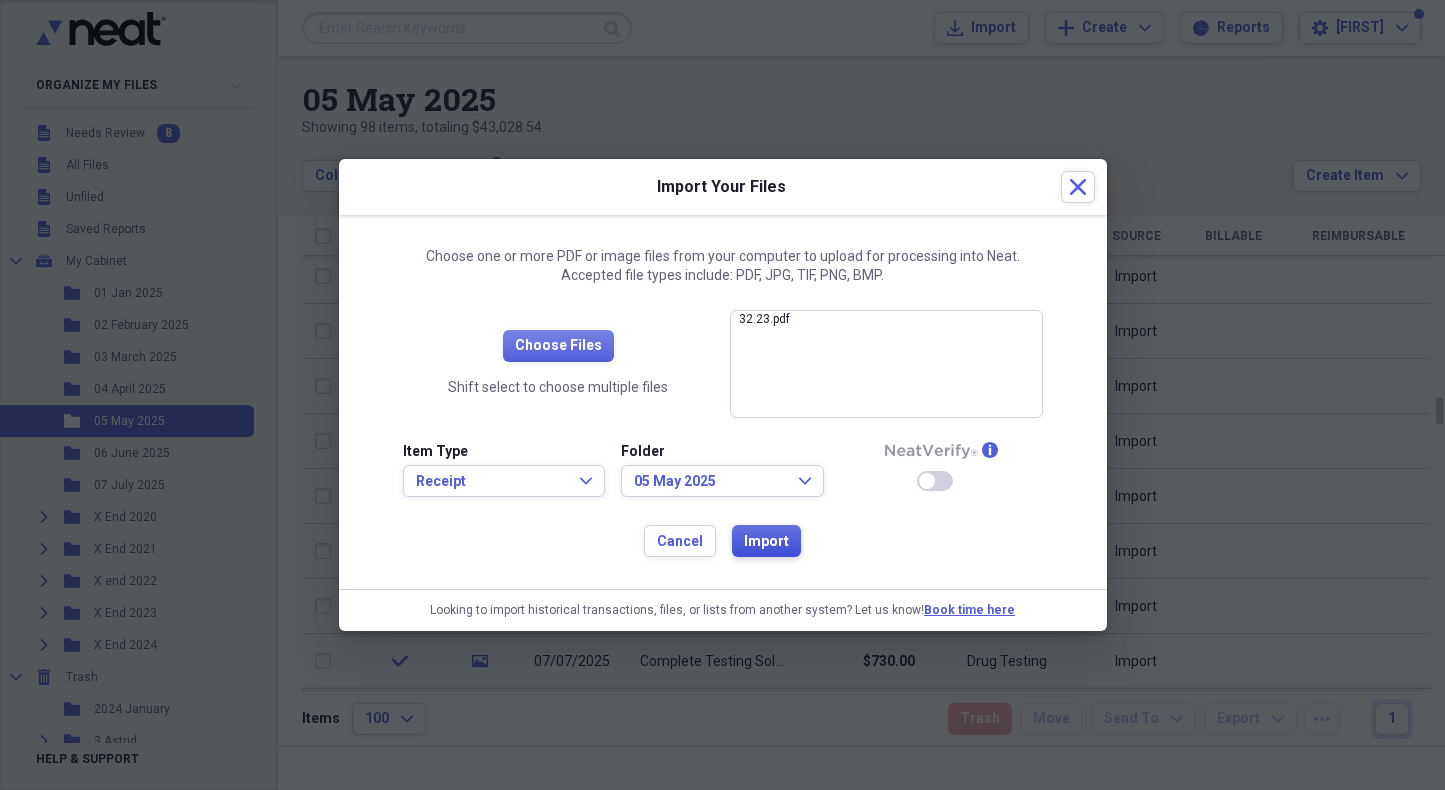 click on "Import" at bounding box center (766, 542) 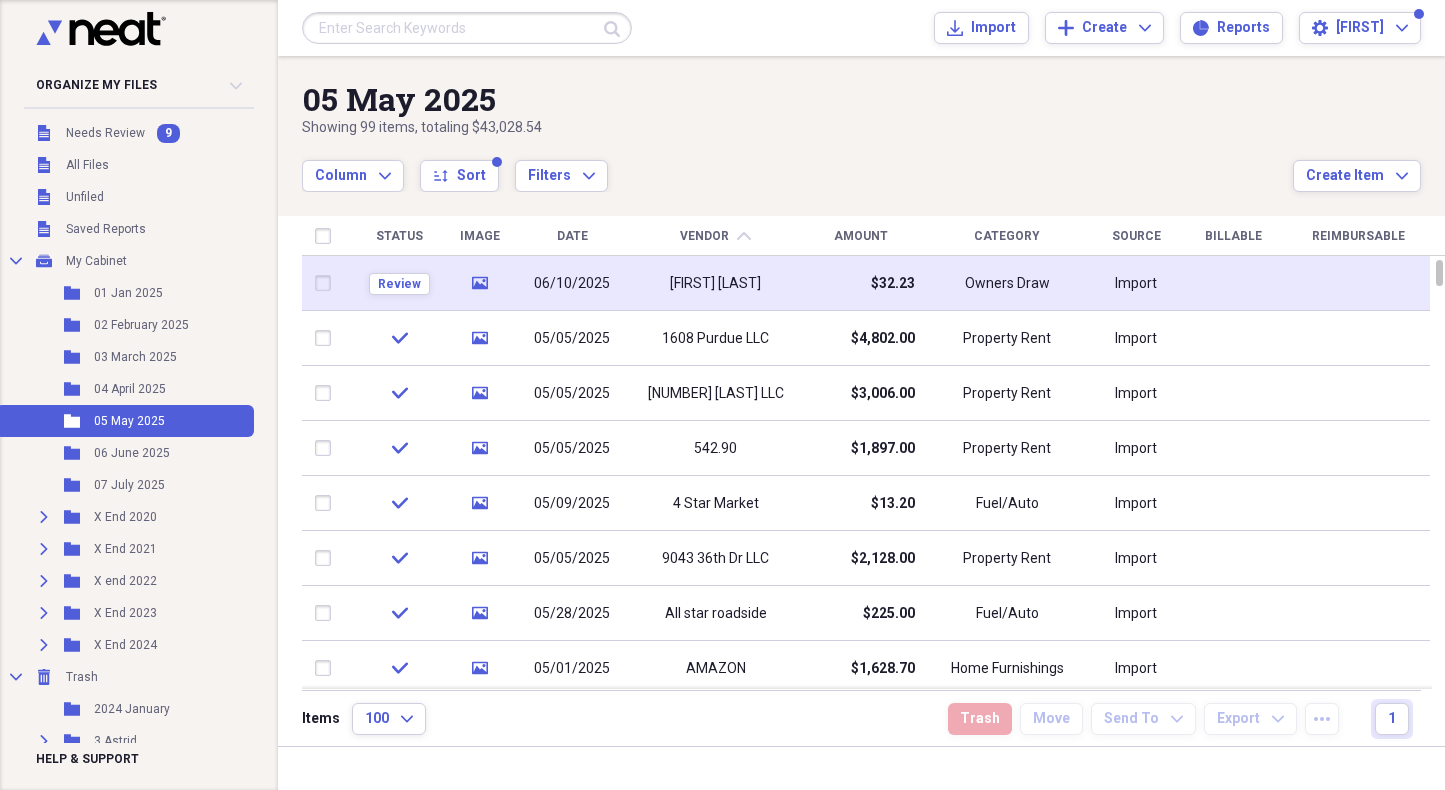 click on "[FIRST] [LAST]" at bounding box center [715, 283] 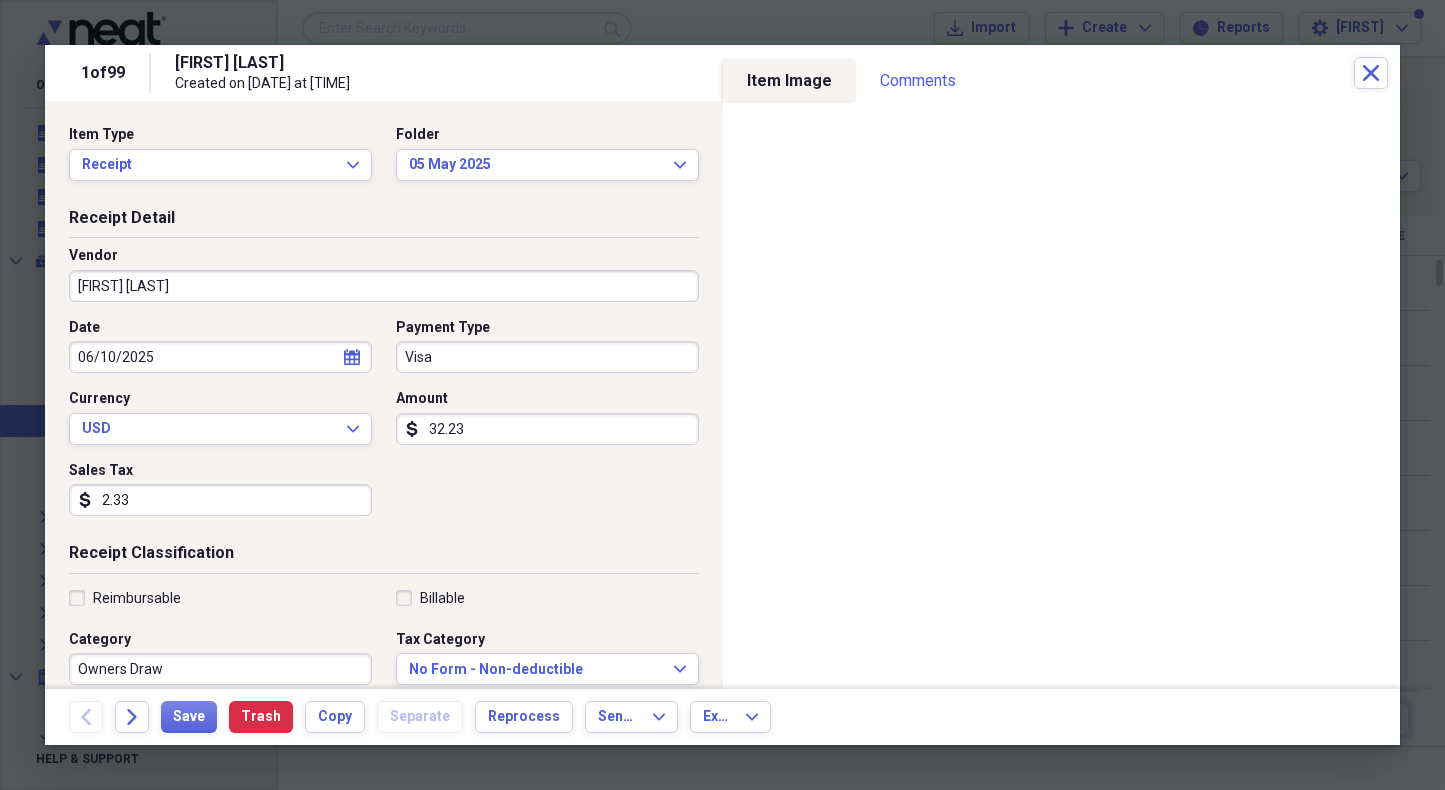 click on "[FIRST] [LAST]" at bounding box center [384, 286] 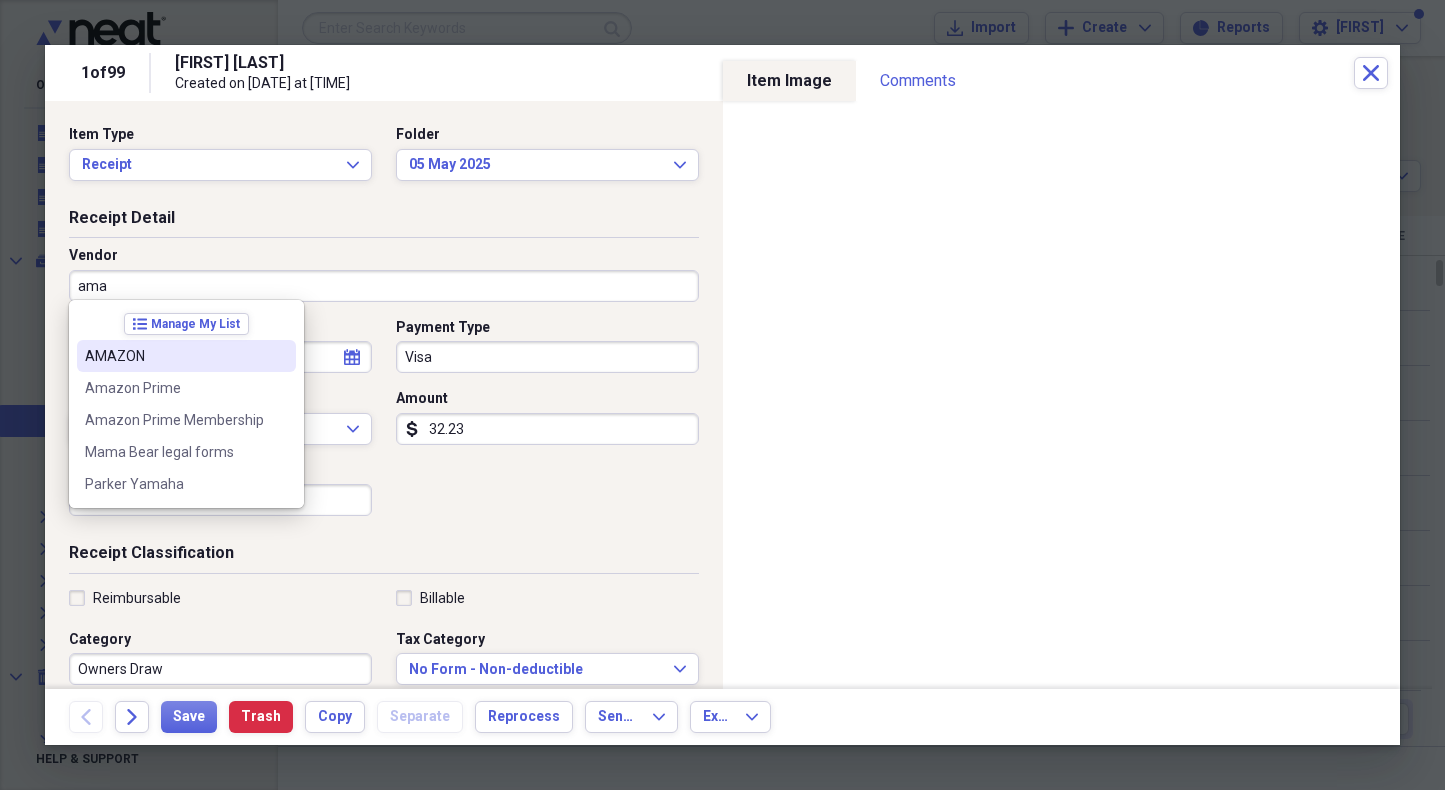 click on "AMAZON" at bounding box center (174, 356) 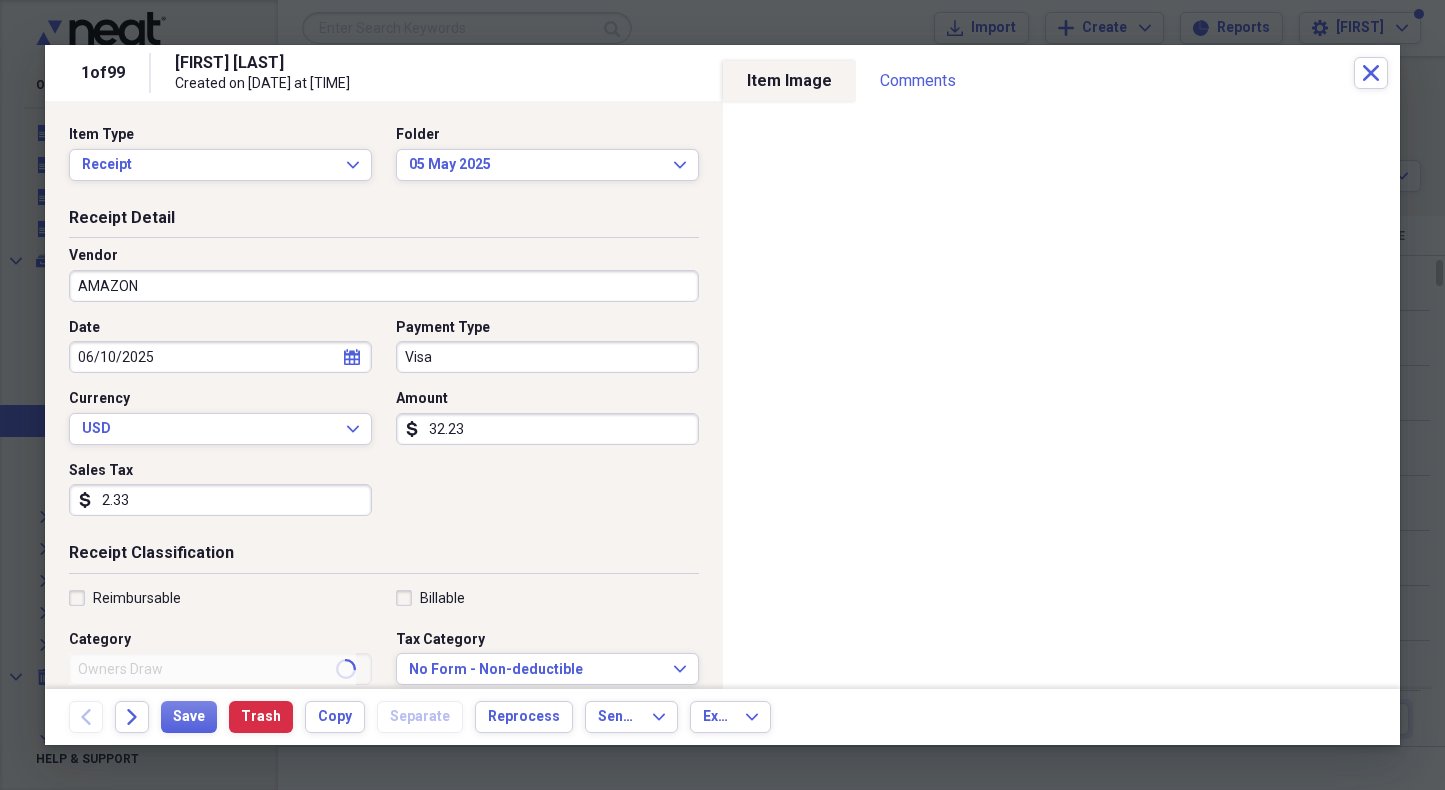 type on "Home Furnishings" 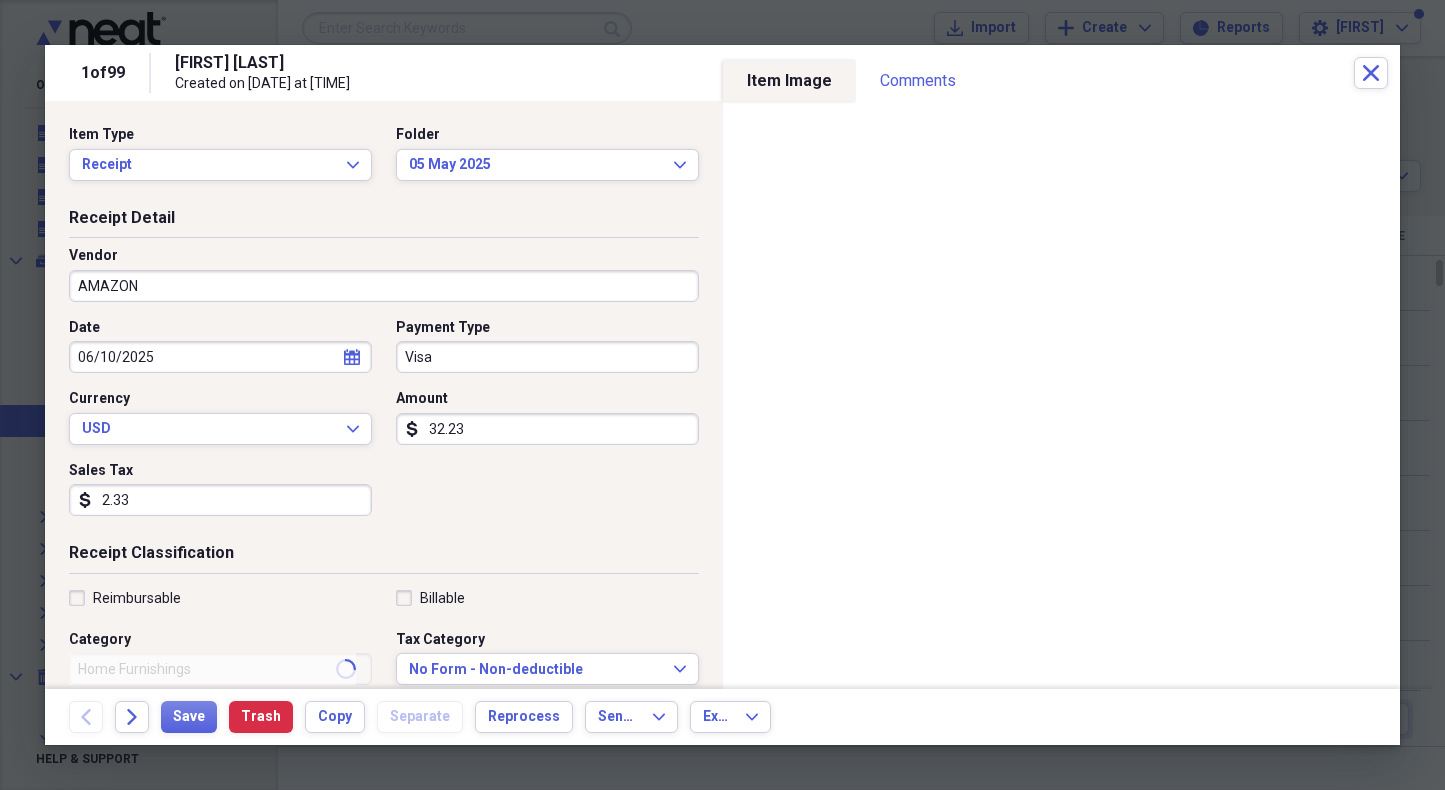 click on "06/10/2025" at bounding box center [220, 357] 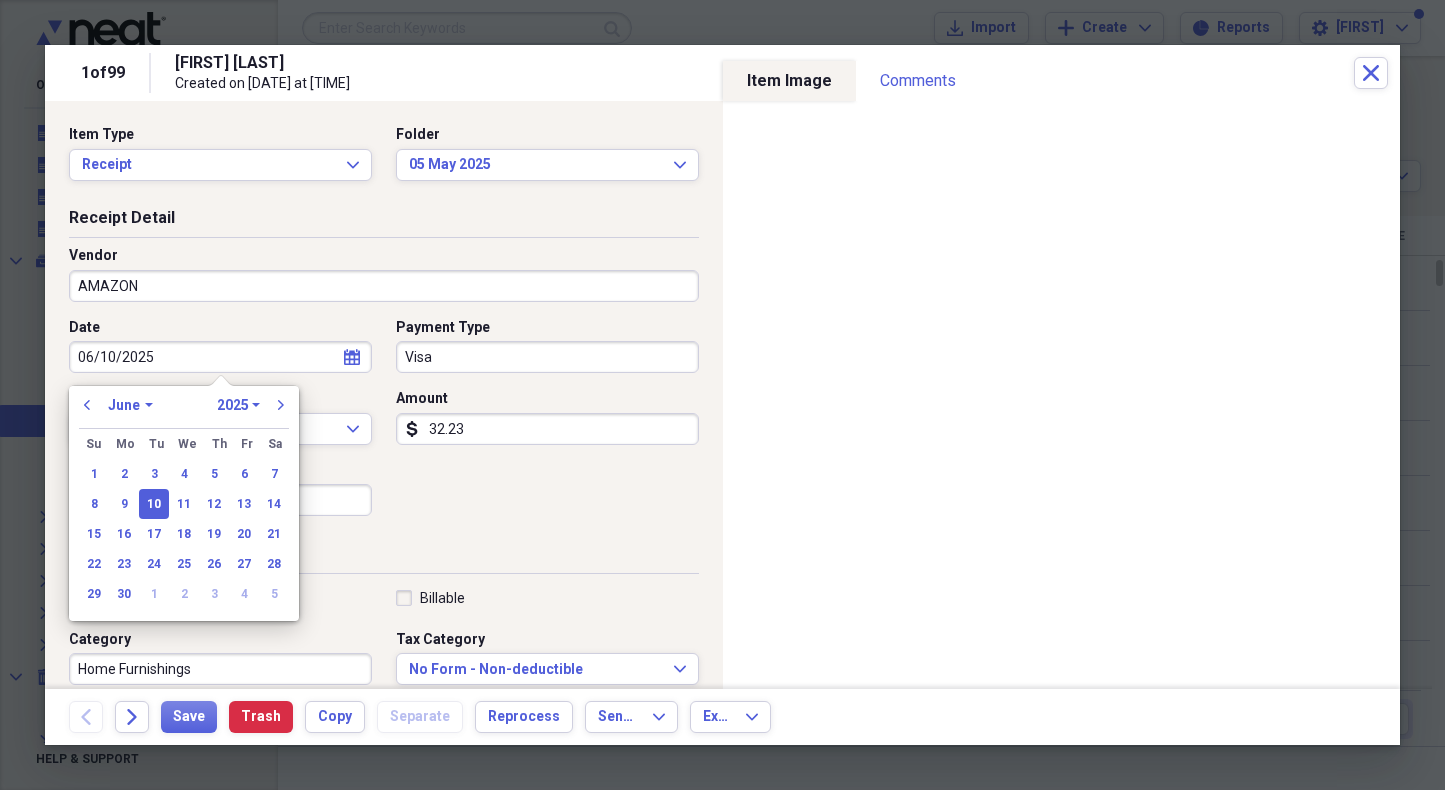 drag, startPoint x: 180, startPoint y: 354, endPoint x: -50, endPoint y: 354, distance: 230 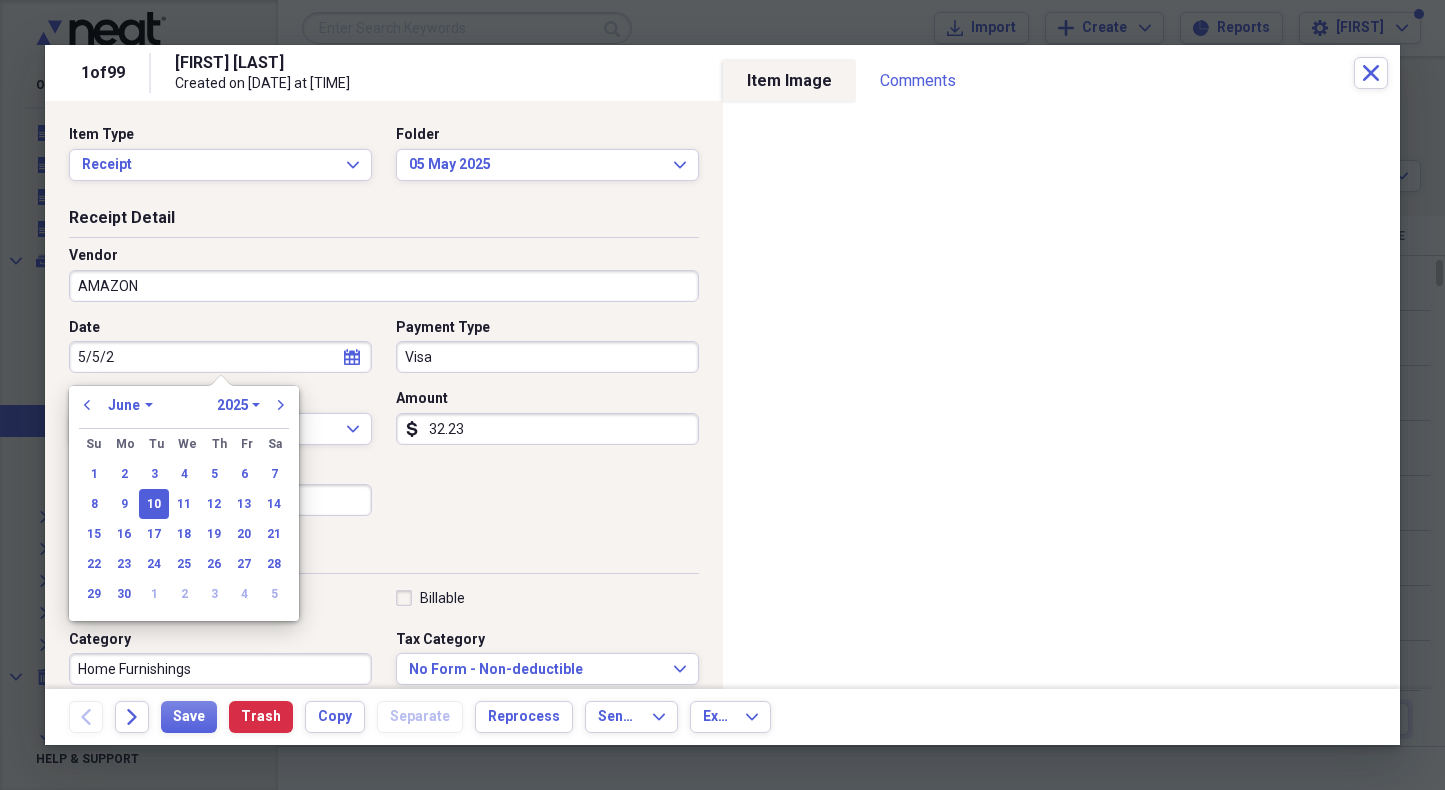 type on "5/5/25" 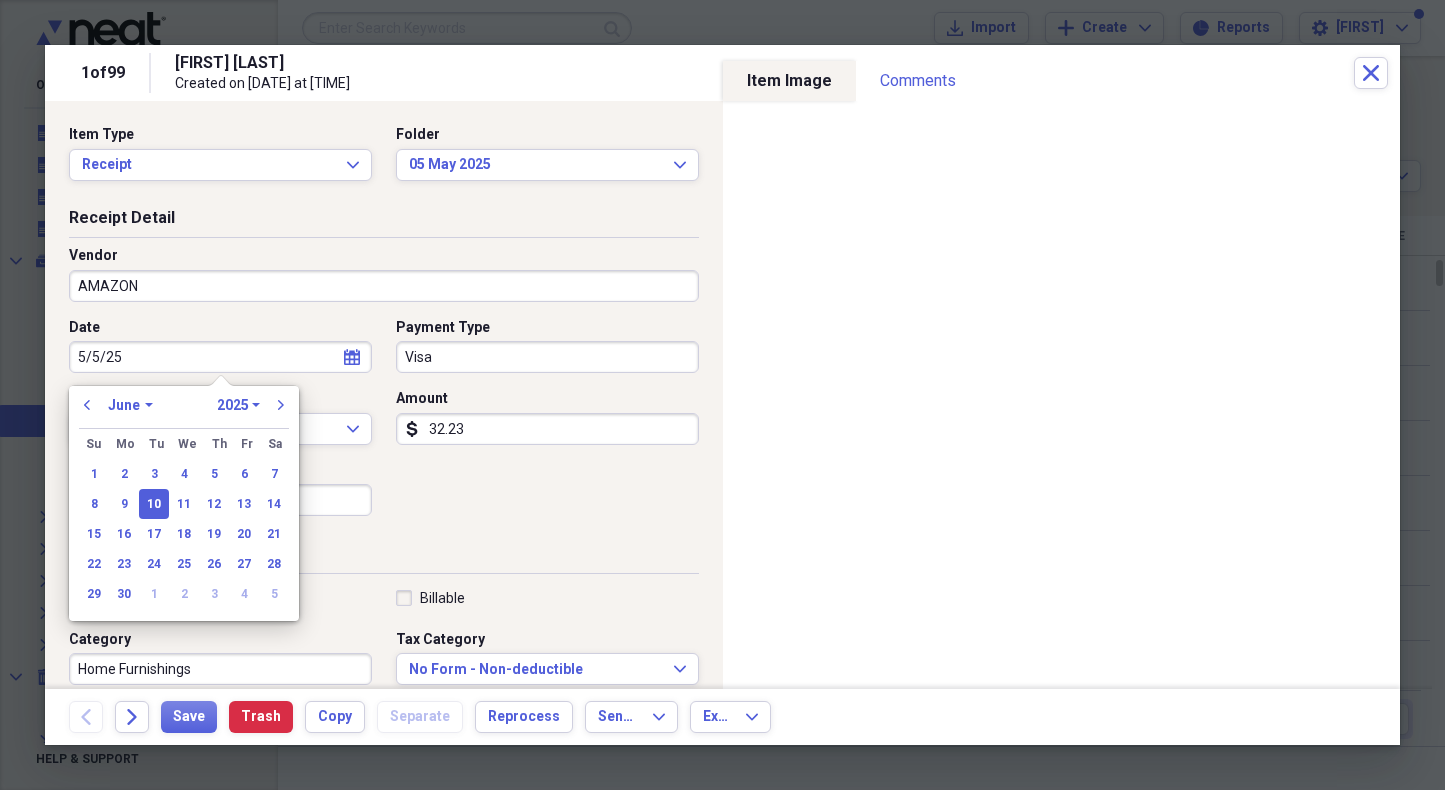 select on "4" 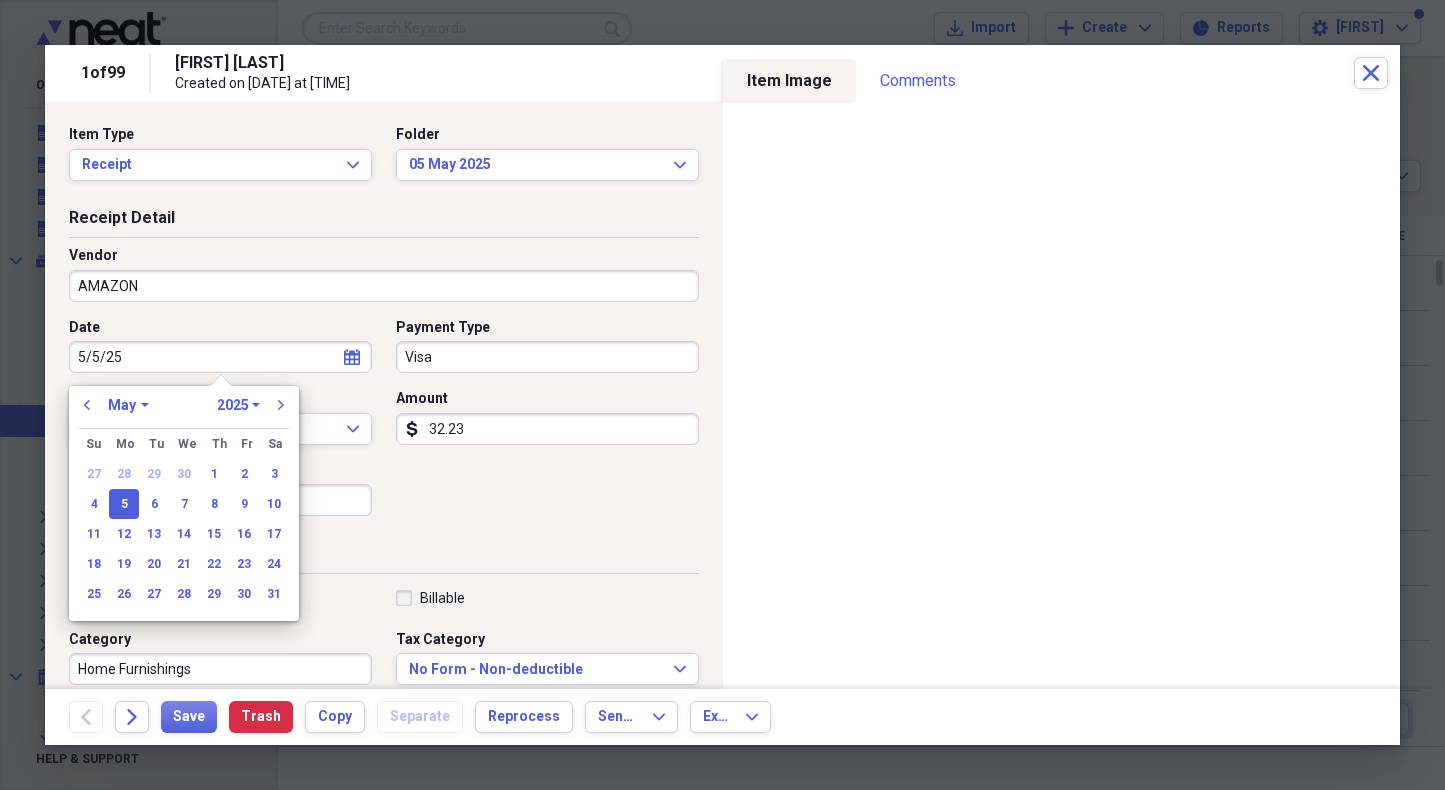 type on "05/05/2025" 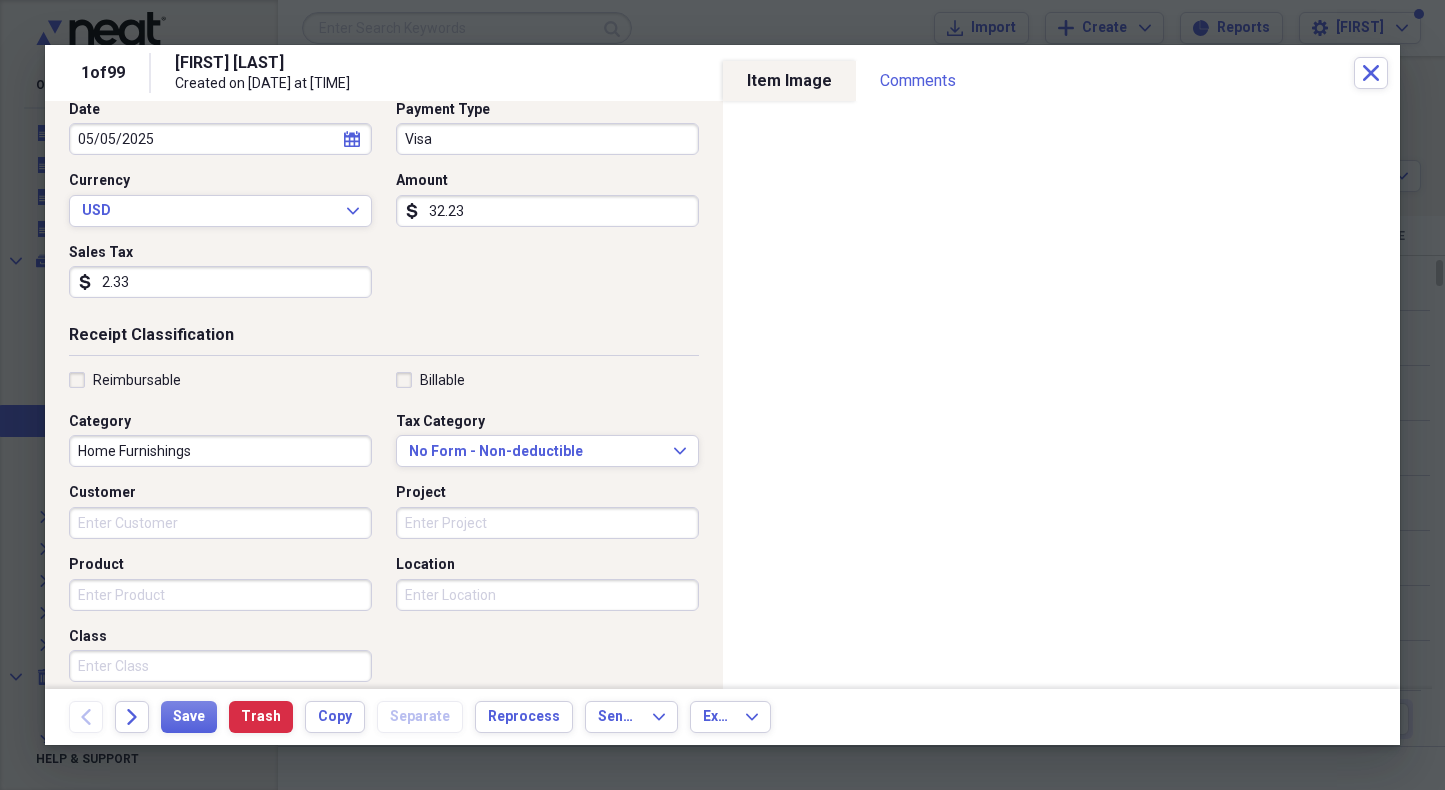 scroll, scrollTop: 233, scrollLeft: 0, axis: vertical 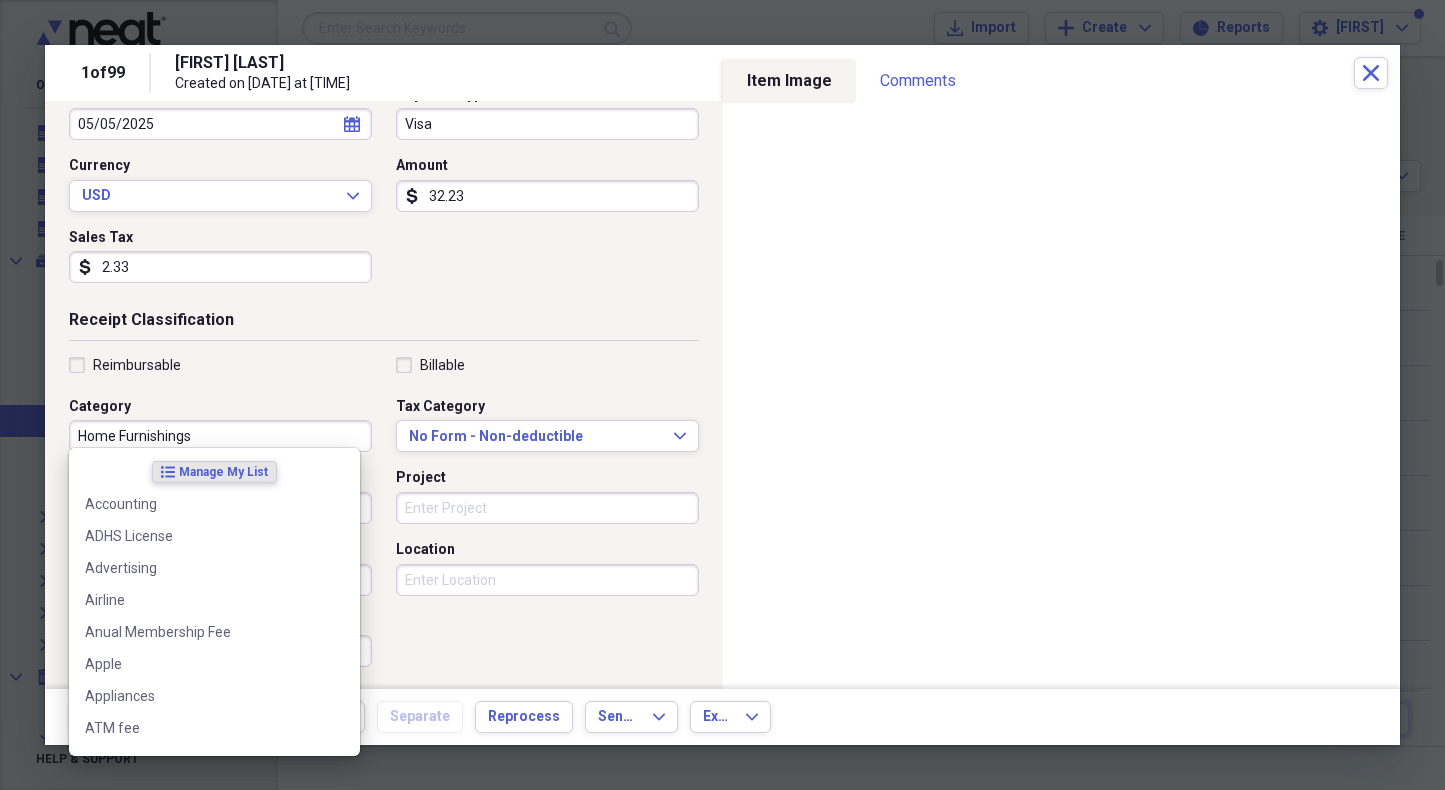 click on "Home Furnishings" at bounding box center (220, 436) 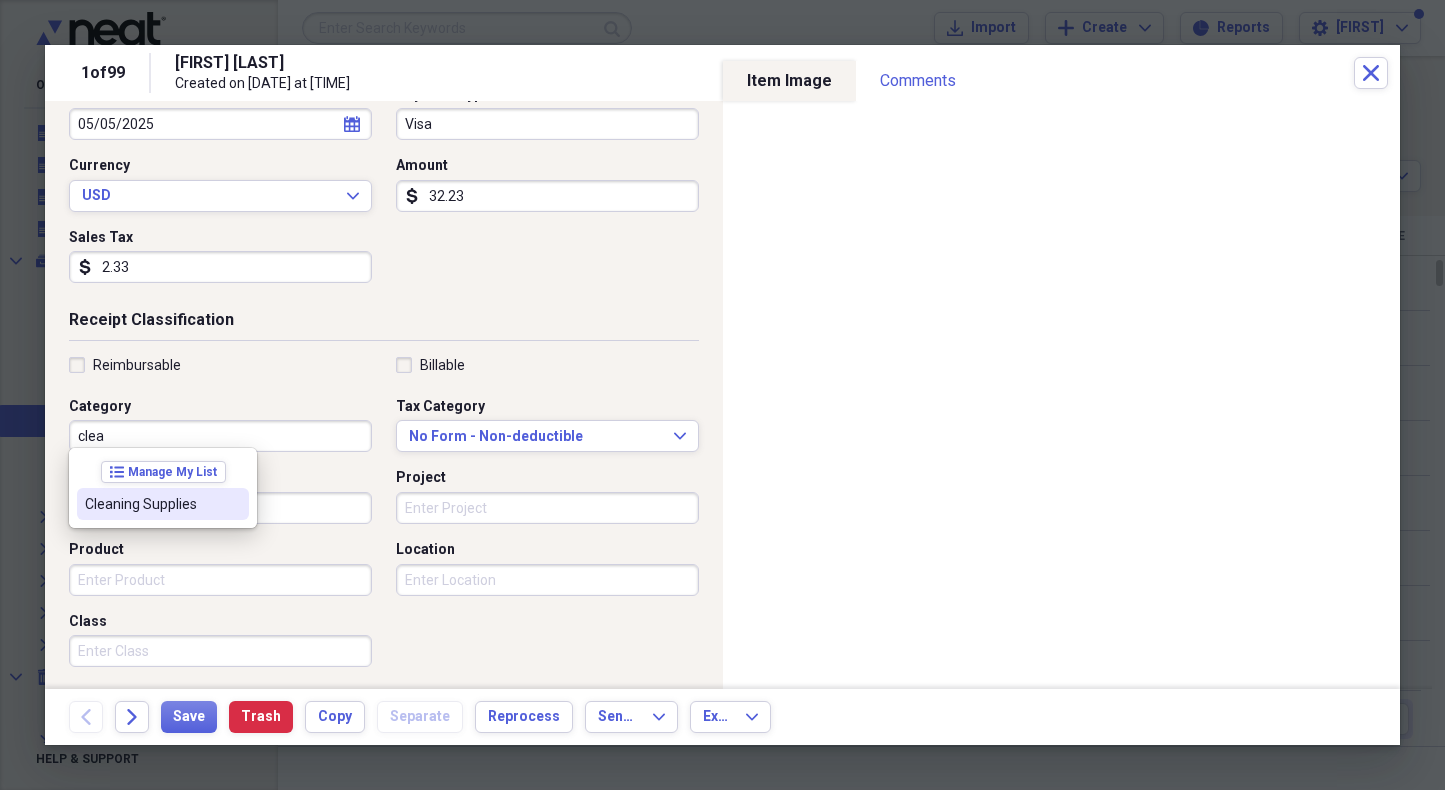 click on "Cleaning Supplies" at bounding box center [163, 504] 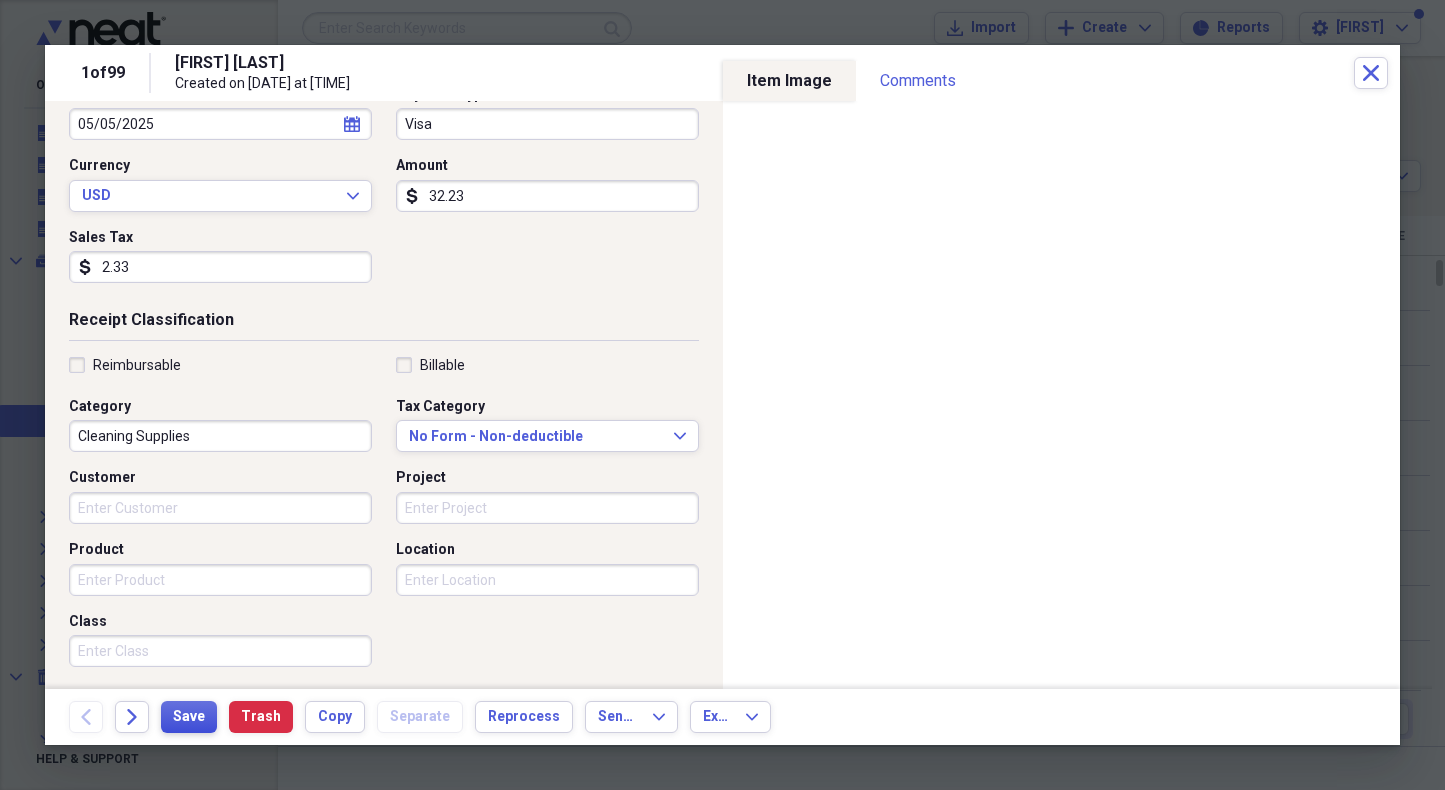 click on "Save" at bounding box center [189, 717] 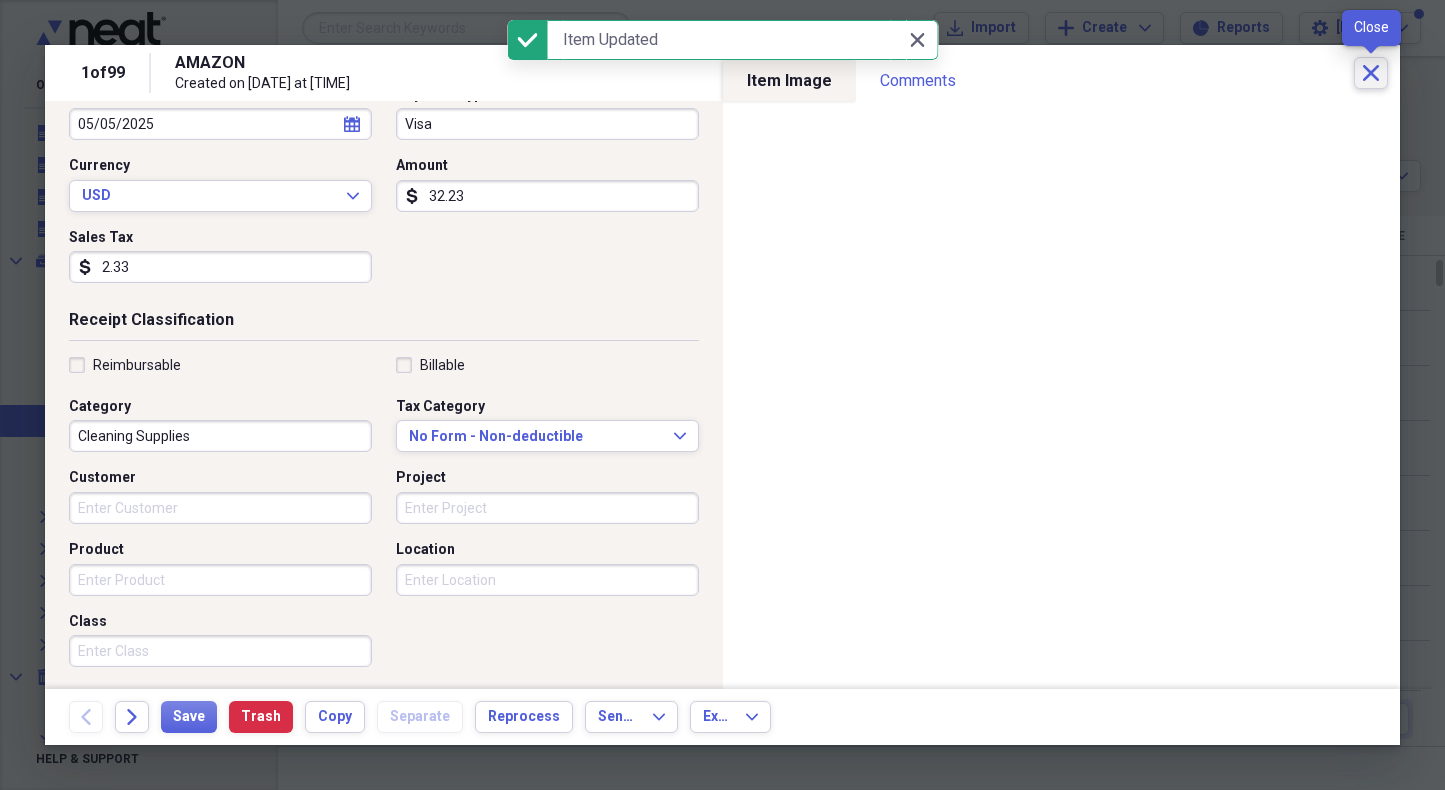 click on "Close" 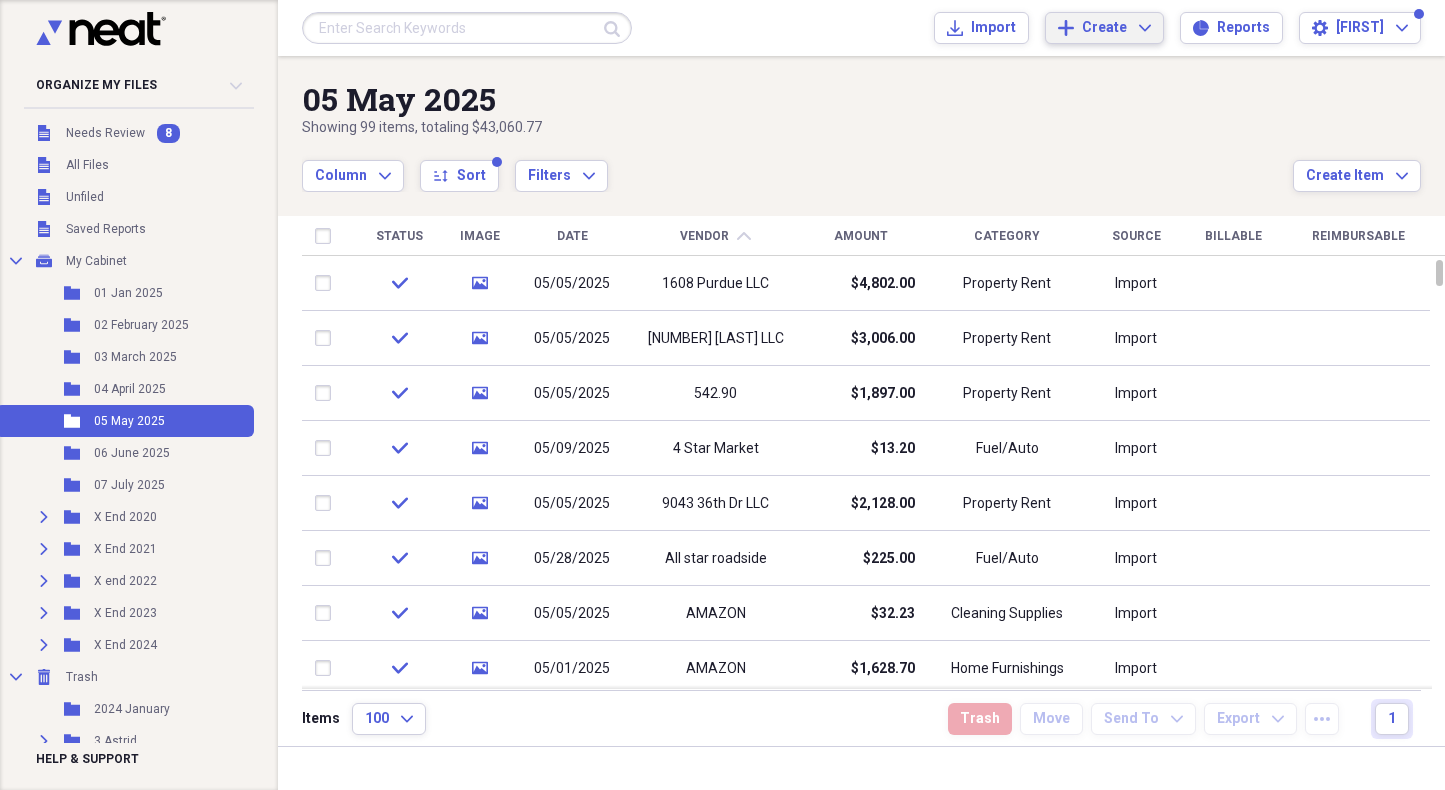 click on "Expand" 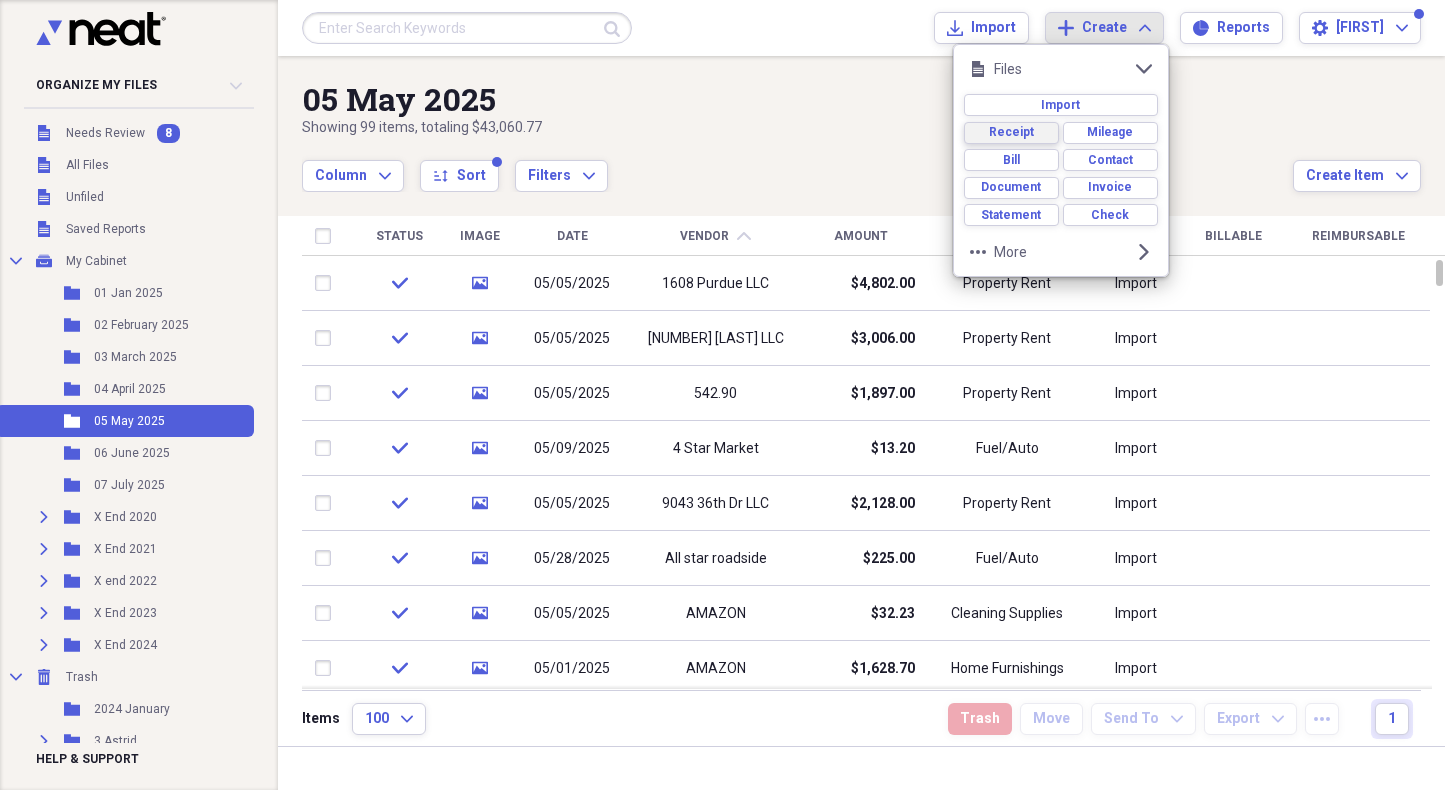 click on "Receipt" at bounding box center (1011, 133) 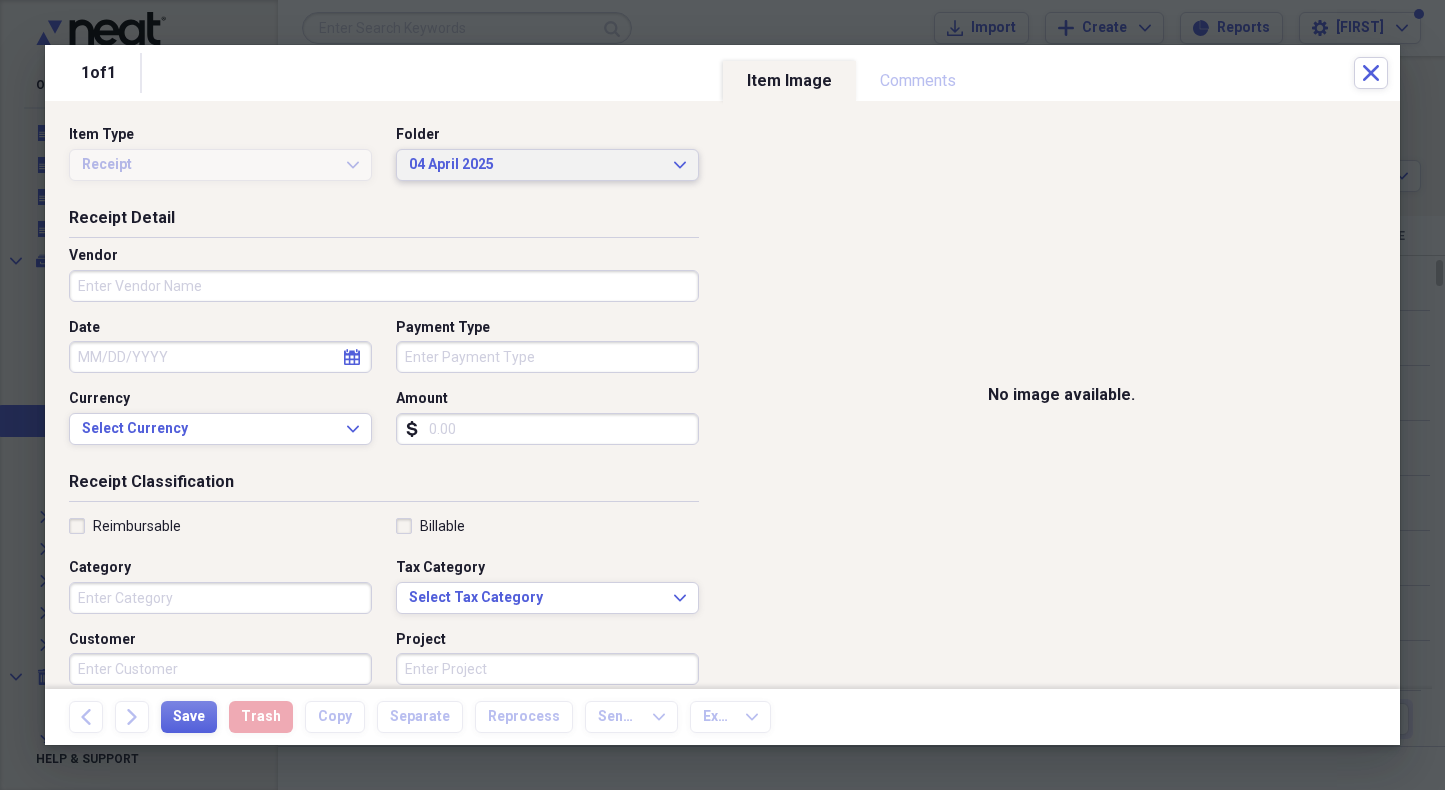 click on "04 April 2025" at bounding box center (535, 165) 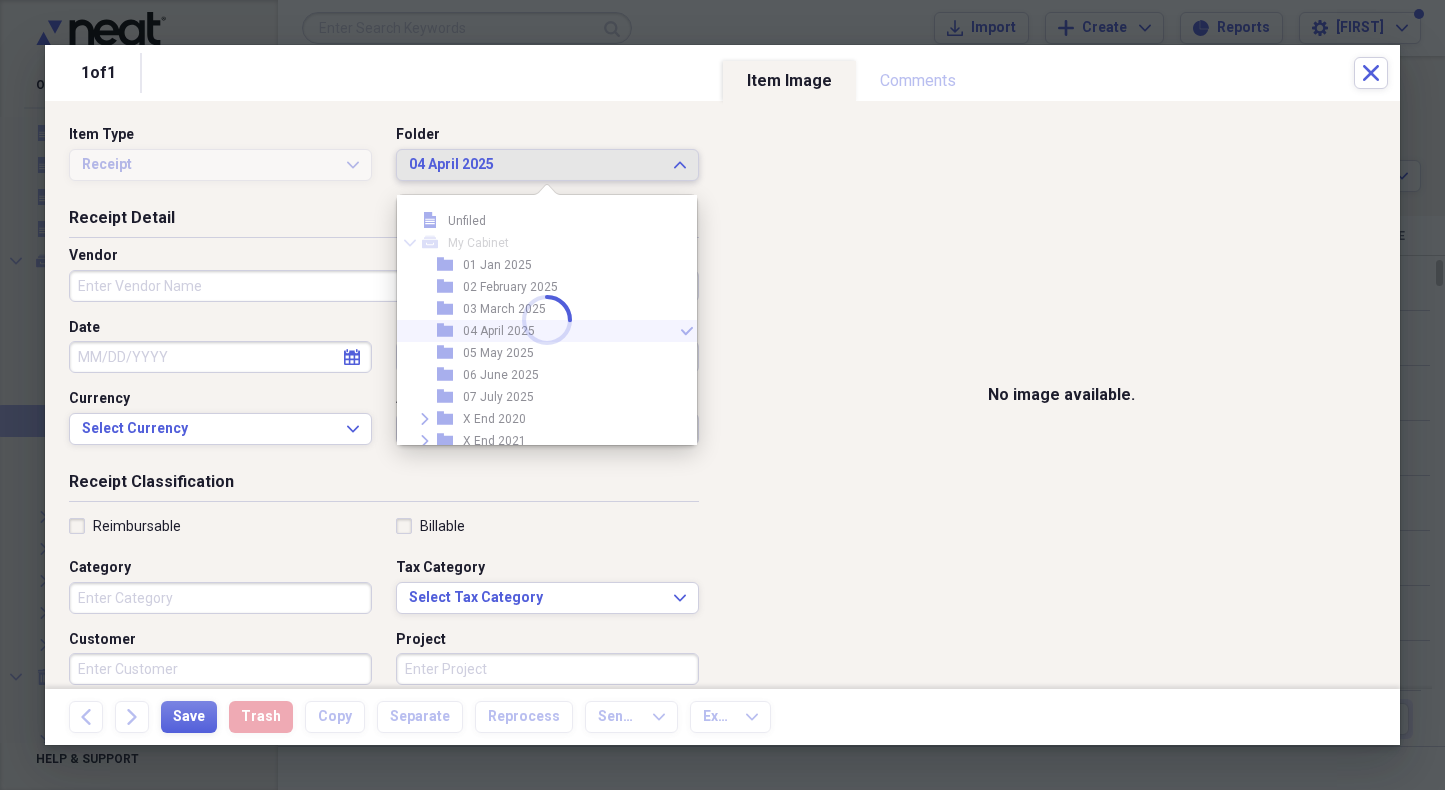 scroll, scrollTop: 11, scrollLeft: 0, axis: vertical 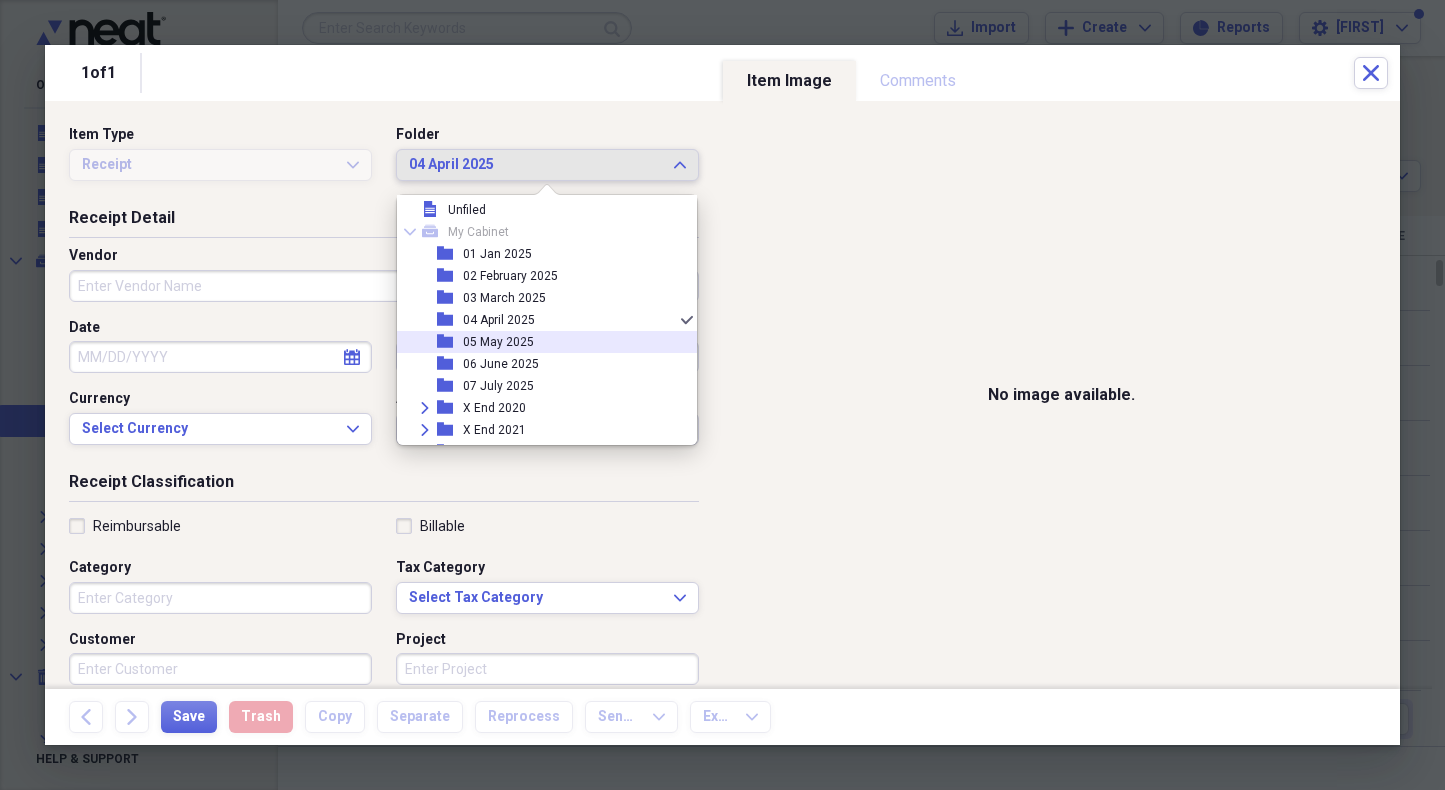 click on "05 May 2025" at bounding box center (498, 342) 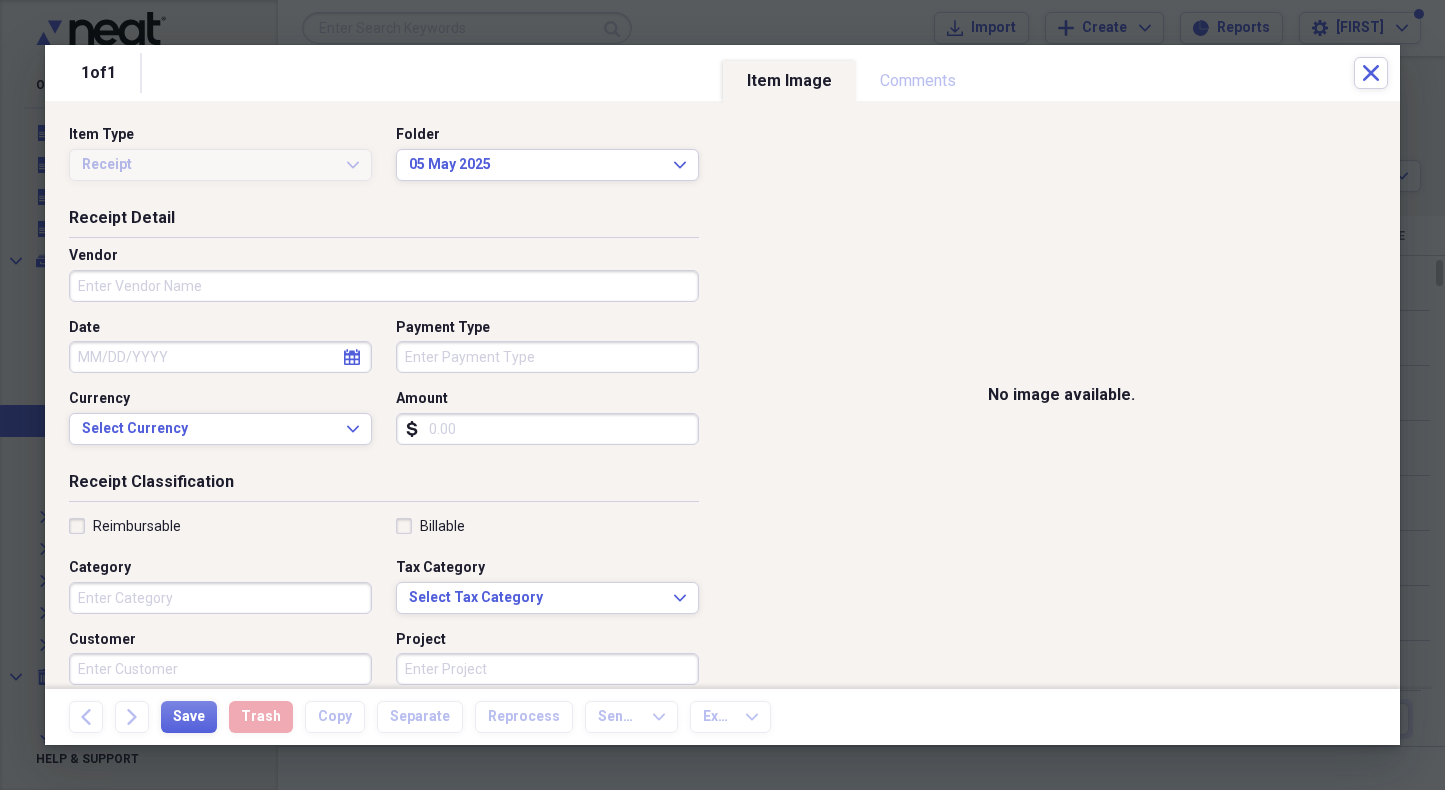 click on "Vendor" at bounding box center (384, 286) 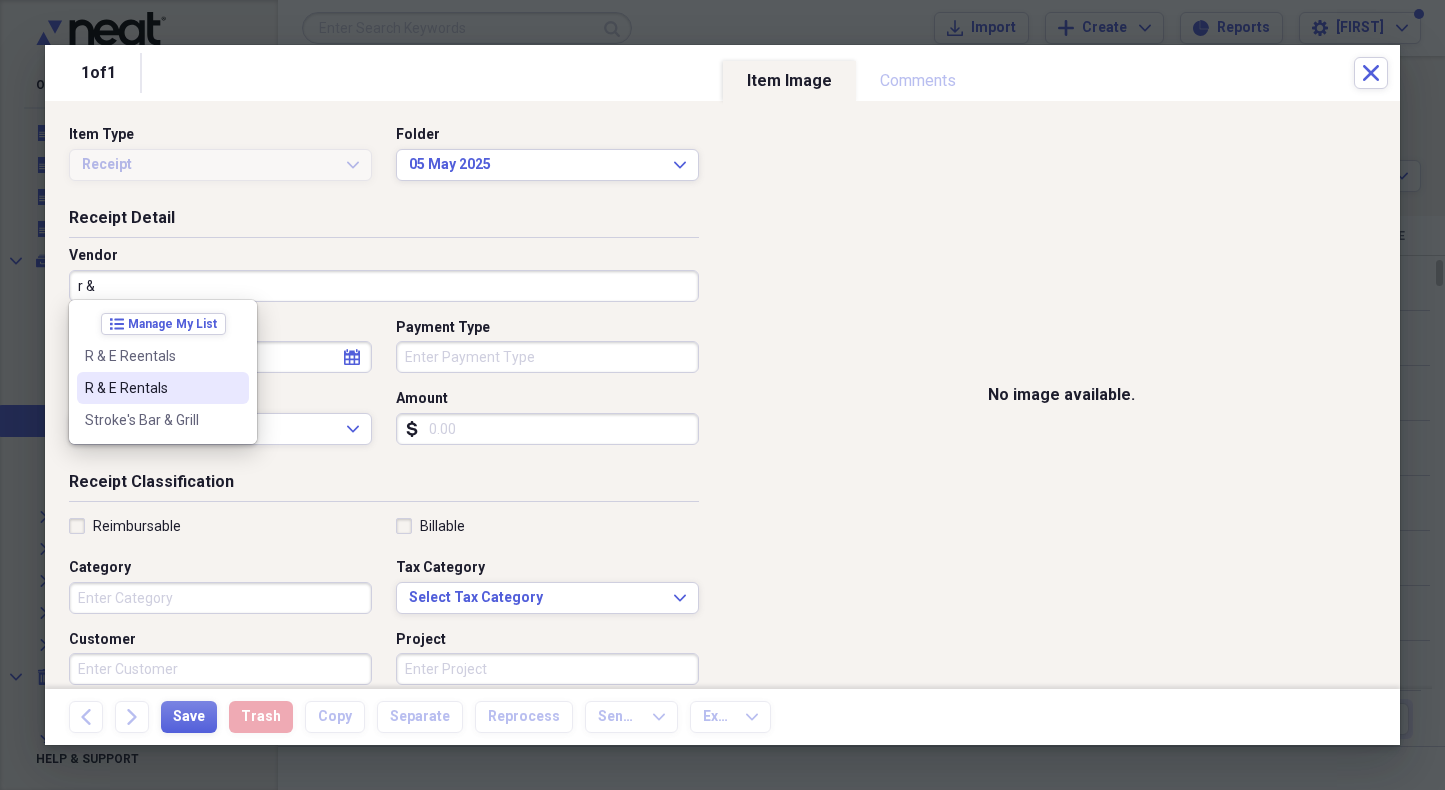 click on "R & E Rentals" at bounding box center [151, 388] 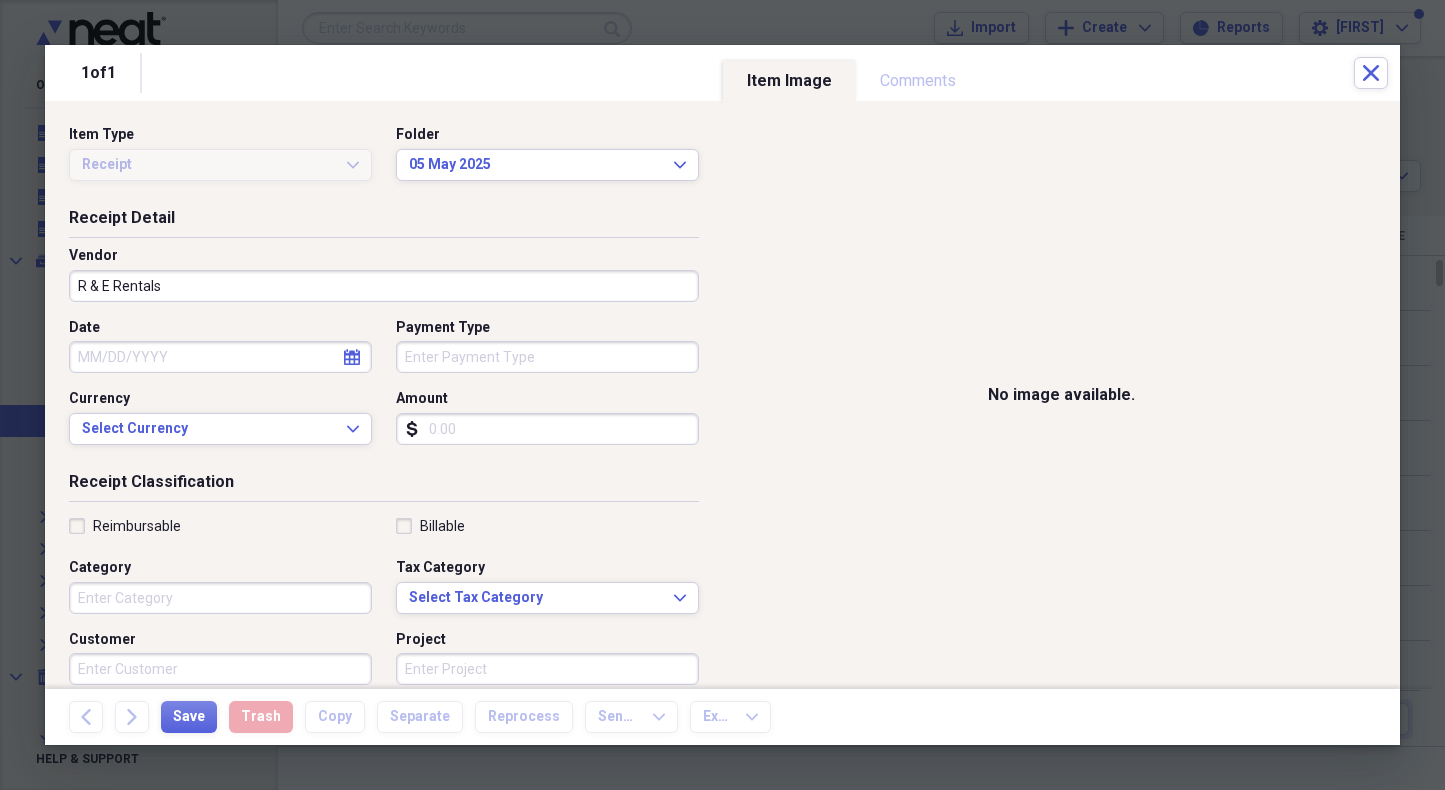 click on "Date" at bounding box center [220, 357] 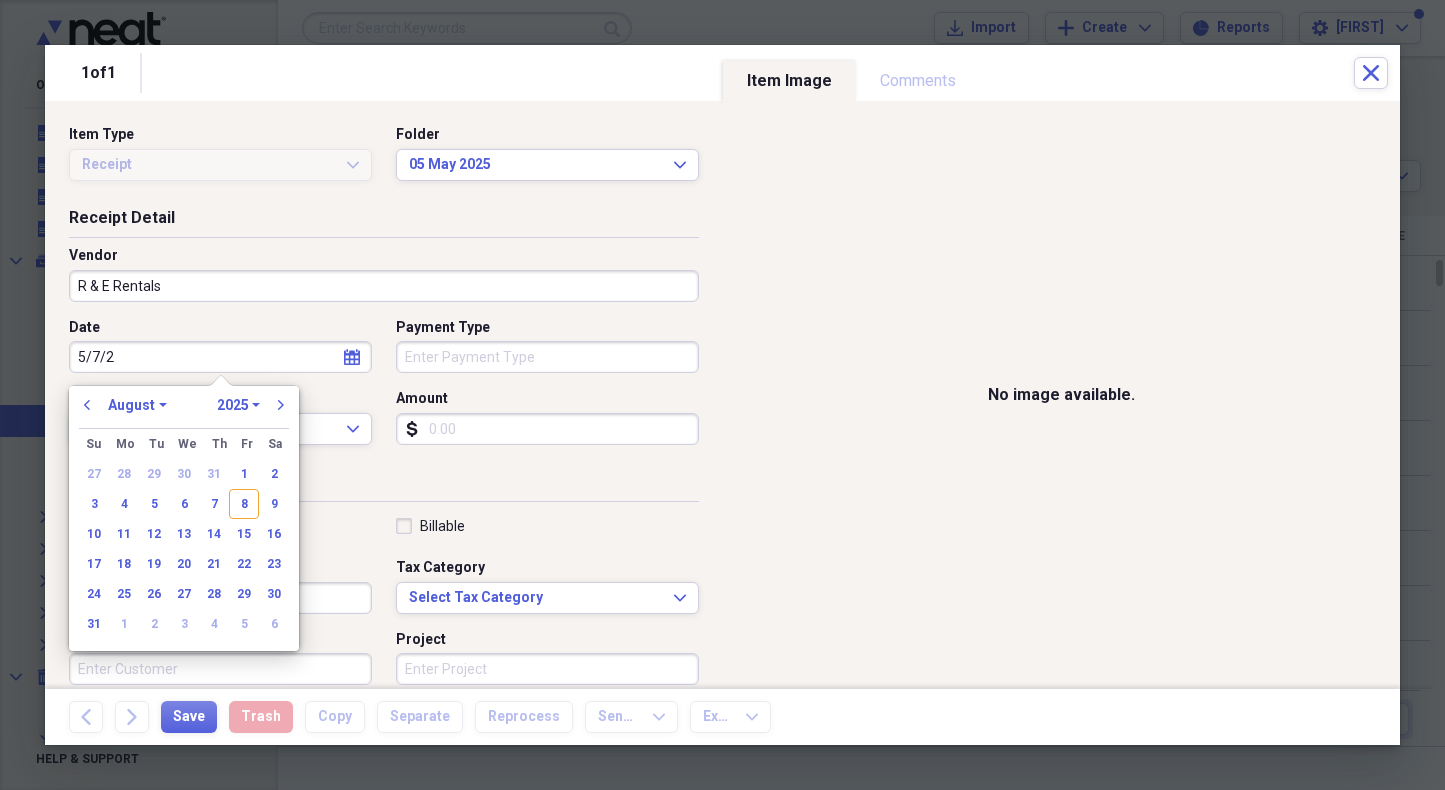 type on "5/7/25" 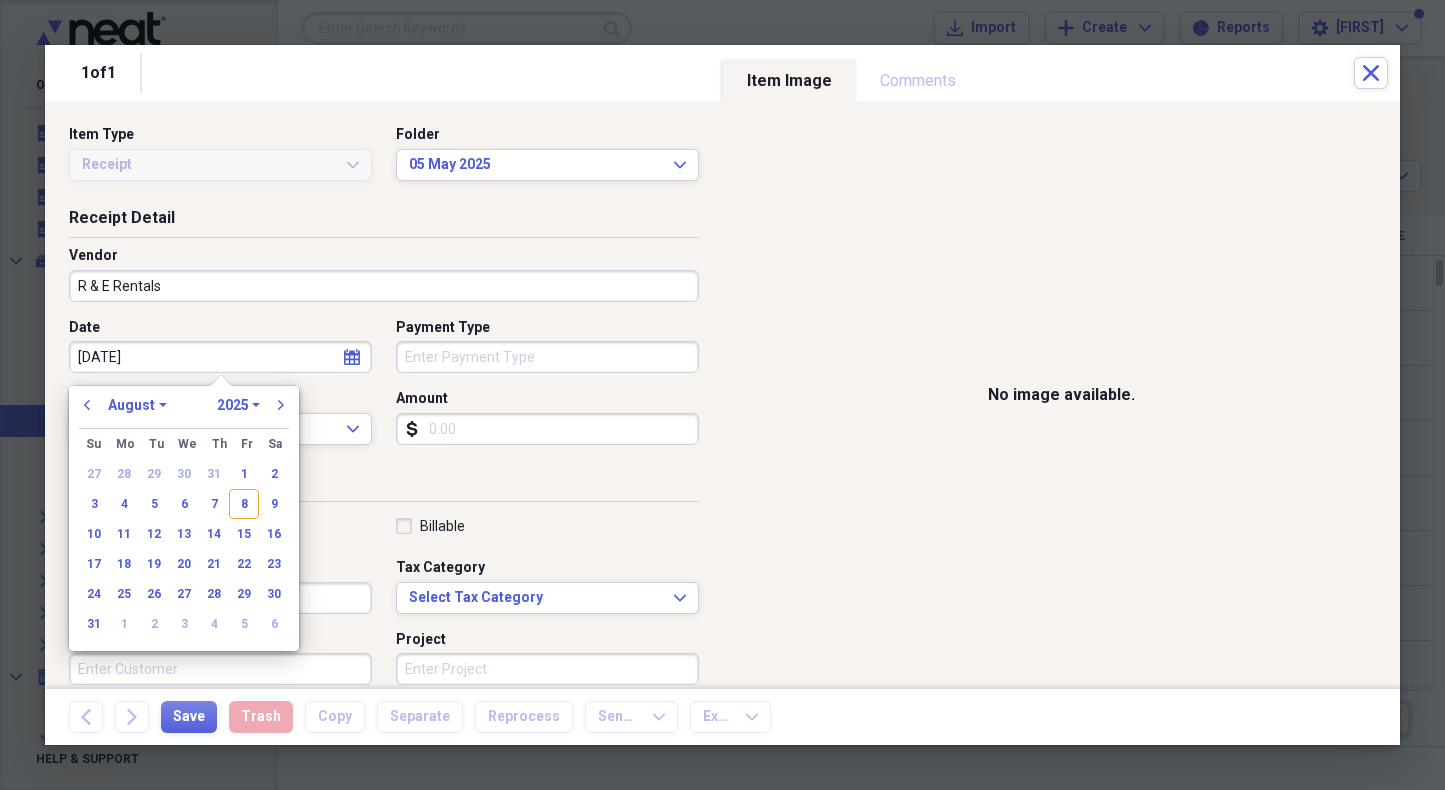 select on "4" 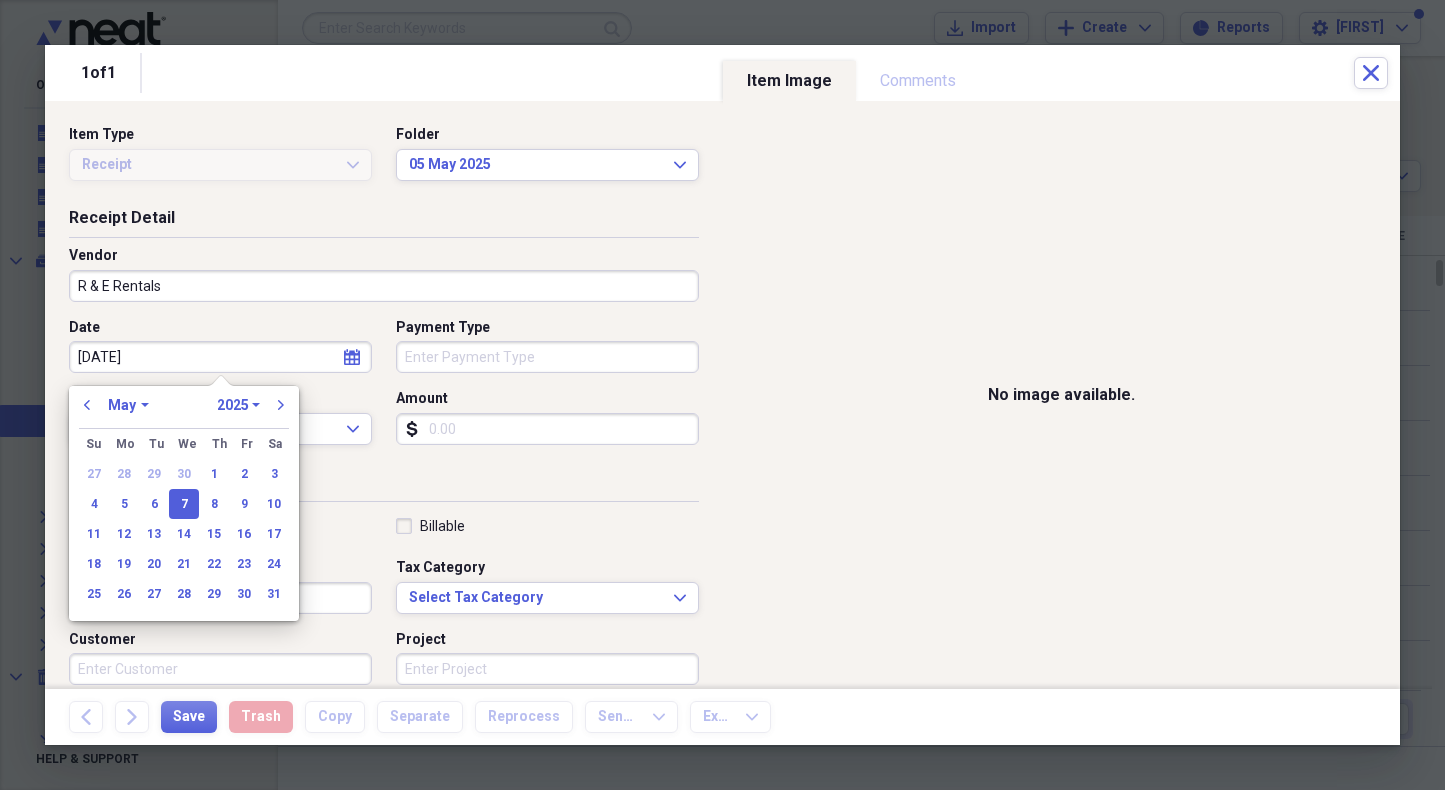 type on "05/07/2025" 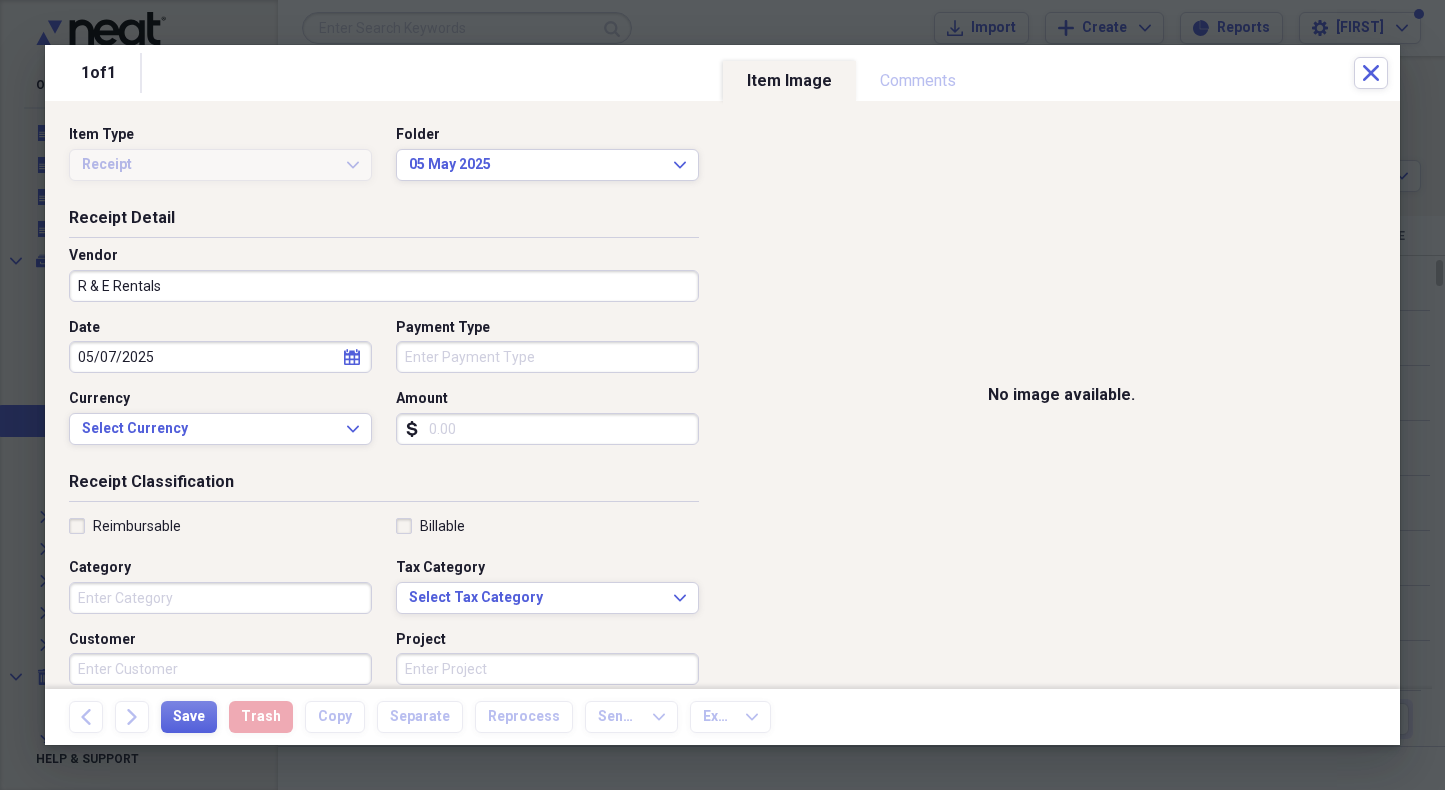 click on "Payment Type" at bounding box center (547, 357) 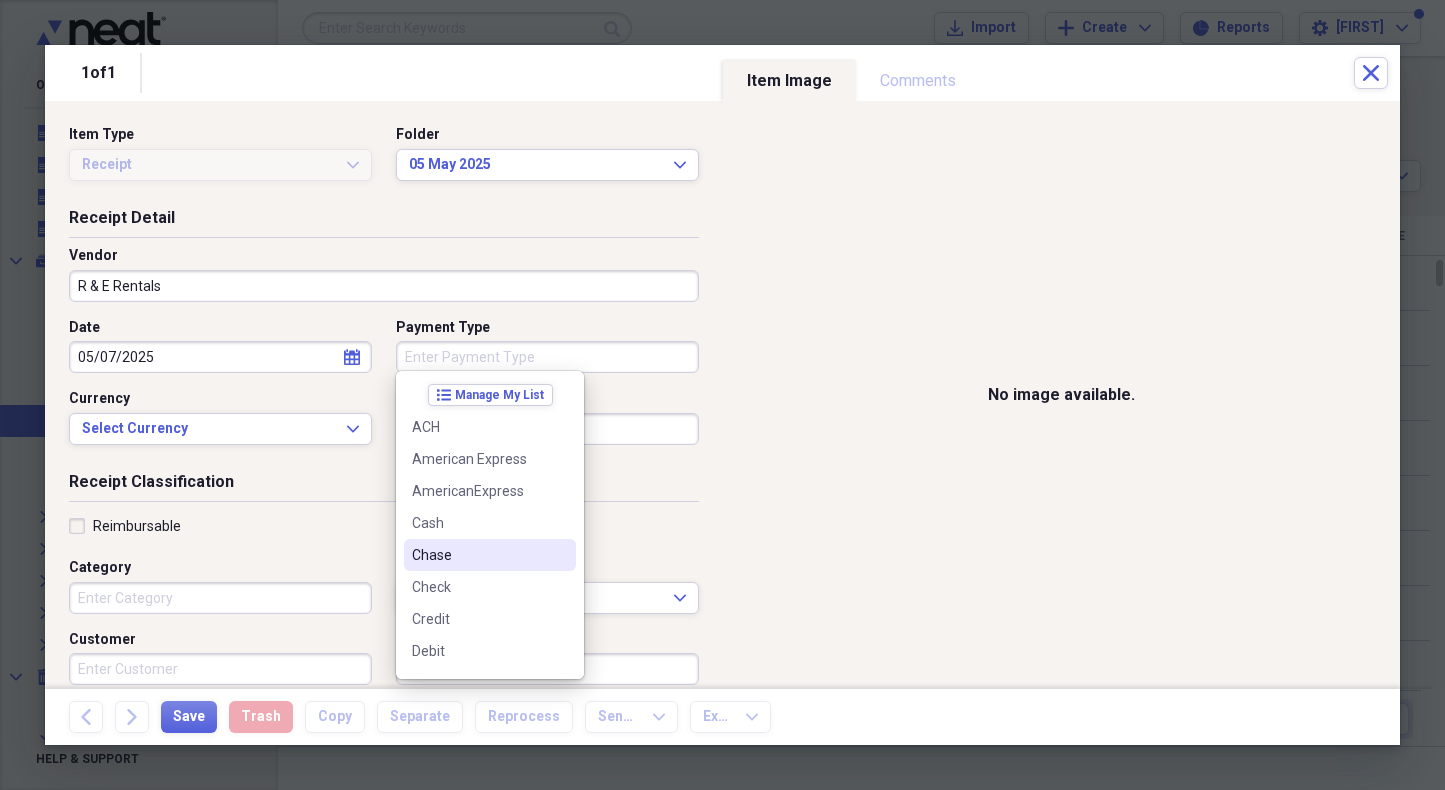 click on "Chase" at bounding box center (478, 555) 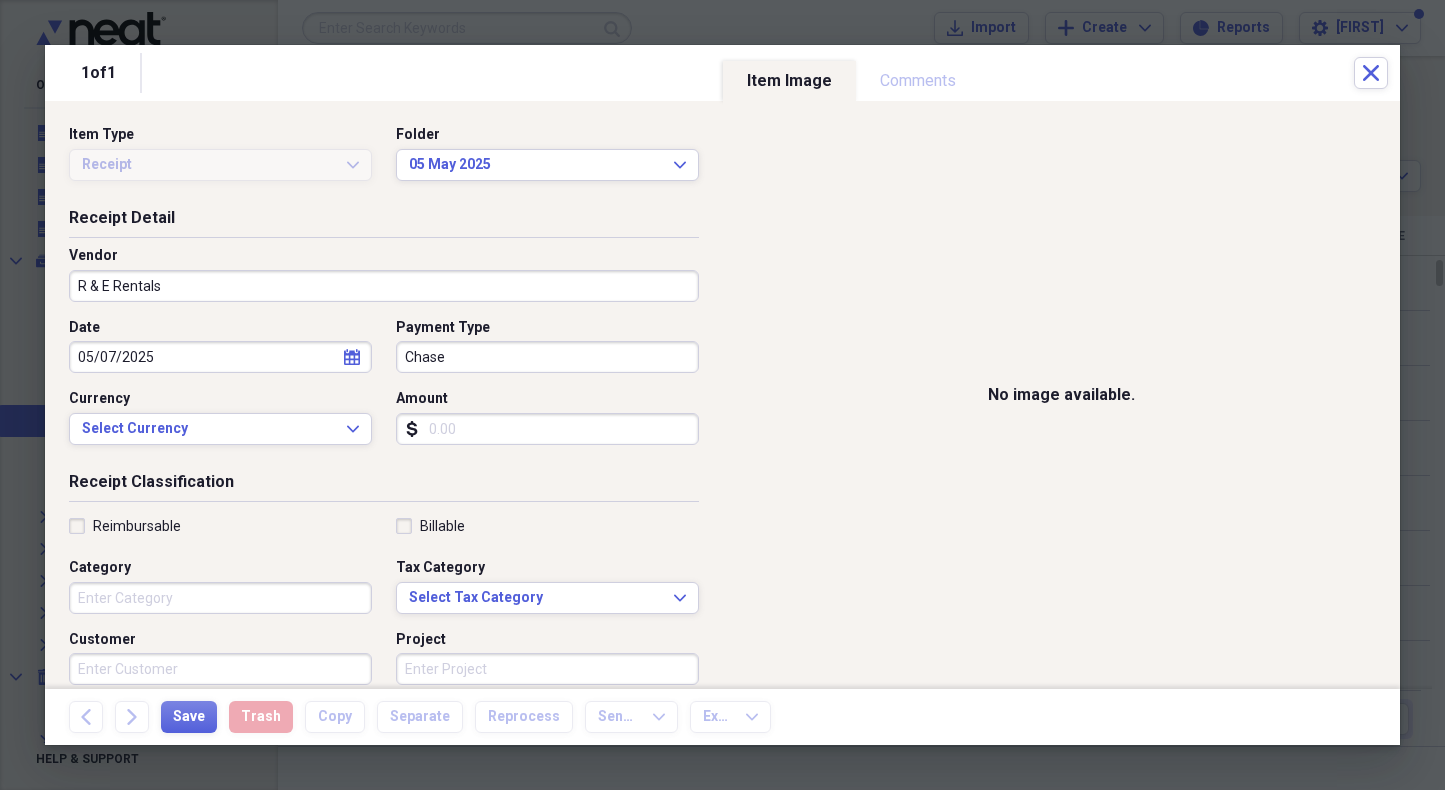 click on "Amount" at bounding box center (547, 429) 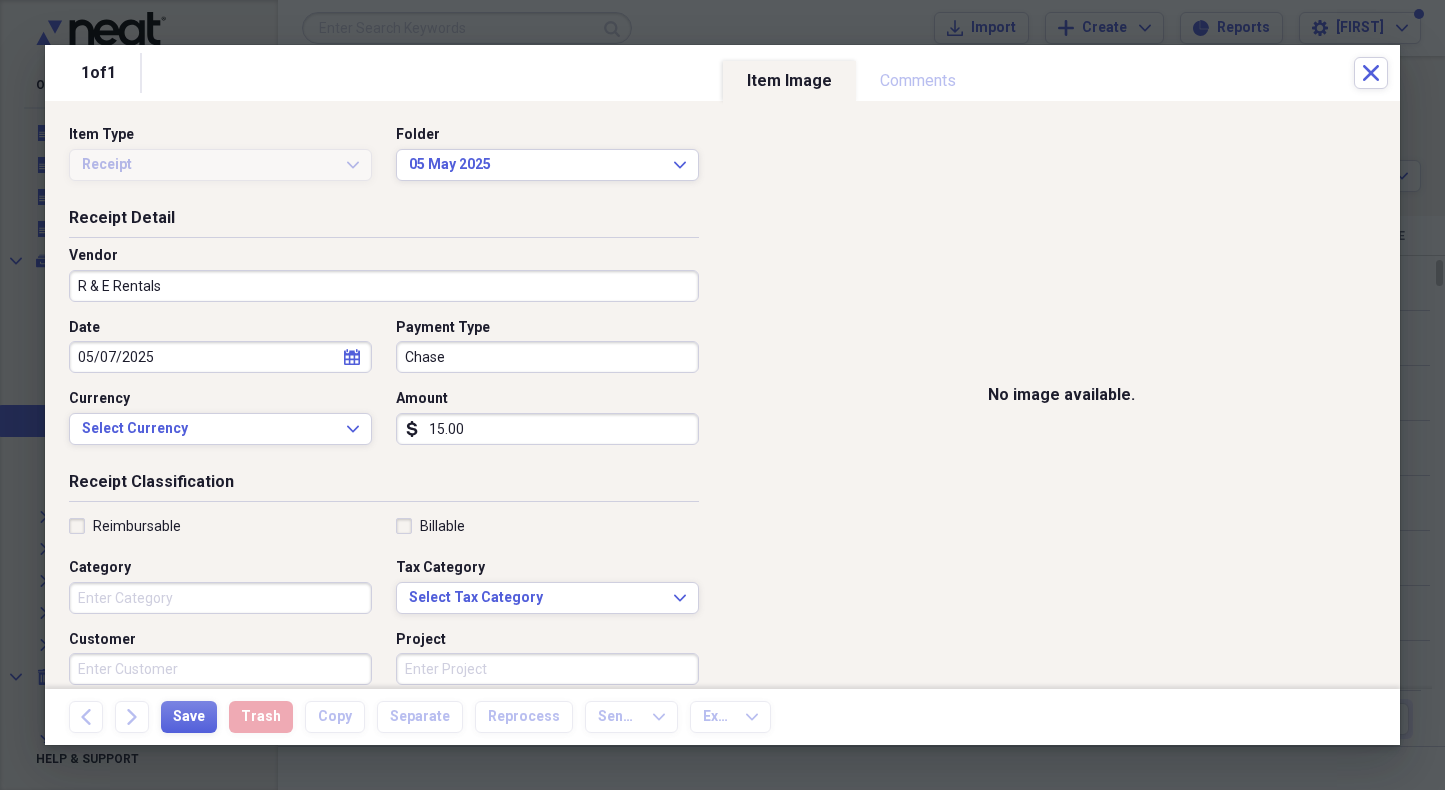 type on "150.00" 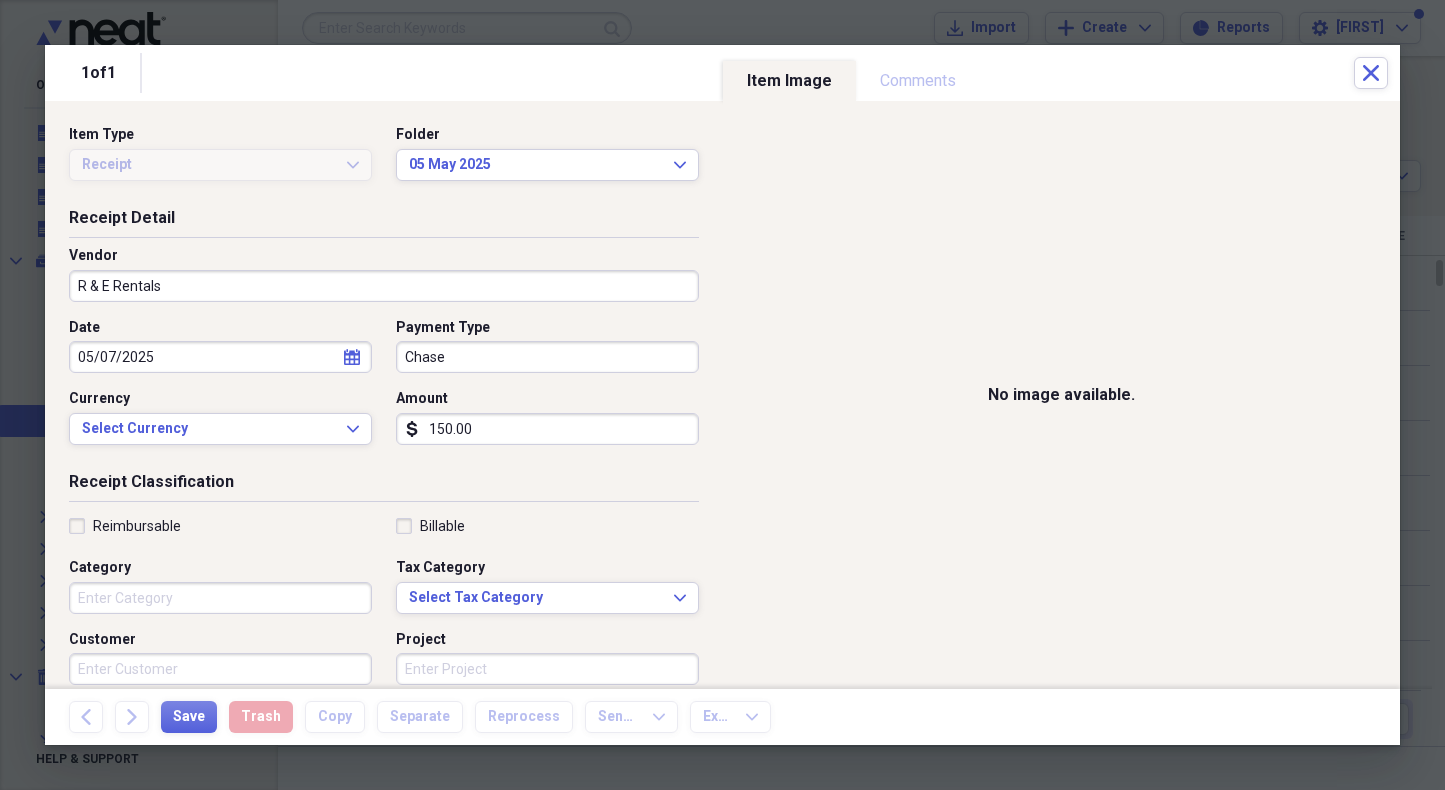 click on "Category" at bounding box center [220, 598] 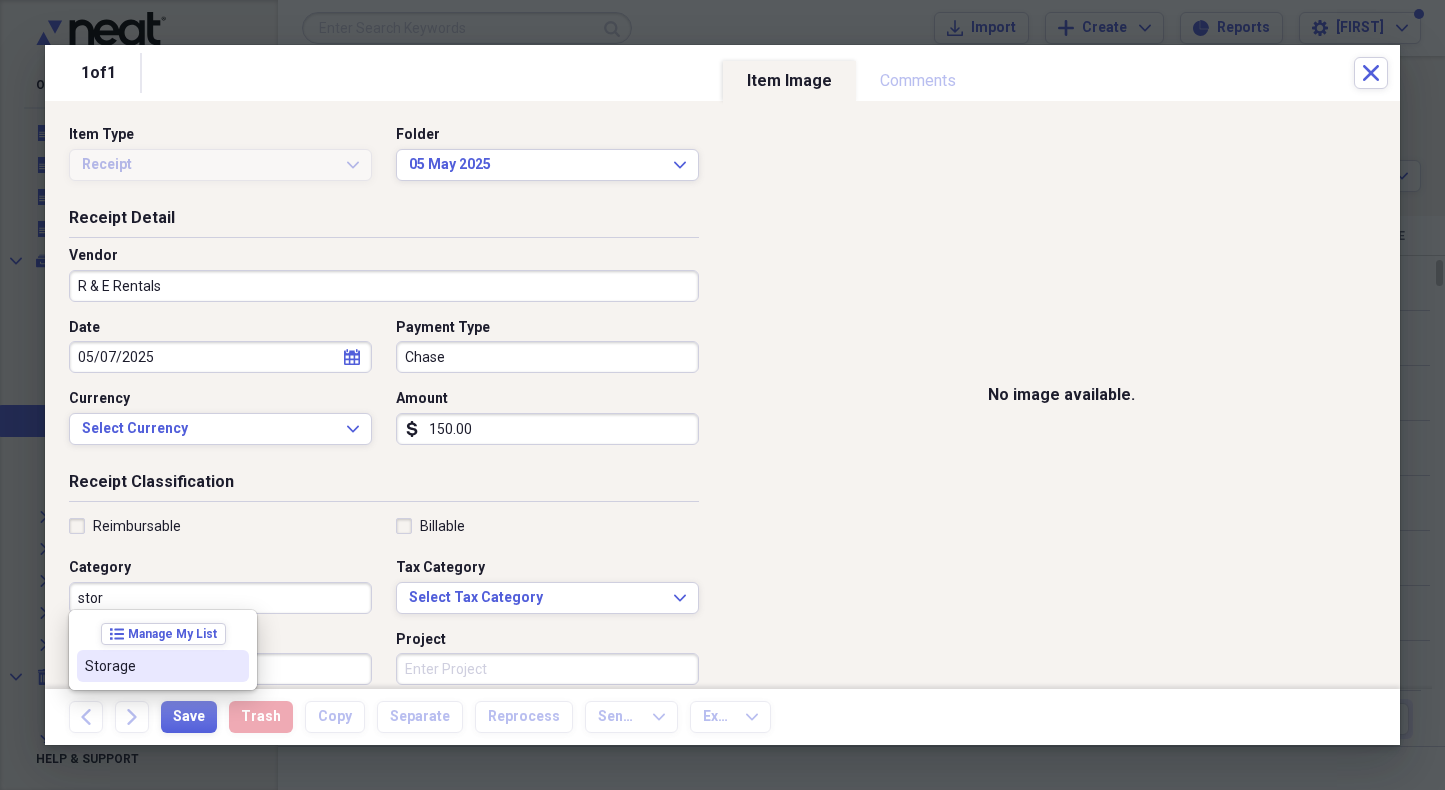 click on "Storage" at bounding box center (151, 666) 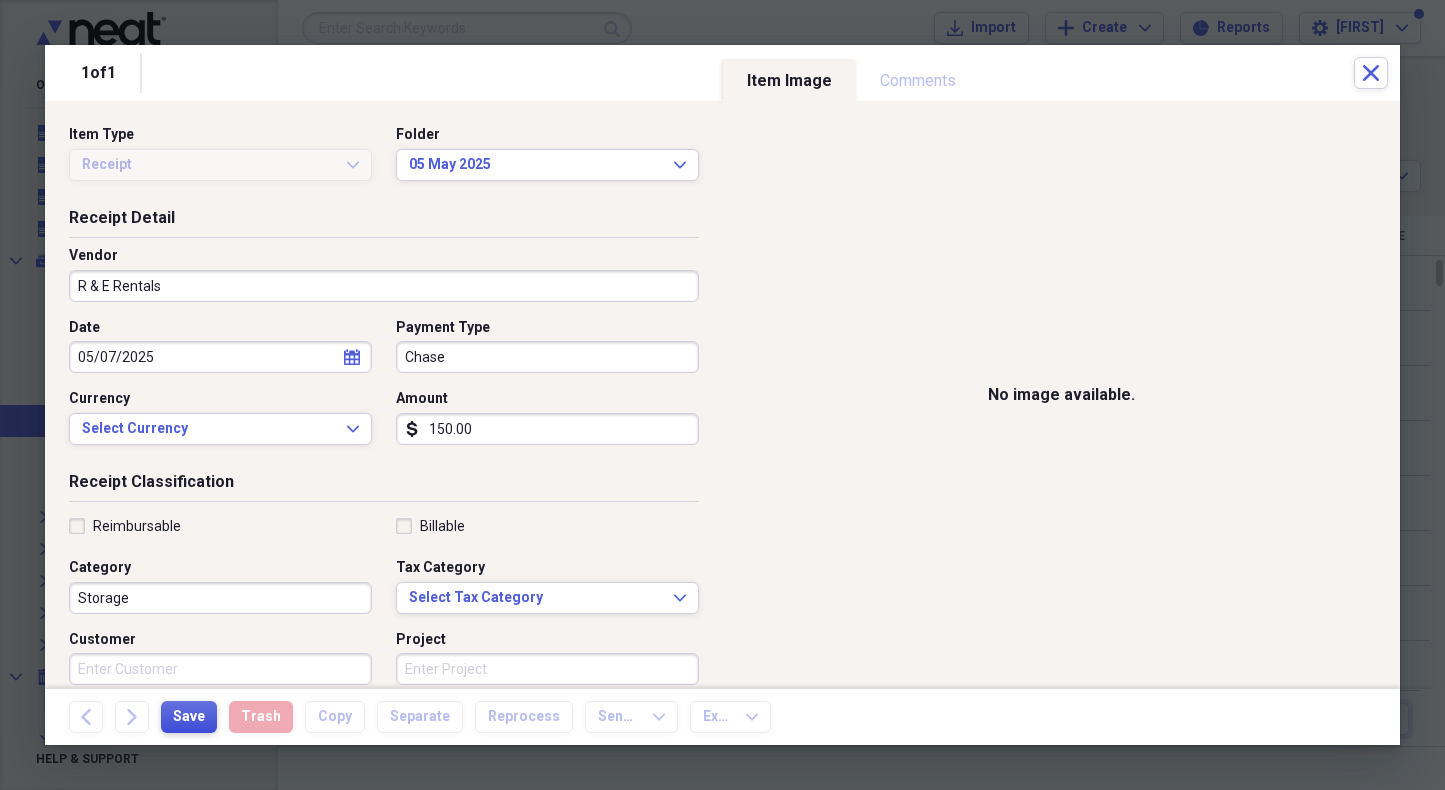 click on "Save" at bounding box center (189, 717) 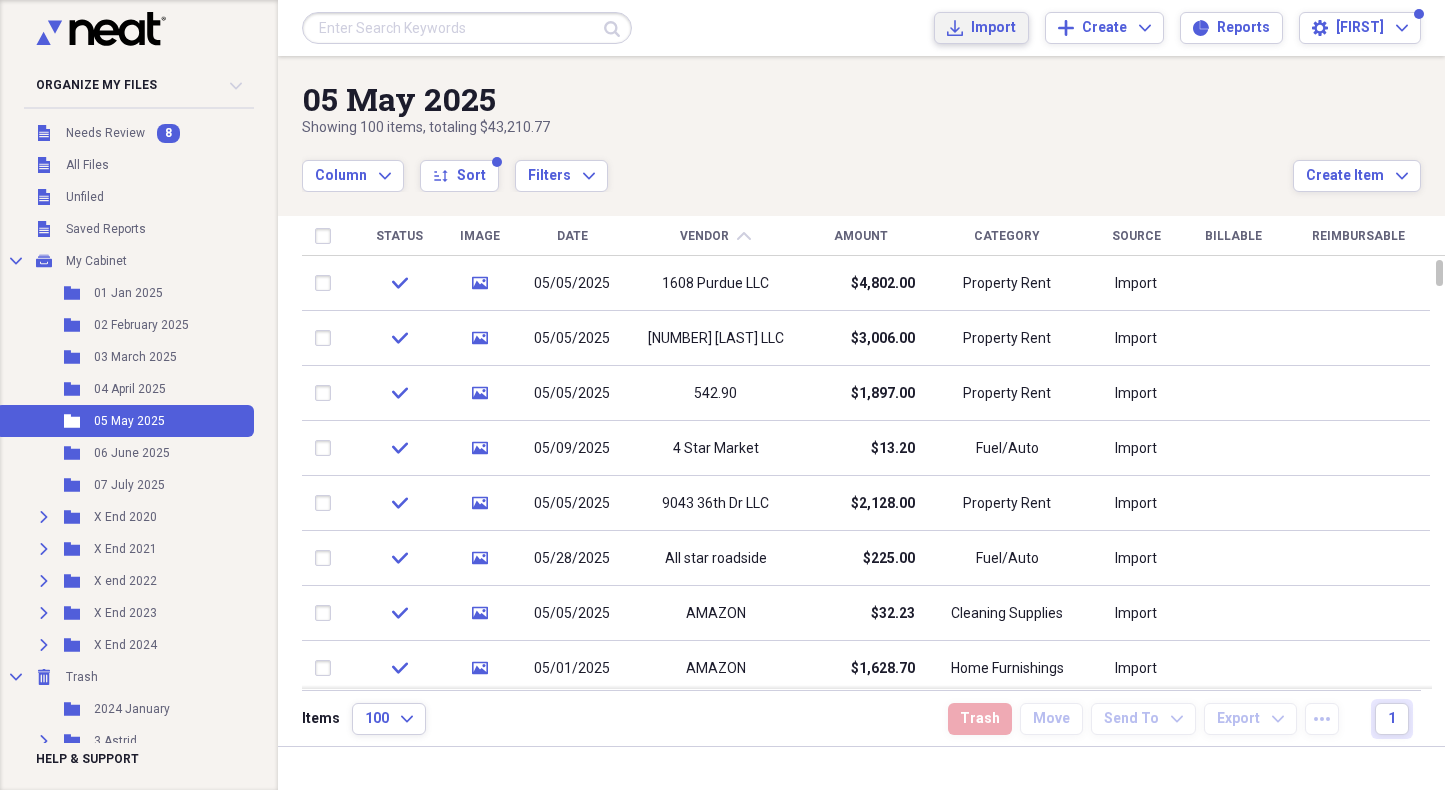 click on "Import" at bounding box center [993, 28] 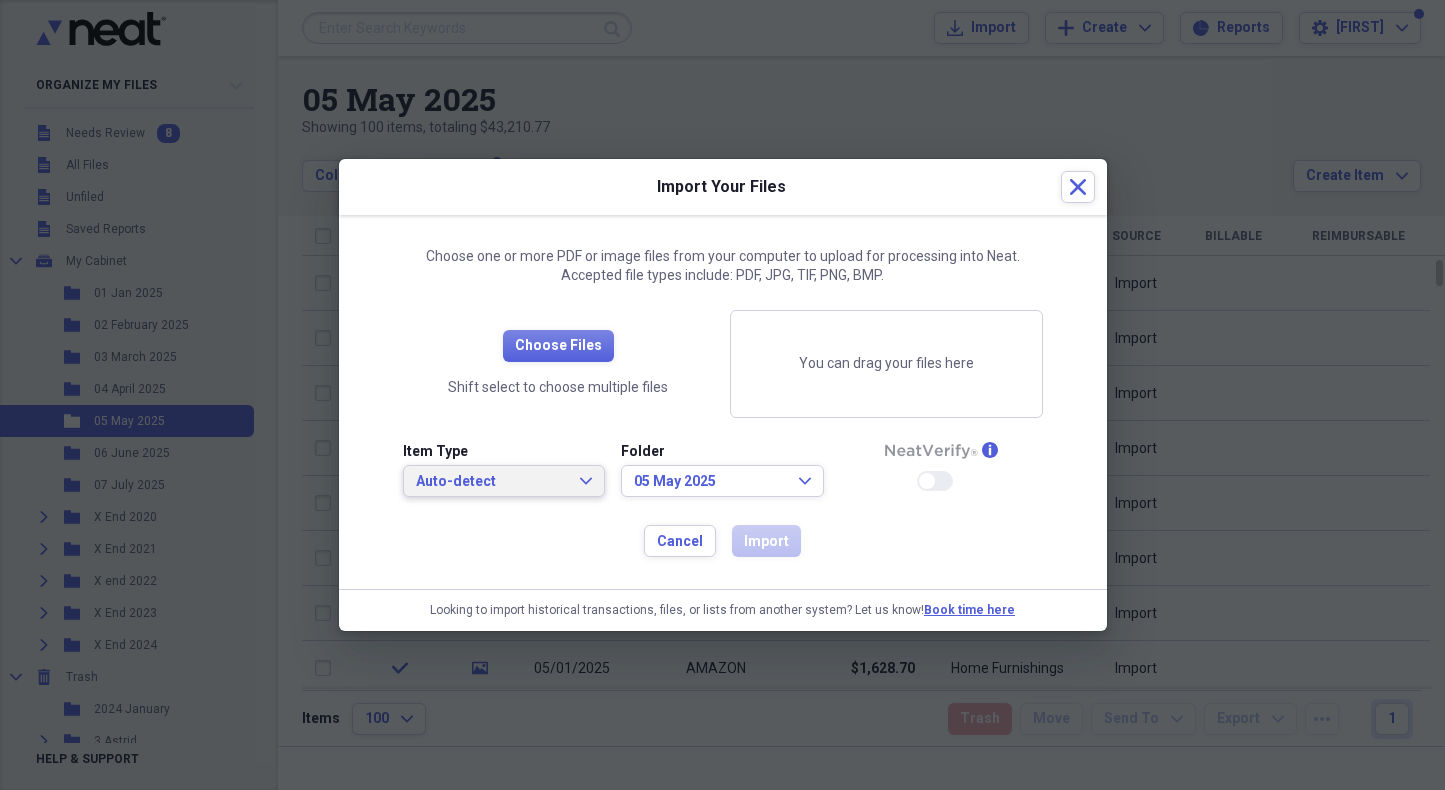 click on "Auto-detect Expand" at bounding box center (504, 482) 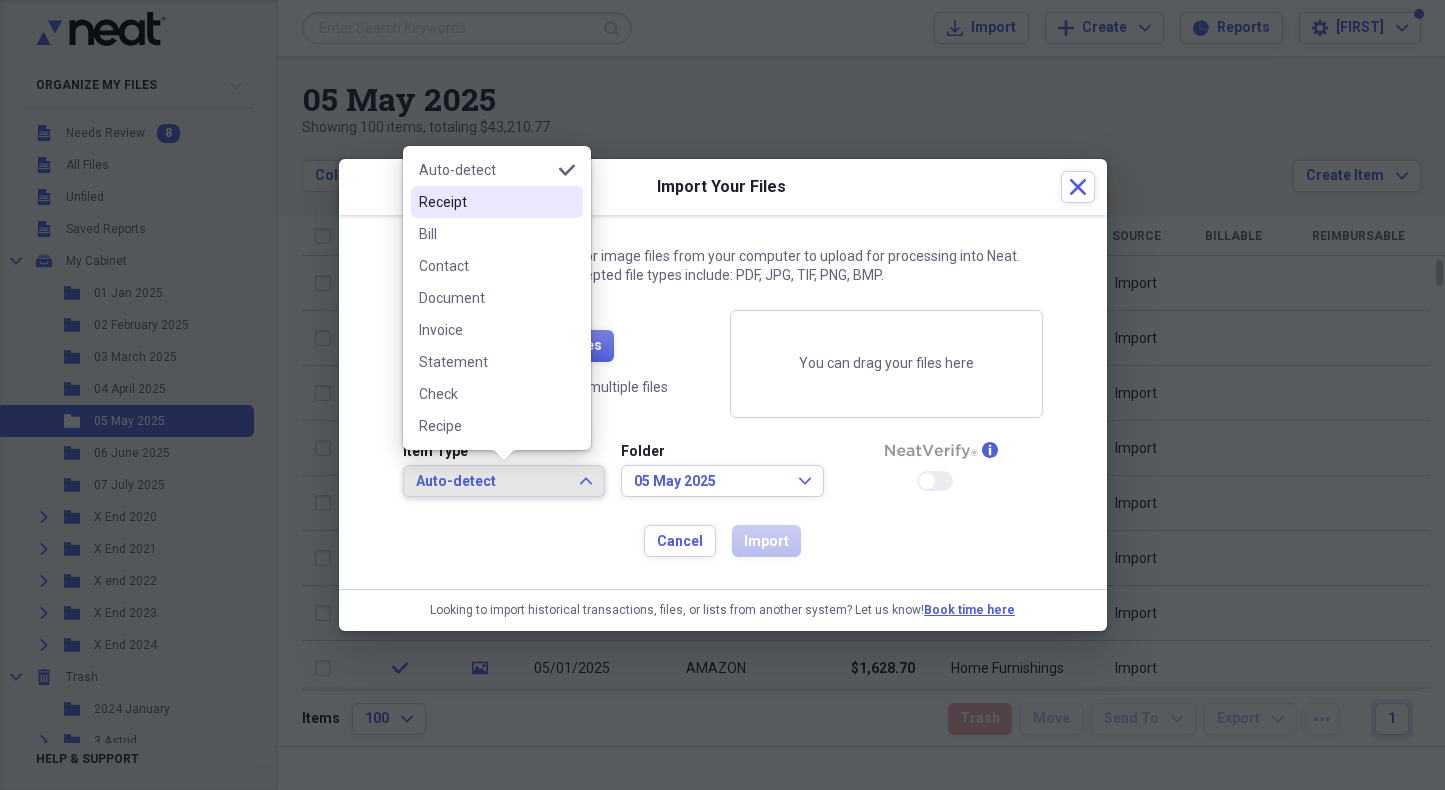 click on "Receipt" at bounding box center (485, 202) 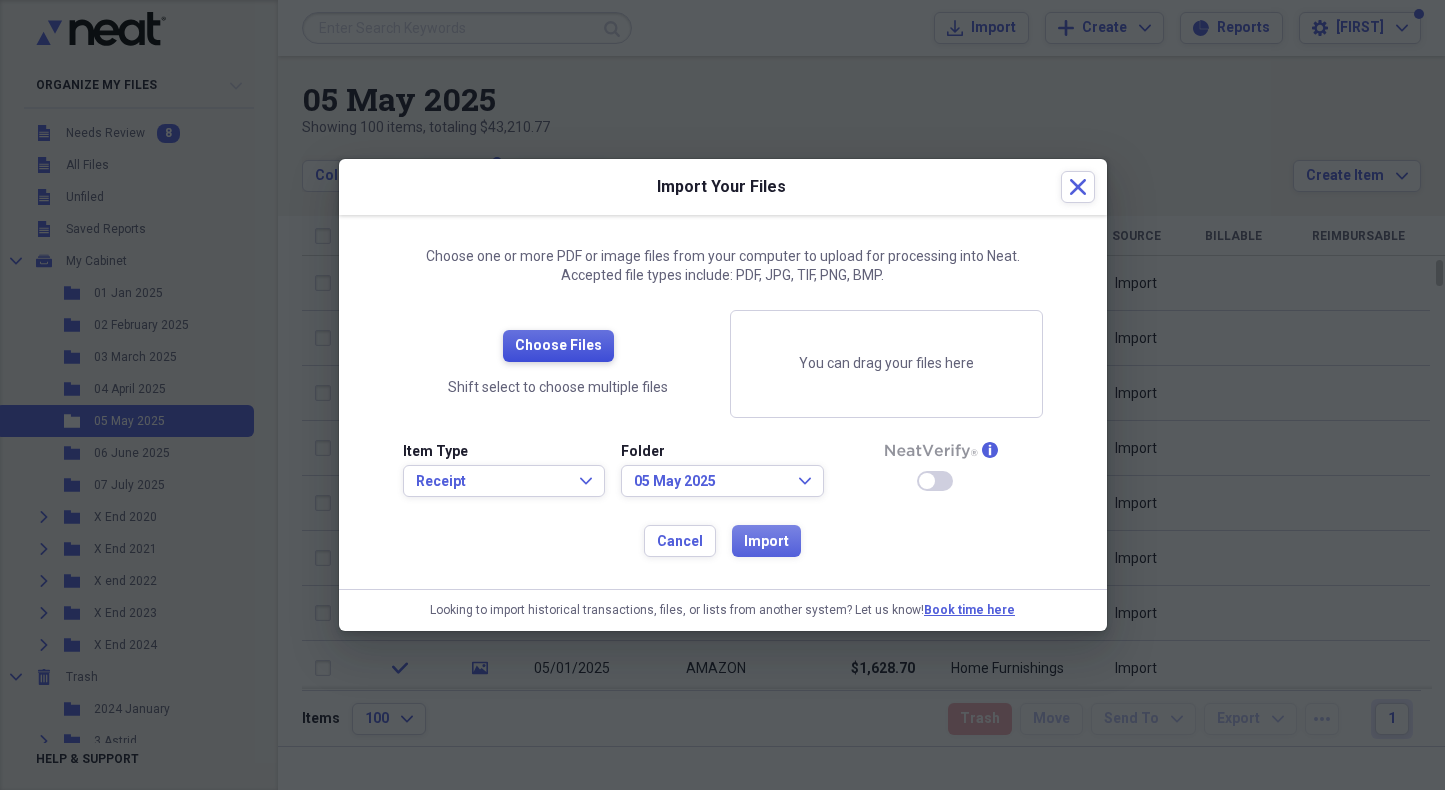 click on "Choose Files" at bounding box center [558, 346] 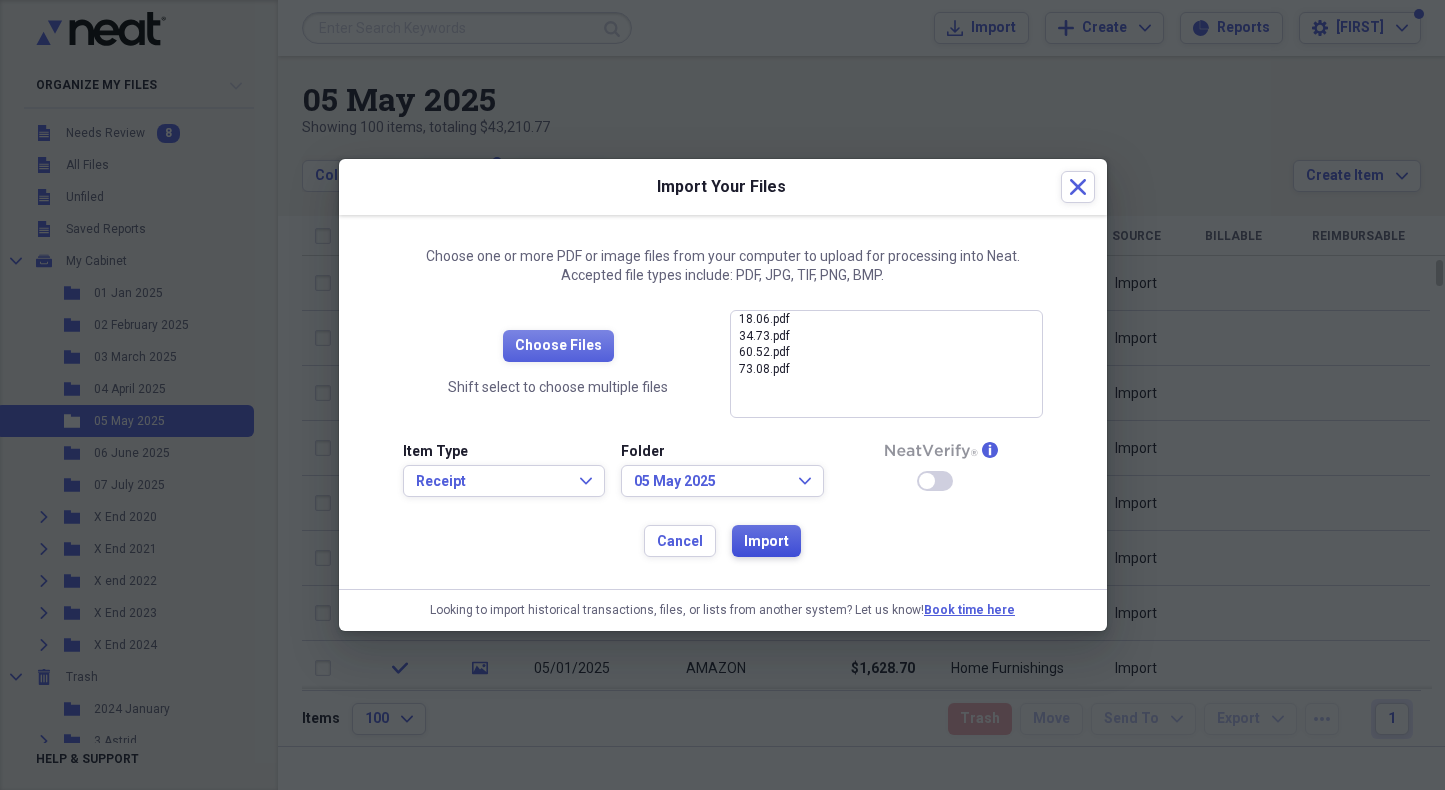 click on "Import" at bounding box center (766, 542) 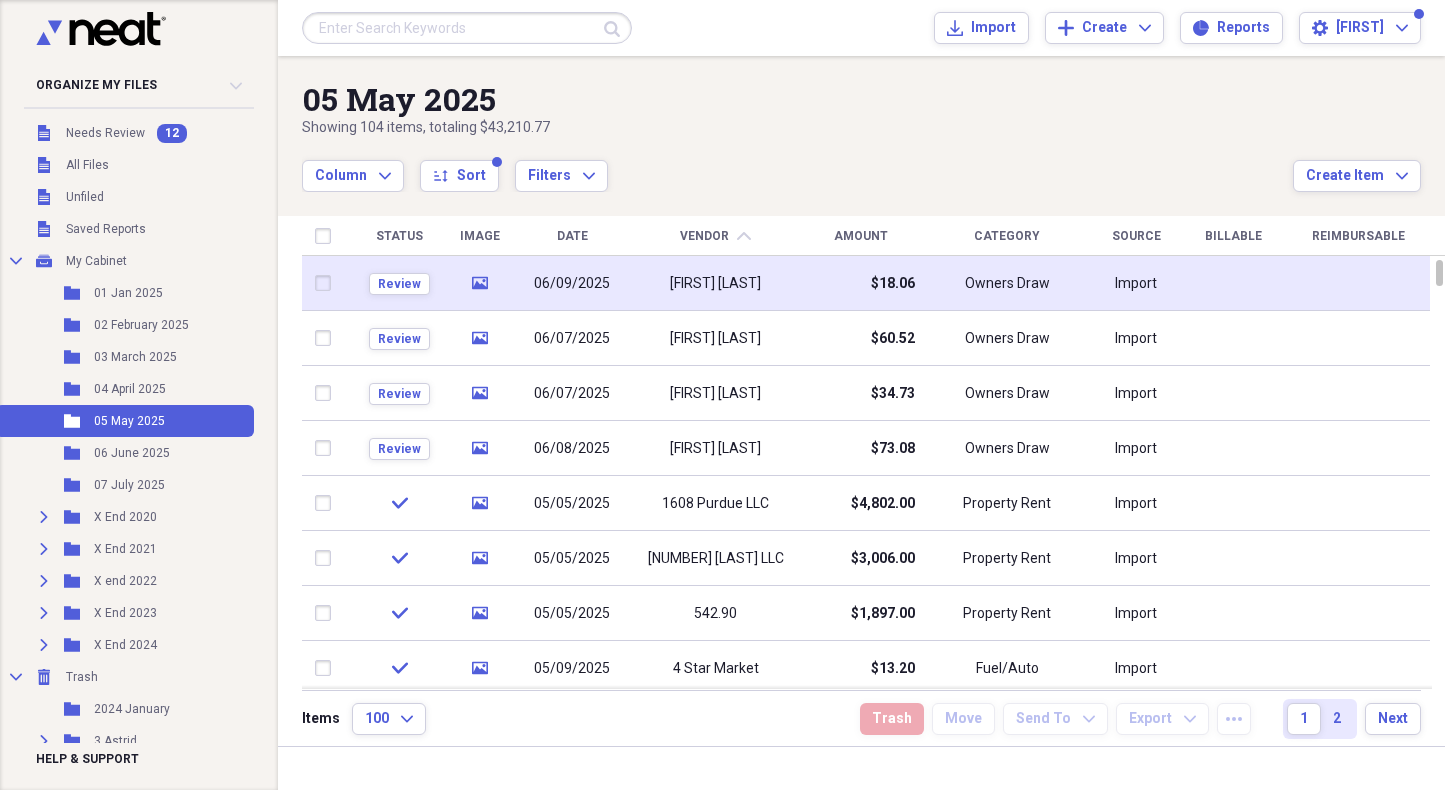 click on "[FIRST] [LAST]" at bounding box center [715, 284] 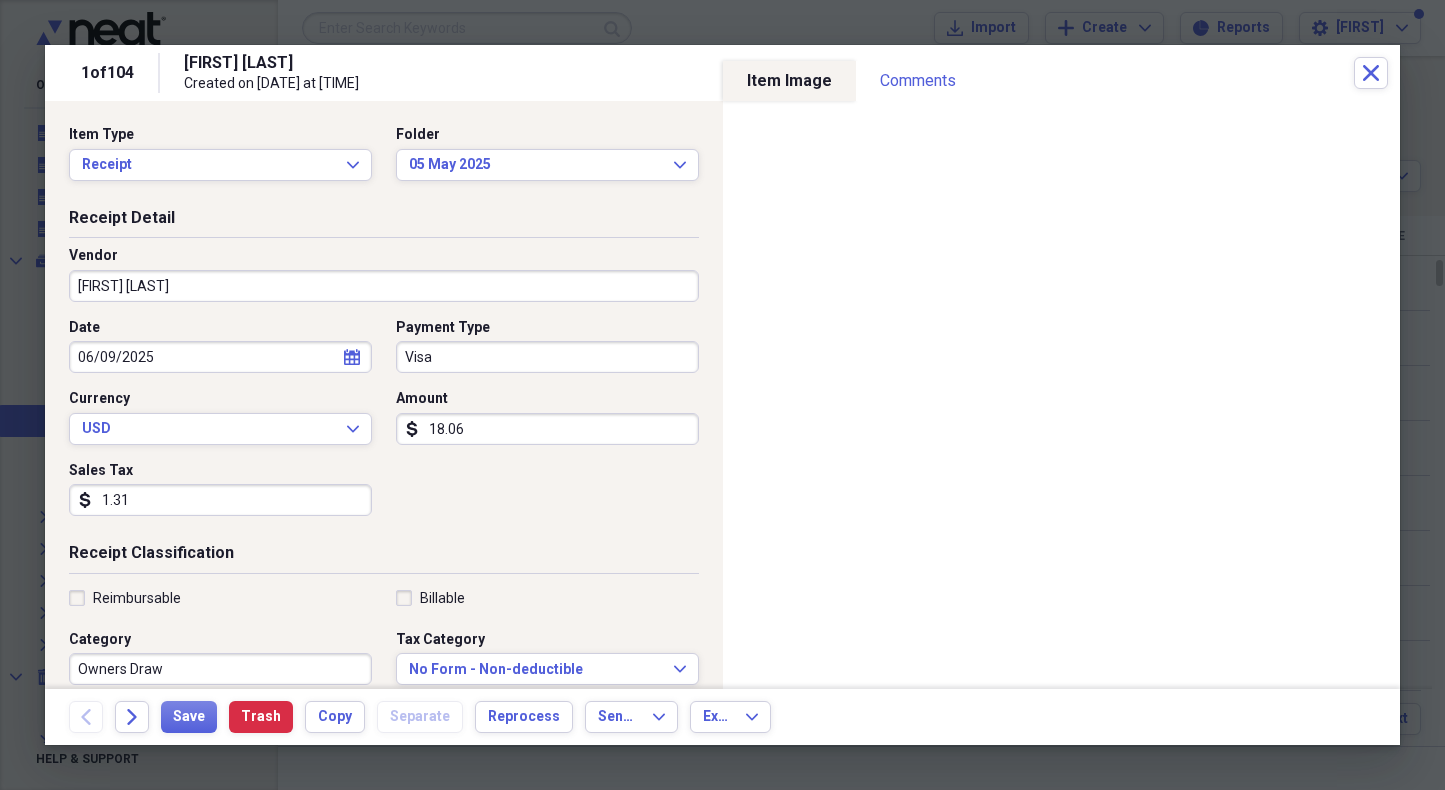click on "[FIRST] [LAST]" at bounding box center (384, 286) 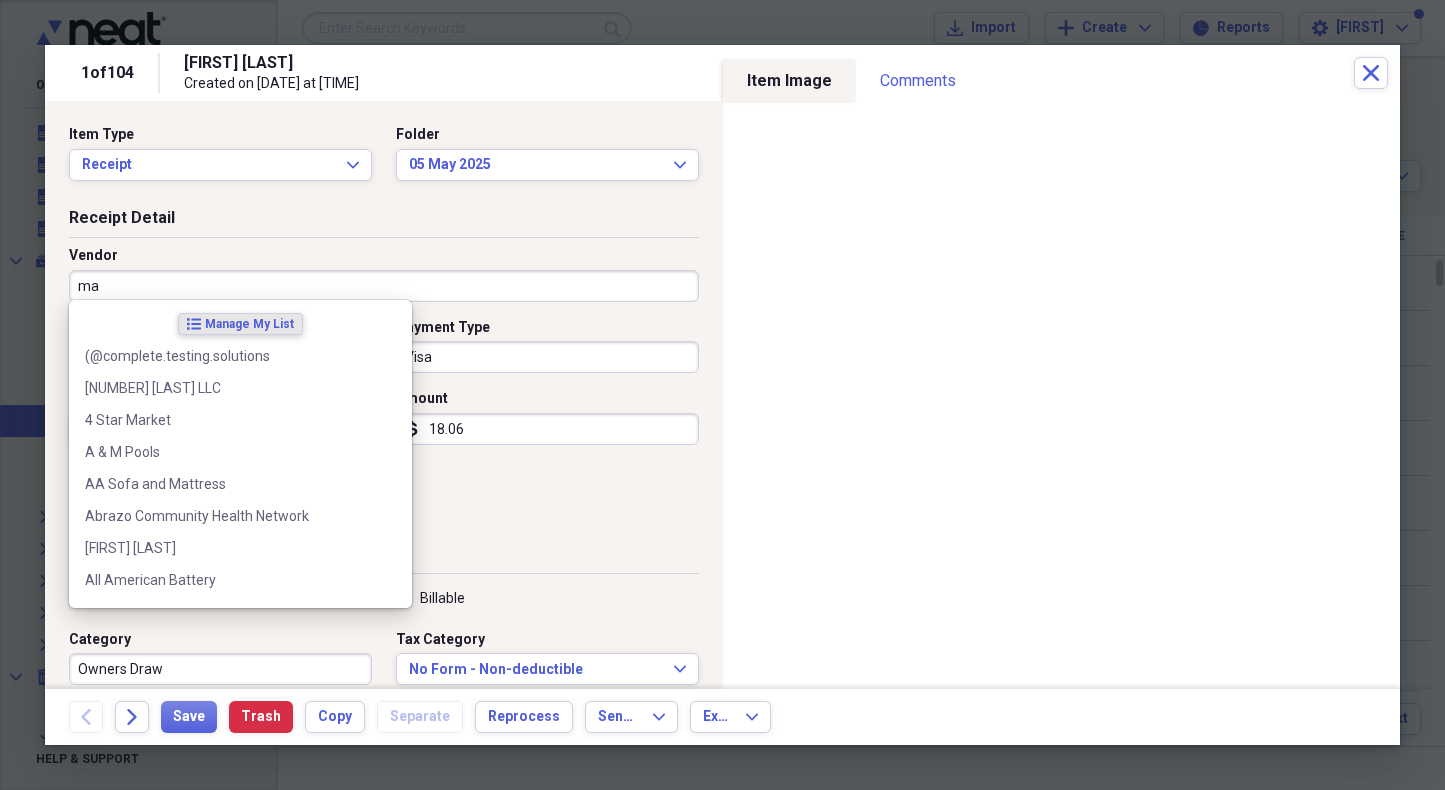 type on "m" 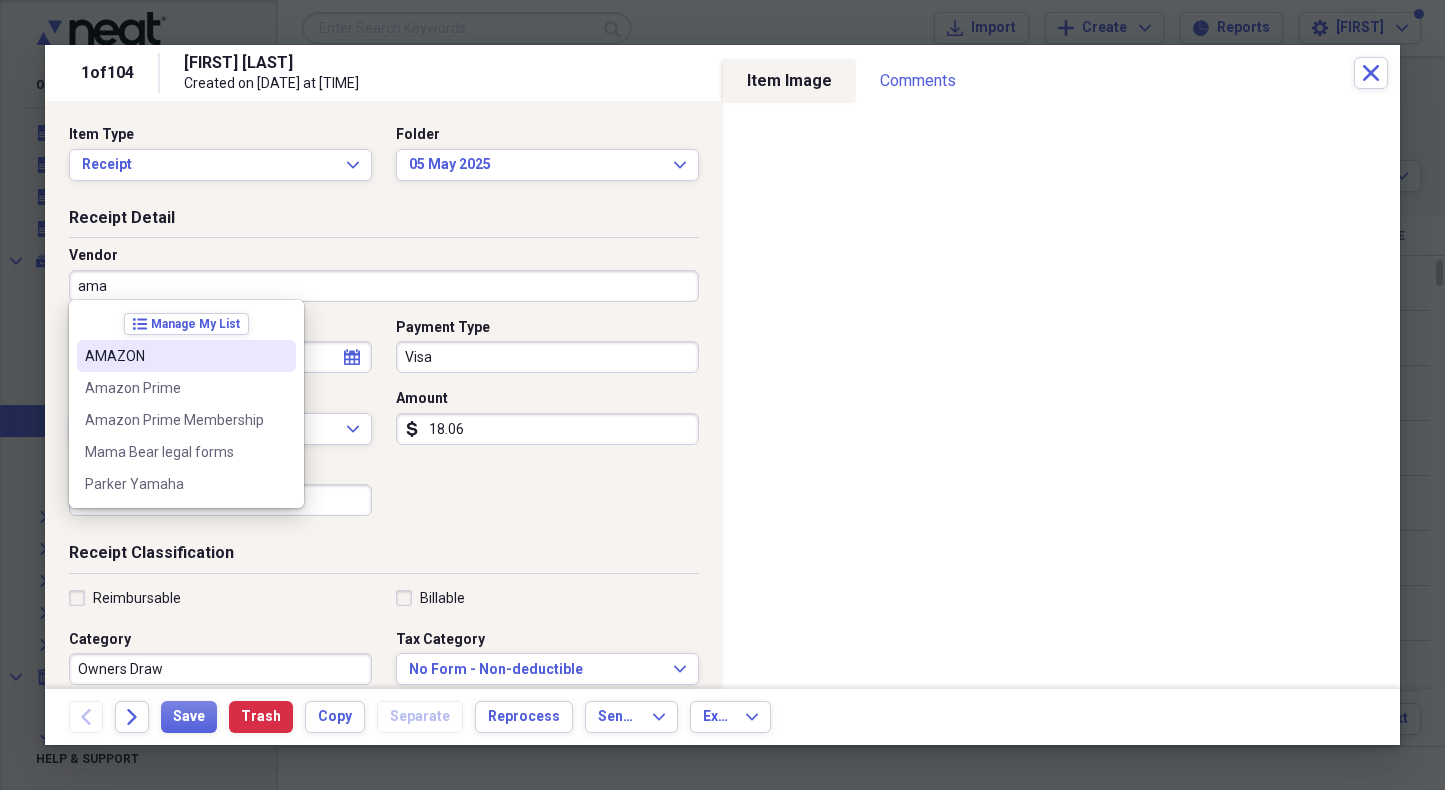 click on "AMAZON" at bounding box center [174, 356] 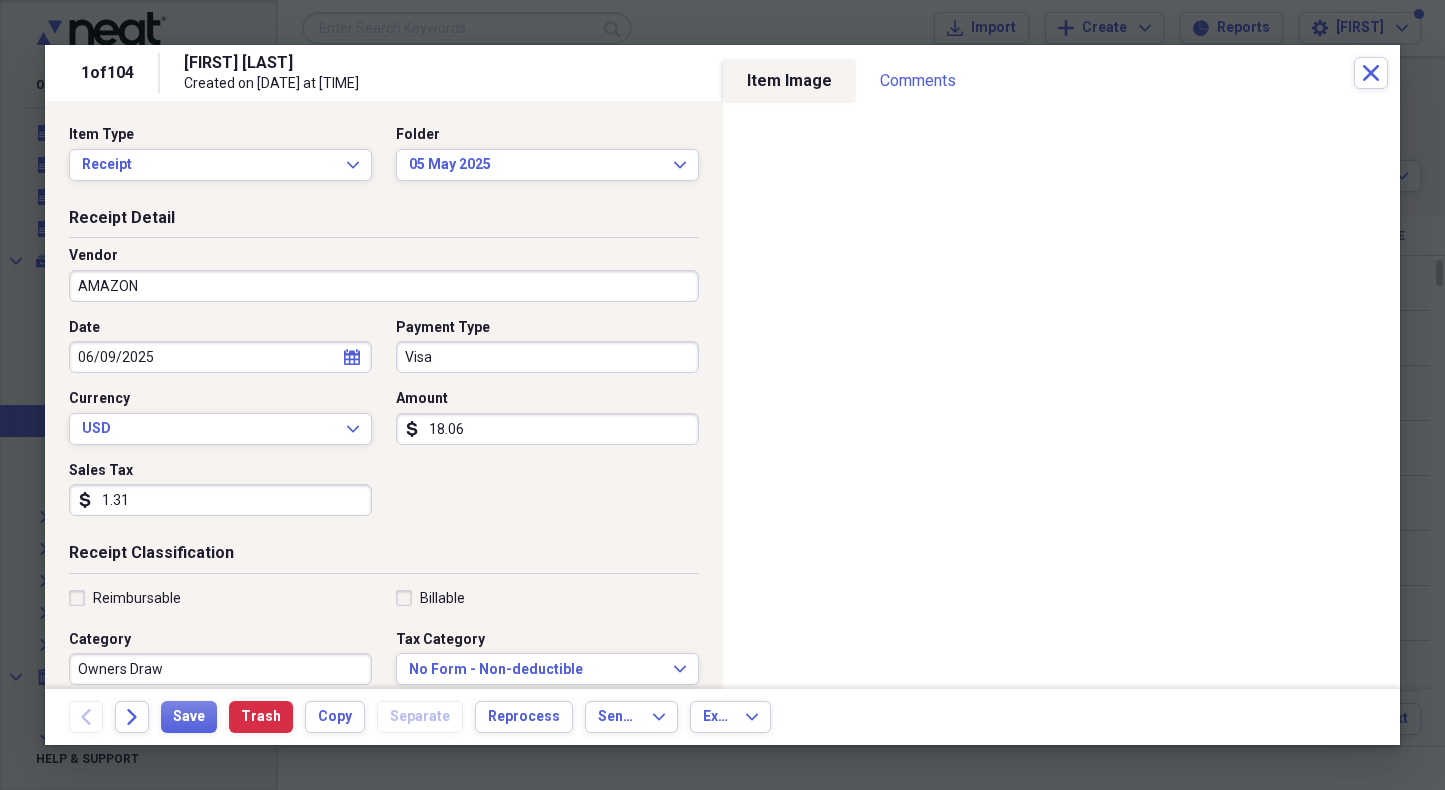 type on "Home Furnishings" 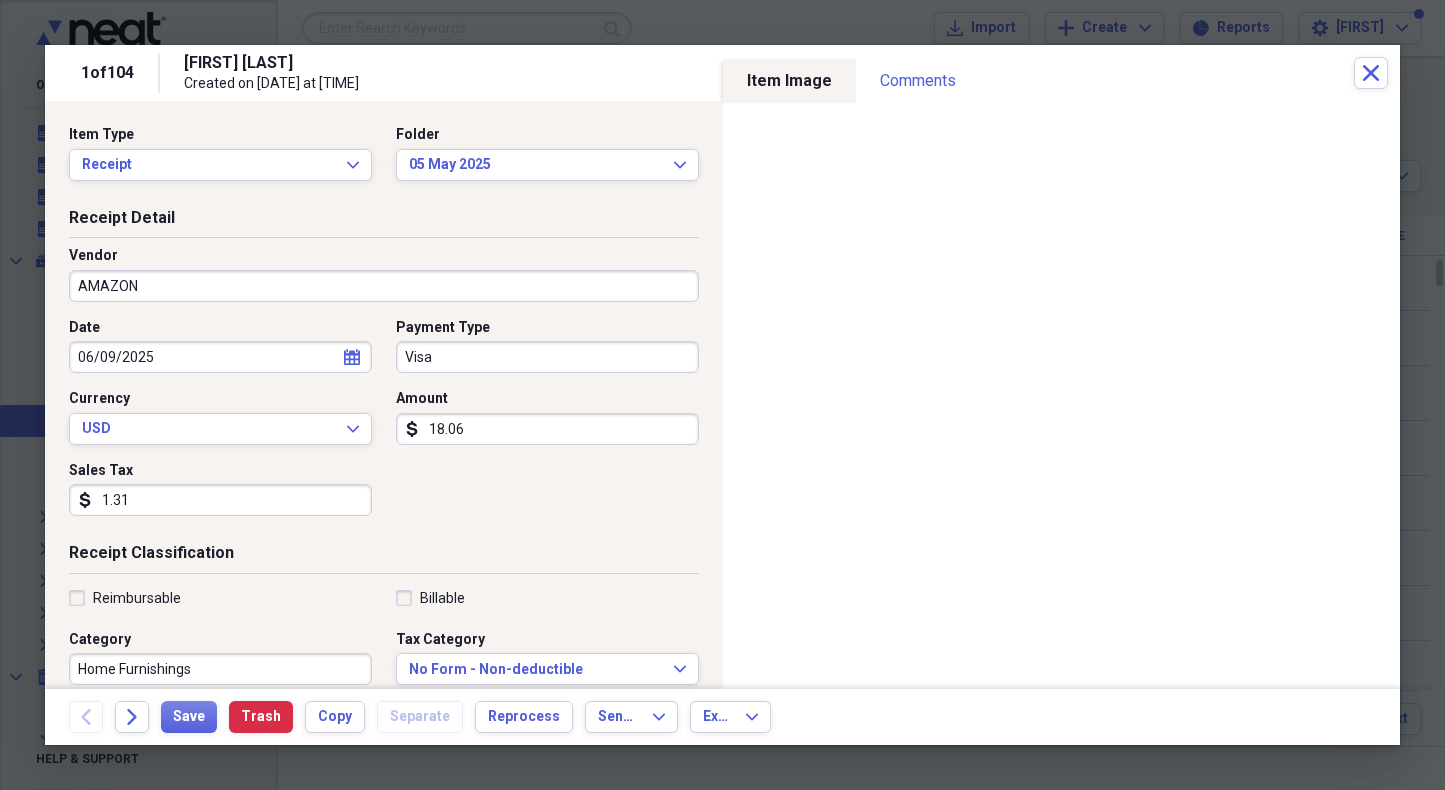 select on "5" 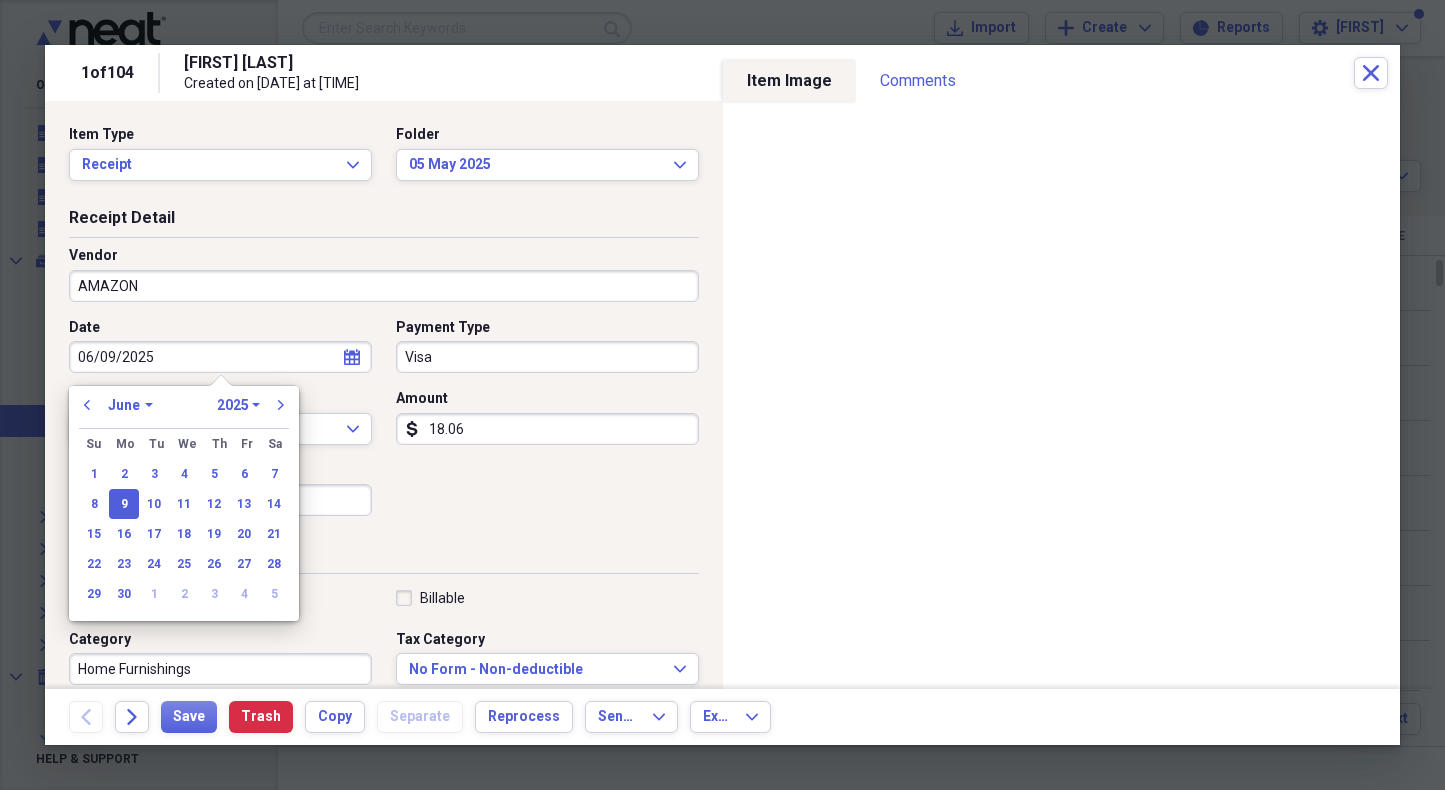 drag, startPoint x: 189, startPoint y: 357, endPoint x: 46, endPoint y: 358, distance: 143.0035 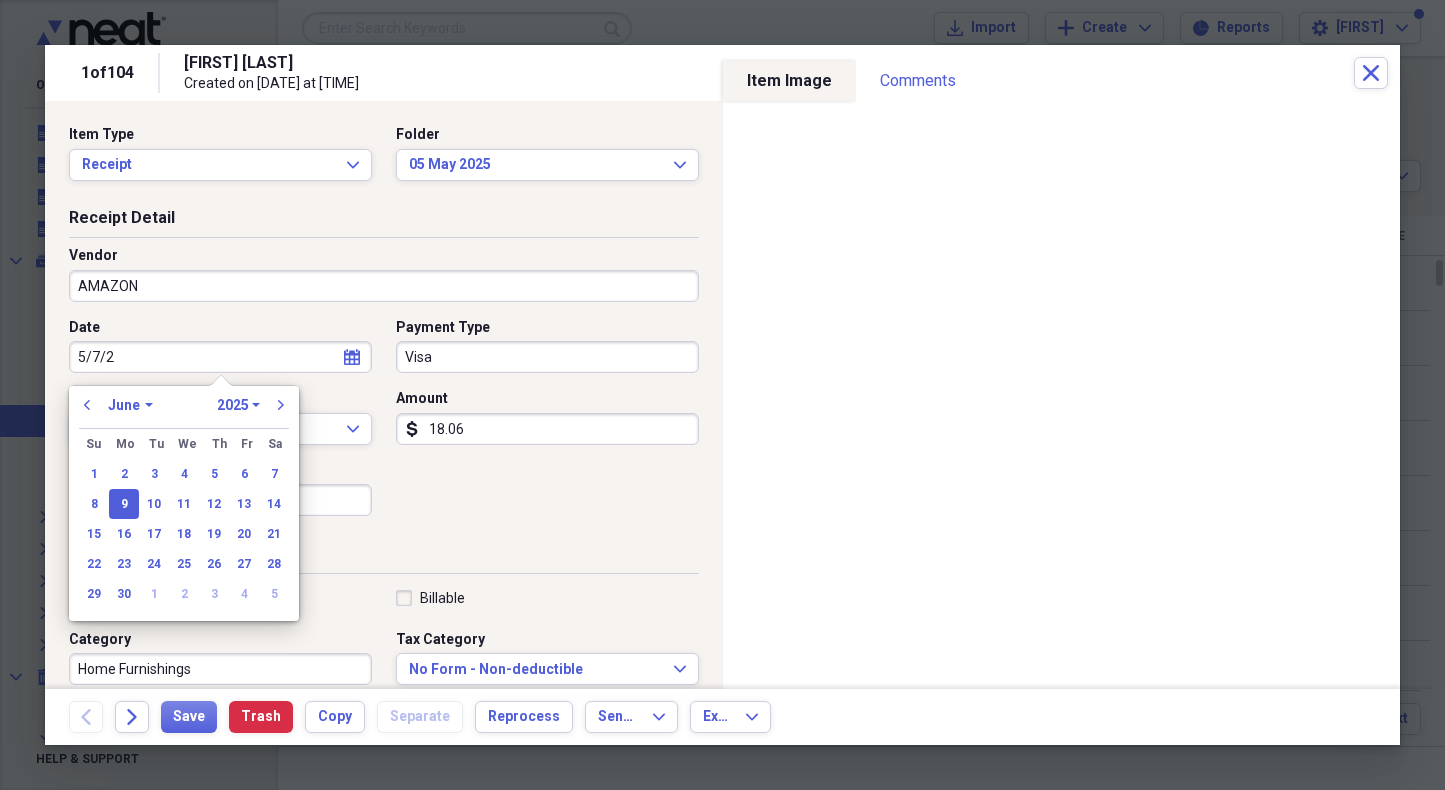 type on "5/7/25" 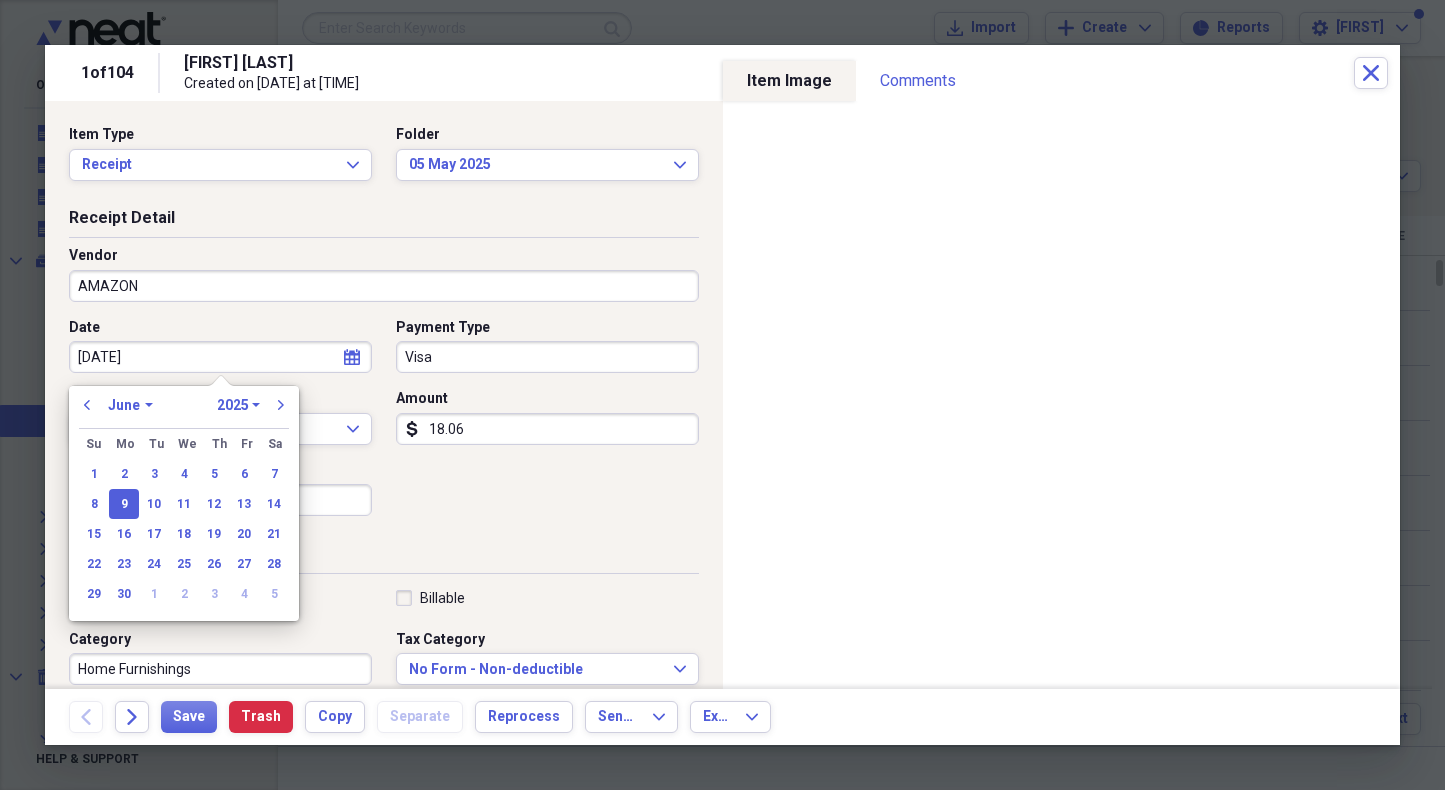 select on "4" 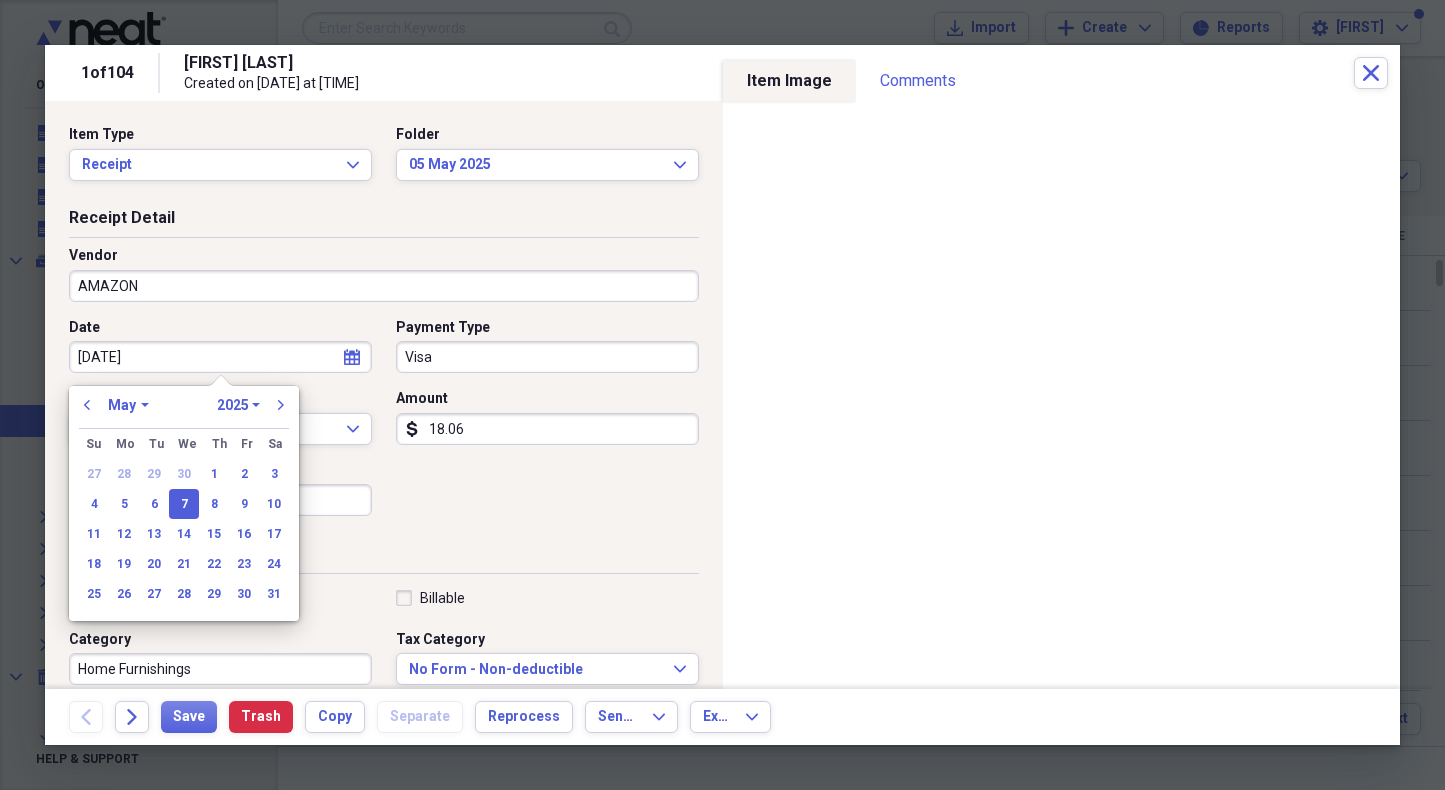 type on "05/07/2025" 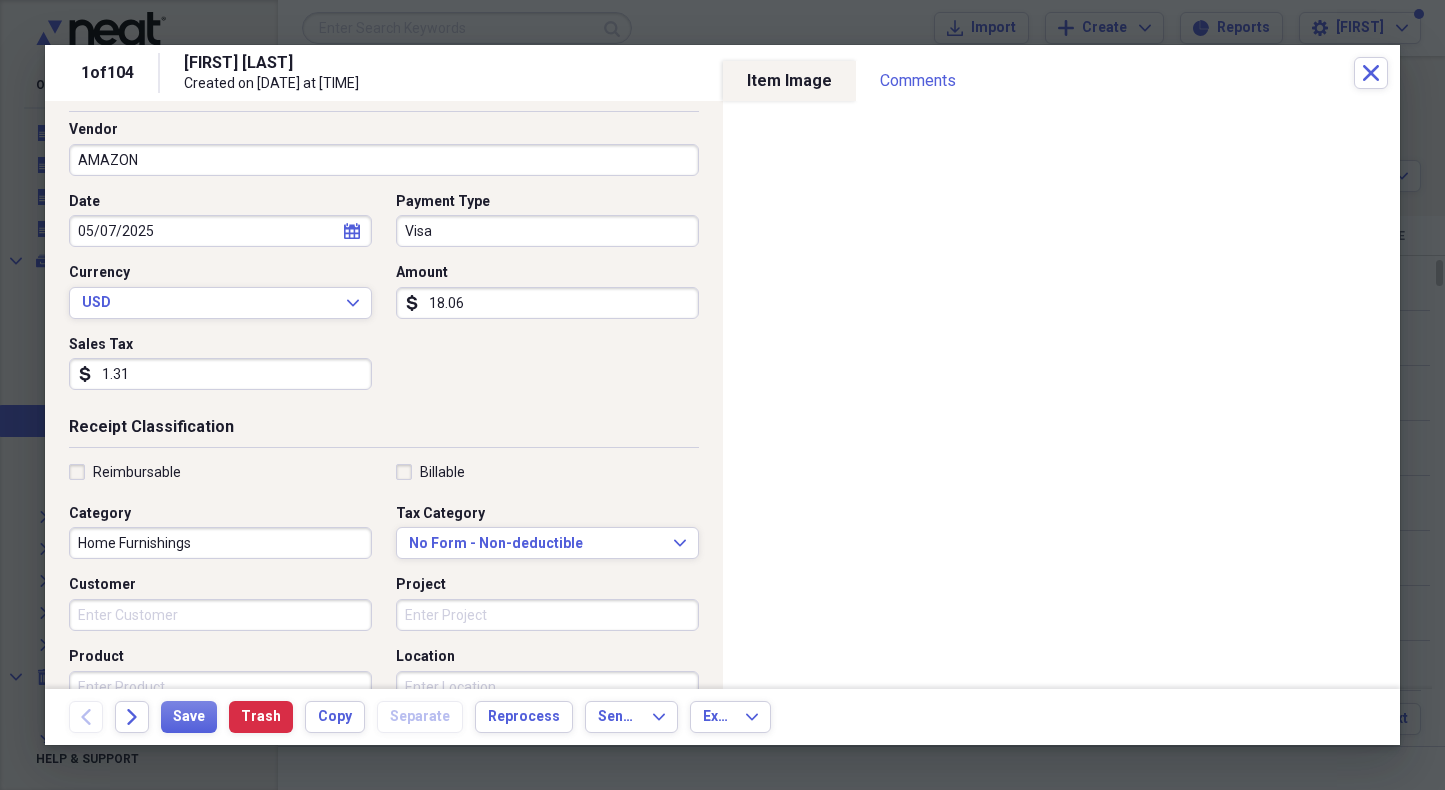 scroll, scrollTop: 134, scrollLeft: 0, axis: vertical 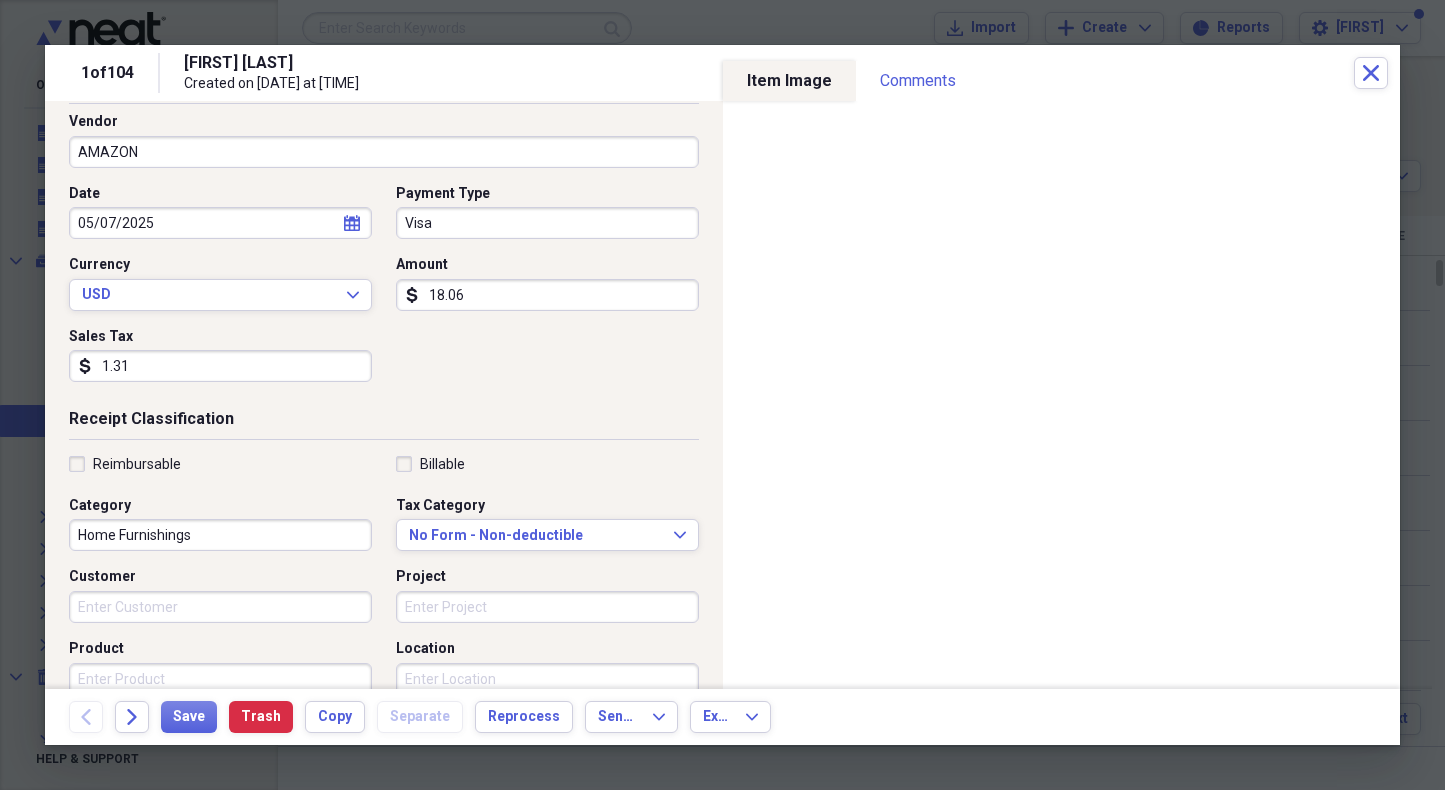 click on "Home Furnishings" at bounding box center (220, 535) 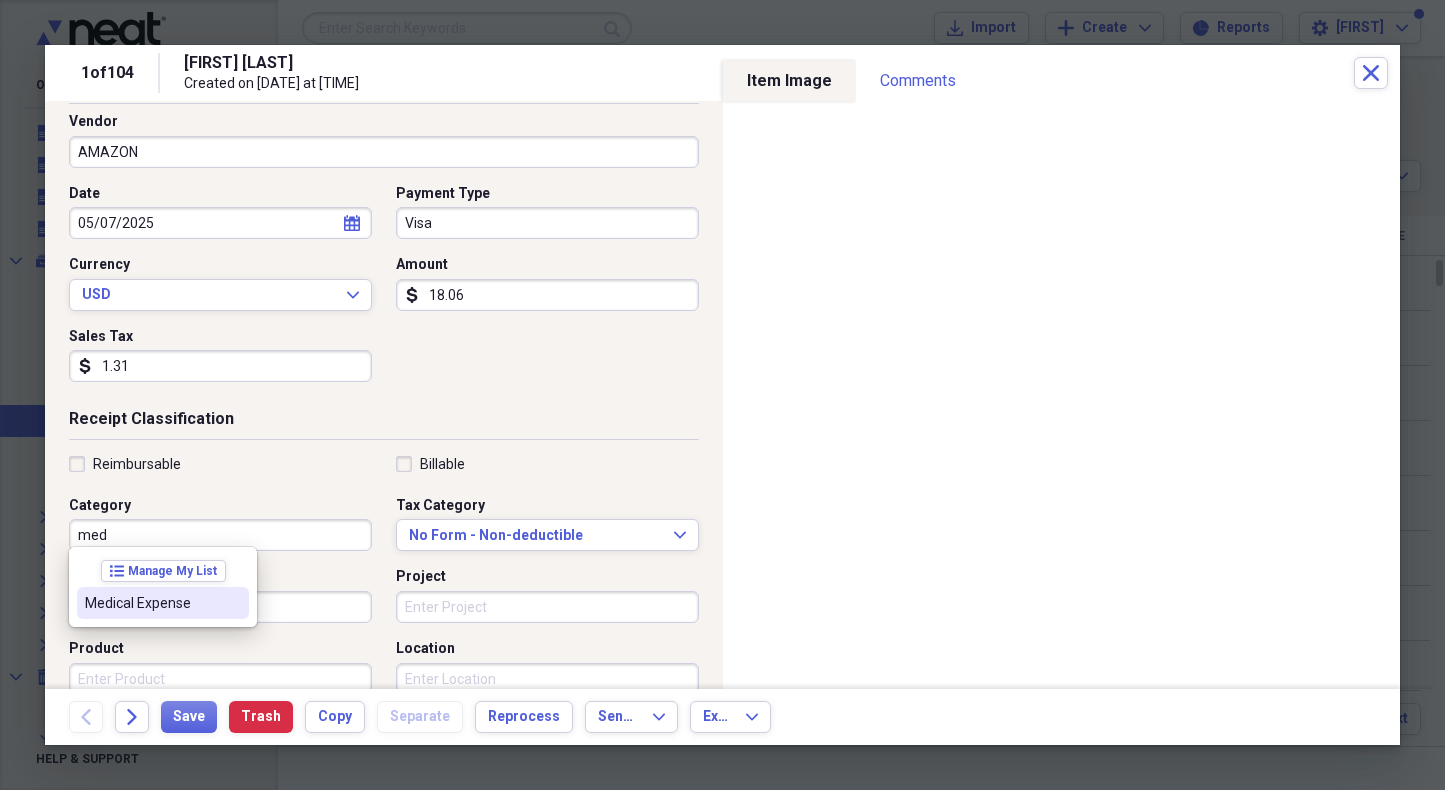 click on "Medical Expense" at bounding box center [151, 603] 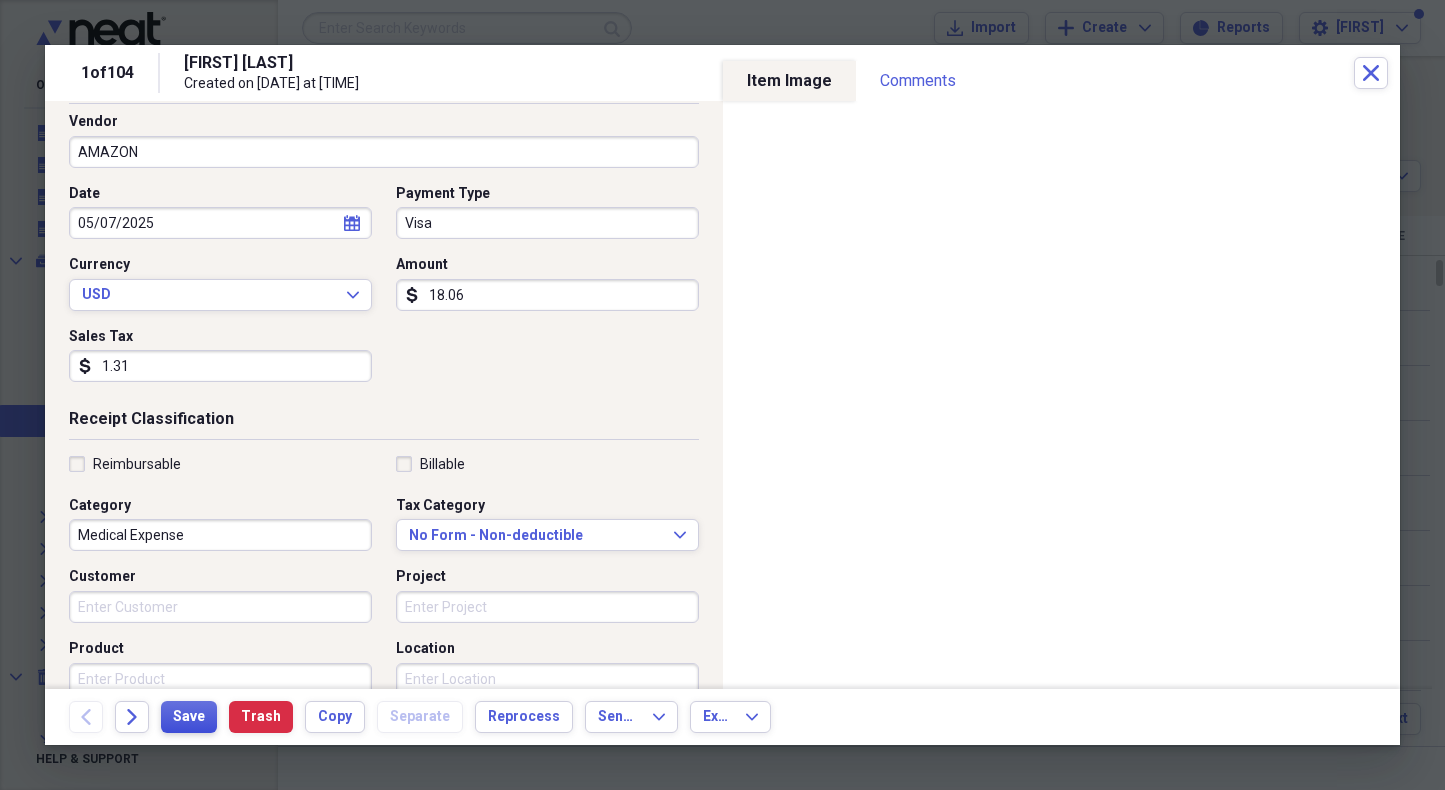 click on "Save" at bounding box center [189, 717] 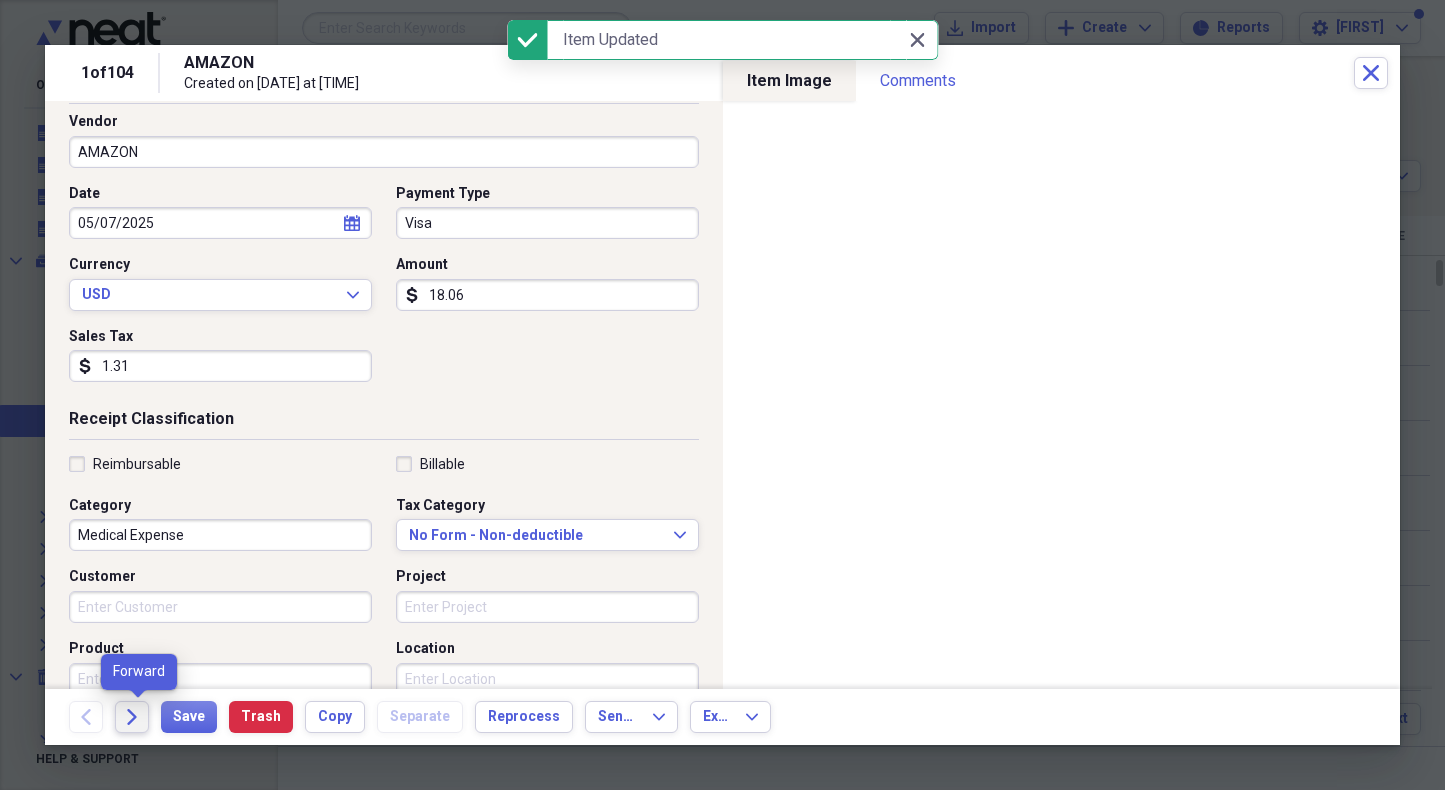click on "Forward" 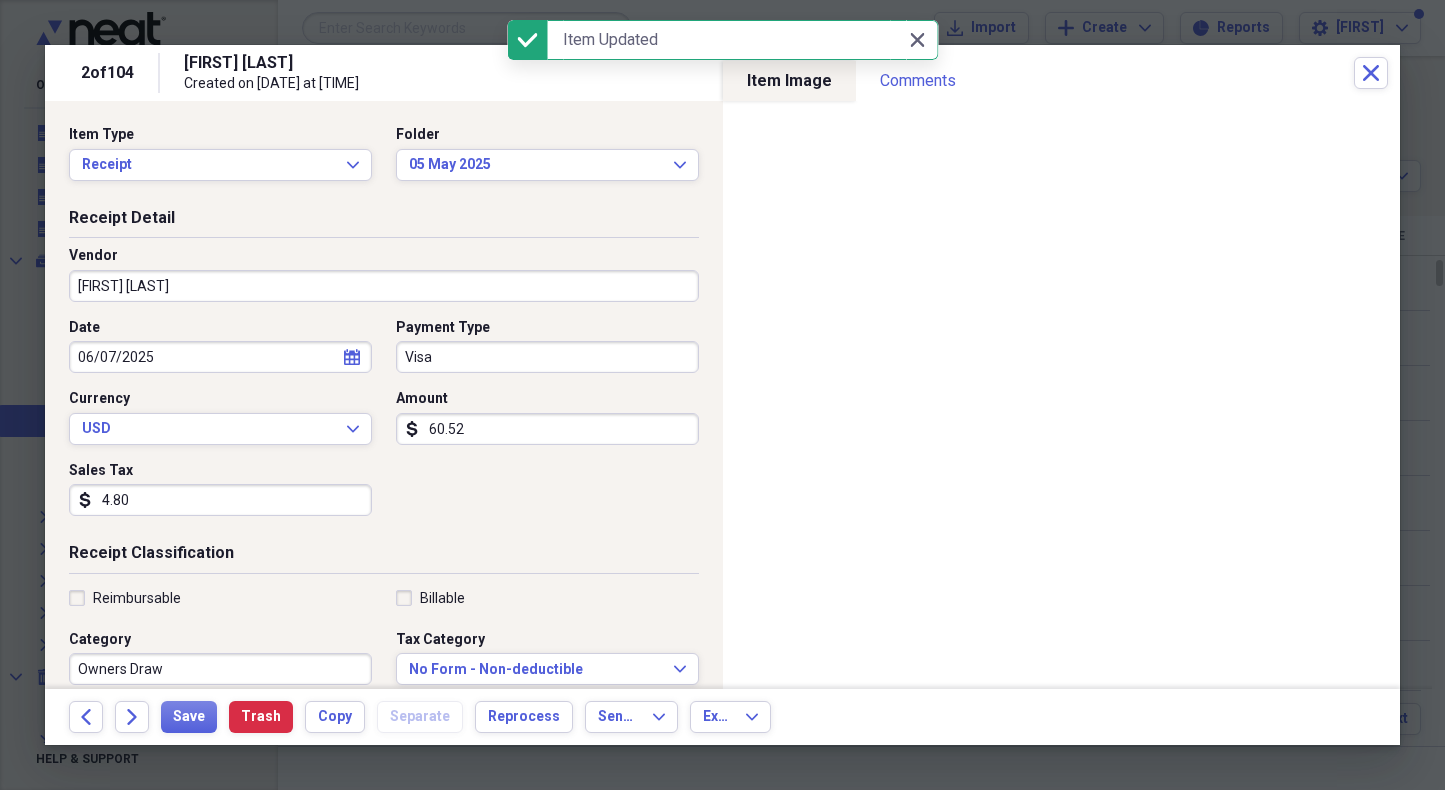 click on "[FIRST] [LAST]" at bounding box center [384, 286] 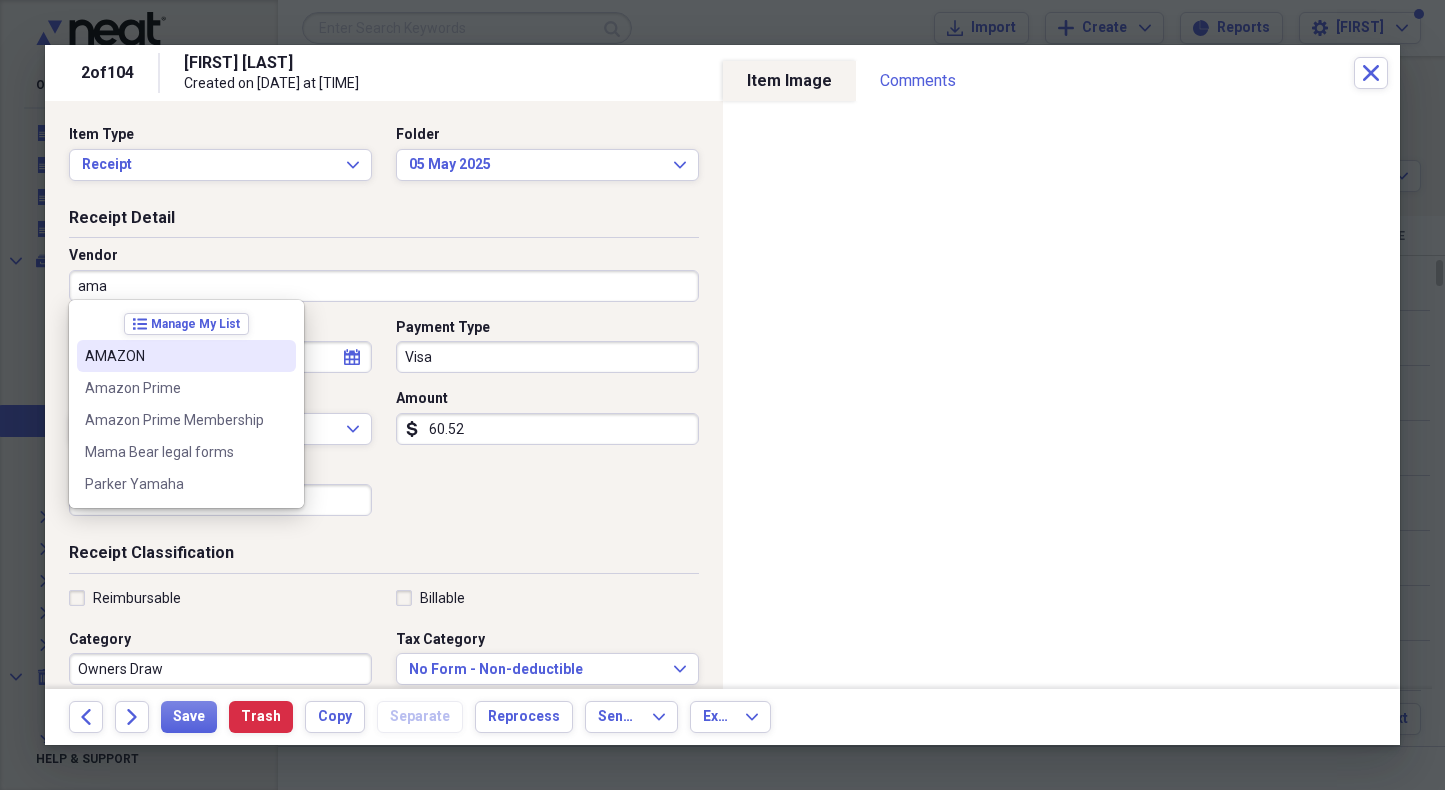 click on "AMAZON" at bounding box center (174, 356) 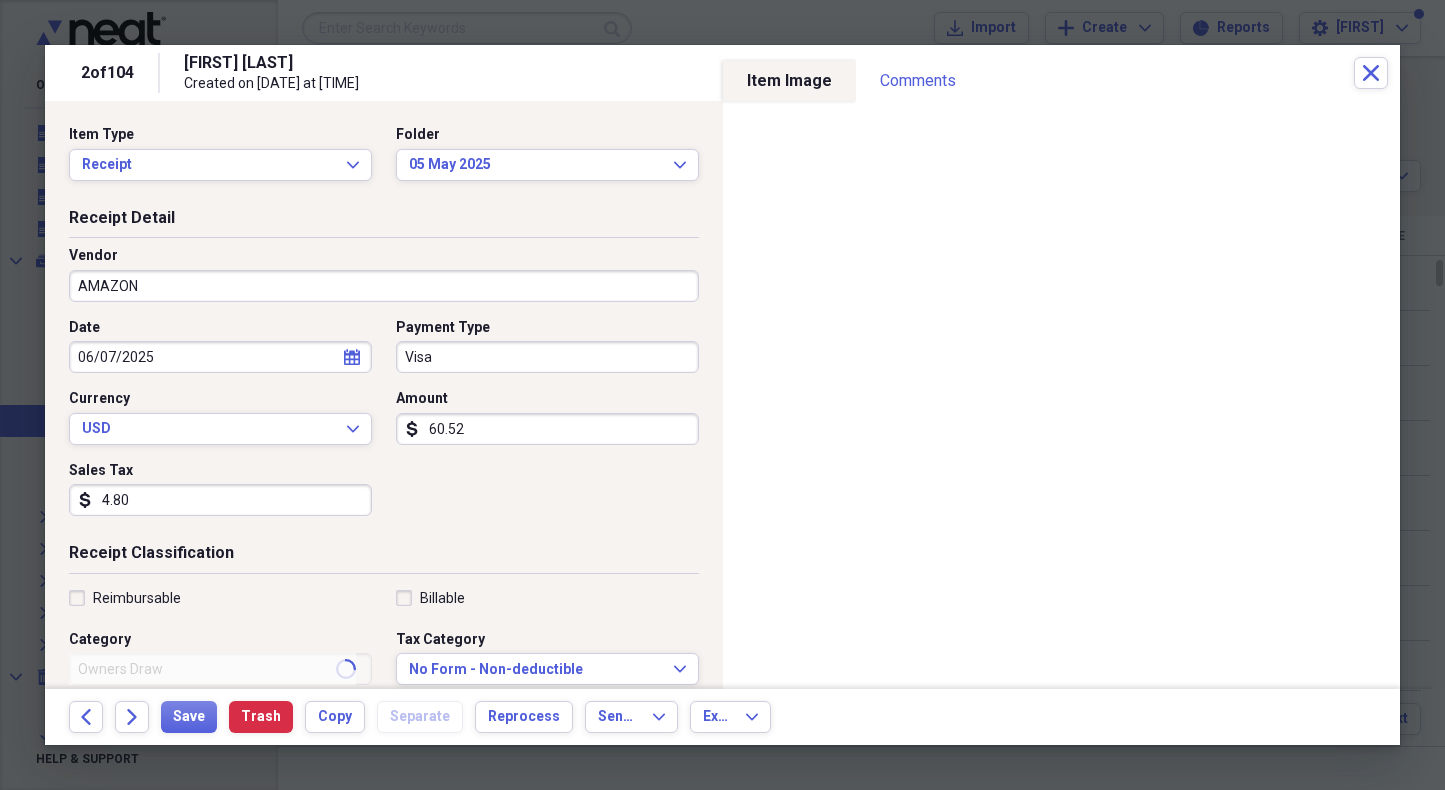 type on "Home Furnishings" 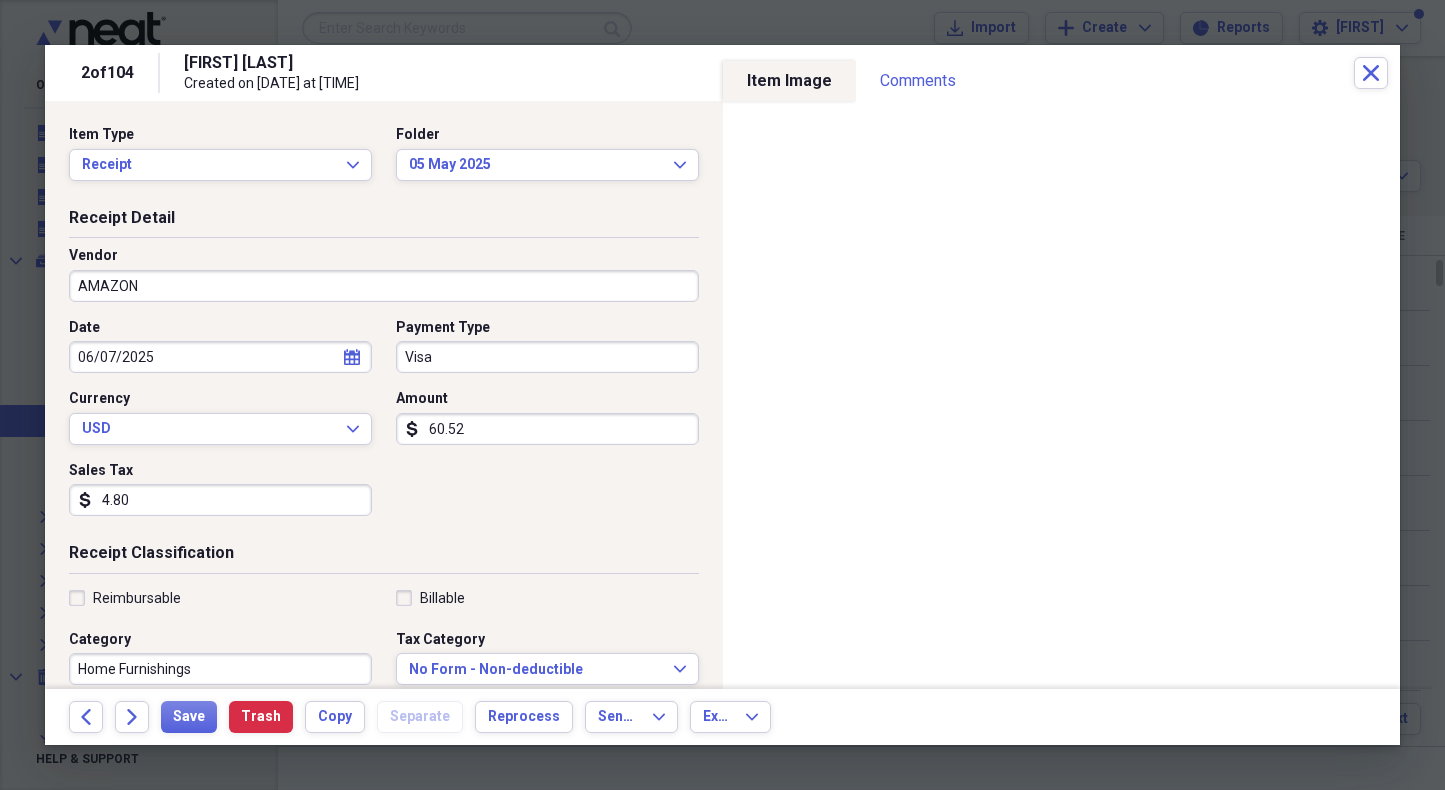 select on "5" 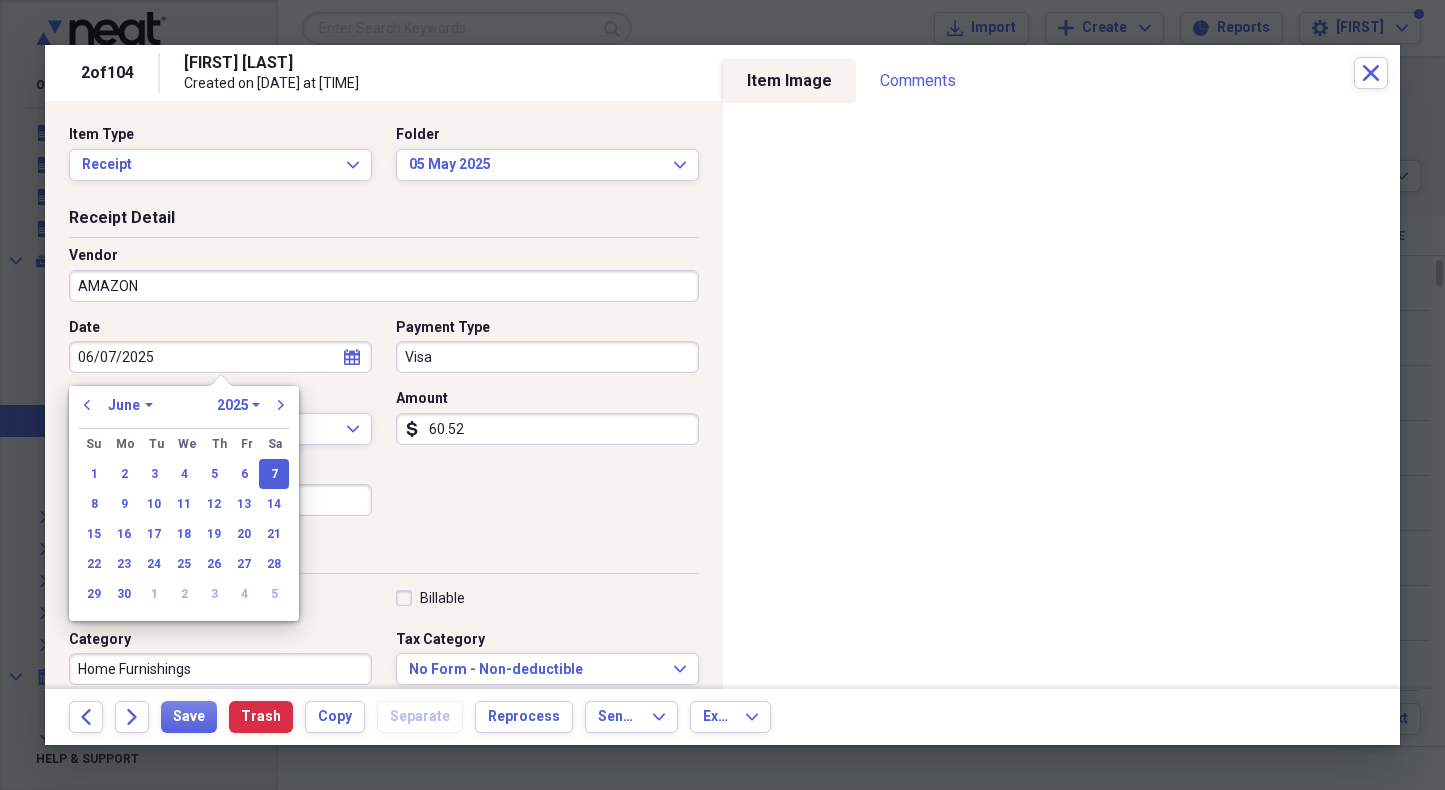 drag, startPoint x: 176, startPoint y: 357, endPoint x: 61, endPoint y: 356, distance: 115.00435 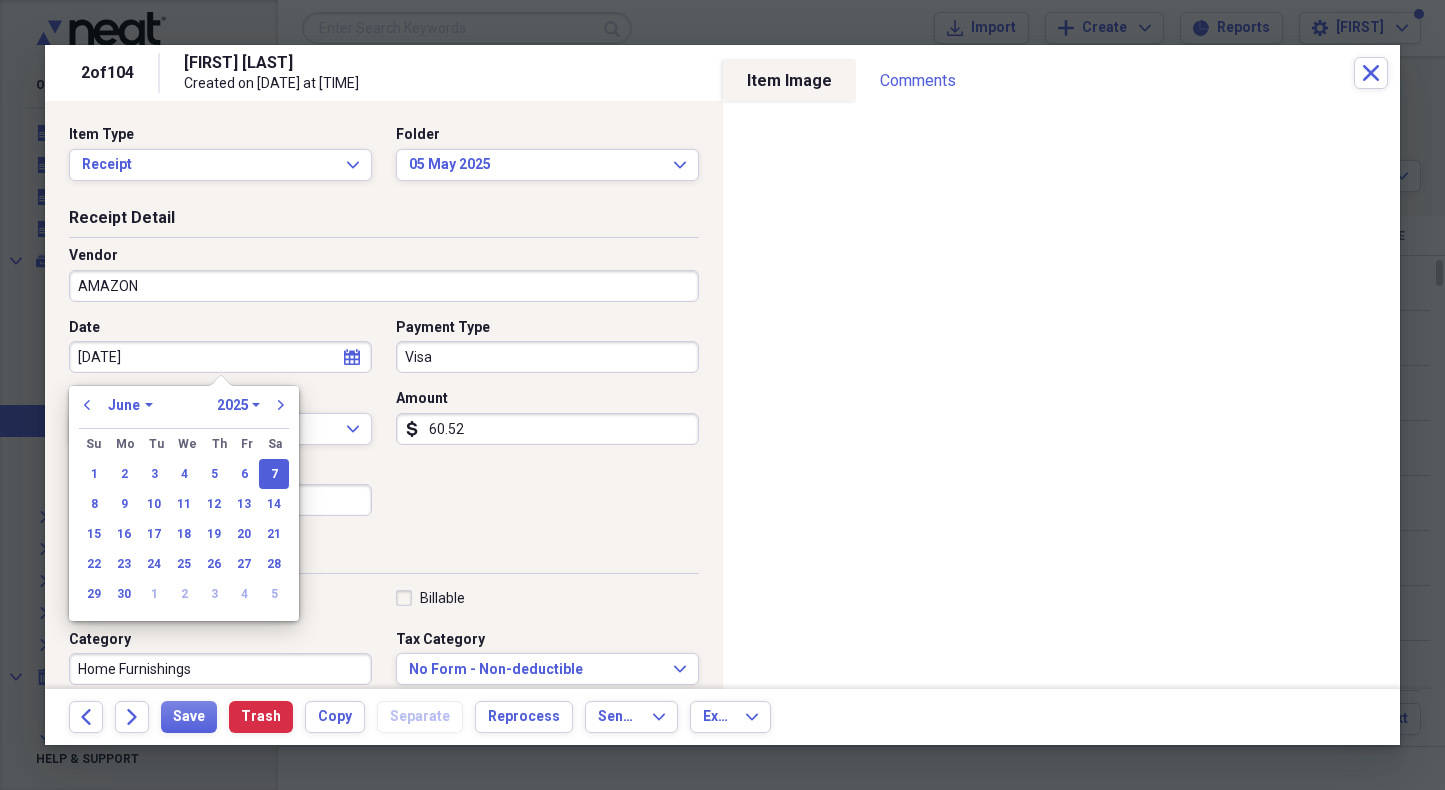 type on "5/8/25" 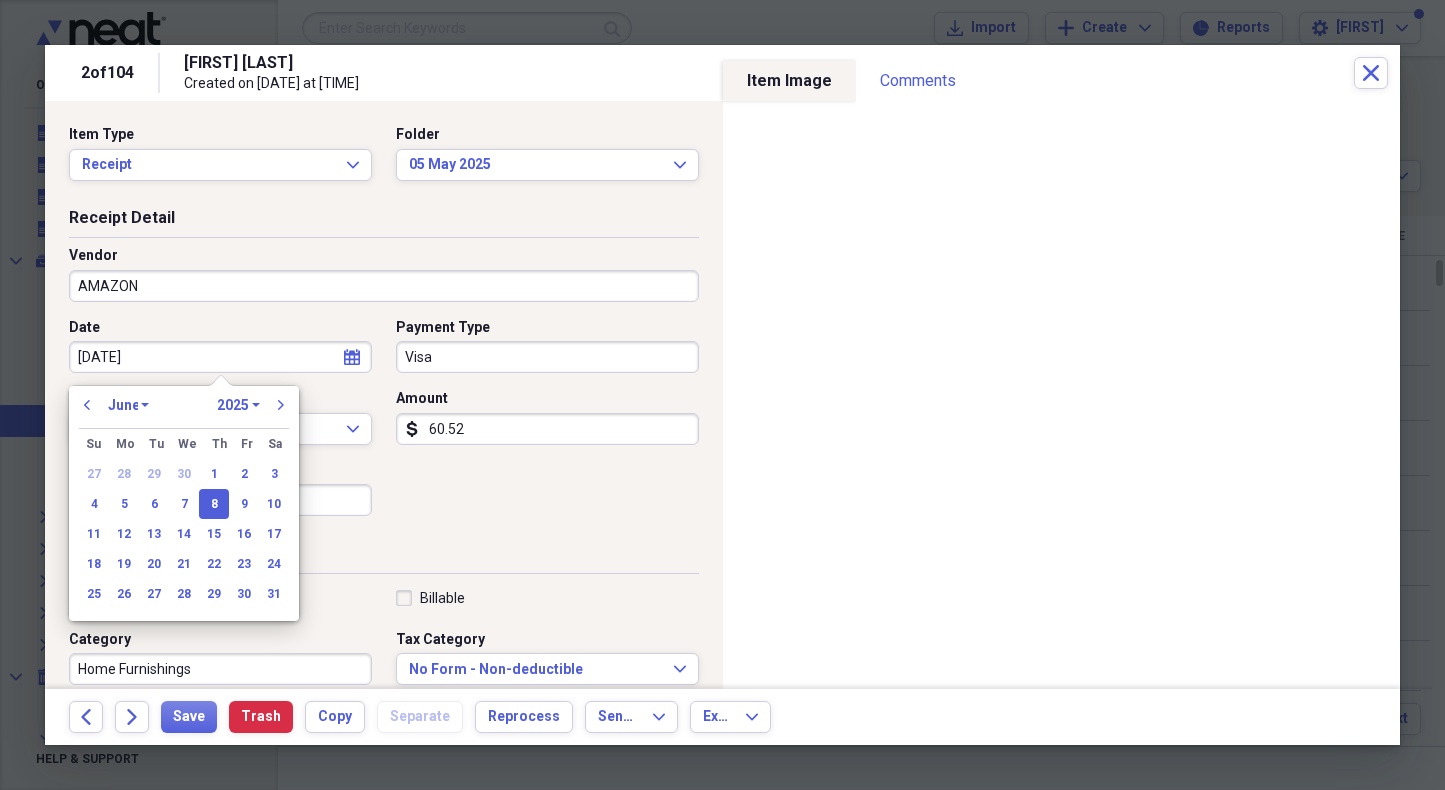 select on "4" 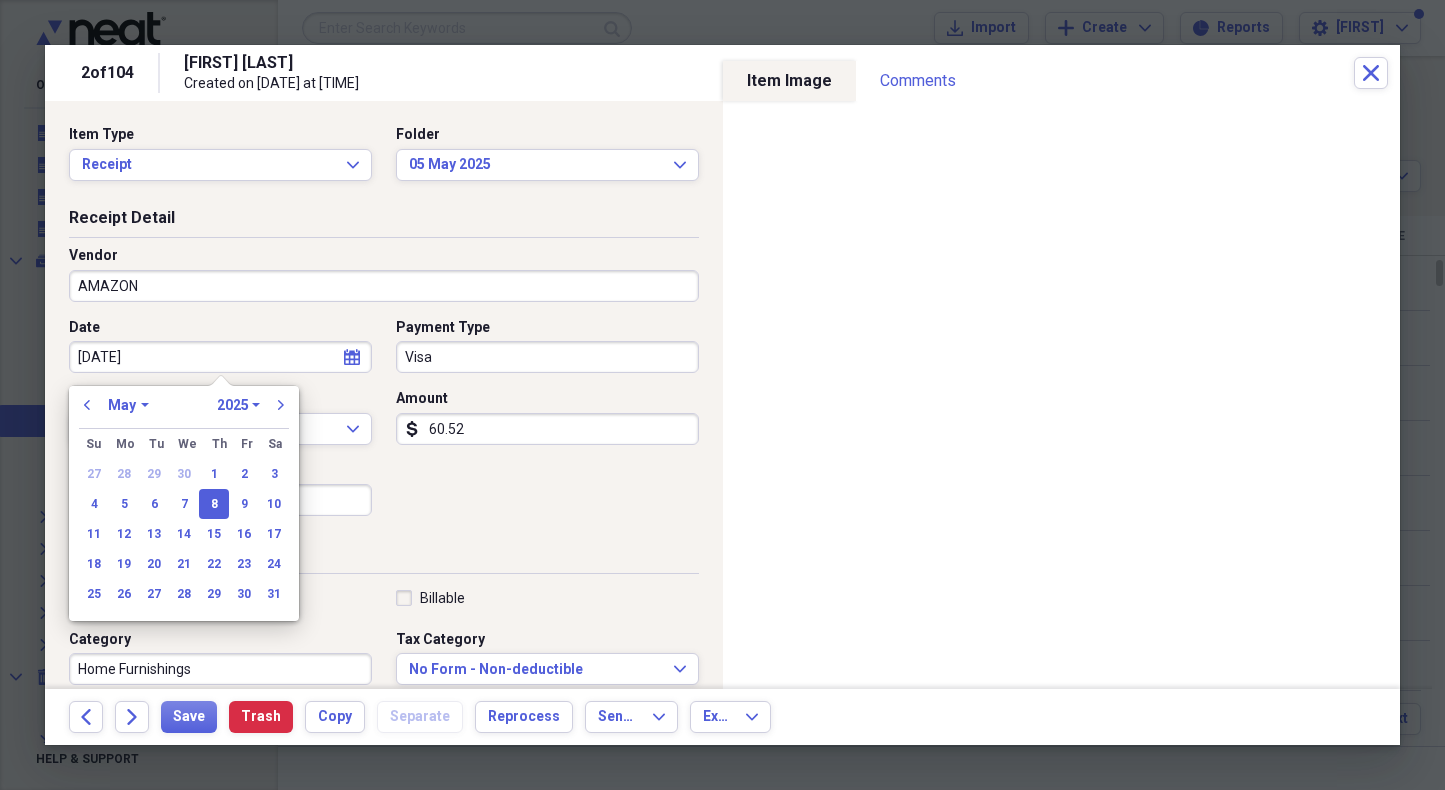 type on "05/08/2025" 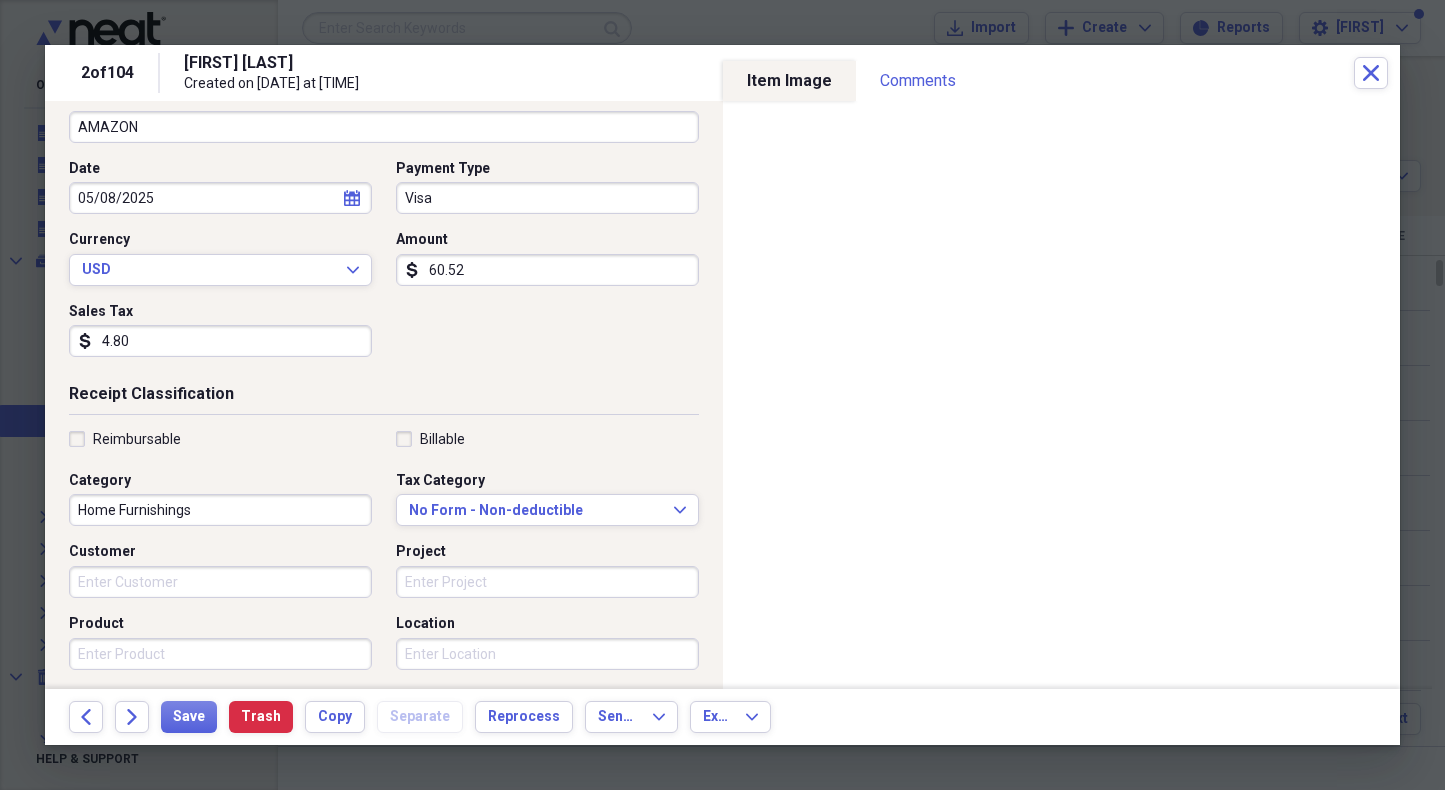 scroll, scrollTop: 160, scrollLeft: 0, axis: vertical 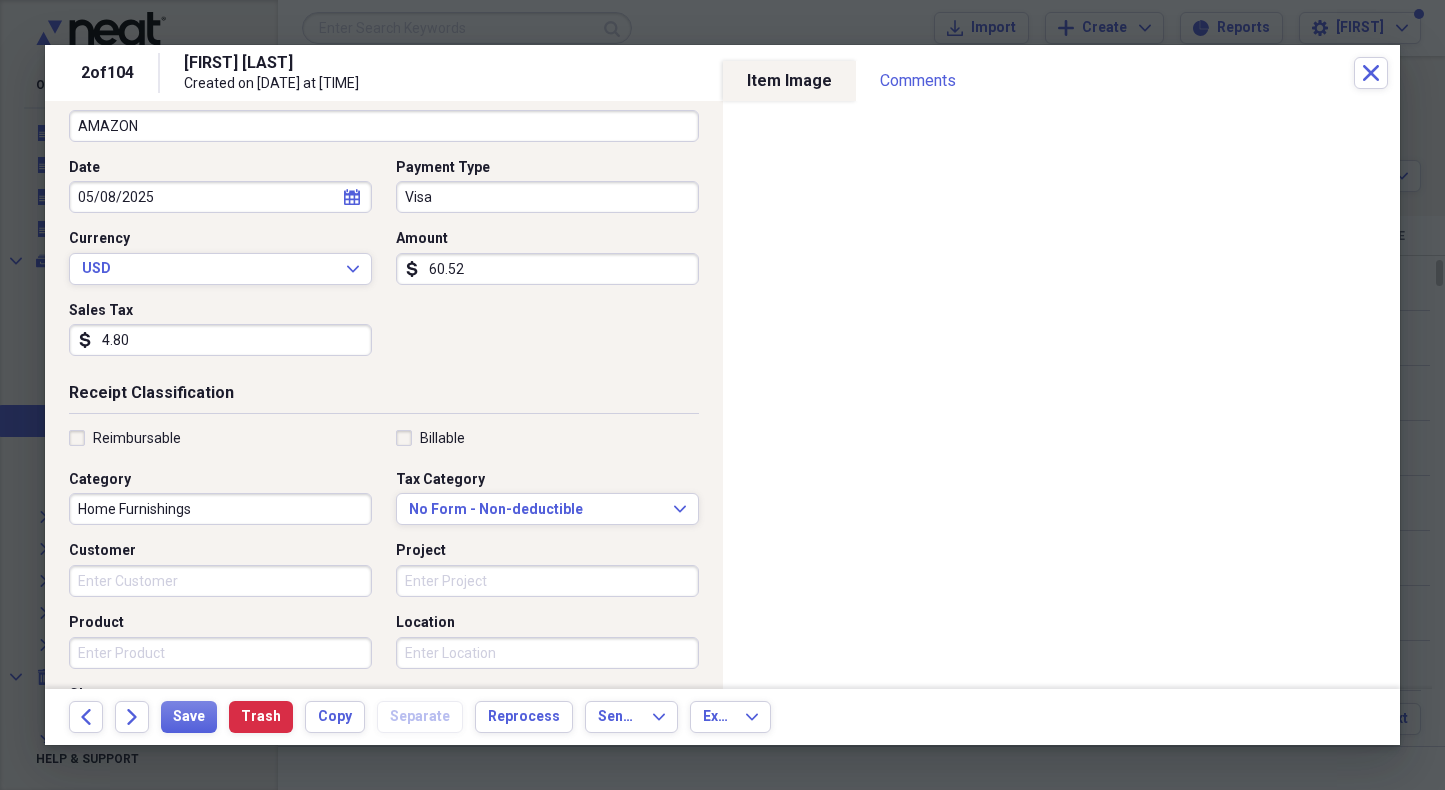 click on "Home Furnishings" at bounding box center (220, 509) 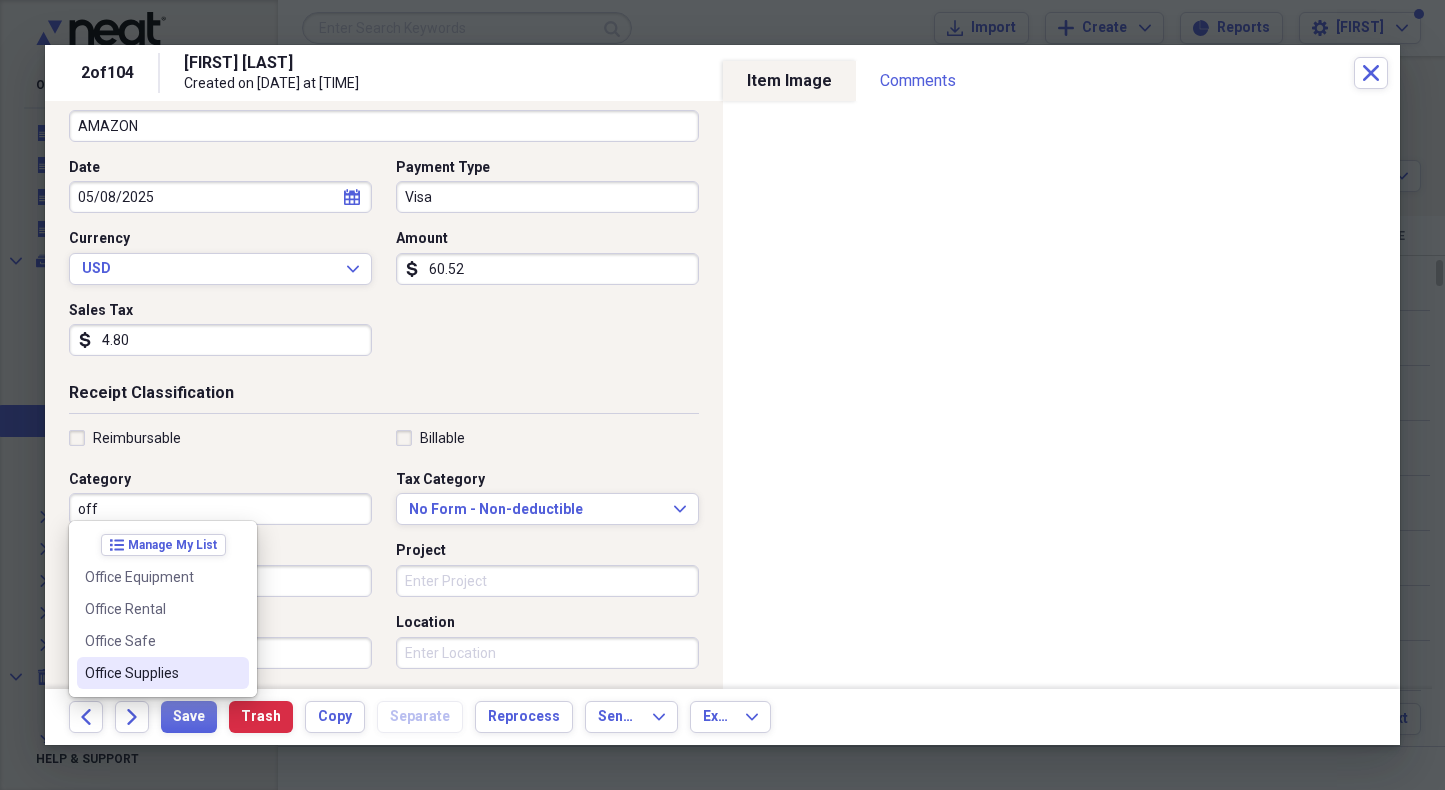 click on "Office Supplies" at bounding box center [151, 673] 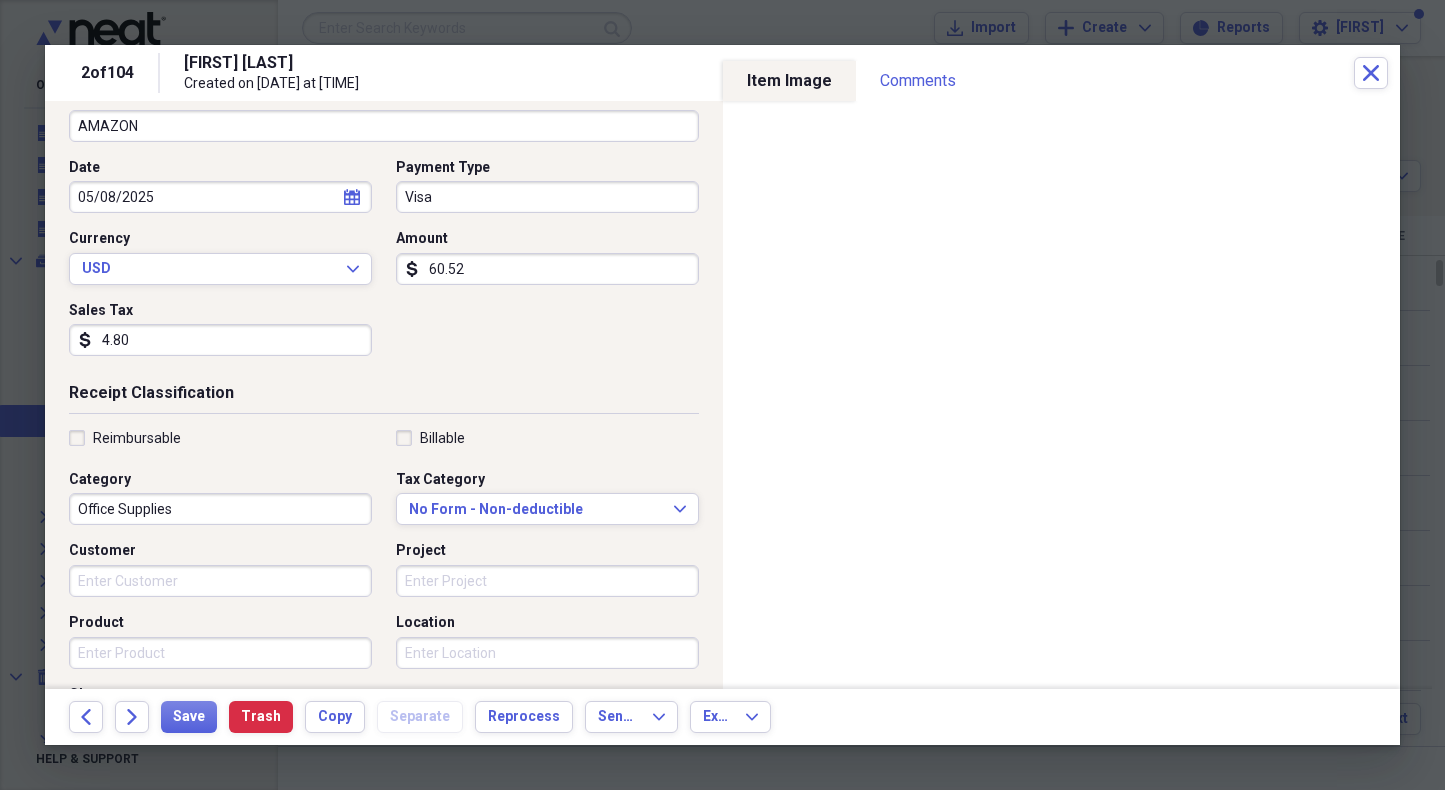 click on "Location" at bounding box center [547, 653] 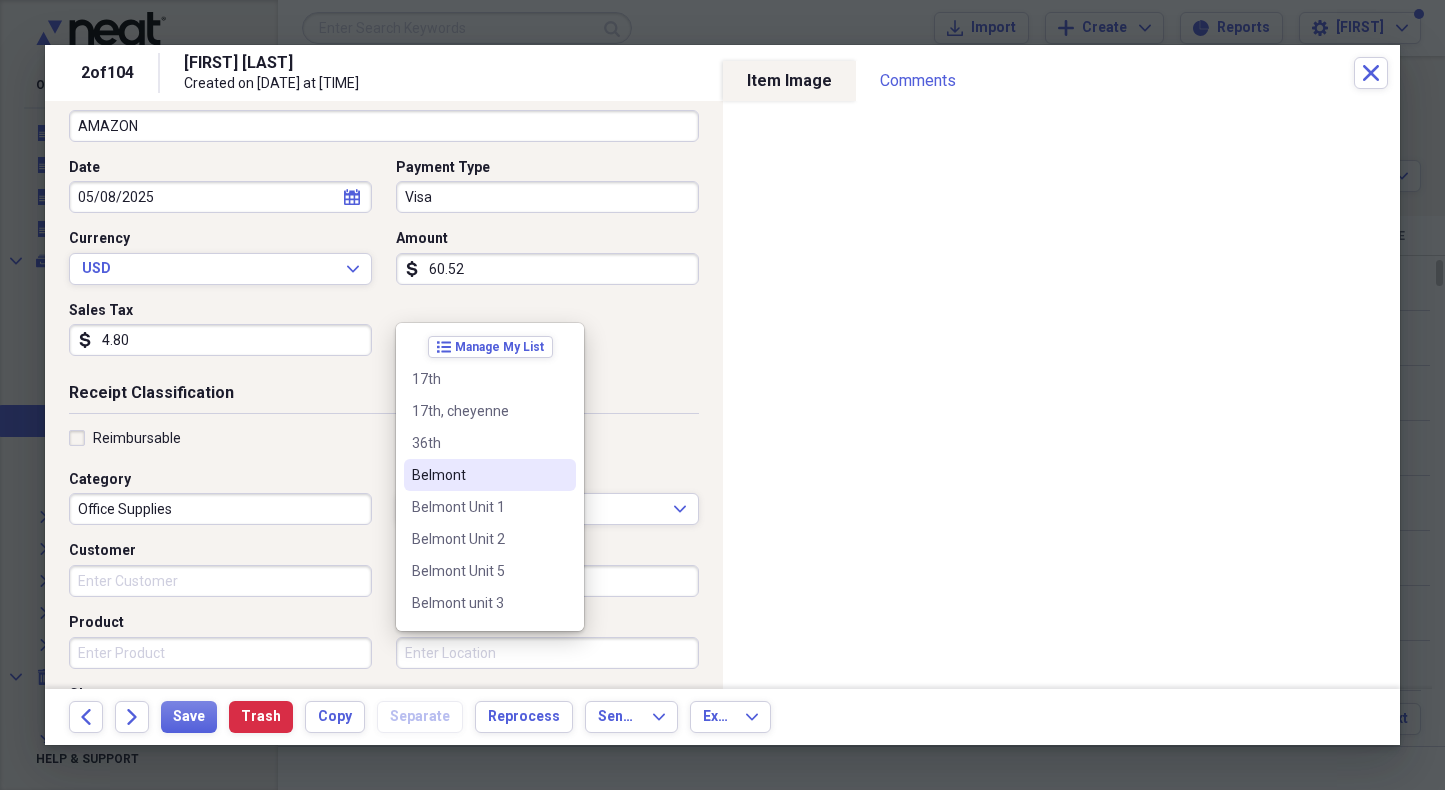 click on "Belmont" at bounding box center [478, 475] 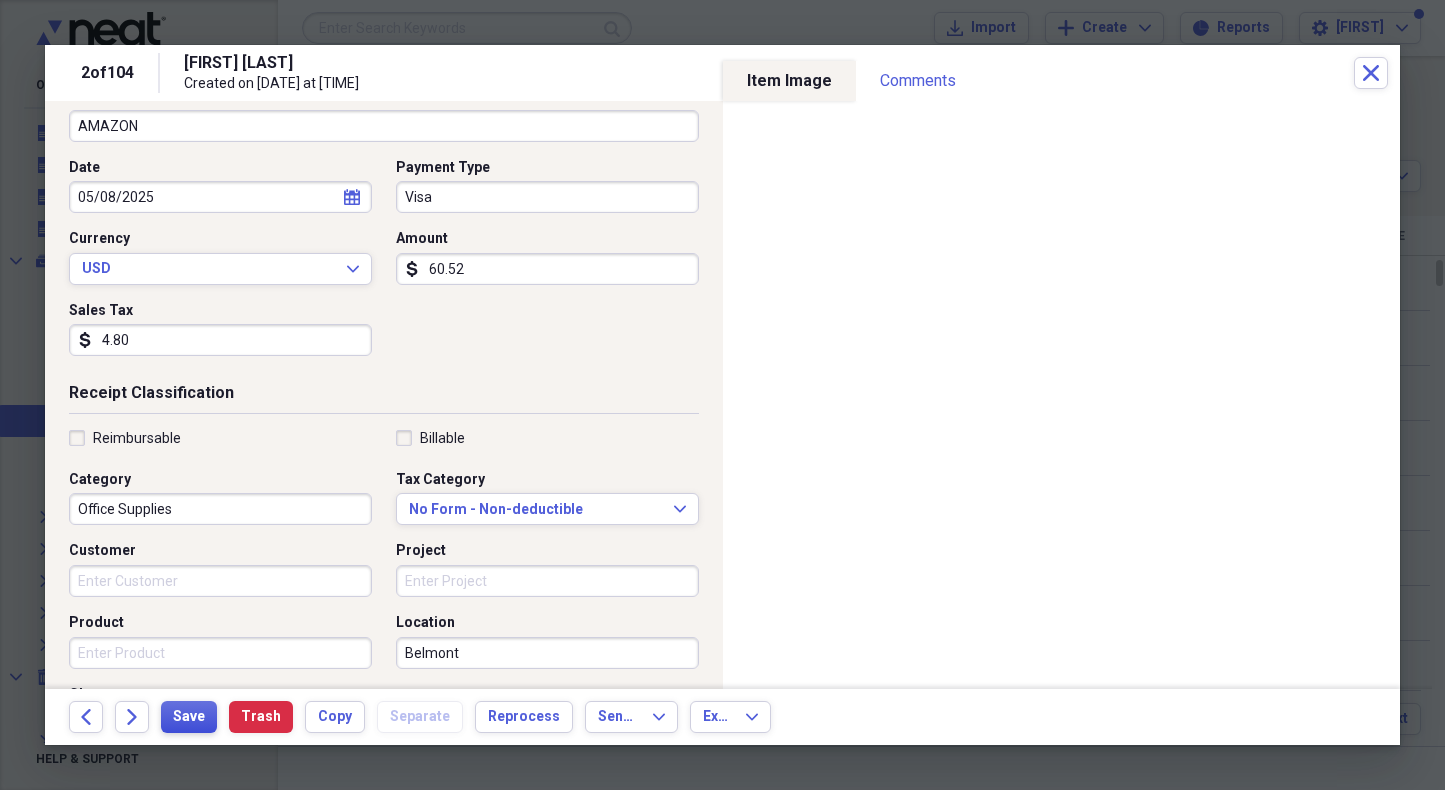 click on "Save" at bounding box center (189, 717) 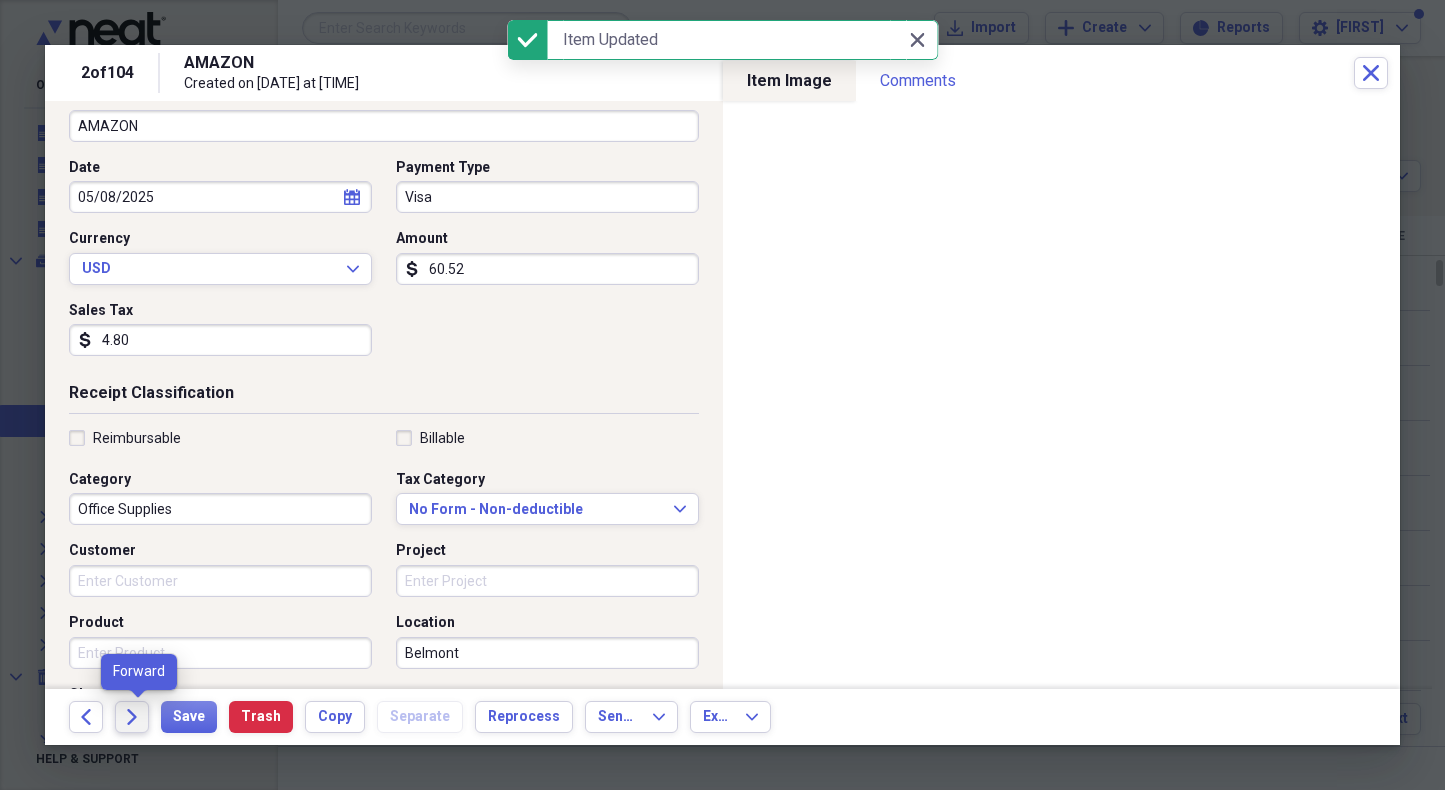click on "Forward" 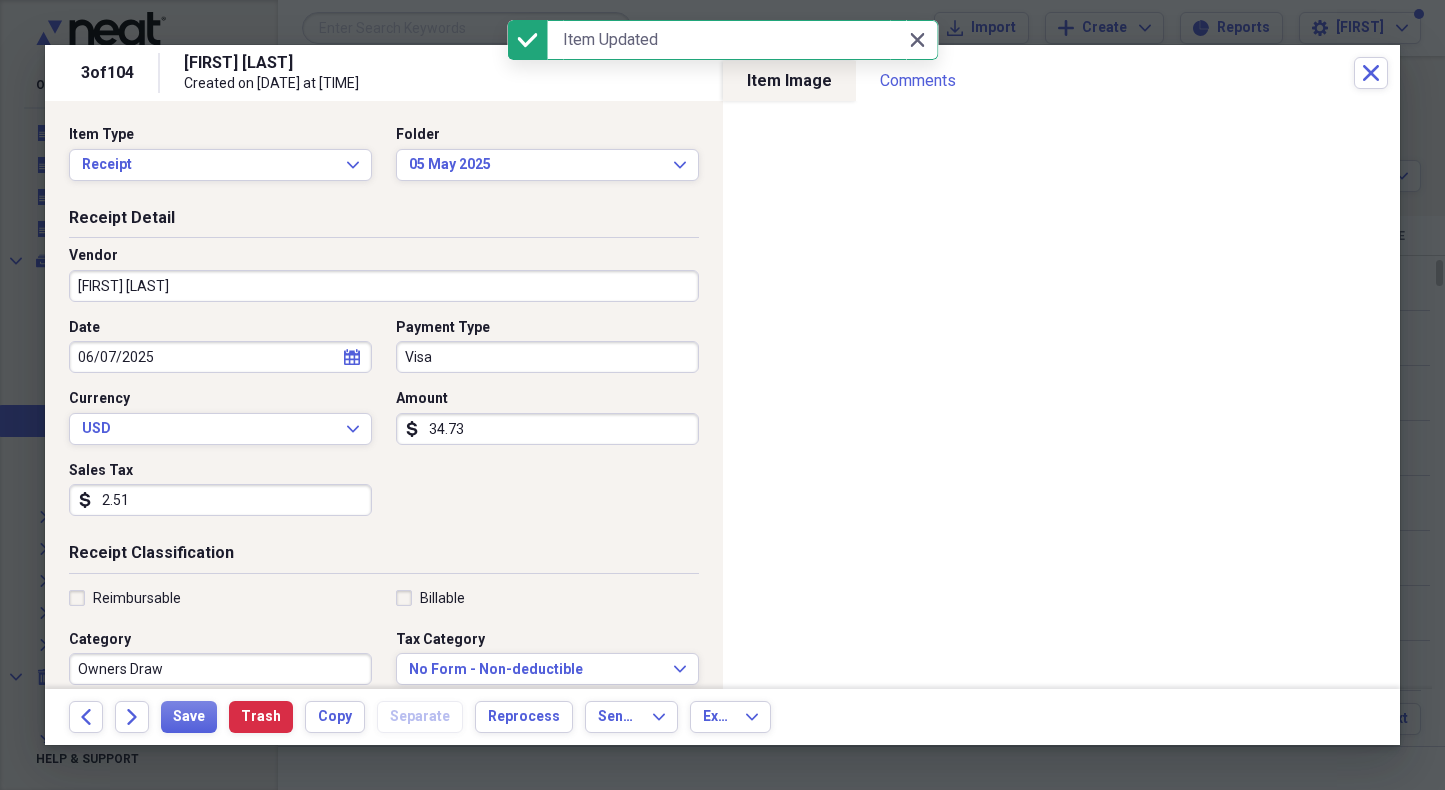 click on "[FIRST] [LAST]" at bounding box center (384, 286) 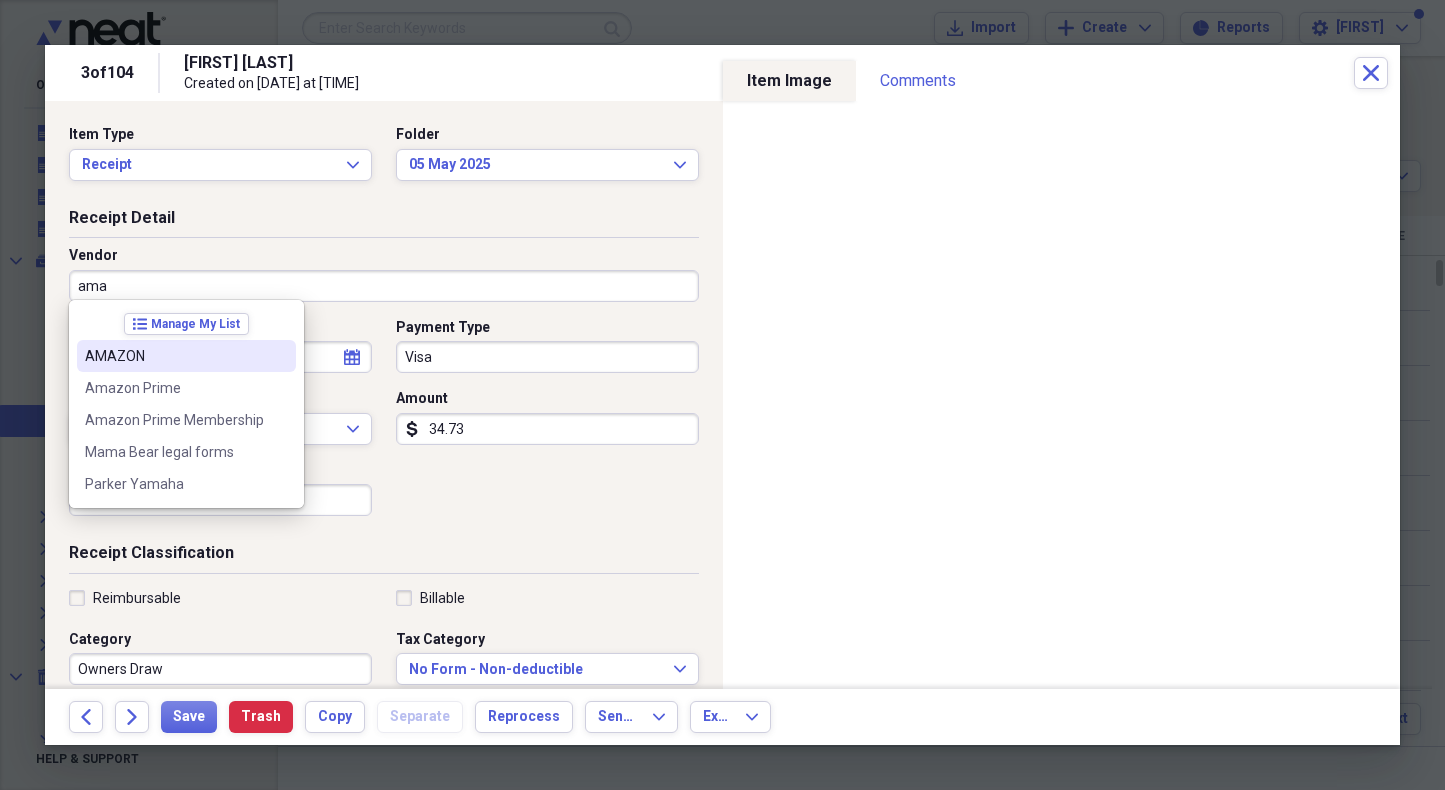 click on "AMAZON" at bounding box center (174, 356) 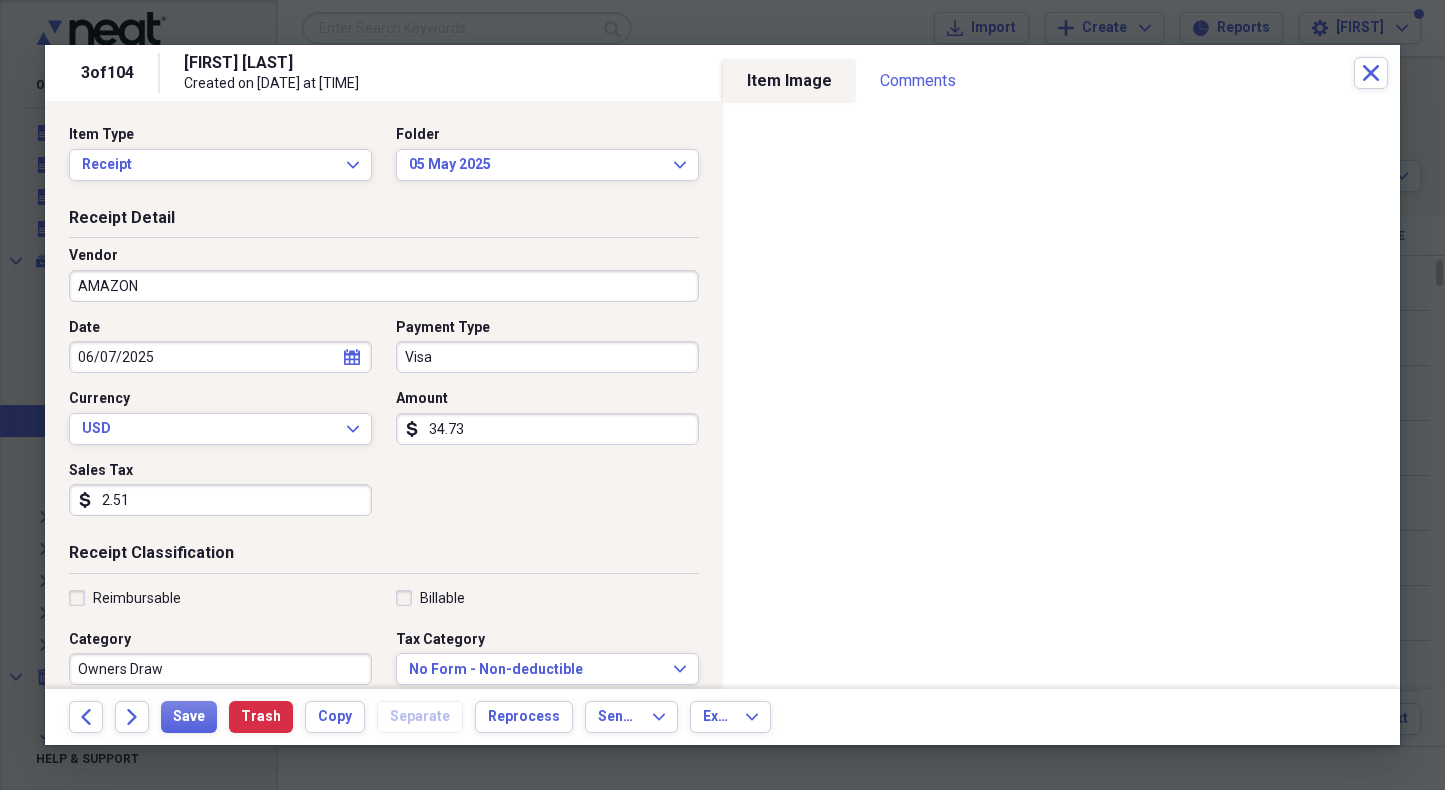 type on "Home Furnishings" 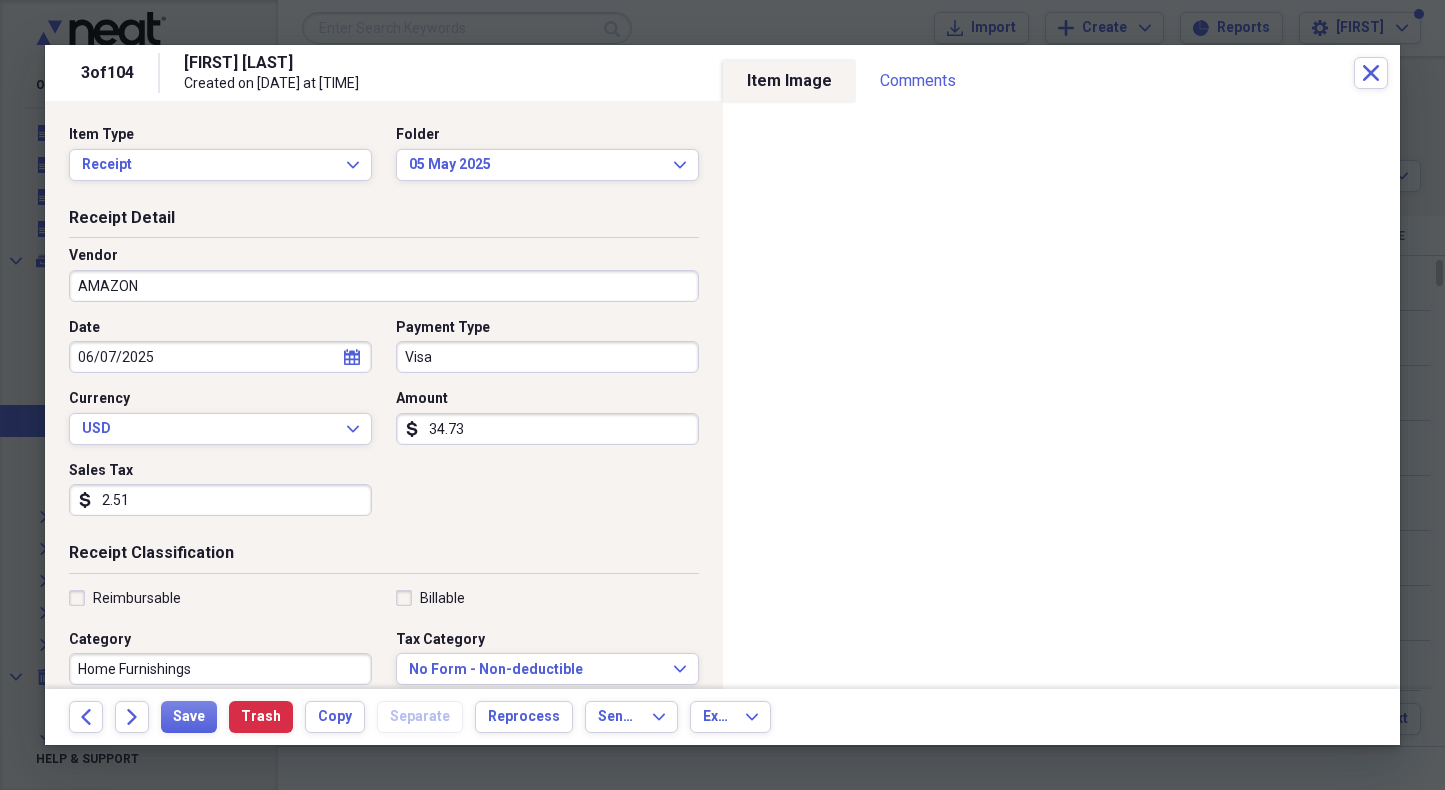 select on "5" 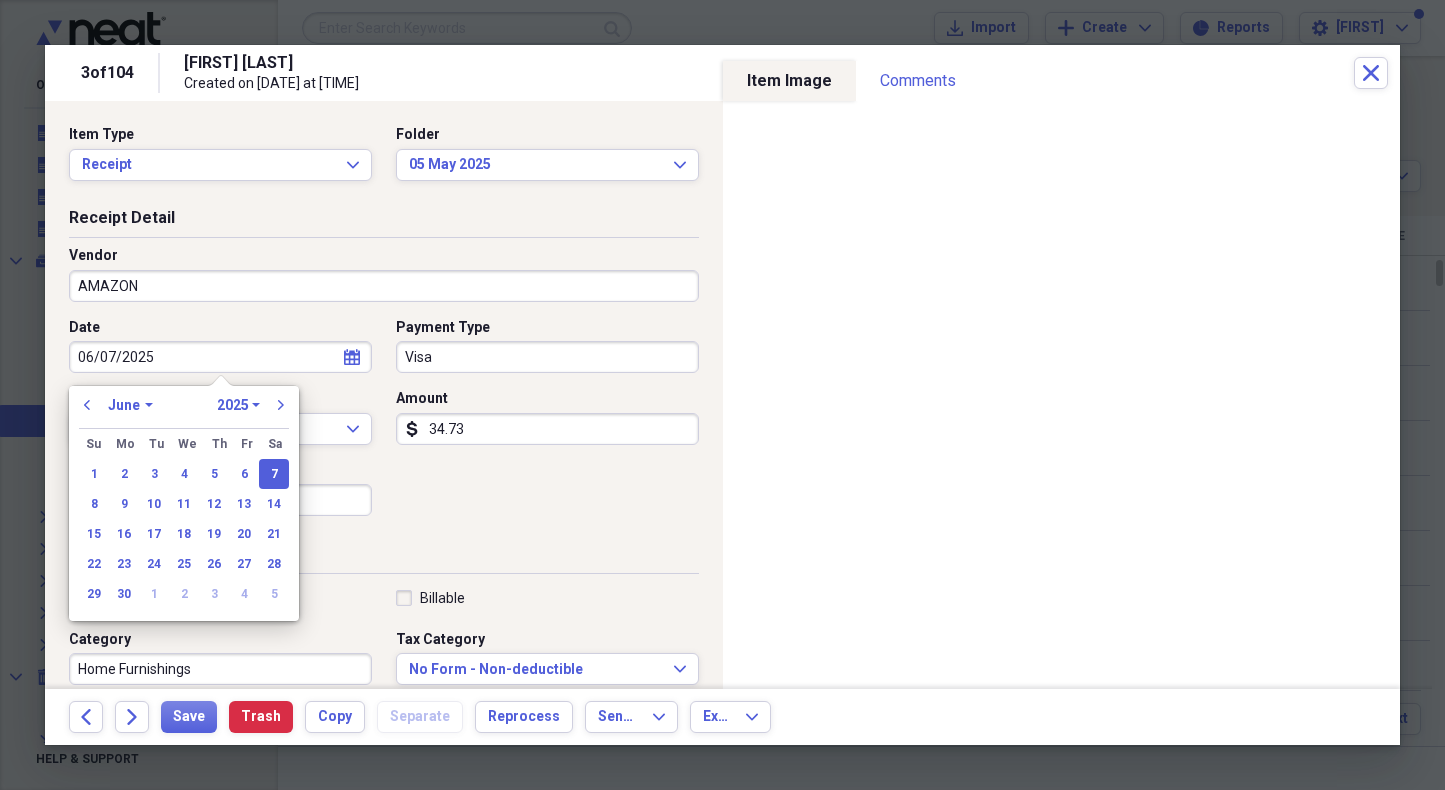 drag, startPoint x: 174, startPoint y: 355, endPoint x: 70, endPoint y: 360, distance: 104.120125 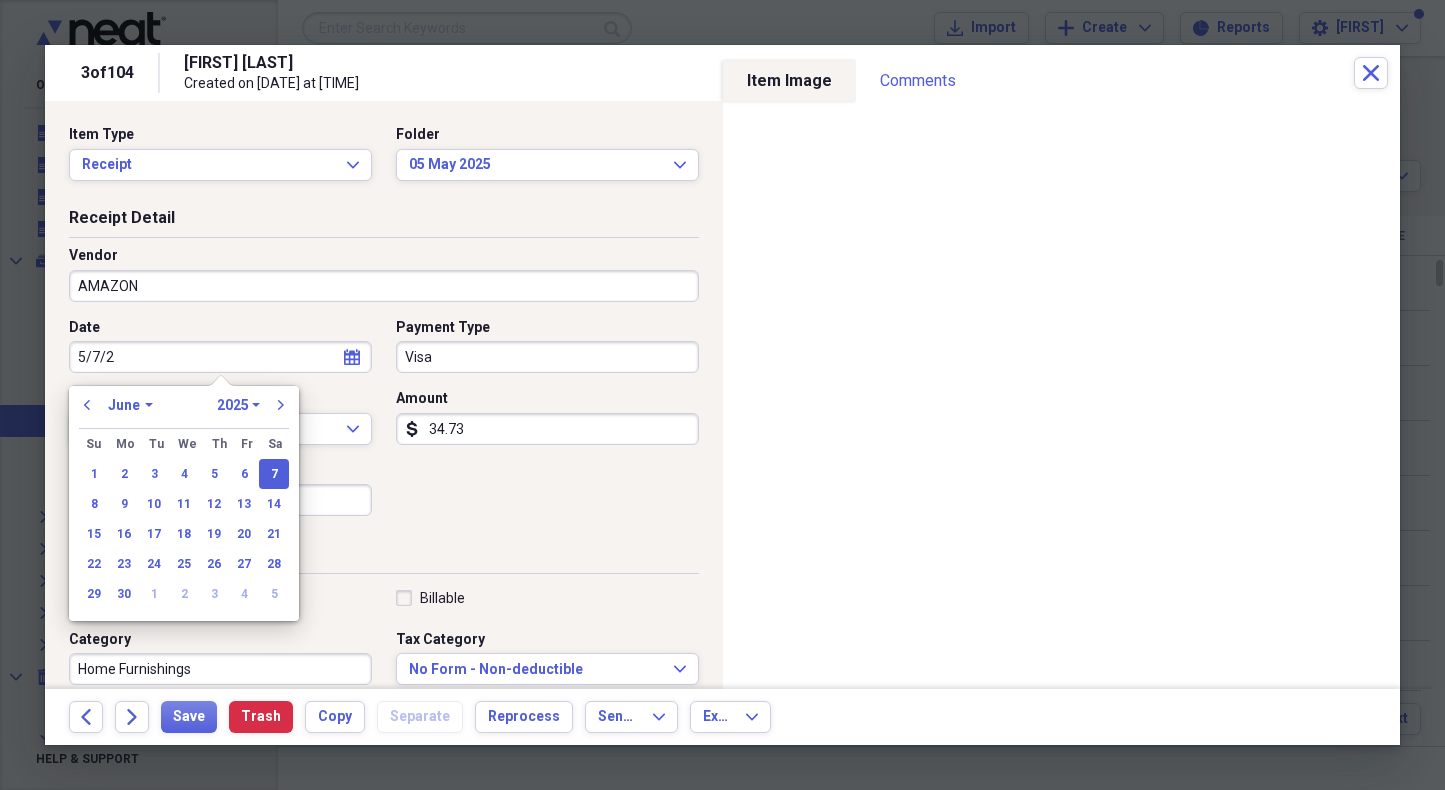type on "5/7/25" 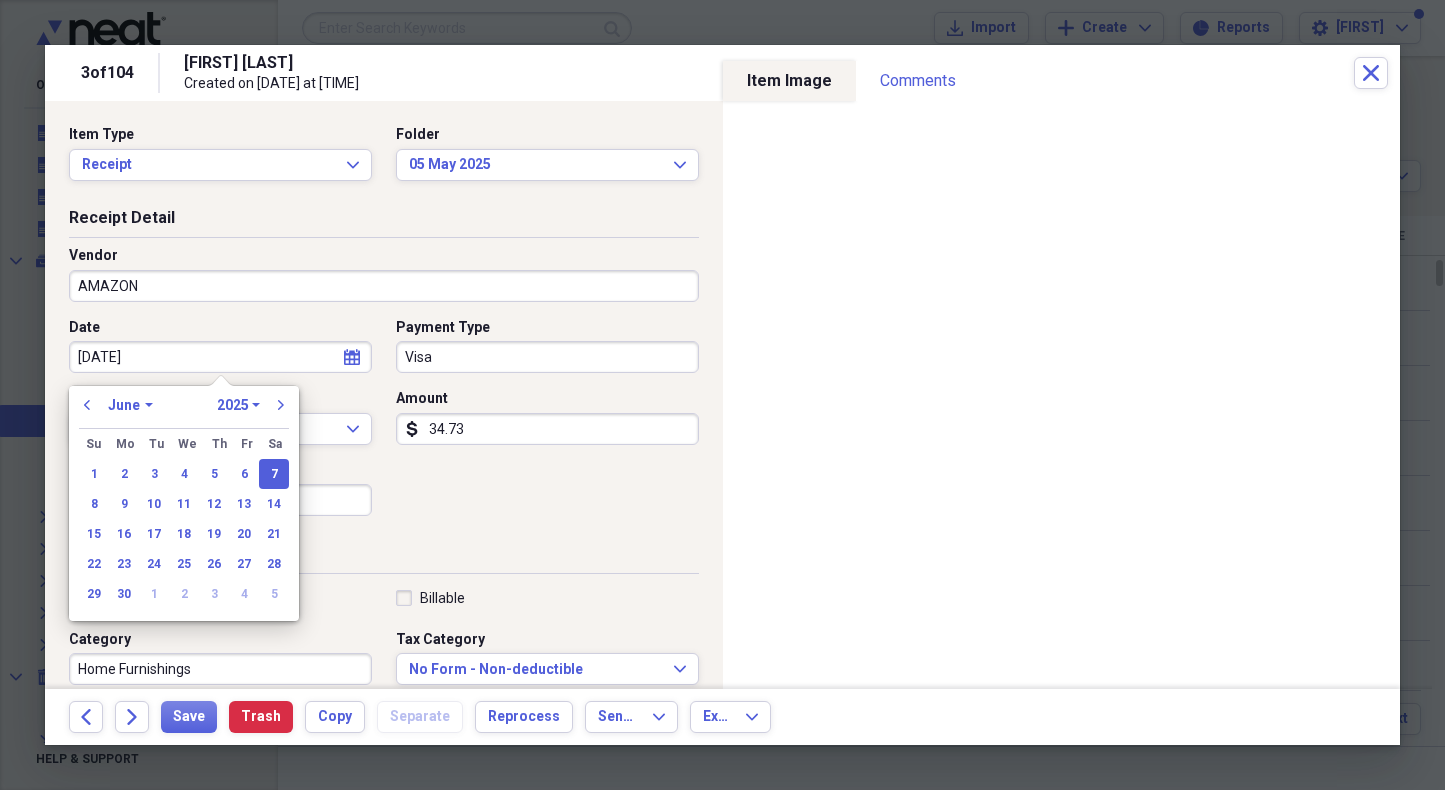 select on "4" 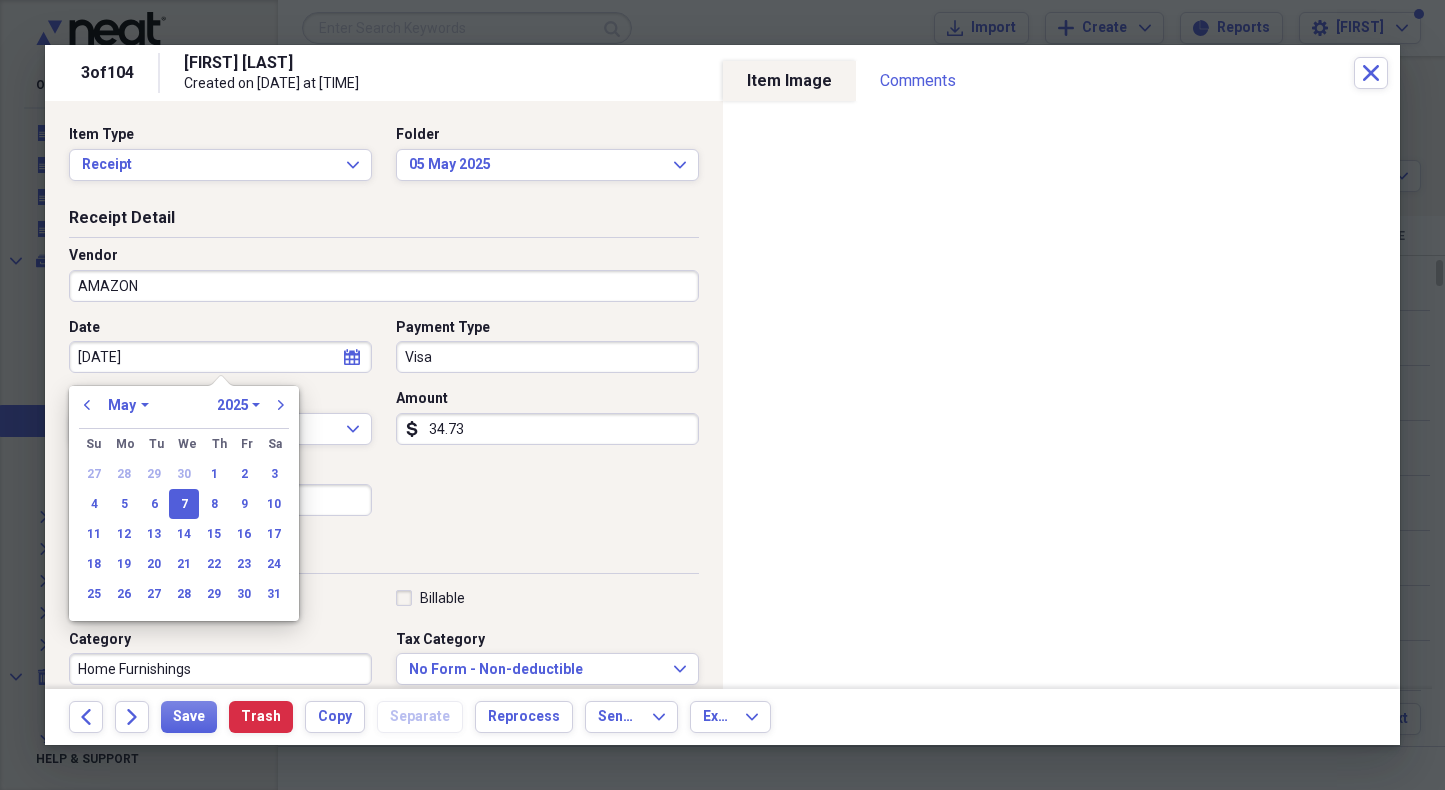 type on "05/07/2025" 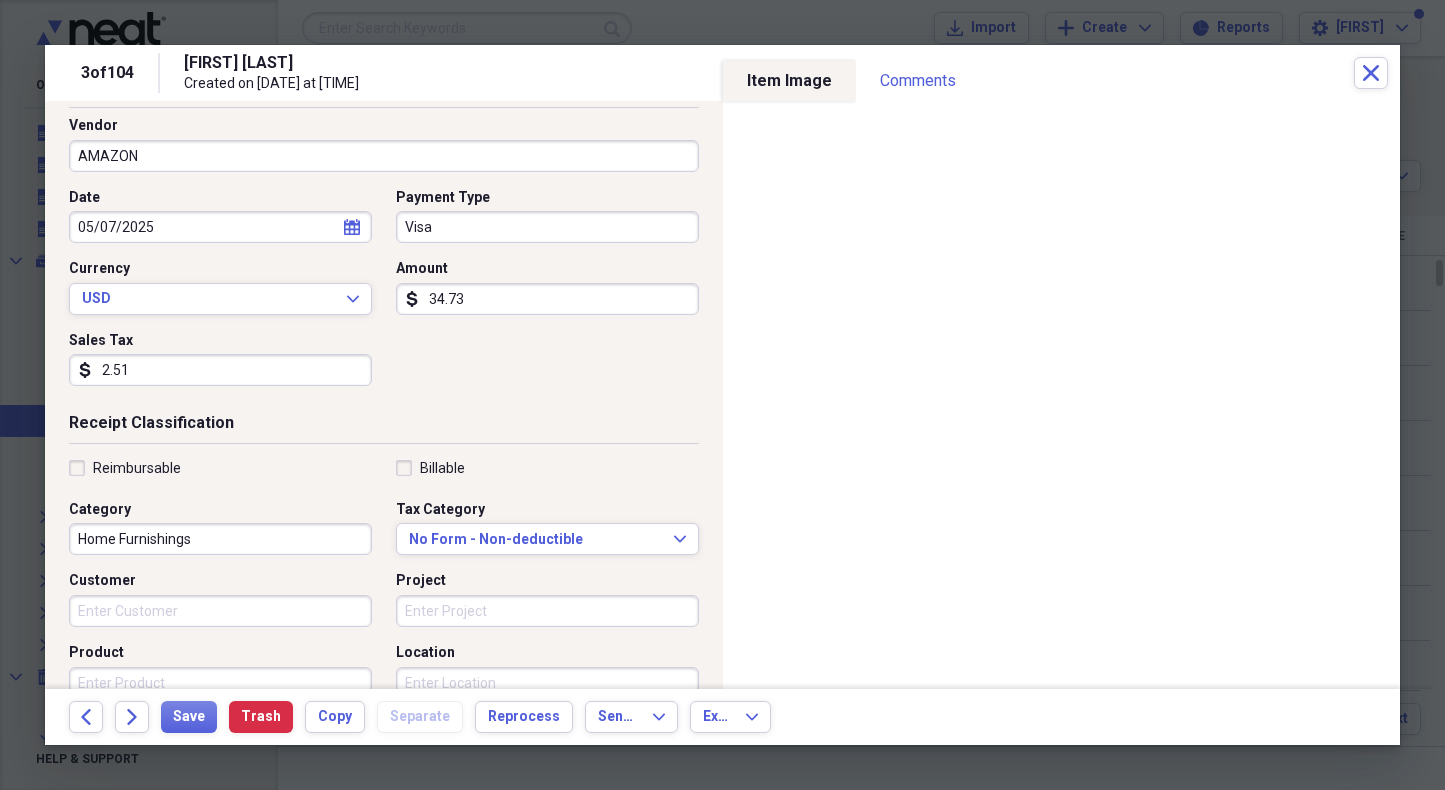 scroll, scrollTop: 132, scrollLeft: 0, axis: vertical 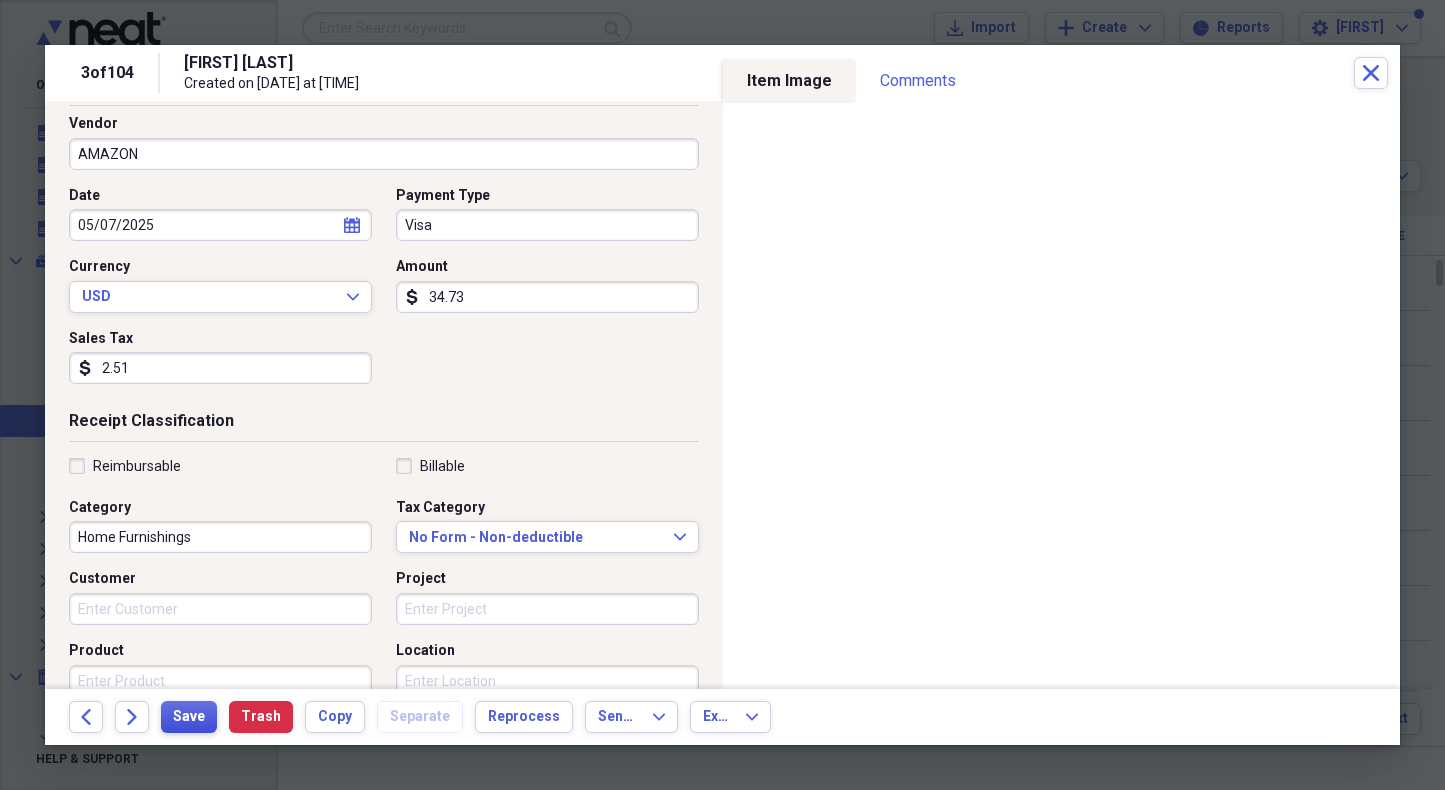 click on "Save" at bounding box center [189, 717] 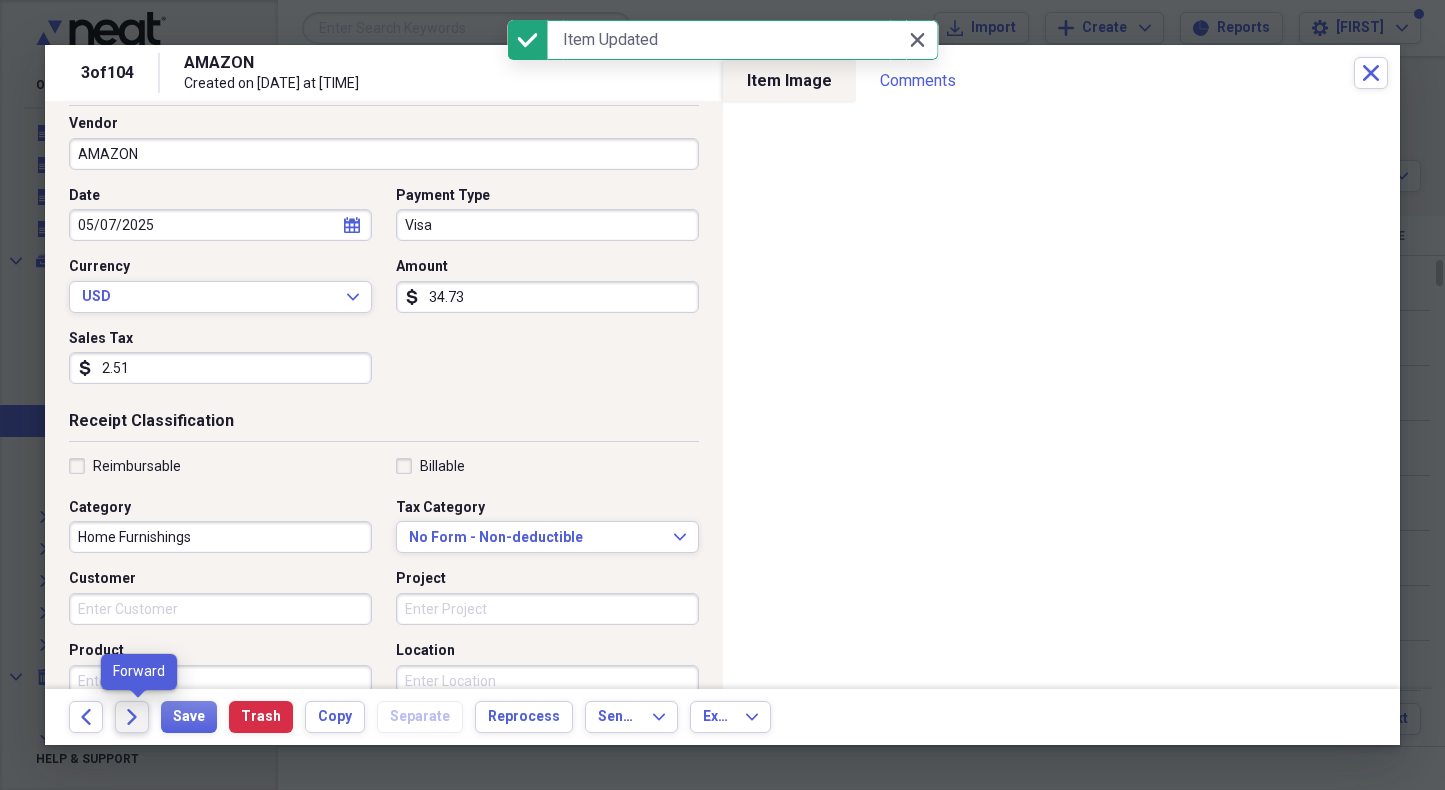 click on "Forward" 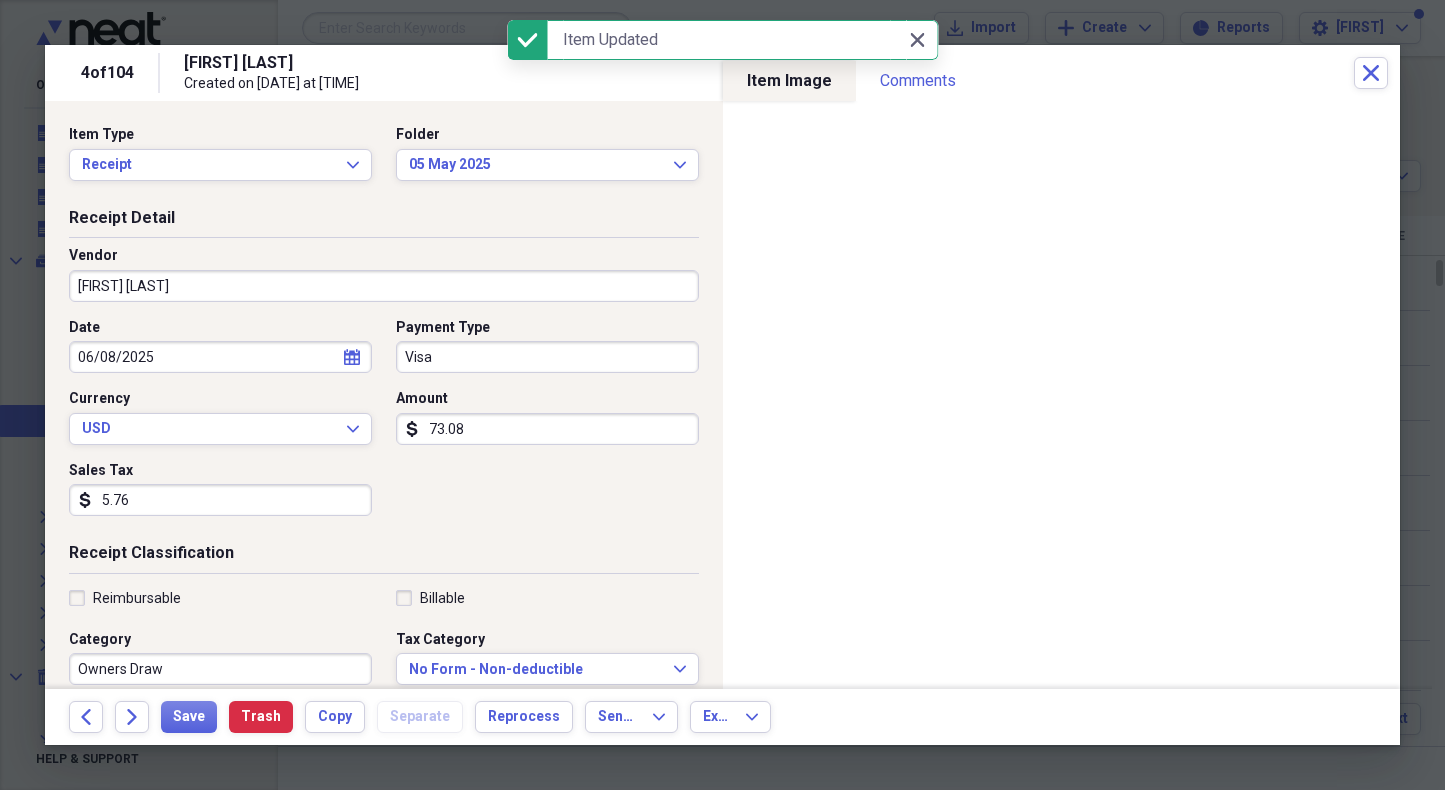 click on "[FIRST] [LAST]" at bounding box center (384, 286) 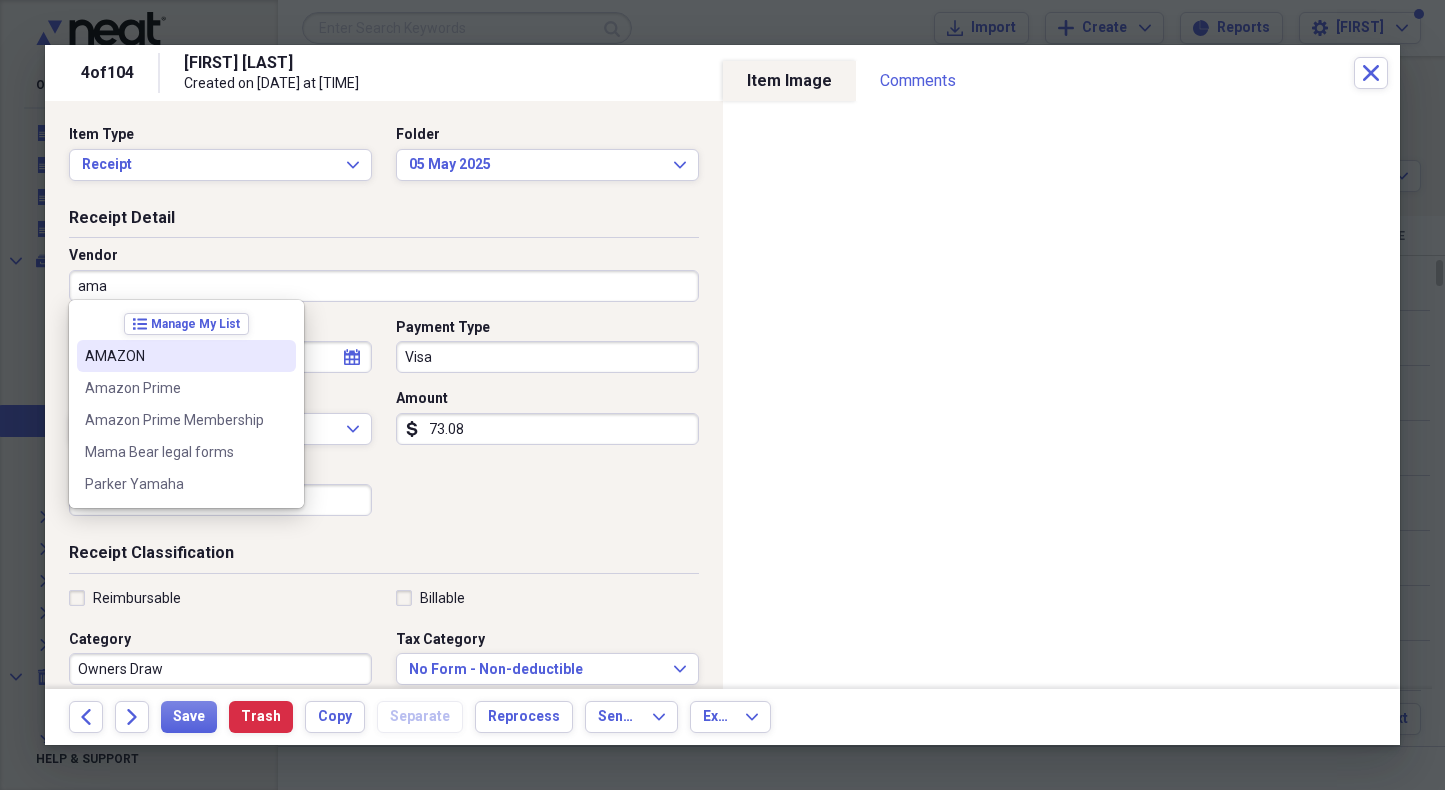 click on "AMAZON" at bounding box center (174, 356) 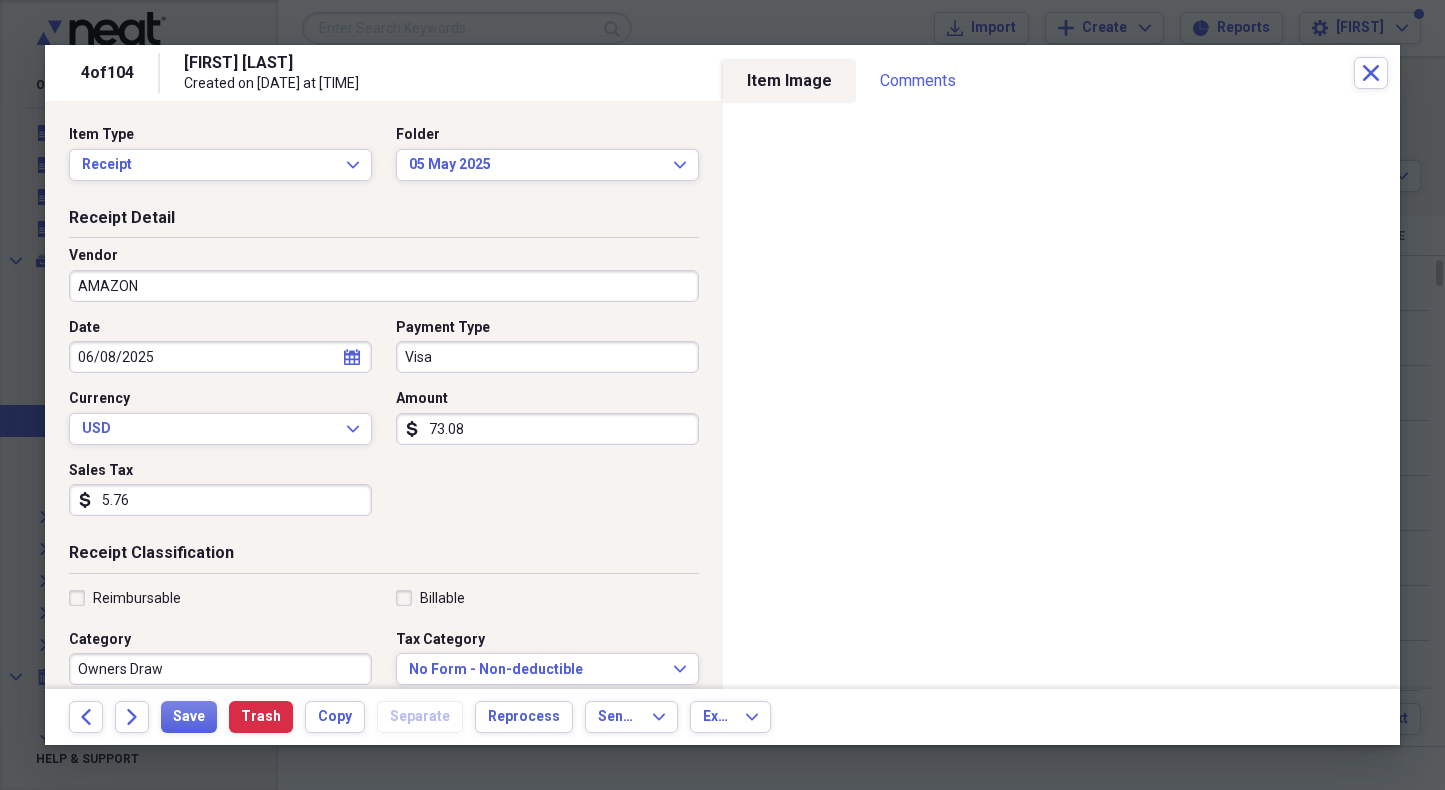 type on "Home Furnishings" 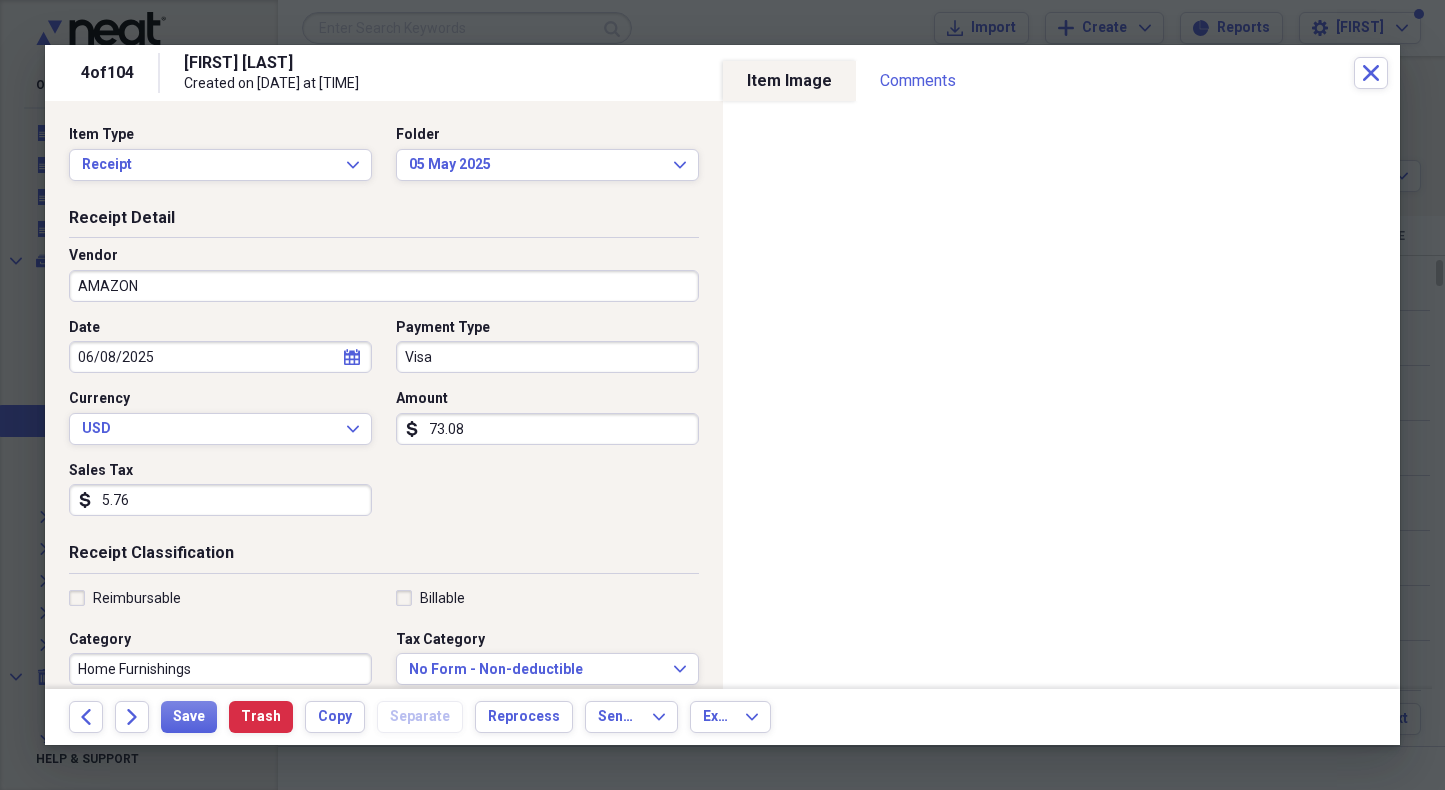 select on "5" 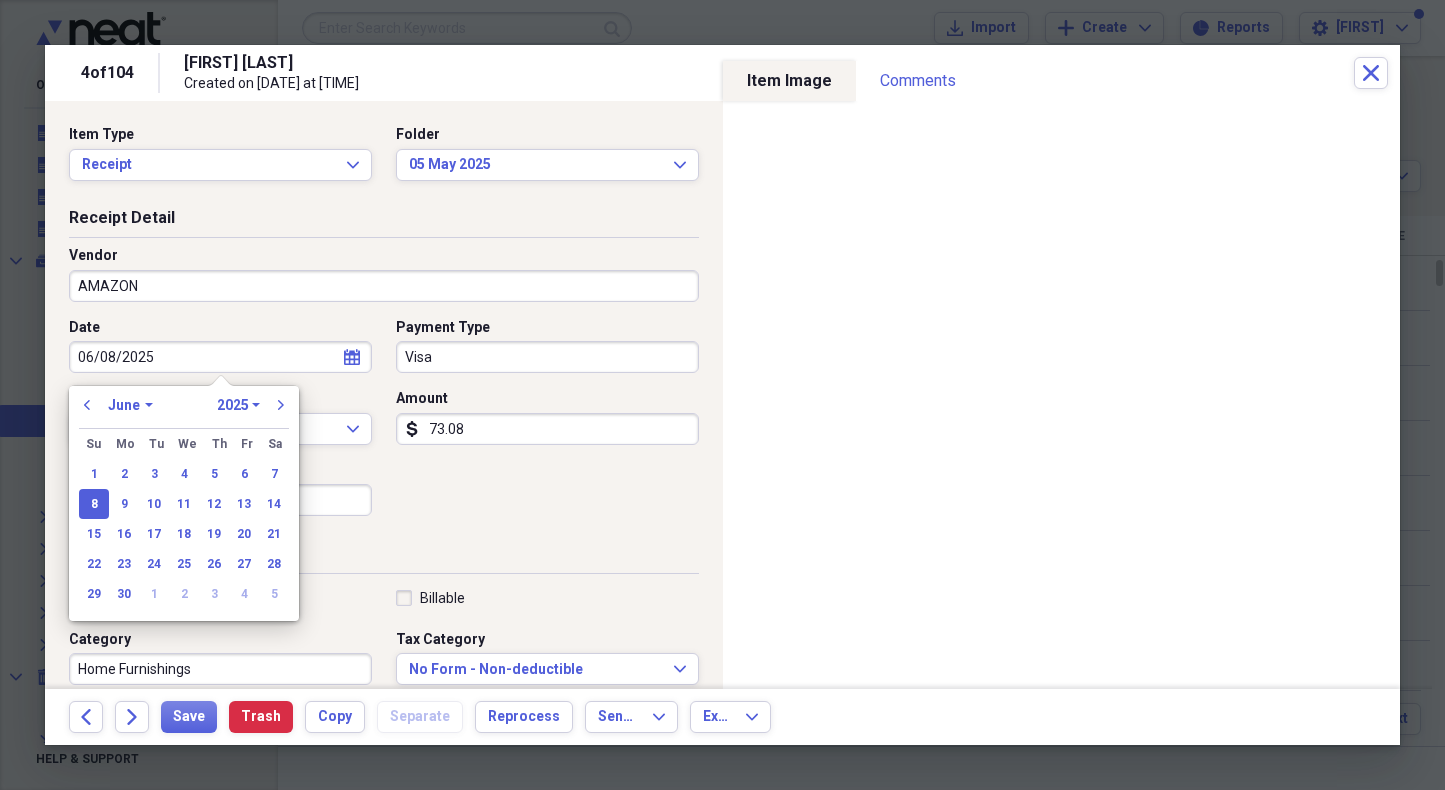 drag, startPoint x: 179, startPoint y: 353, endPoint x: 55, endPoint y: 353, distance: 124 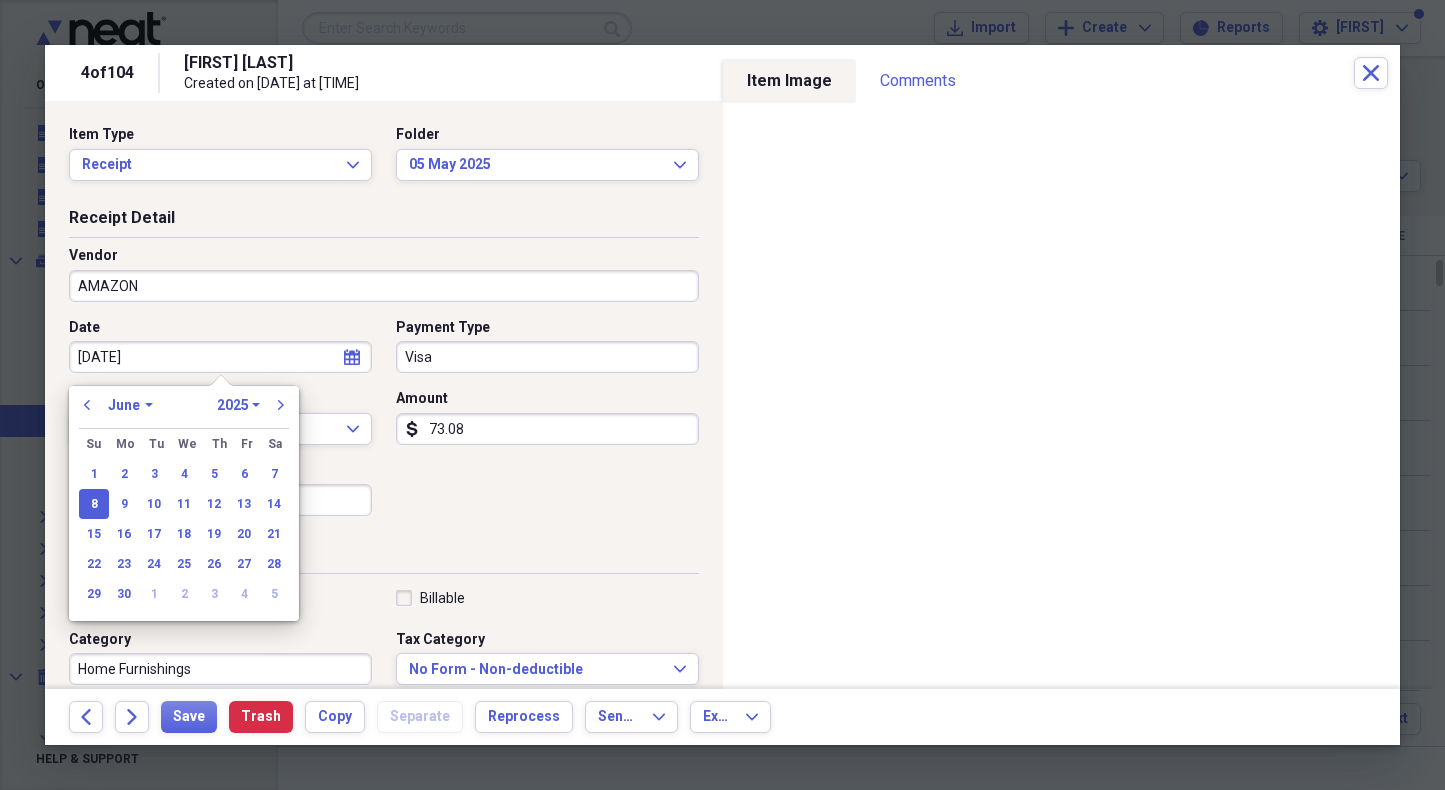 type on "5/8/25" 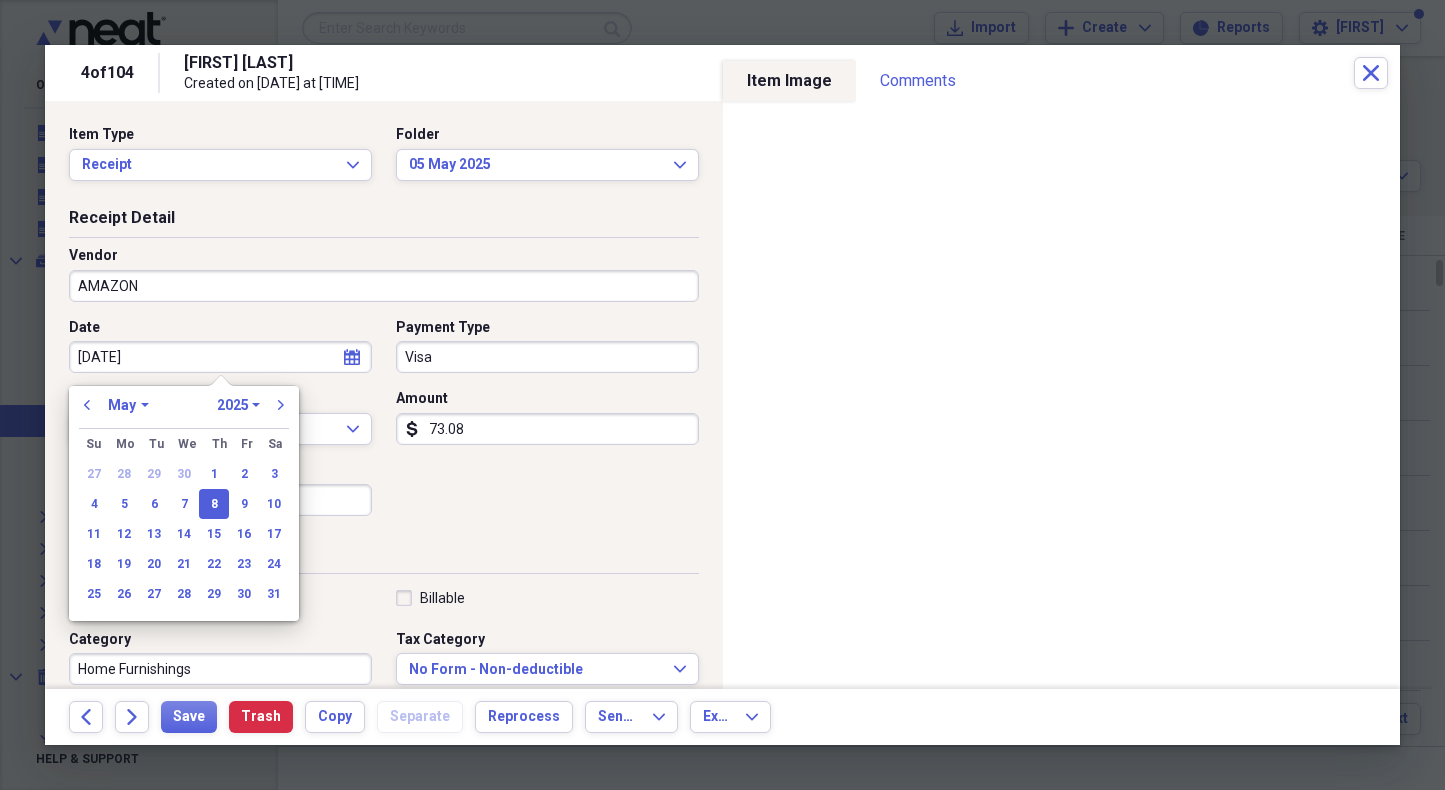 type on "05/08/2025" 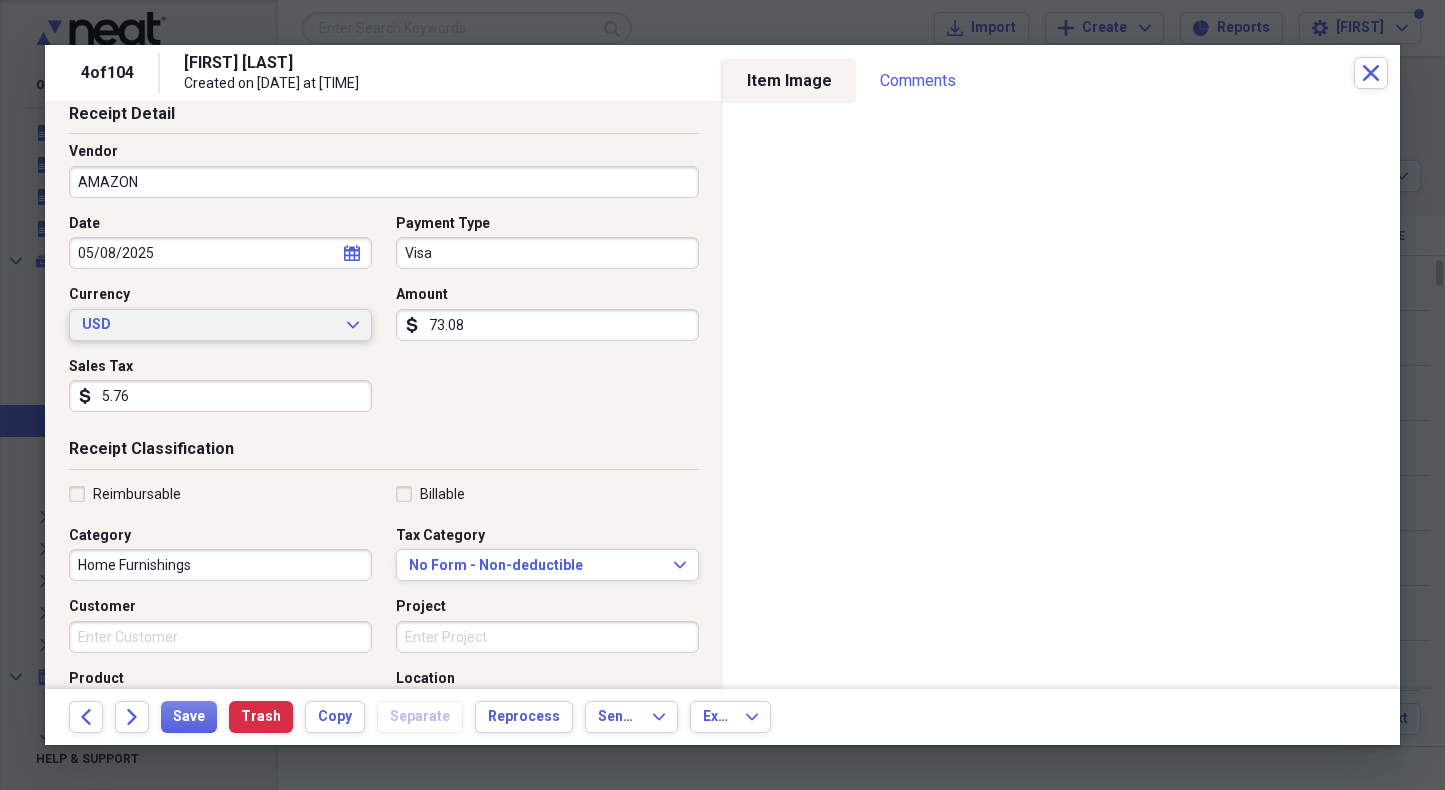 scroll, scrollTop: 118, scrollLeft: 0, axis: vertical 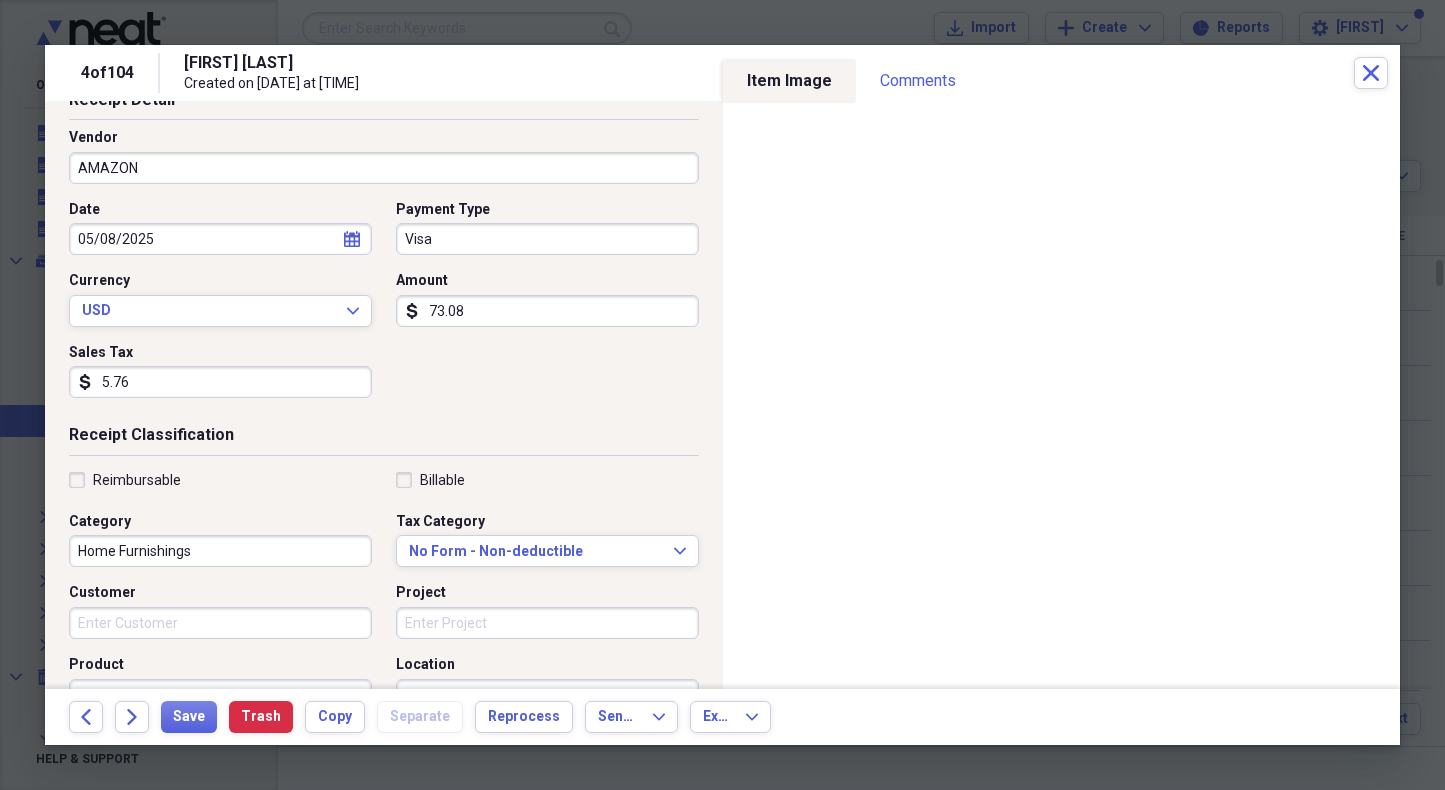 click on "Home Furnishings" at bounding box center (220, 551) 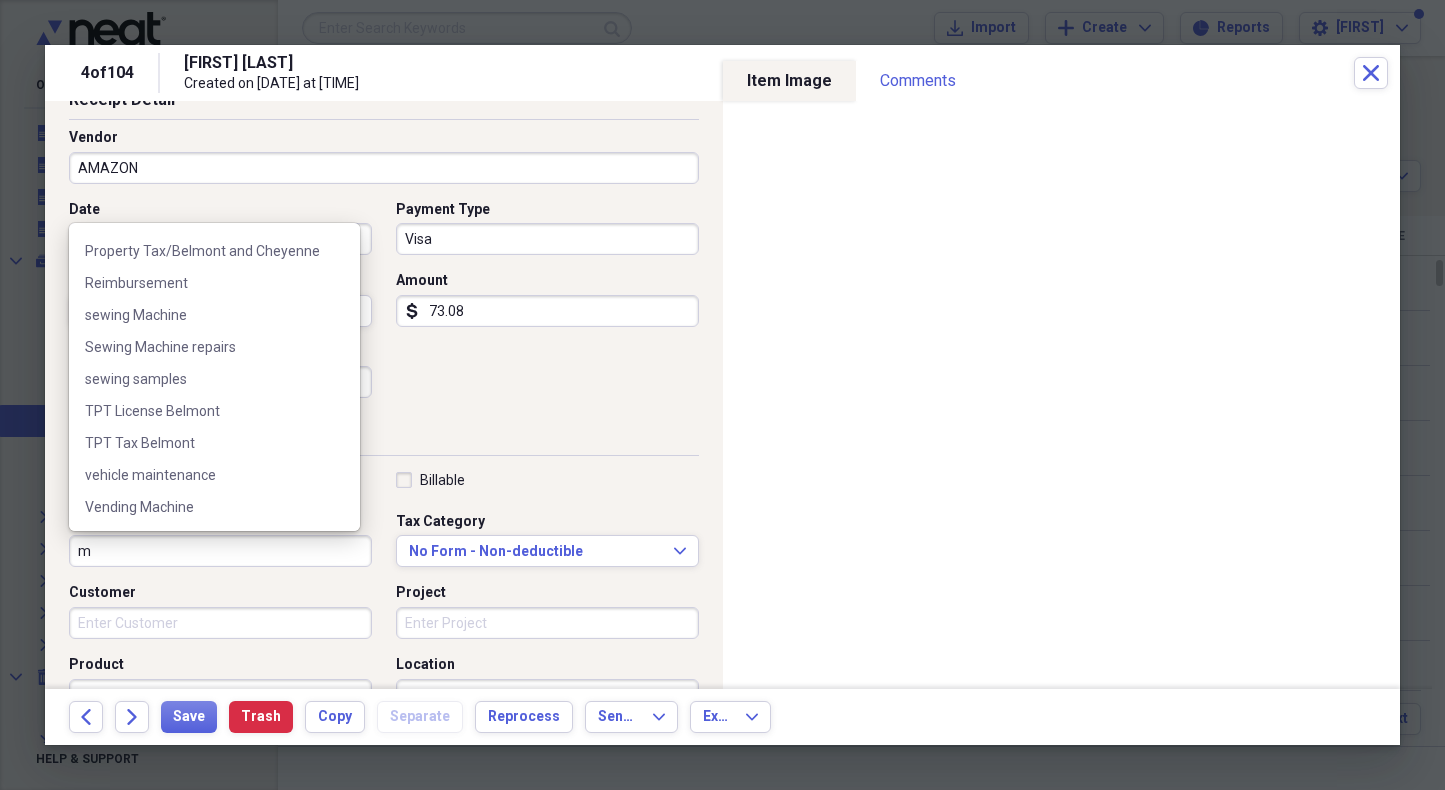scroll, scrollTop: 0, scrollLeft: 0, axis: both 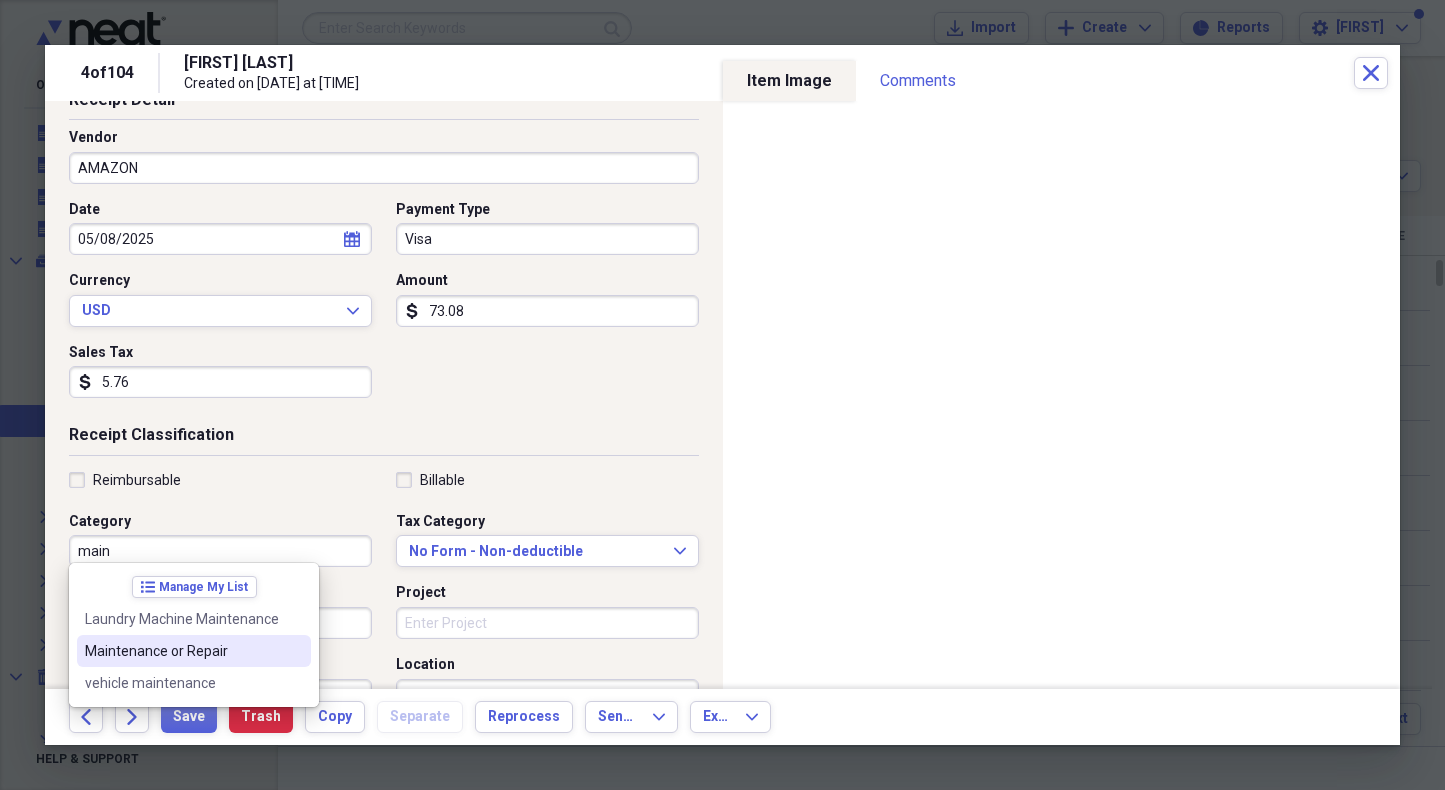 click on "Maintenance or Repair" at bounding box center (182, 651) 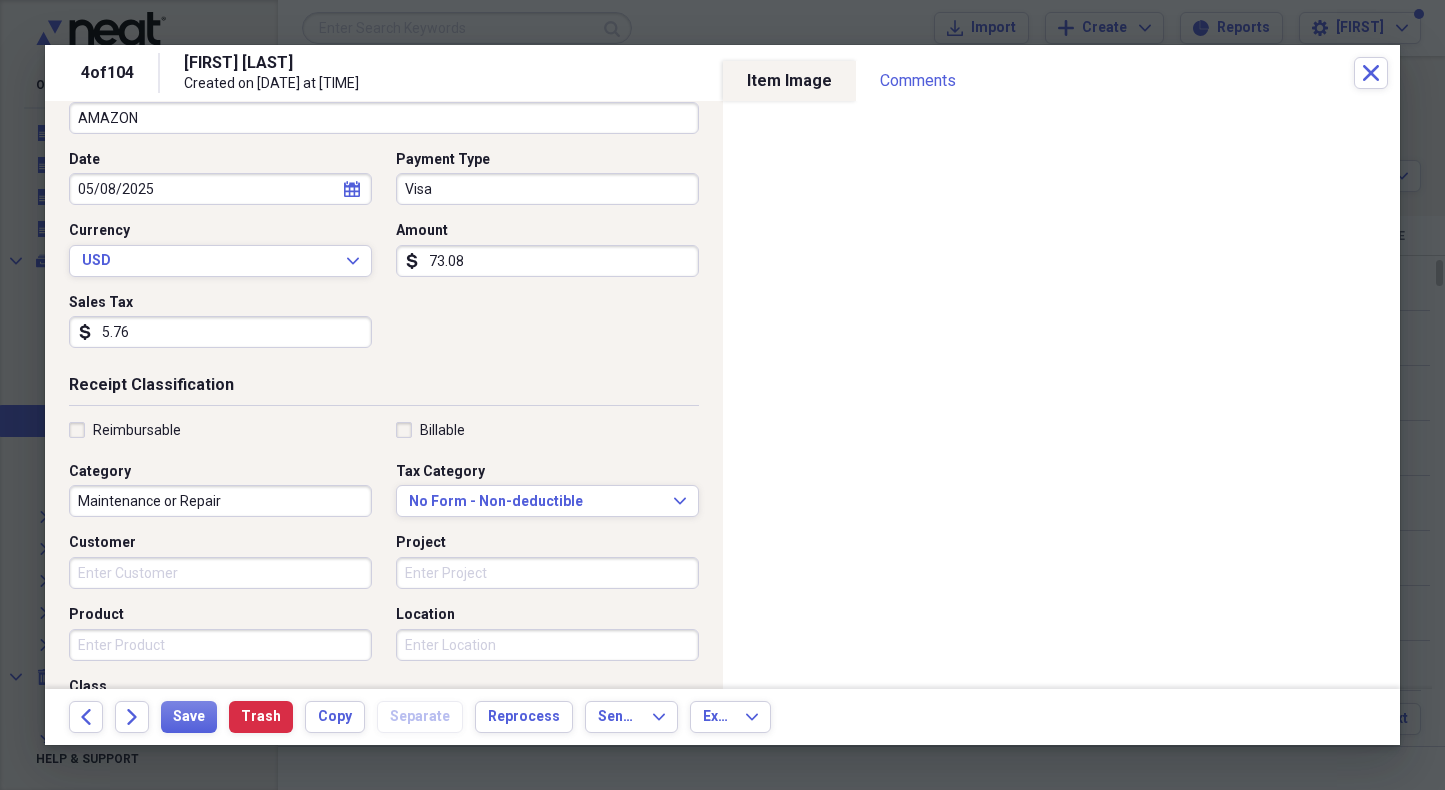 scroll, scrollTop: 185, scrollLeft: 0, axis: vertical 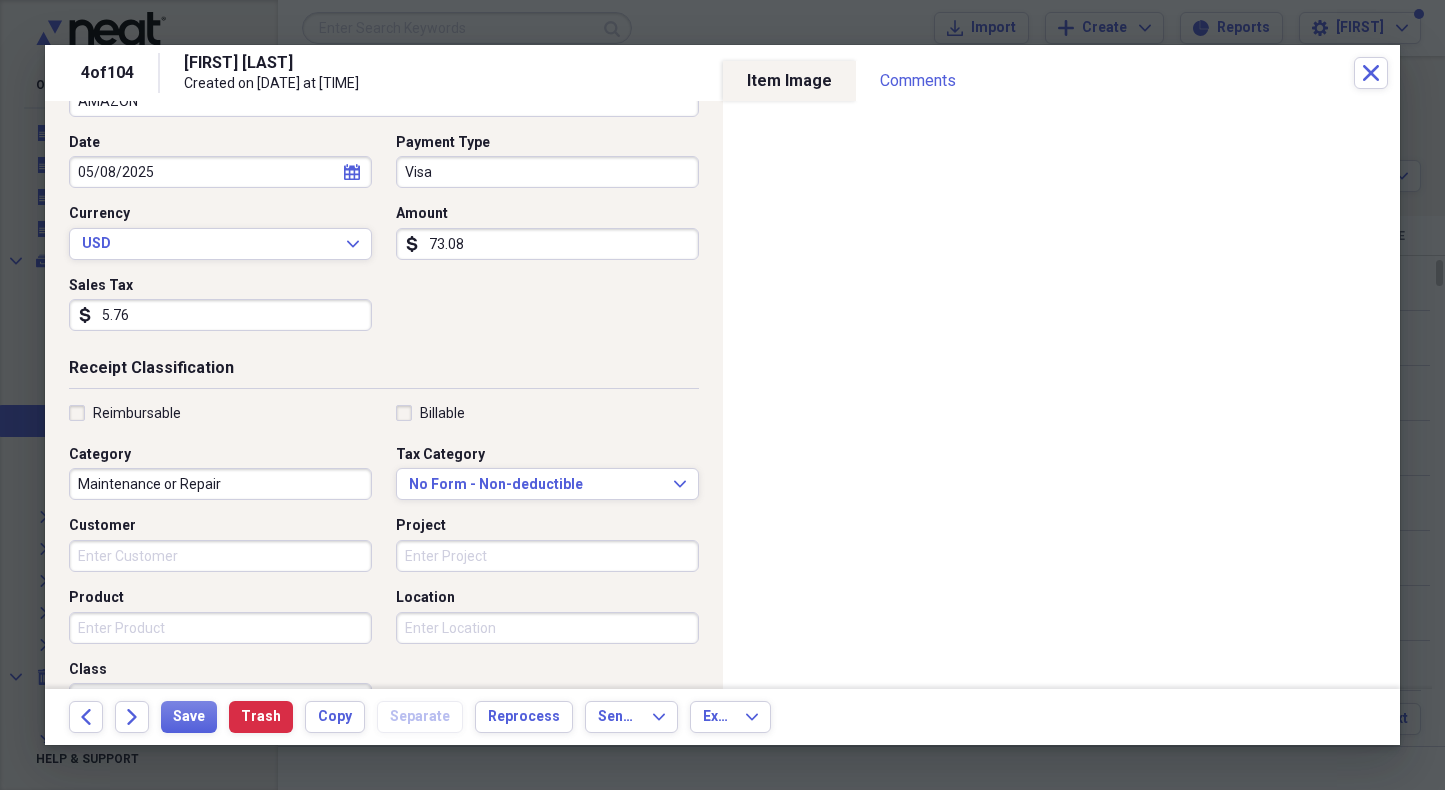 click on "Location" at bounding box center (547, 628) 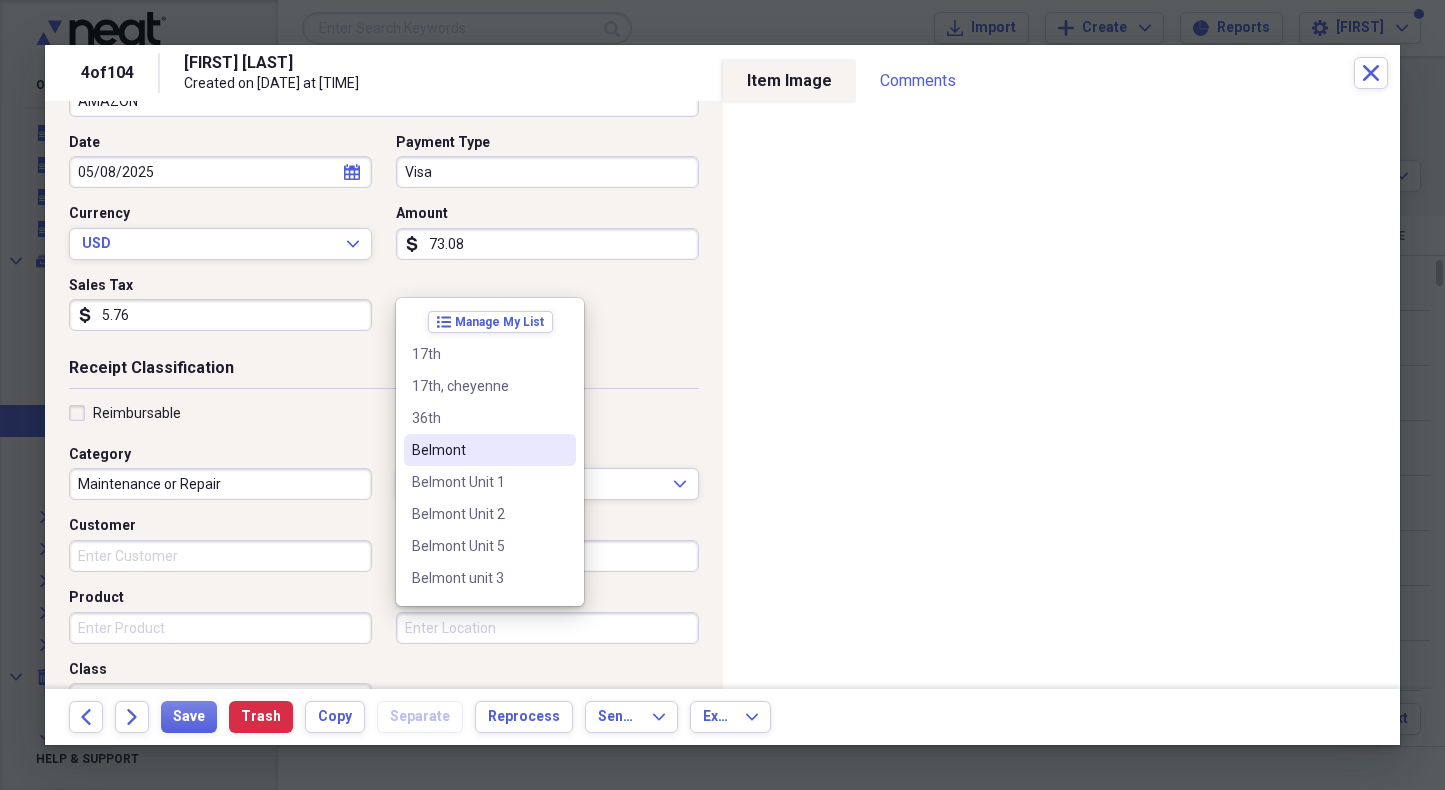 click on "Belmont" at bounding box center (478, 450) 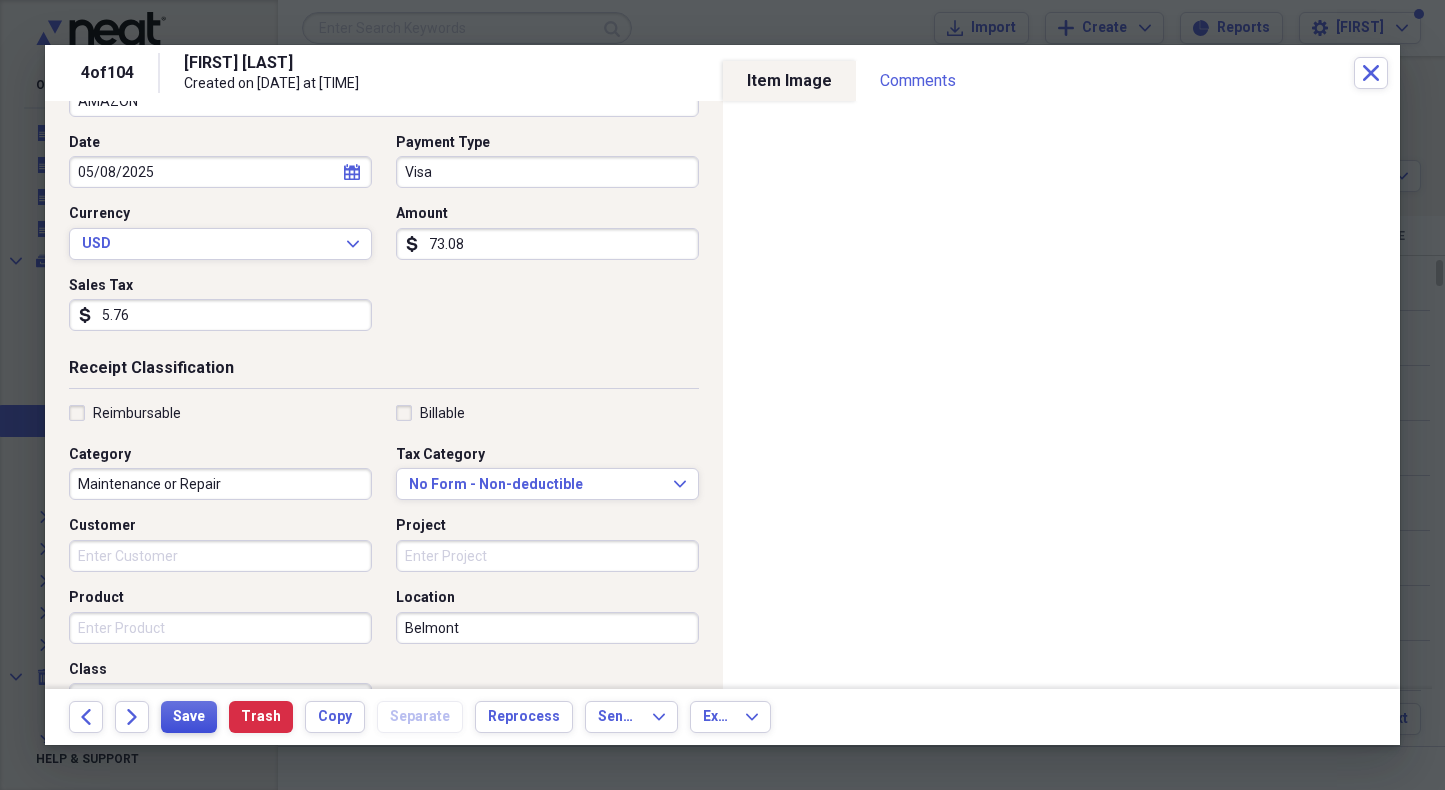 click on "Save" at bounding box center (189, 717) 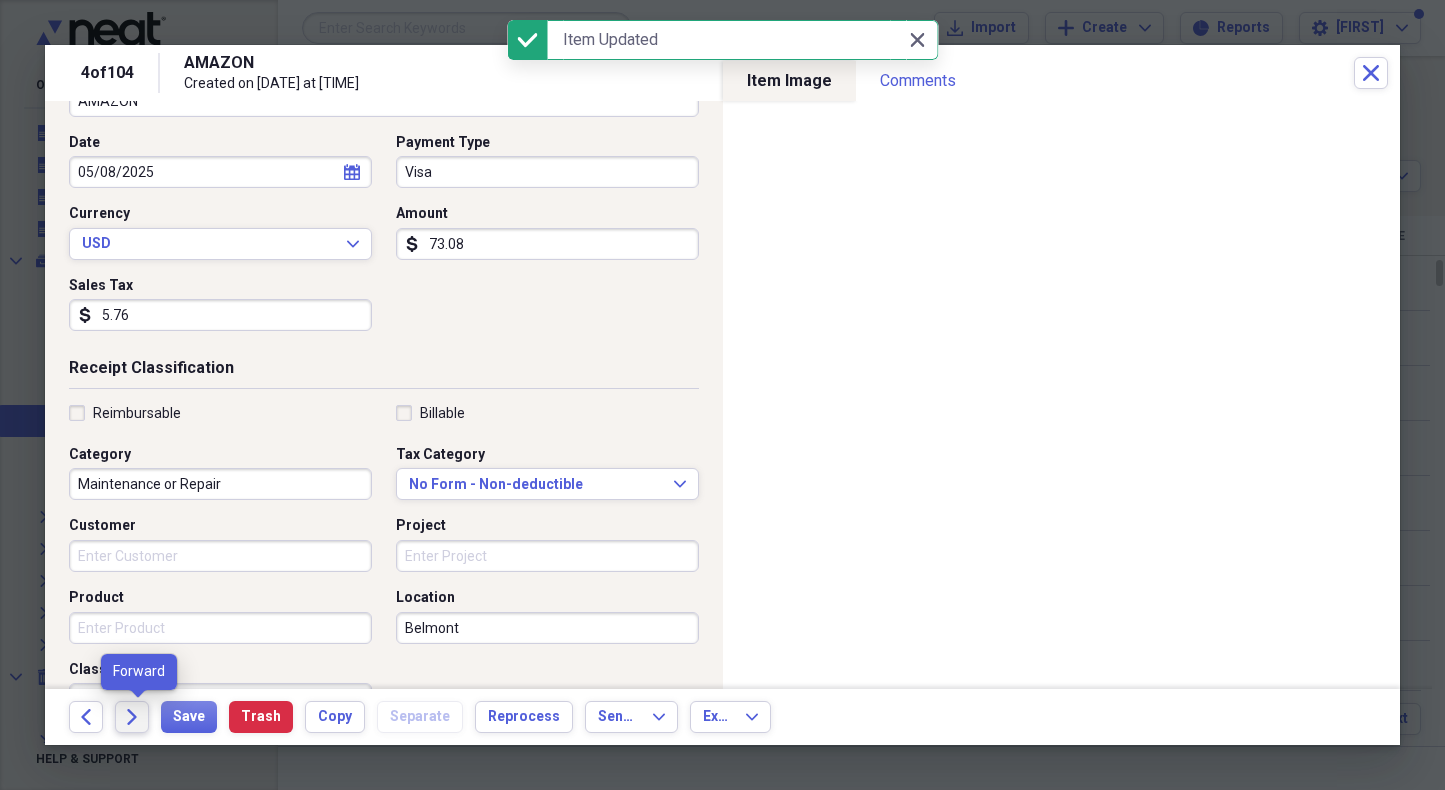 click on "Forward" 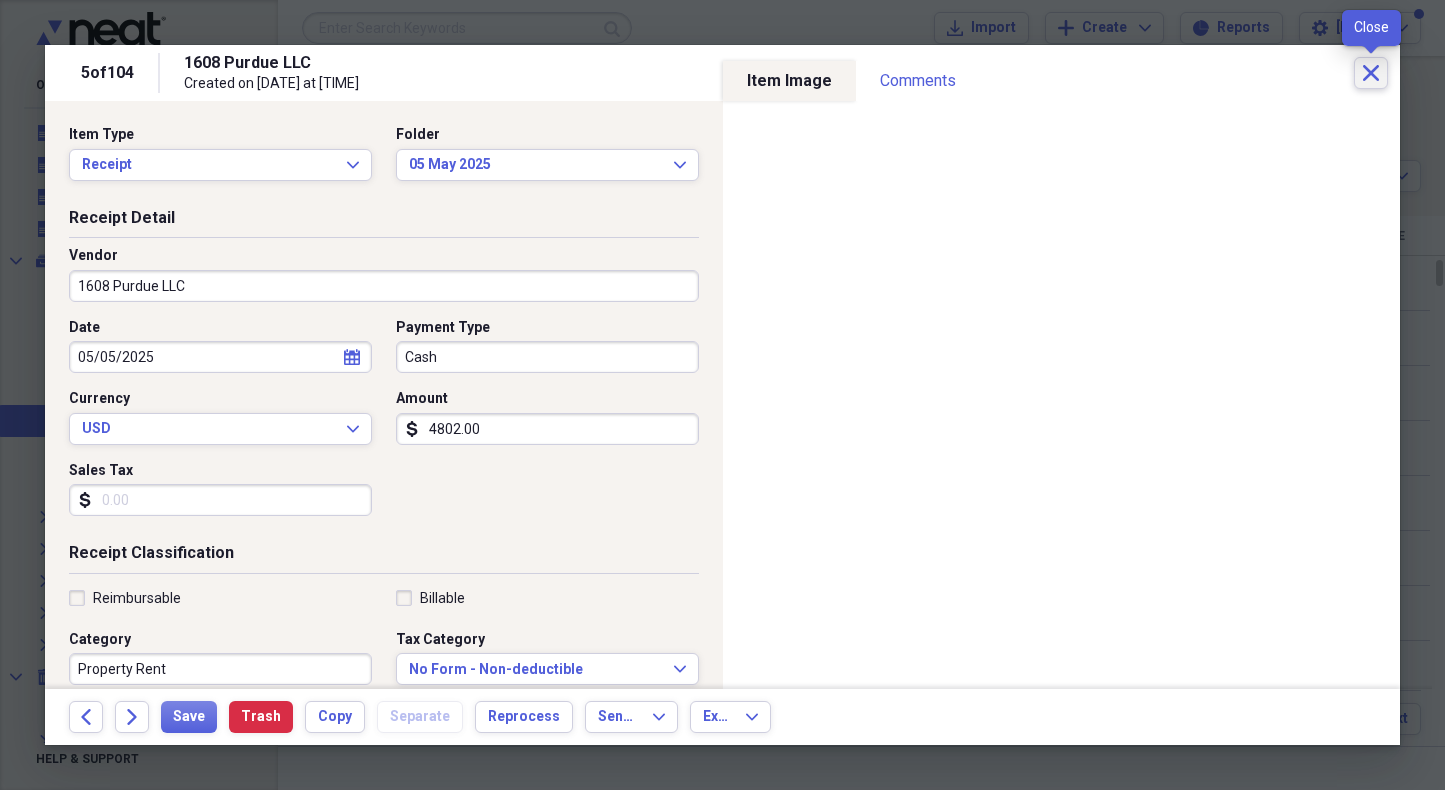 click on "Close" 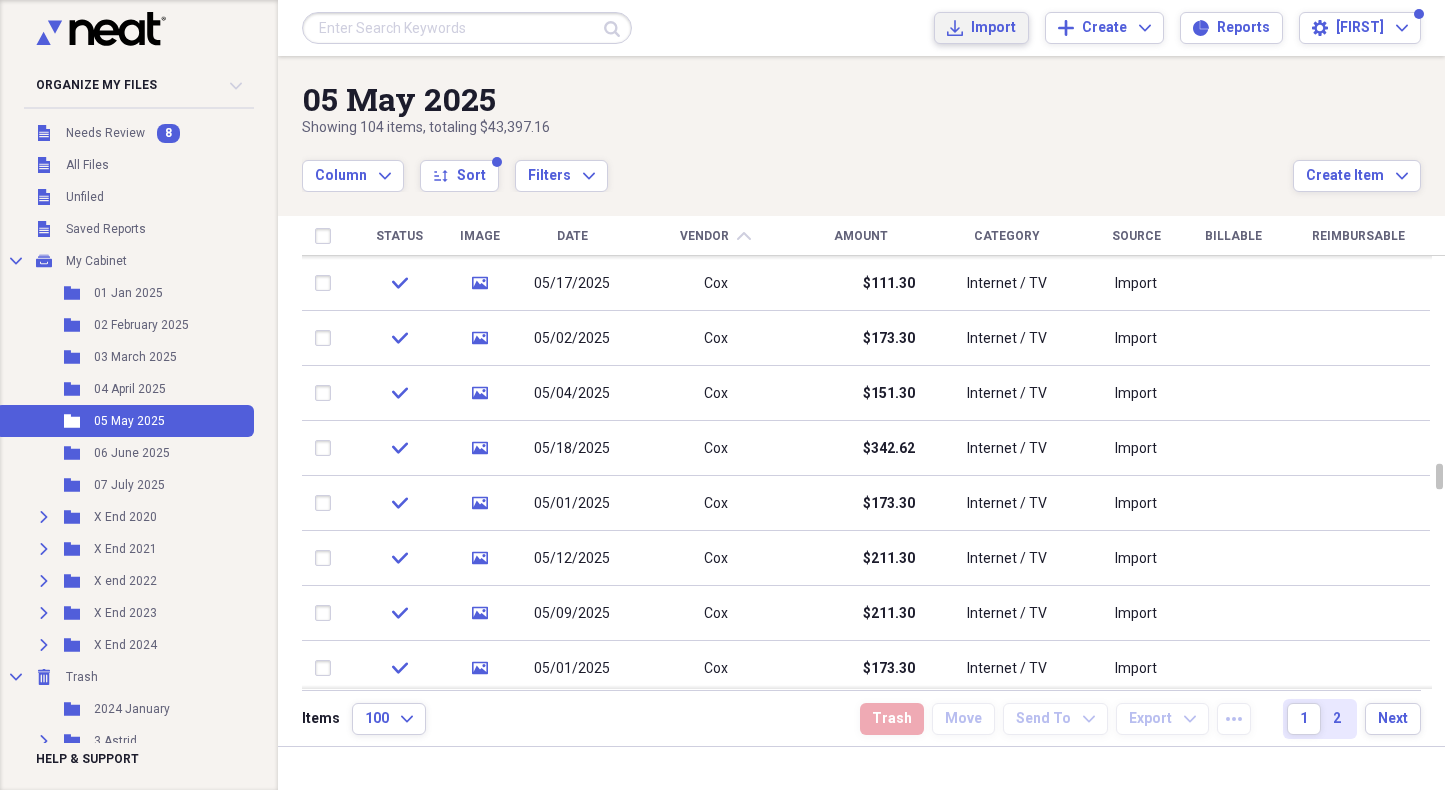 click on "Import" at bounding box center (993, 28) 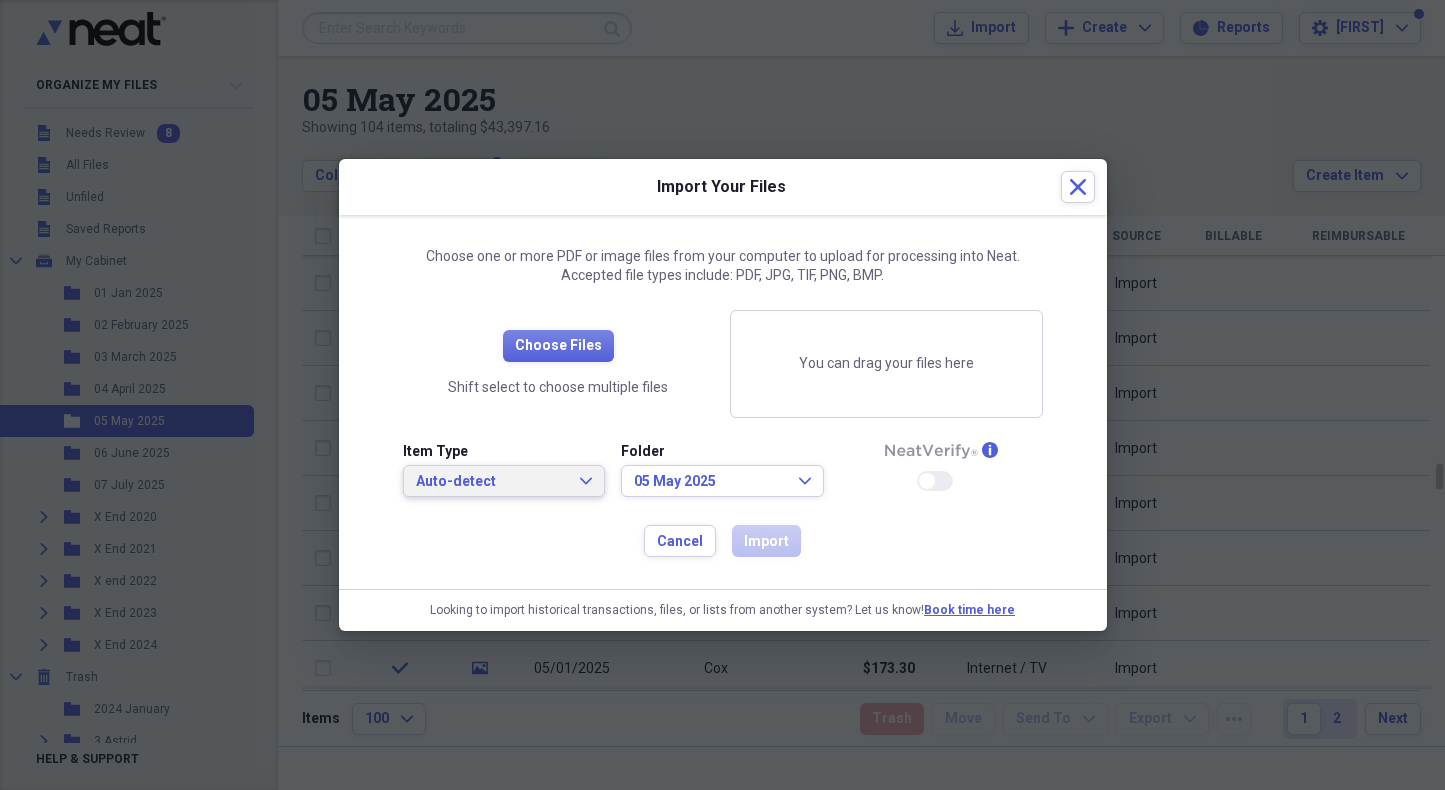 click on "Auto-detect" at bounding box center (492, 482) 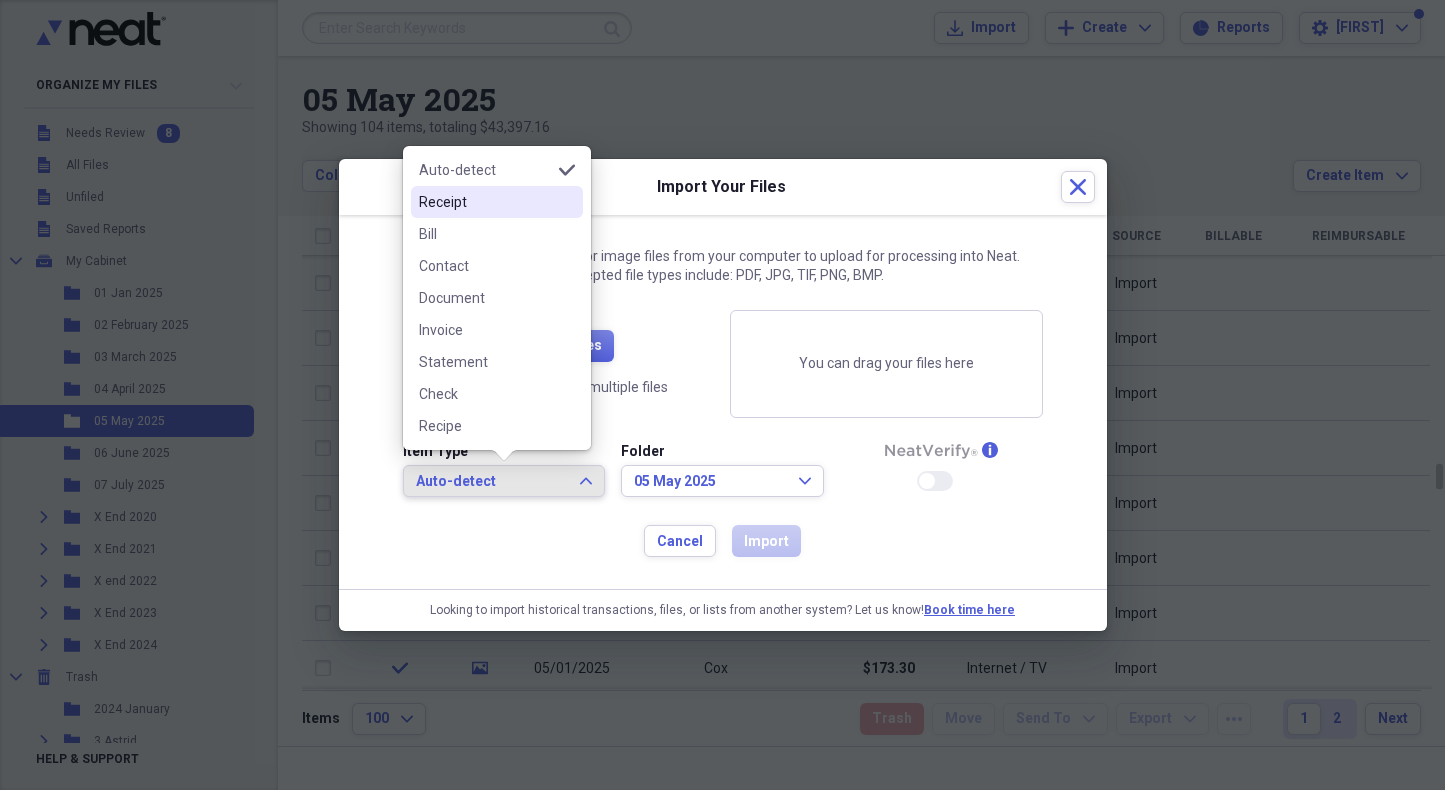 click on "Receipt" at bounding box center [485, 202] 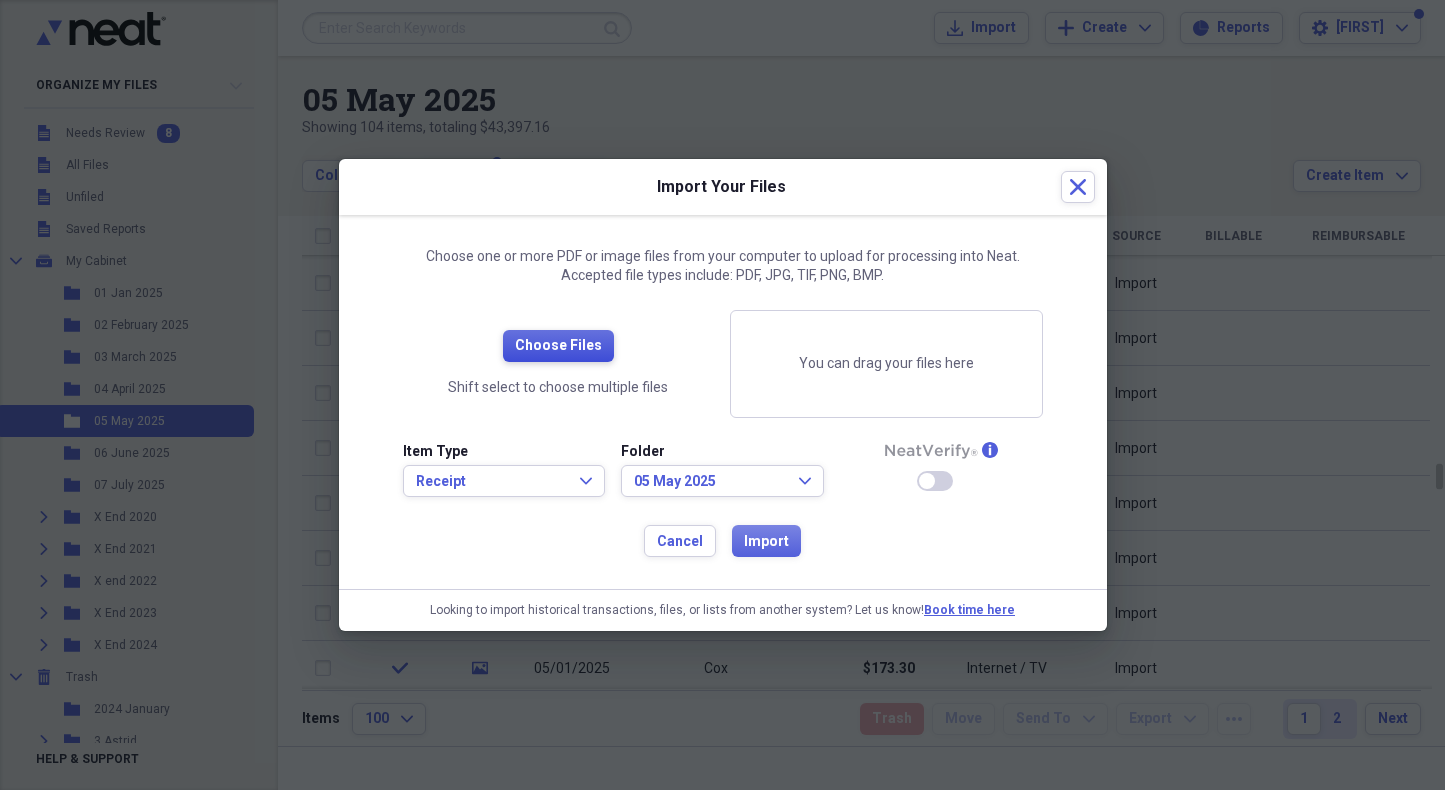 click on "Choose Files" at bounding box center (558, 346) 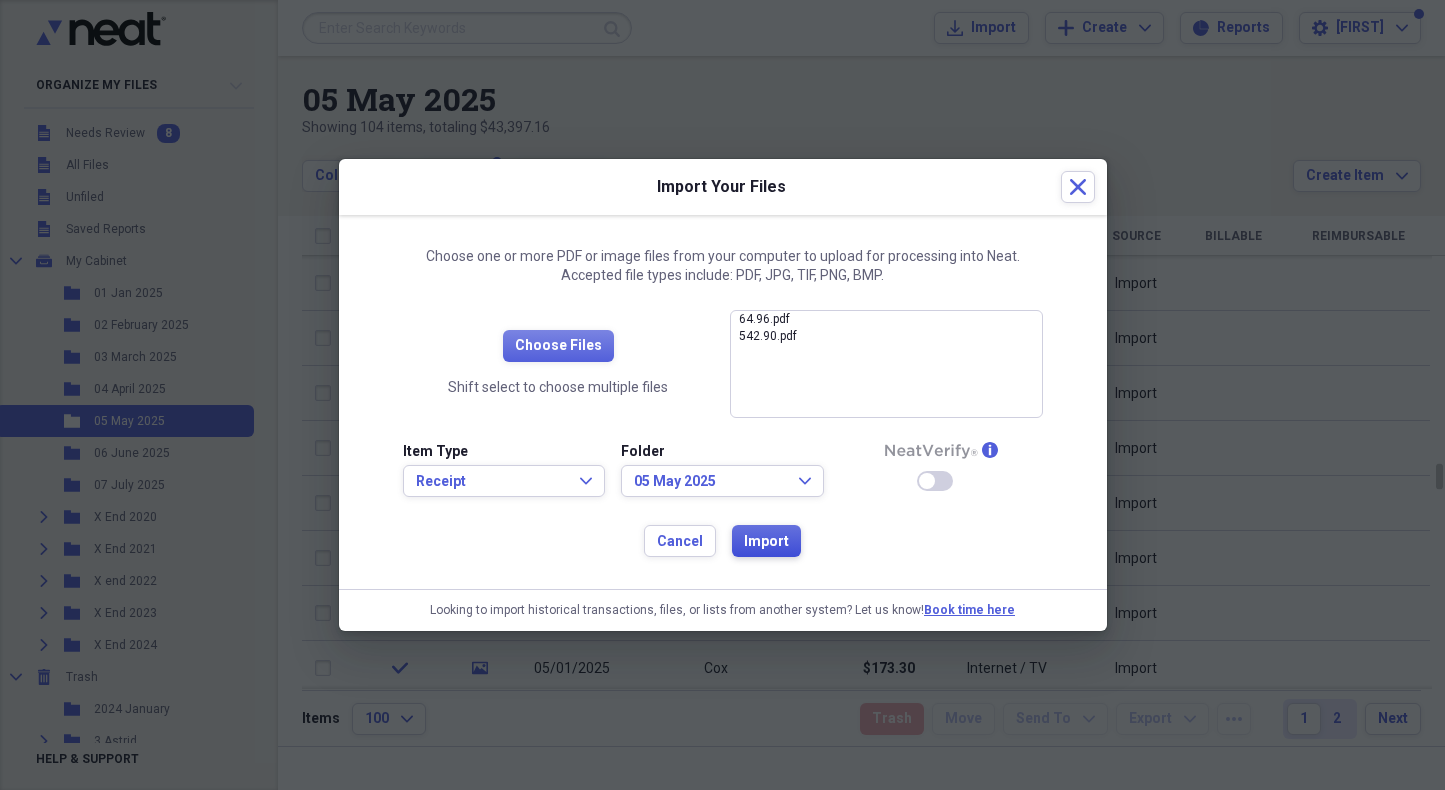 click on "Import" at bounding box center (766, 542) 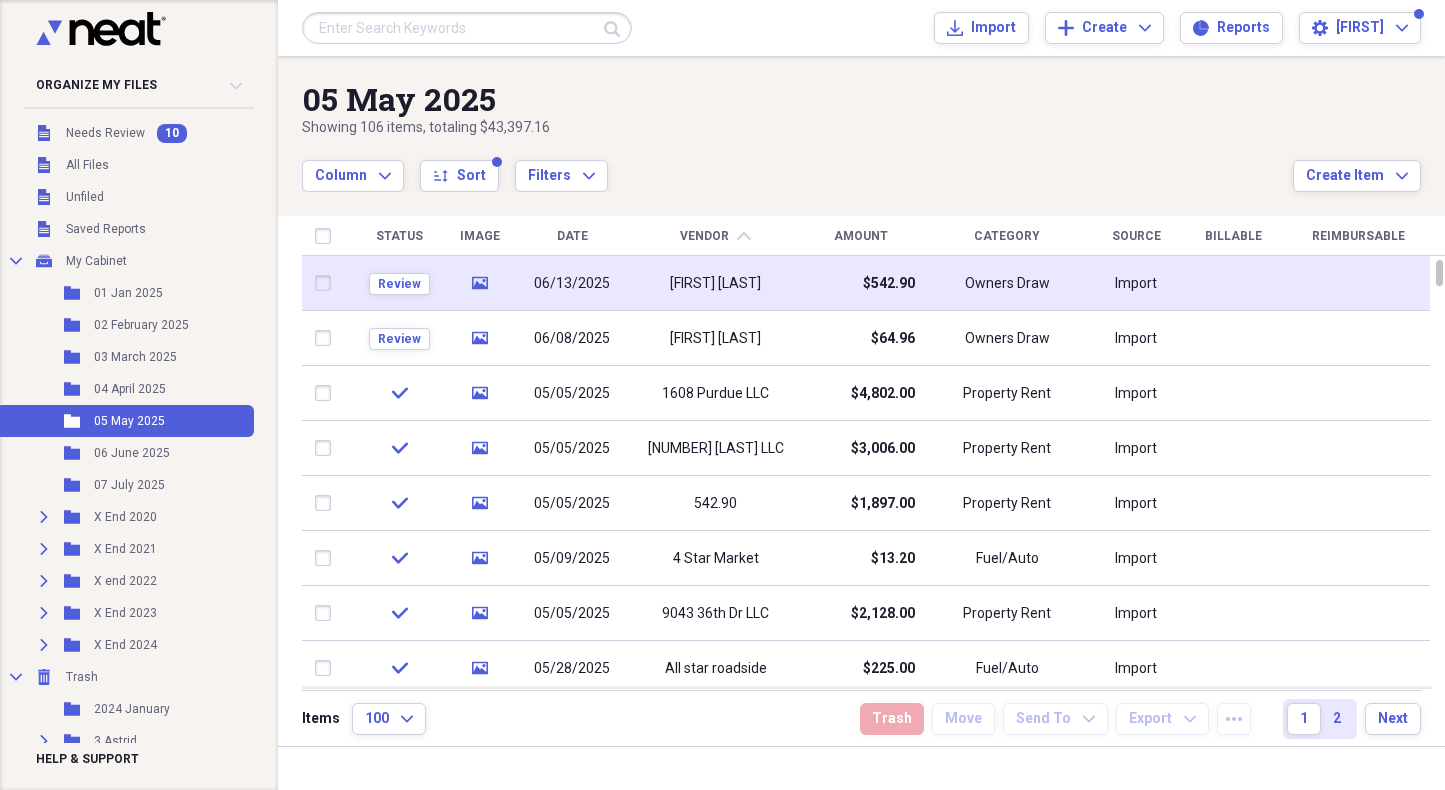 click on "[FIRST] [LAST]" at bounding box center (715, 283) 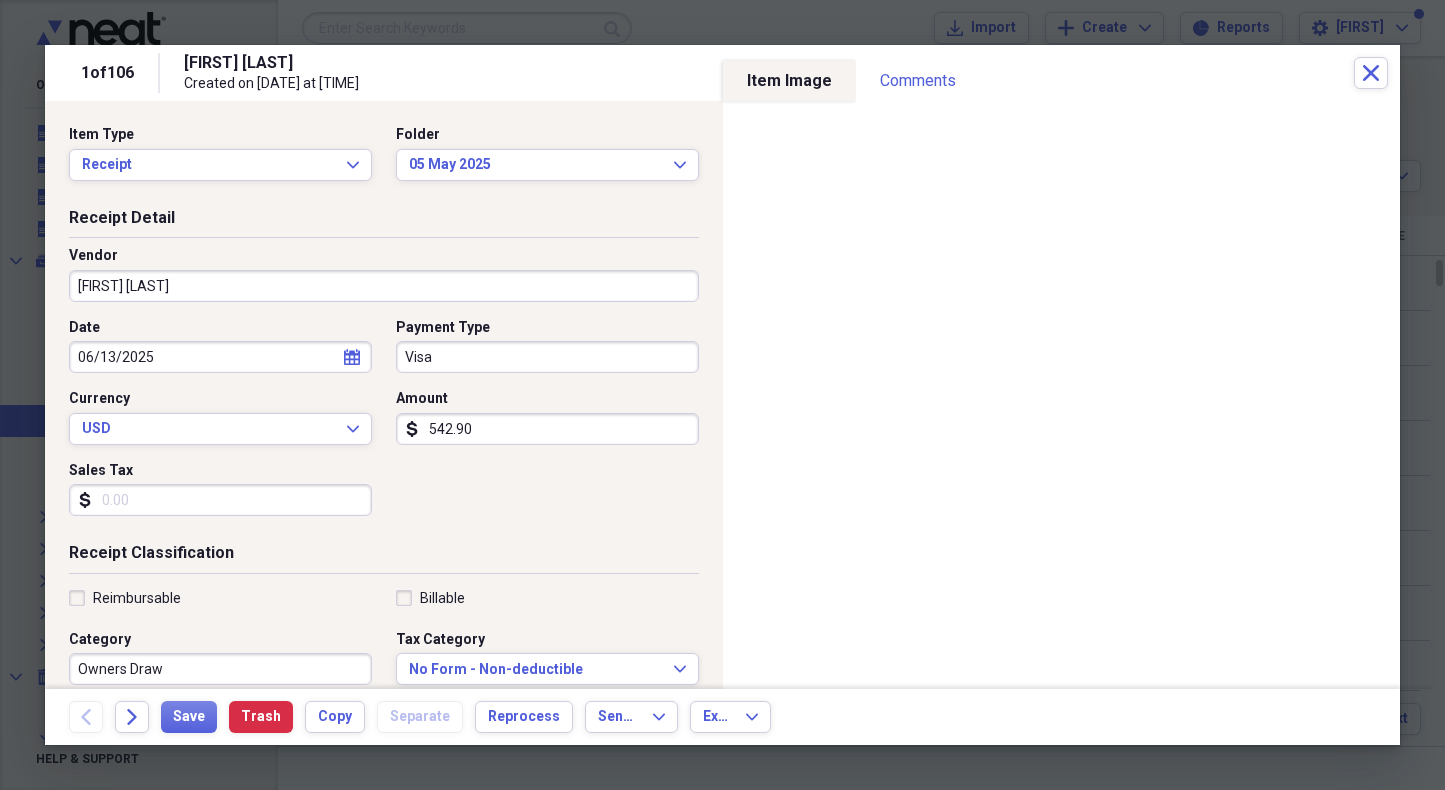 click on "[FIRST] [LAST]" at bounding box center [384, 286] 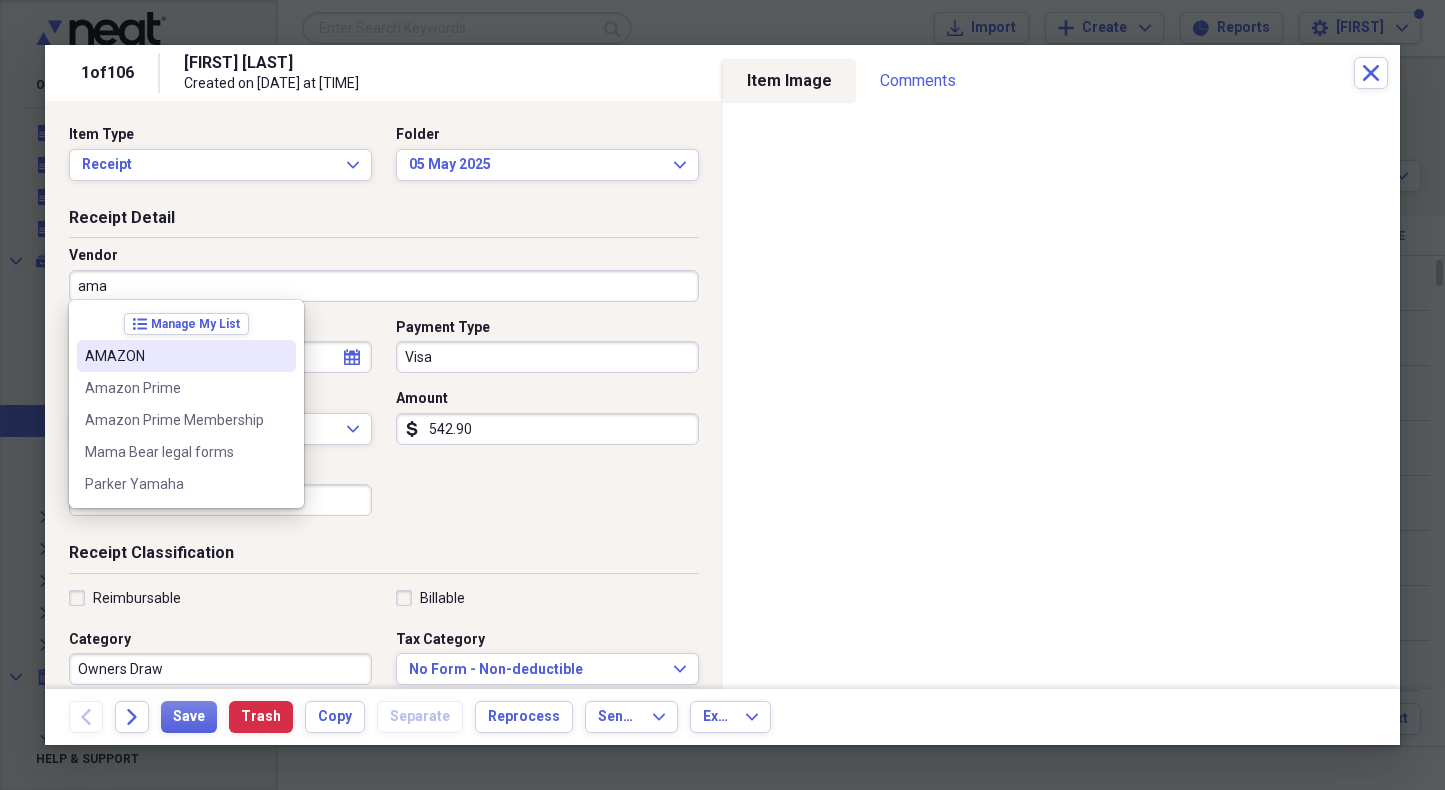 click on "AMAZON" at bounding box center [174, 356] 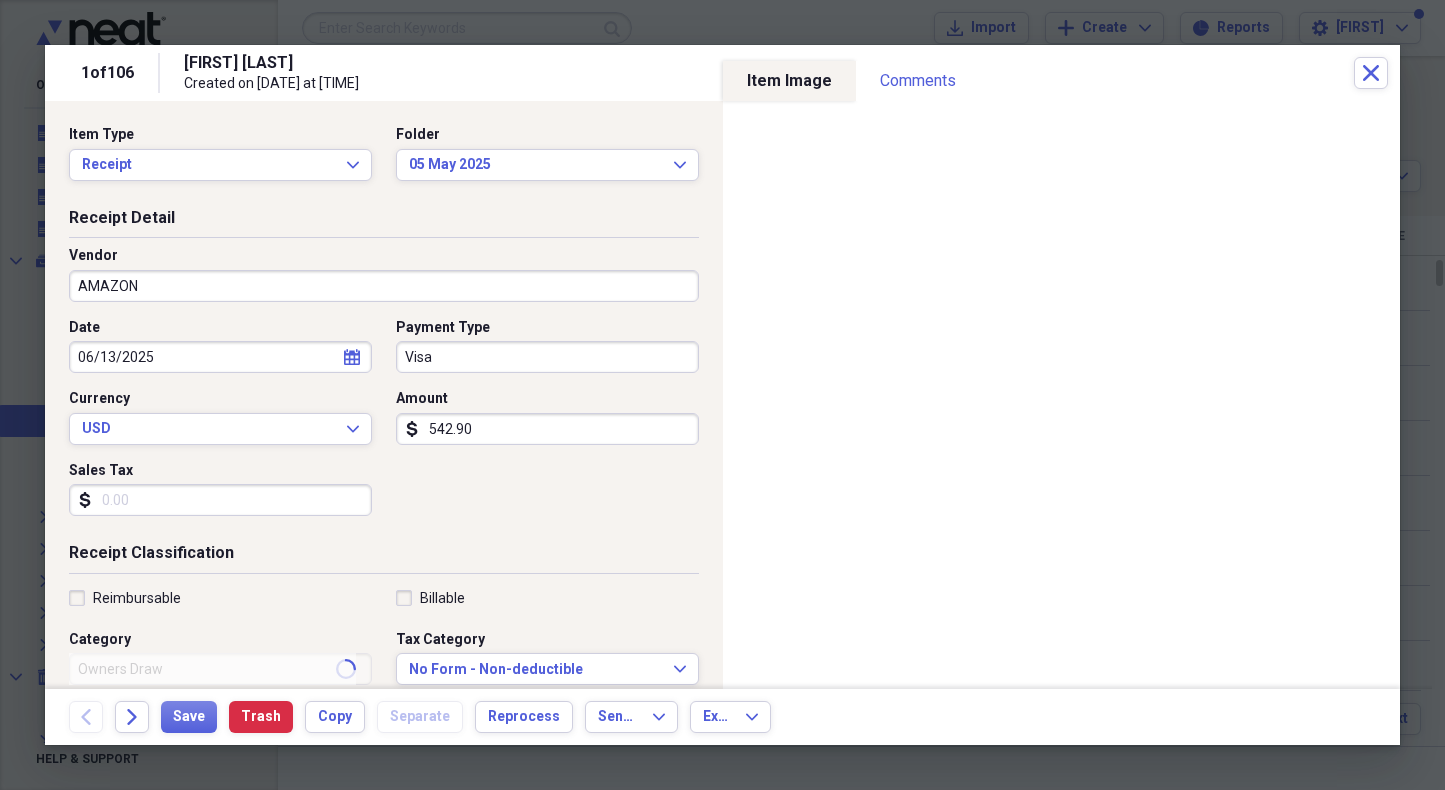 type on "Home Furnishings" 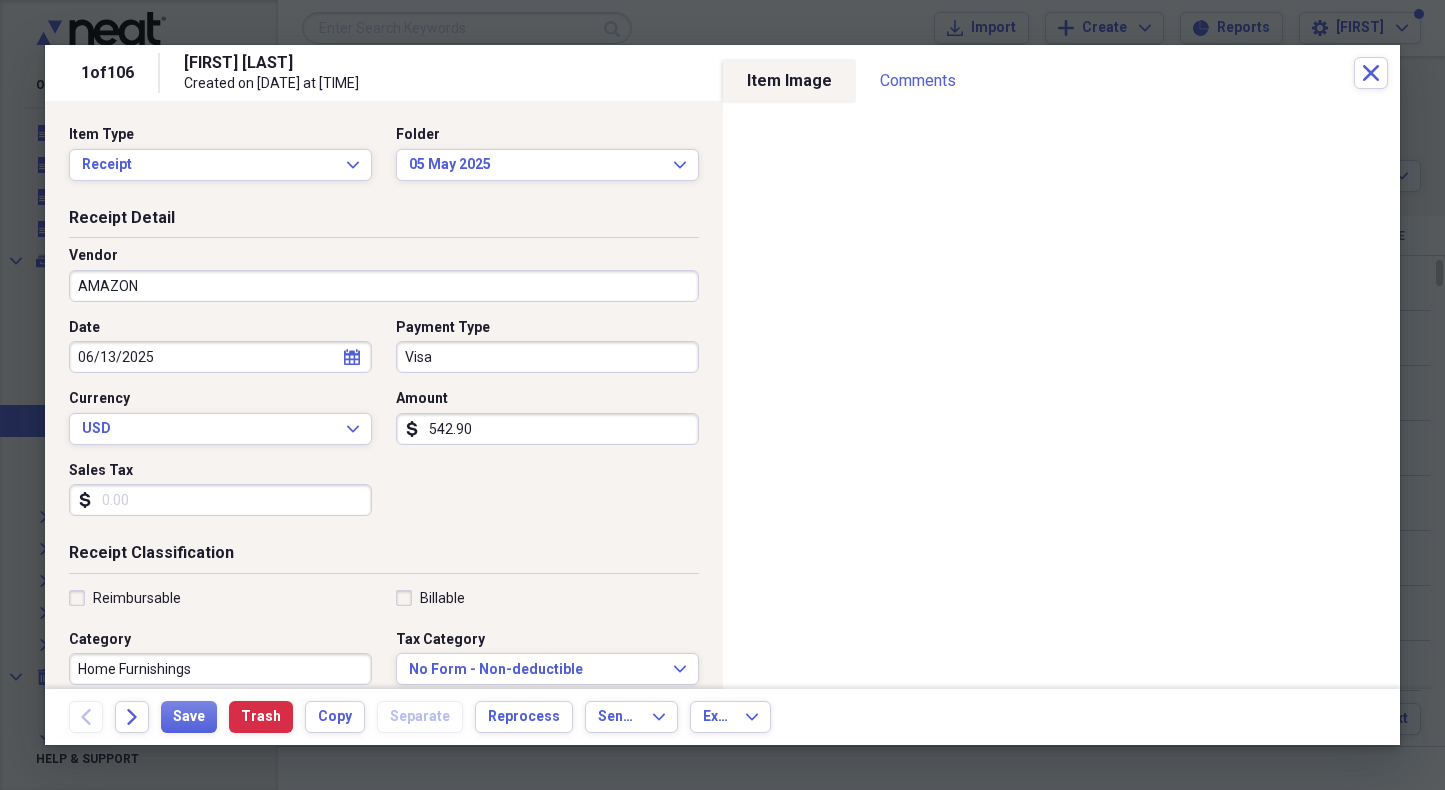 select on "5" 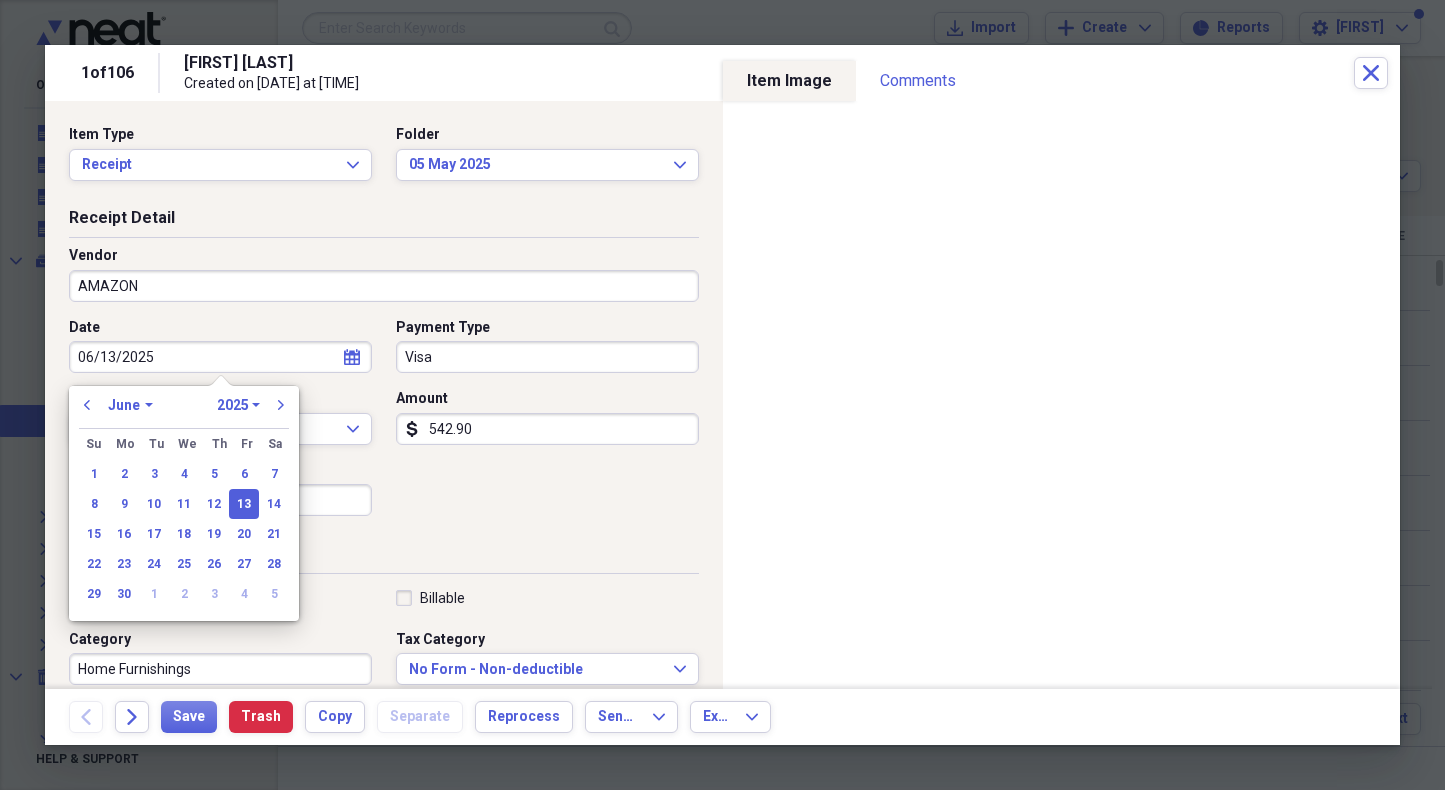 drag, startPoint x: 194, startPoint y: 356, endPoint x: 52, endPoint y: 359, distance: 142.0317 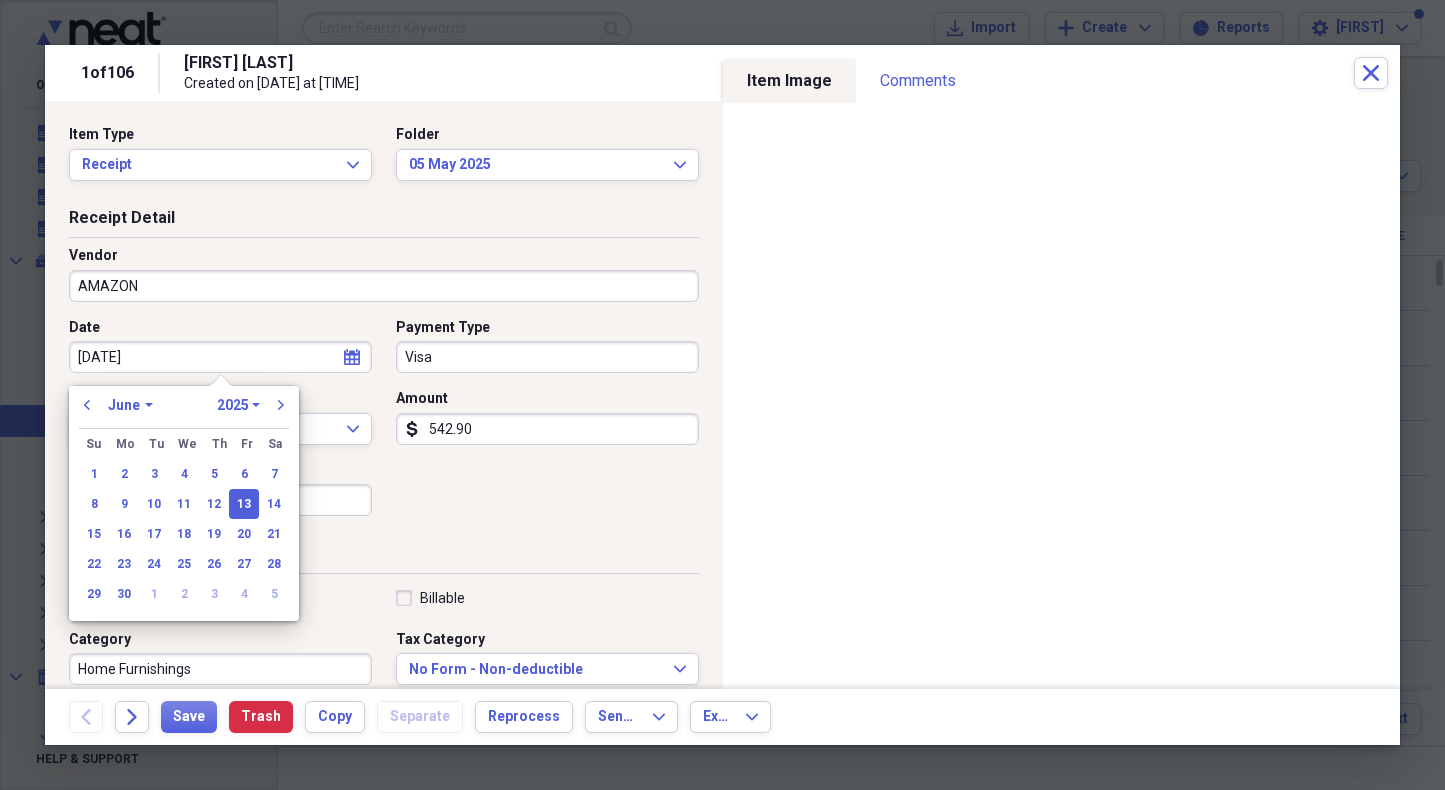 type on "5/8/25" 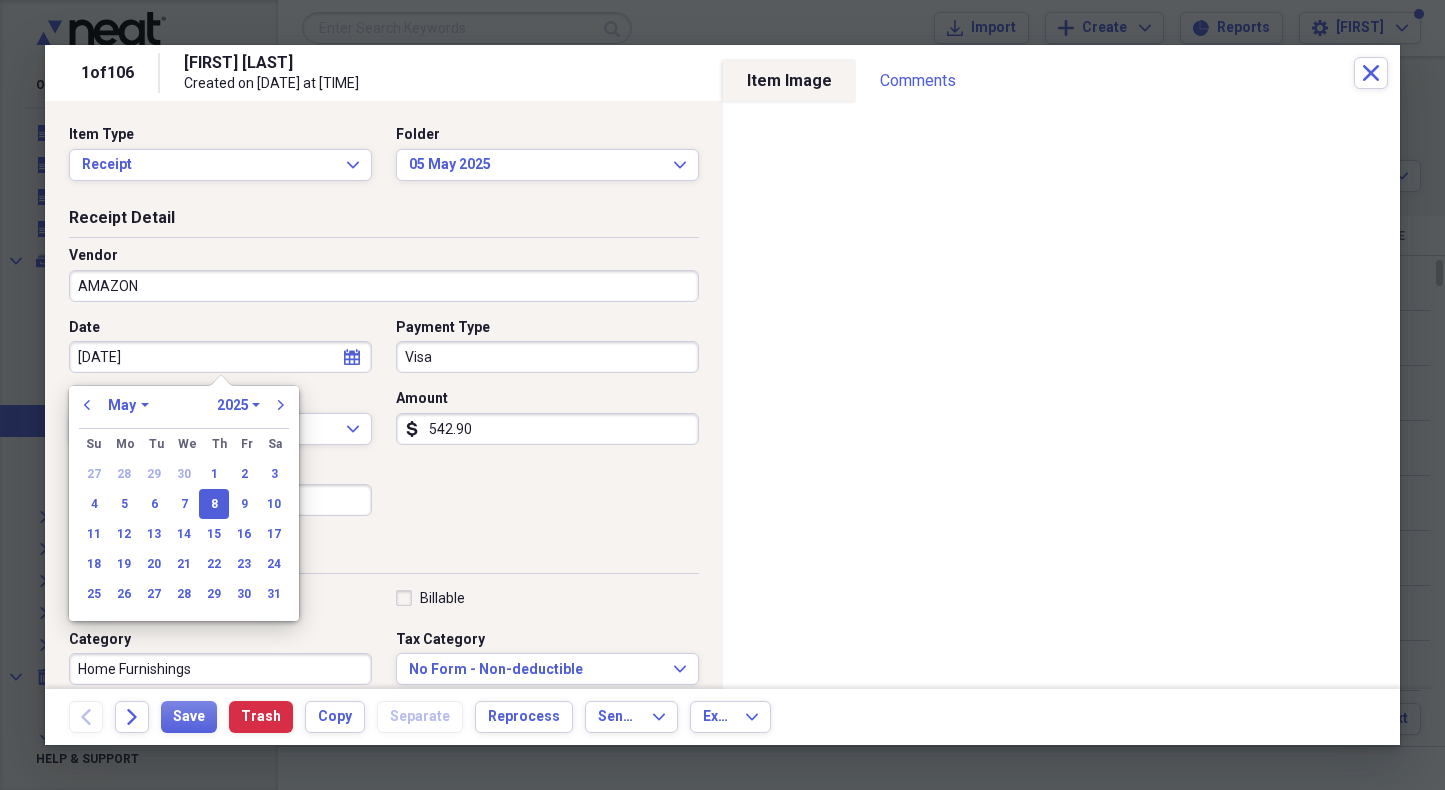 type on "05/08/2025" 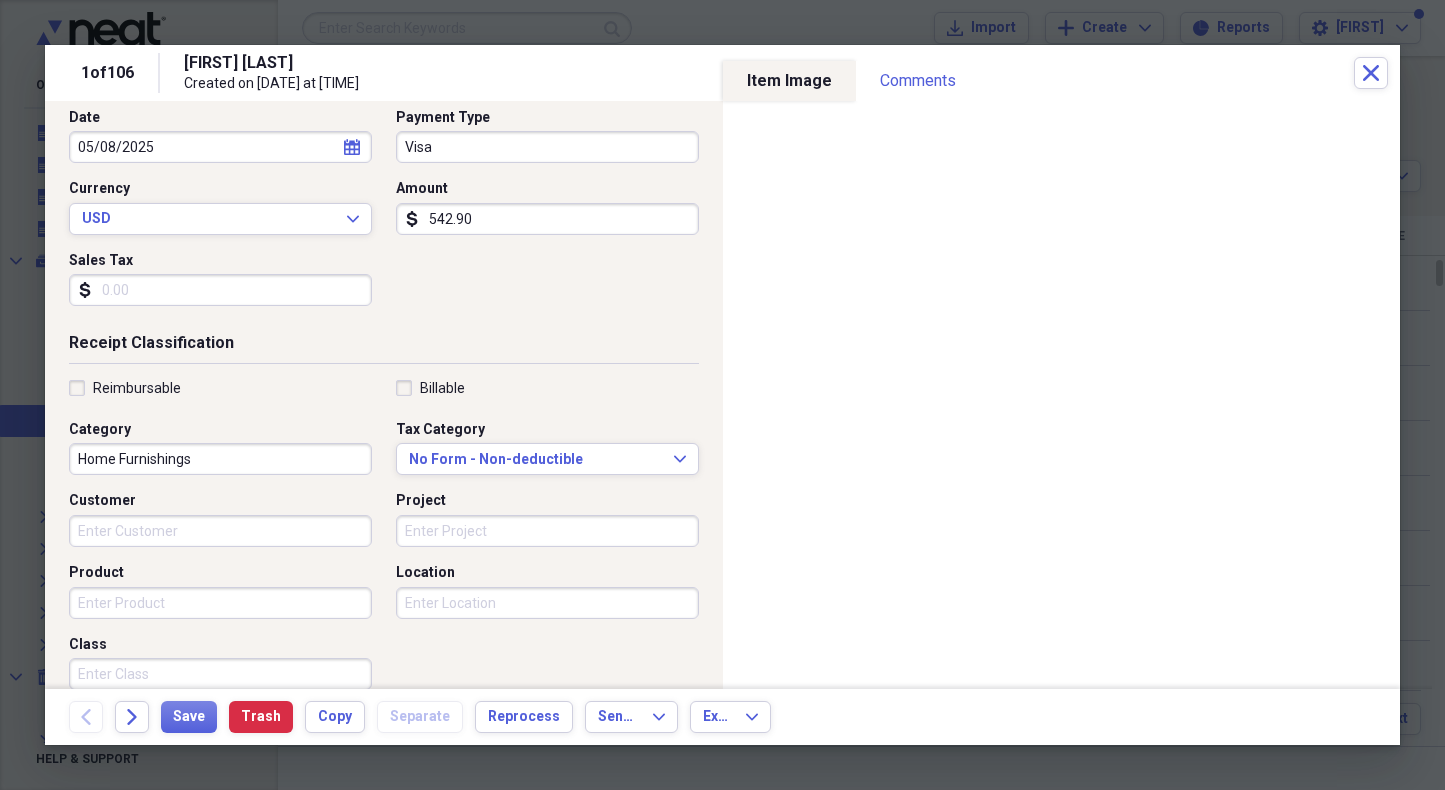 scroll, scrollTop: 225, scrollLeft: 0, axis: vertical 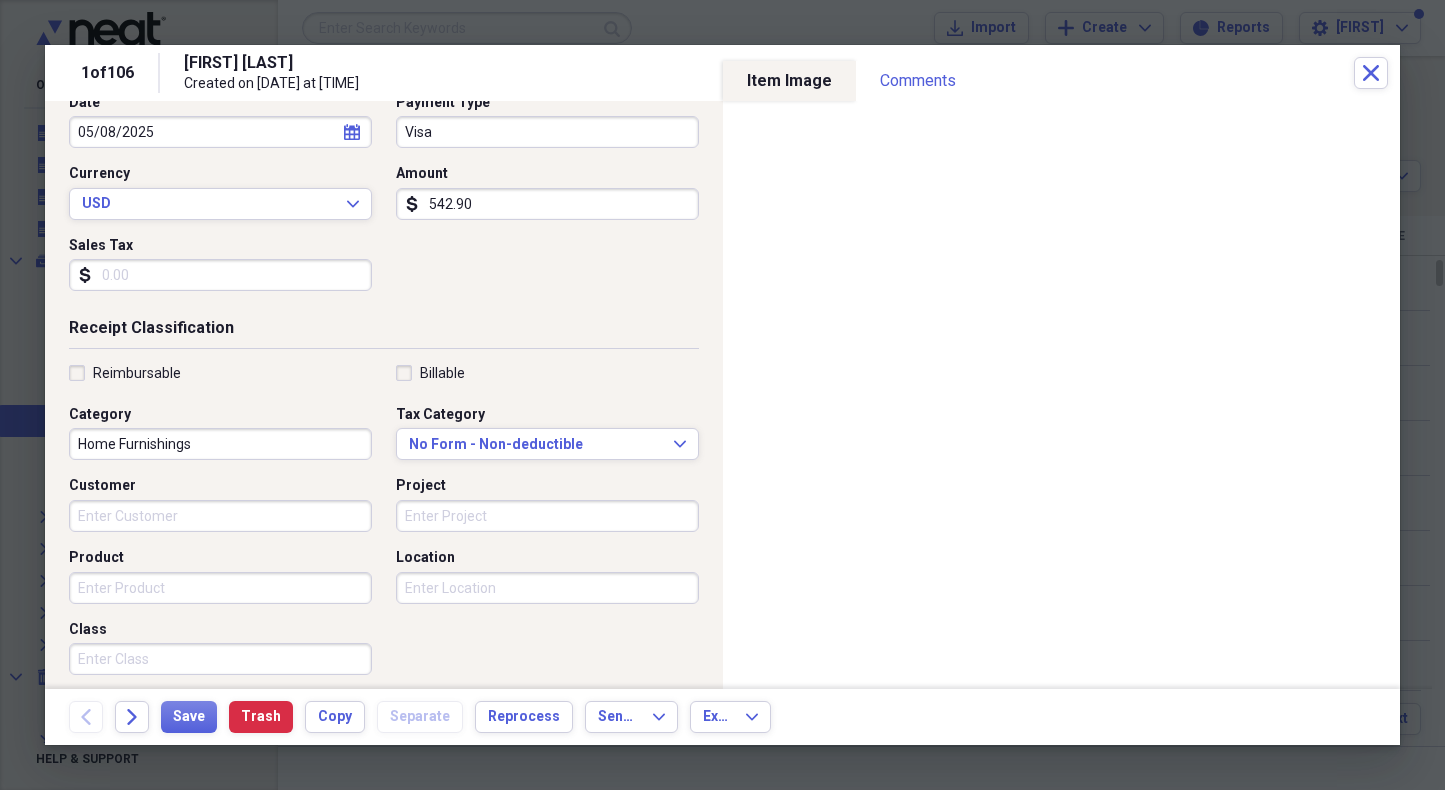 click on "Location" at bounding box center (547, 588) 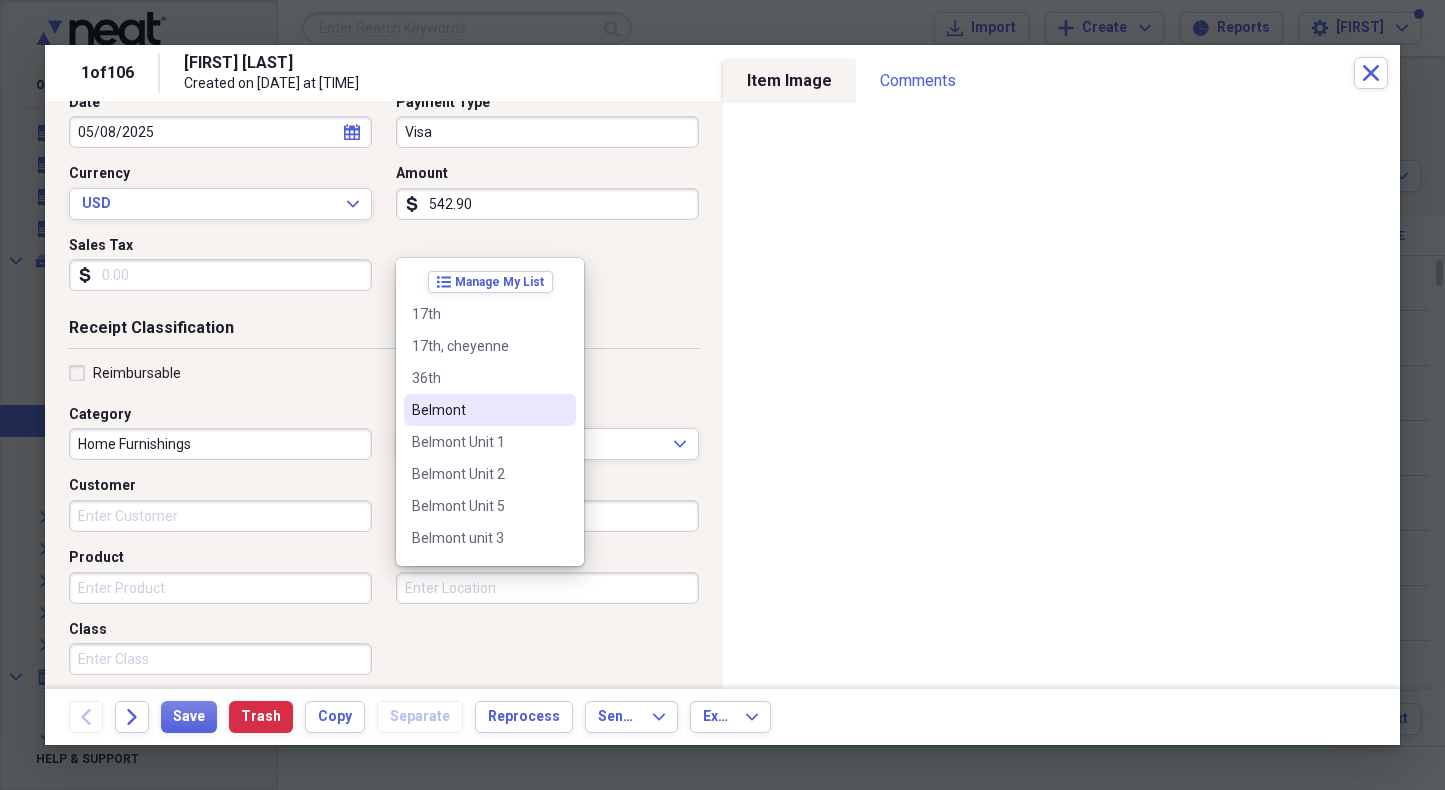 click on "Belmont" at bounding box center (478, 410) 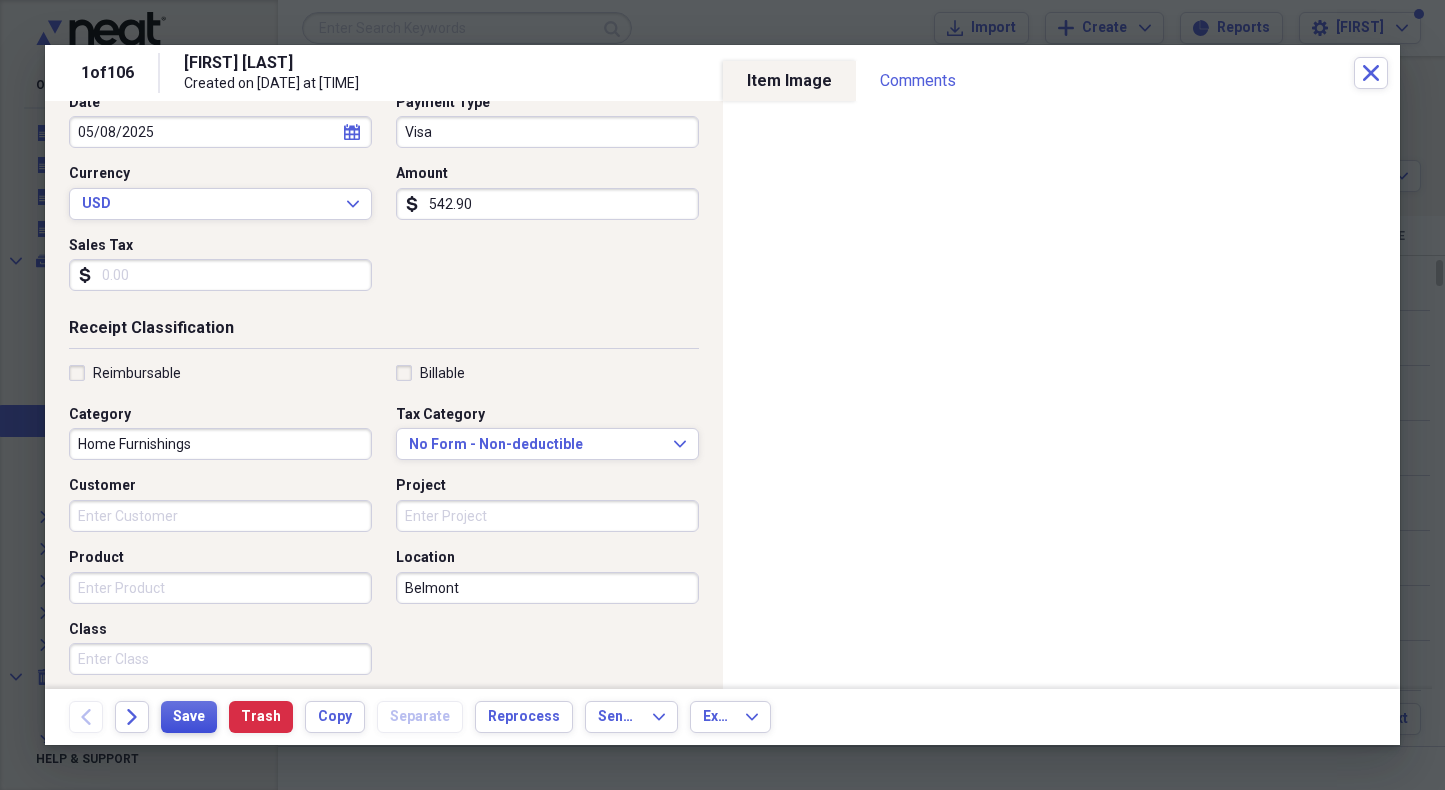 click on "Save" at bounding box center (189, 717) 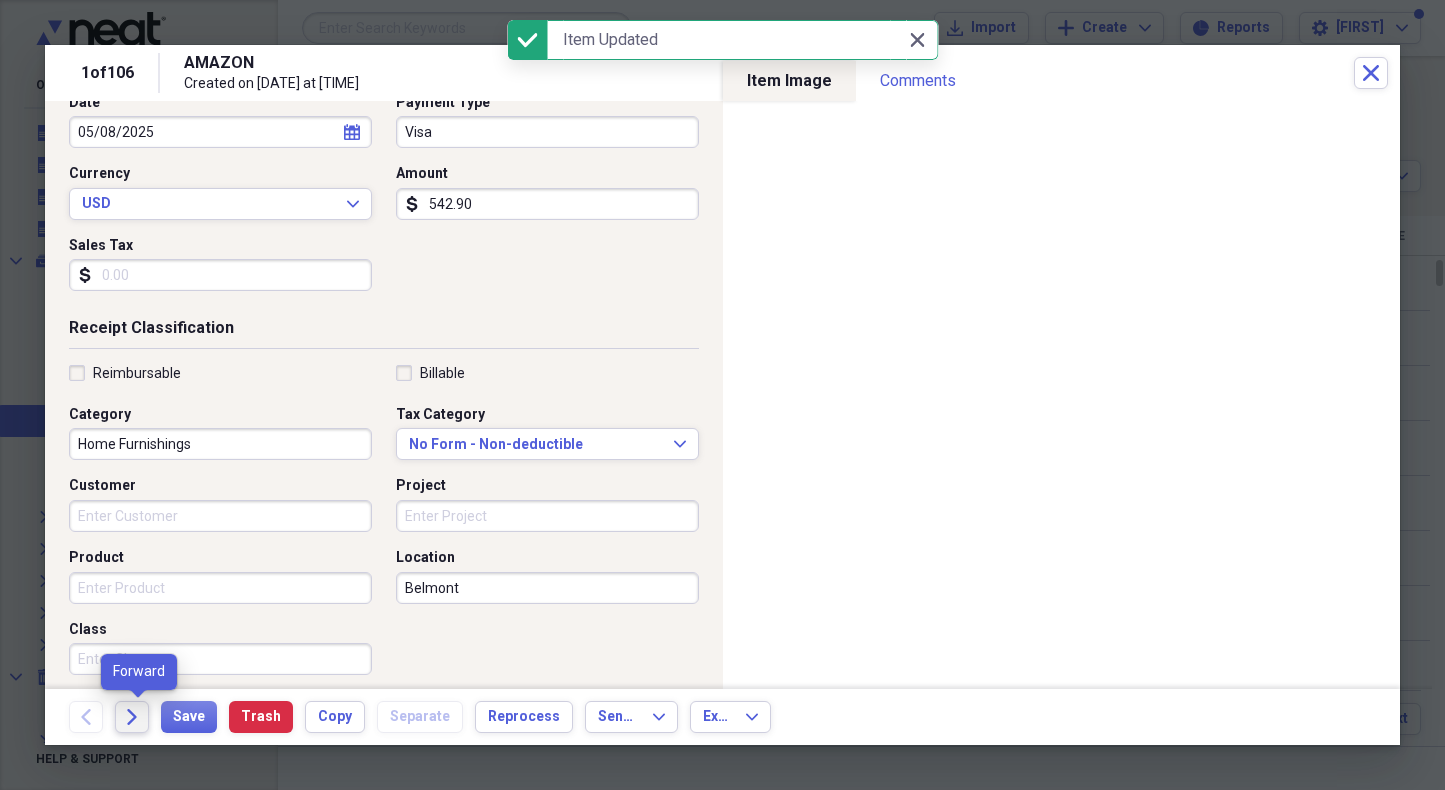 click 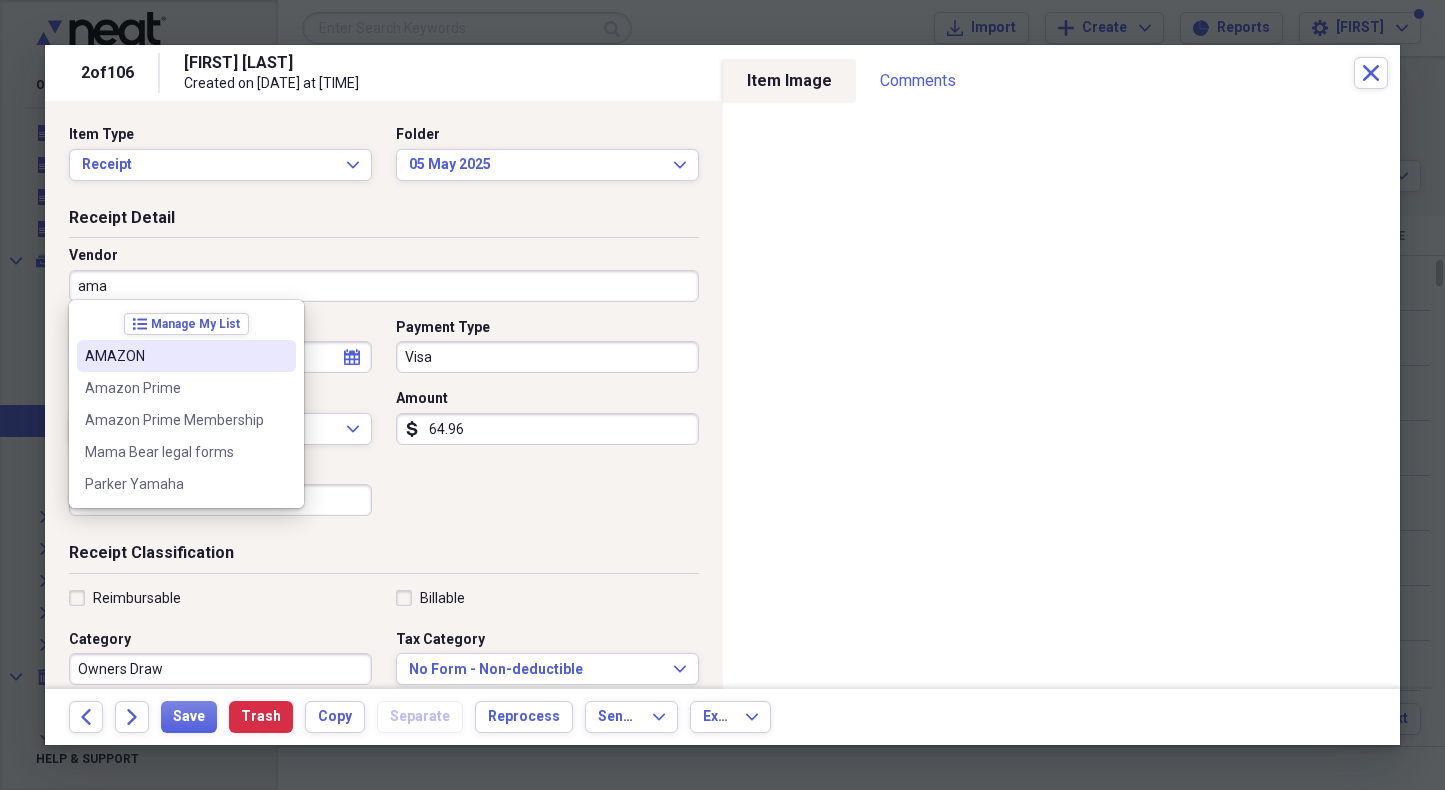click on "AMAZON" at bounding box center (174, 356) 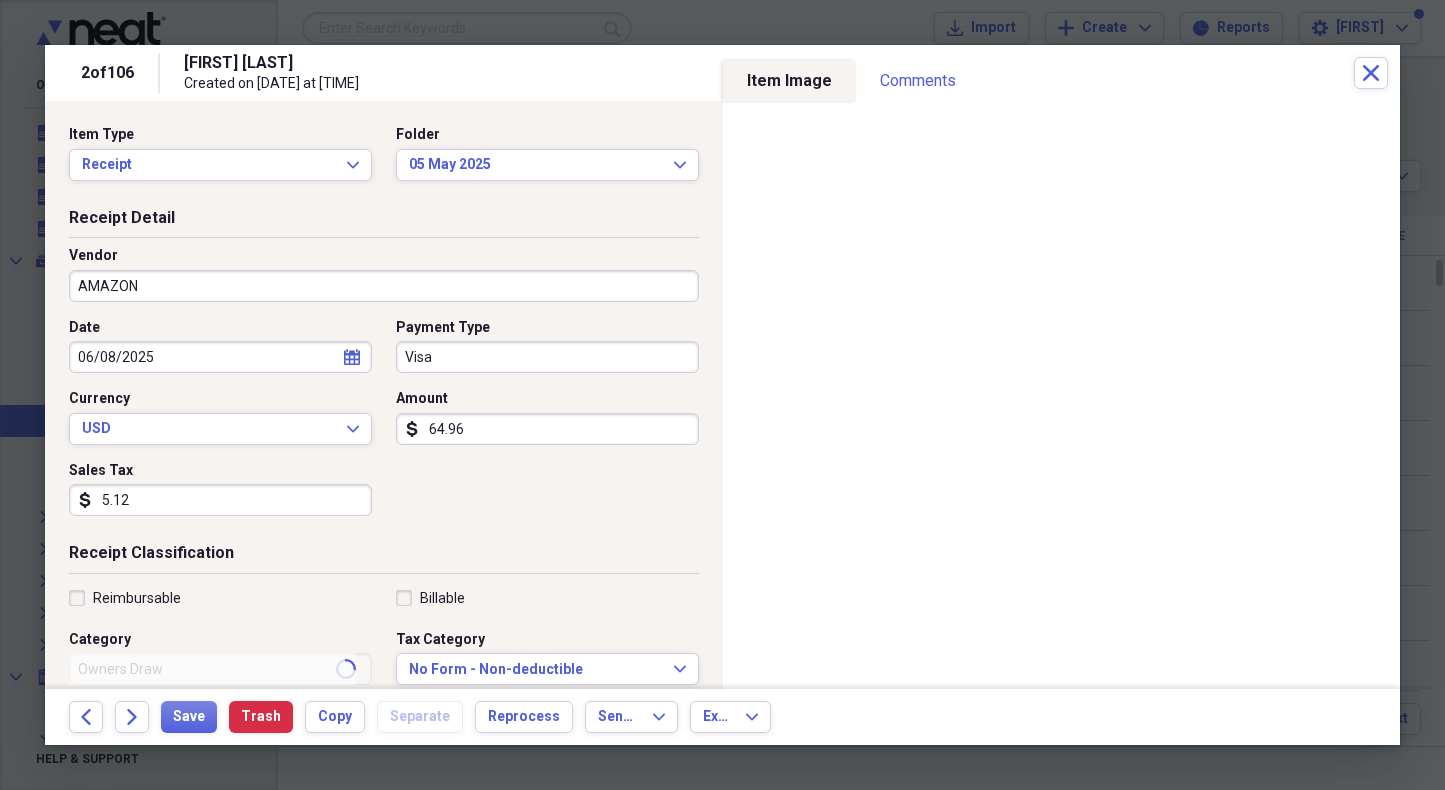 type on "Home Furnishings" 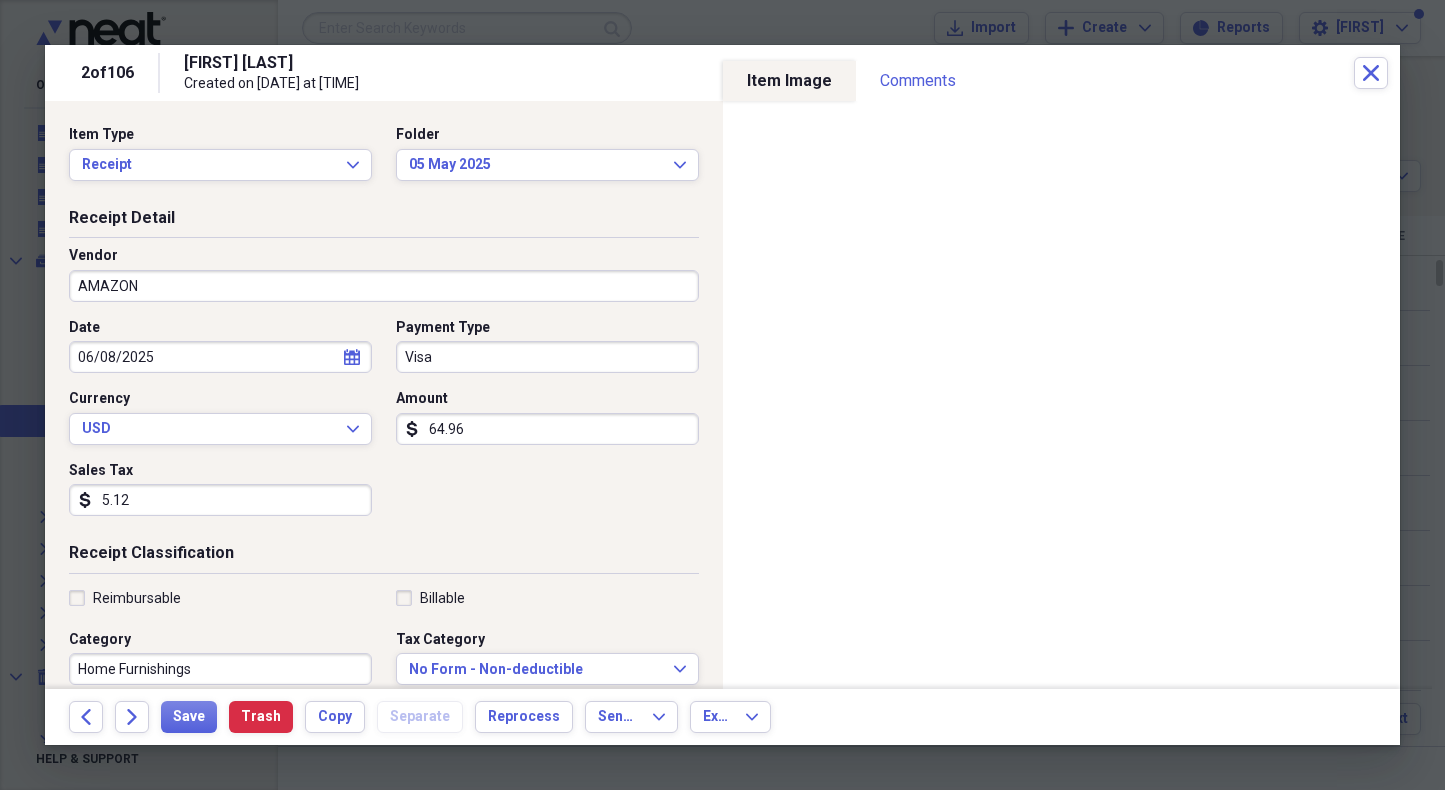 select on "5" 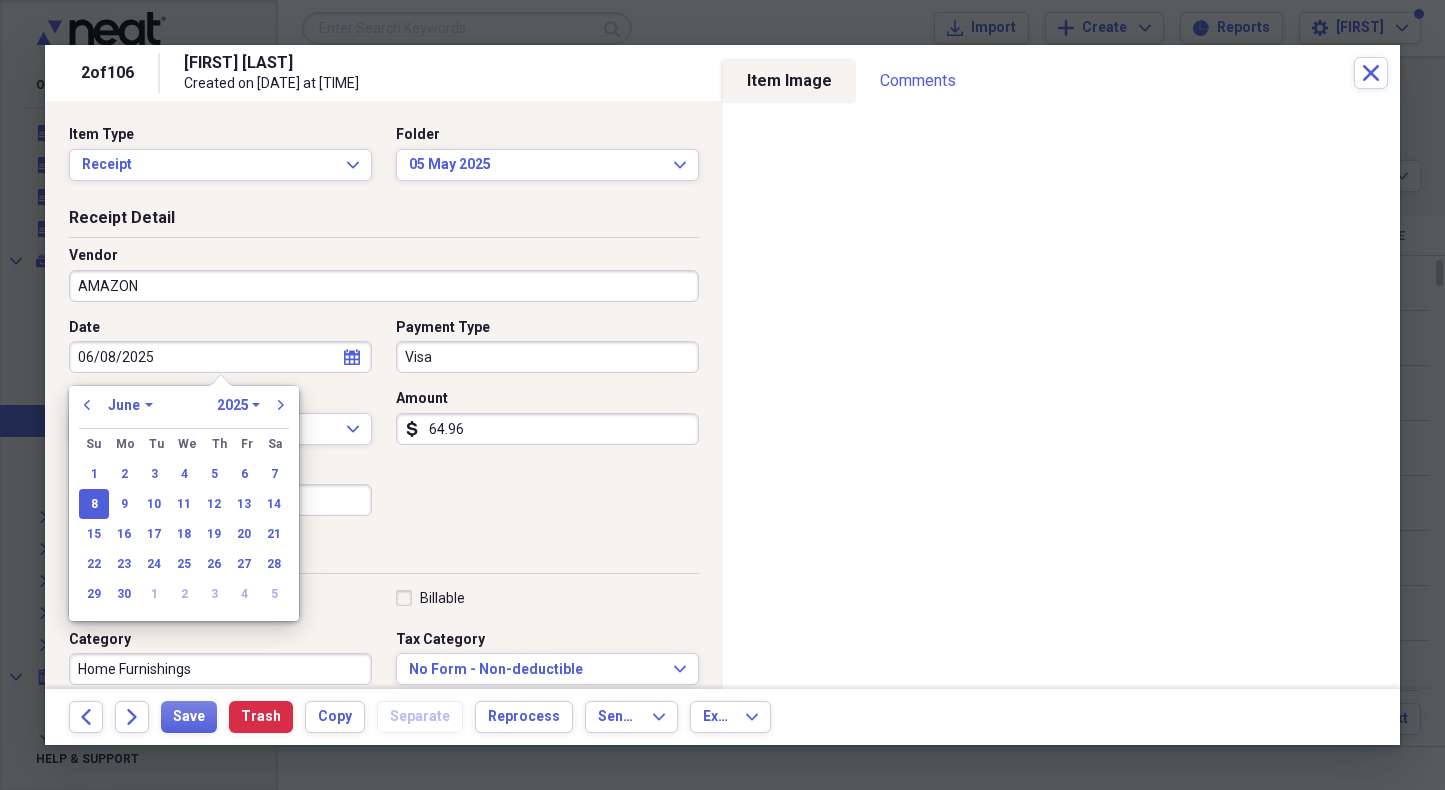 drag, startPoint x: 176, startPoint y: 357, endPoint x: 52, endPoint y: 356, distance: 124.004036 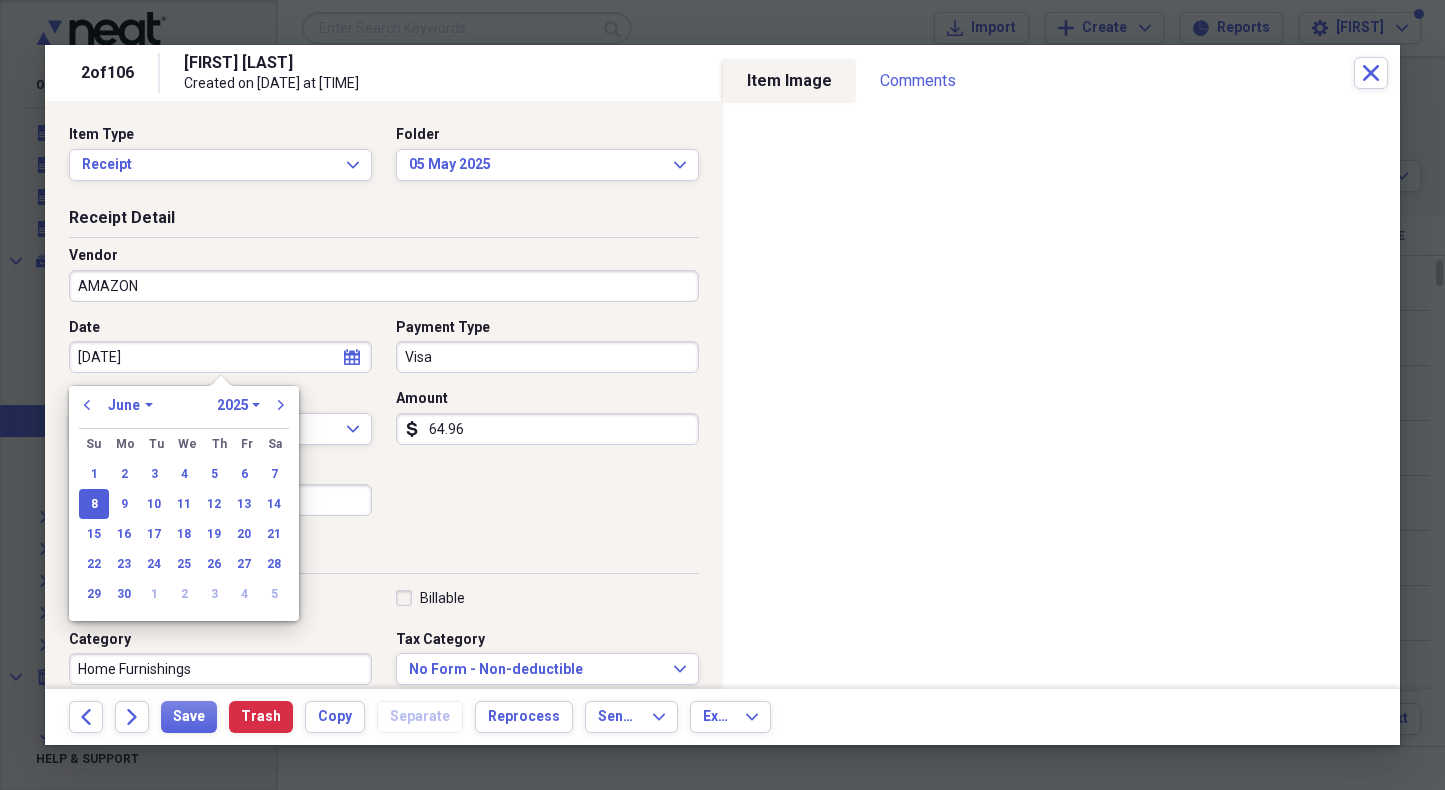 type on "5/8/25" 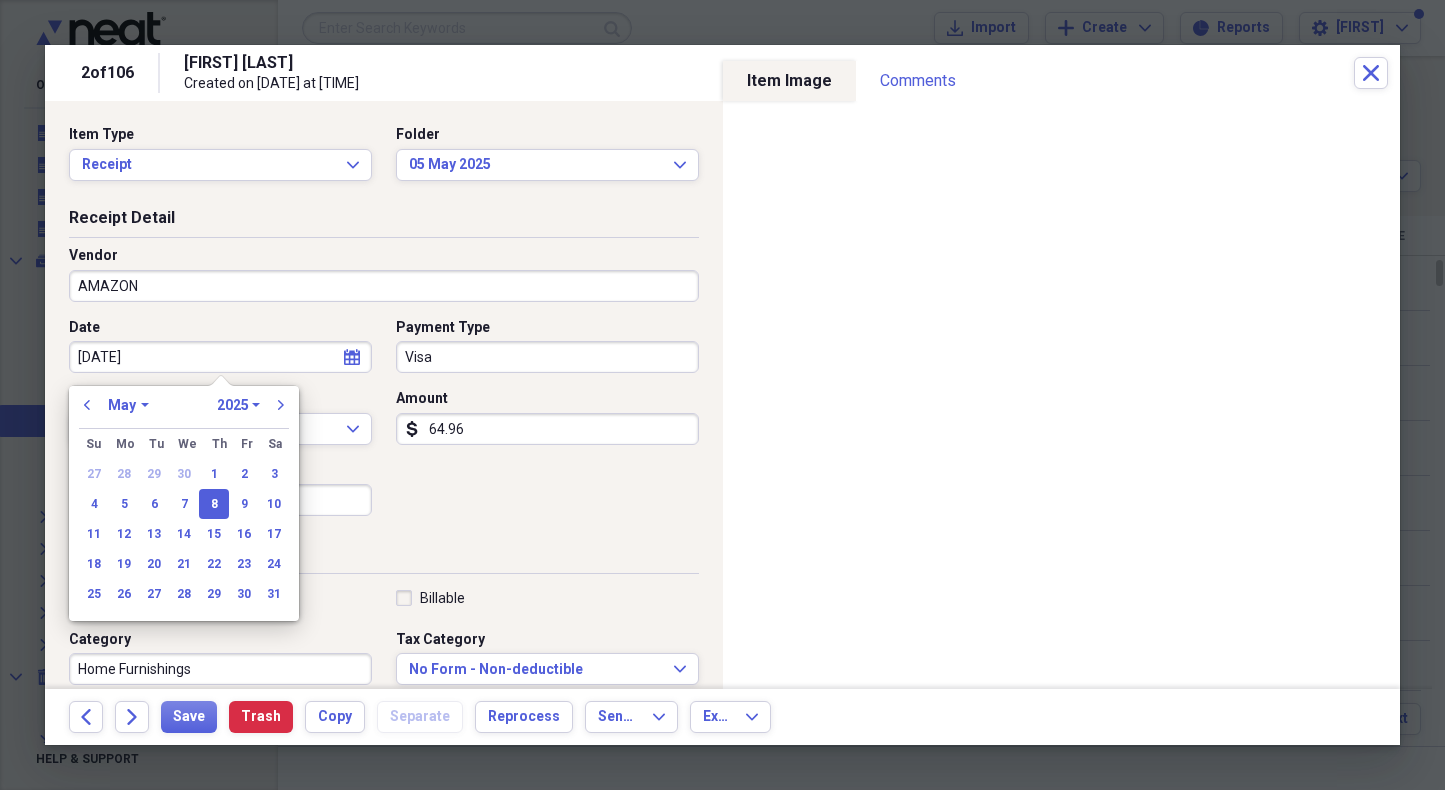 type on "05/08/2025" 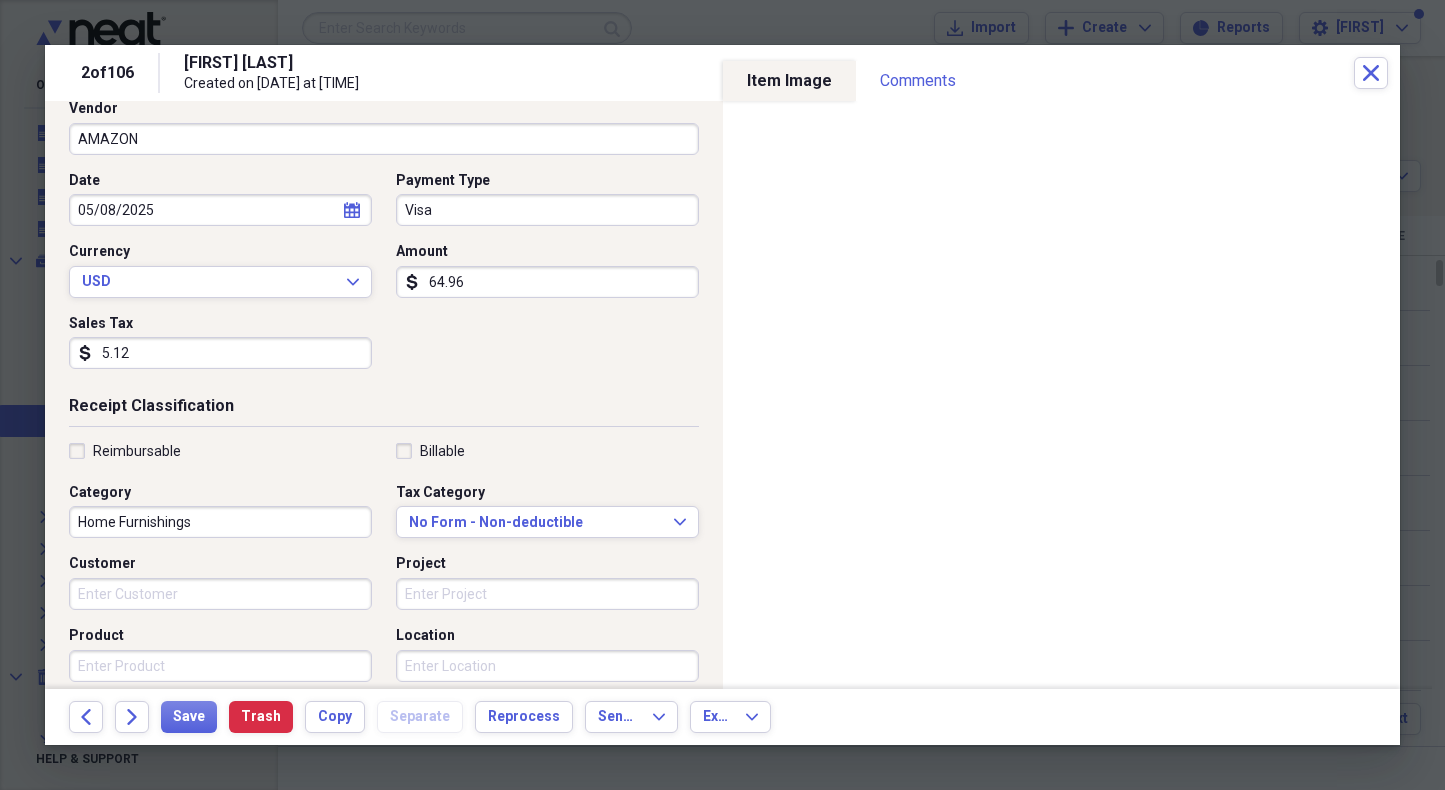 scroll, scrollTop: 154, scrollLeft: 0, axis: vertical 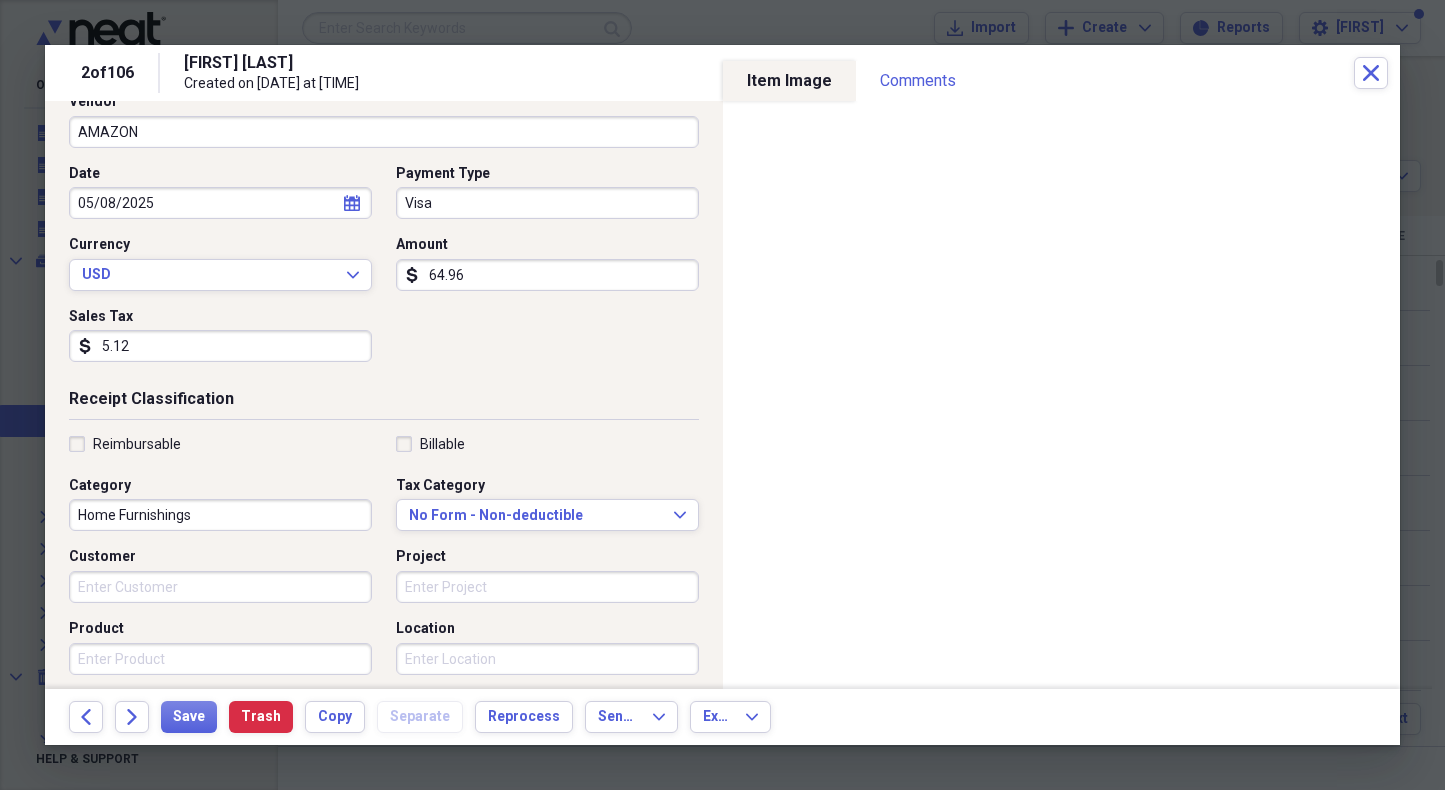 click on "Home Furnishings" at bounding box center [220, 515] 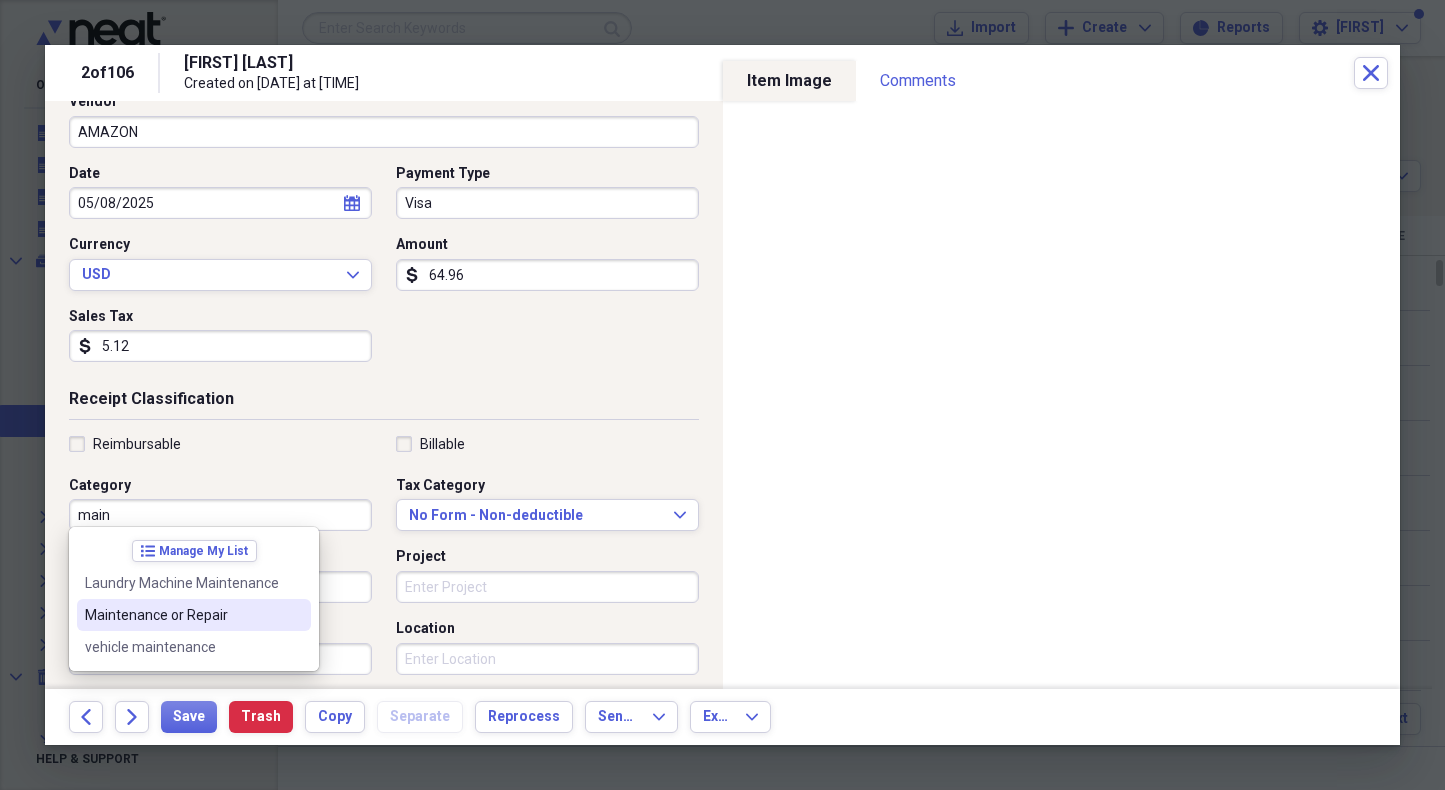 click on "Maintenance or Repair" at bounding box center [182, 615] 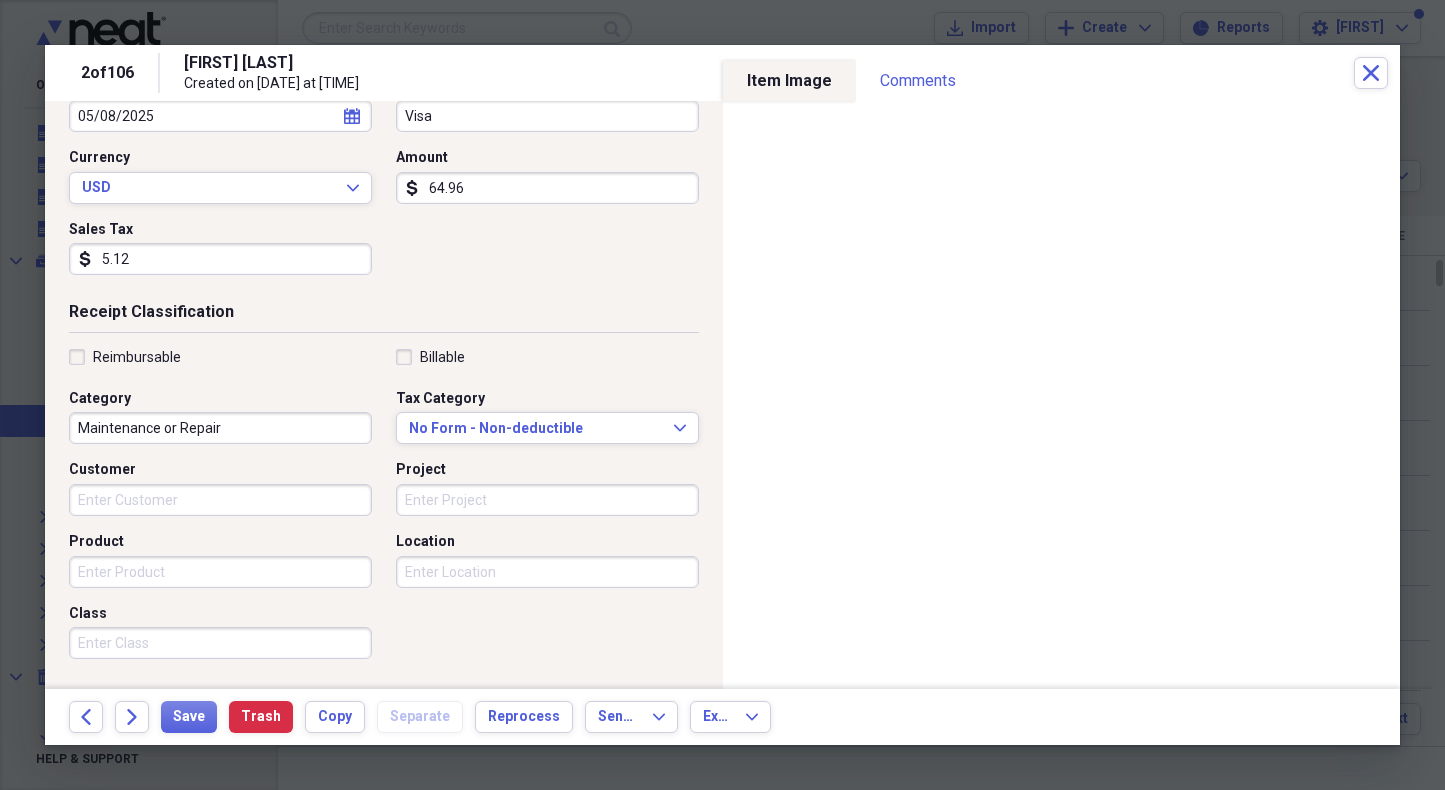 scroll, scrollTop: 248, scrollLeft: 0, axis: vertical 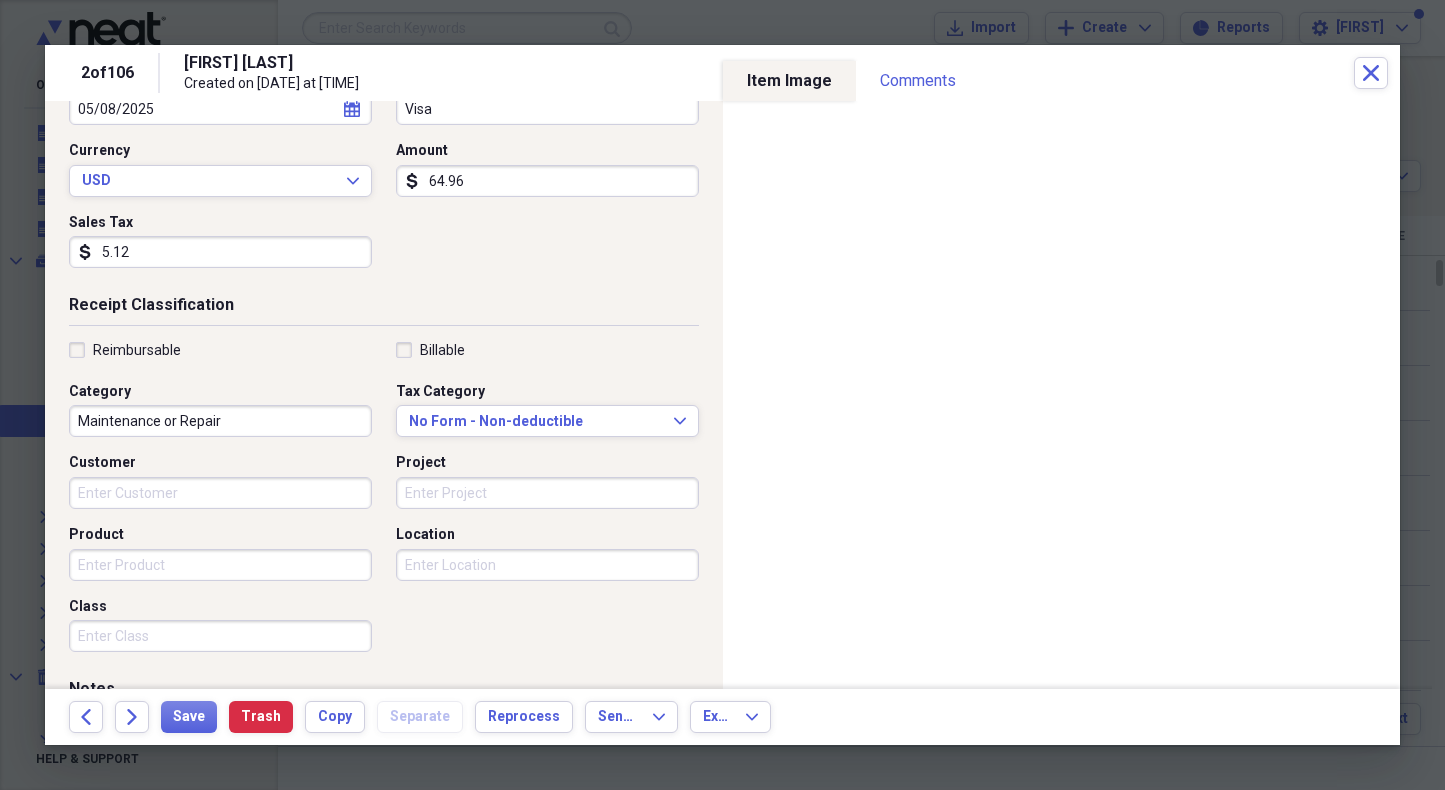 click on "Location" at bounding box center [547, 565] 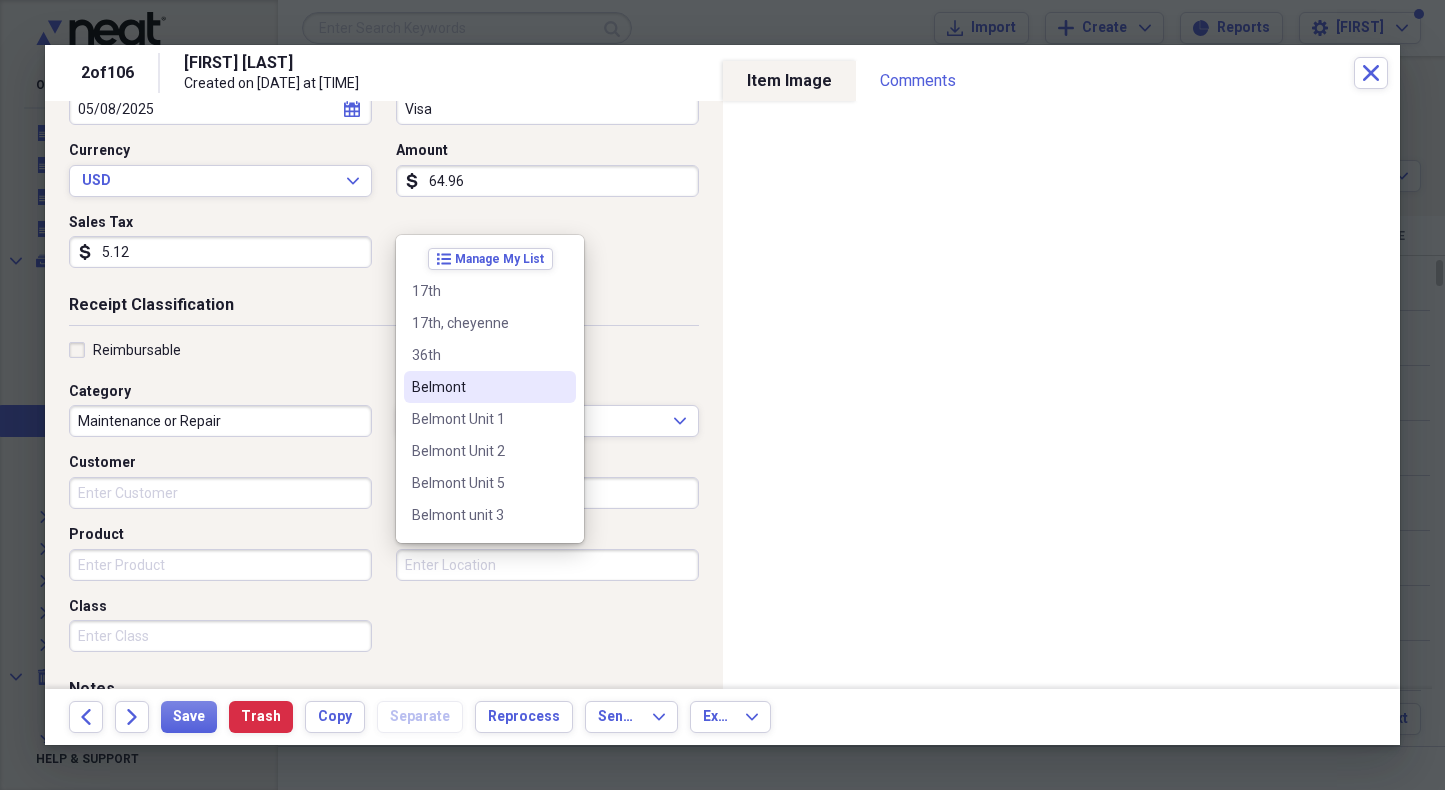 click on "Belmont" at bounding box center [478, 387] 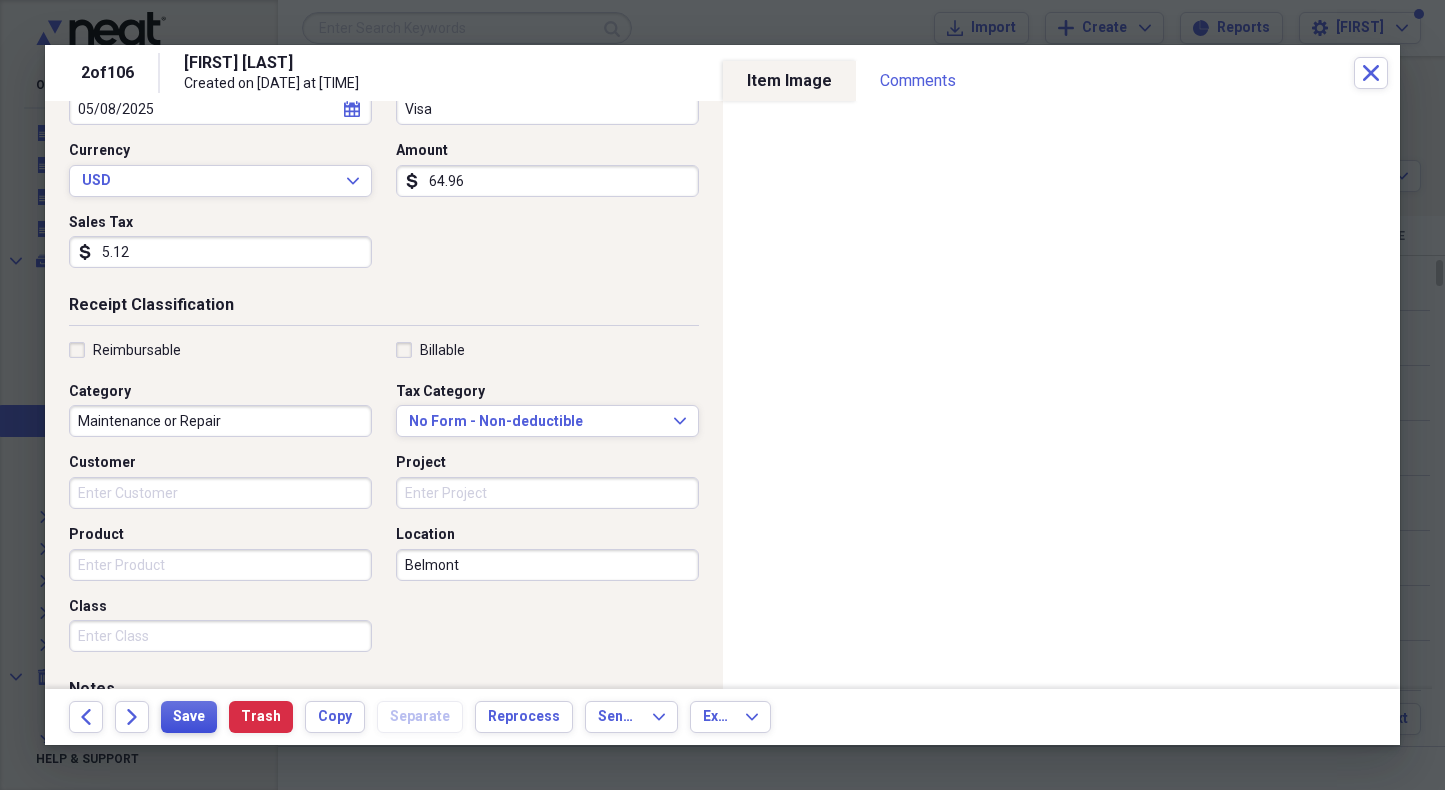 click on "Save" at bounding box center (189, 717) 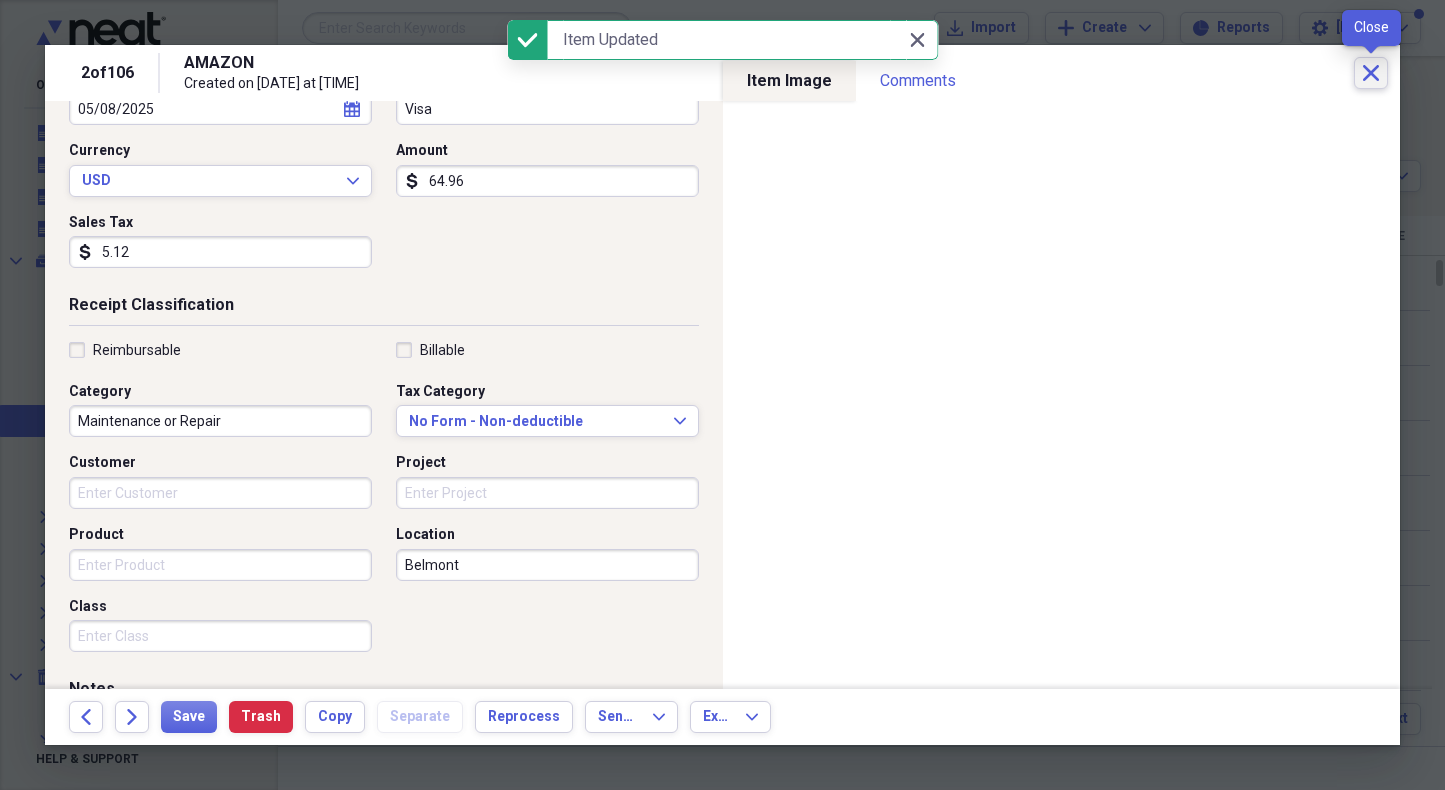 click 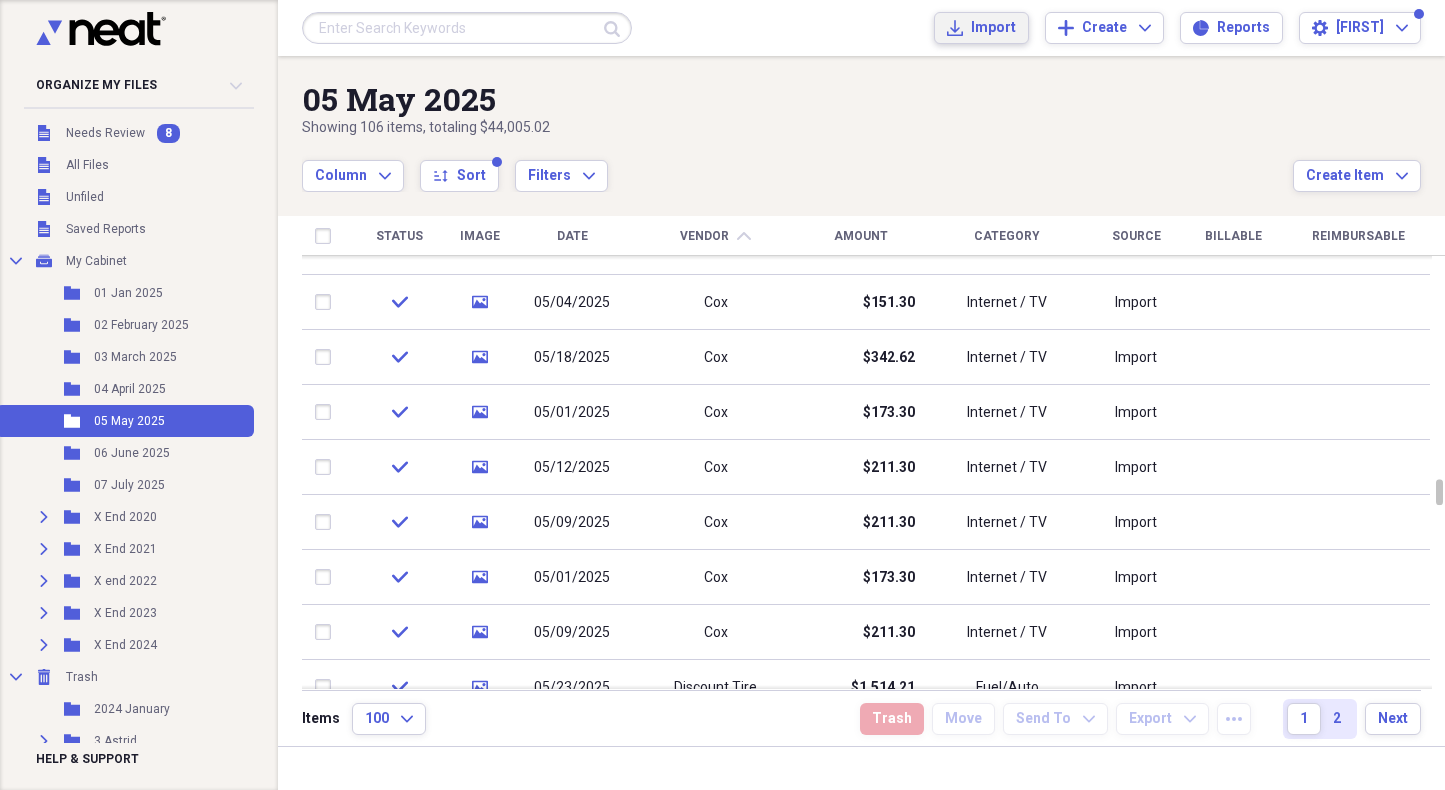 click on "Import" at bounding box center [993, 28] 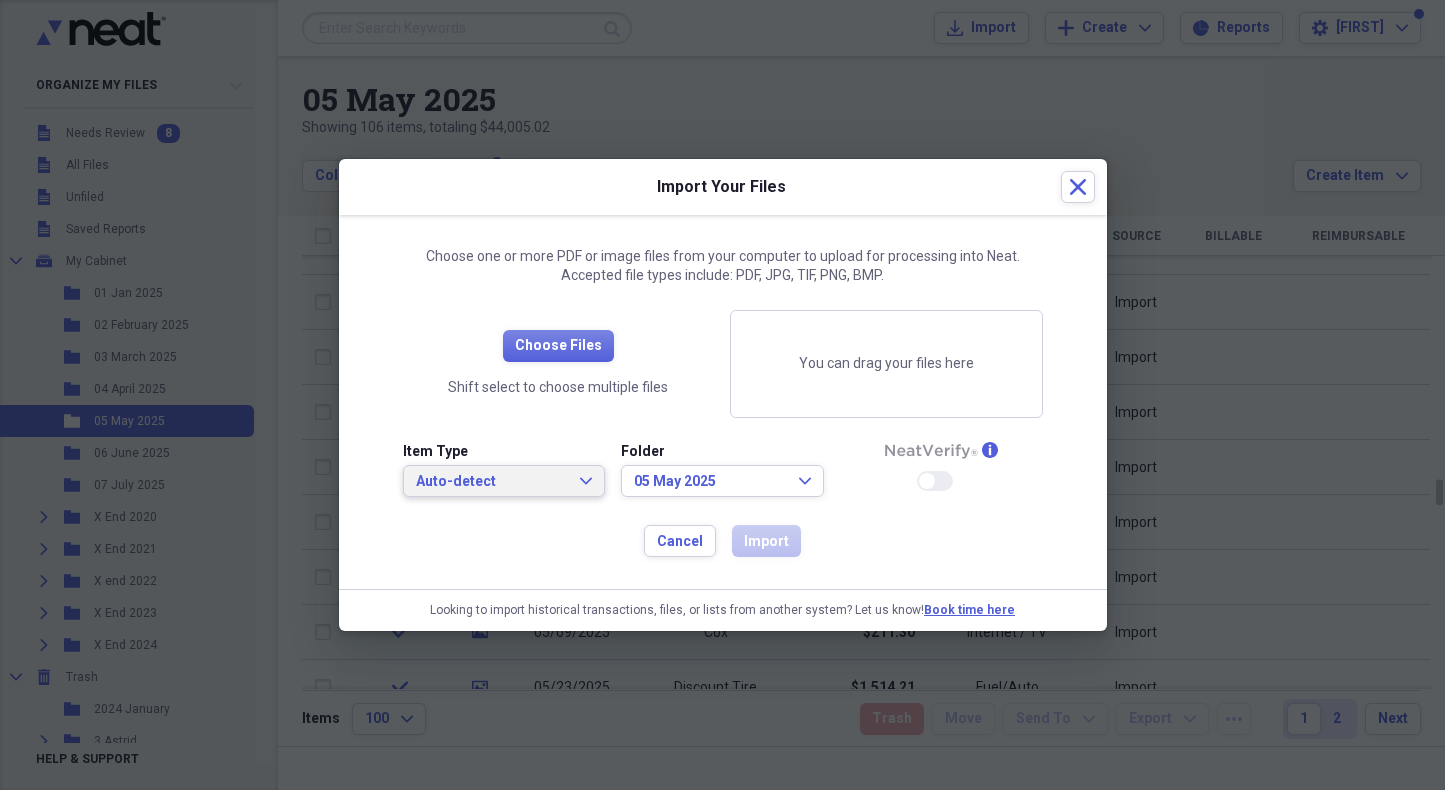 click on "Auto-detect" at bounding box center (492, 482) 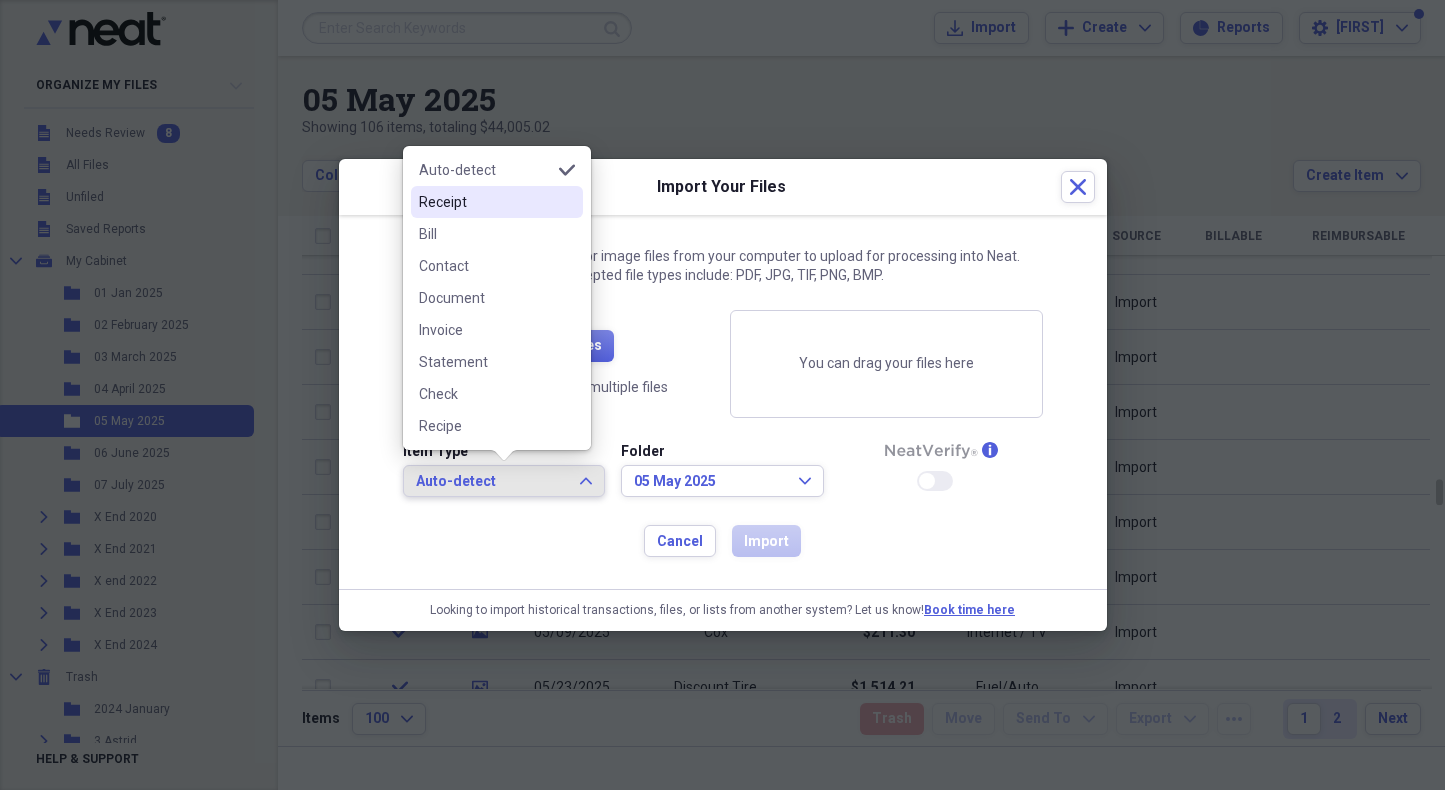 click on "Receipt" at bounding box center [485, 202] 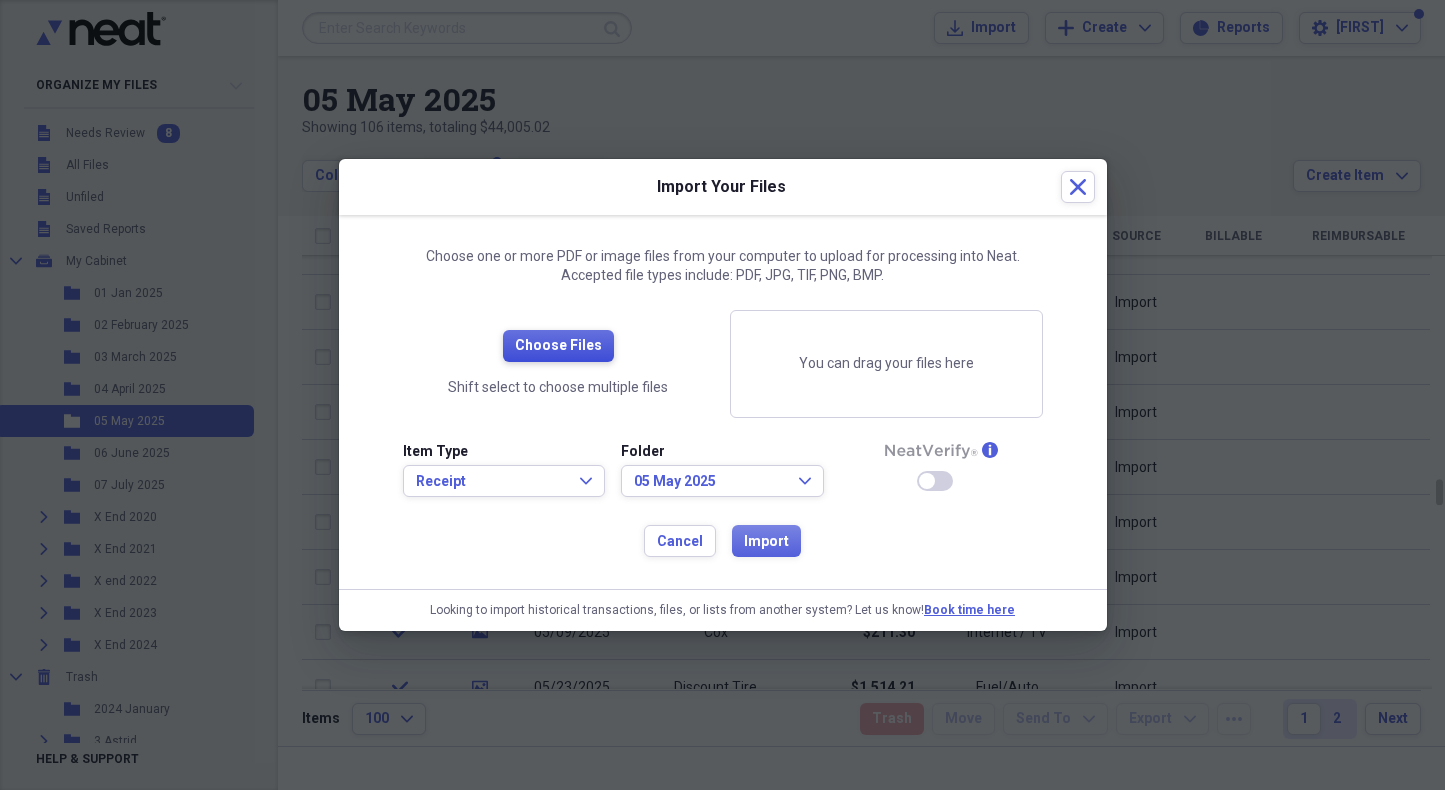 click on "Choose Files" at bounding box center [558, 346] 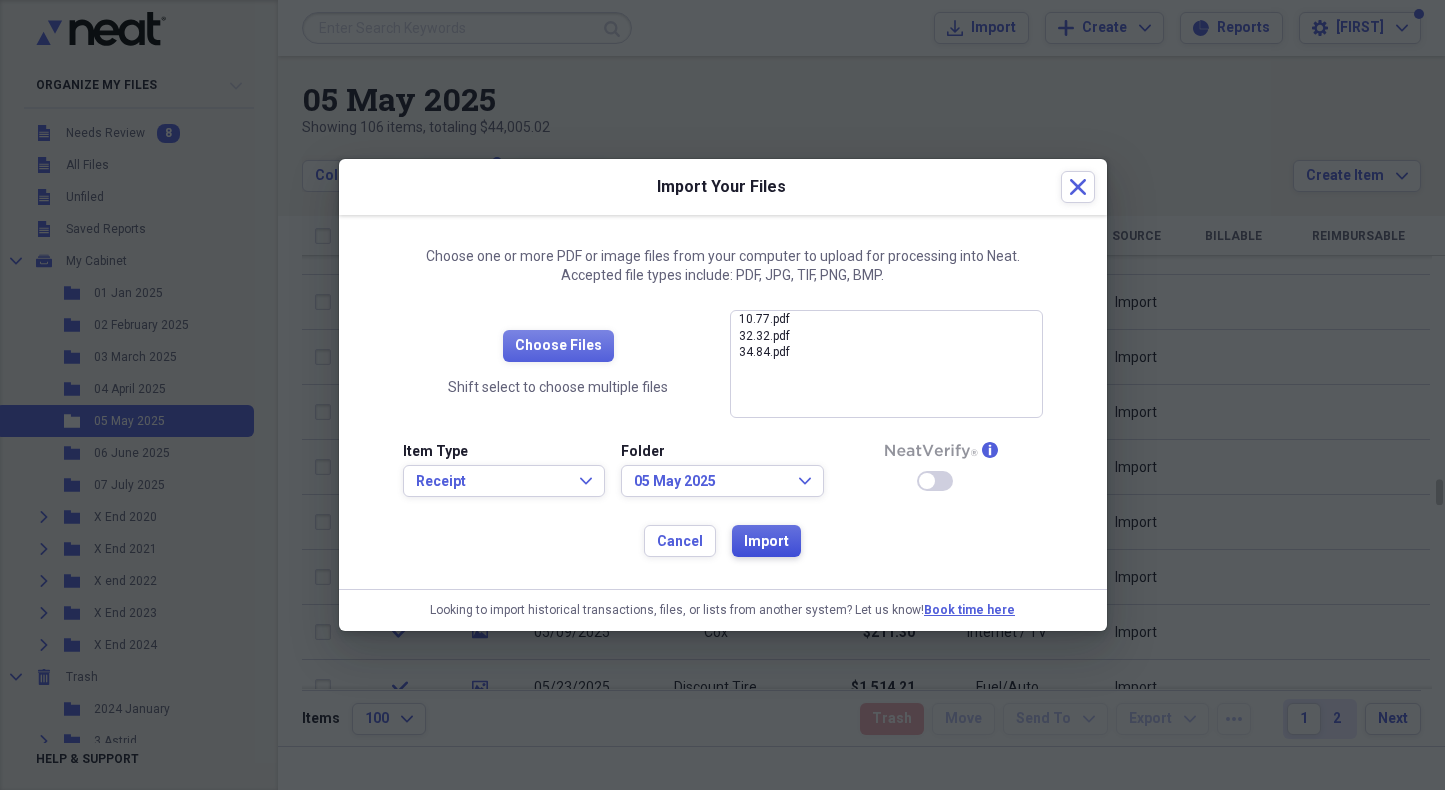 click on "Import" at bounding box center (766, 541) 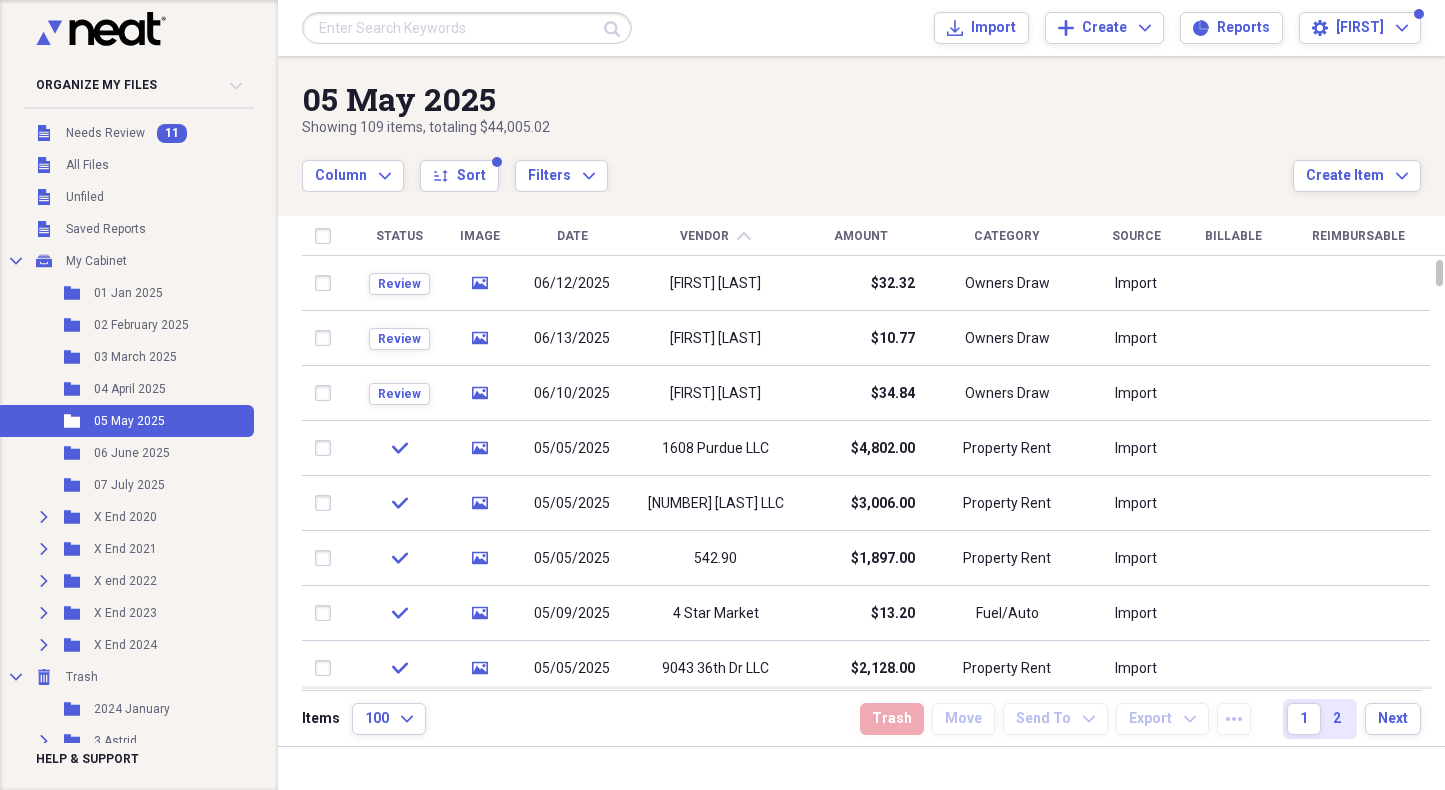 click on "[NUMBER] [STREET] llc" at bounding box center (715, 558) 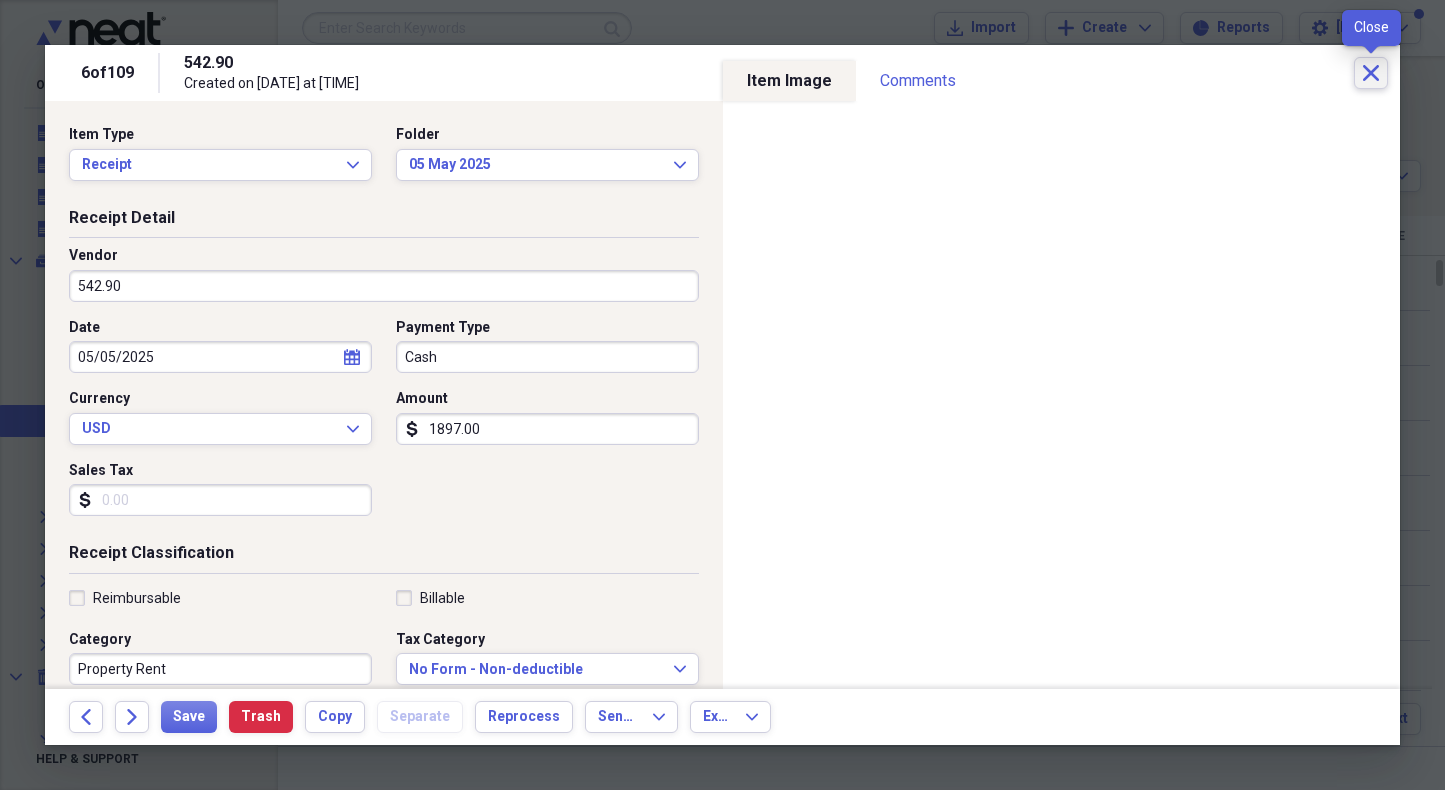 click on "Close" 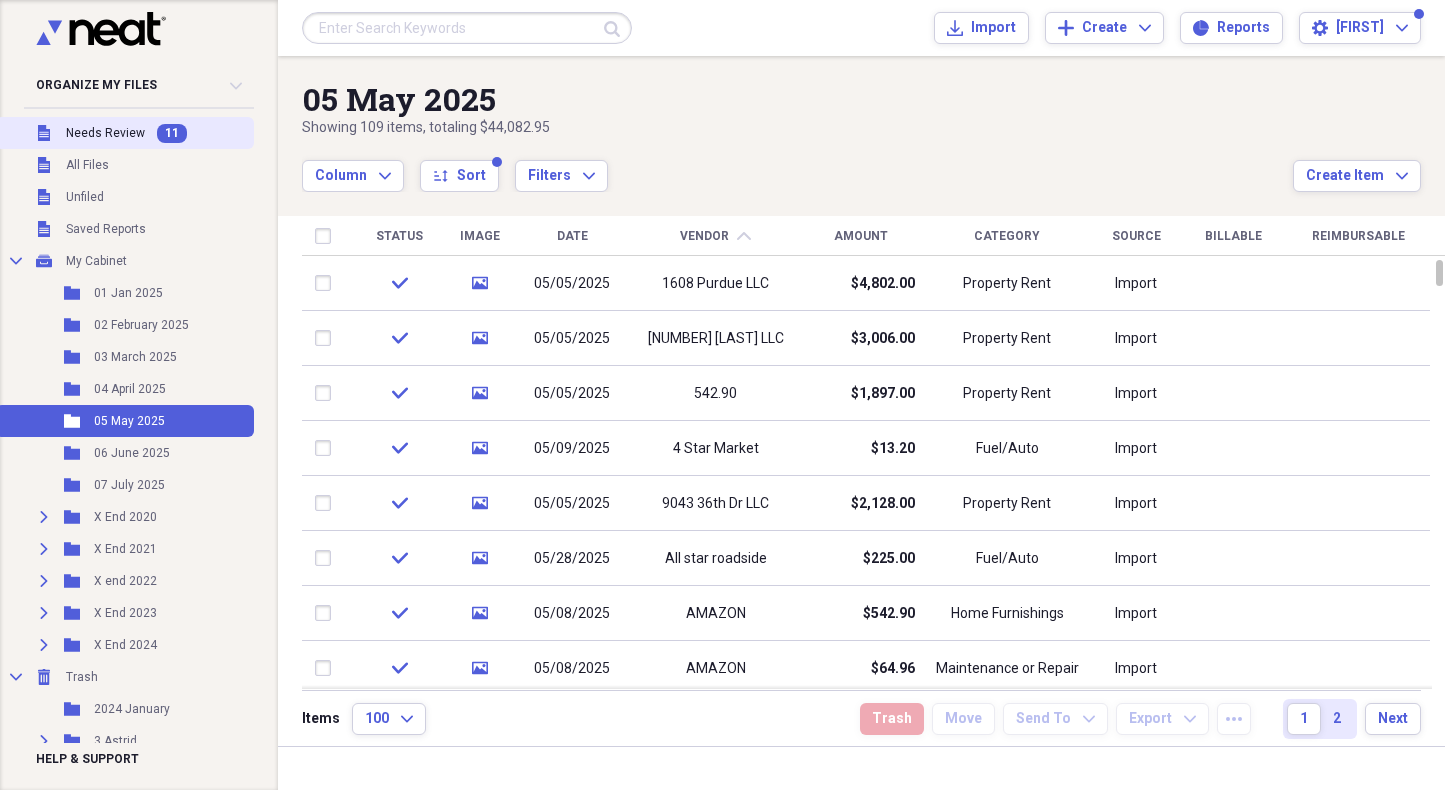click on "11" at bounding box center (172, 133) 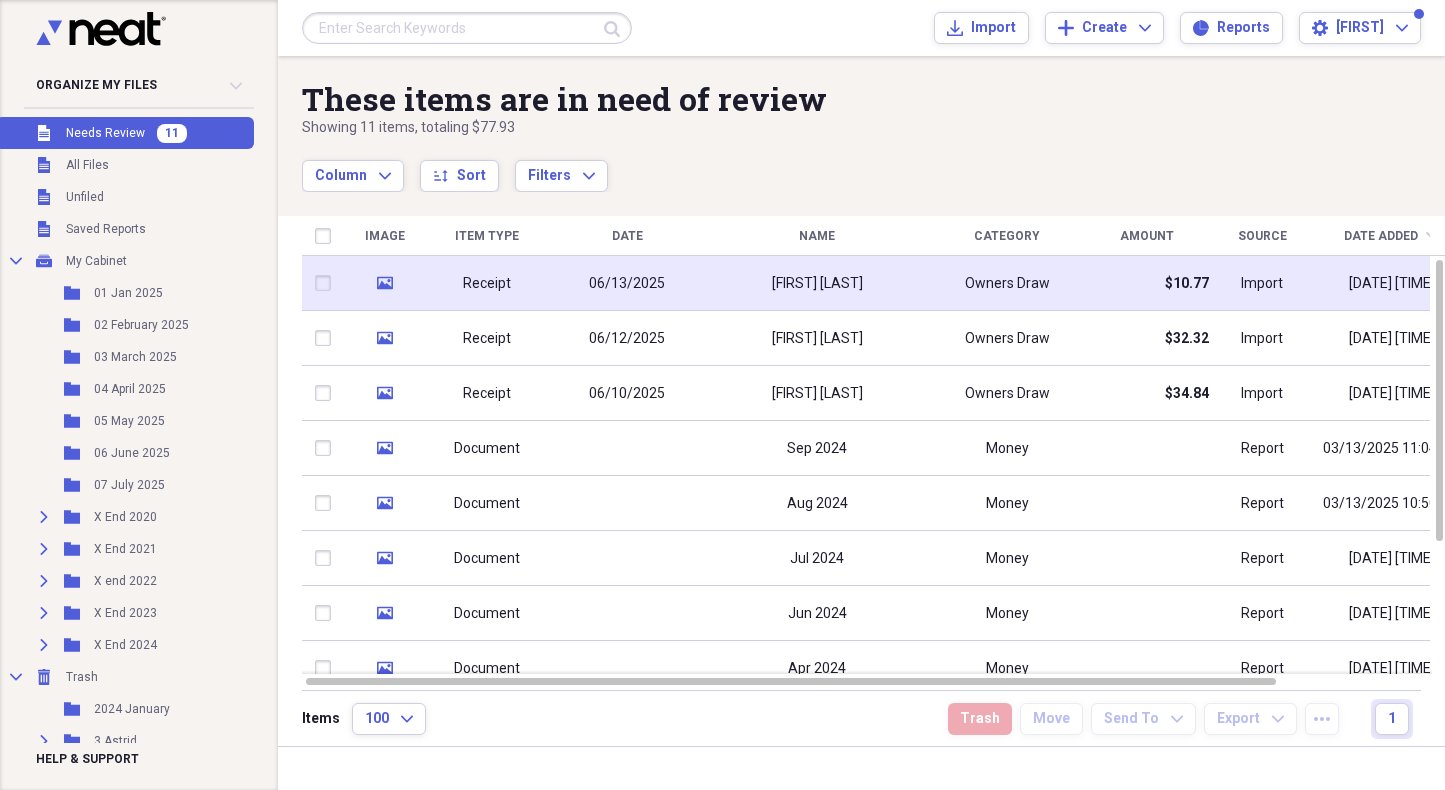 click on "06/13/2025" at bounding box center (627, 284) 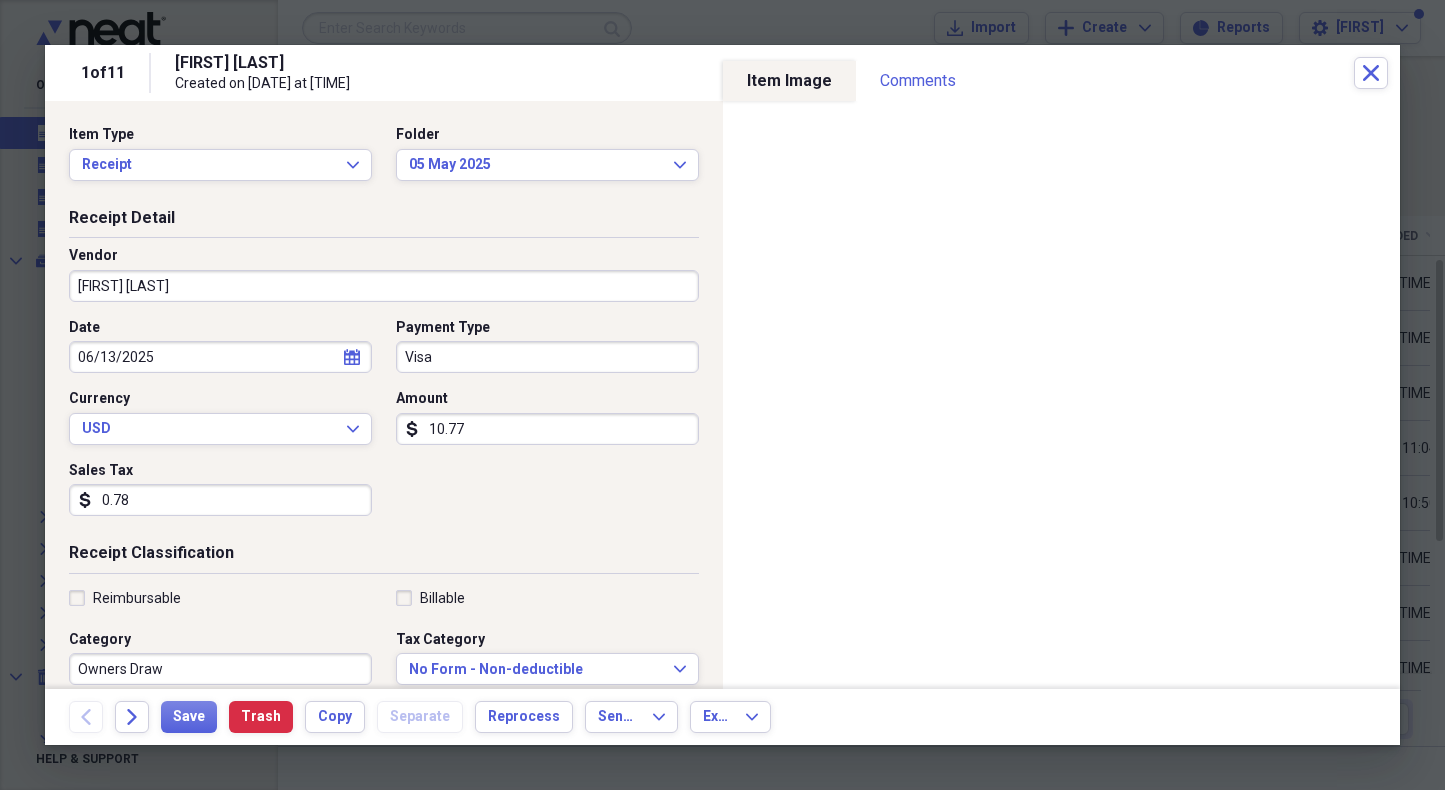 click on "[FIRST] [LAST]" at bounding box center (384, 286) 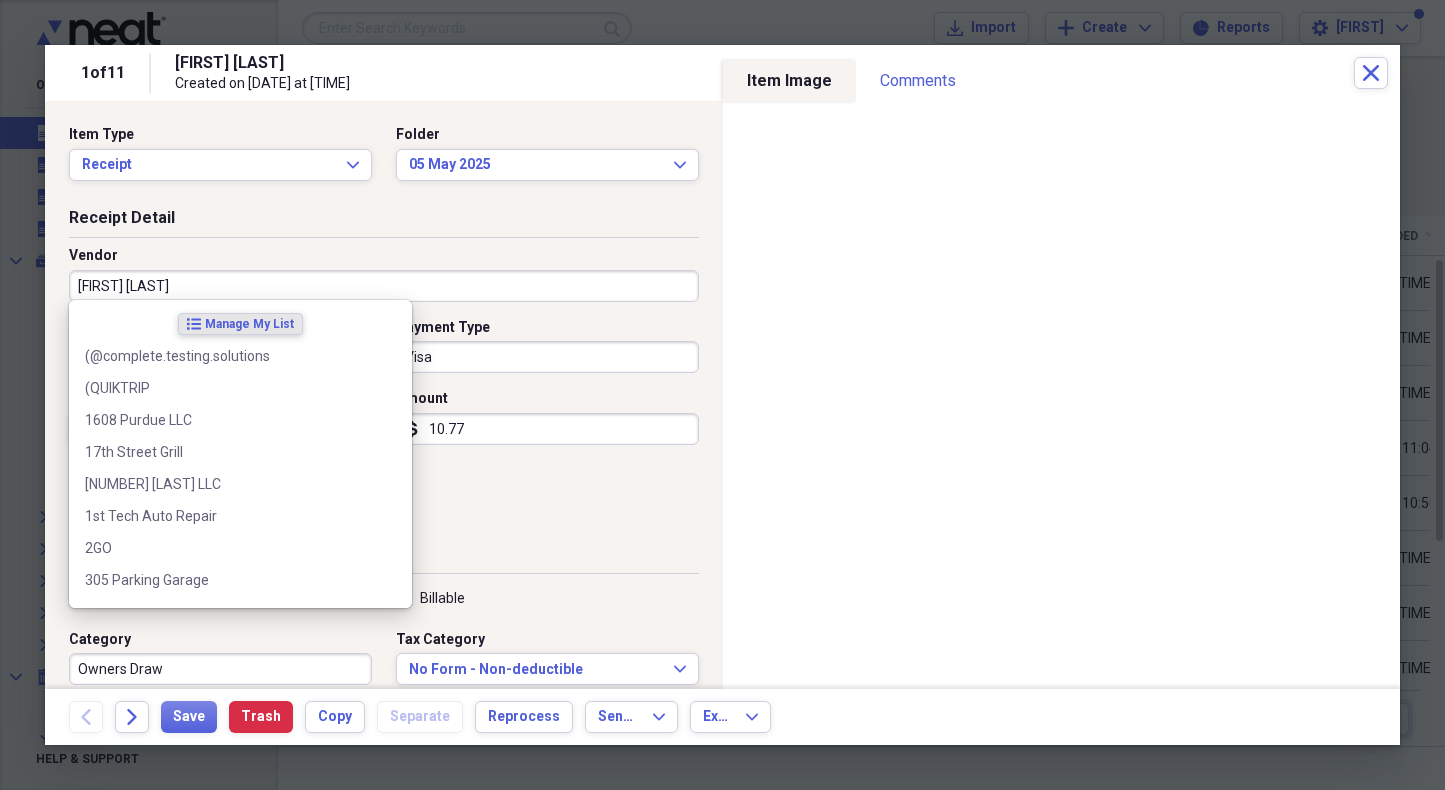 click on "[FIRST] [LAST]" at bounding box center [384, 286] 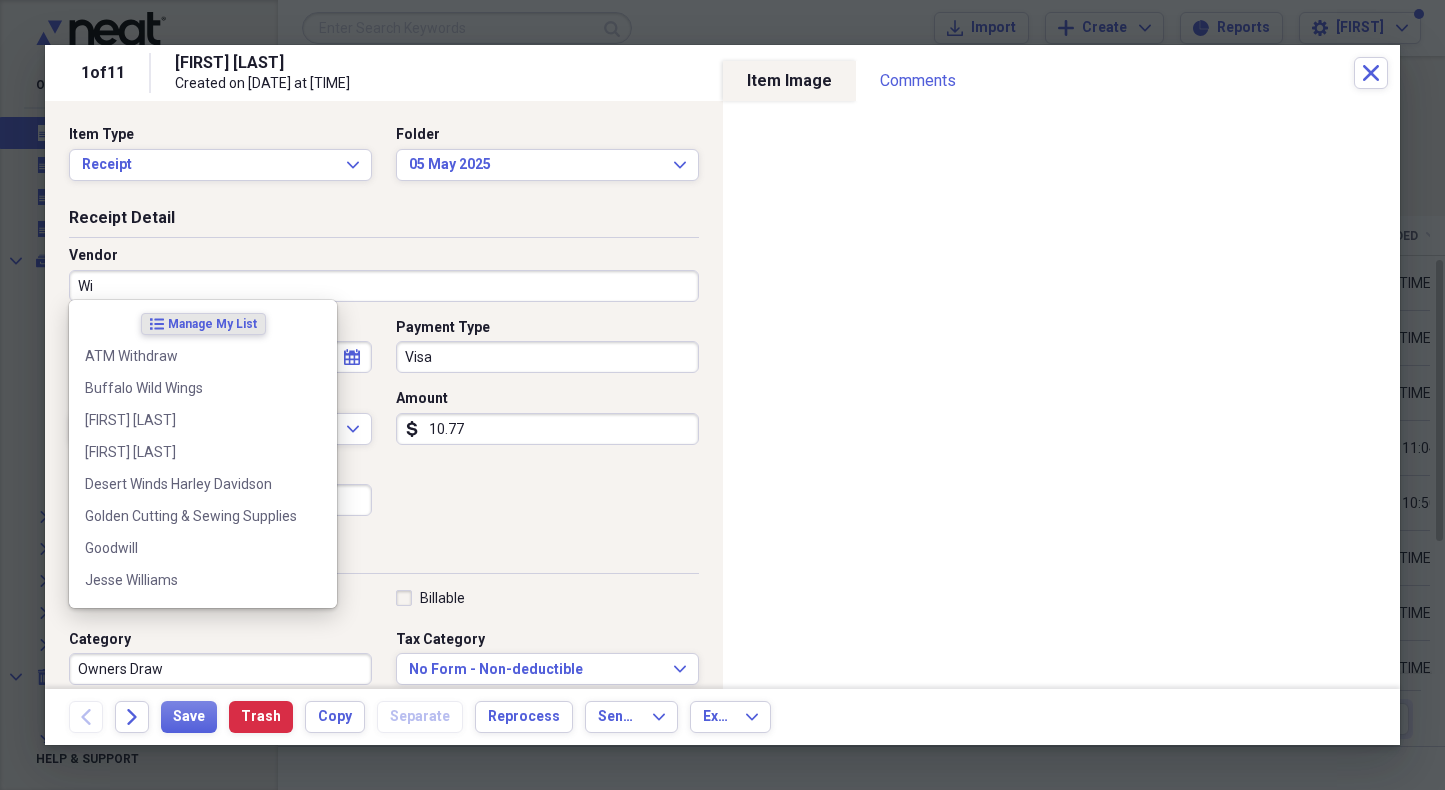 type on "W" 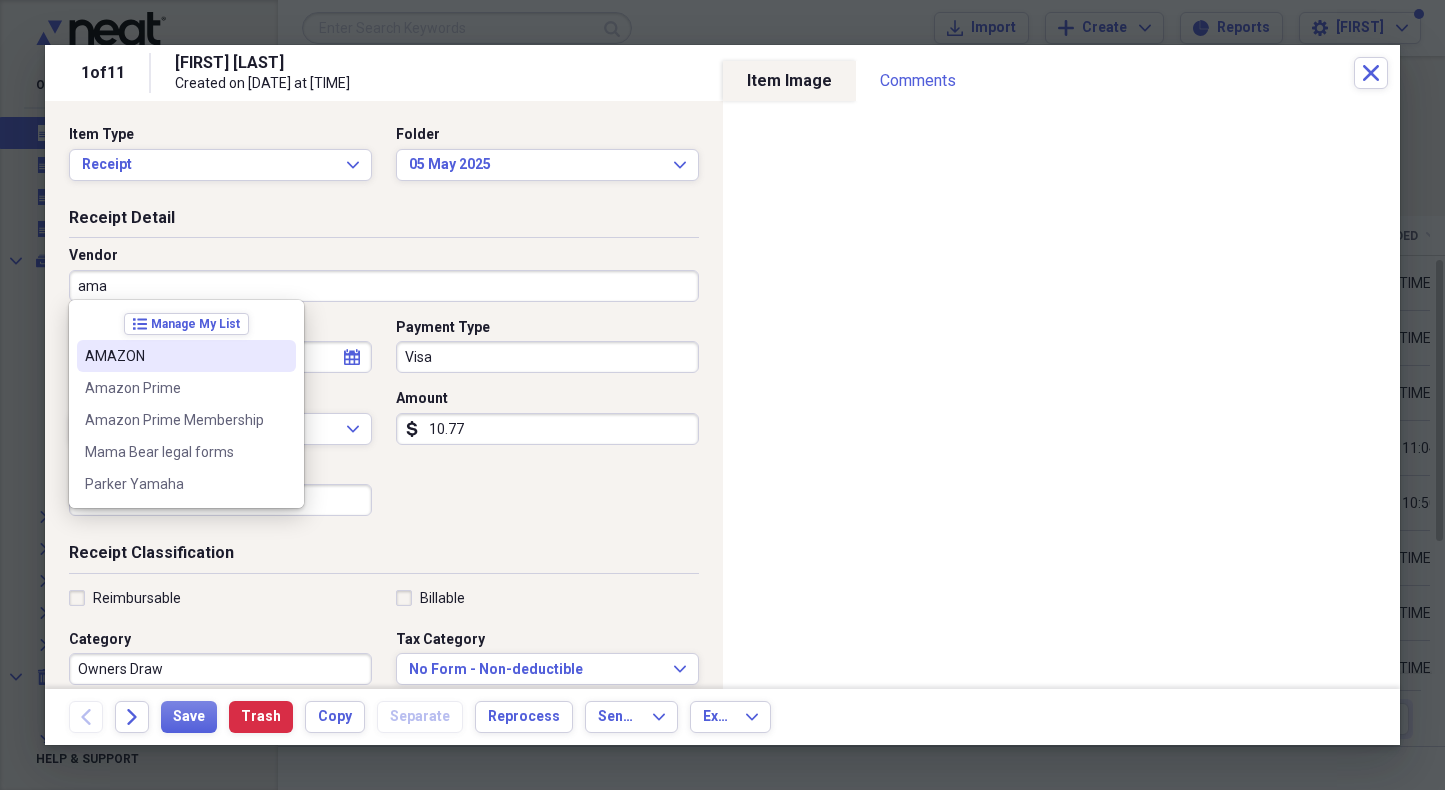 click on "AMAZON" at bounding box center [174, 356] 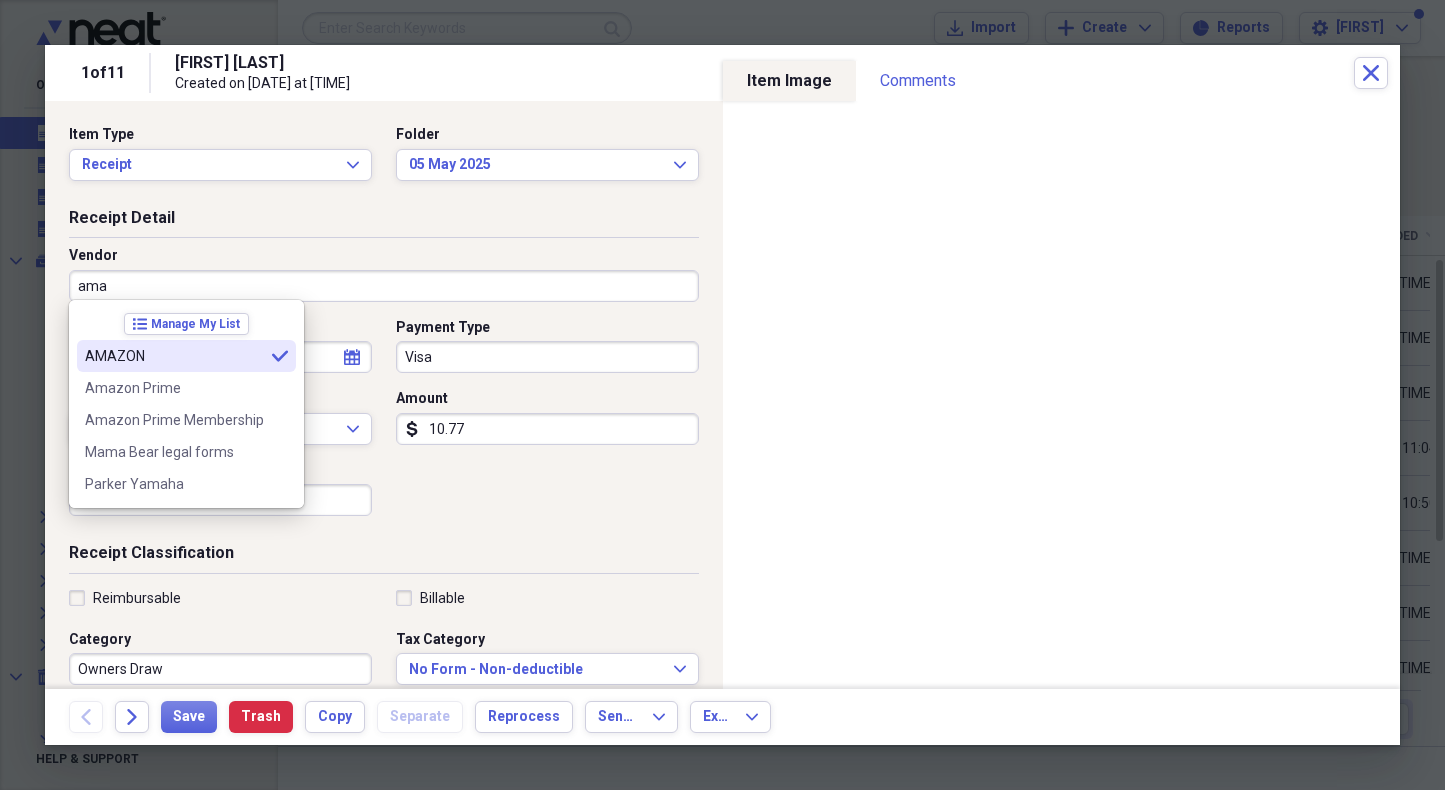 type on "AMAZON" 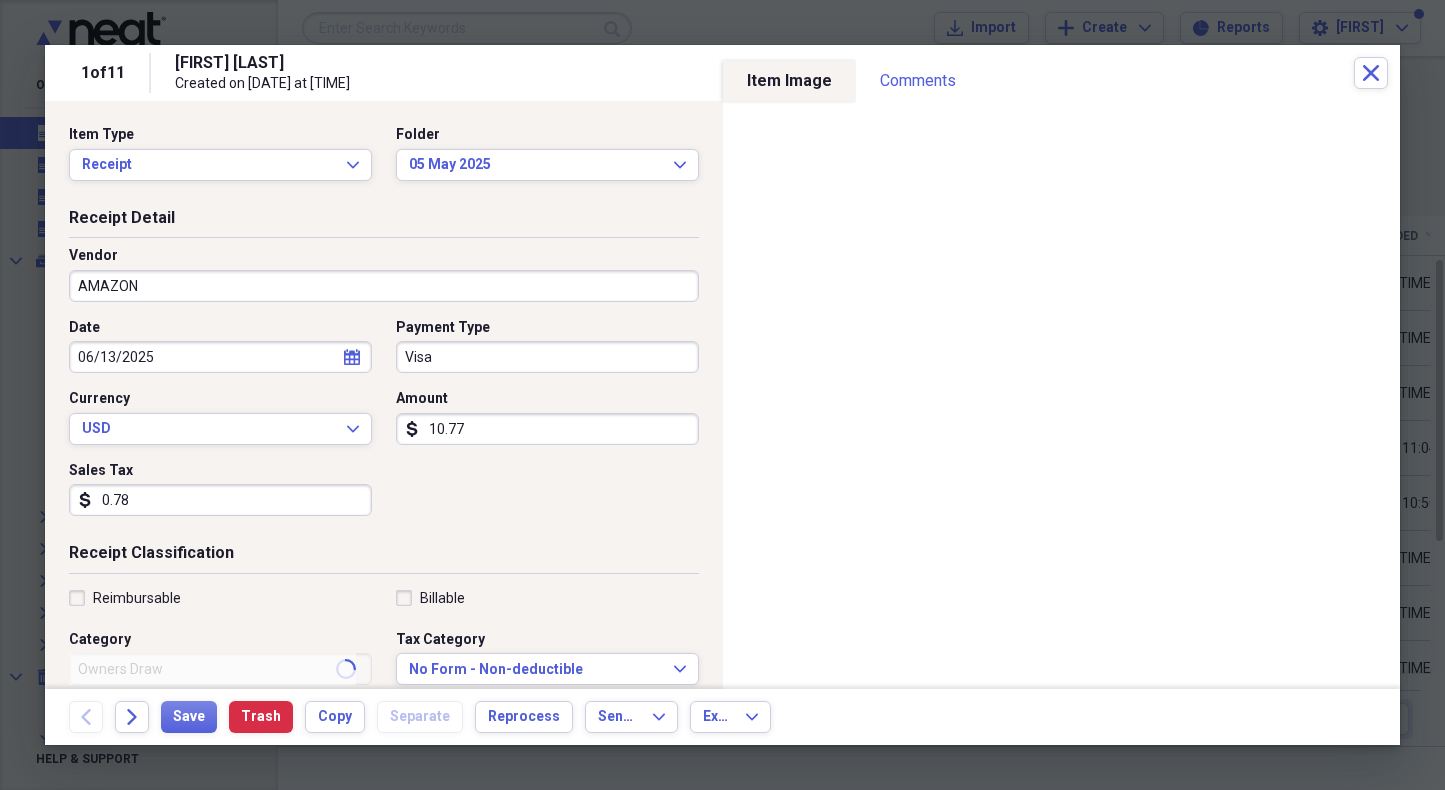 type on "Home Furnishings" 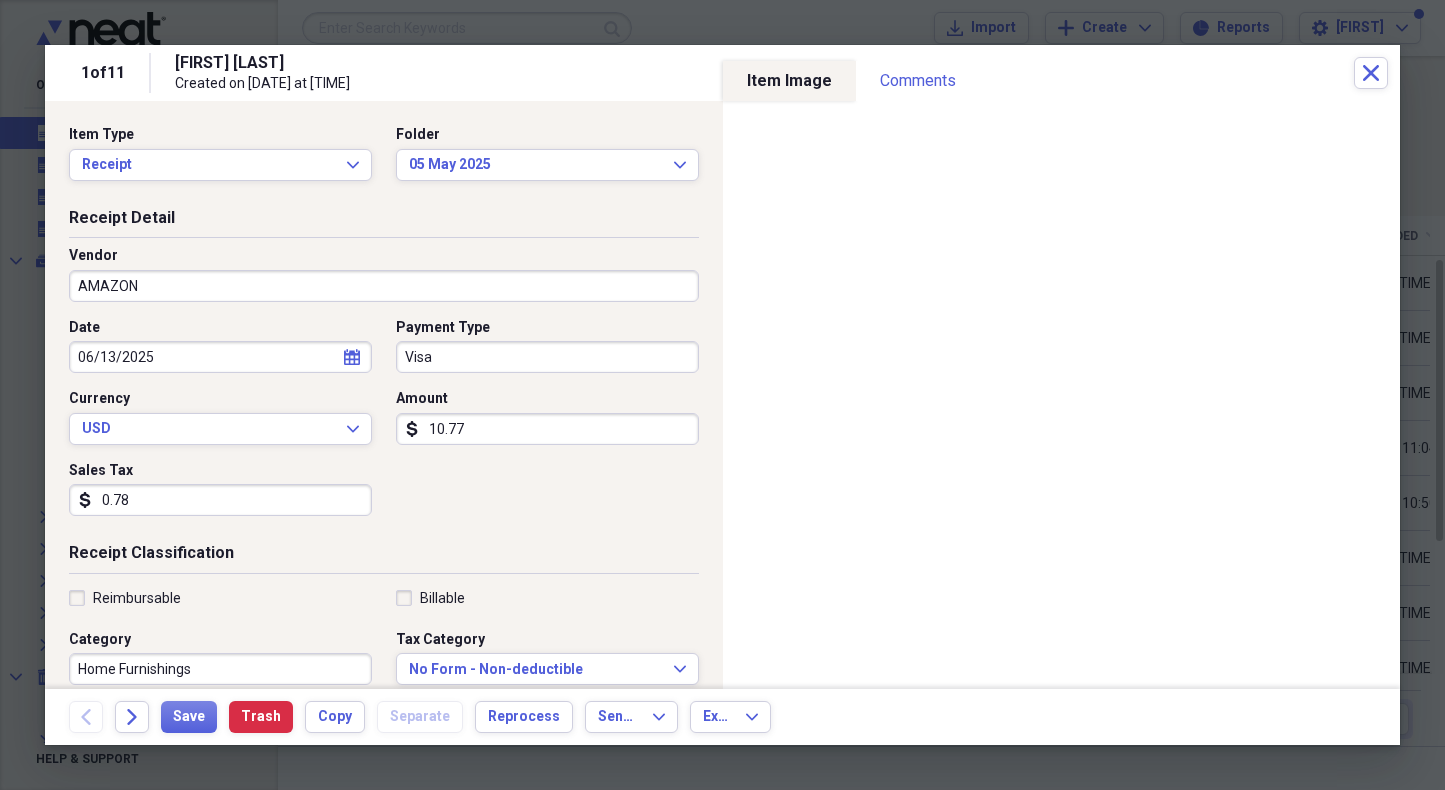 select on "5" 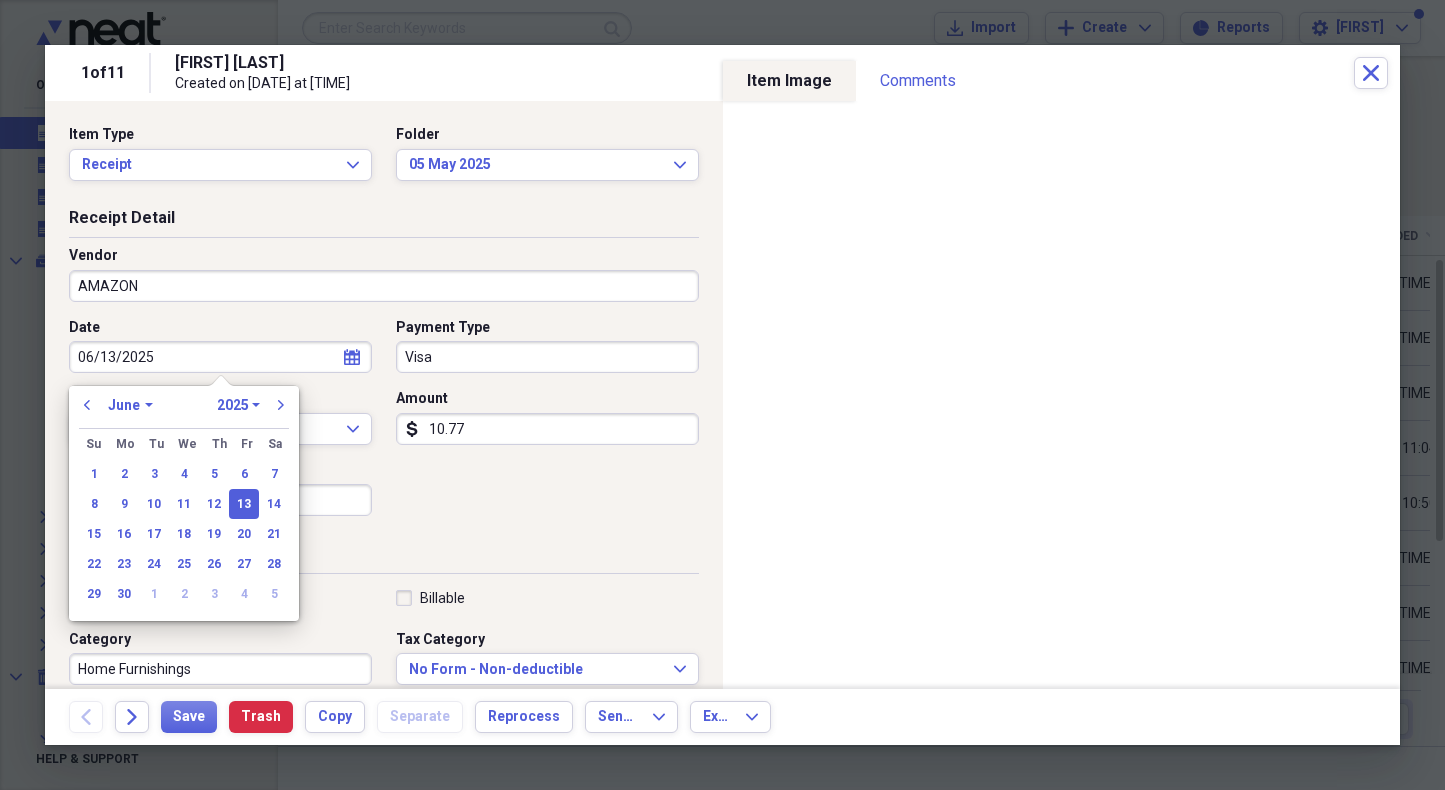 drag, startPoint x: 184, startPoint y: 356, endPoint x: 52, endPoint y: 360, distance: 132.0606 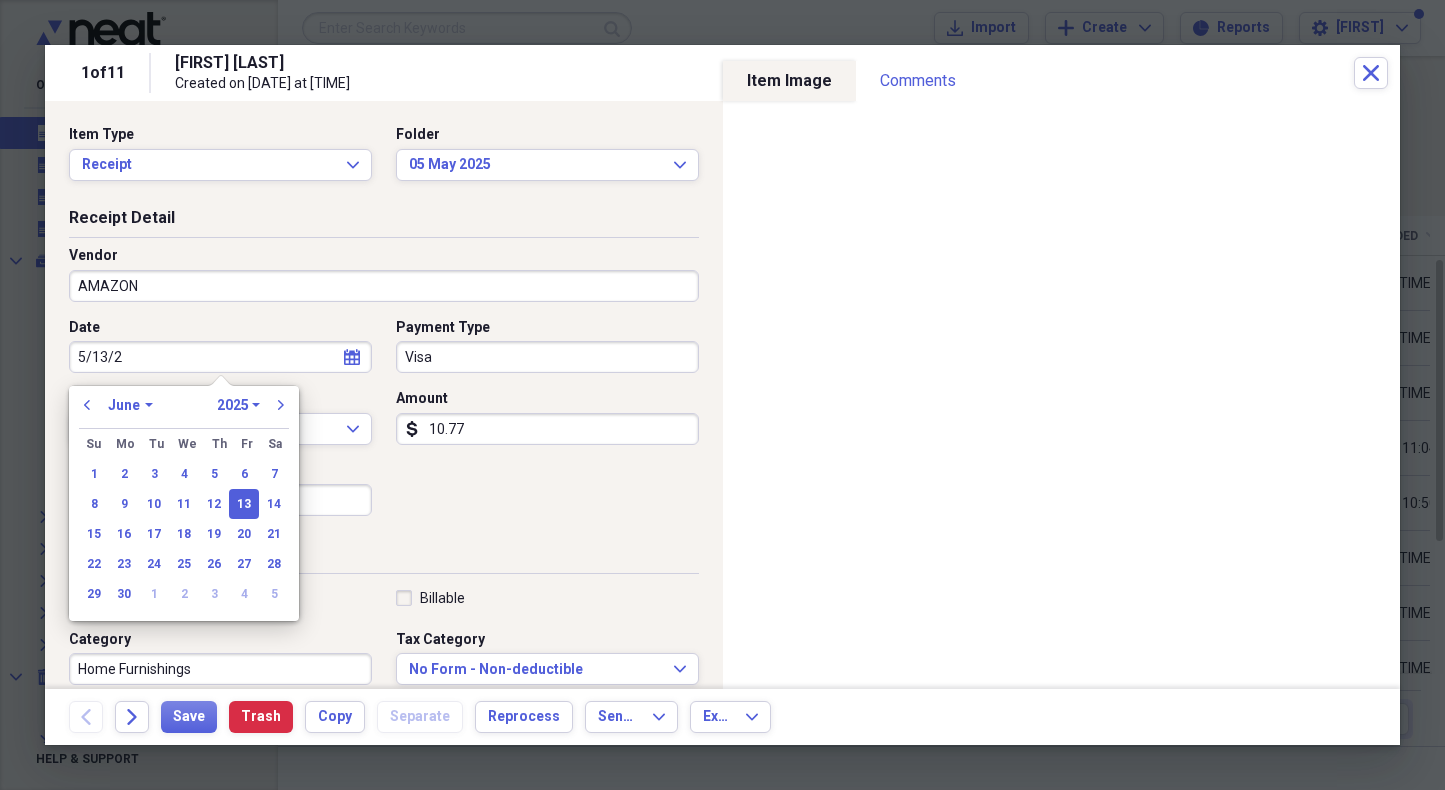 type on "5/13/25" 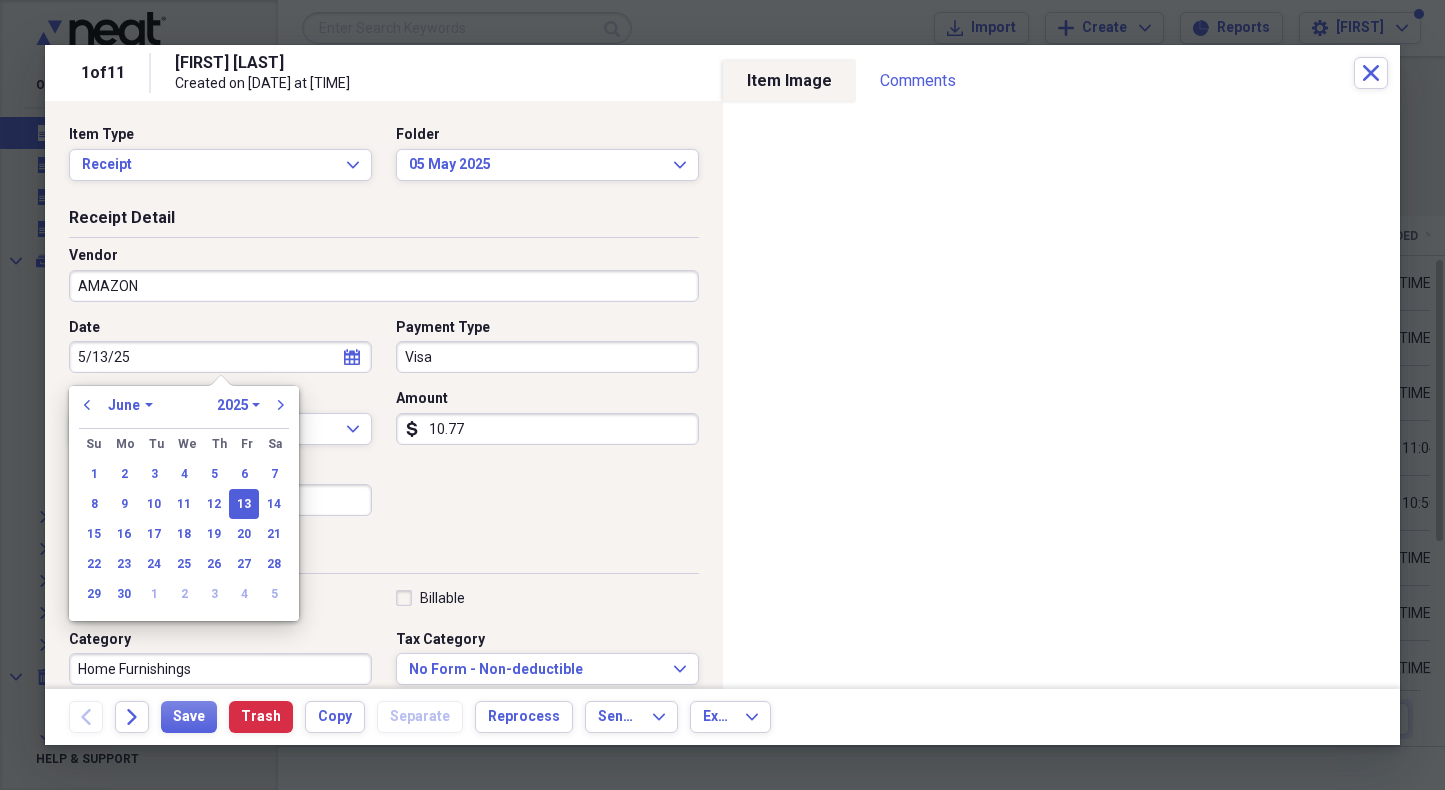 select on "4" 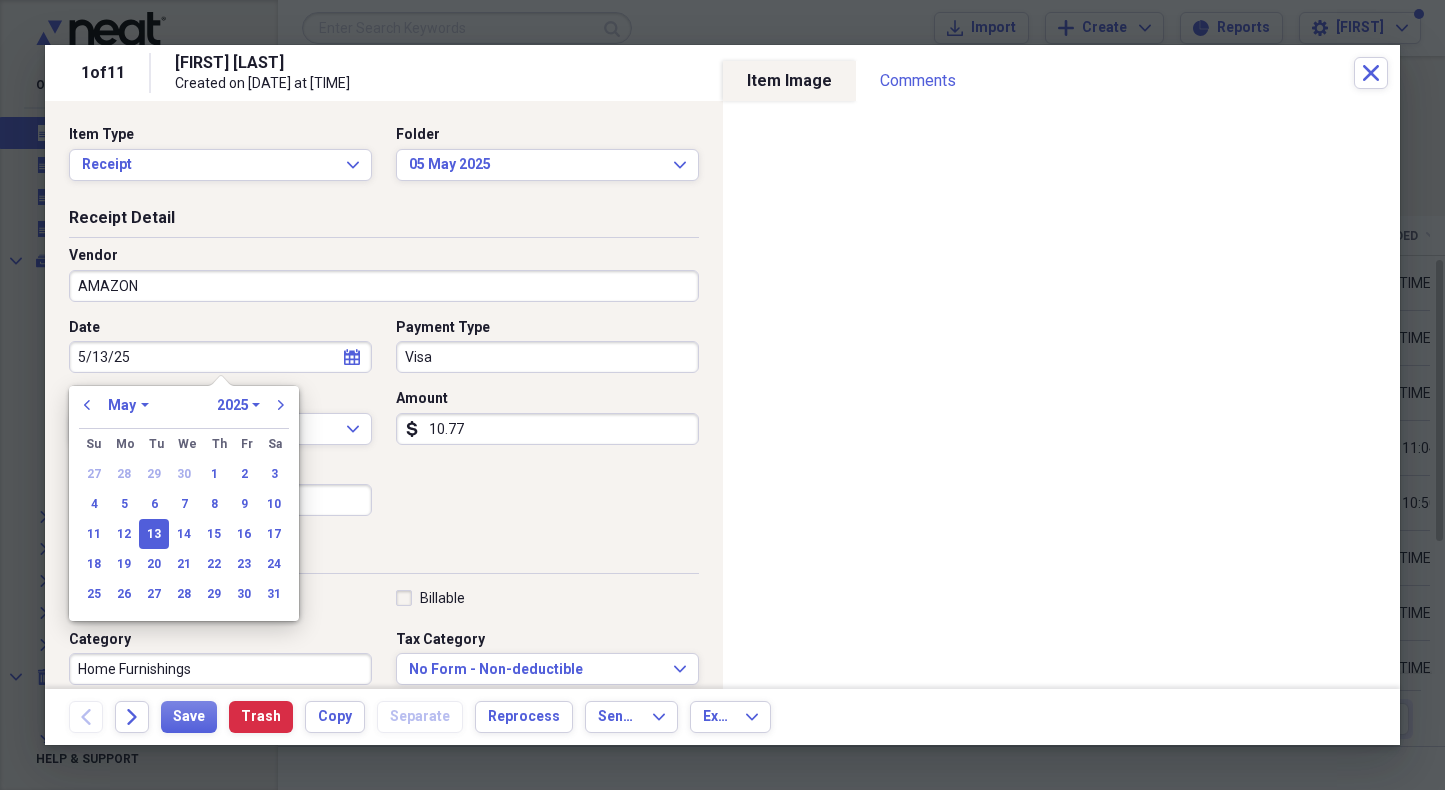 type on "05/13/2025" 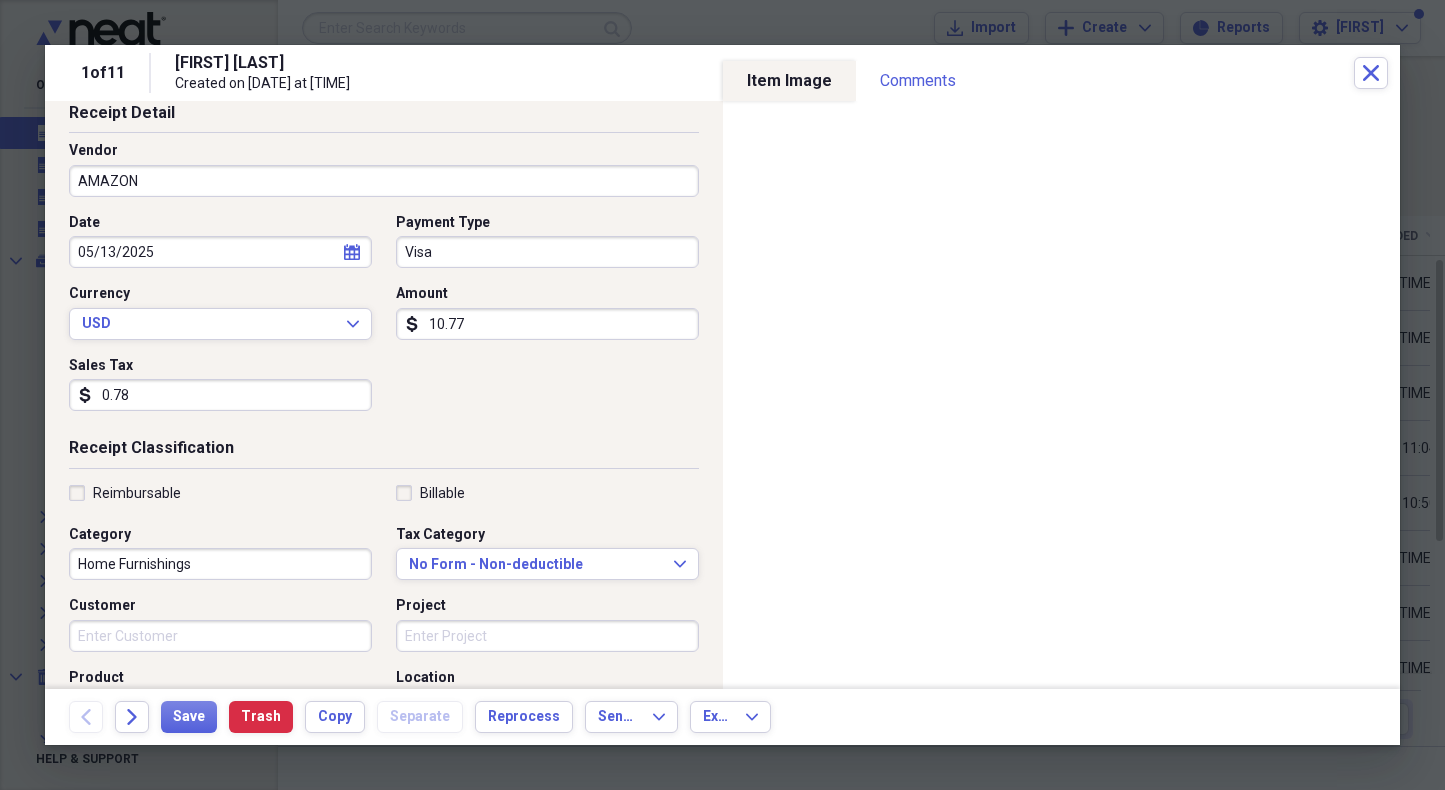 scroll, scrollTop: 106, scrollLeft: 0, axis: vertical 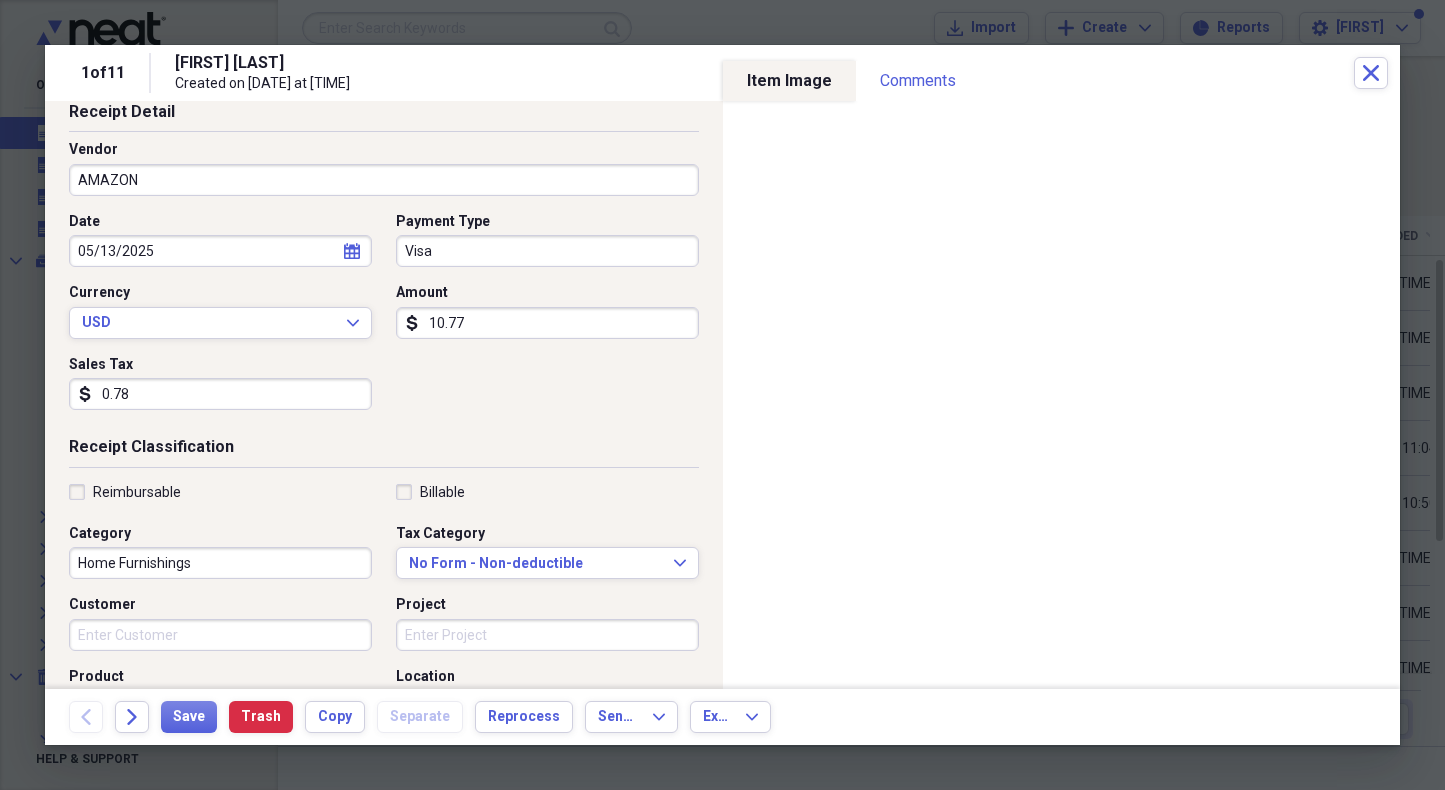 click on "Home Furnishings" at bounding box center (220, 563) 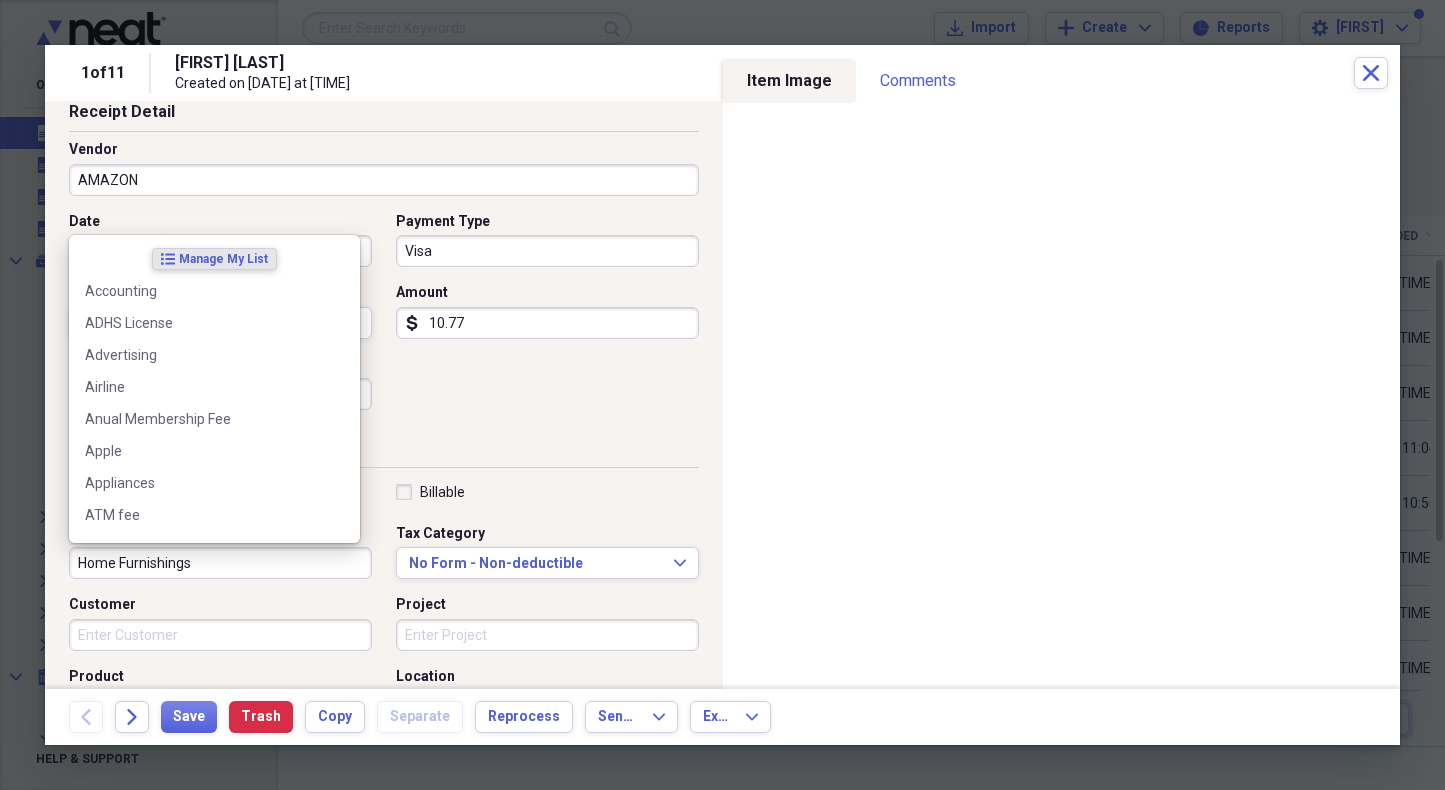 drag, startPoint x: 201, startPoint y: 561, endPoint x: -75, endPoint y: 564, distance: 276.0163 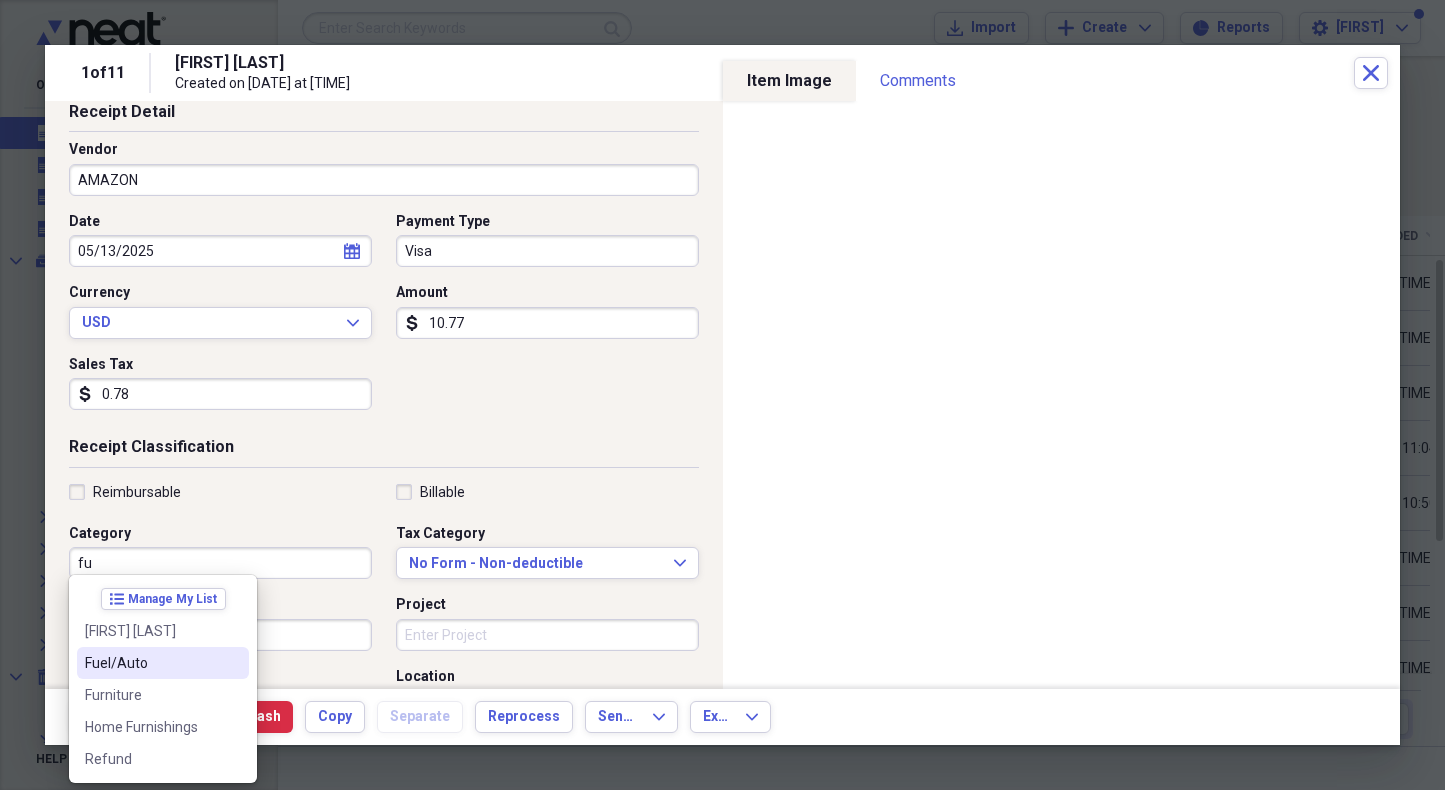 click on "Fuel/Auto" at bounding box center (151, 663) 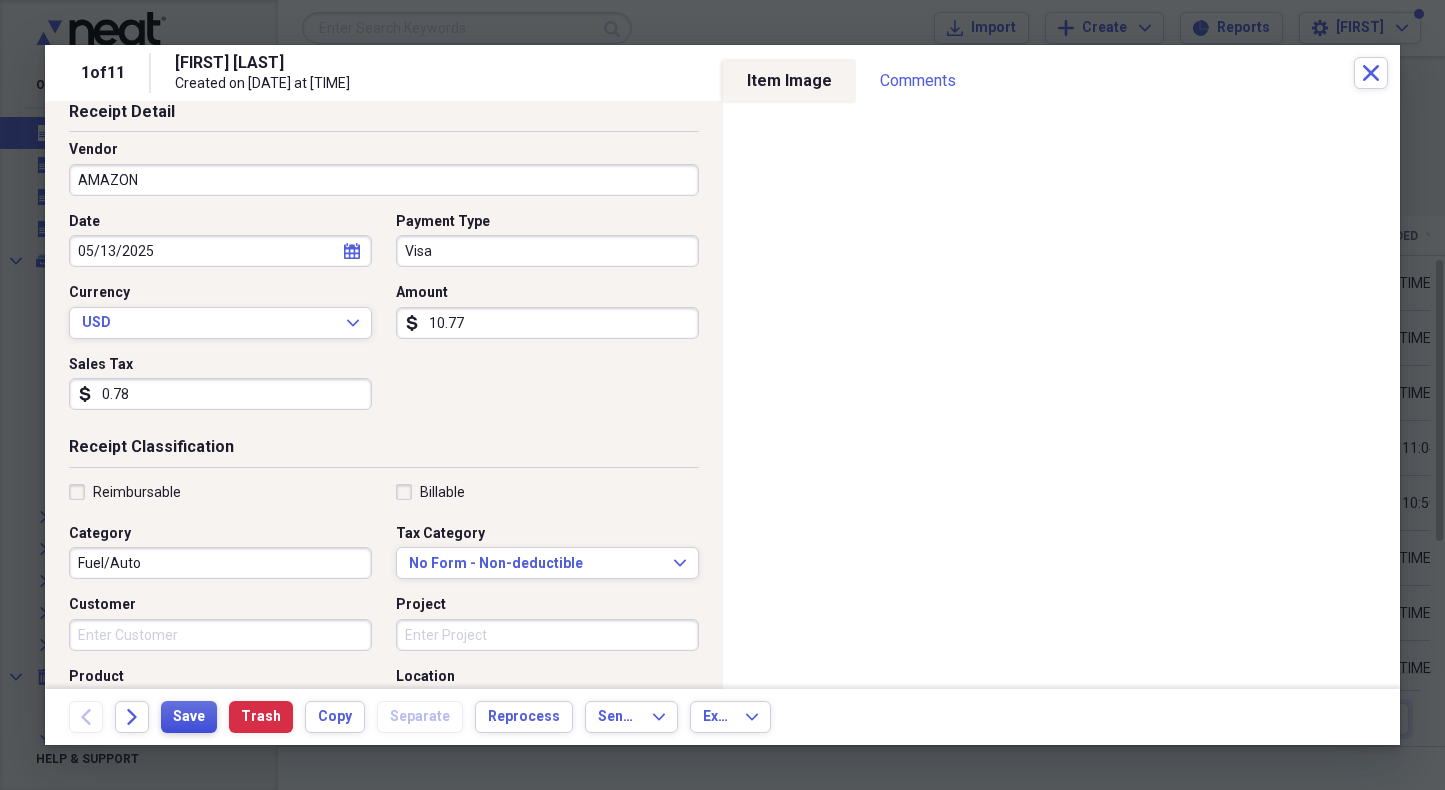 click on "Save" at bounding box center [189, 717] 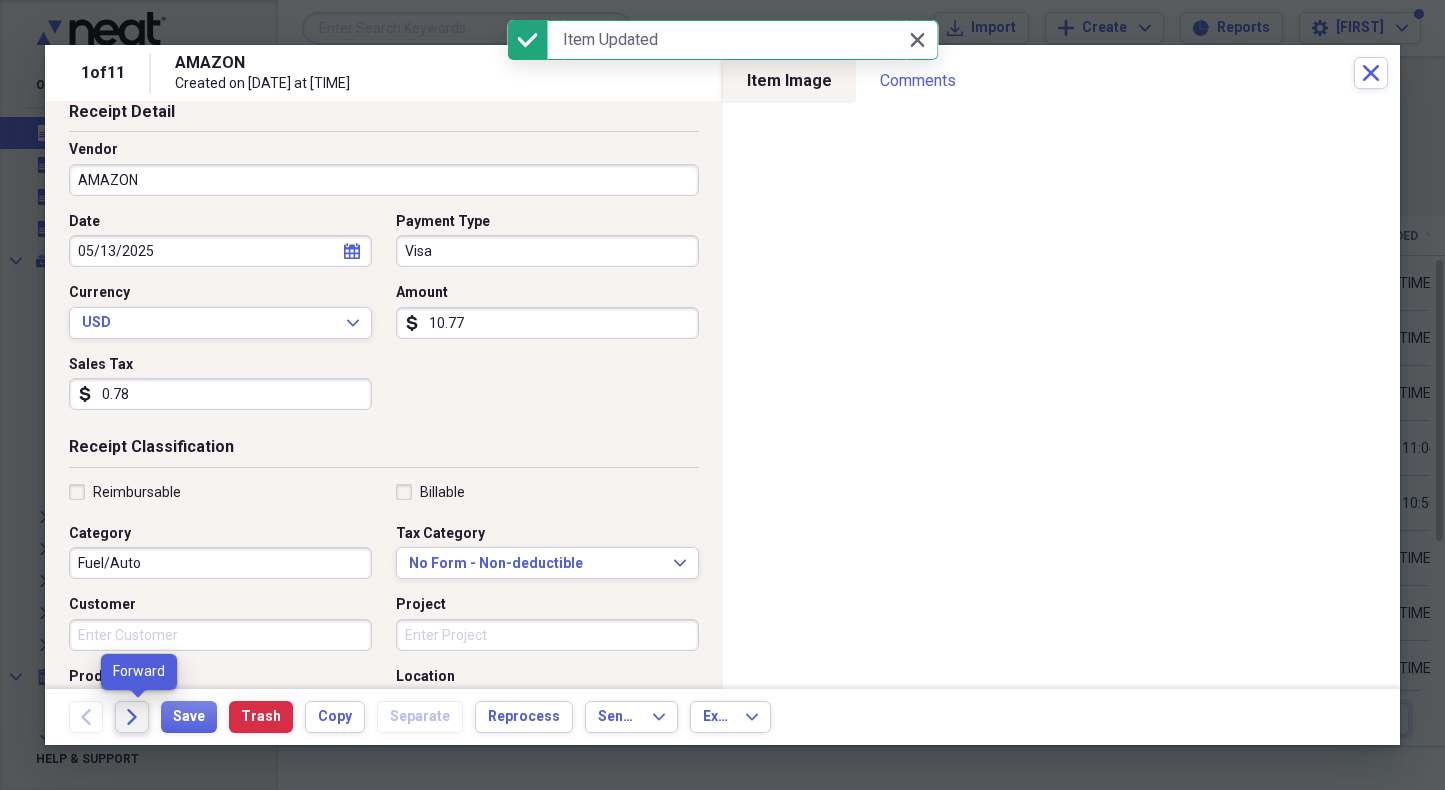 click 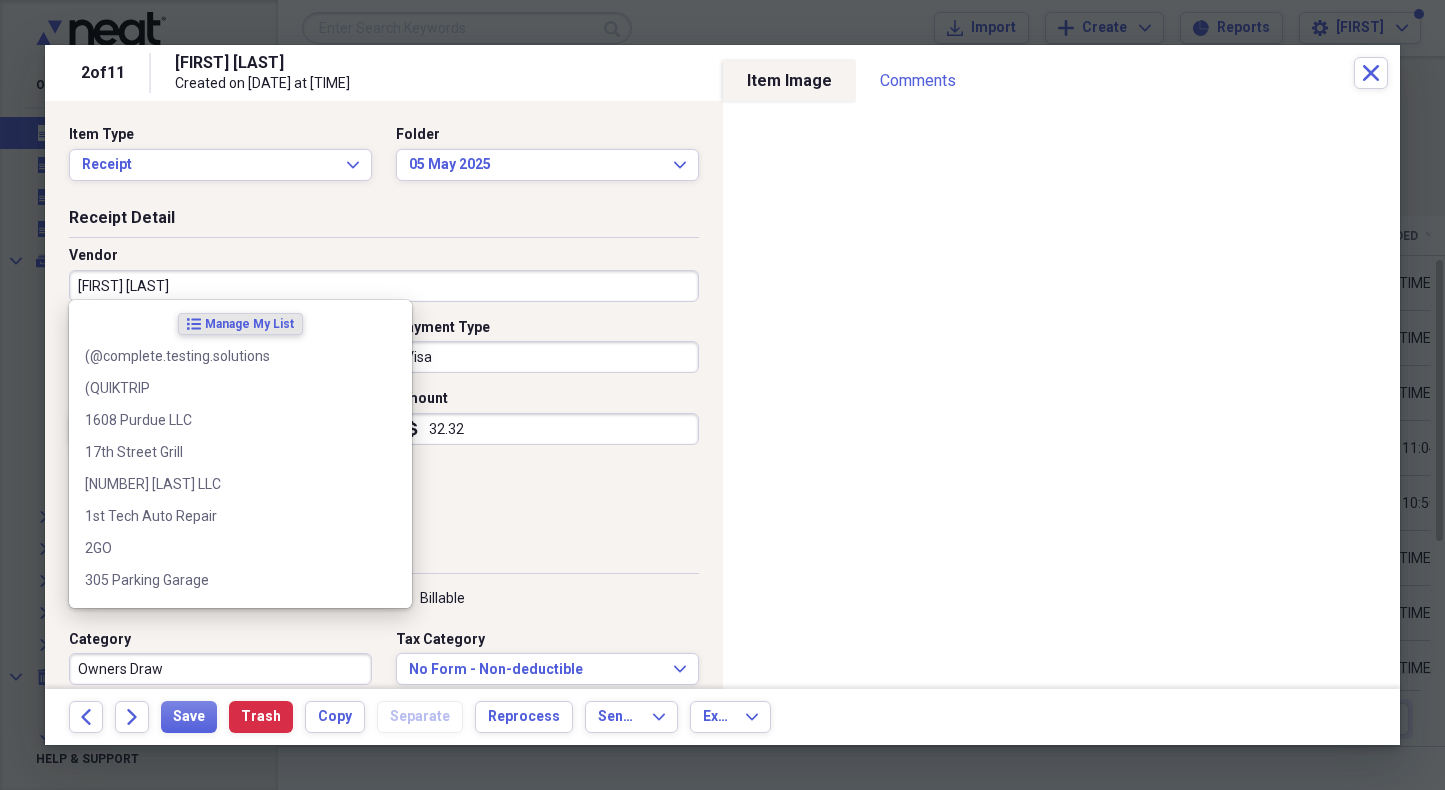 drag, startPoint x: 191, startPoint y: 288, endPoint x: 164, endPoint y: 292, distance: 27.294687 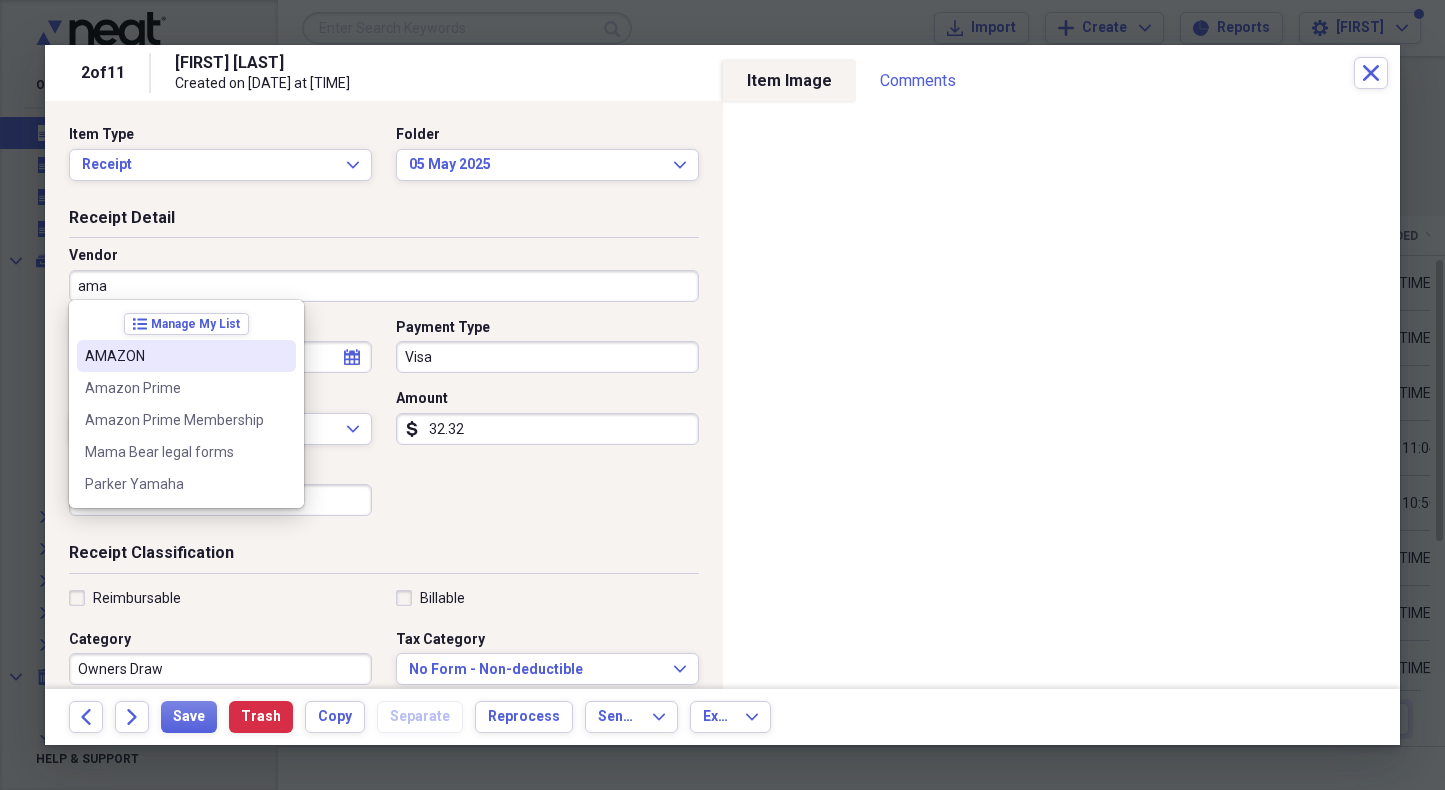 click on "AMAZON" at bounding box center (174, 356) 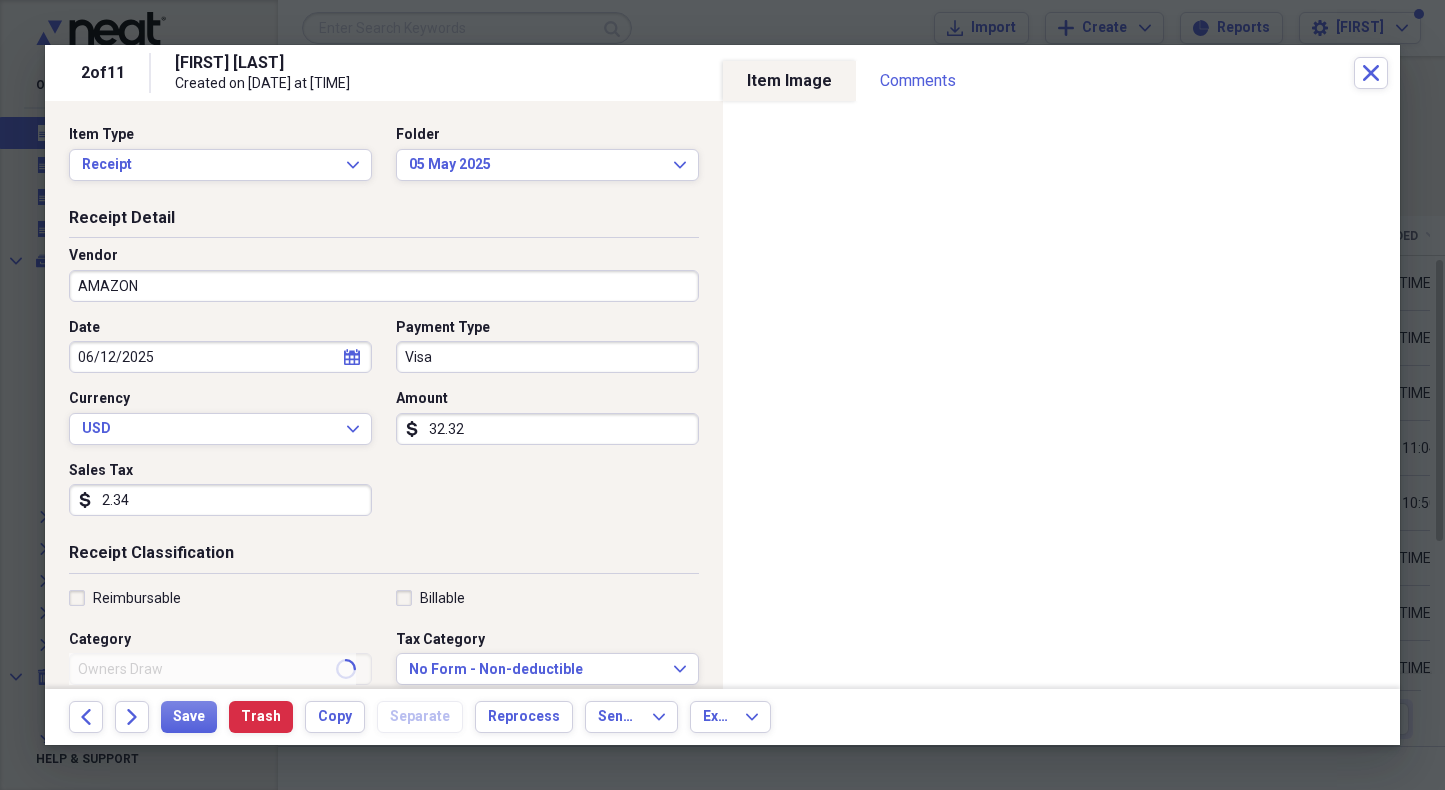 type on "Home Furnishings" 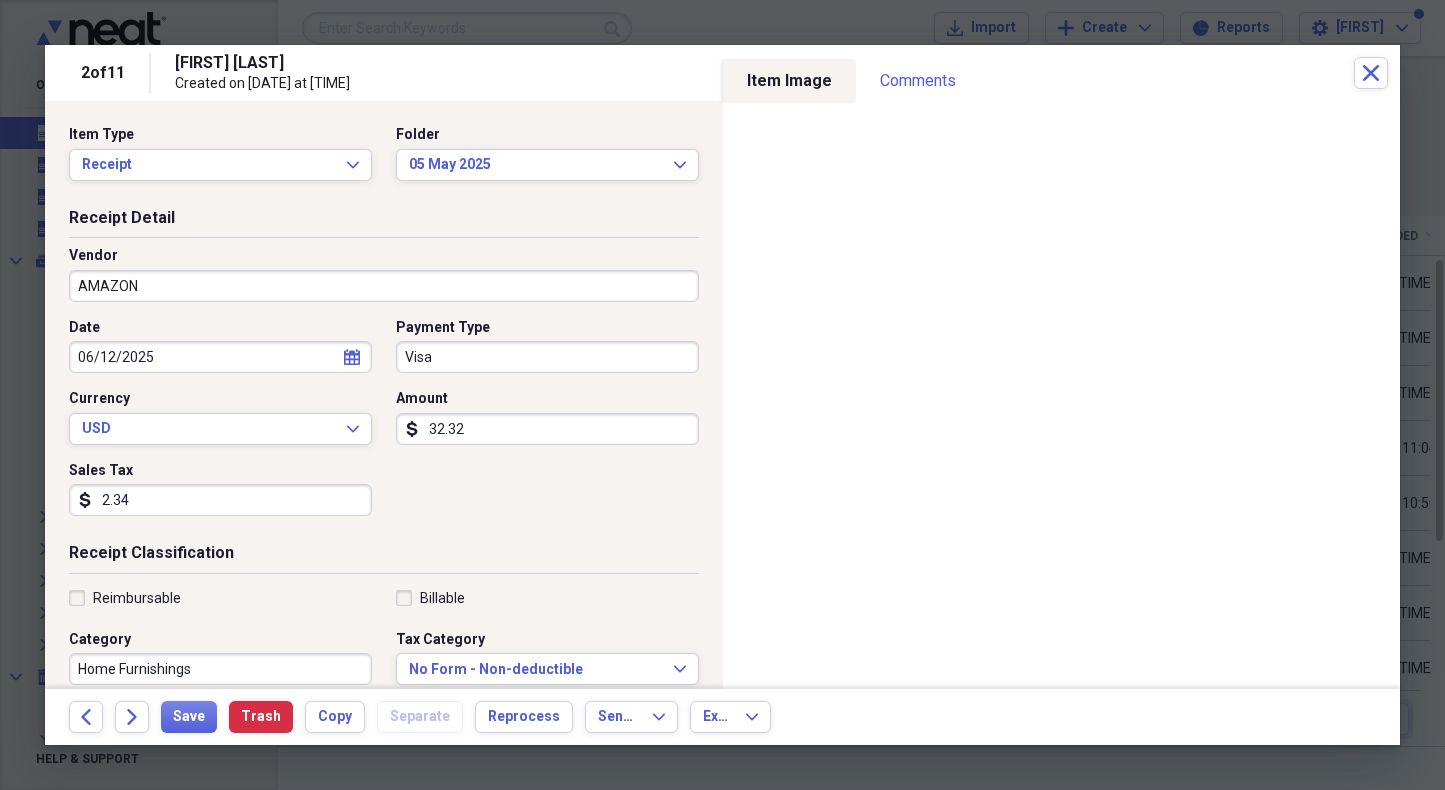select on "5" 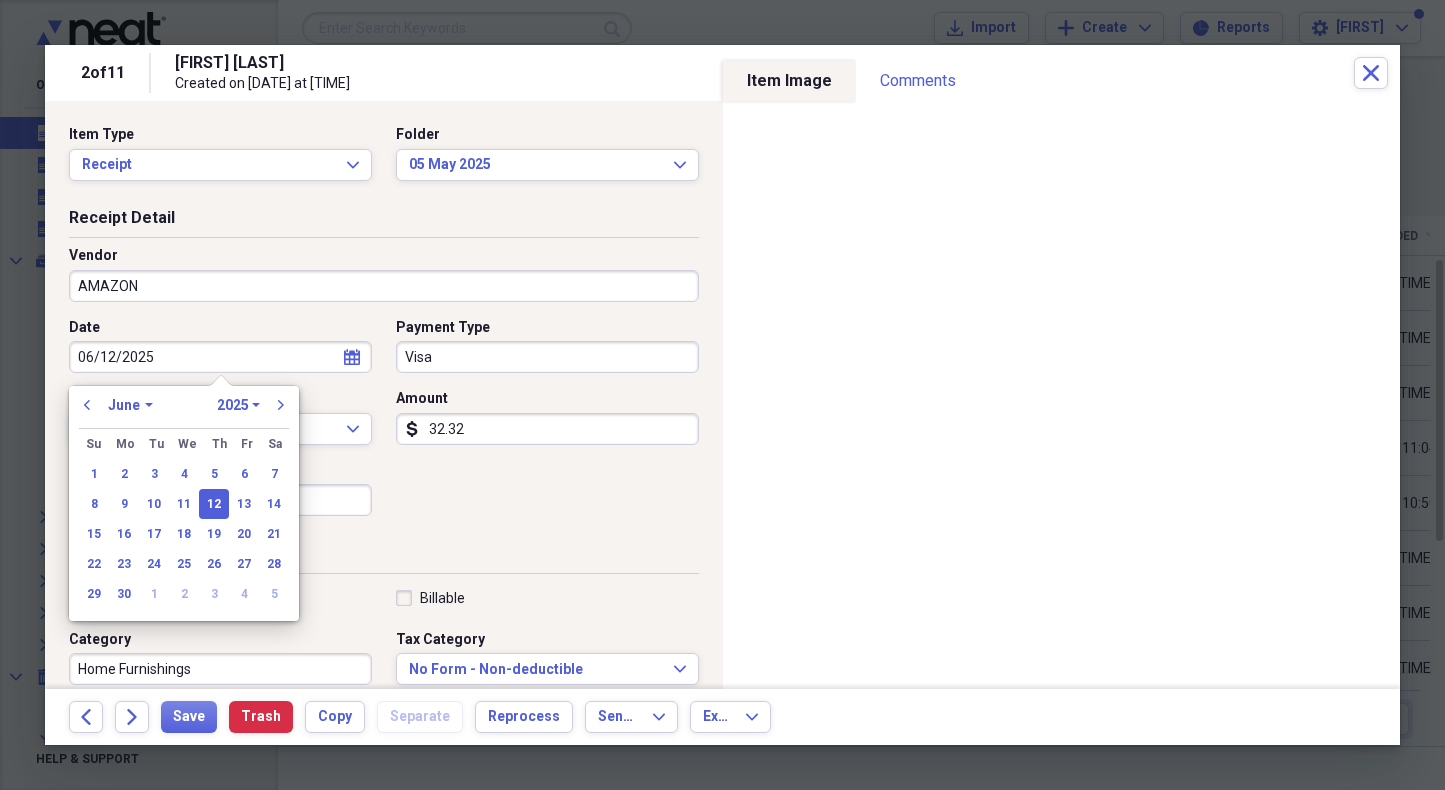 drag, startPoint x: 176, startPoint y: 357, endPoint x: 59, endPoint y: 357, distance: 117 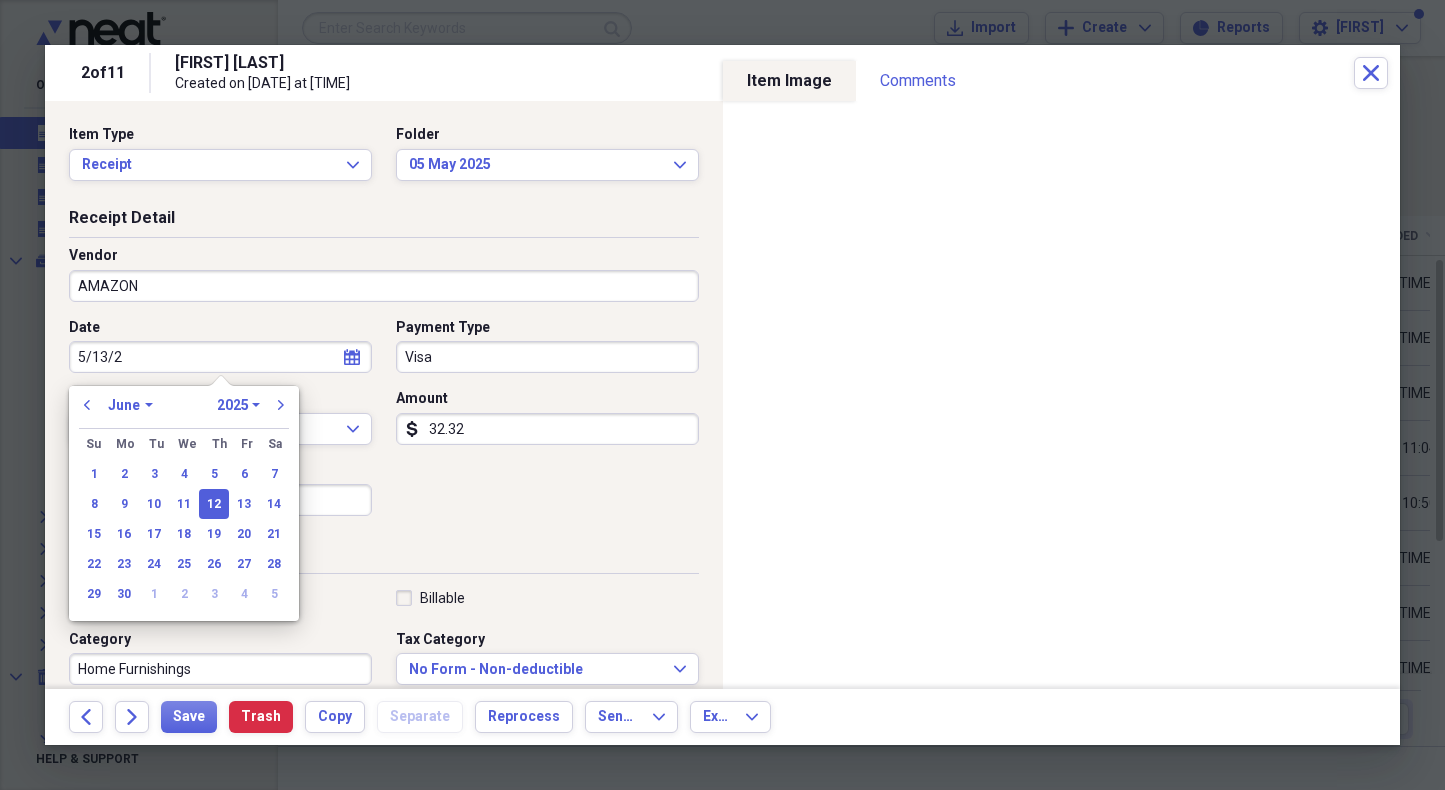 type on "5/13/25" 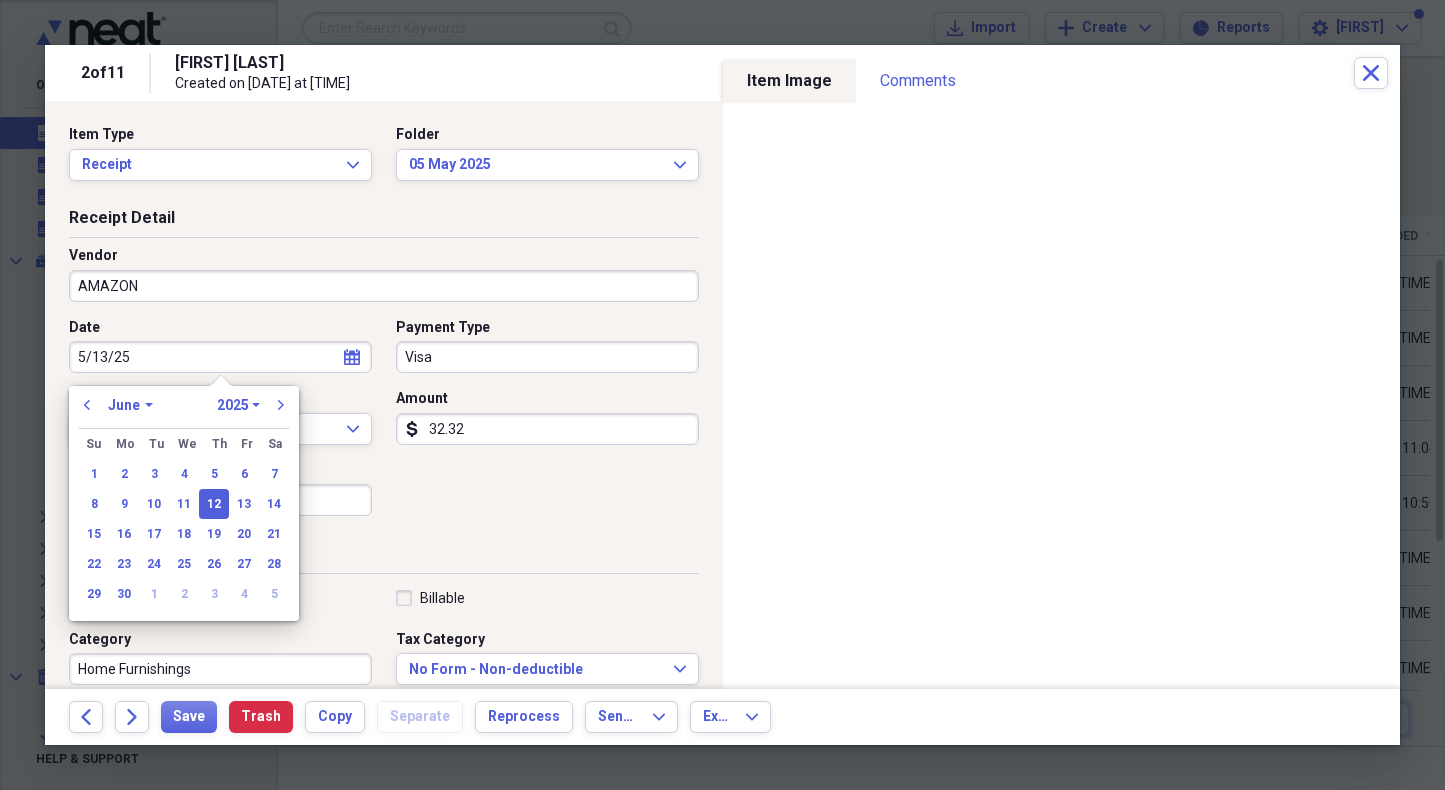 select on "4" 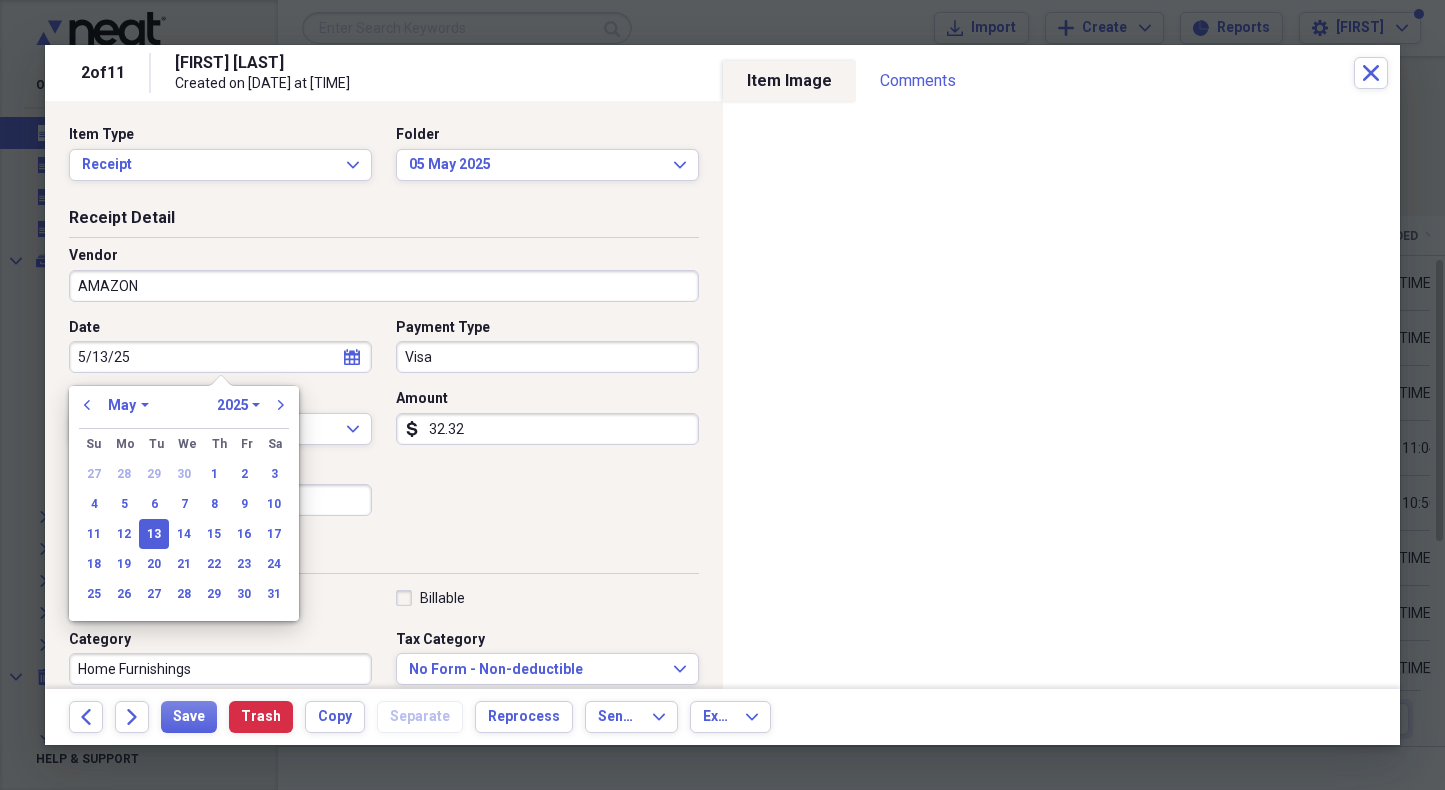 type on "05/13/2025" 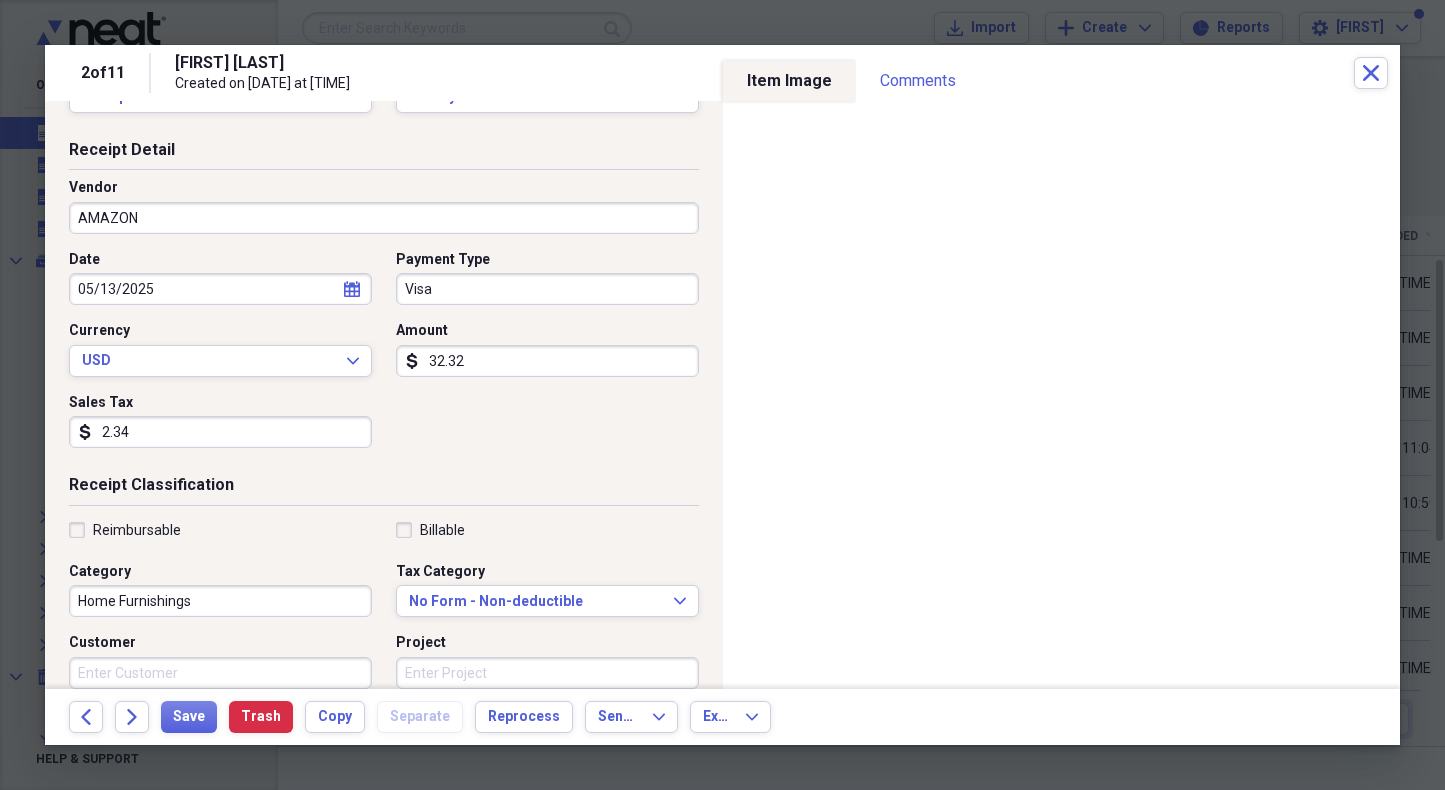 scroll, scrollTop: 92, scrollLeft: 0, axis: vertical 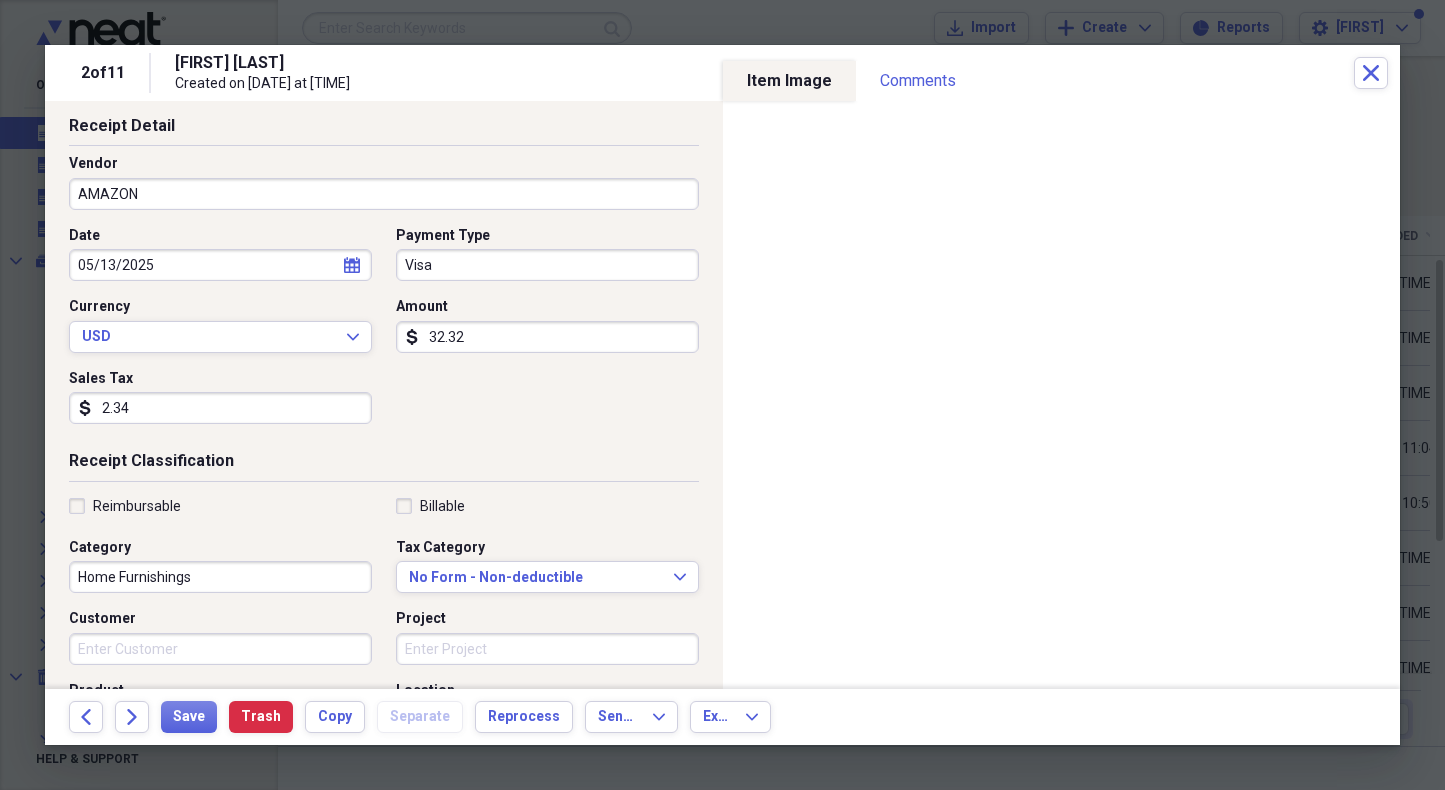 click on "Home Furnishings" at bounding box center (220, 577) 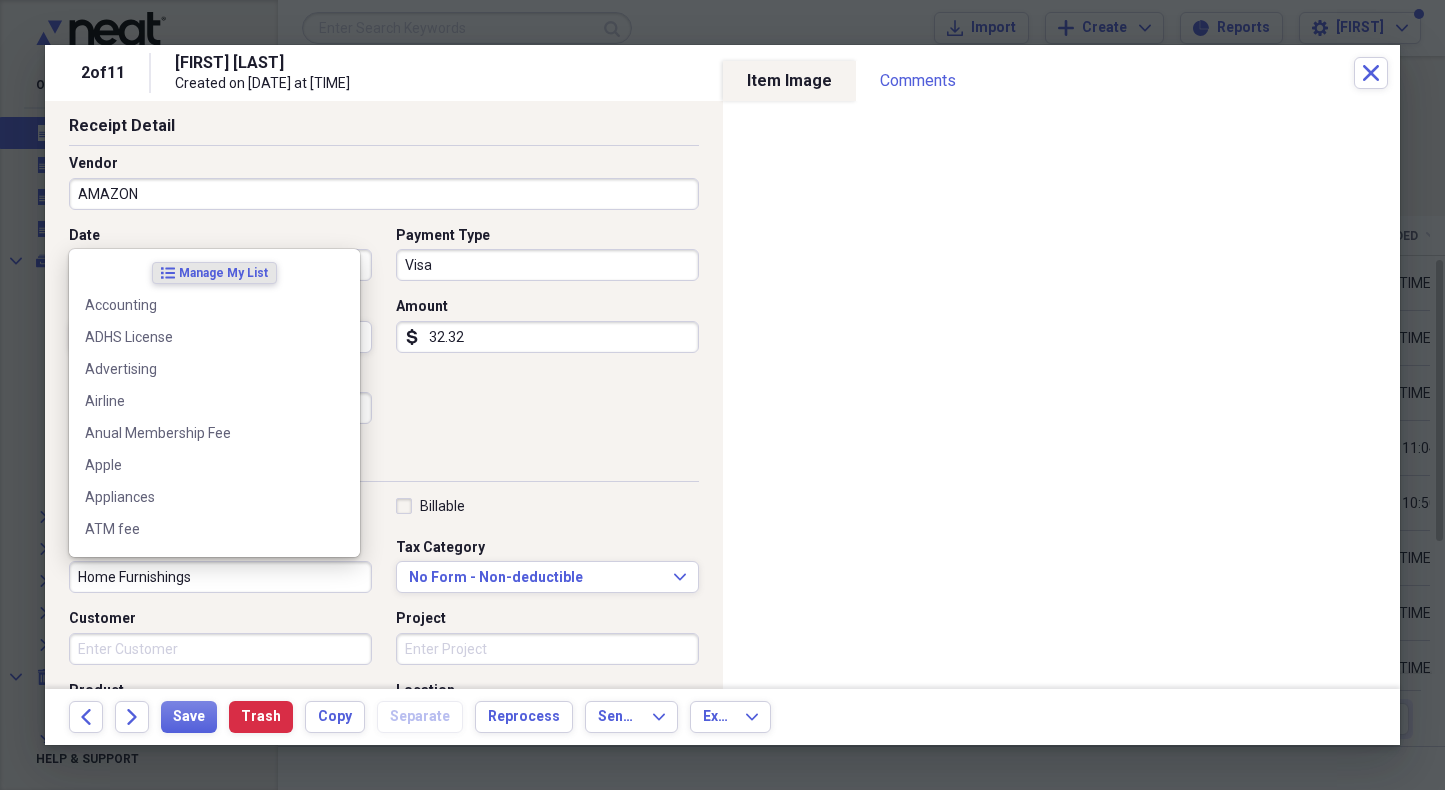 drag, startPoint x: 207, startPoint y: 570, endPoint x: 67, endPoint y: 579, distance: 140.28899 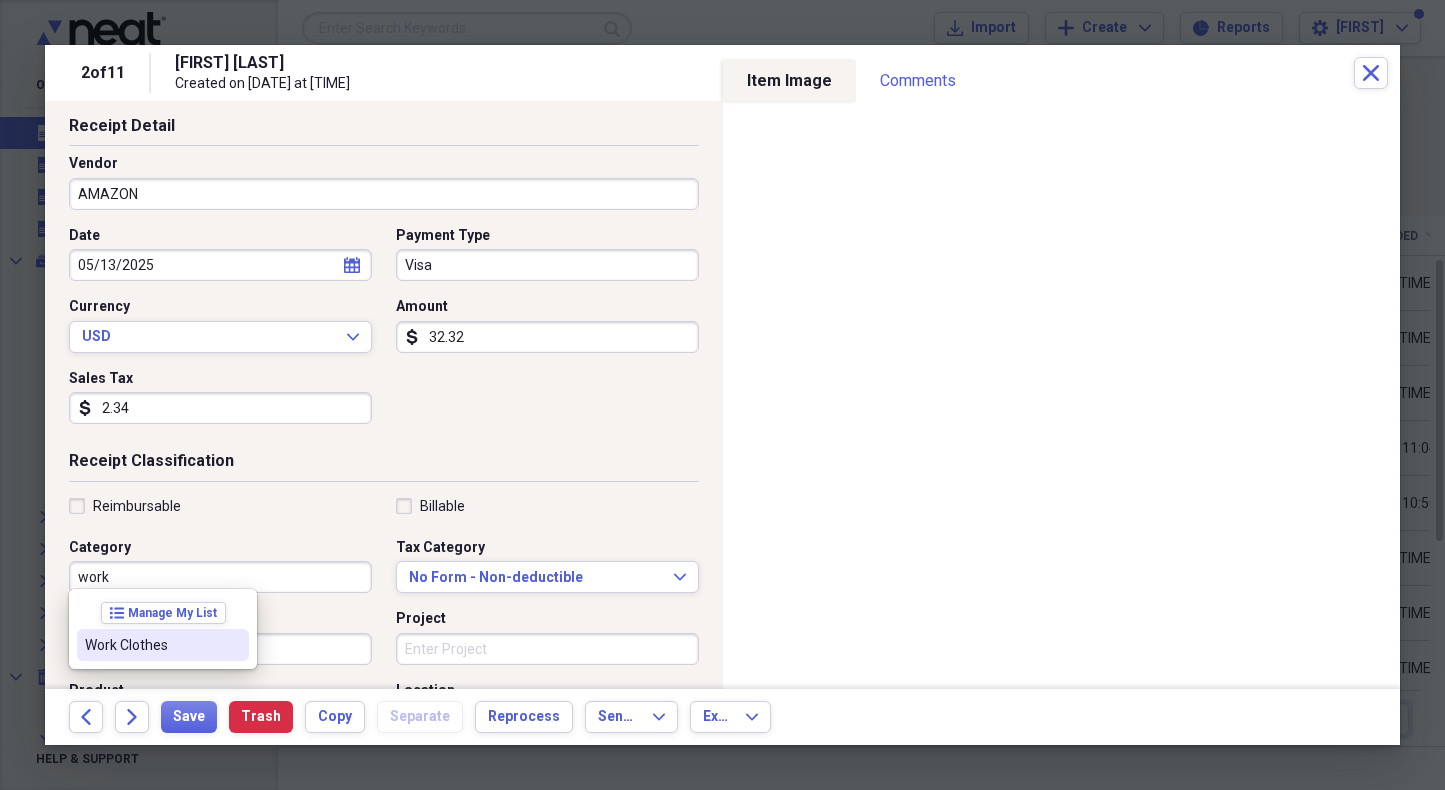 click on "Work Clothes" at bounding box center (151, 645) 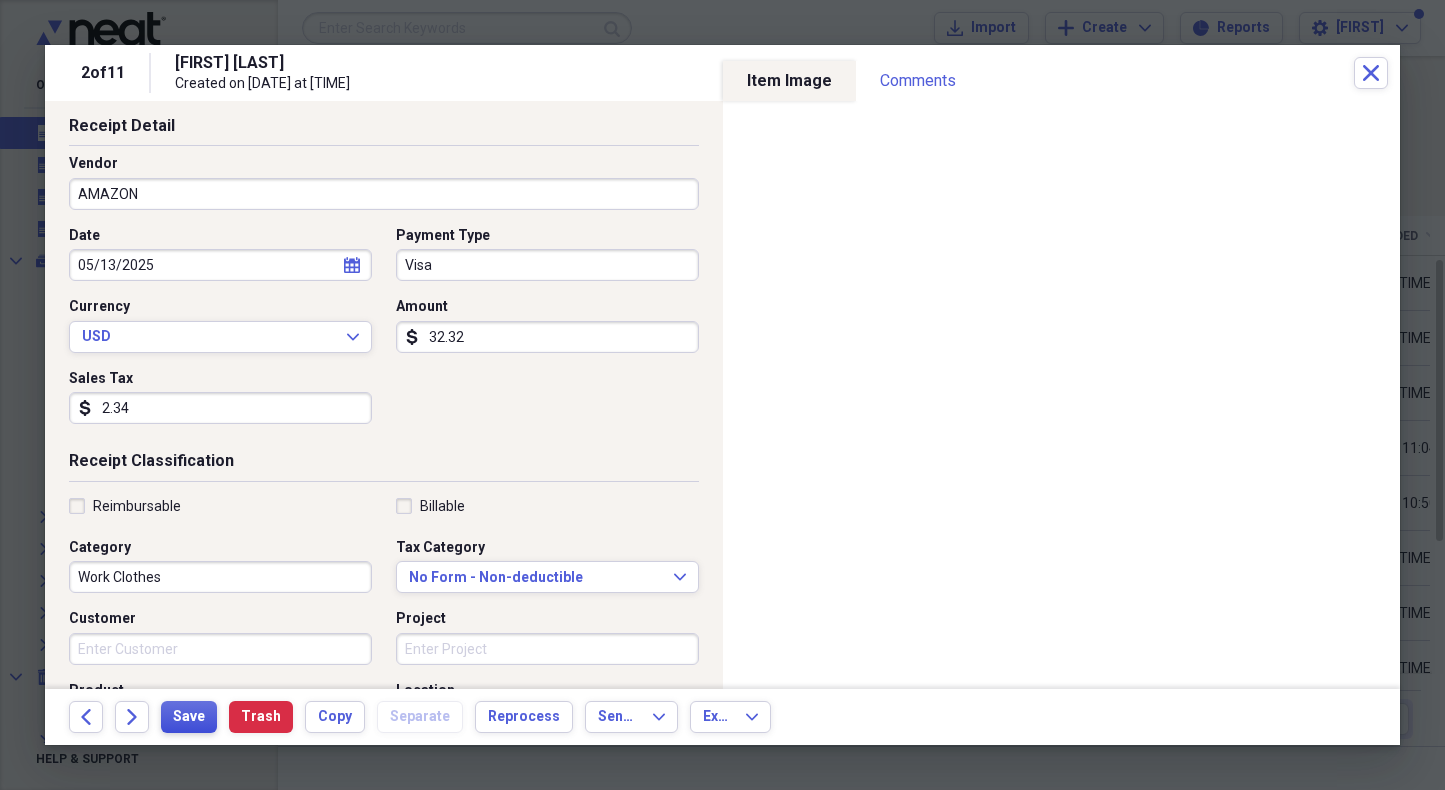click on "Save" at bounding box center [189, 717] 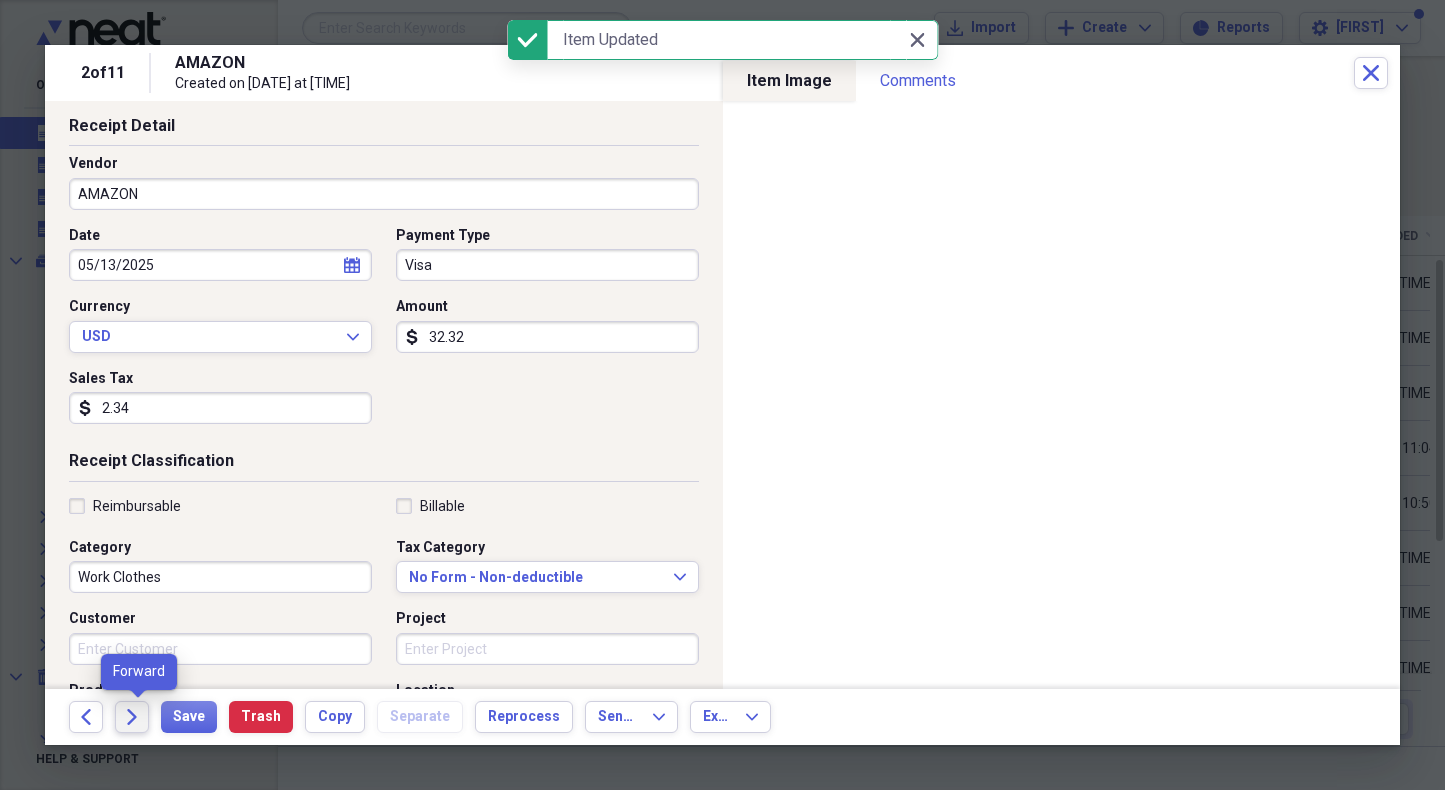 click 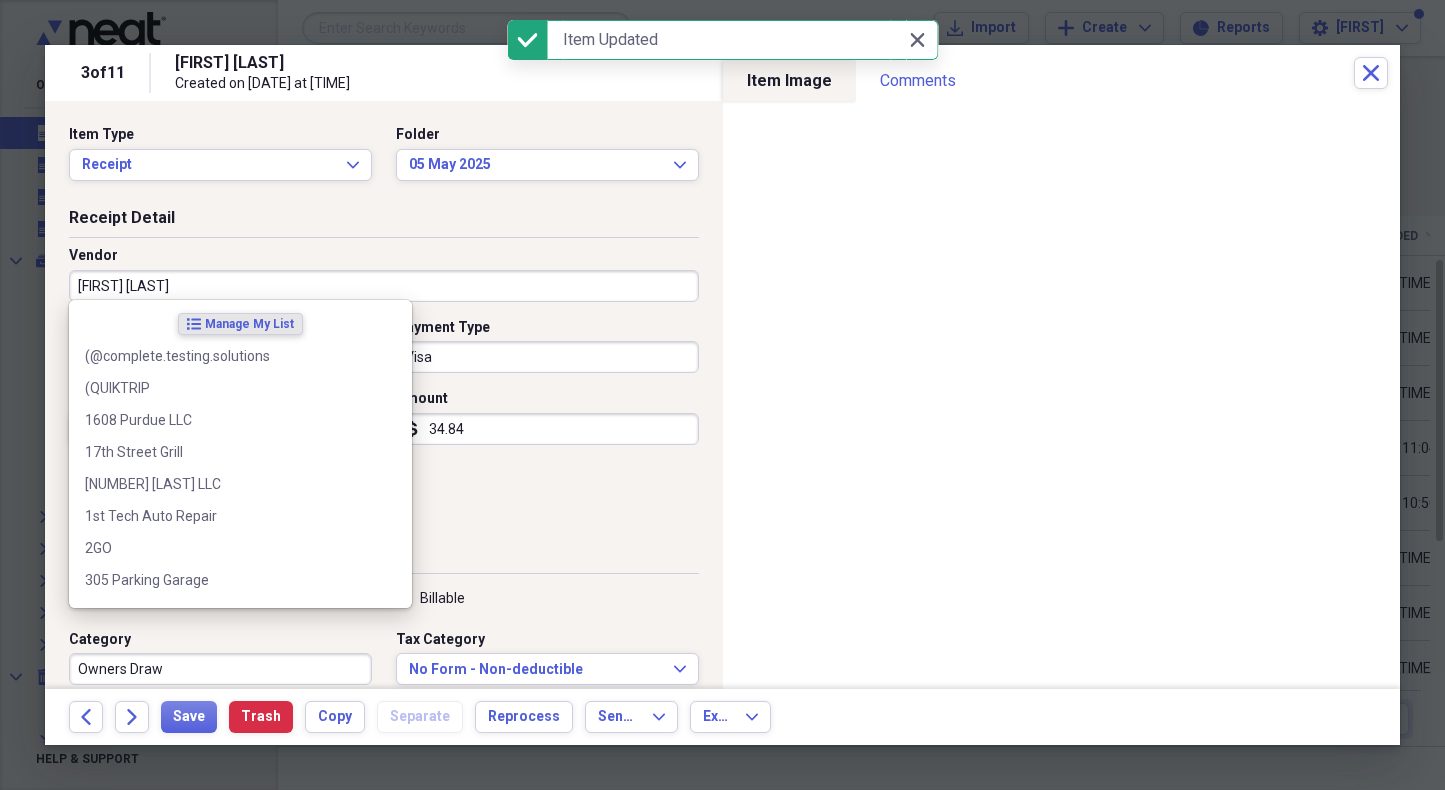 click on "[FIRST] [LAST]" at bounding box center (384, 286) 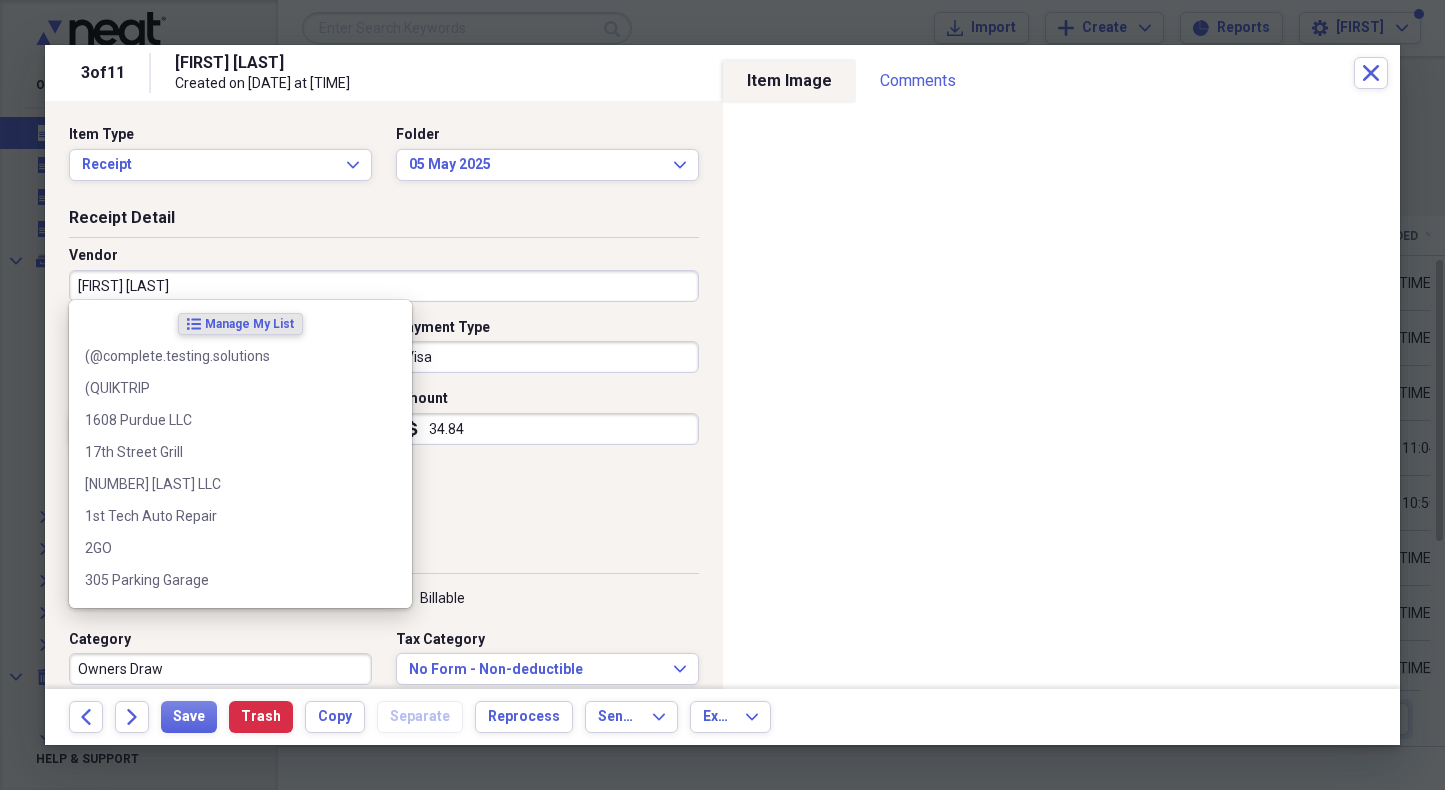 drag, startPoint x: 185, startPoint y: 282, endPoint x: 84, endPoint y: 288, distance: 101.17806 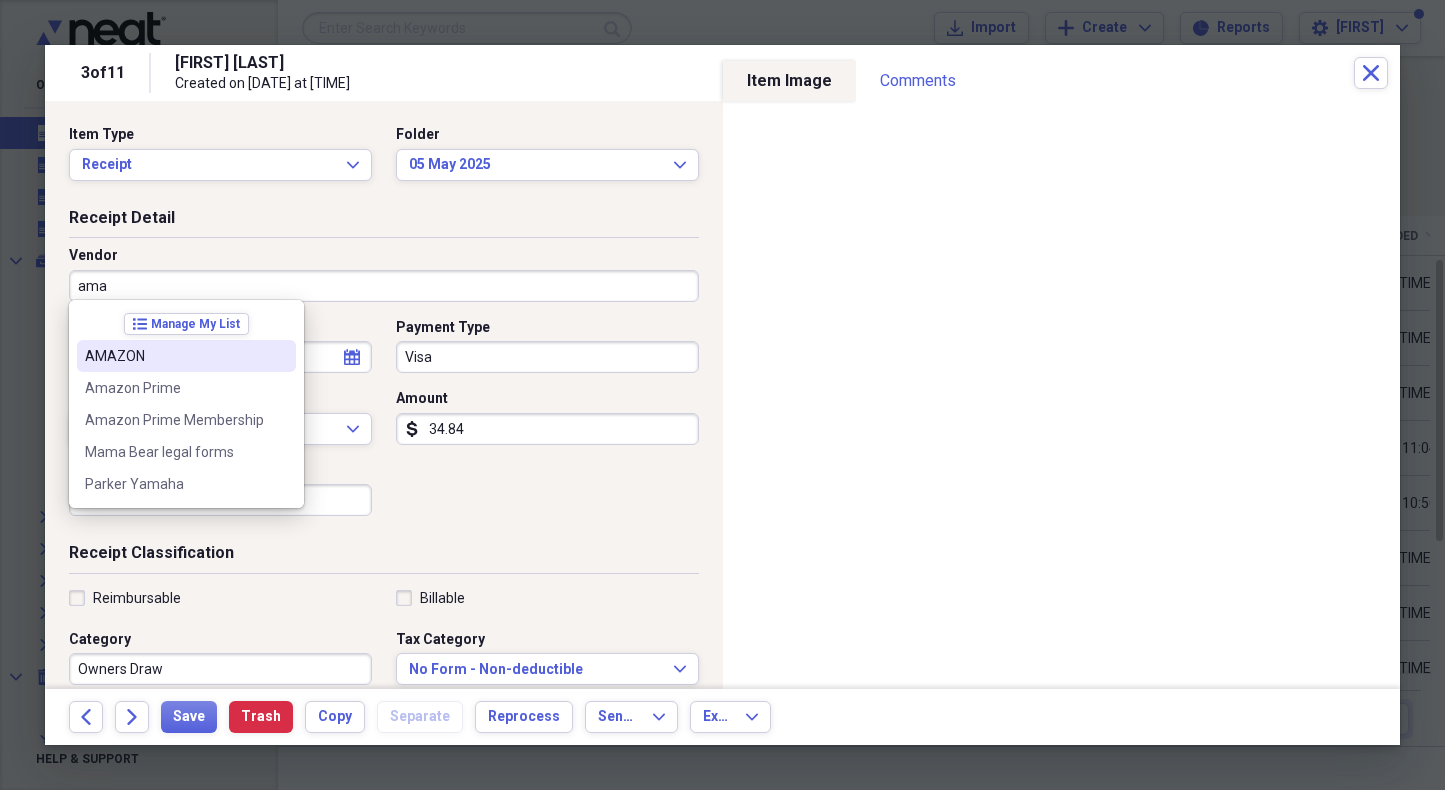 click on "AMAZON" at bounding box center (174, 356) 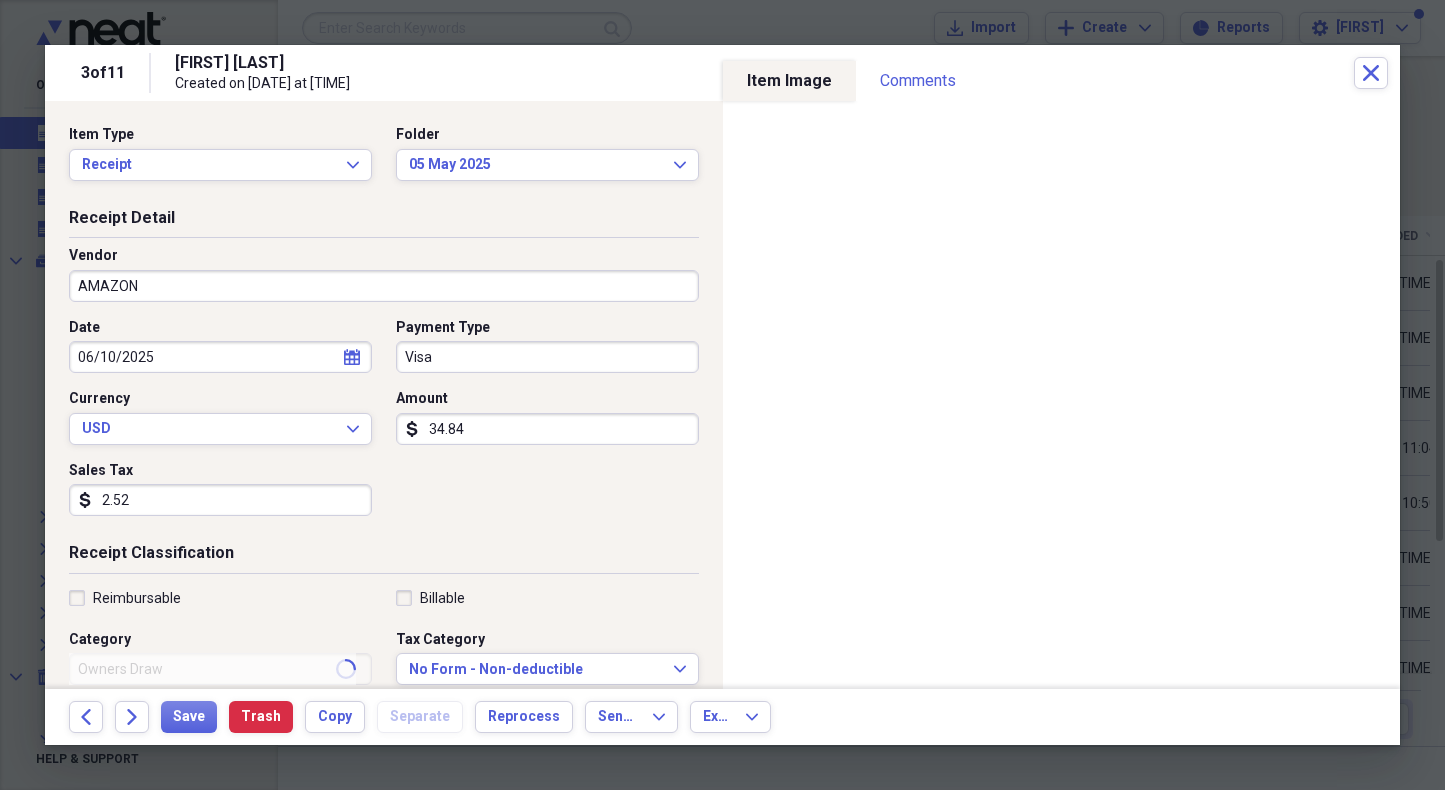 type on "Home Furnishings" 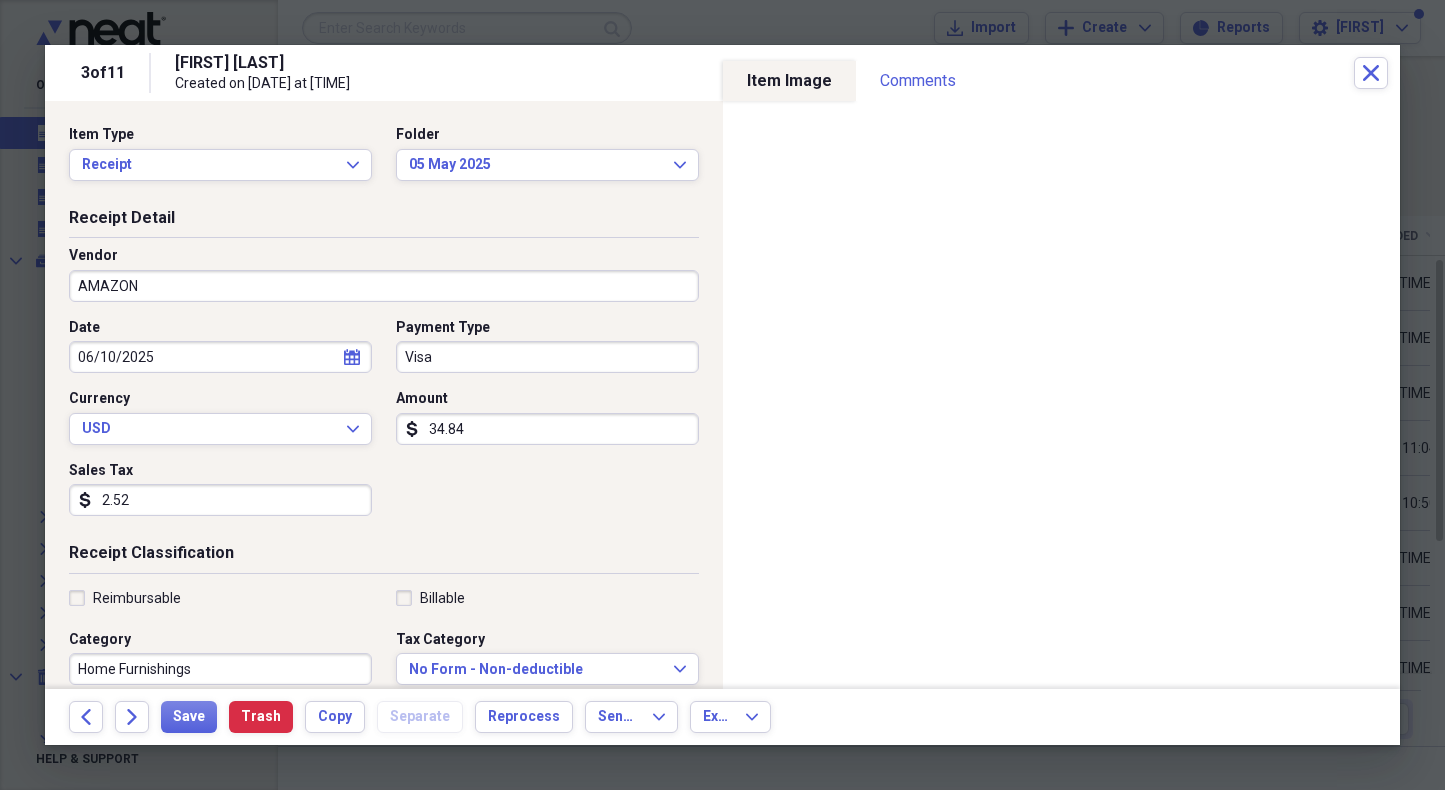 select on "5" 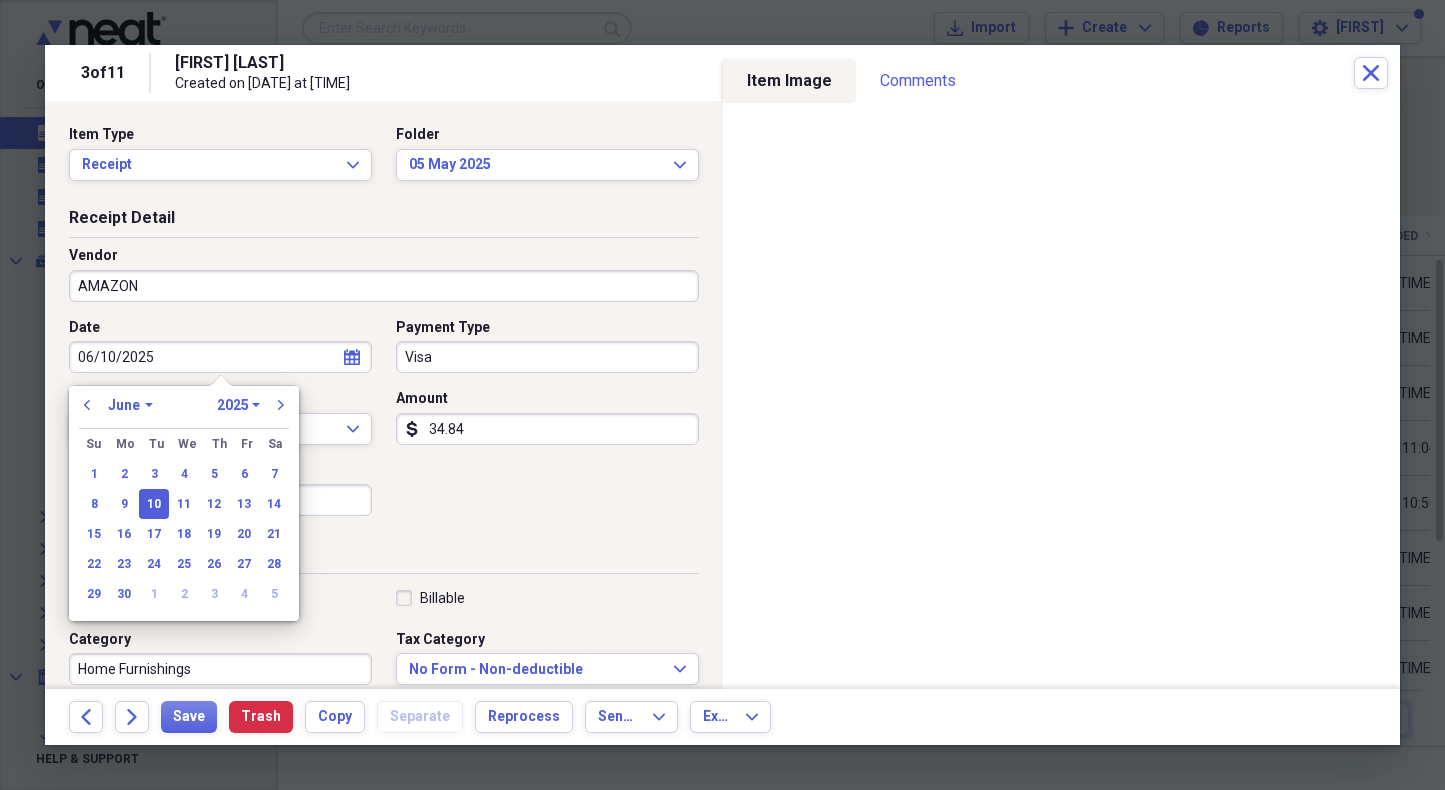 drag, startPoint x: 157, startPoint y: 358, endPoint x: 65, endPoint y: 360, distance: 92.021736 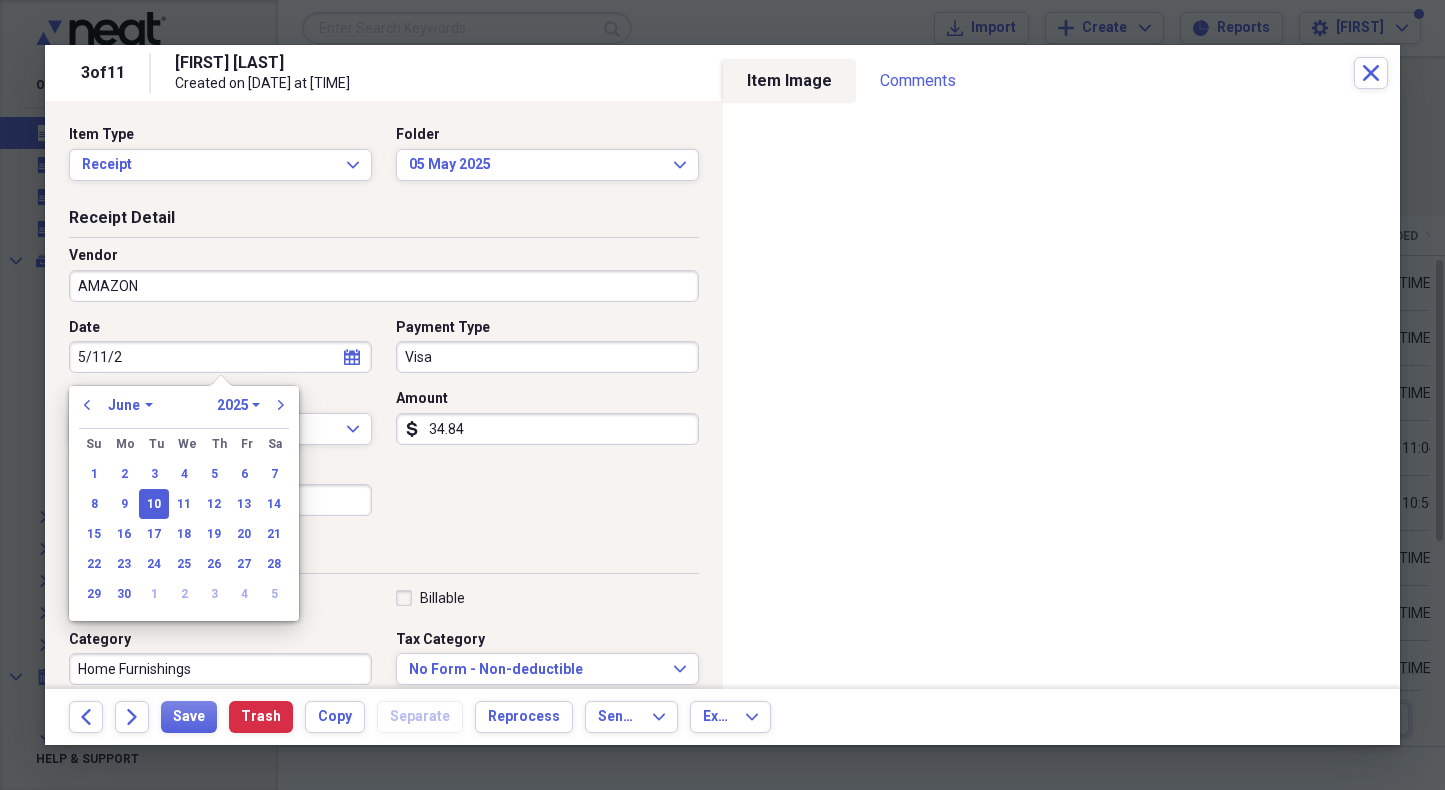 type on "5/11/25" 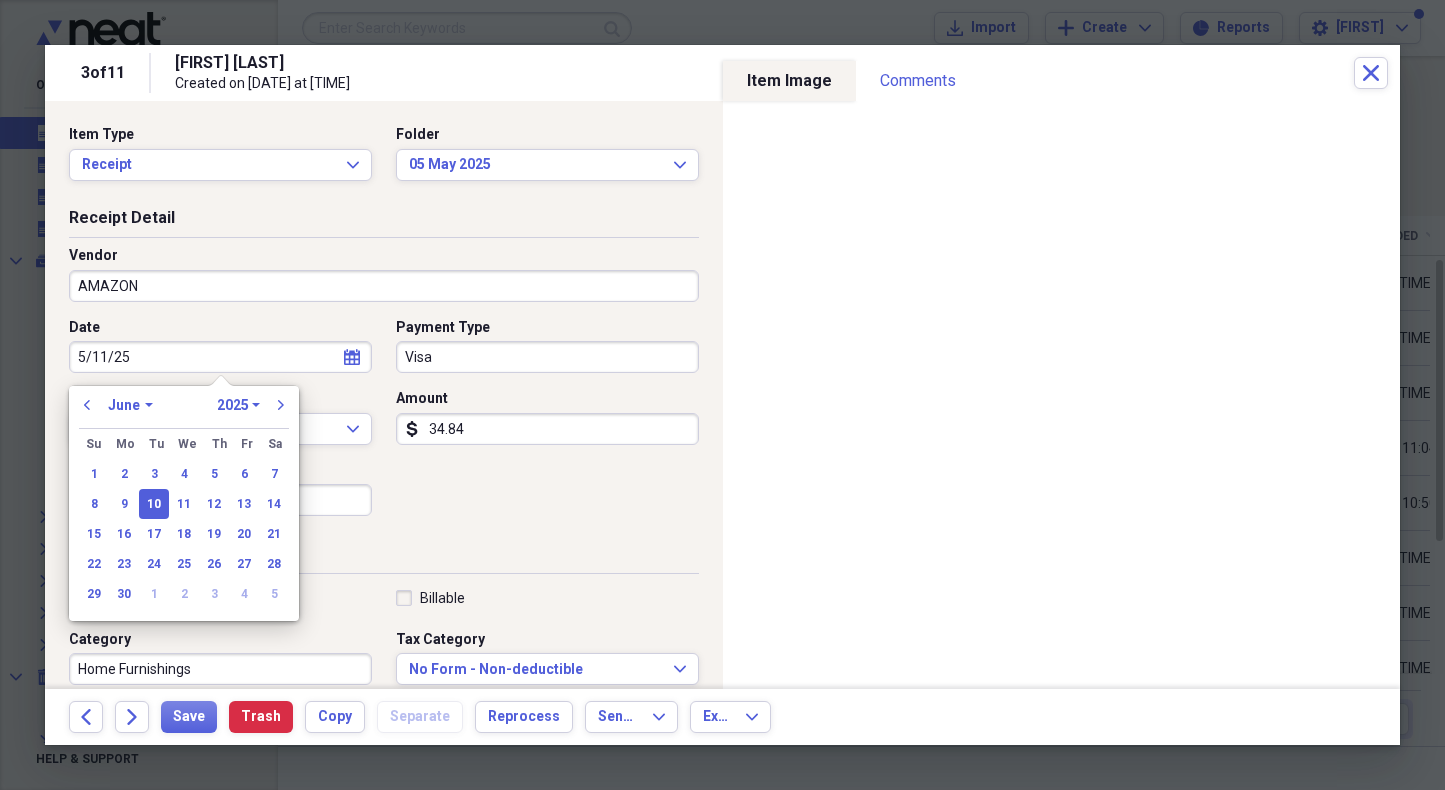 select on "4" 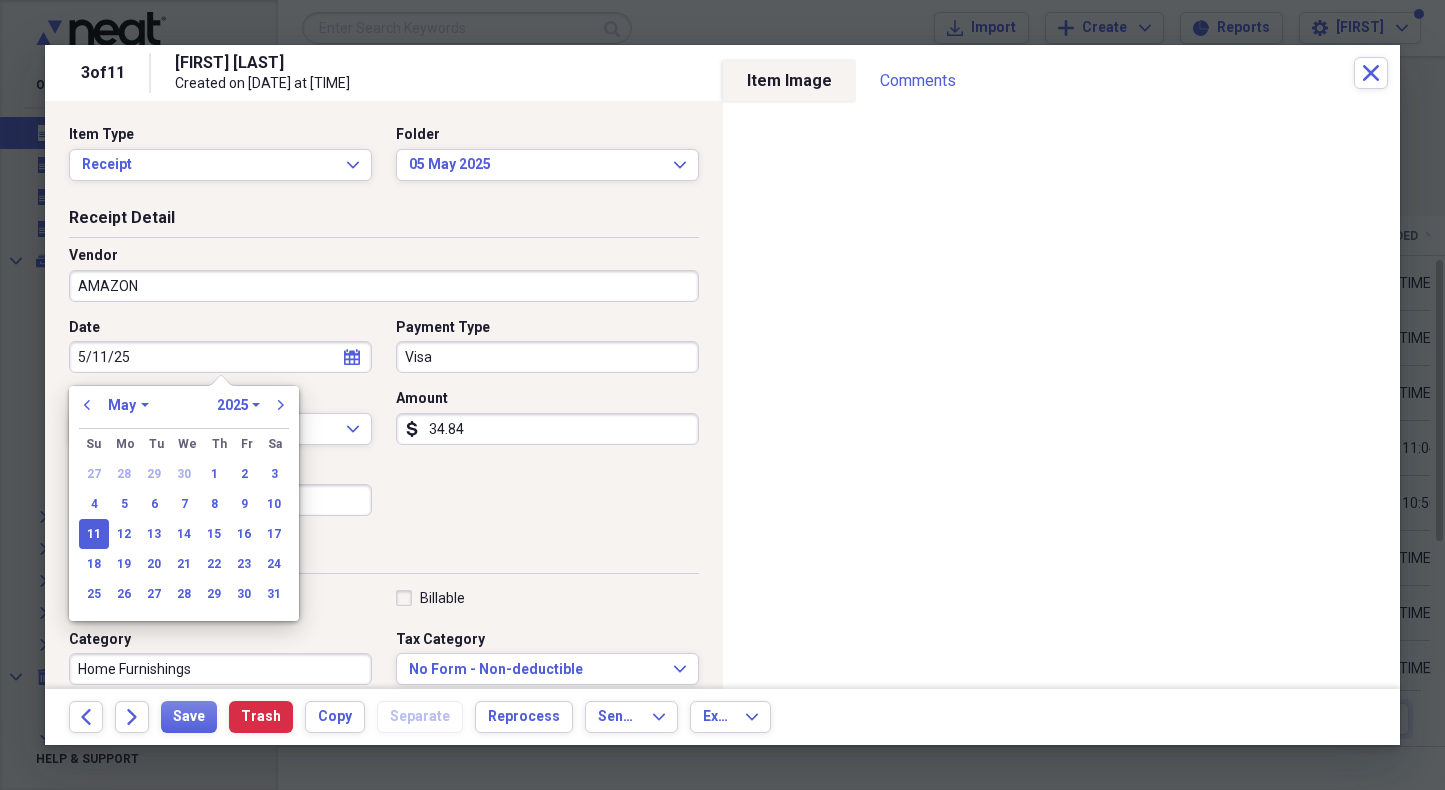 type on "05/11/2025" 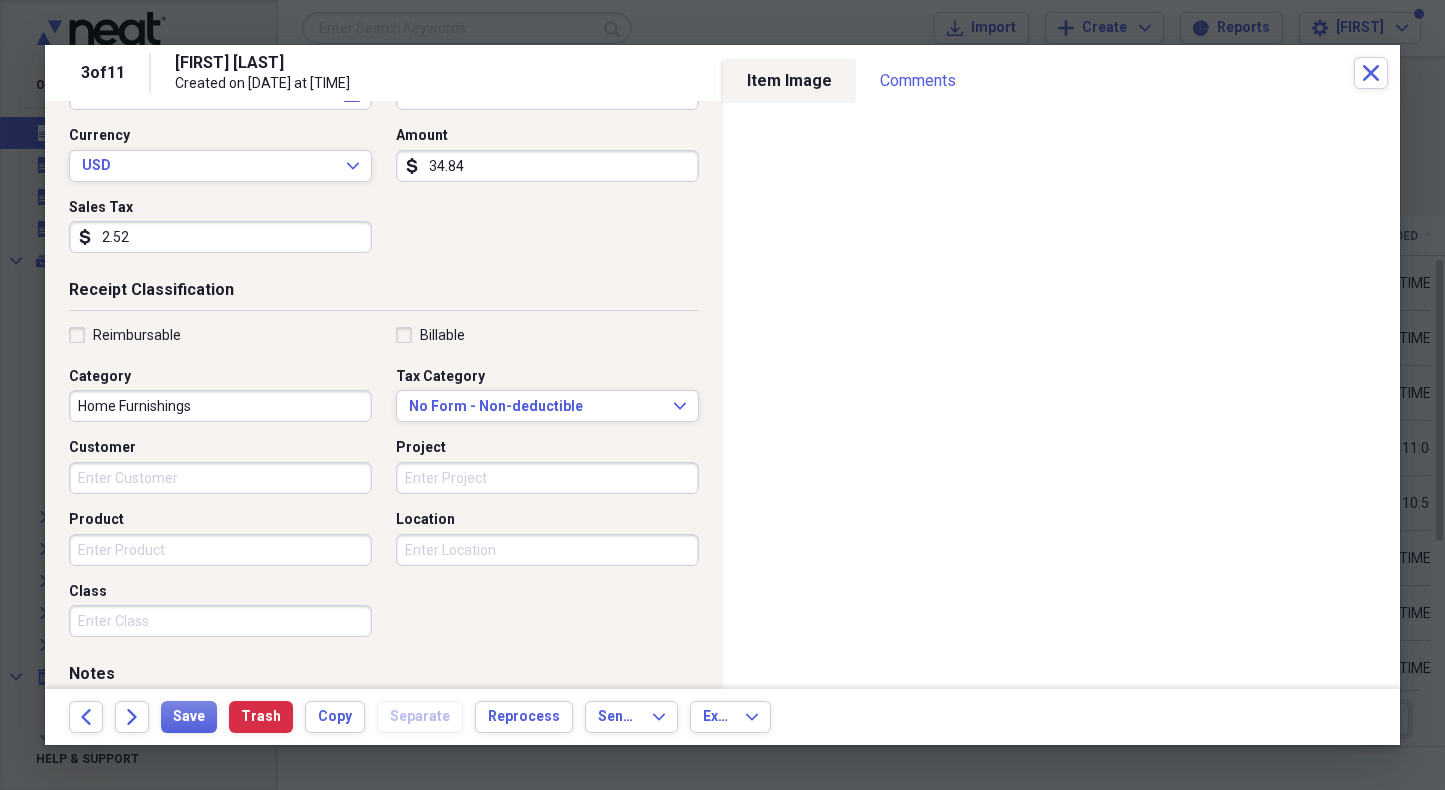 scroll, scrollTop: 272, scrollLeft: 0, axis: vertical 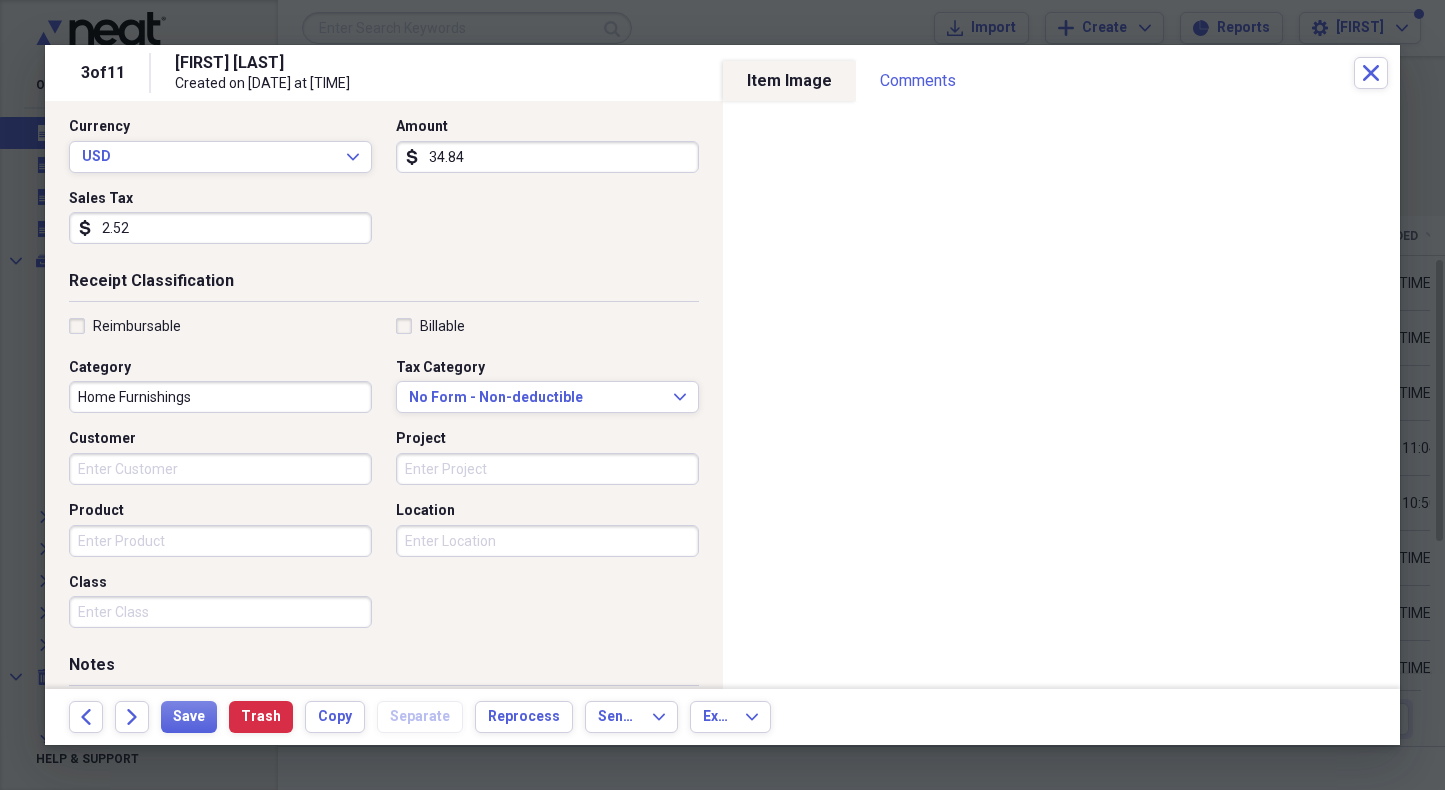 click on "Home Furnishings" at bounding box center [220, 397] 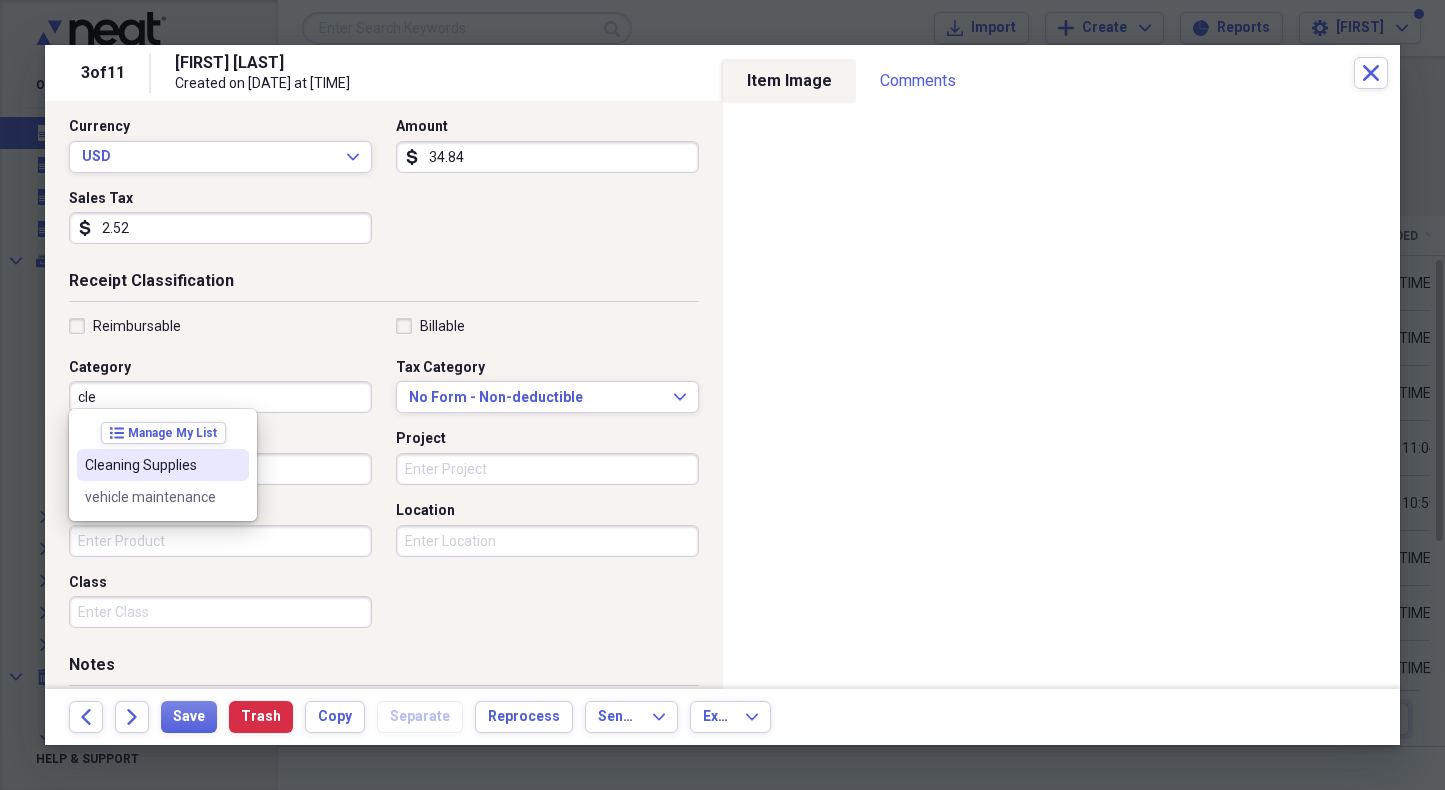 click on "Cleaning Supplies" at bounding box center [151, 465] 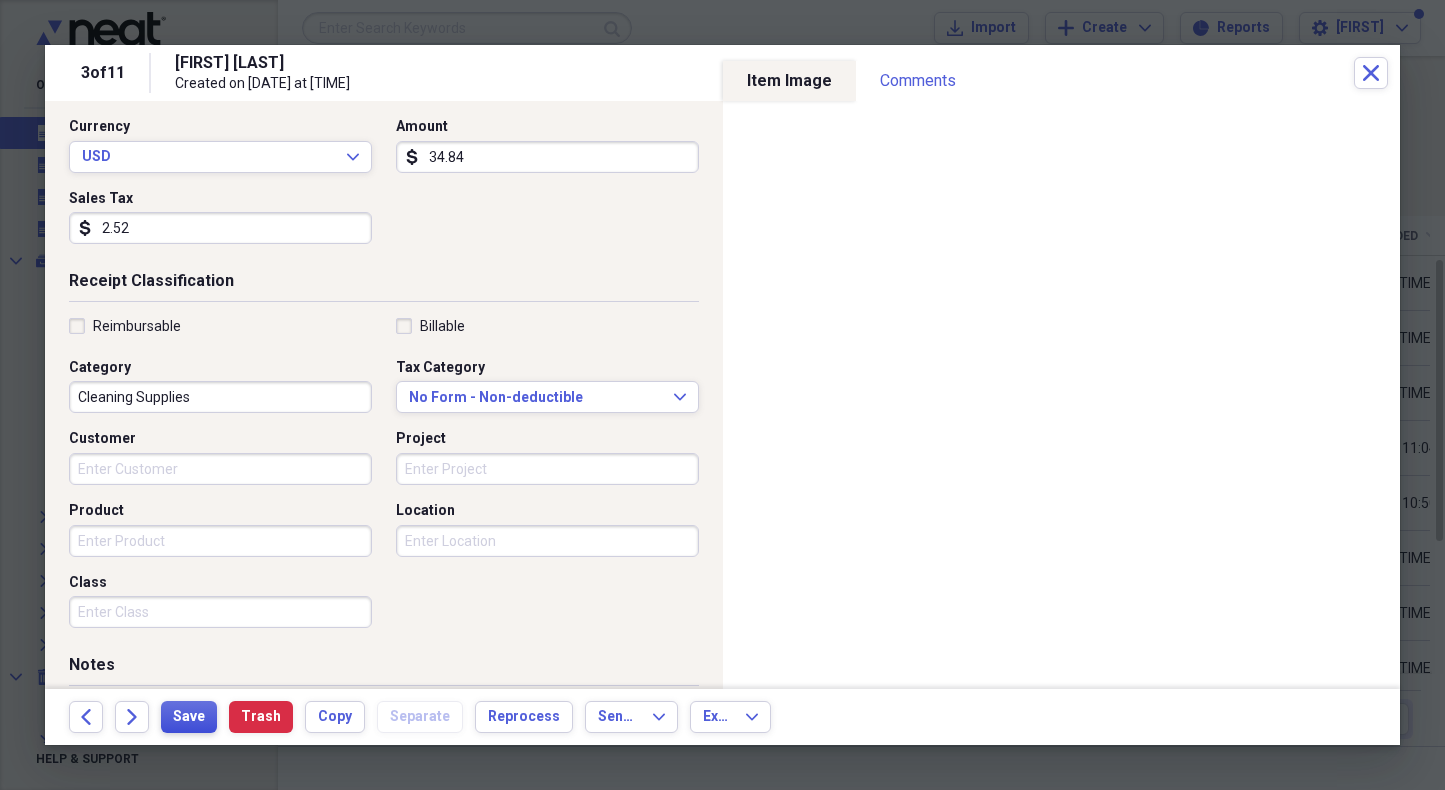 click on "Save" at bounding box center (189, 717) 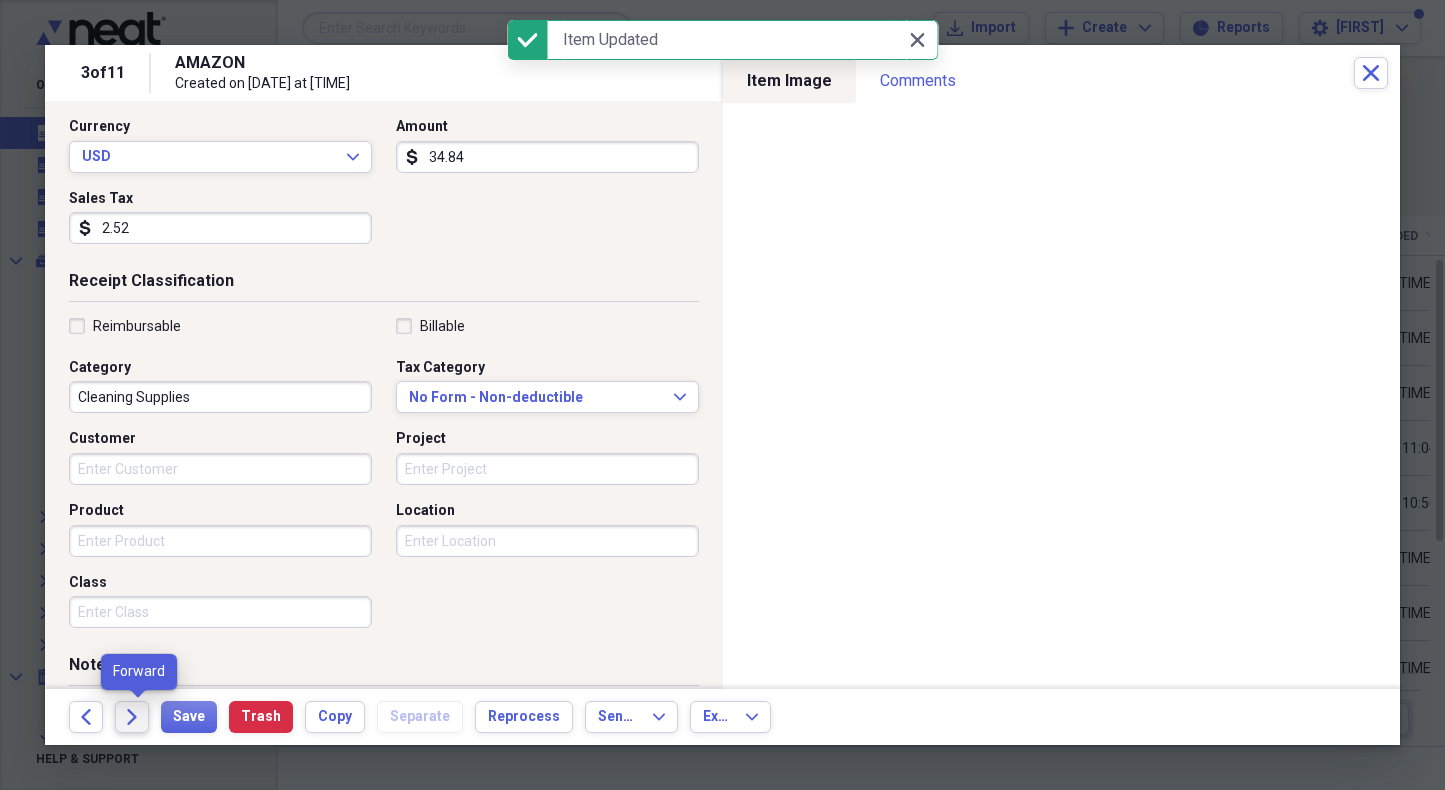 click on "Forward" 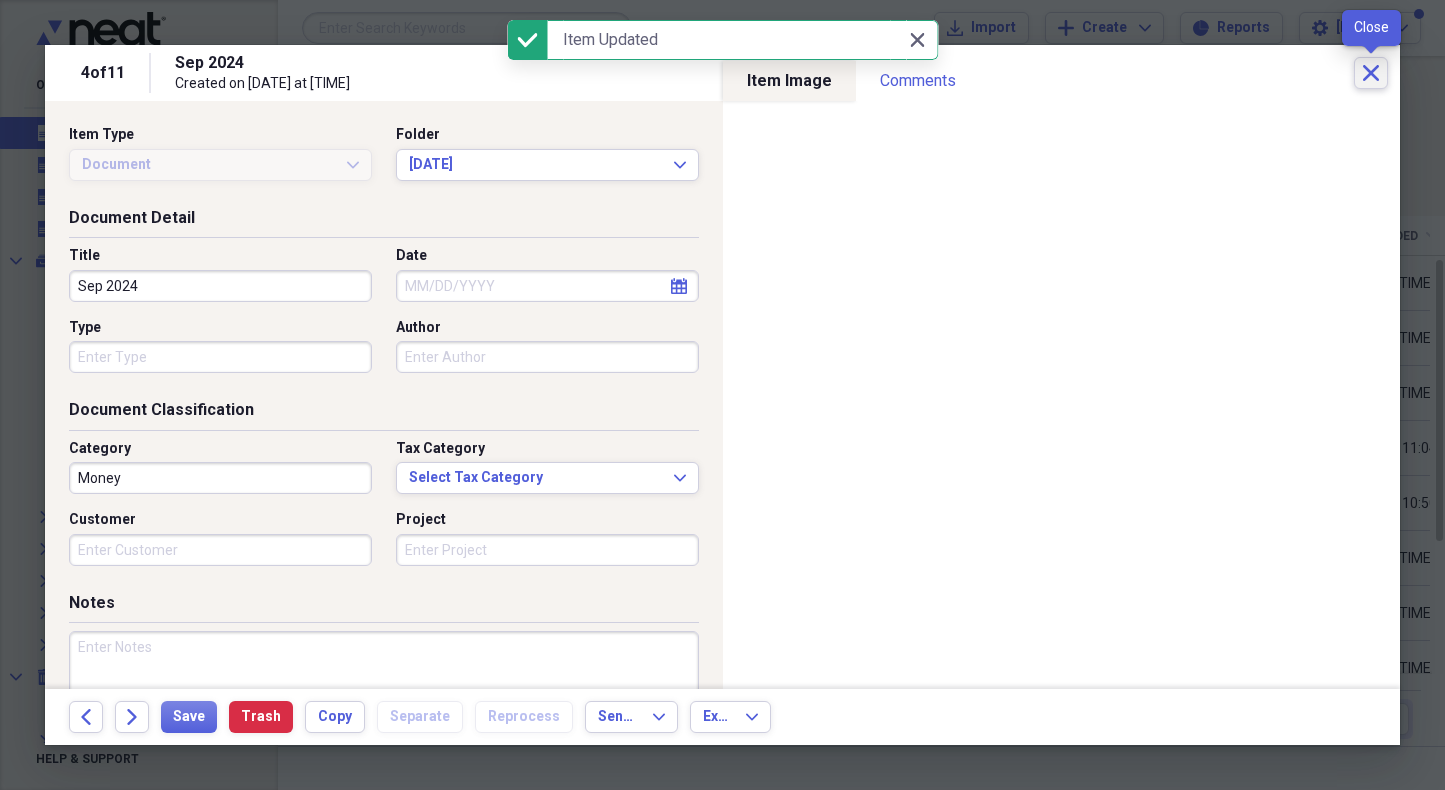 click on "Close" 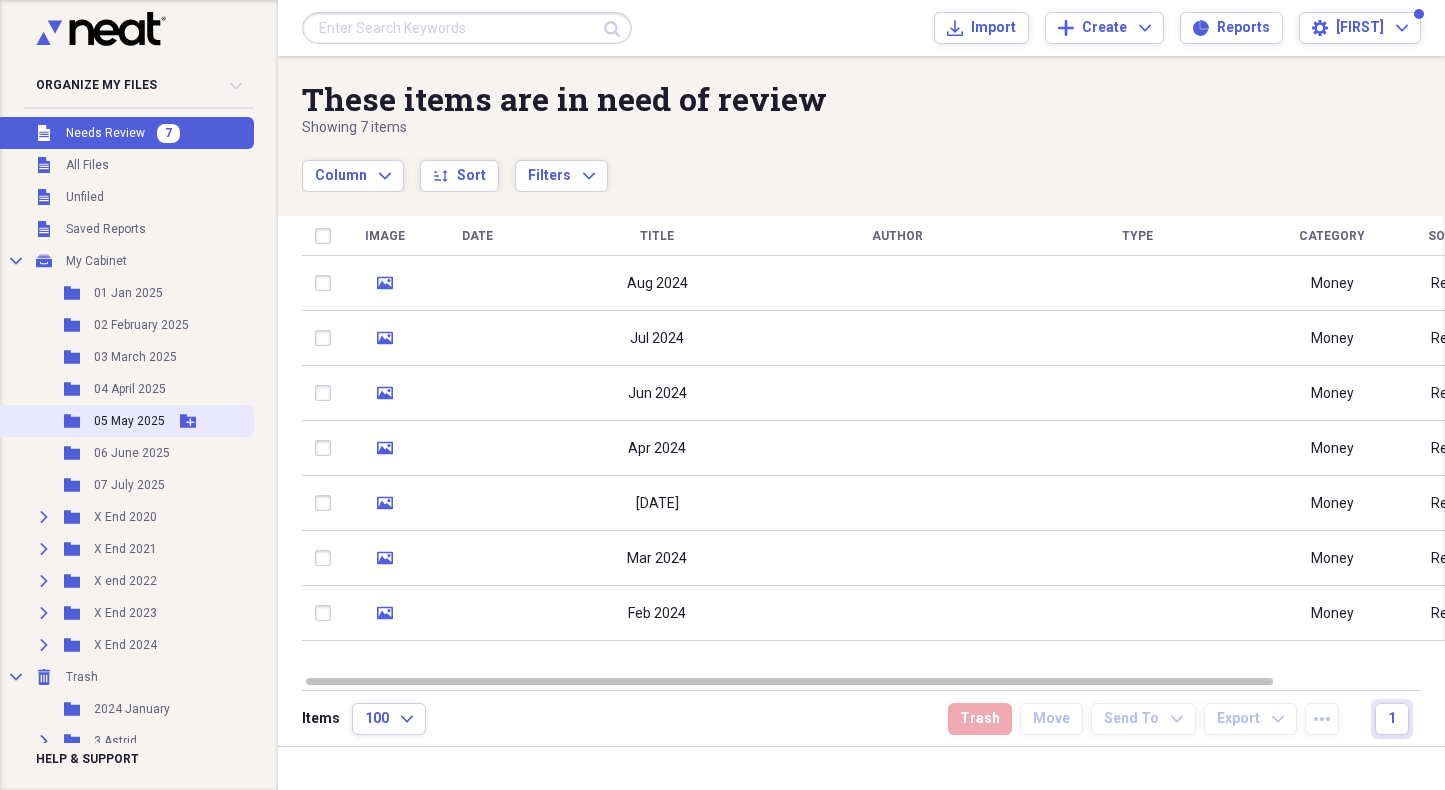 click on "Folder [MM] [YYYY] Add Folder" at bounding box center (125, 421) 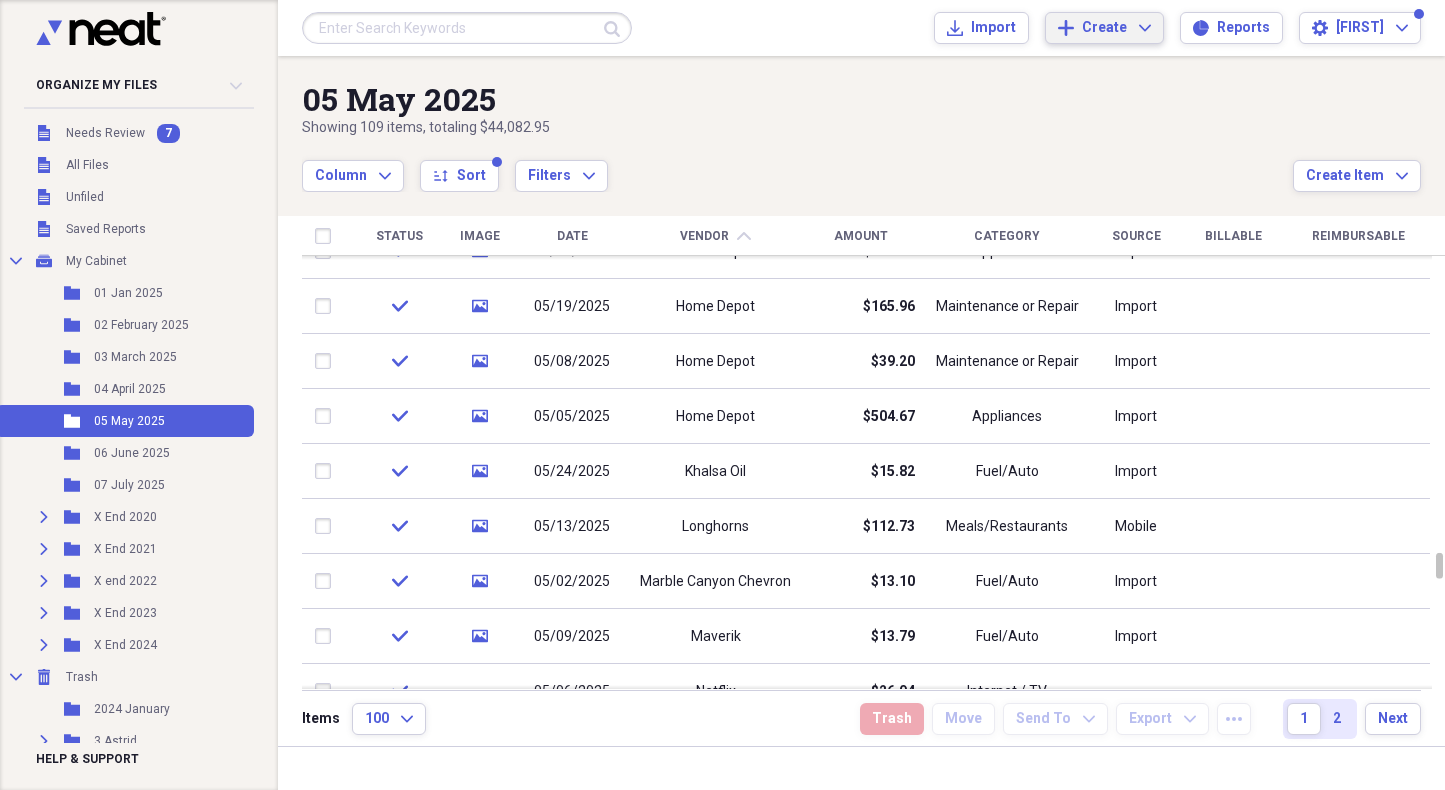 click on "Create" at bounding box center (1104, 28) 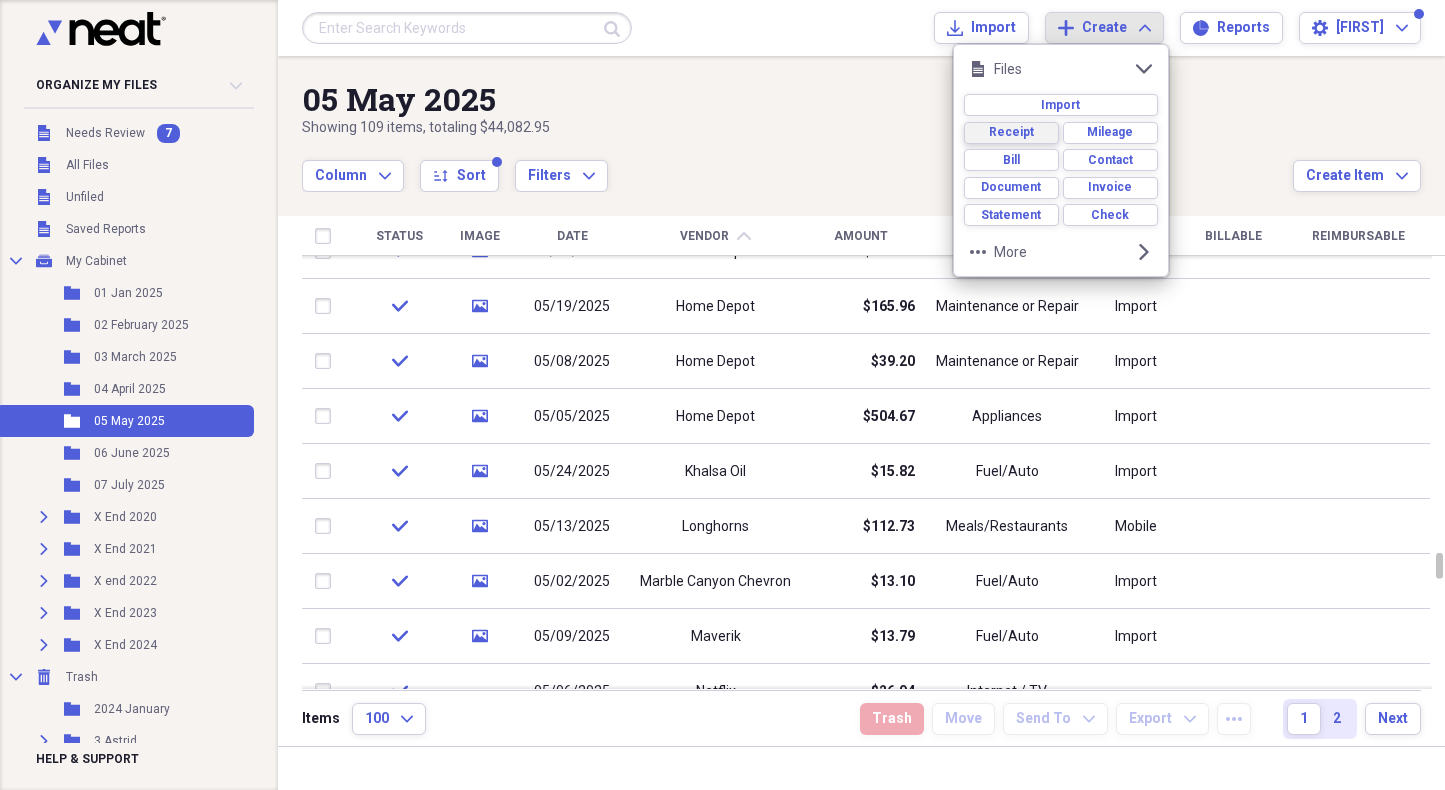 click on "Receipt" at bounding box center (1011, 132) 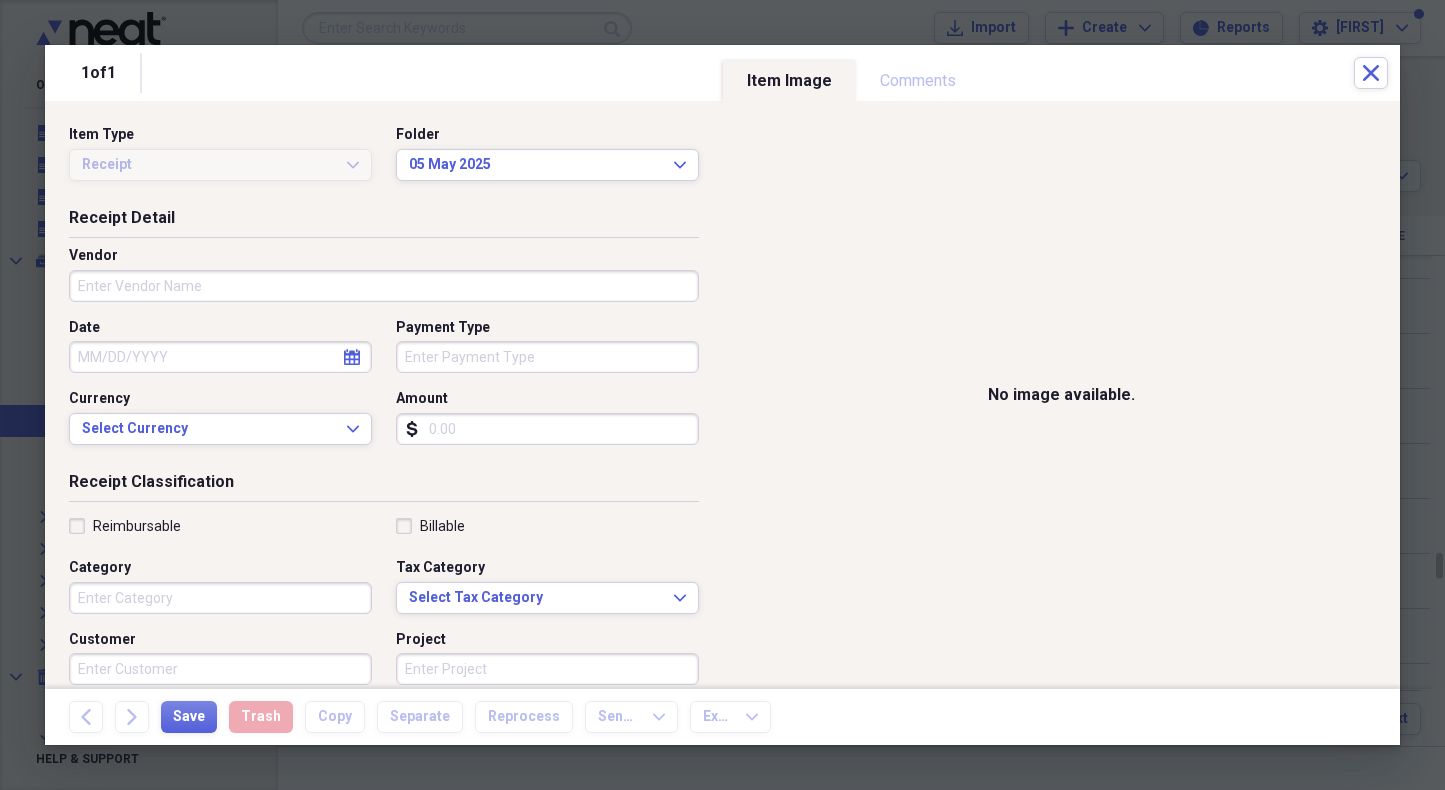 click on "Vendor" at bounding box center [384, 286] 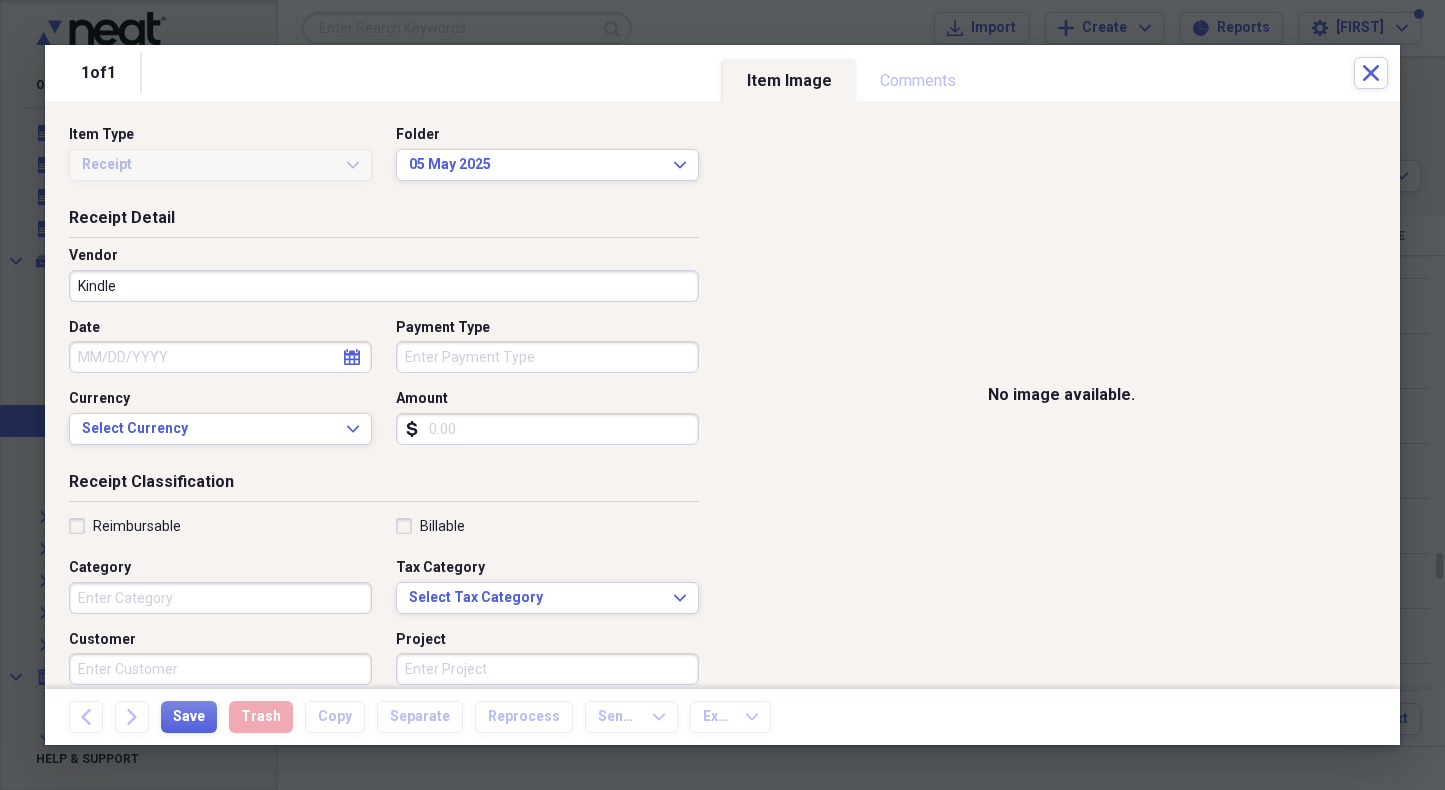 type on "Kindle" 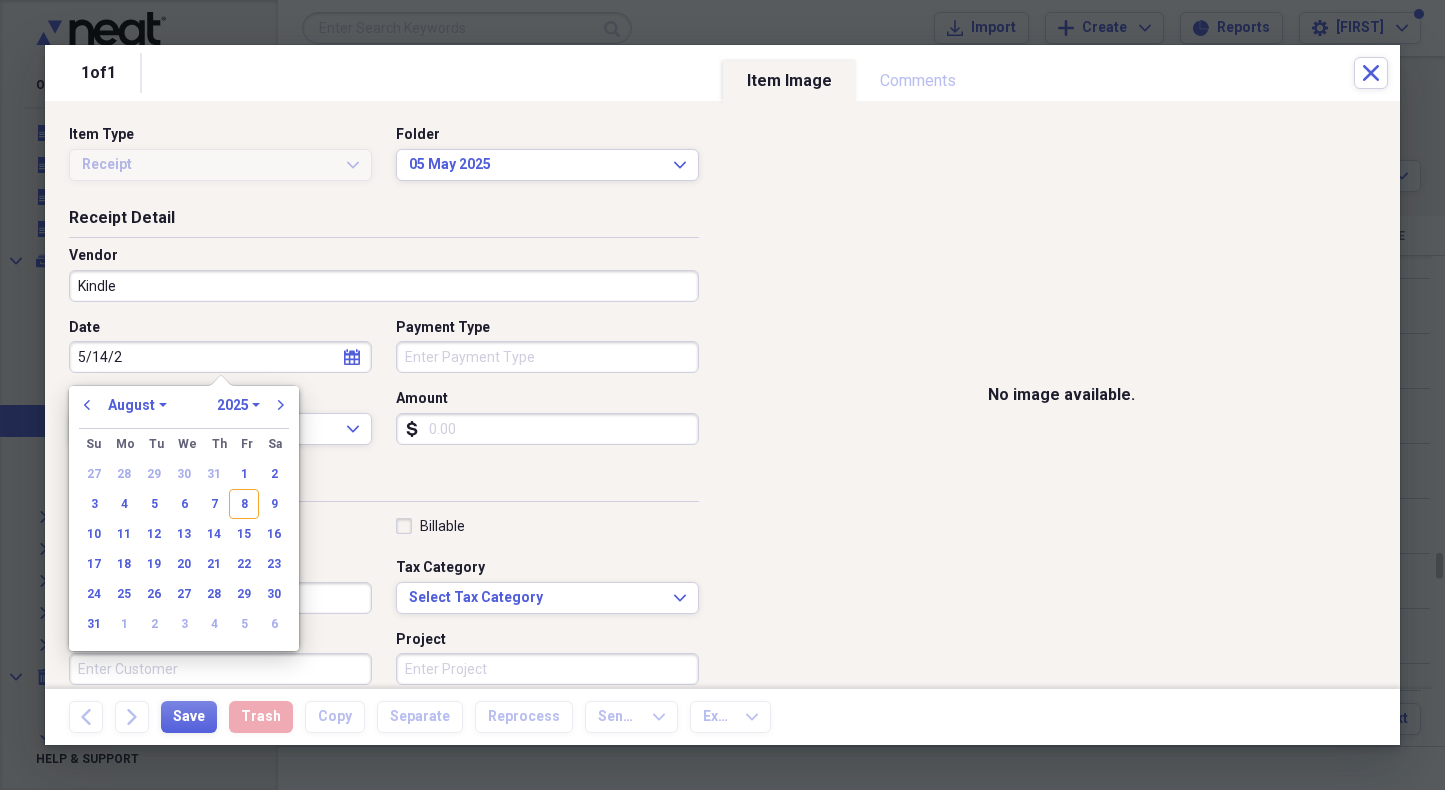 type on "5/14/25" 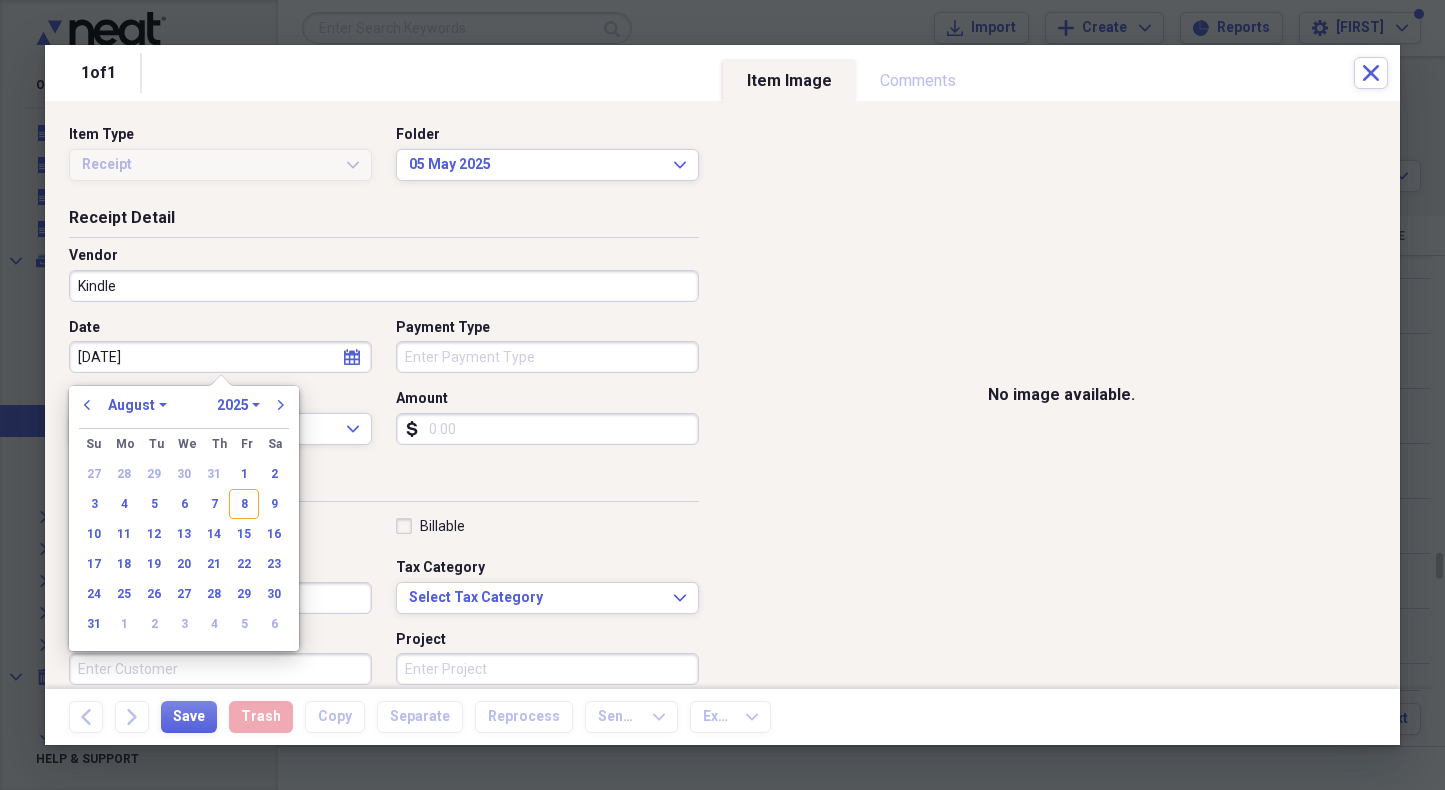 select on "4" 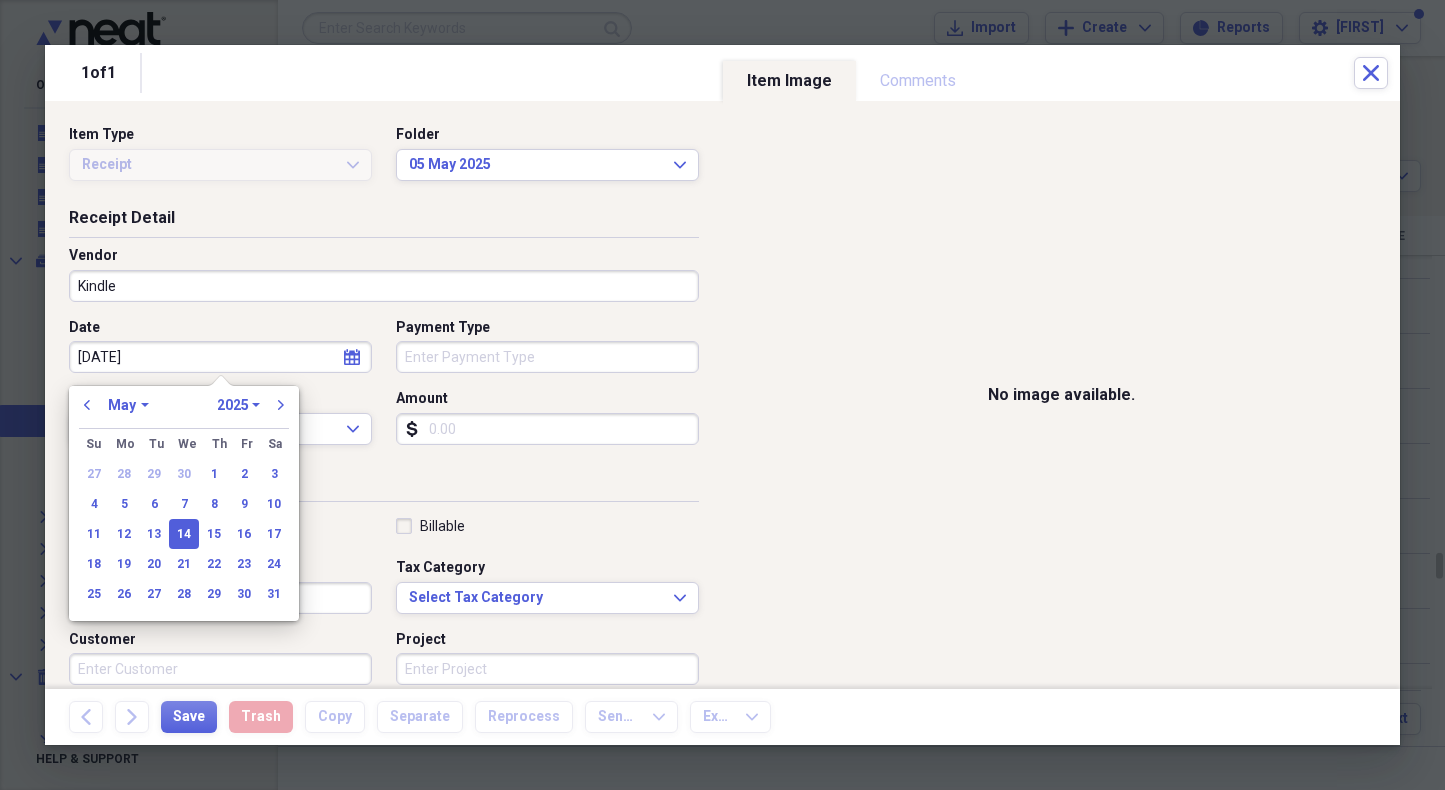 type on "05/14/2025" 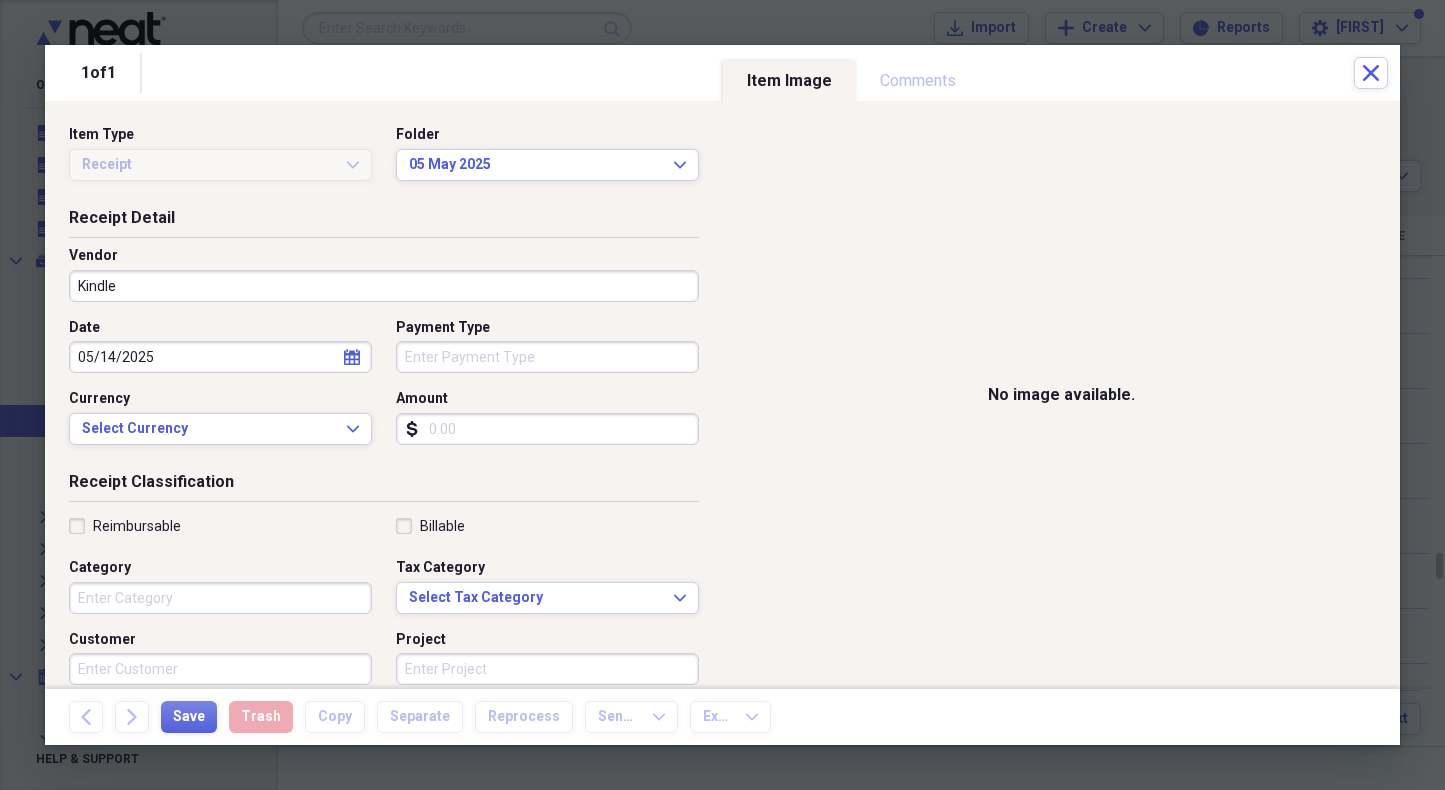 click on "Payment Type" at bounding box center [547, 357] 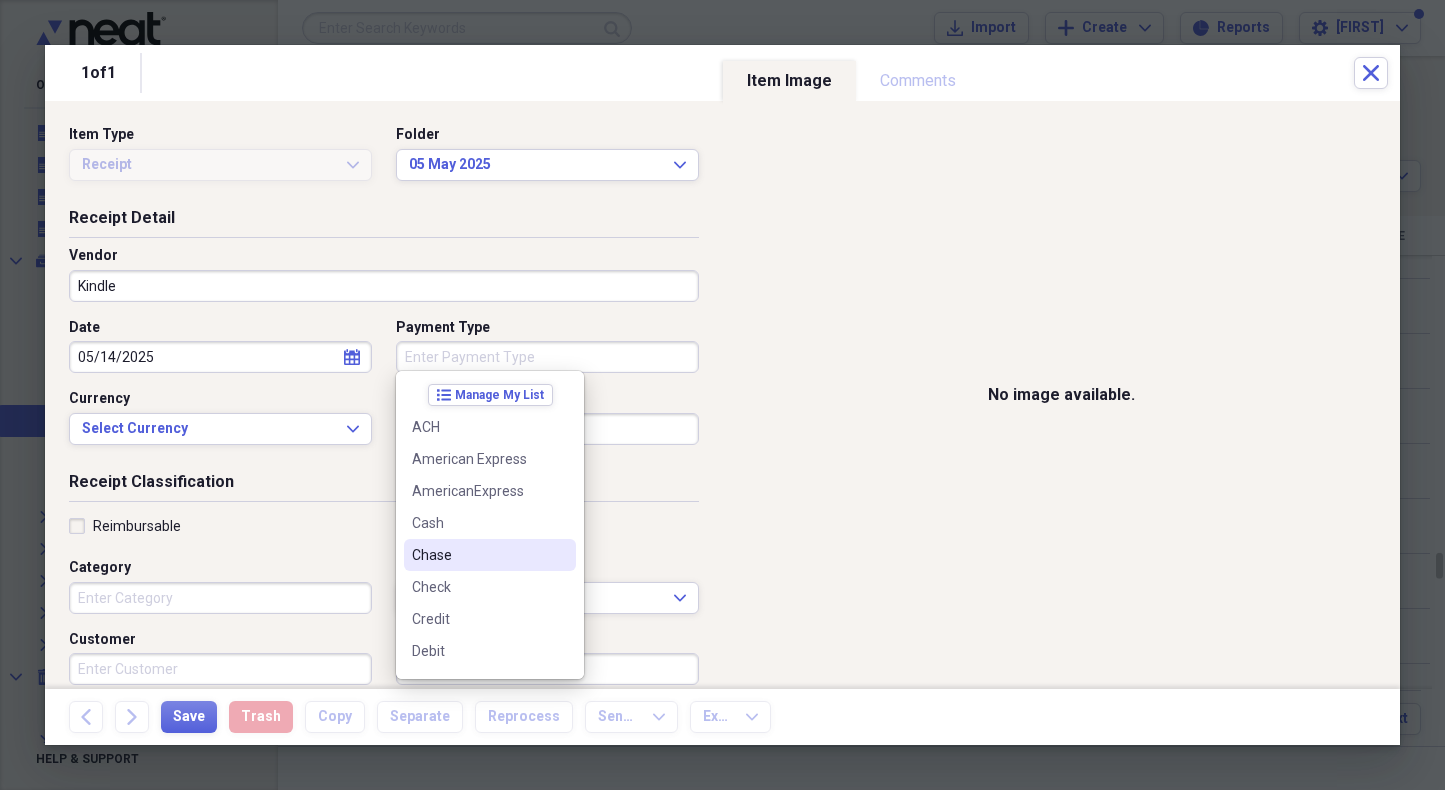 click on "Chase" at bounding box center [478, 555] 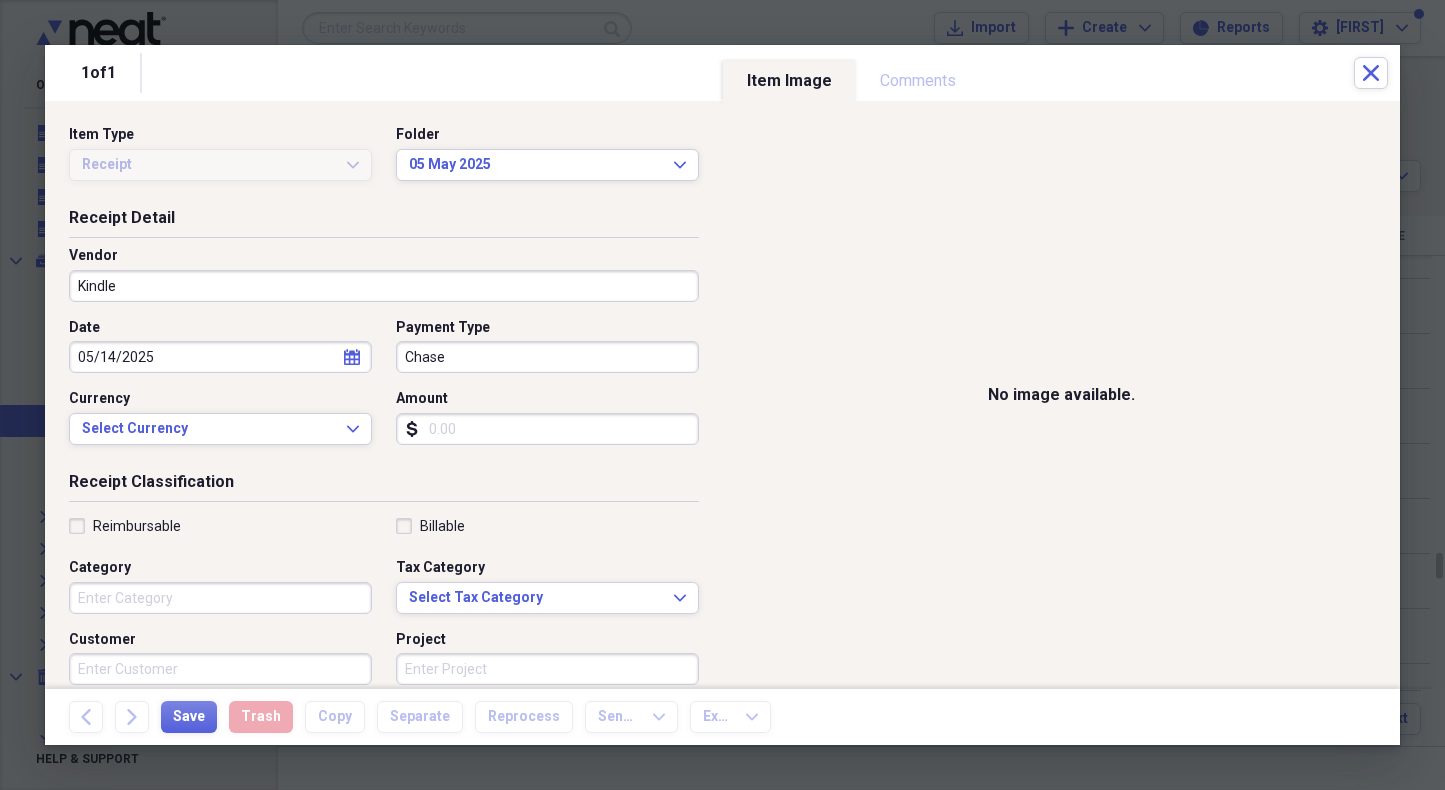 click on "Amount" at bounding box center [547, 429] 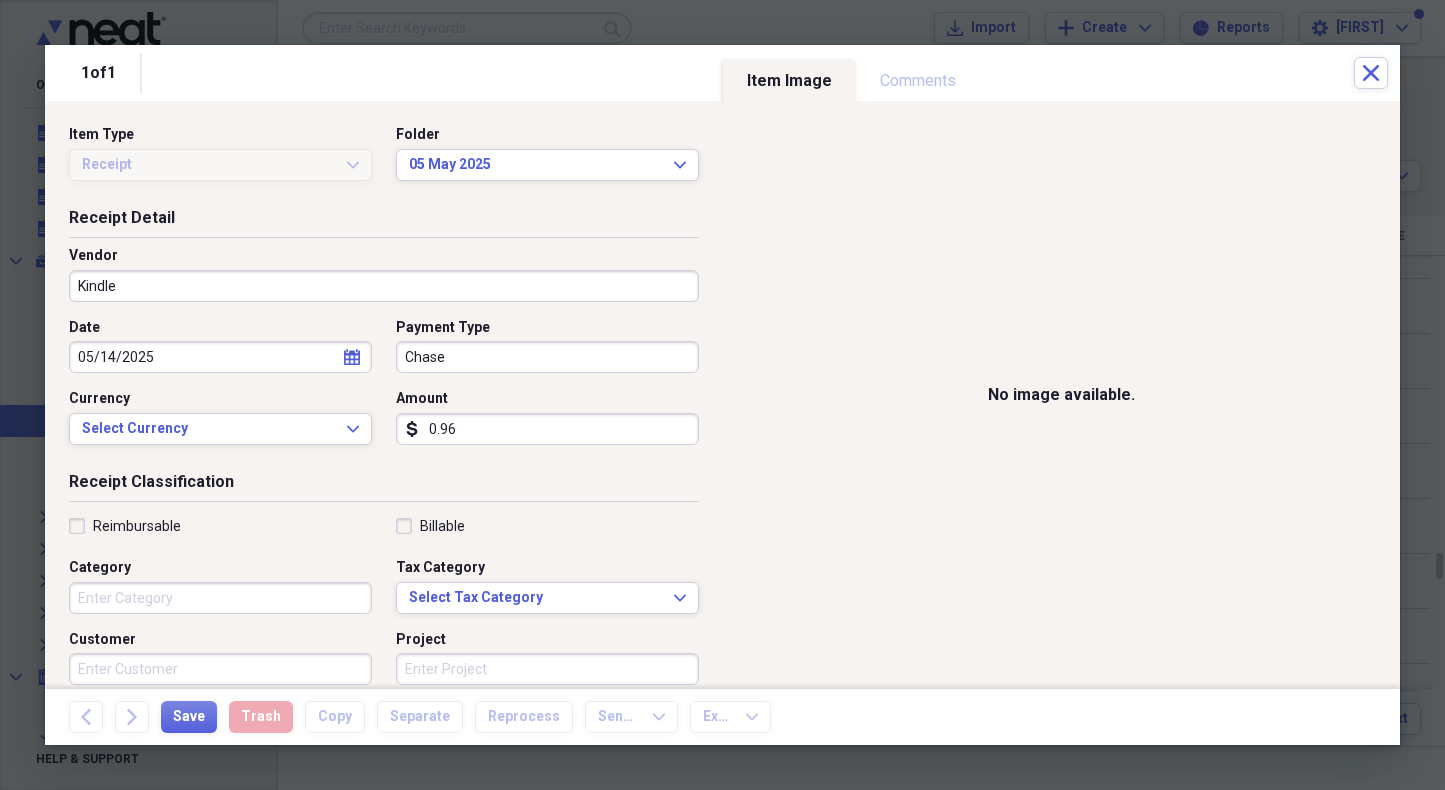 type on "9.69" 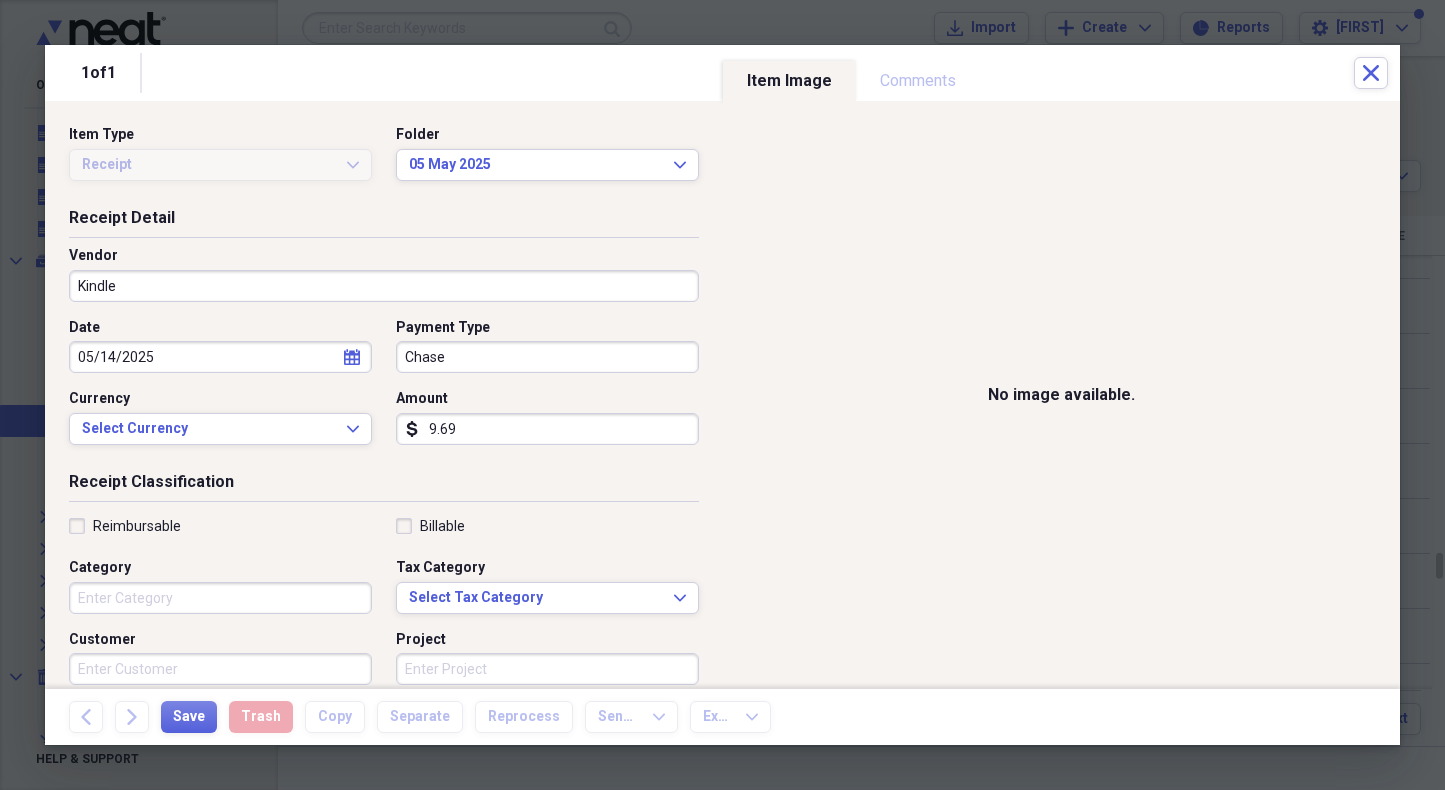 click on "Category" at bounding box center (220, 598) 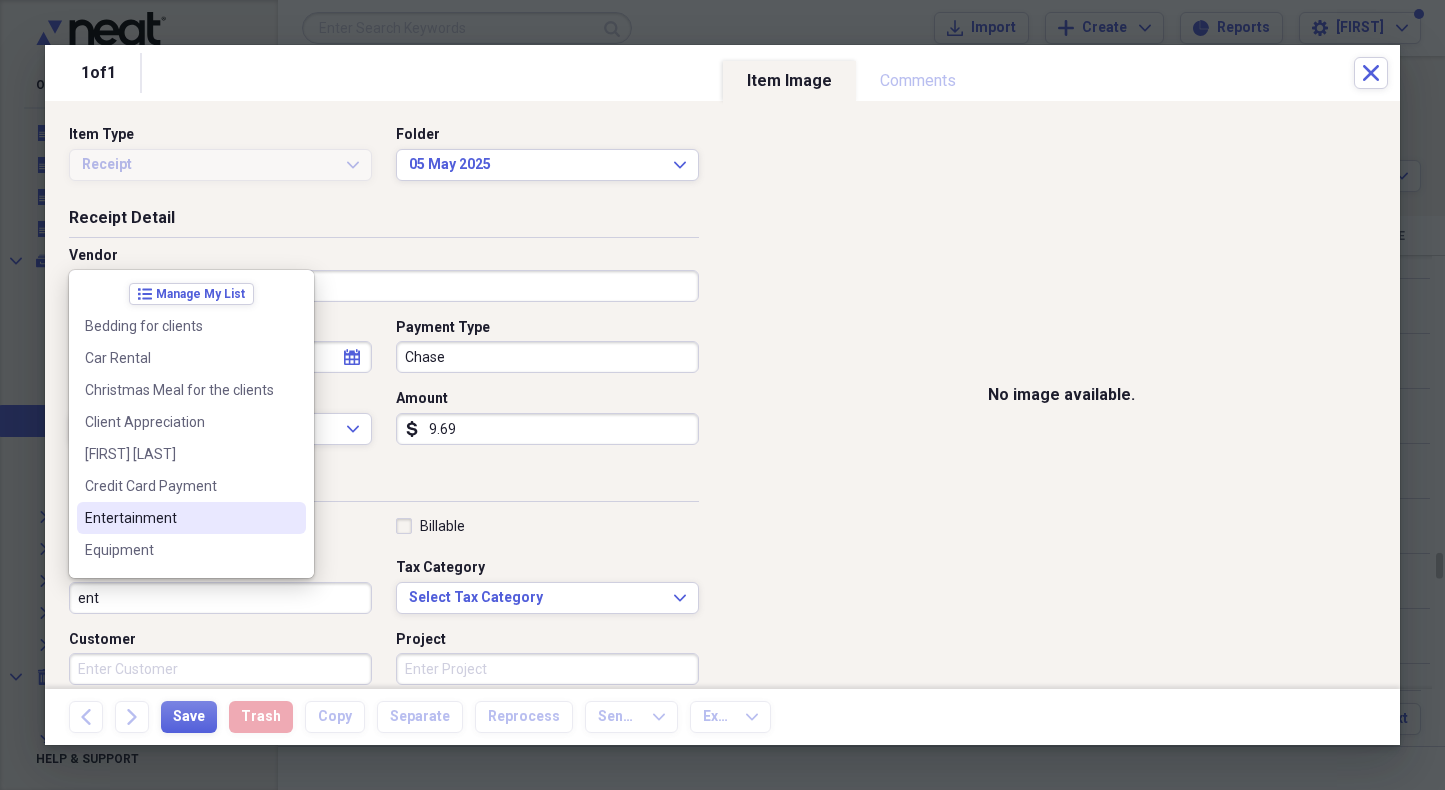 click on "Entertainment" at bounding box center (179, 518) 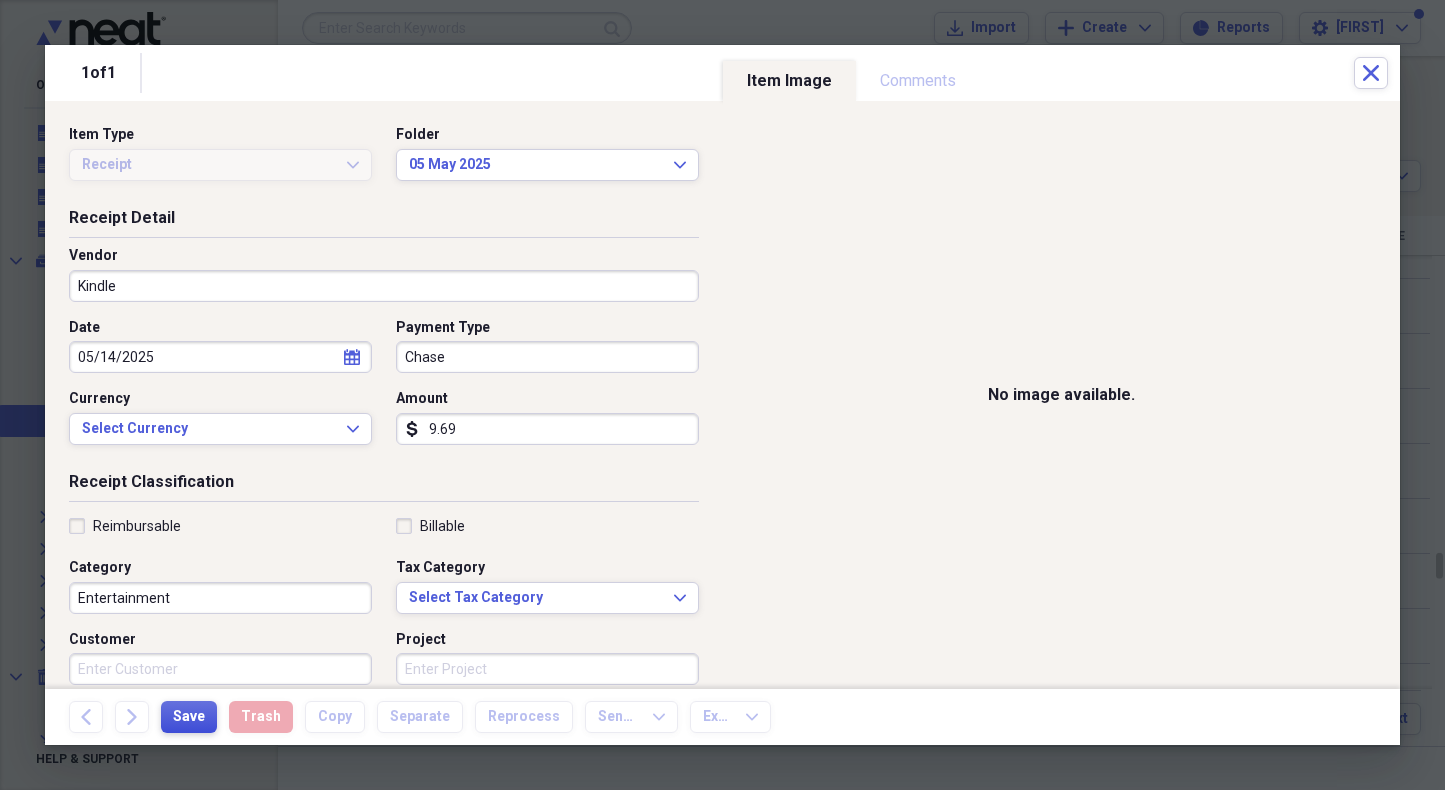 click on "Save" at bounding box center [189, 717] 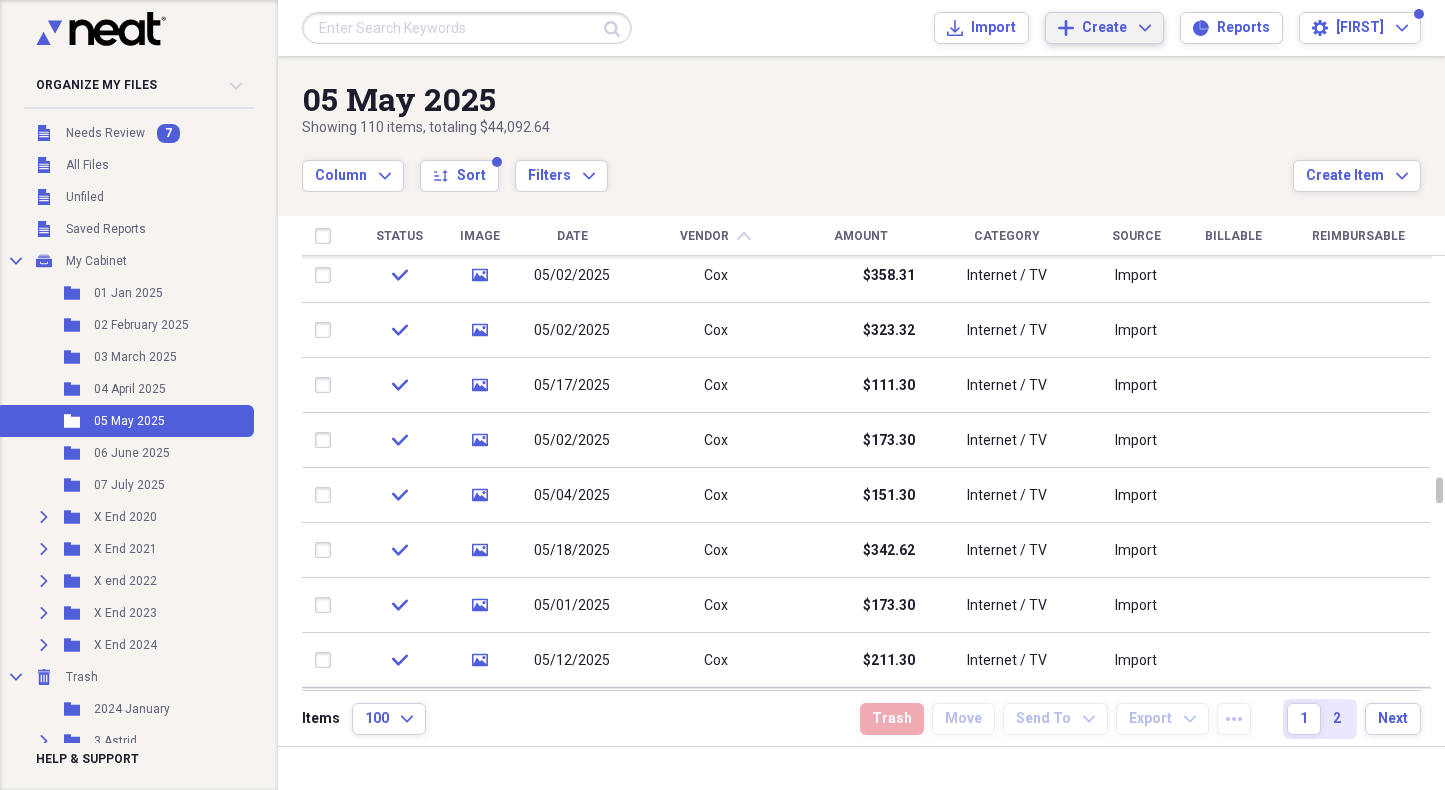 click on "Create Expand" at bounding box center (1116, 28) 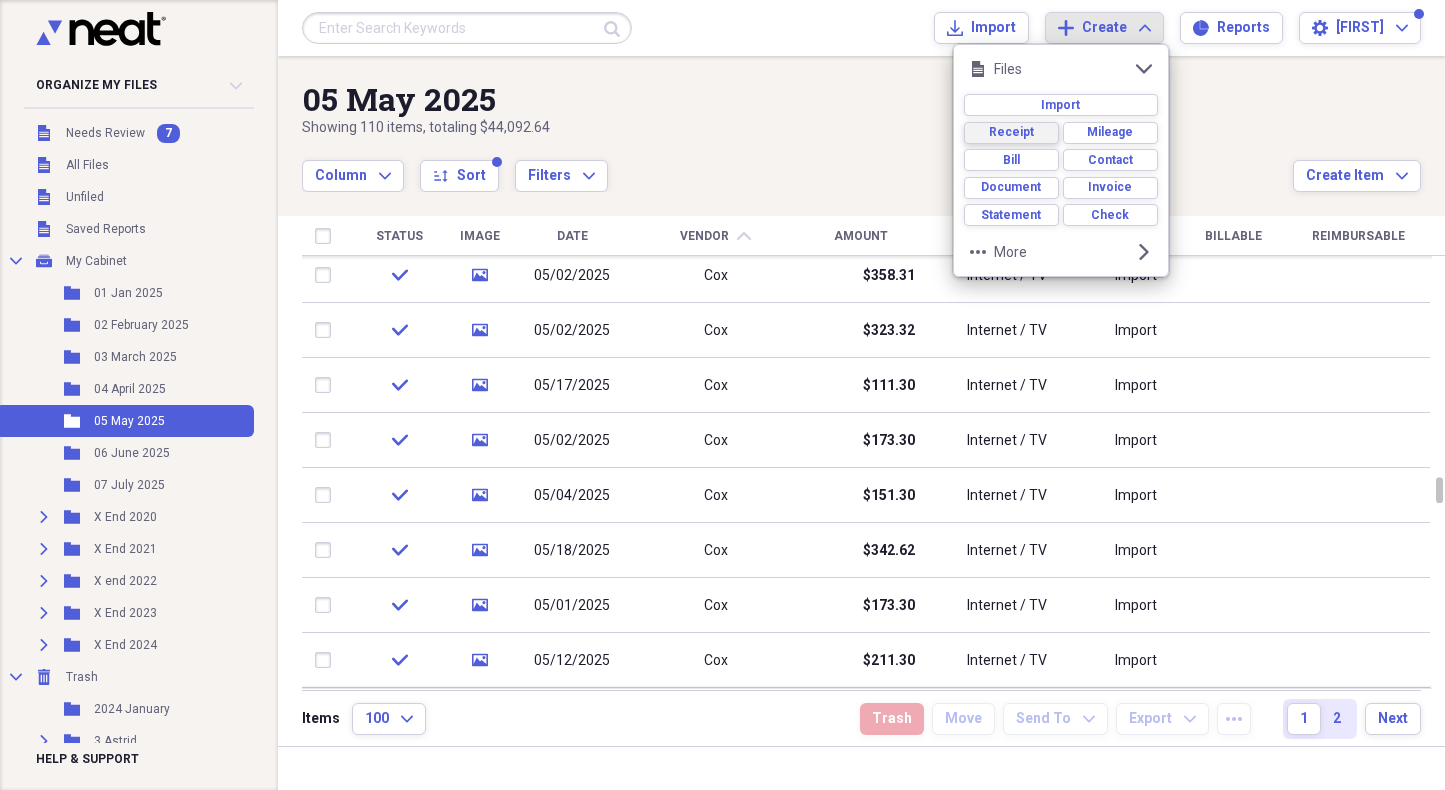 click on "Receipt" at bounding box center (1011, 132) 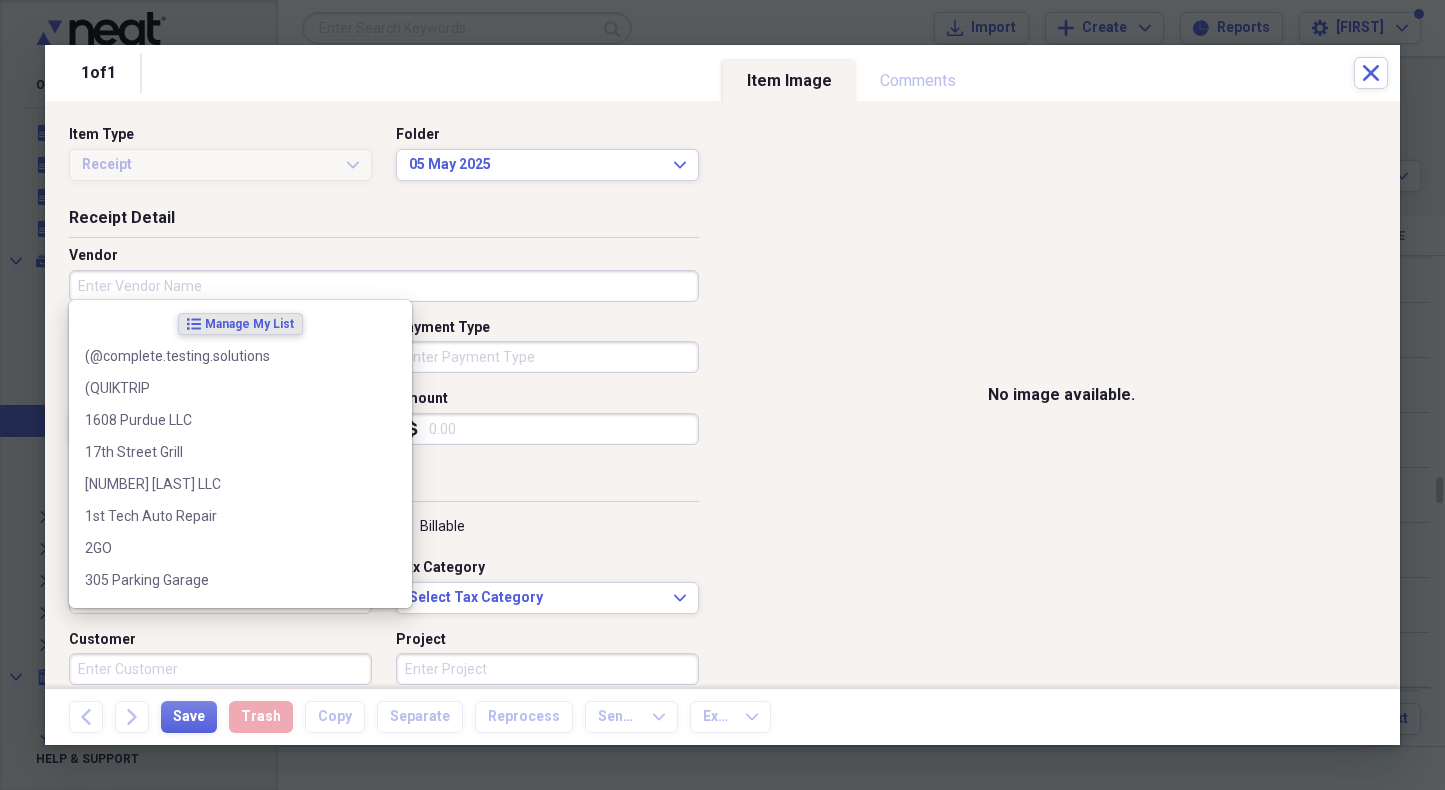 click on "Vendor" at bounding box center [384, 286] 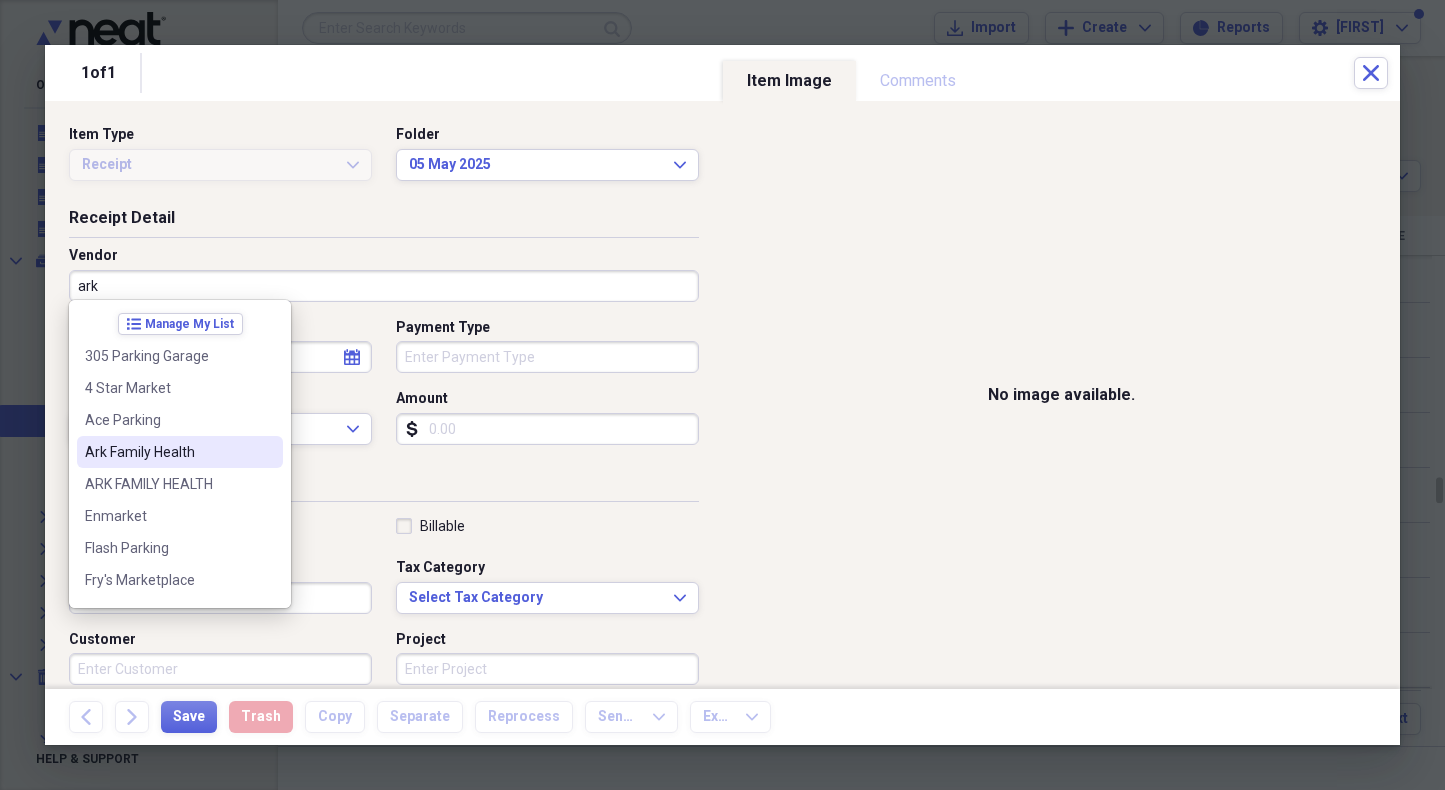 click on "Ark Family Health" at bounding box center [168, 452] 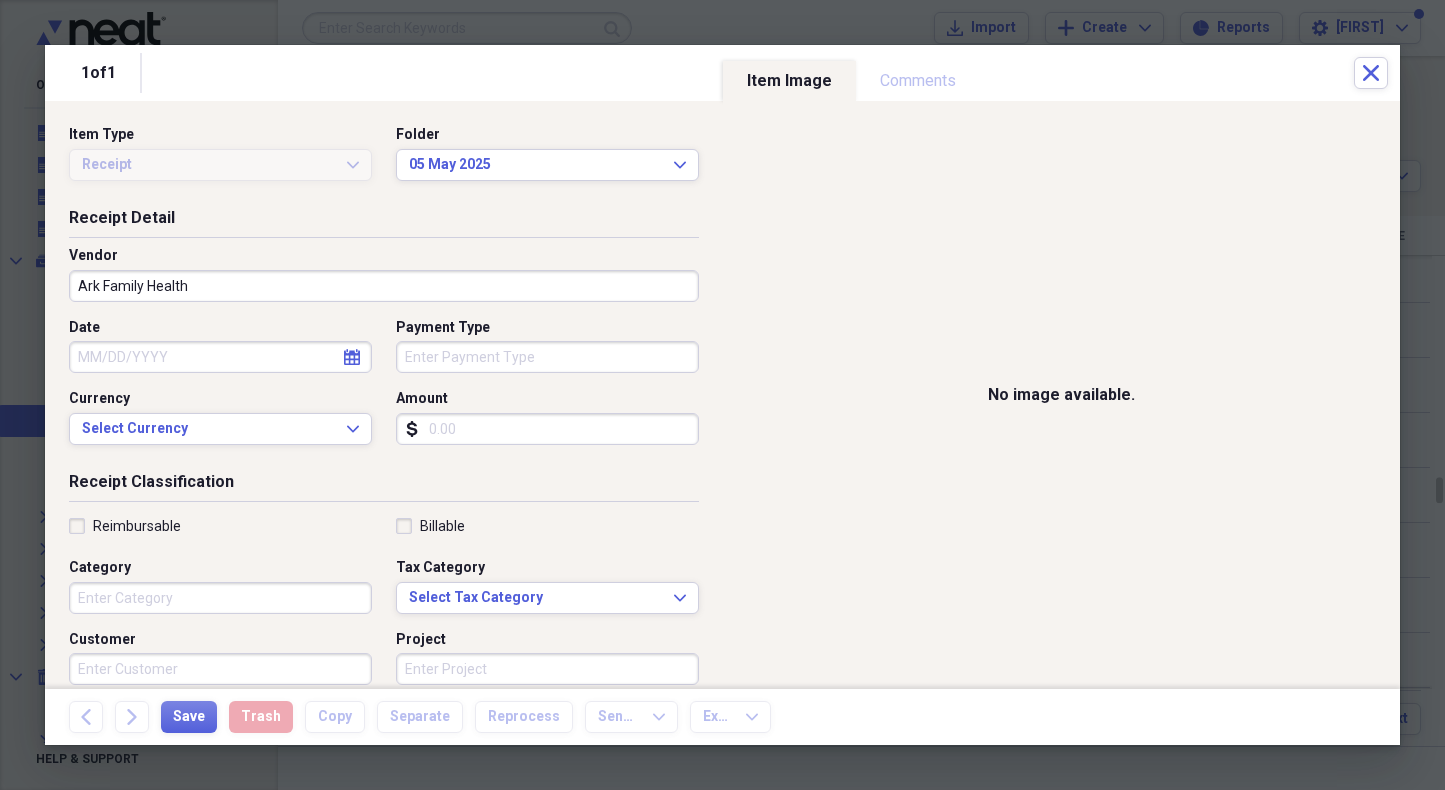 click on "Date" at bounding box center (220, 357) 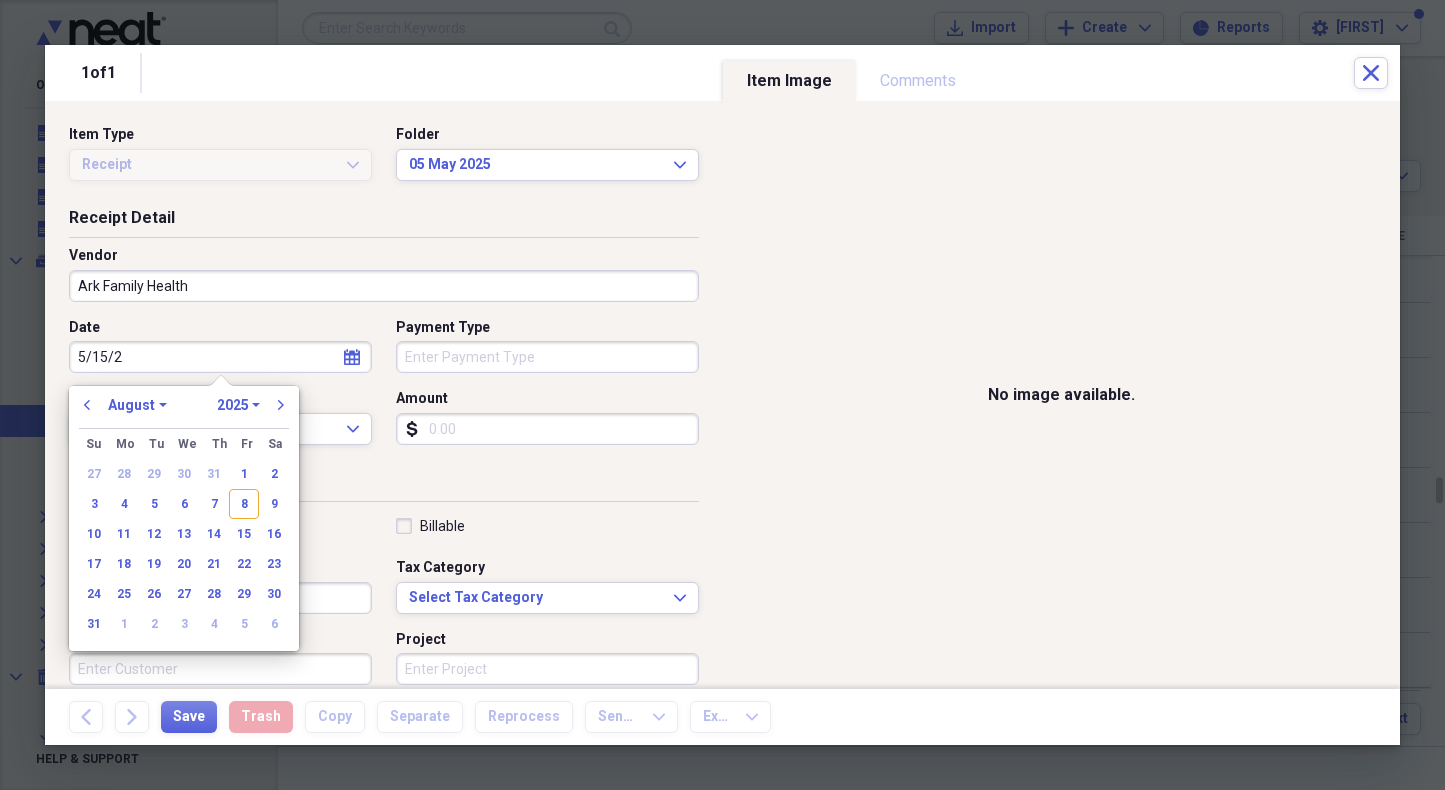 type on "5/15/25" 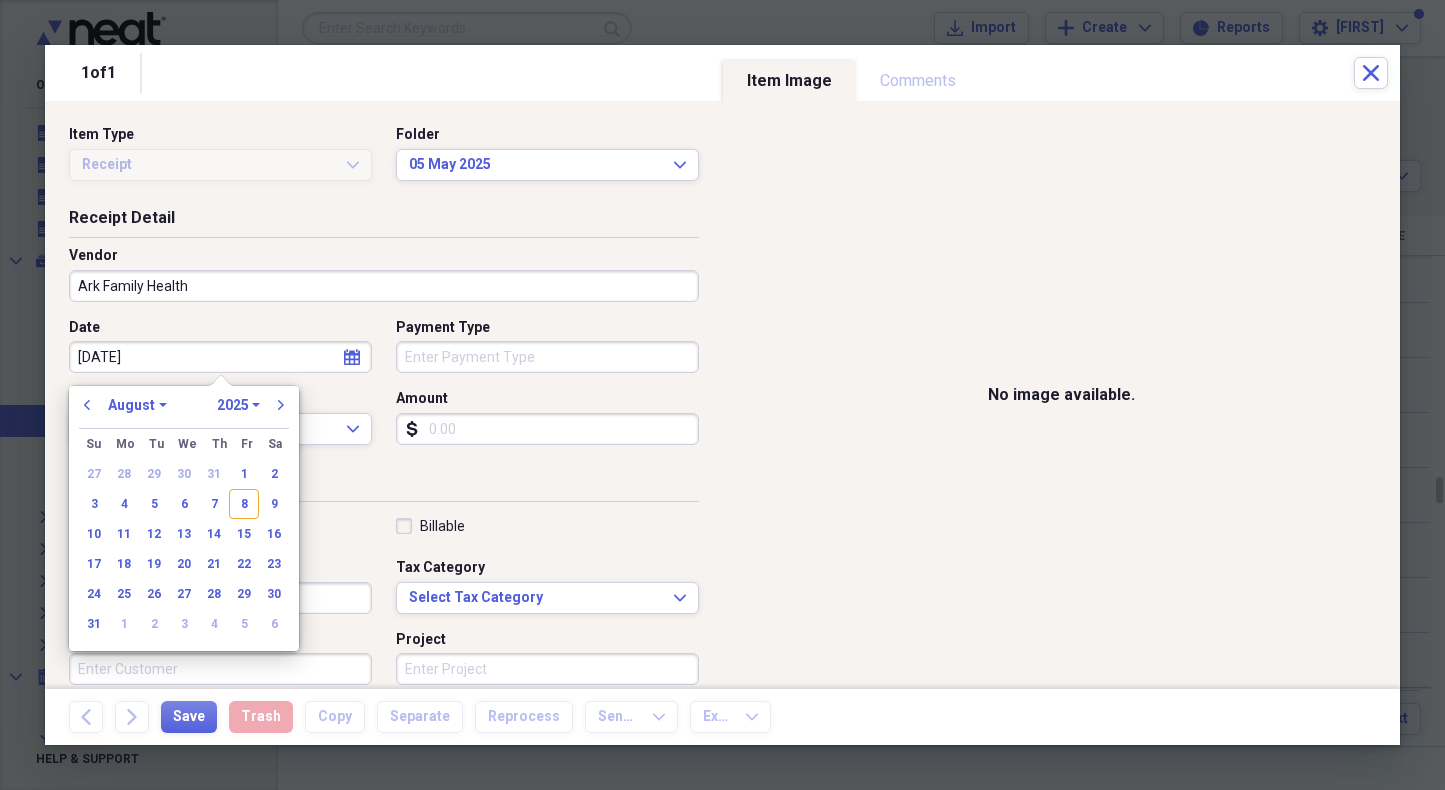 select on "4" 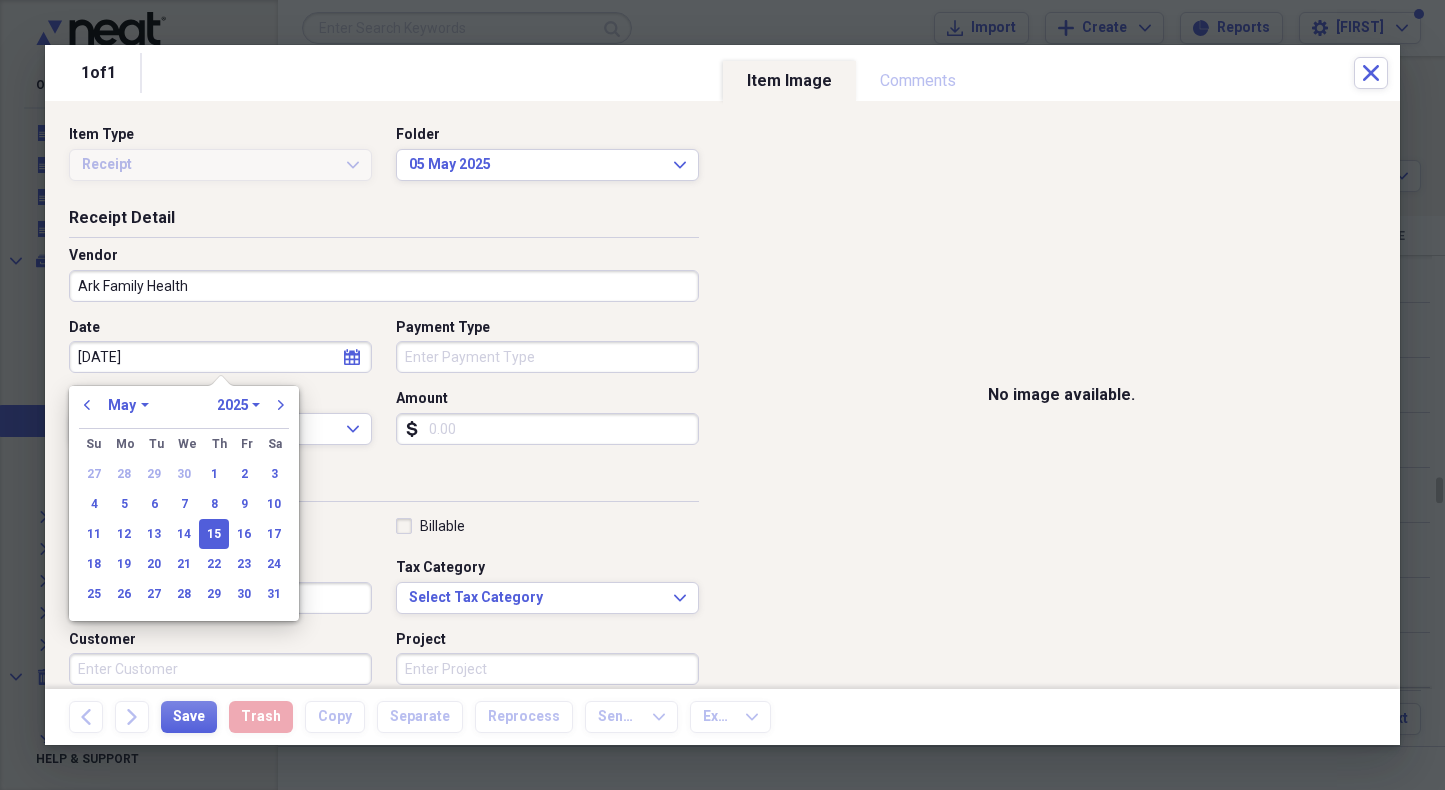 type on "05/15/2025" 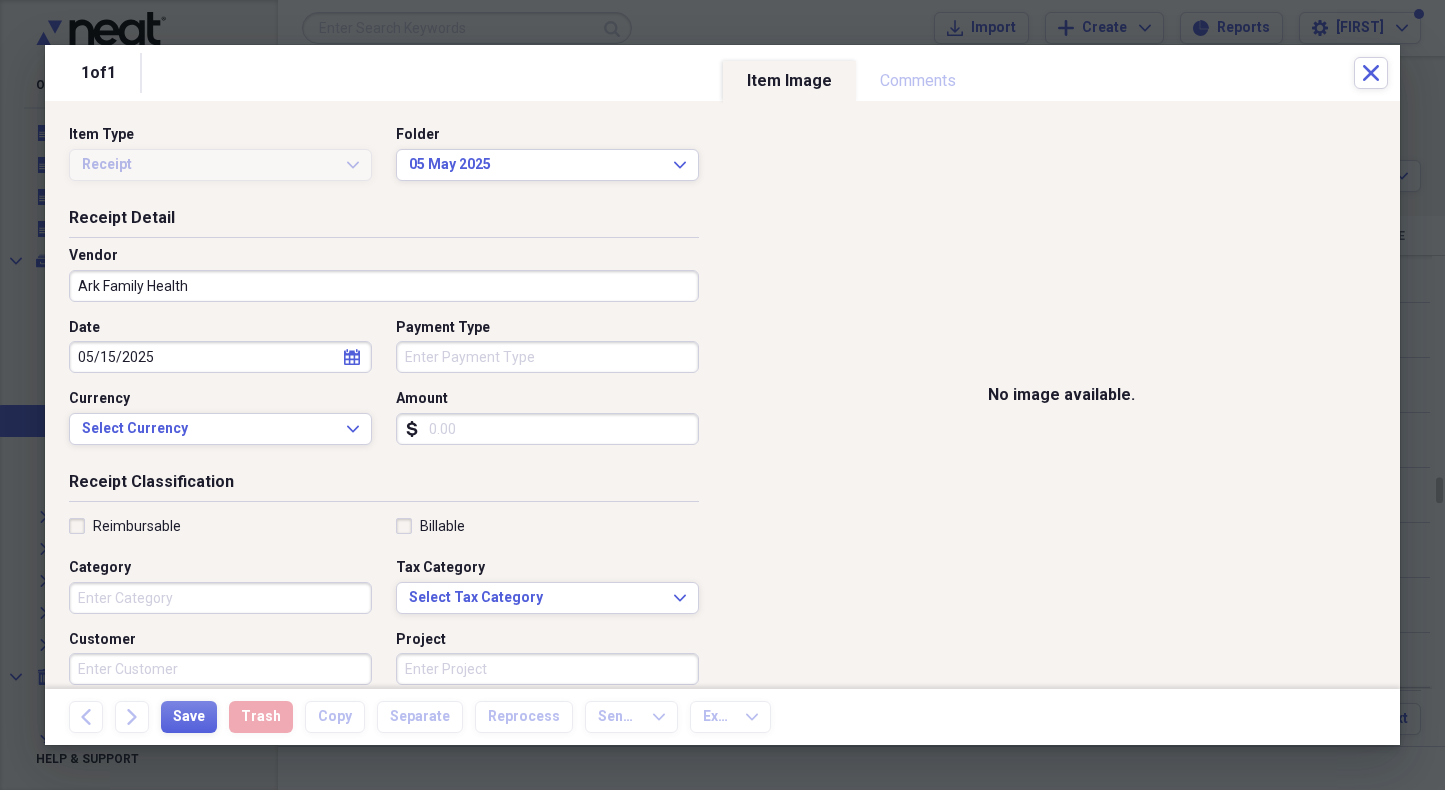 click on "Payment Type" at bounding box center [547, 357] 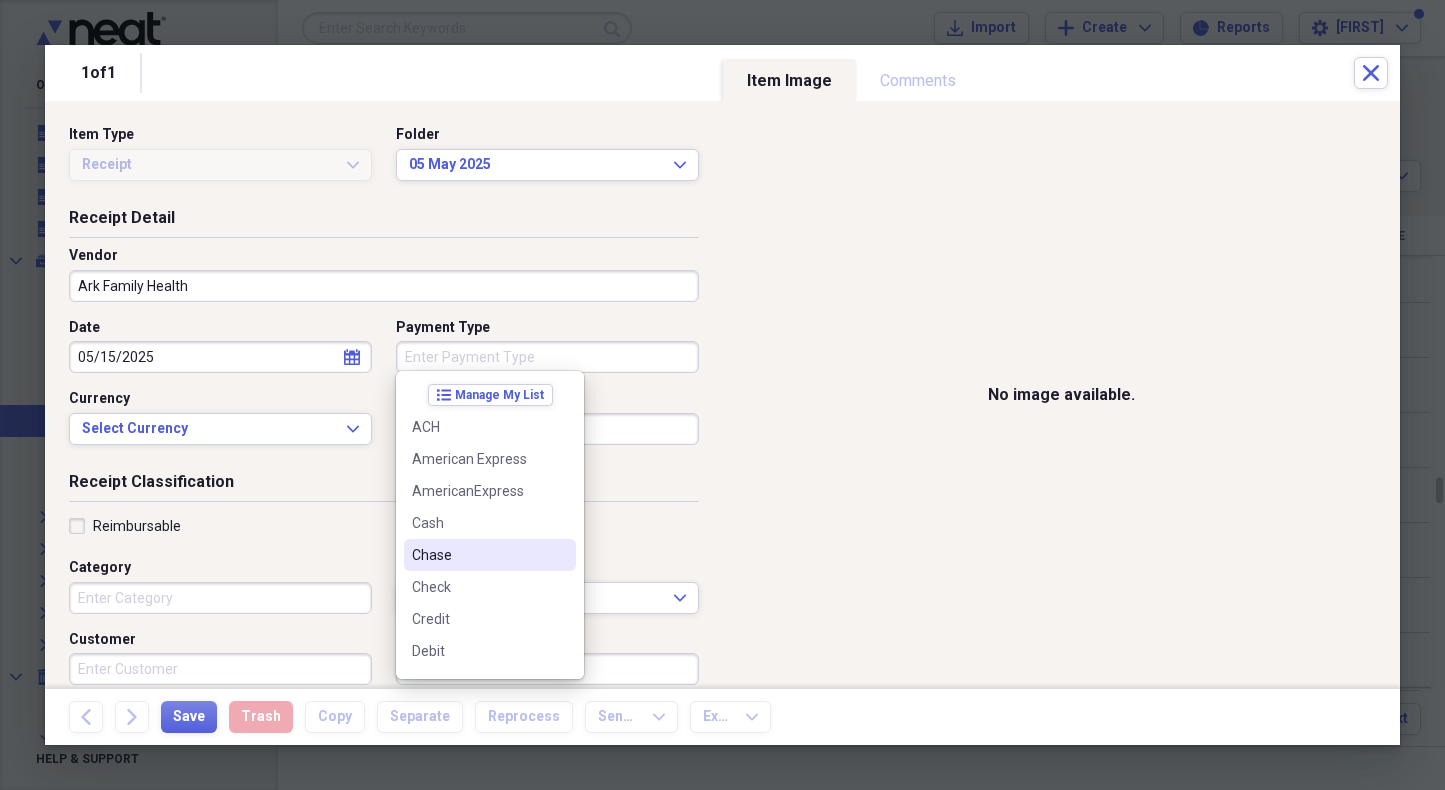 click on "Chase" at bounding box center [478, 555] 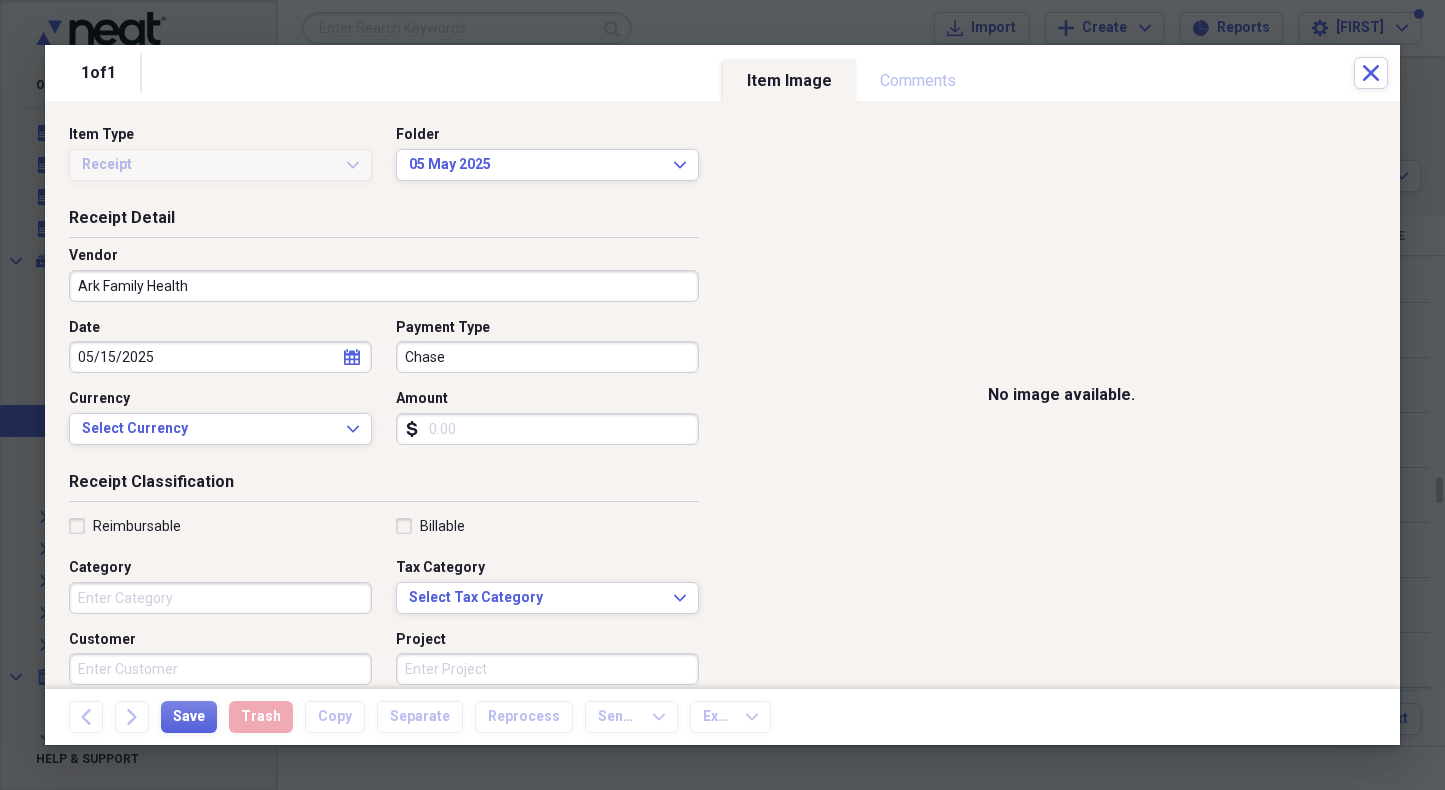 click on "Amount" at bounding box center (547, 429) 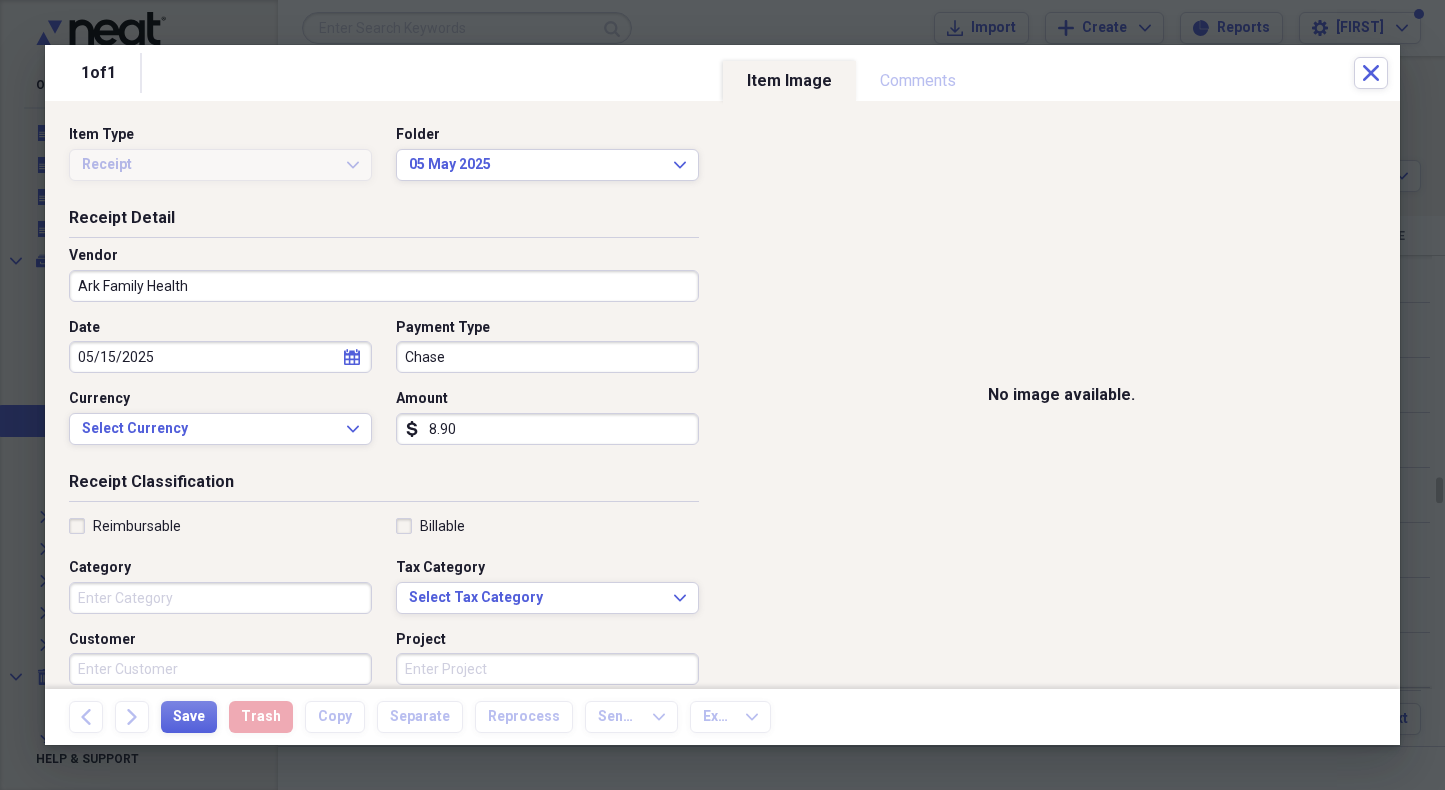type on "89.00" 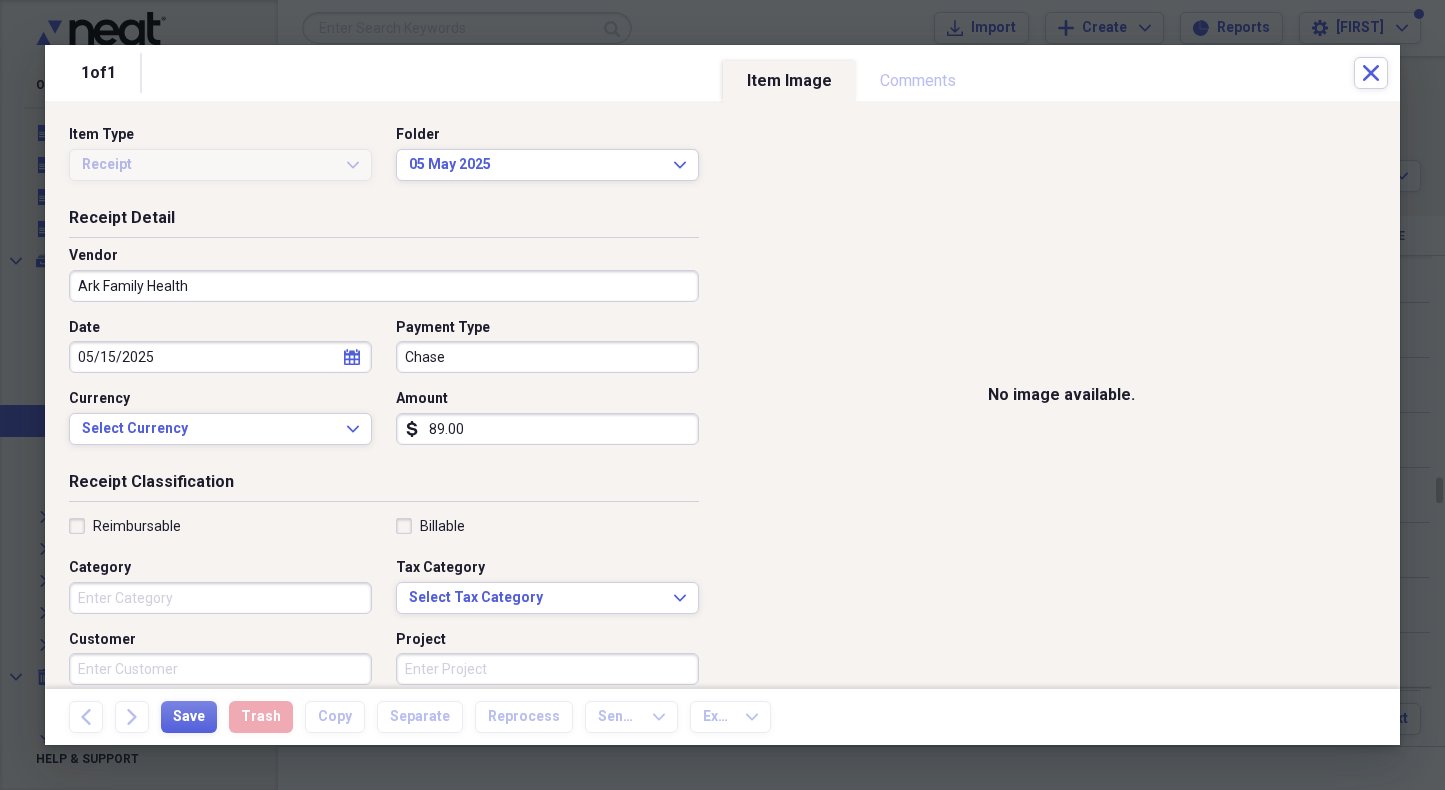 click on "Category" at bounding box center (220, 598) 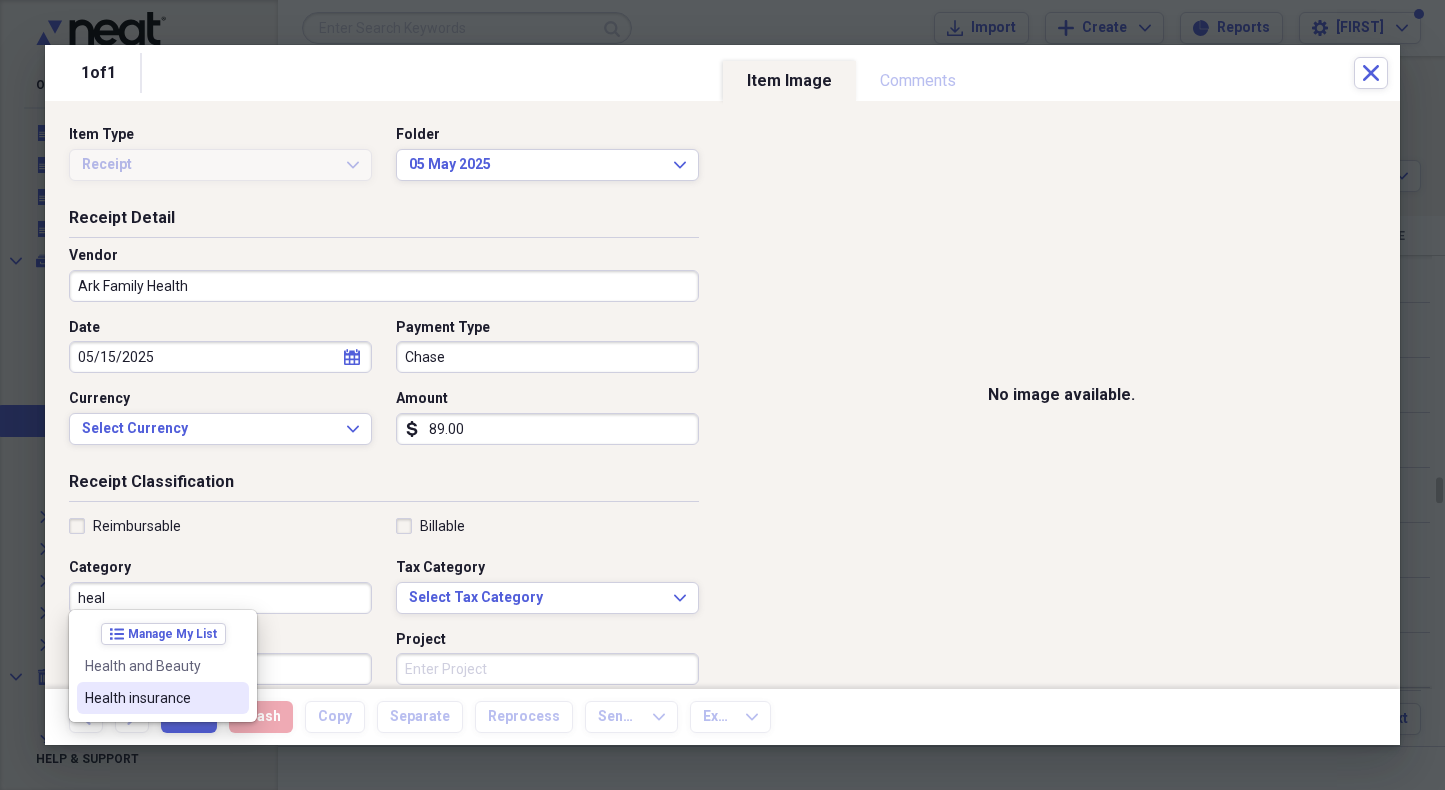 click on "Health insurance" at bounding box center (151, 698) 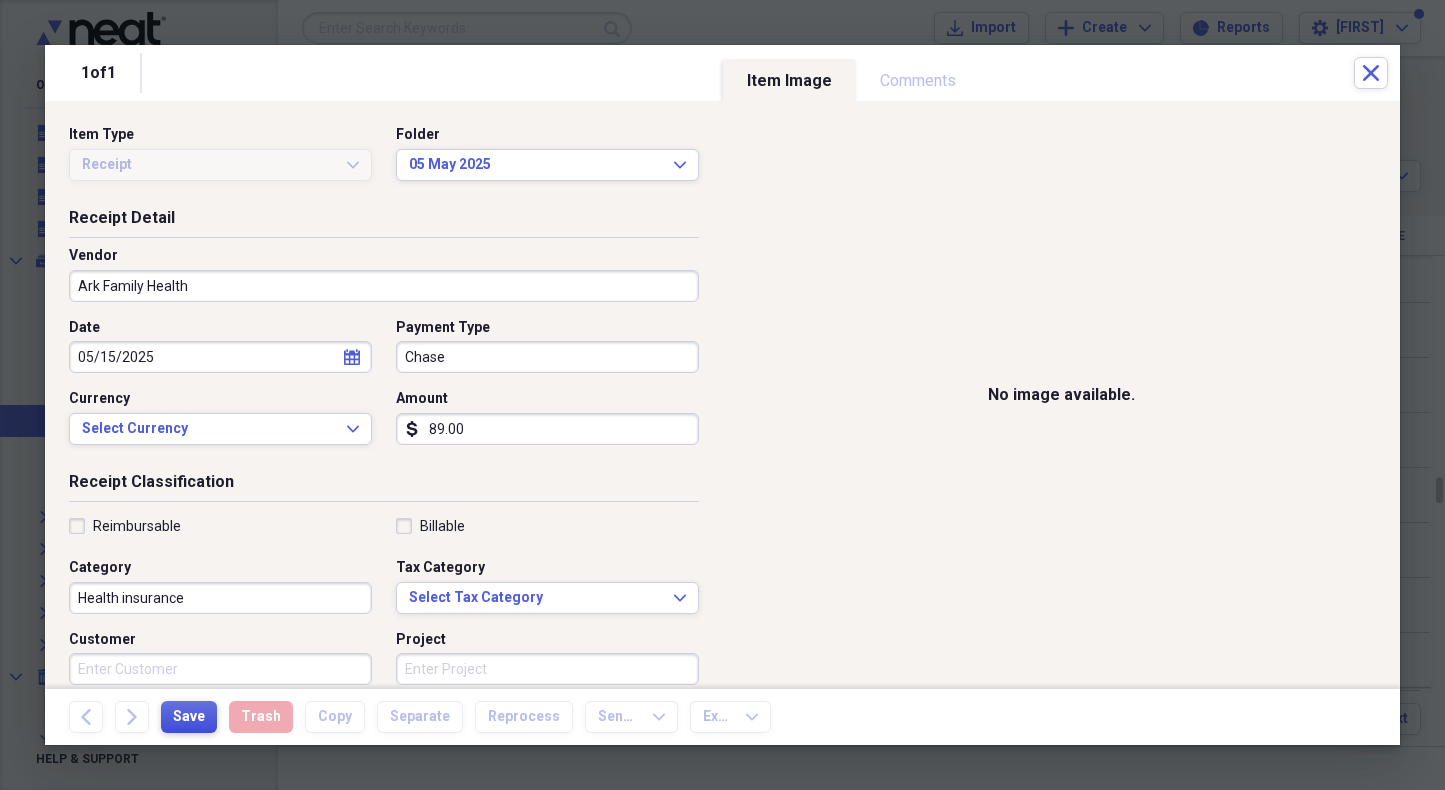 click on "Save" at bounding box center (189, 717) 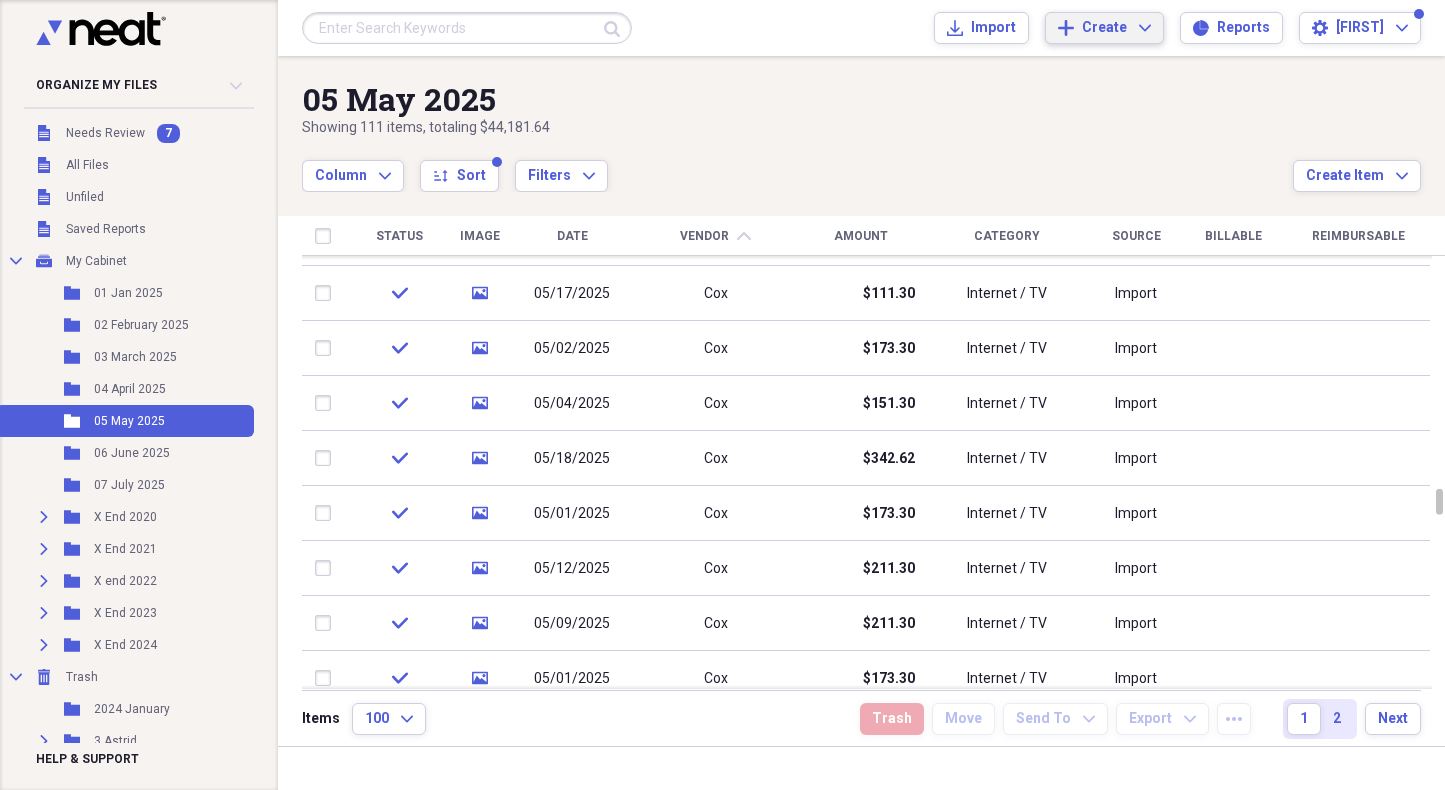 click on "Create" at bounding box center [1104, 28] 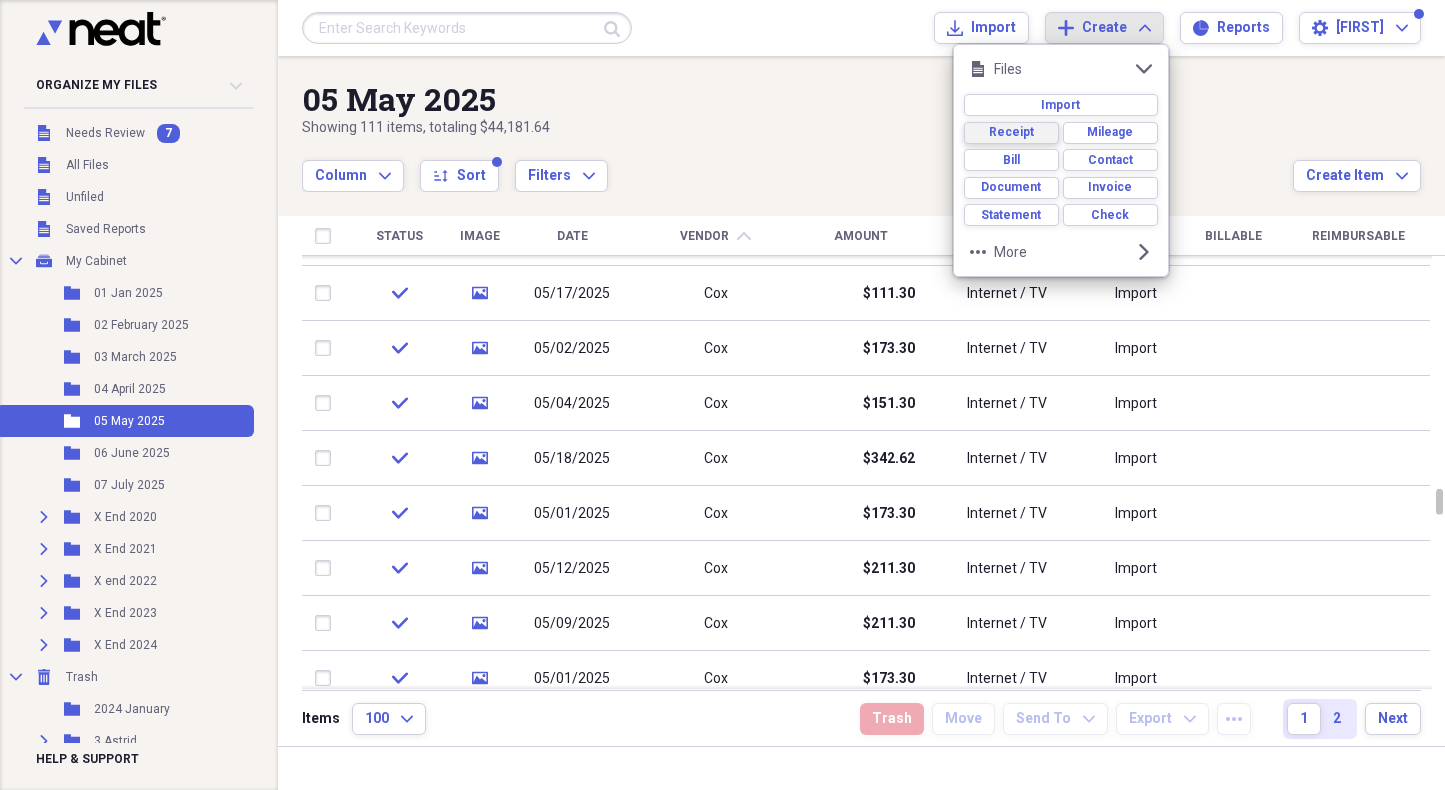 click on "Receipt" at bounding box center (1011, 132) 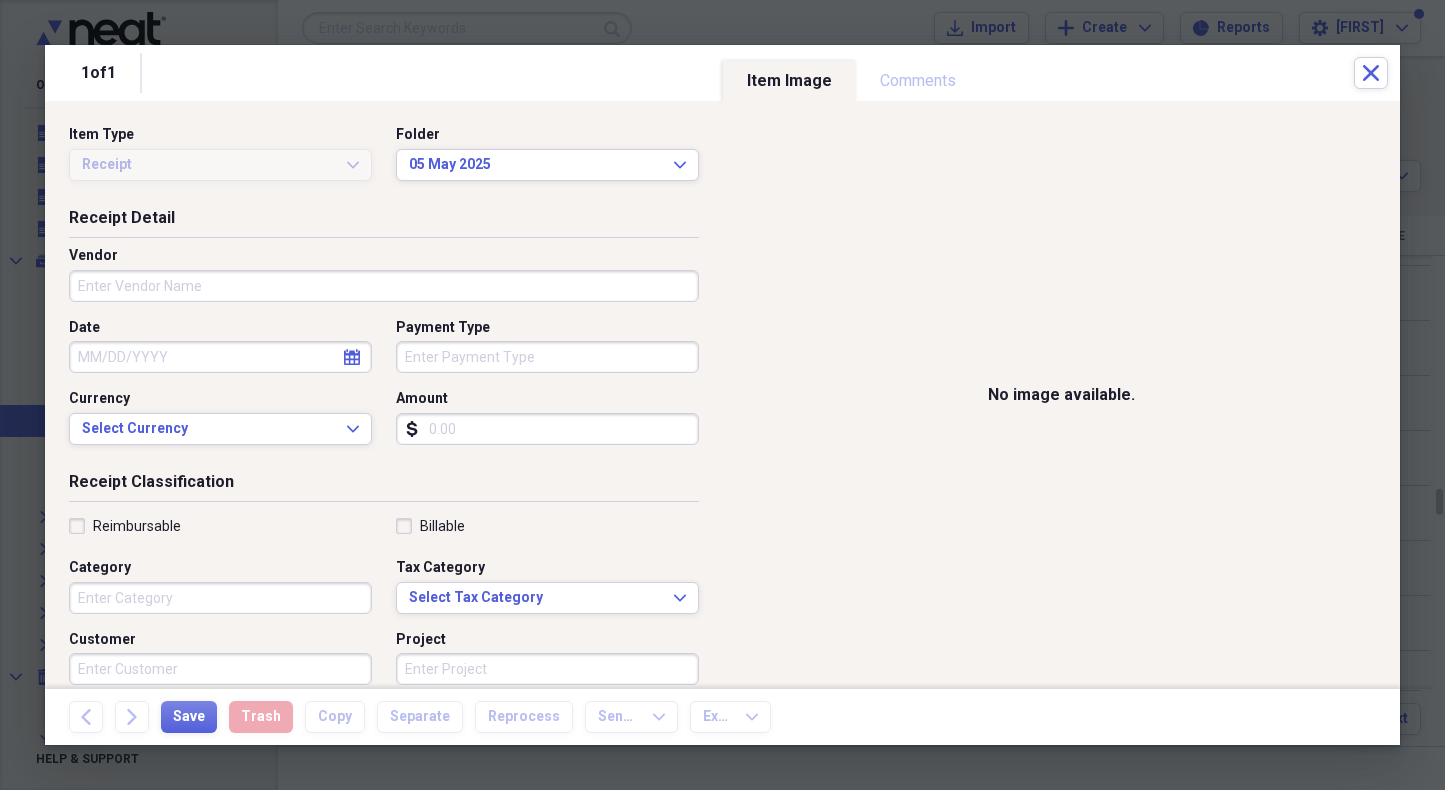 click on "Vendor" at bounding box center [384, 286] 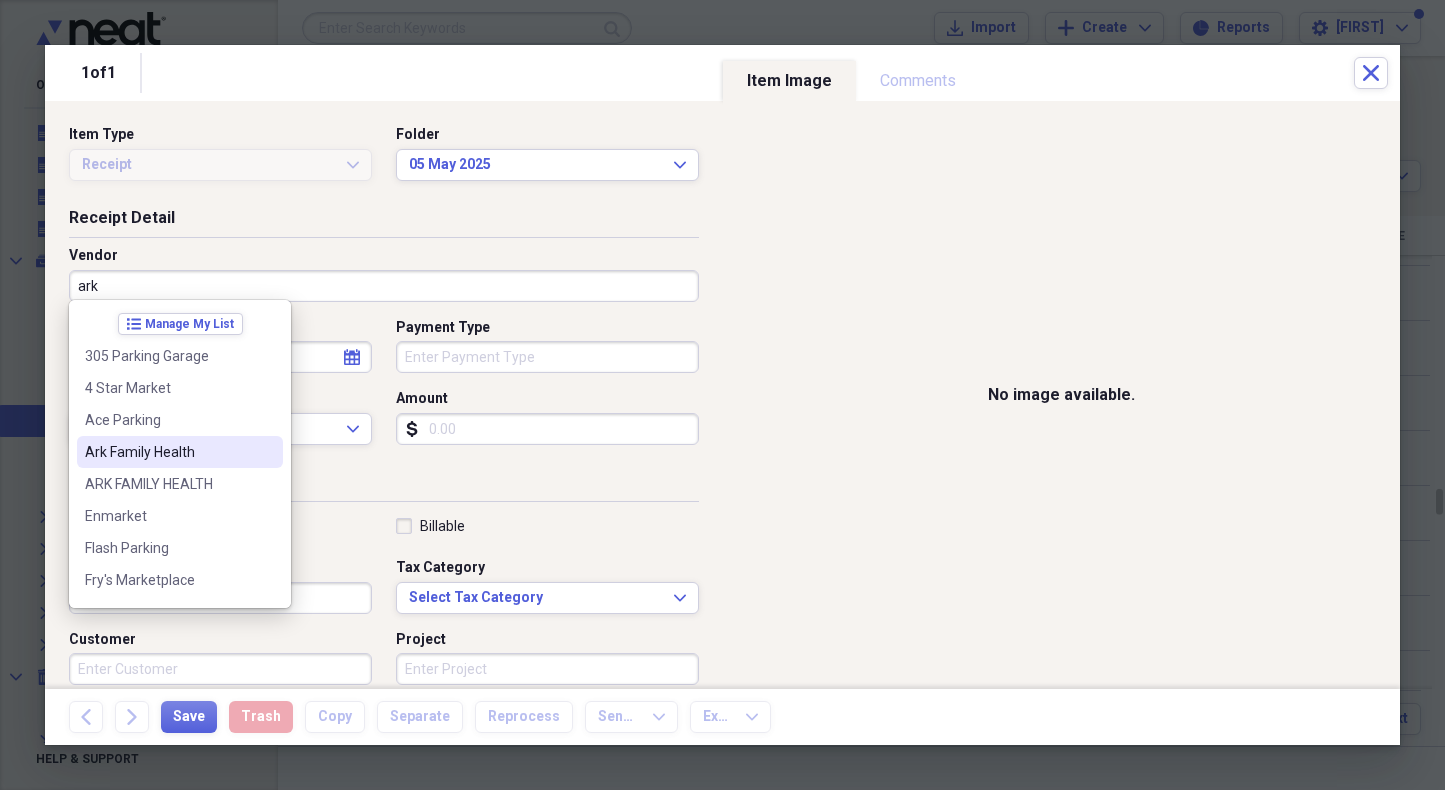 click on "Ark Family Health" at bounding box center (168, 452) 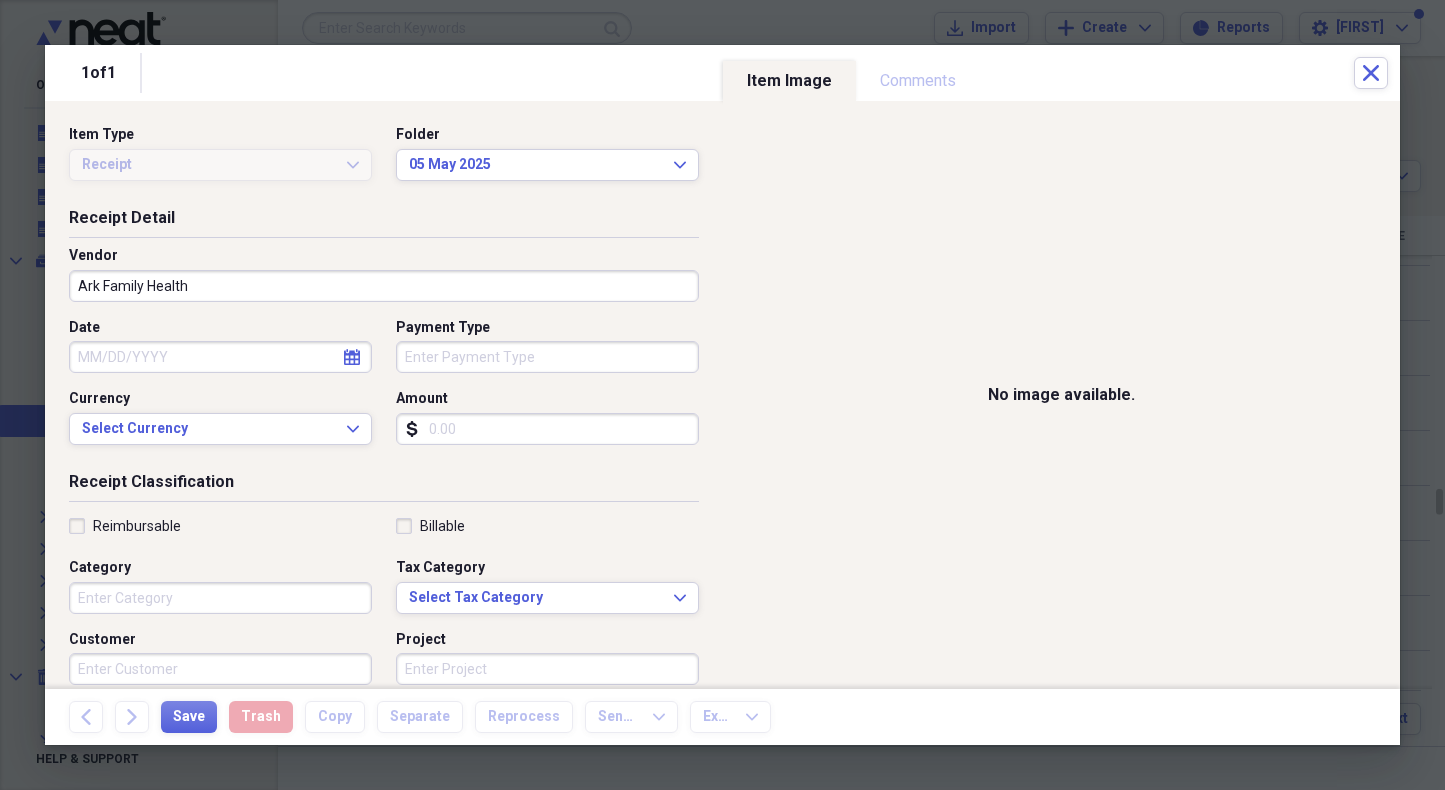 click on "Date" at bounding box center [220, 357] 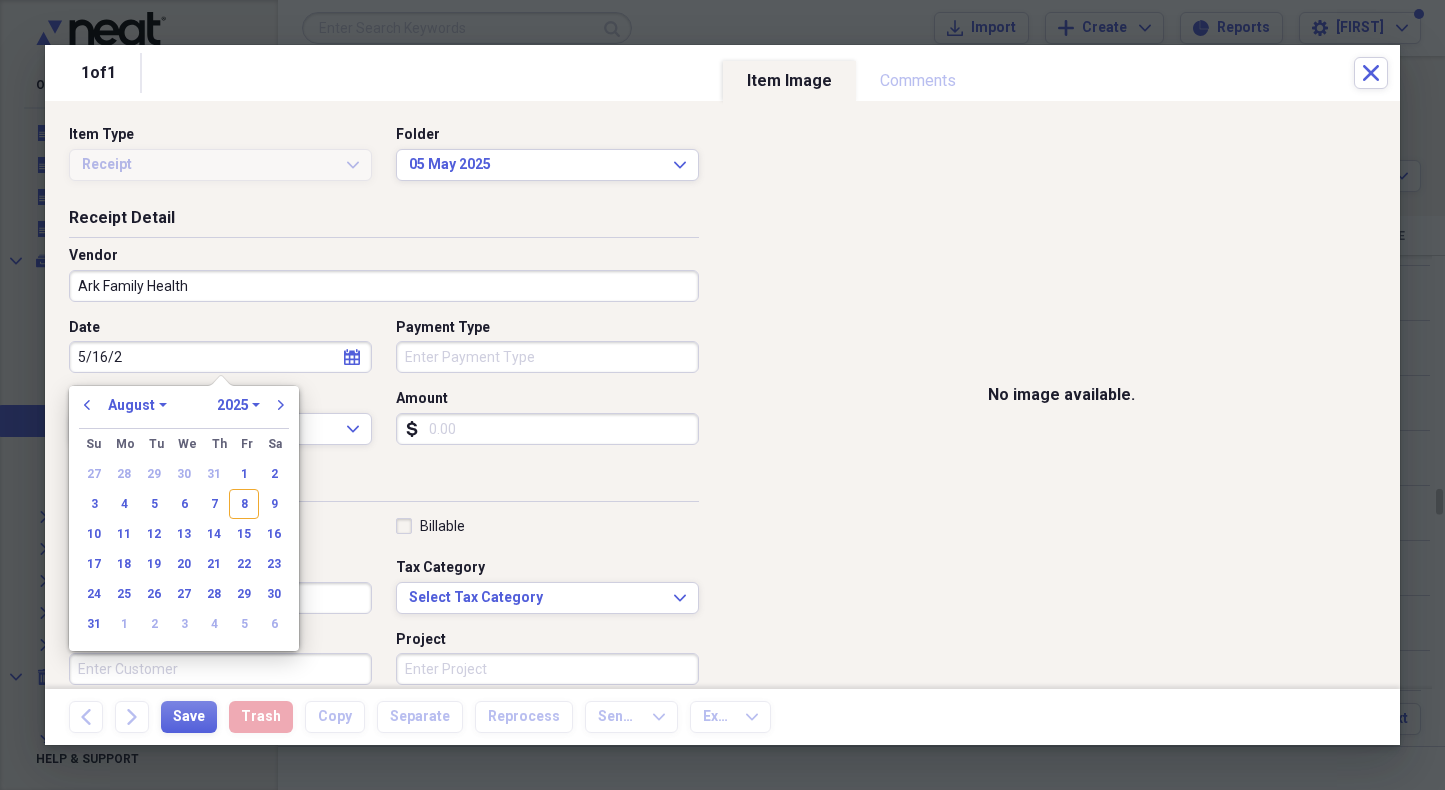 type on "5/16/25" 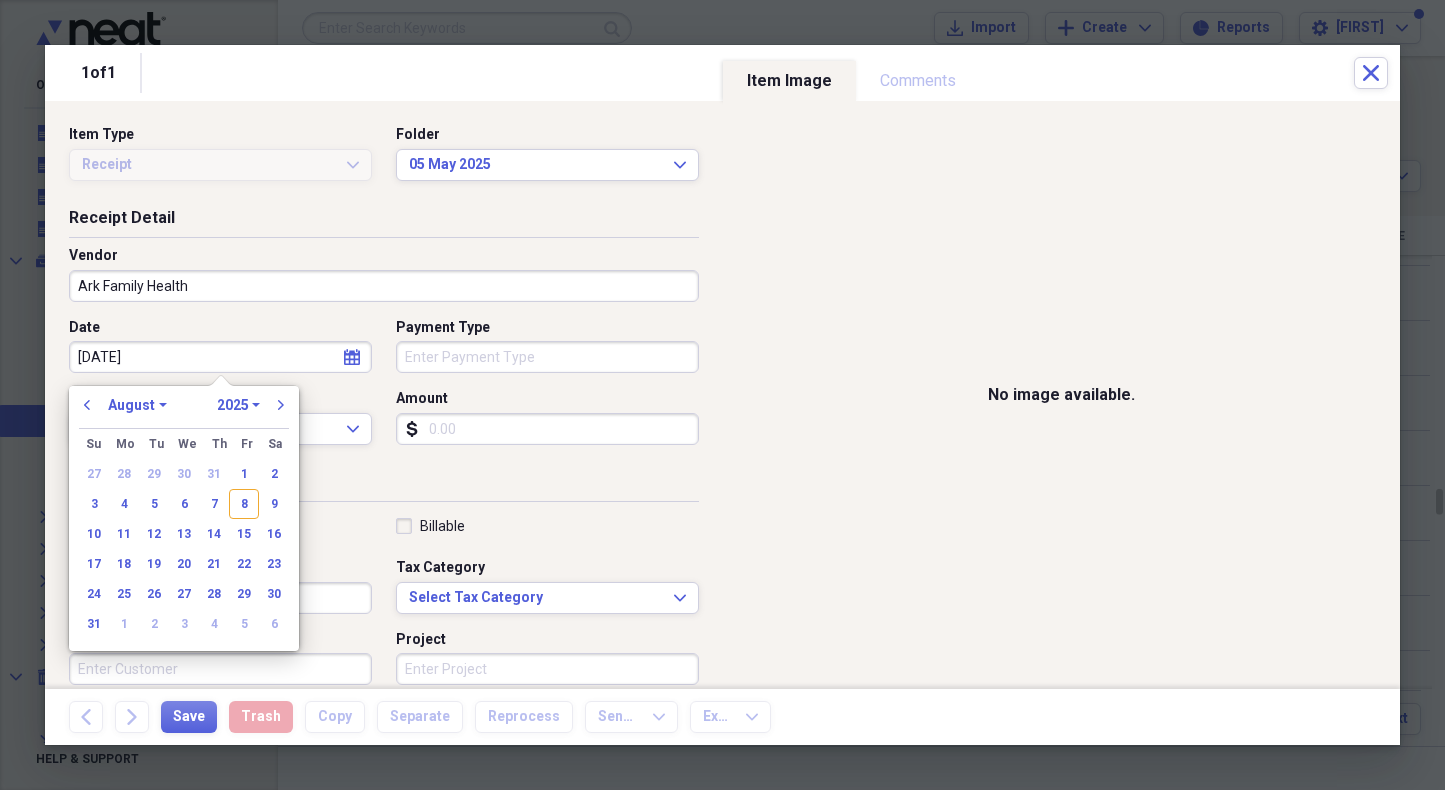 select on "4" 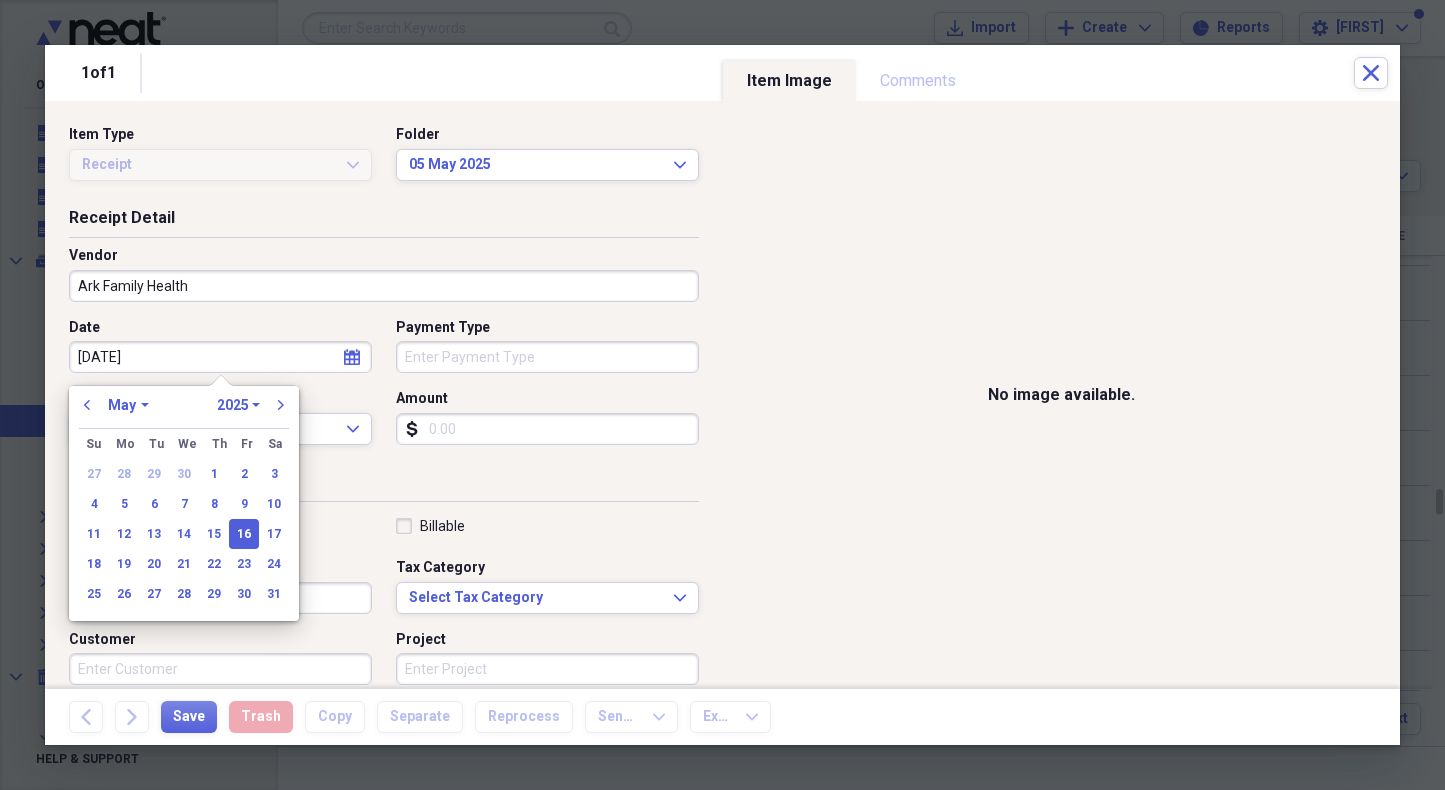 type on "05/16/2025" 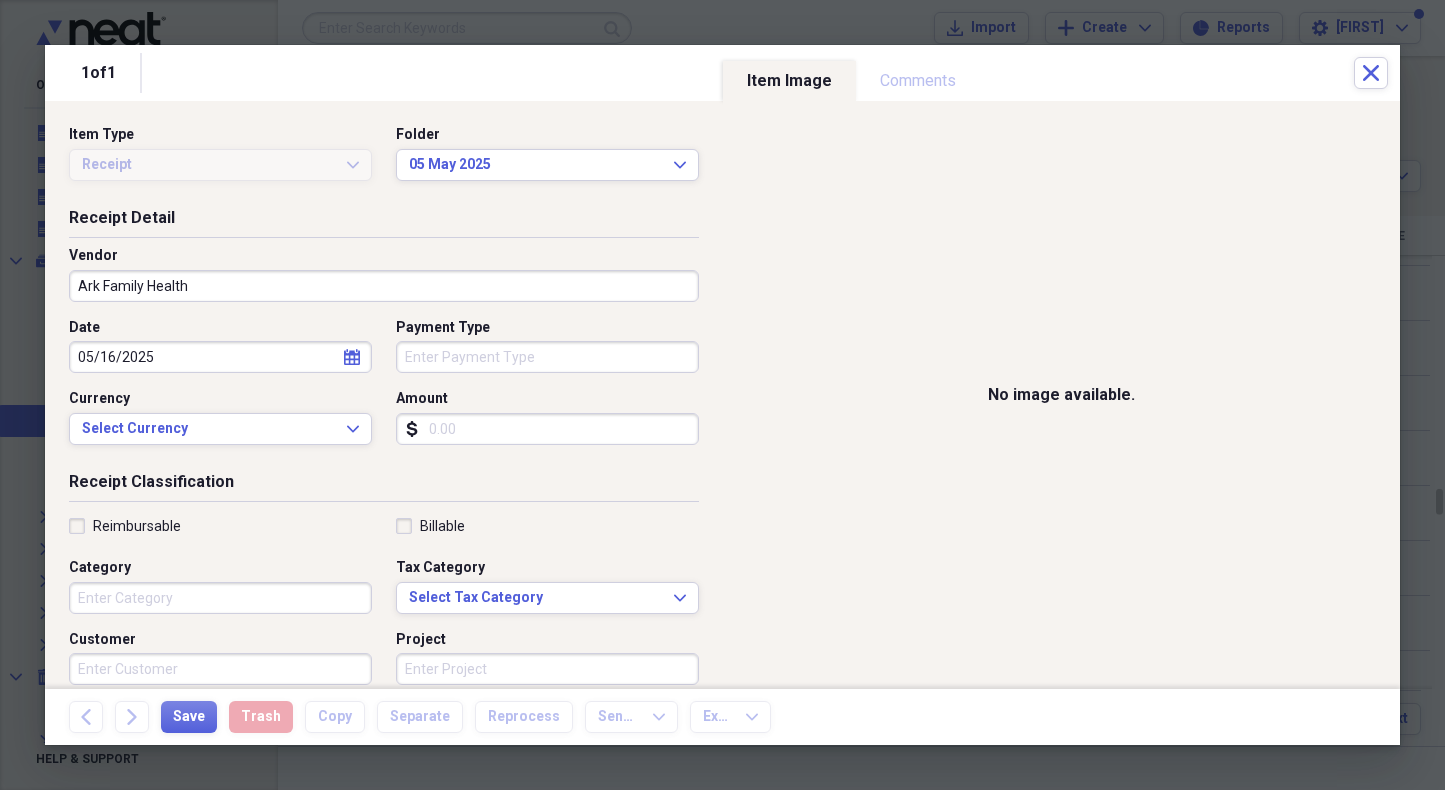 click on "Payment Type" at bounding box center [541, 346] 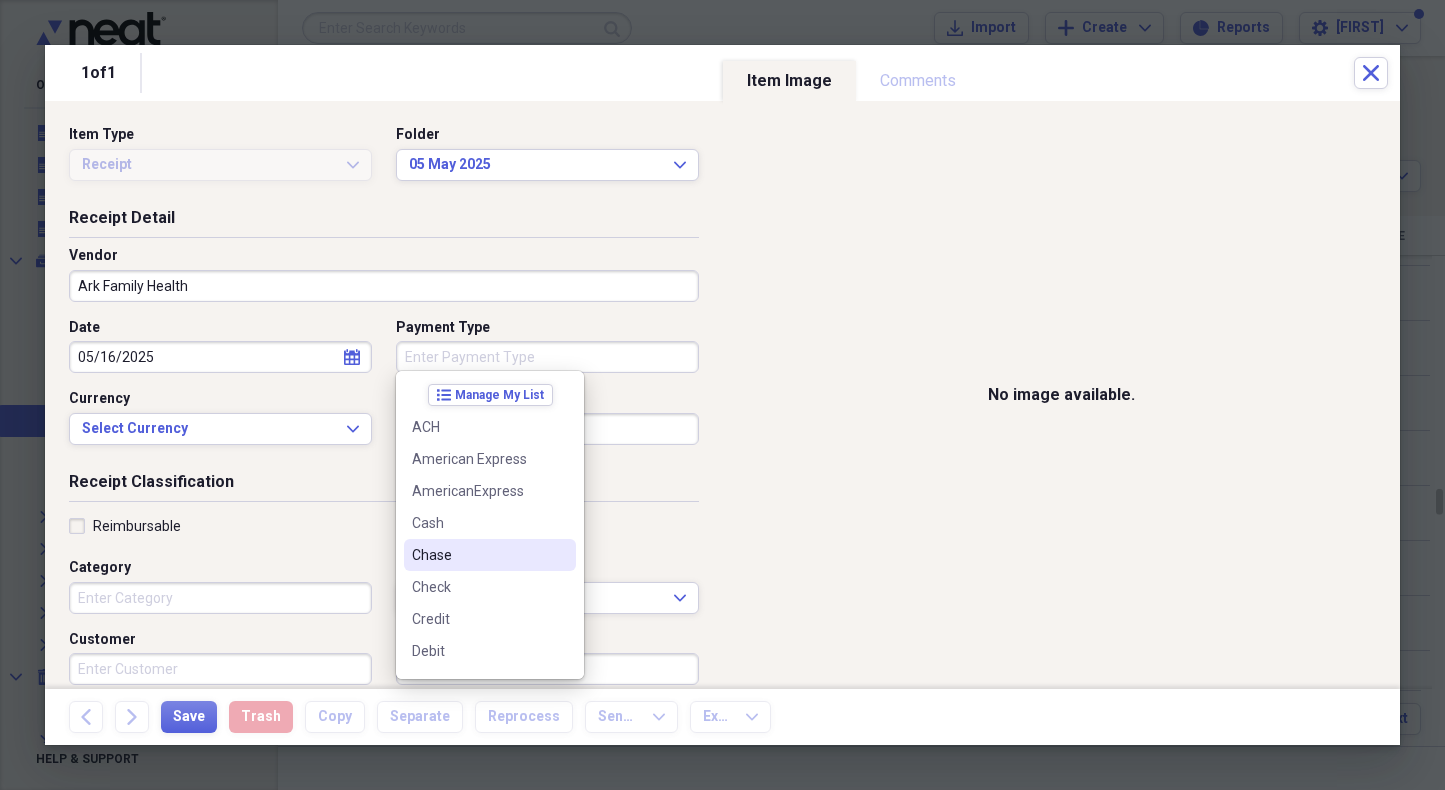 click on "Chase" at bounding box center [478, 555] 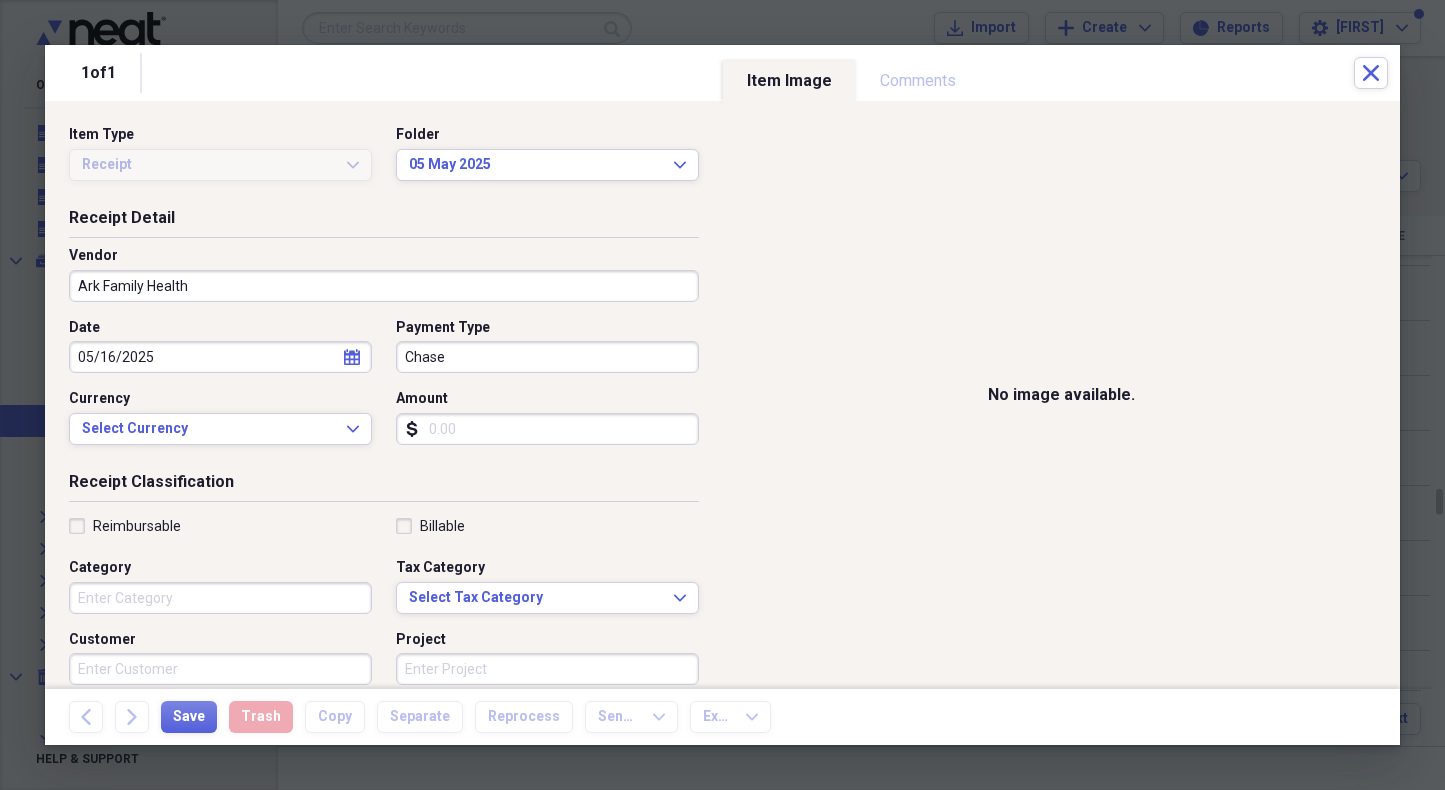 click on "Amount" at bounding box center [547, 429] 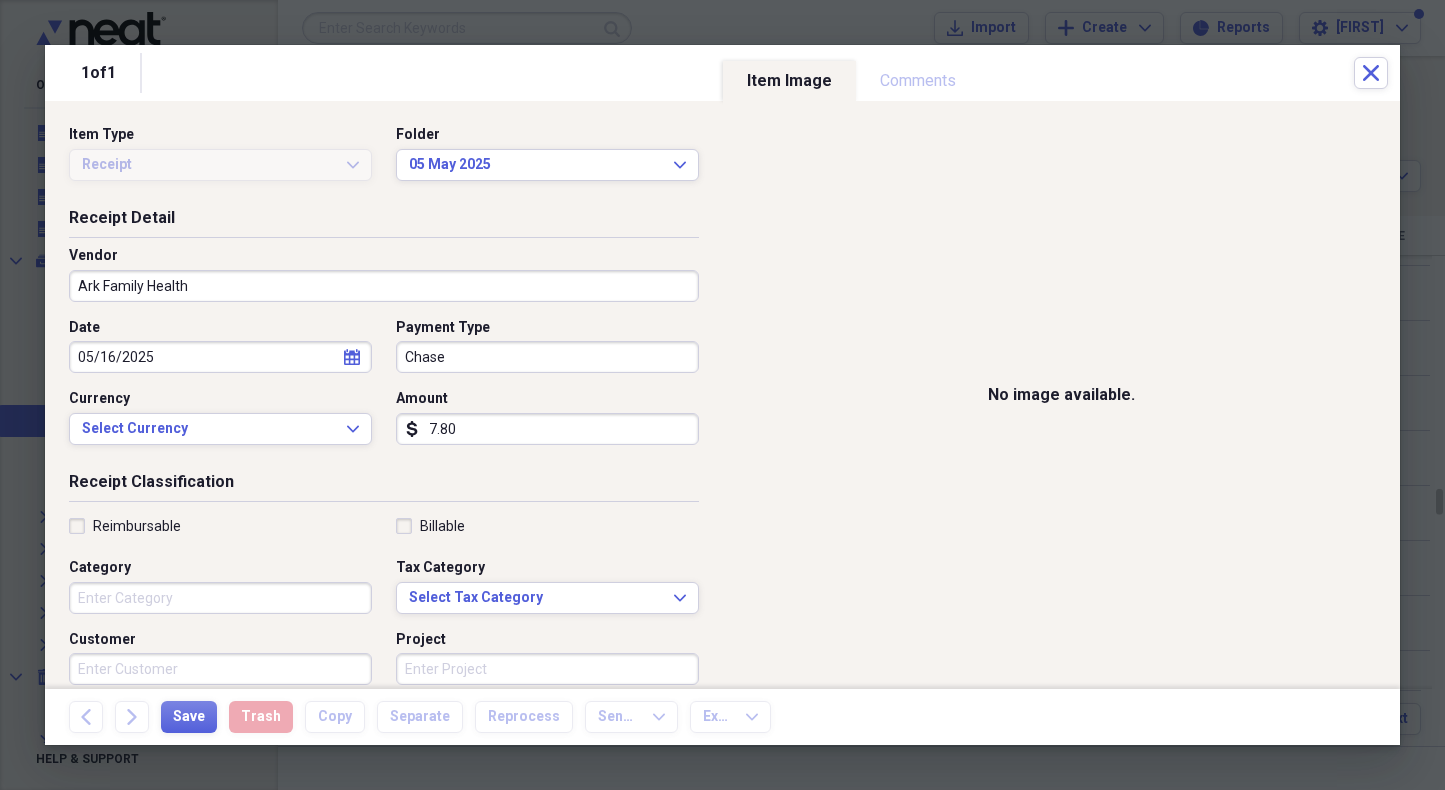 type on "78.00" 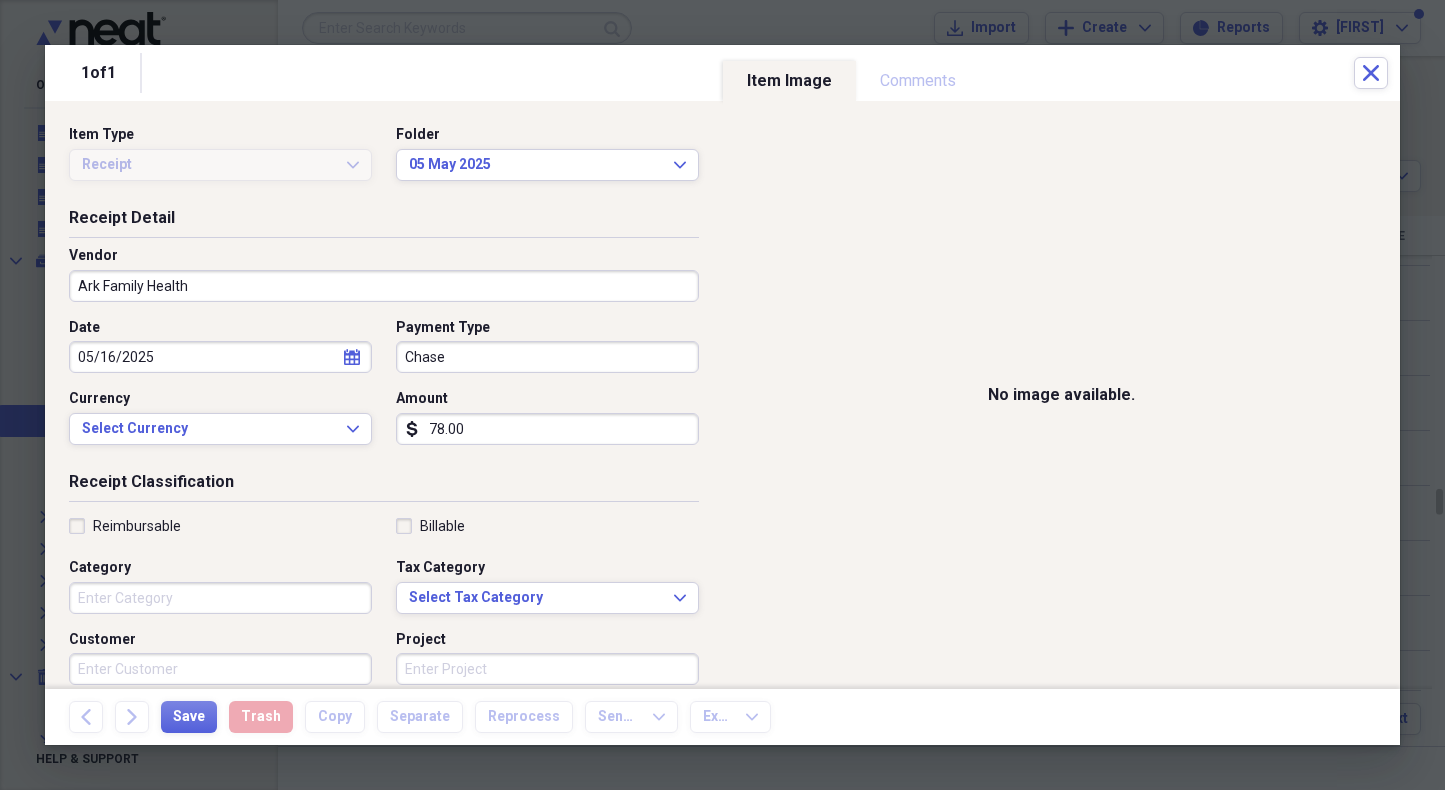 click on "Category" at bounding box center [220, 598] 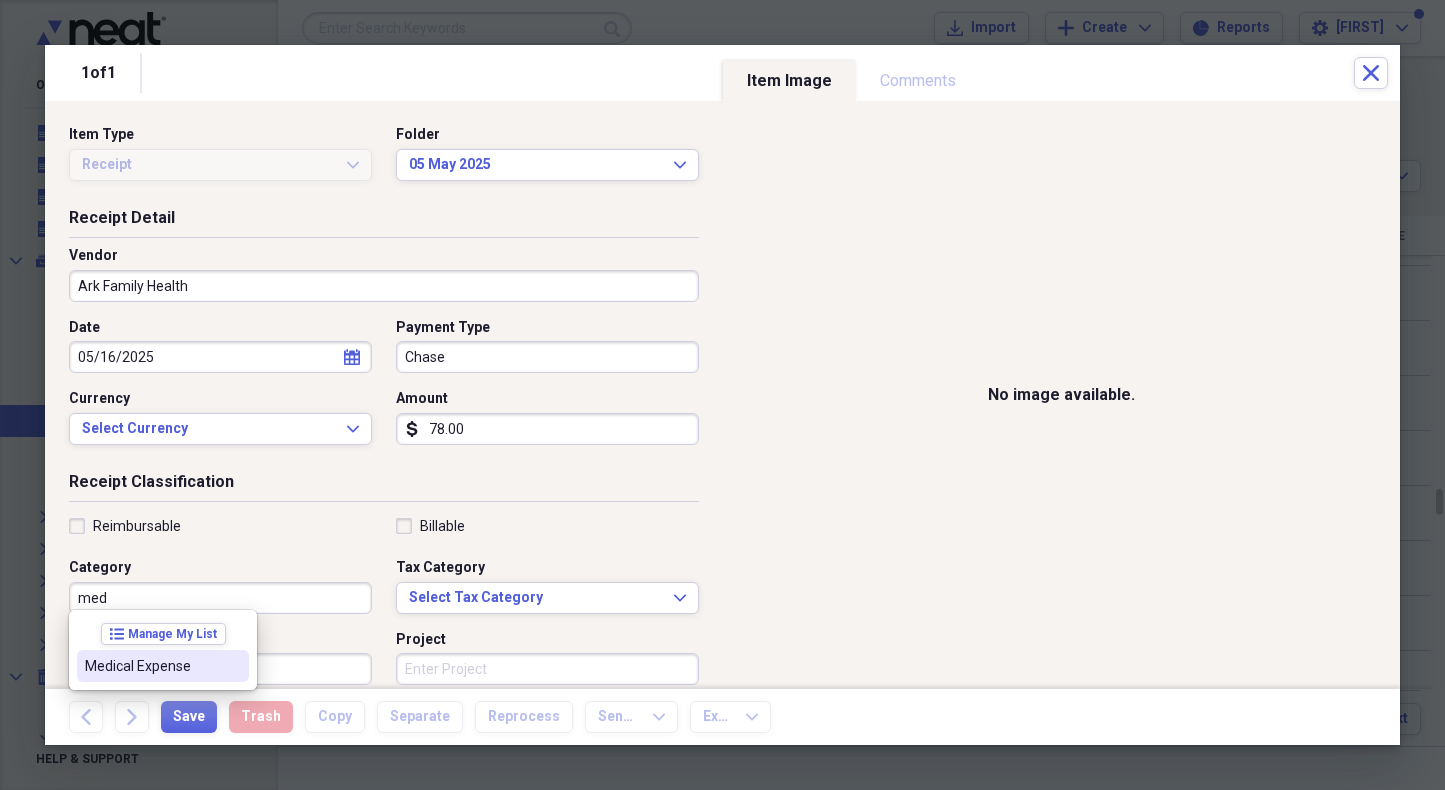 click on "Medical Expense" at bounding box center (151, 666) 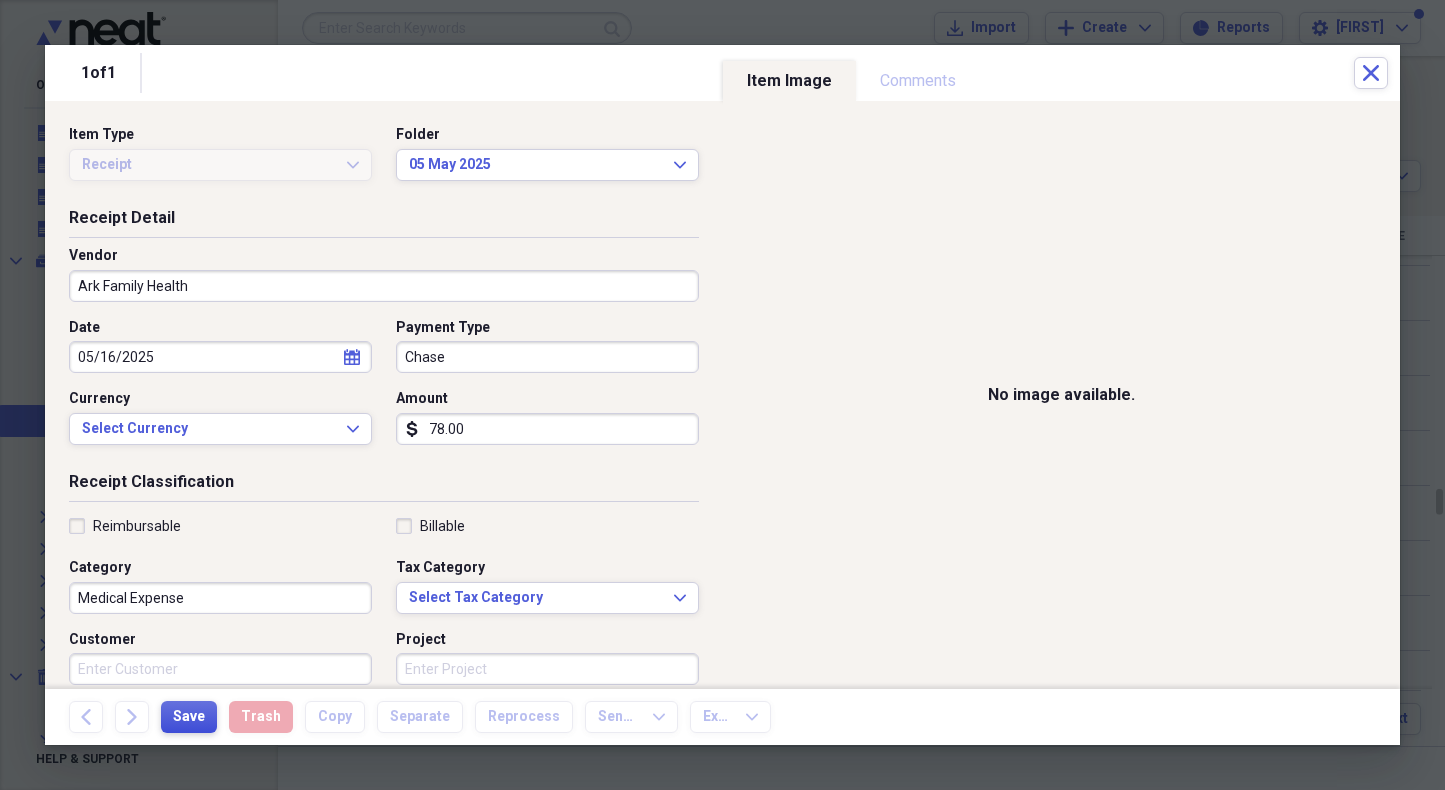 click on "Save" at bounding box center (189, 717) 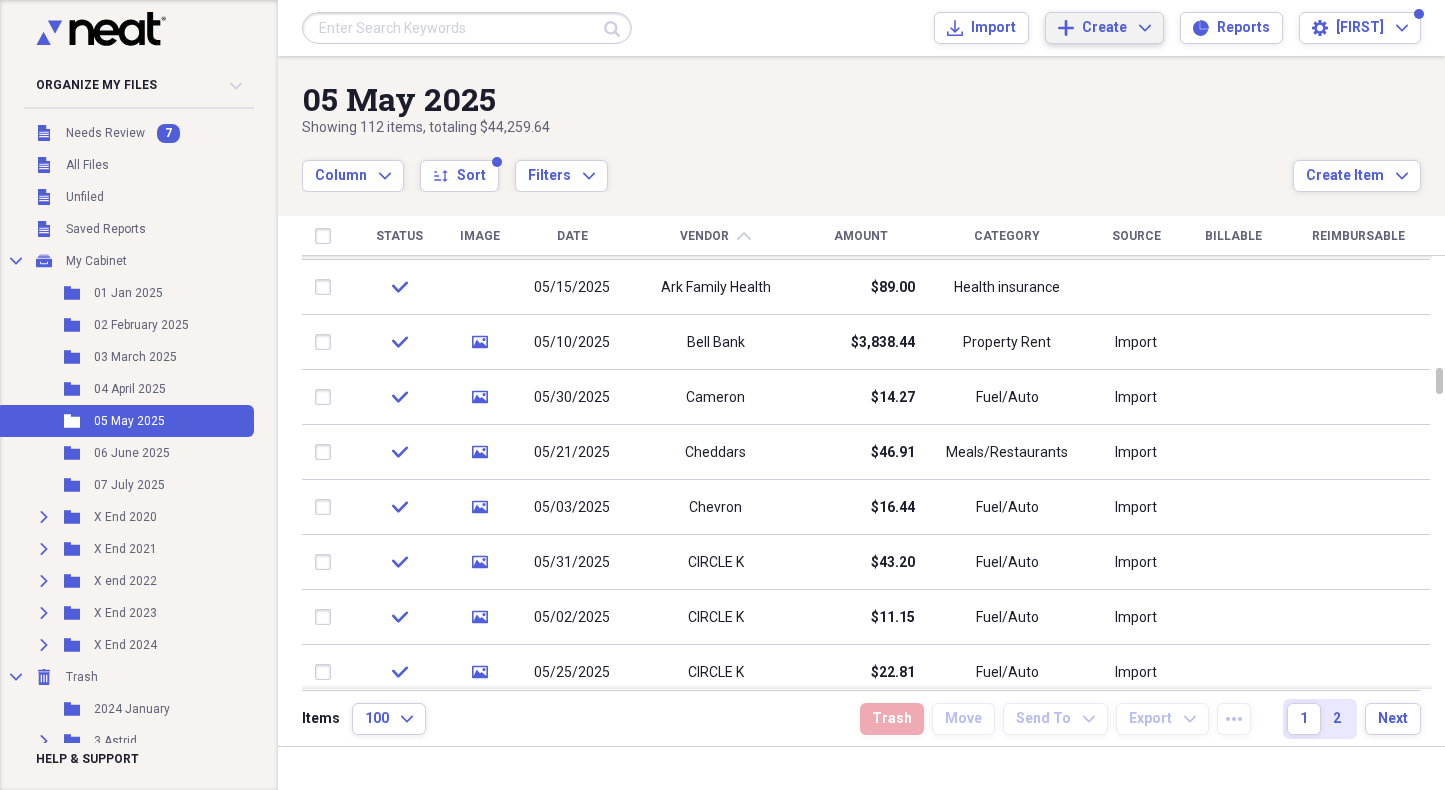 click on "Create" at bounding box center [1104, 28] 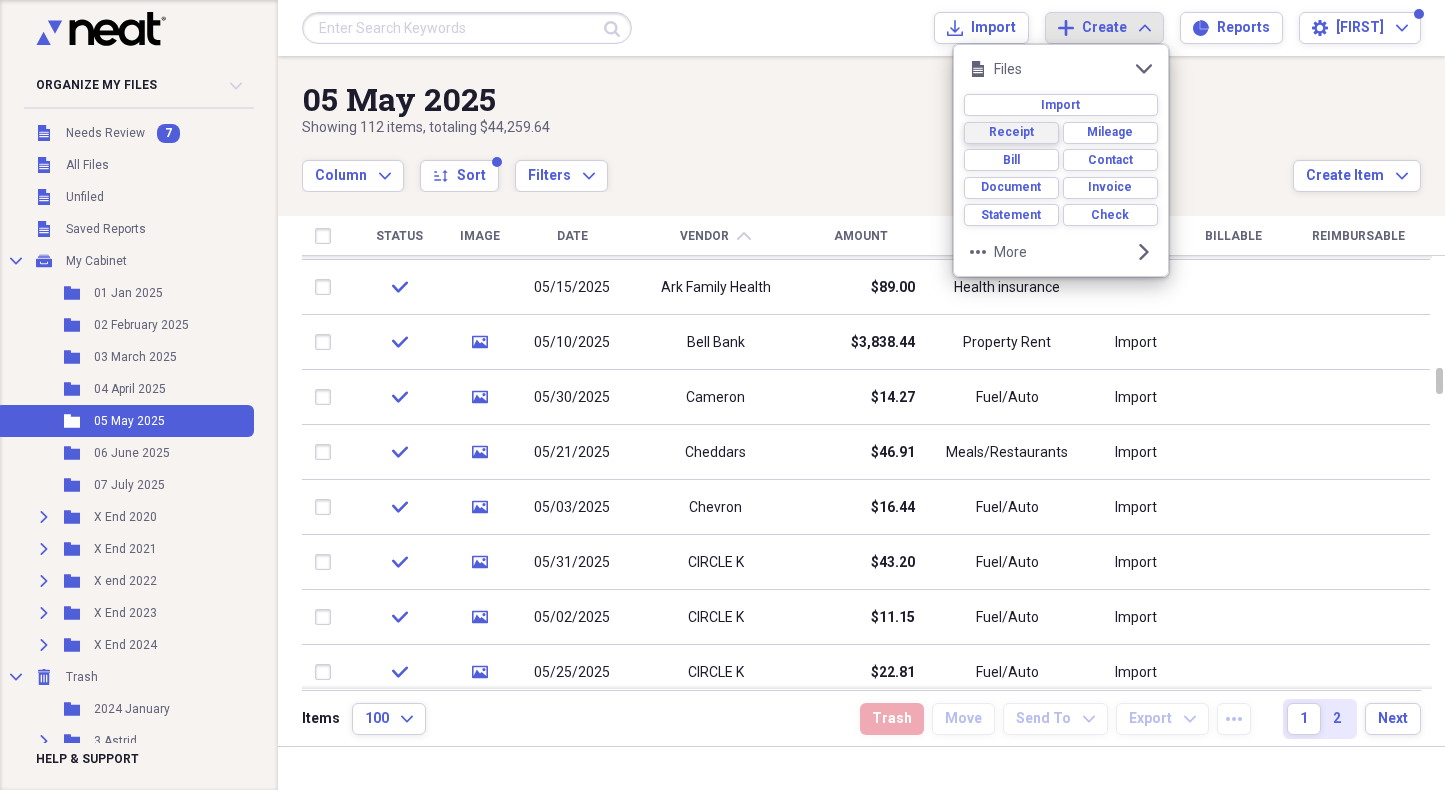 click on "Receipt" at bounding box center (1011, 132) 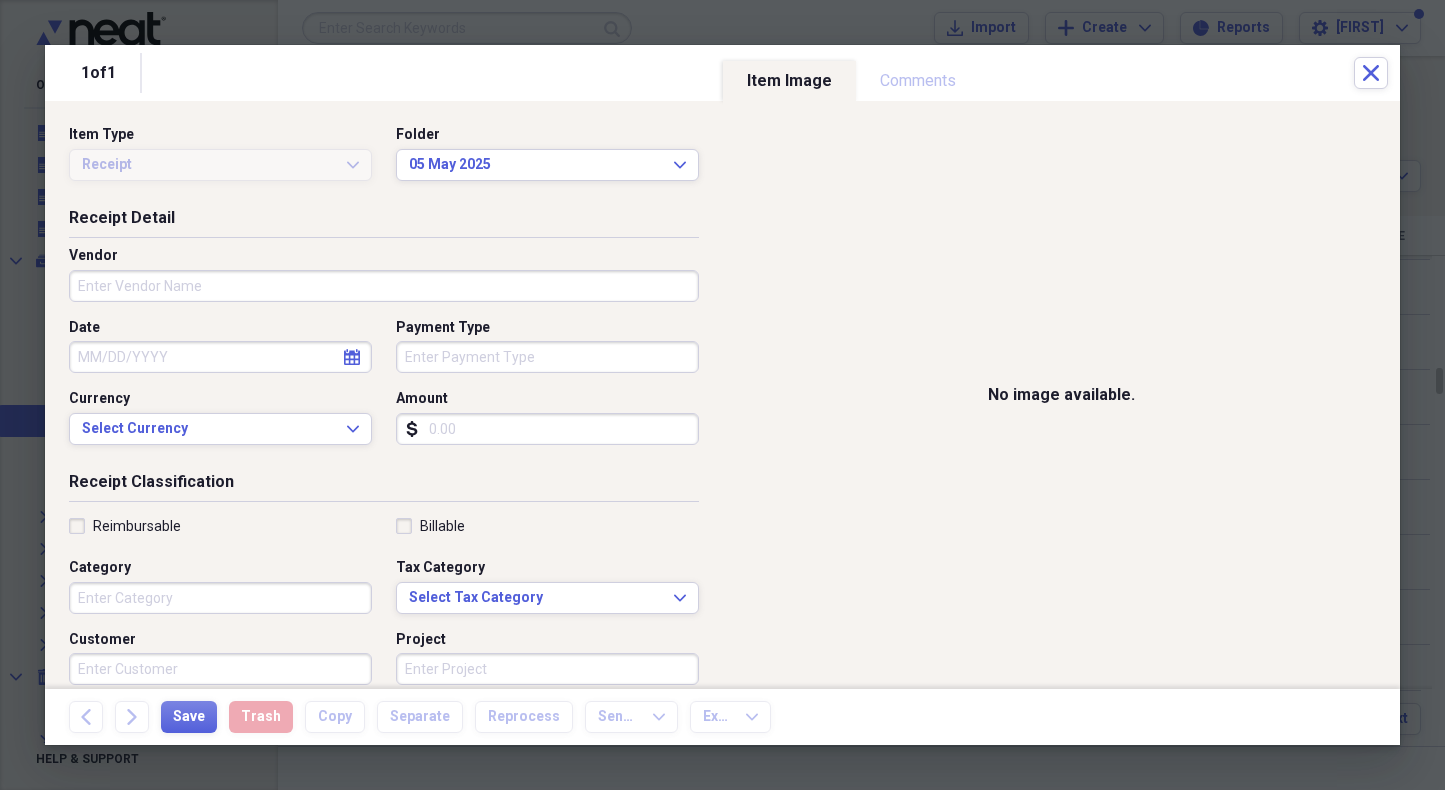 click on "Vendor" at bounding box center (384, 286) 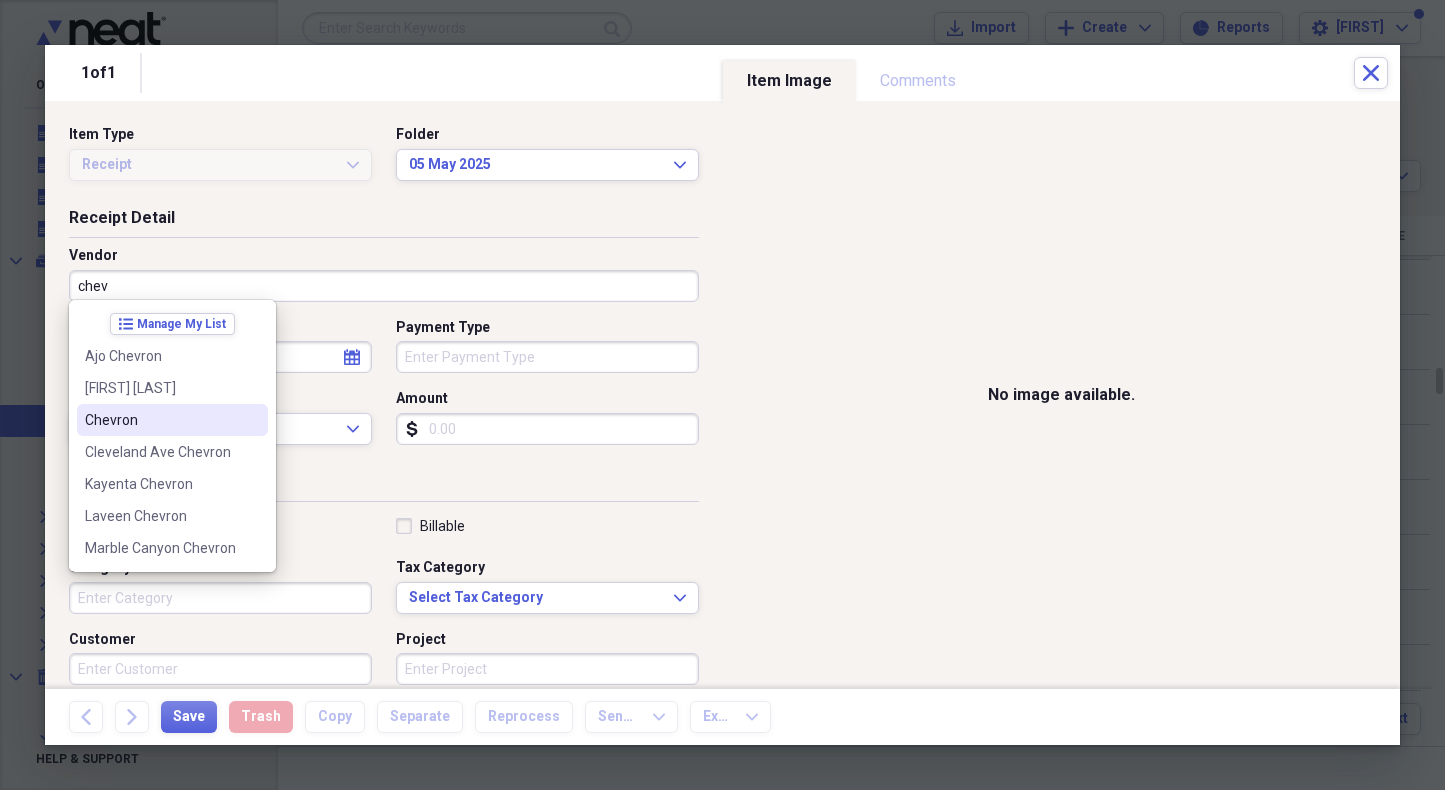click on "Chevron" at bounding box center [172, 420] 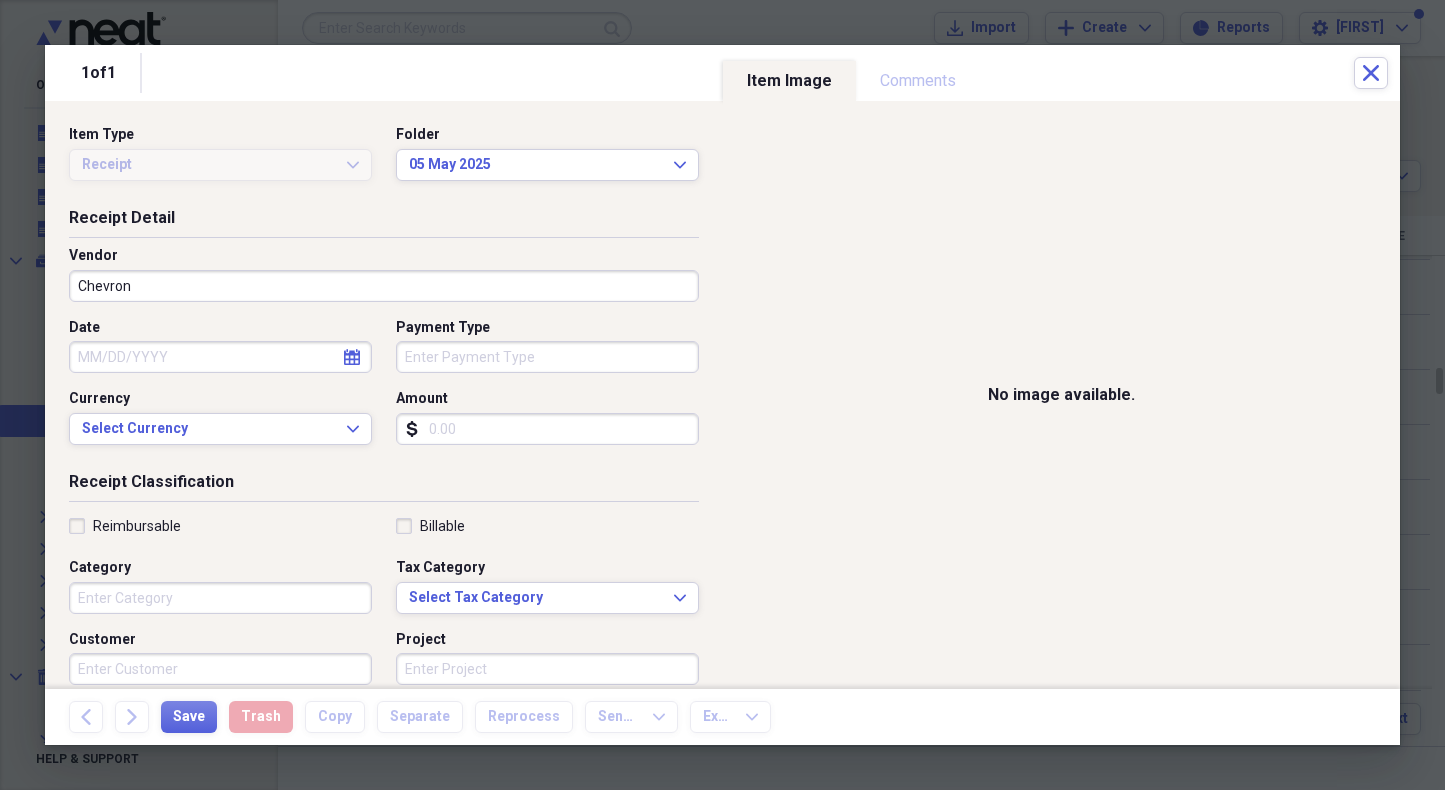 click on "Date" at bounding box center (220, 357) 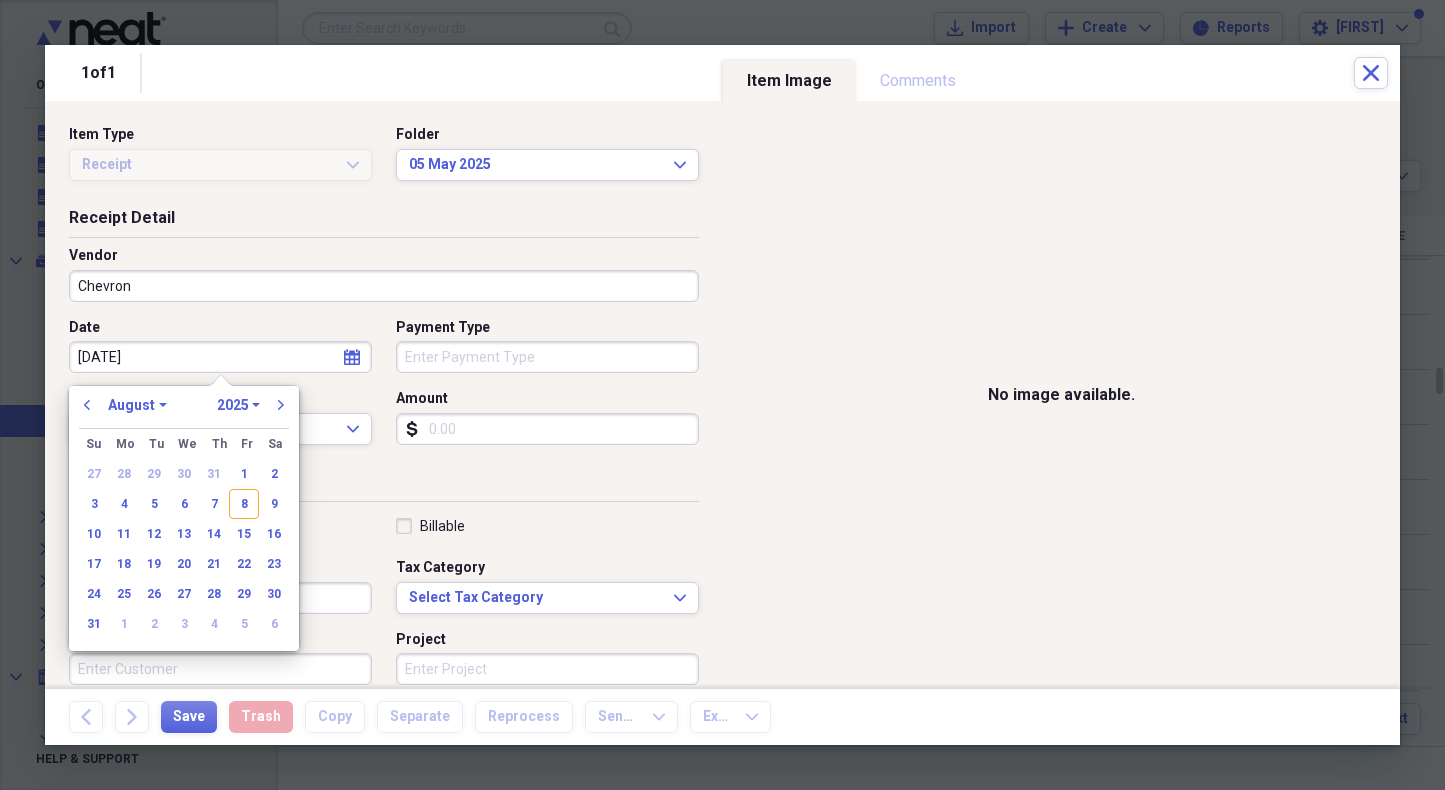 type on "5/18/25" 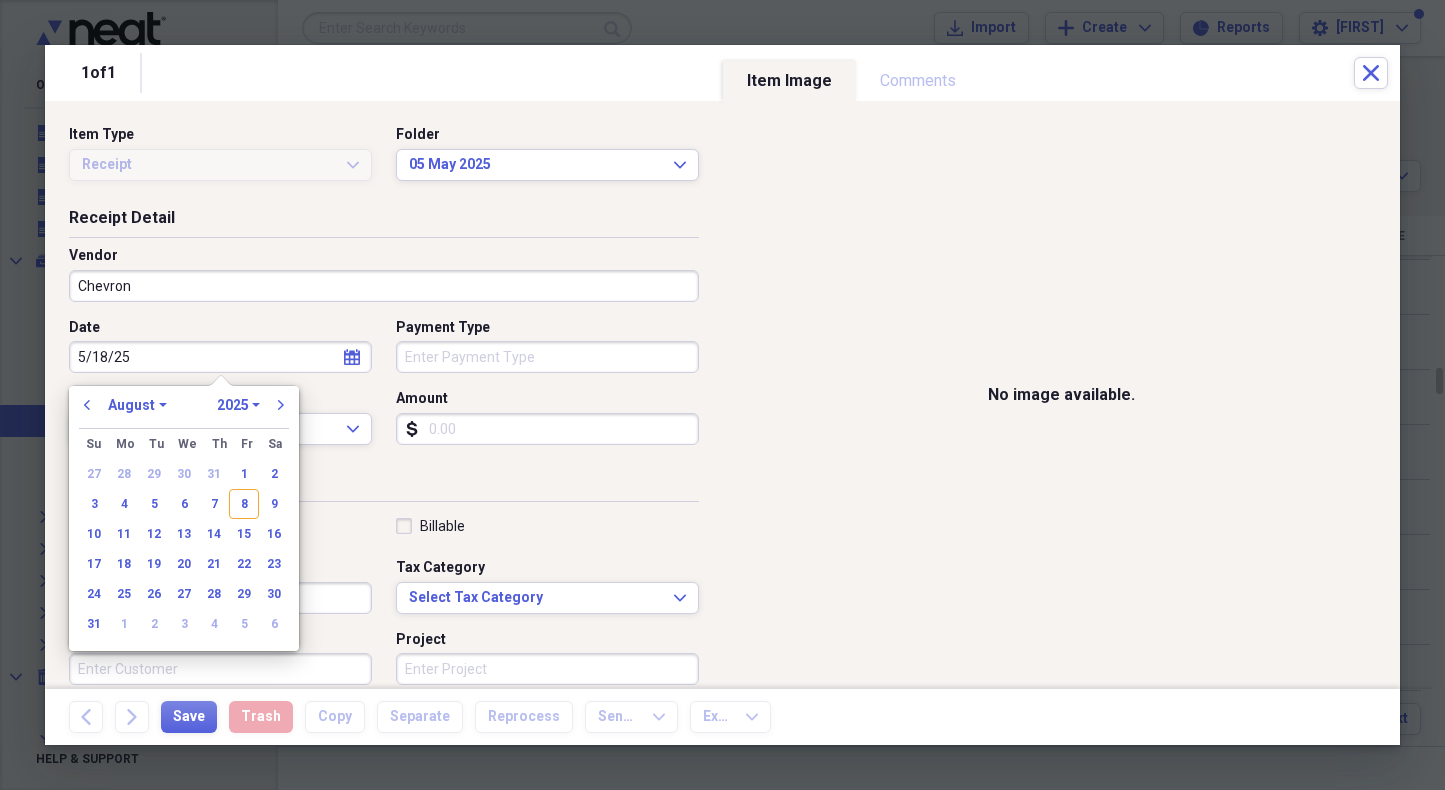 select on "4" 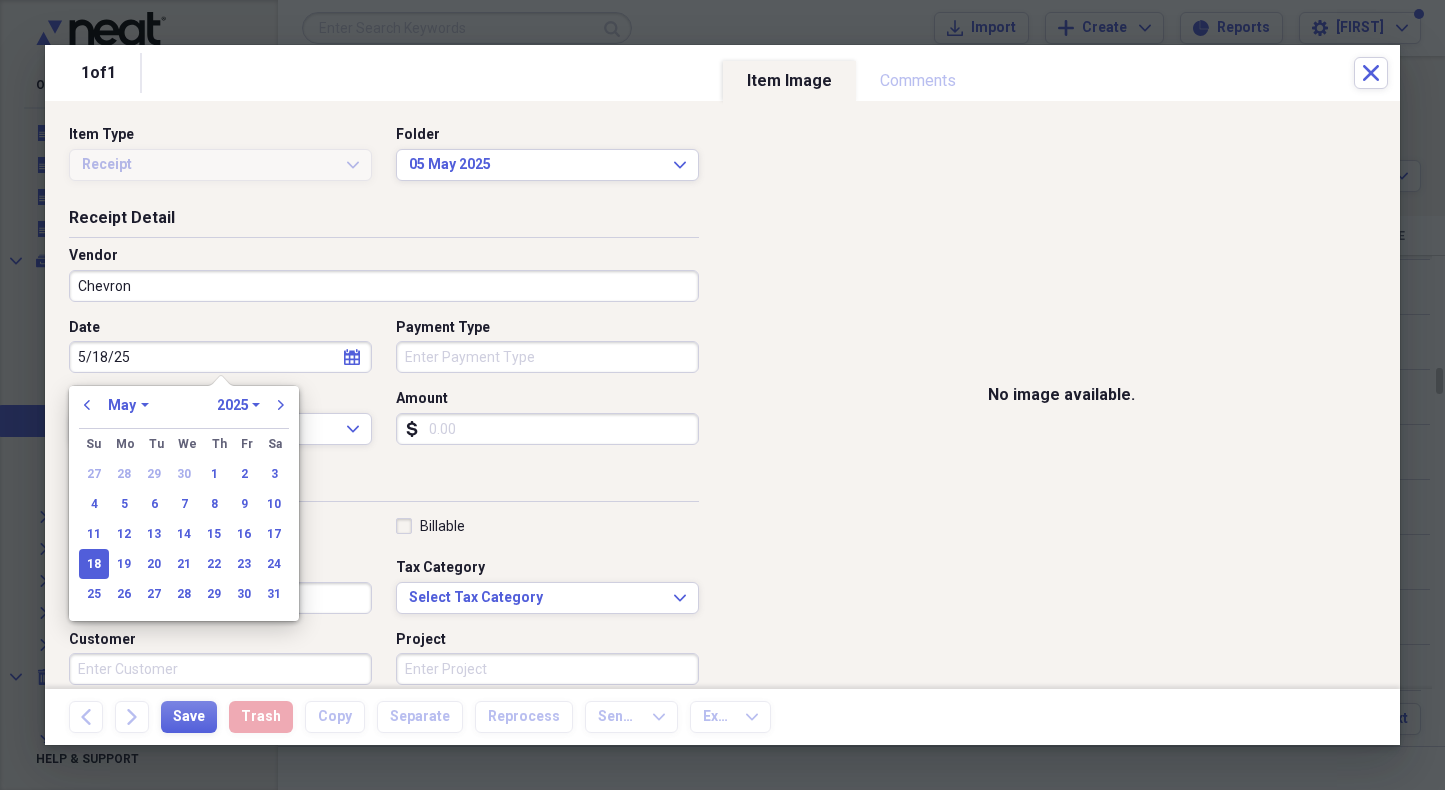 type on "05/18/2025" 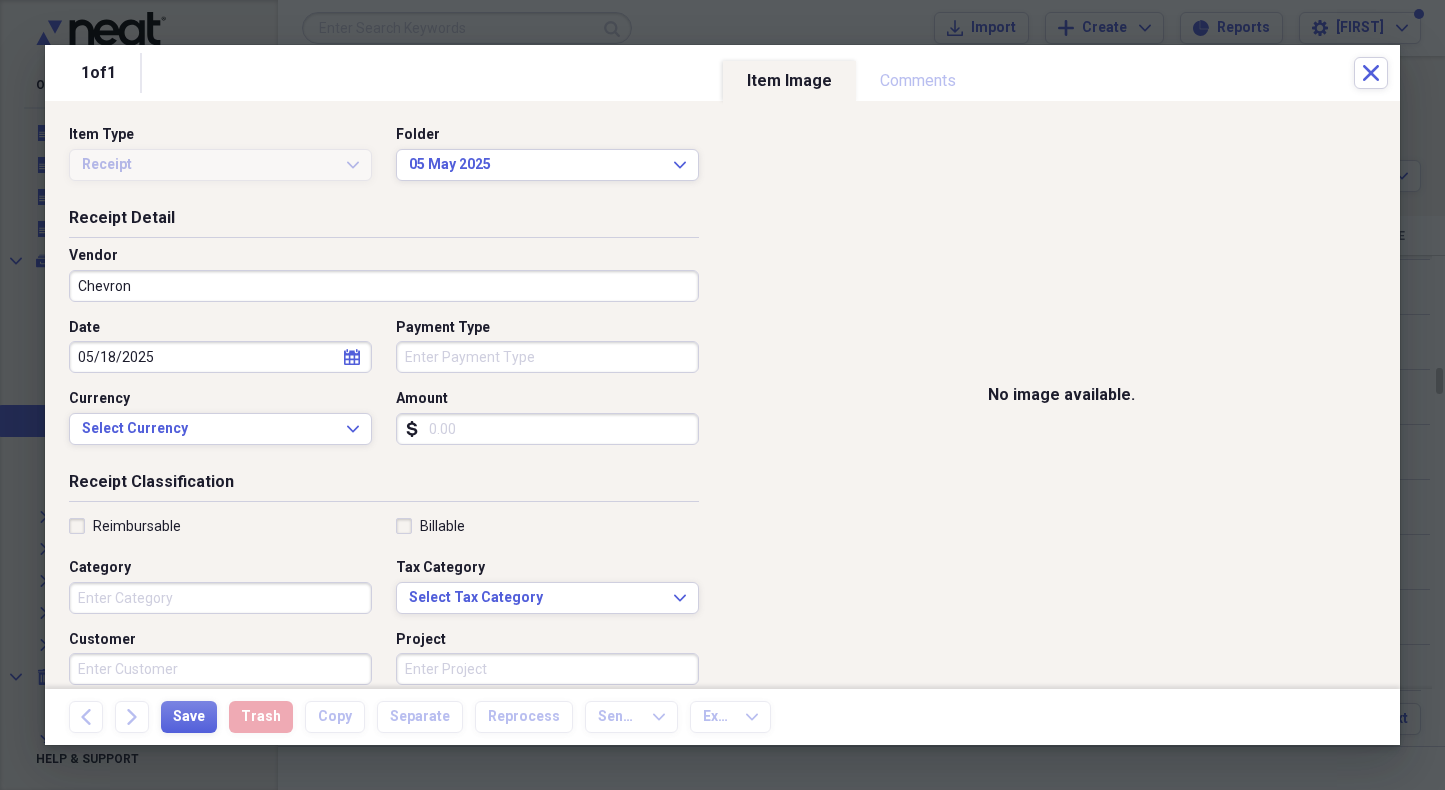 click on "Payment Type" at bounding box center (547, 357) 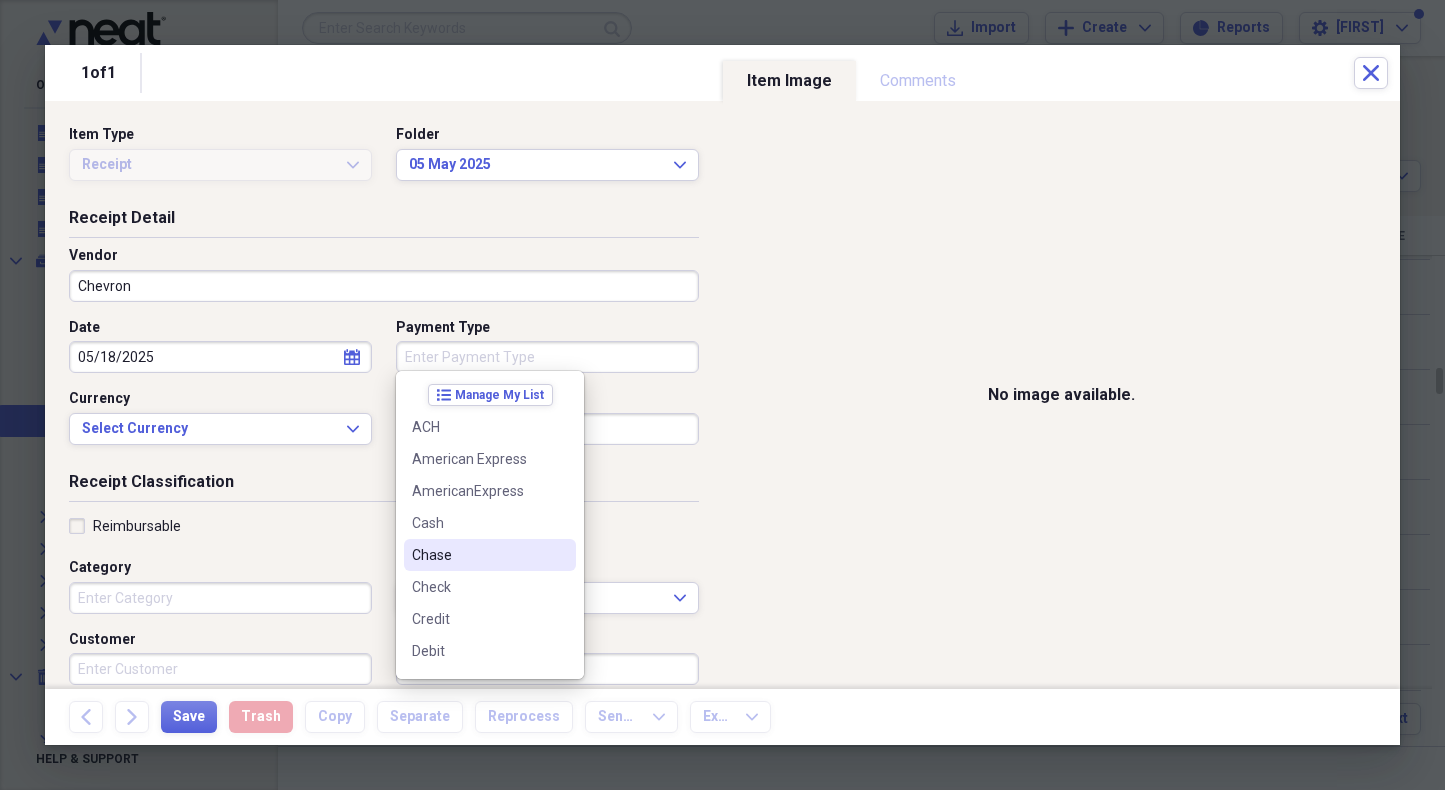 click on "Chase" at bounding box center (478, 555) 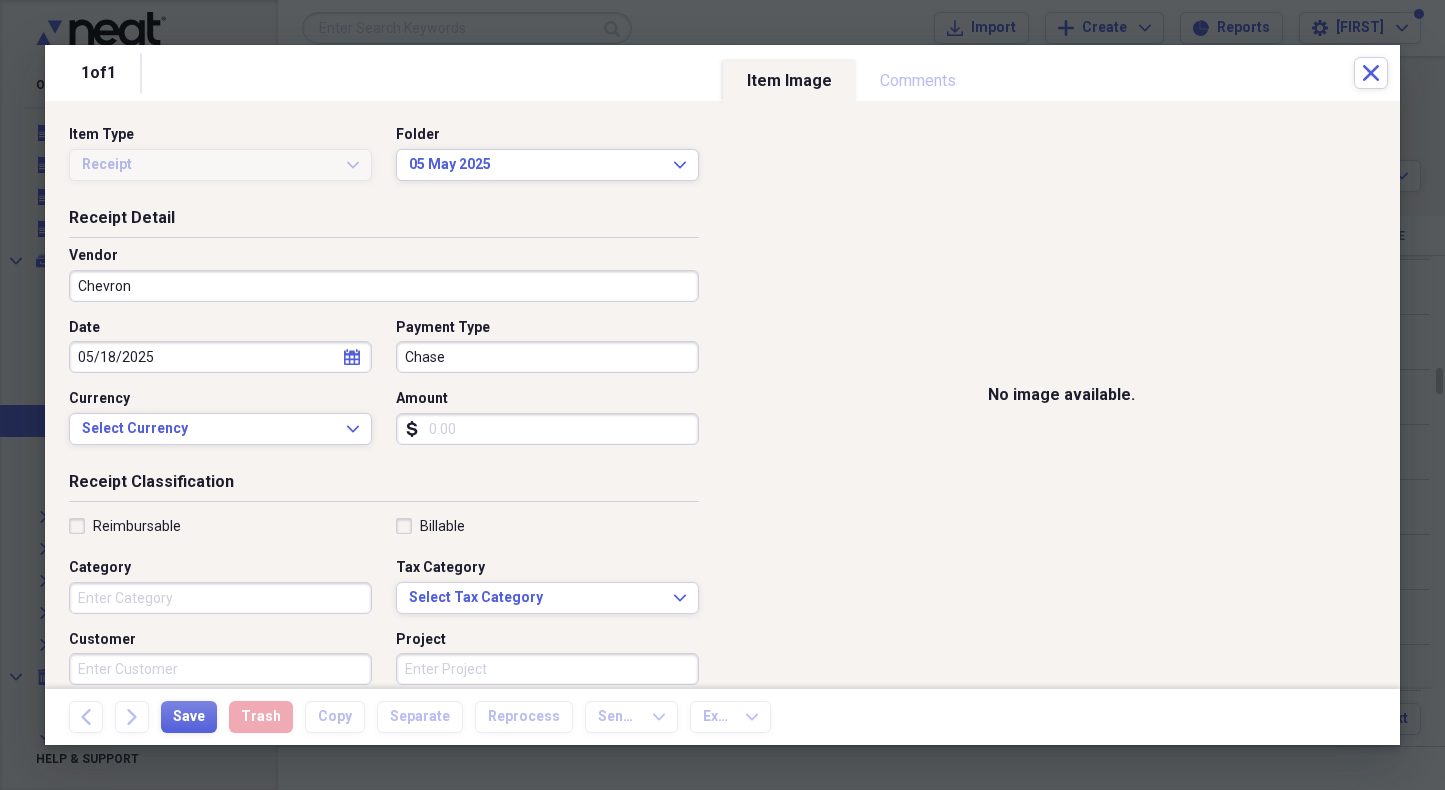 click on "Amount" at bounding box center [547, 429] 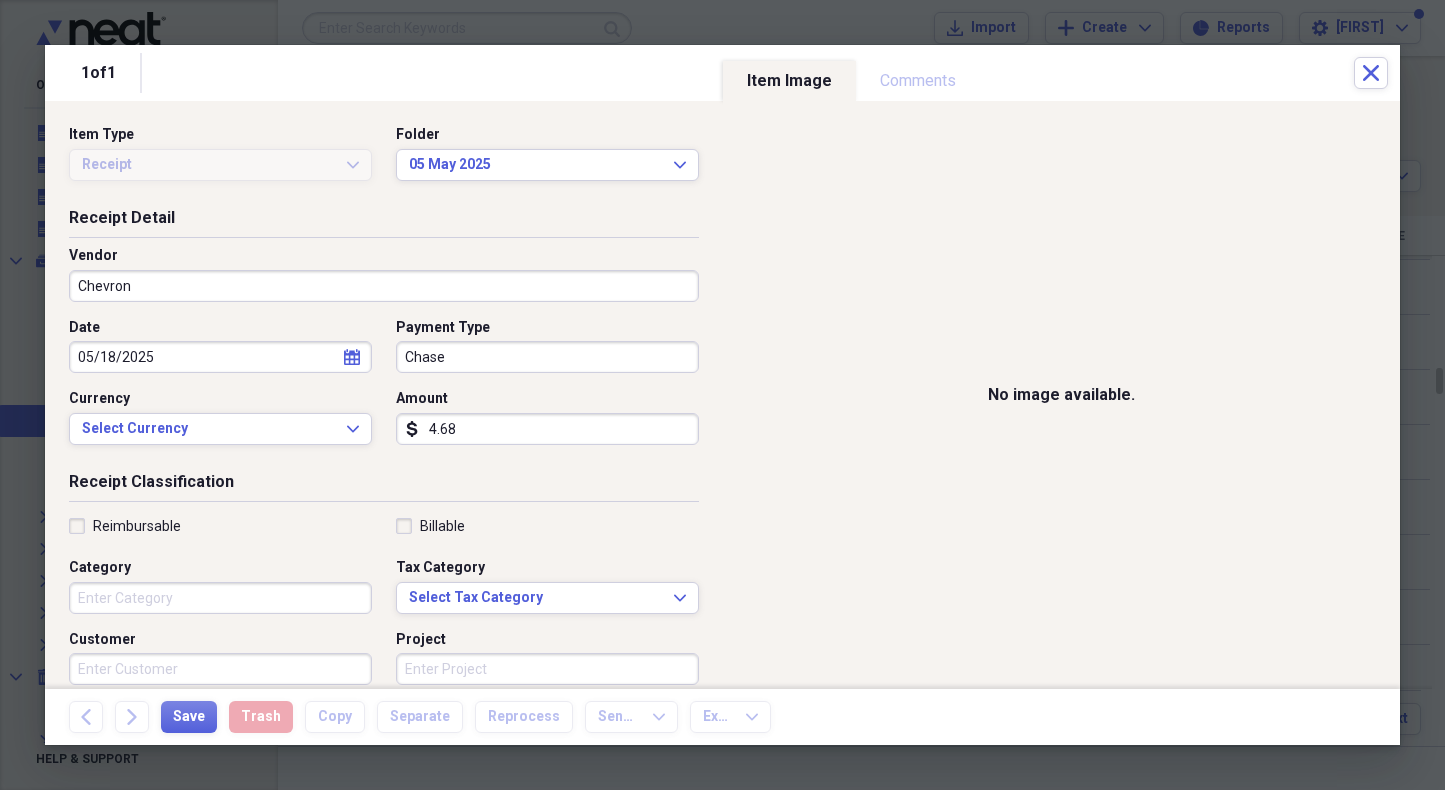 type 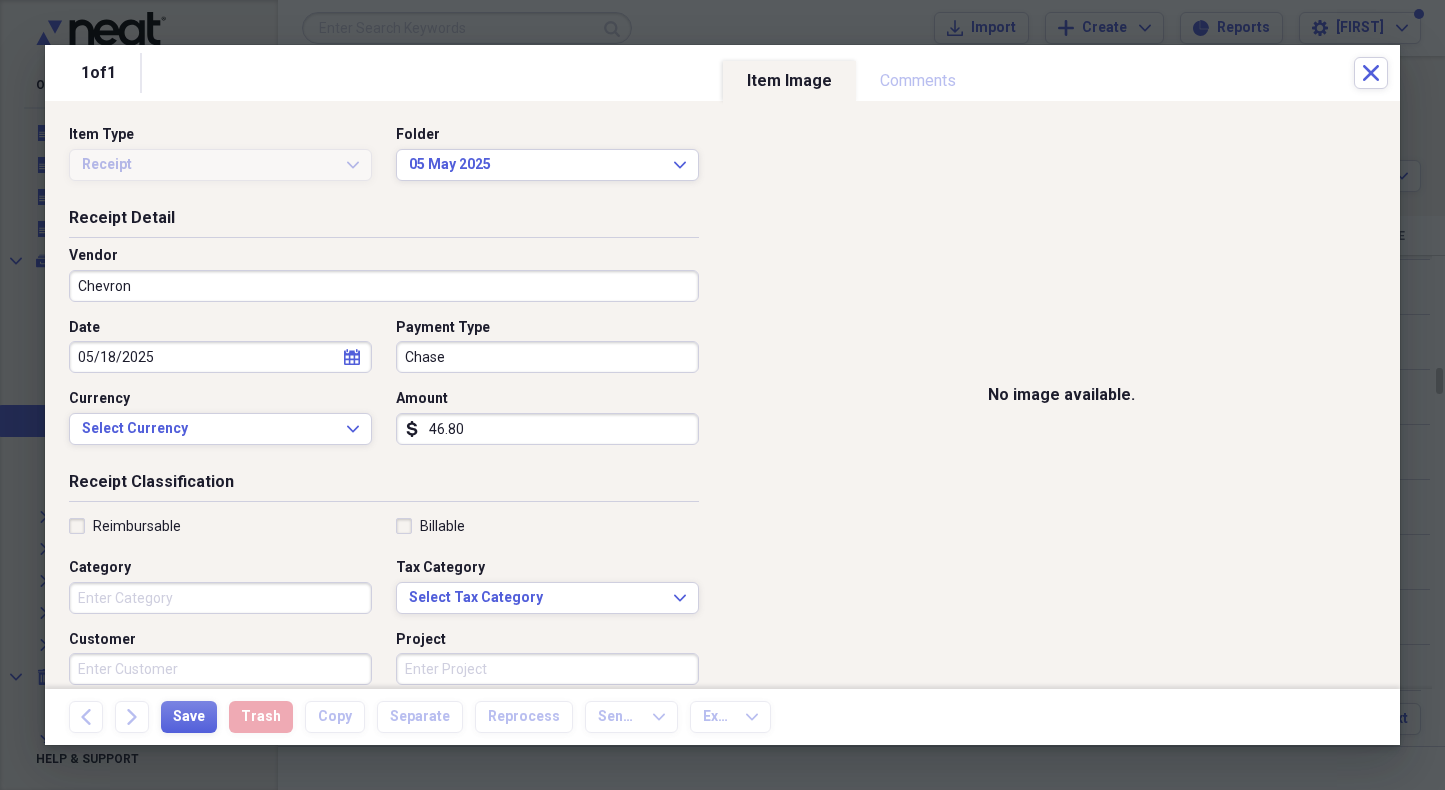 click on "Category" at bounding box center (220, 598) 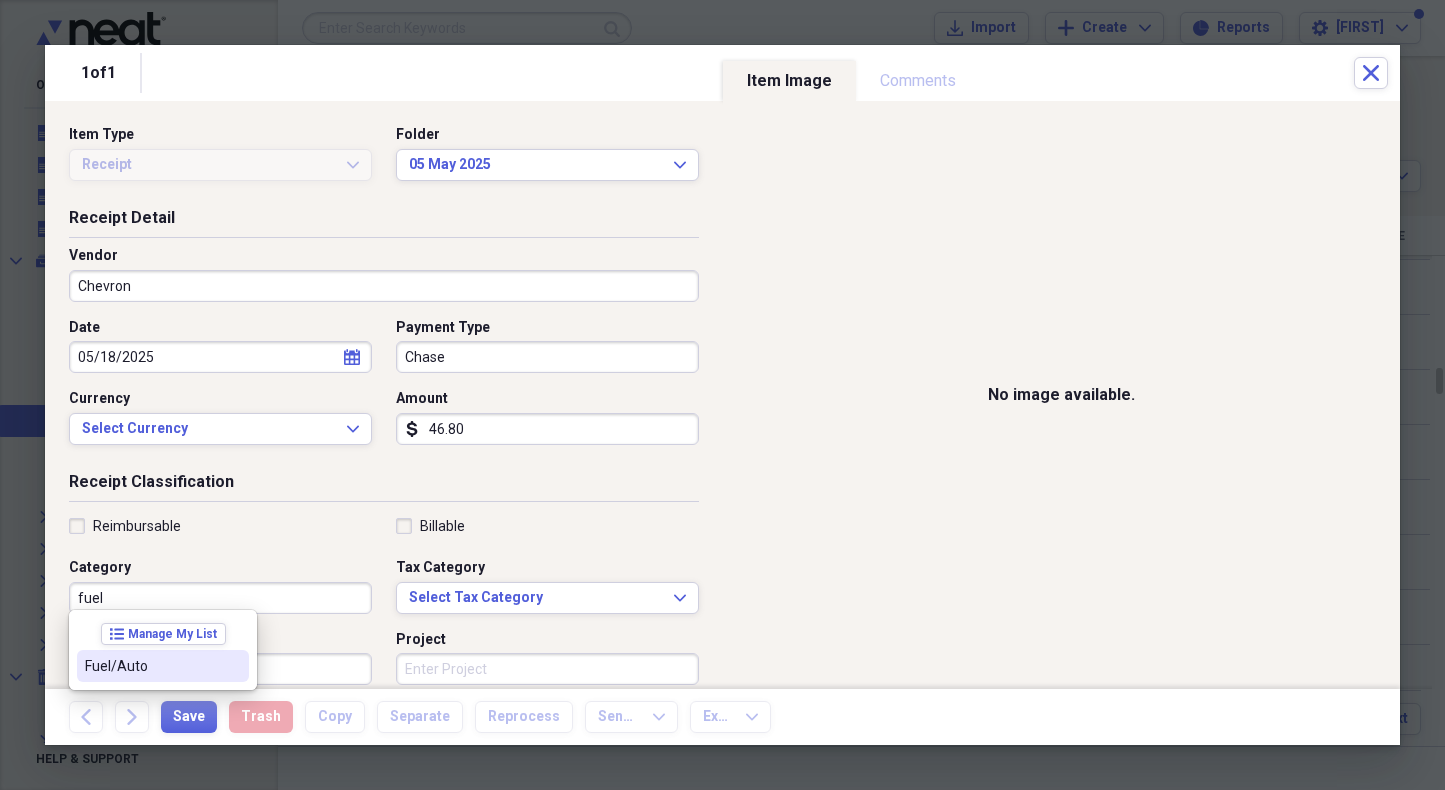 click on "Fuel/Auto" at bounding box center [151, 666] 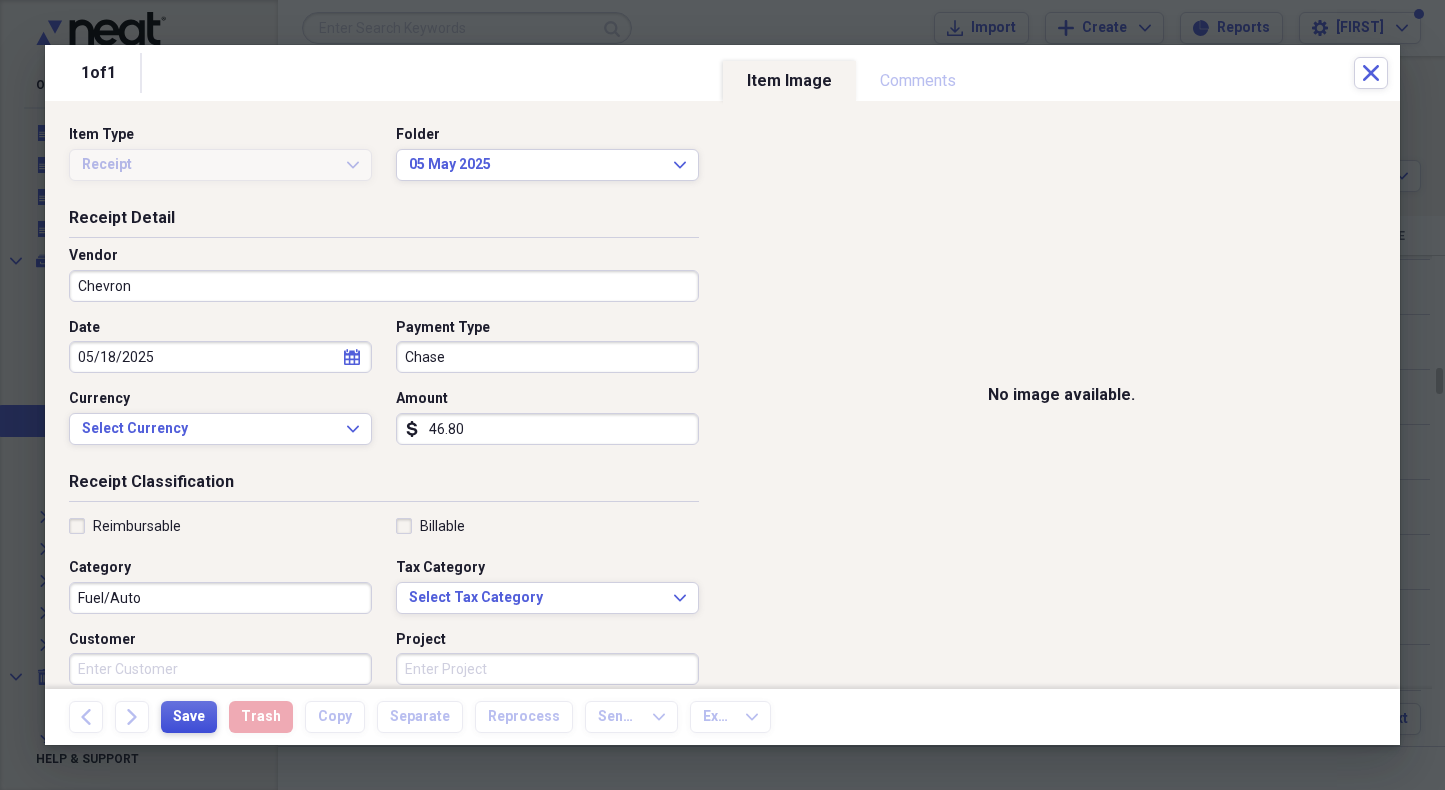 click on "Save" at bounding box center (189, 717) 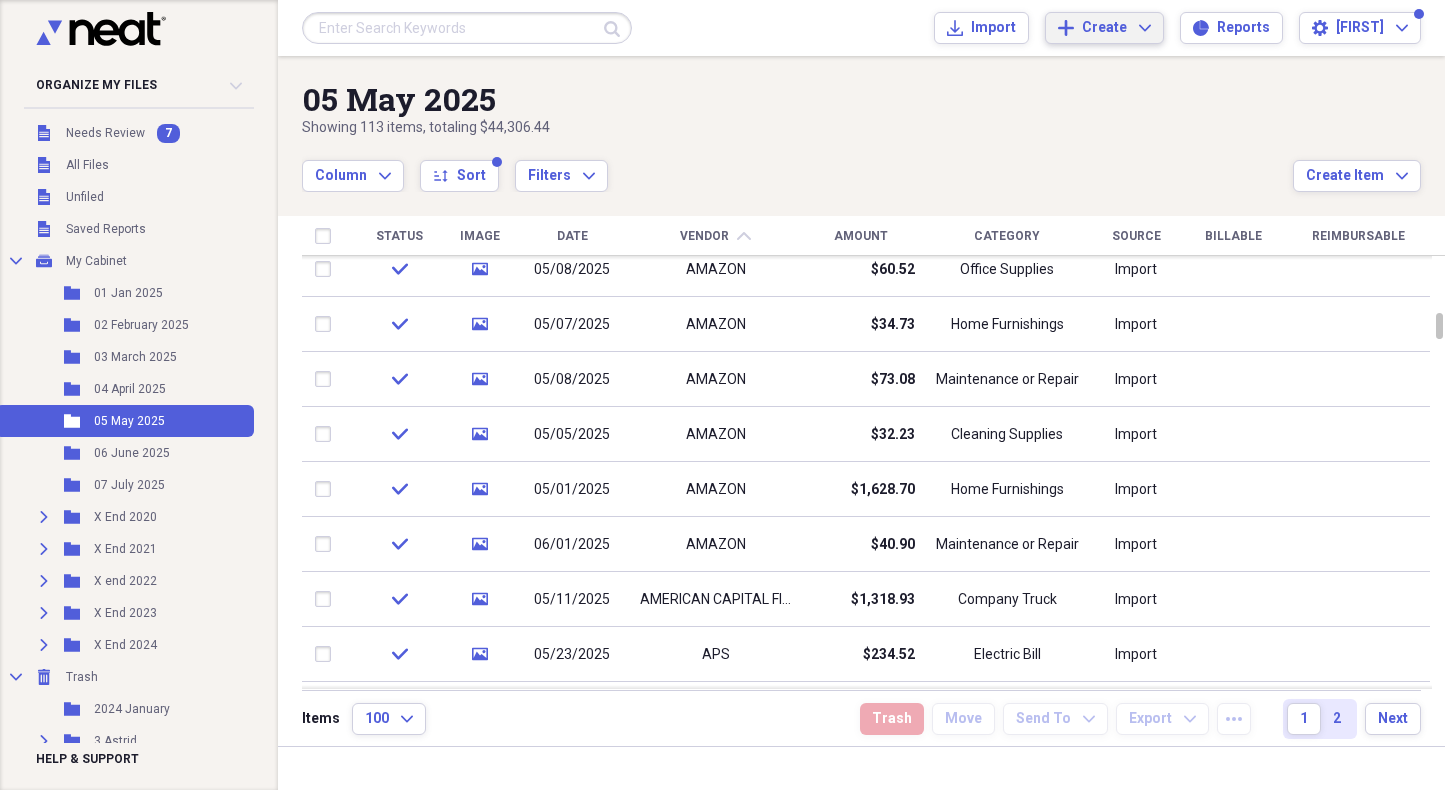 click on "Create Expand" at bounding box center [1116, 28] 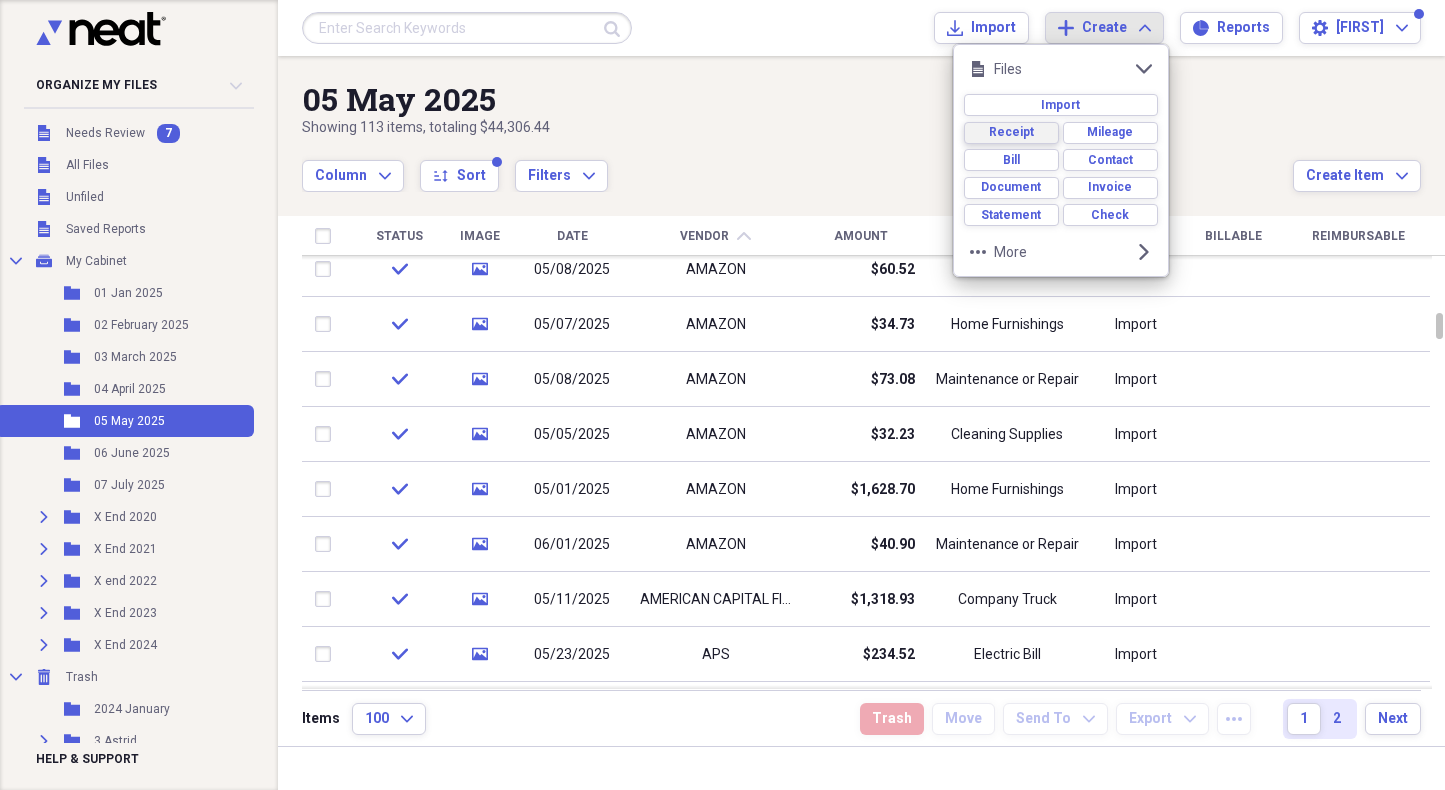click on "Receipt" at bounding box center [1011, 132] 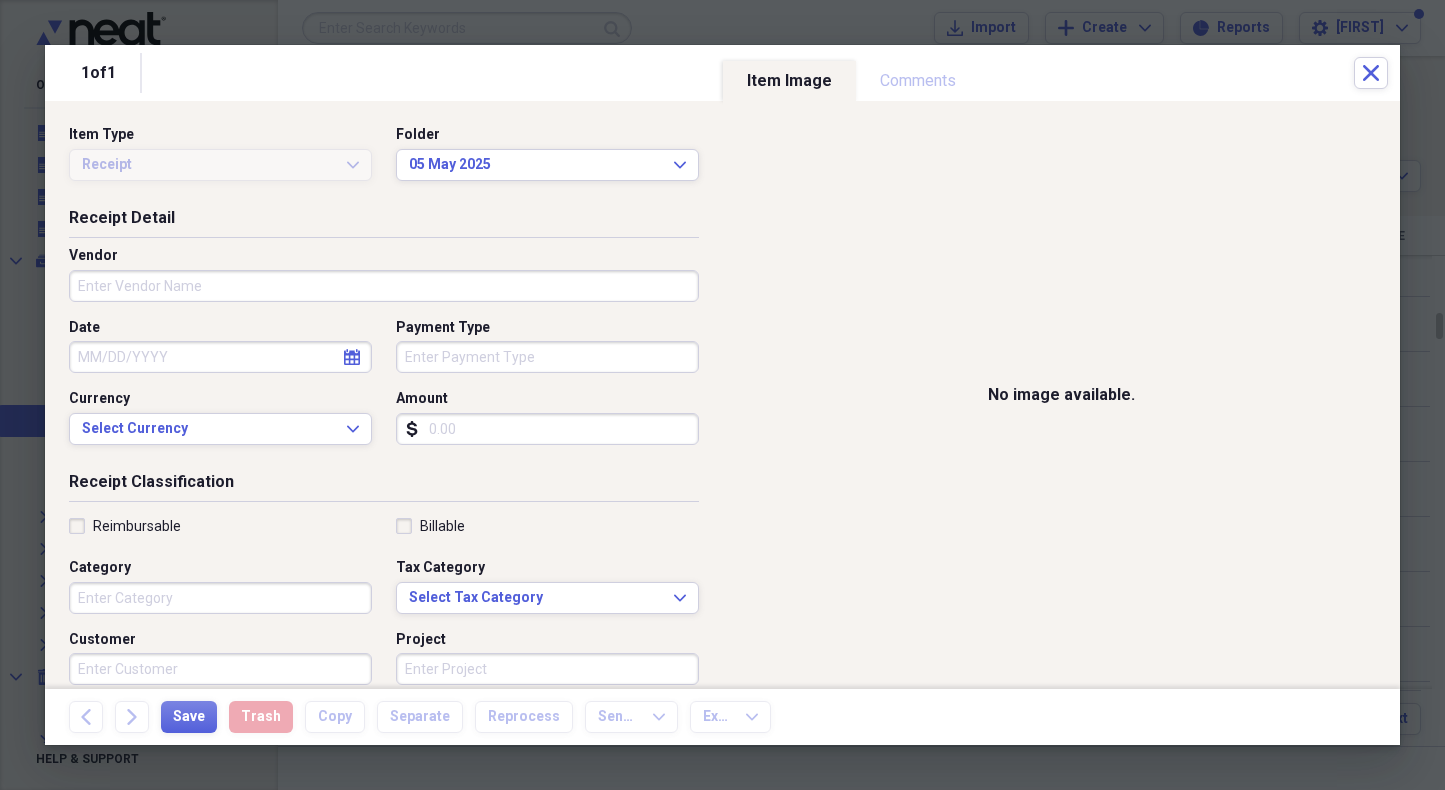 click on "Vendor" at bounding box center (384, 286) 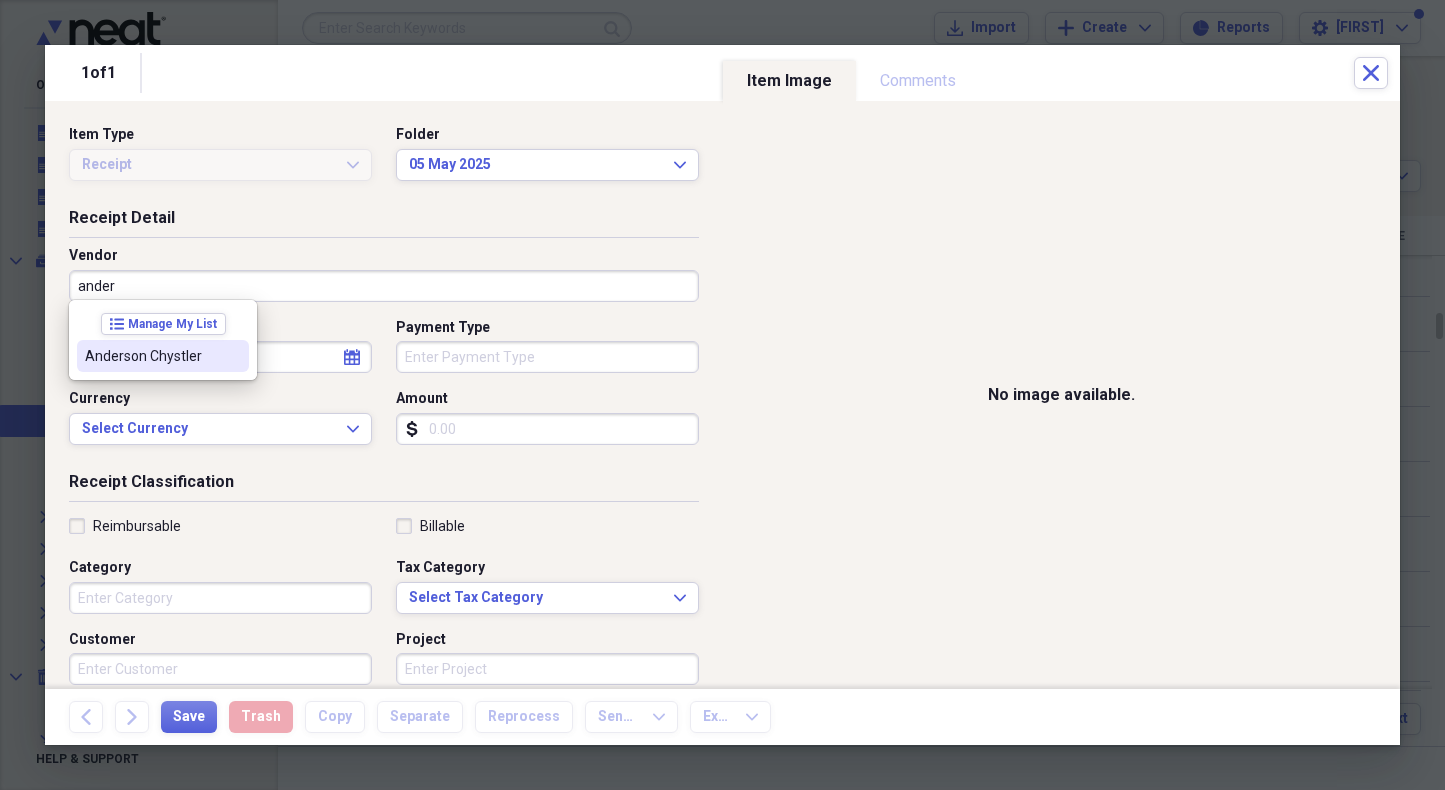 click on "[FIRST] [LAST]" at bounding box center (151, 356) 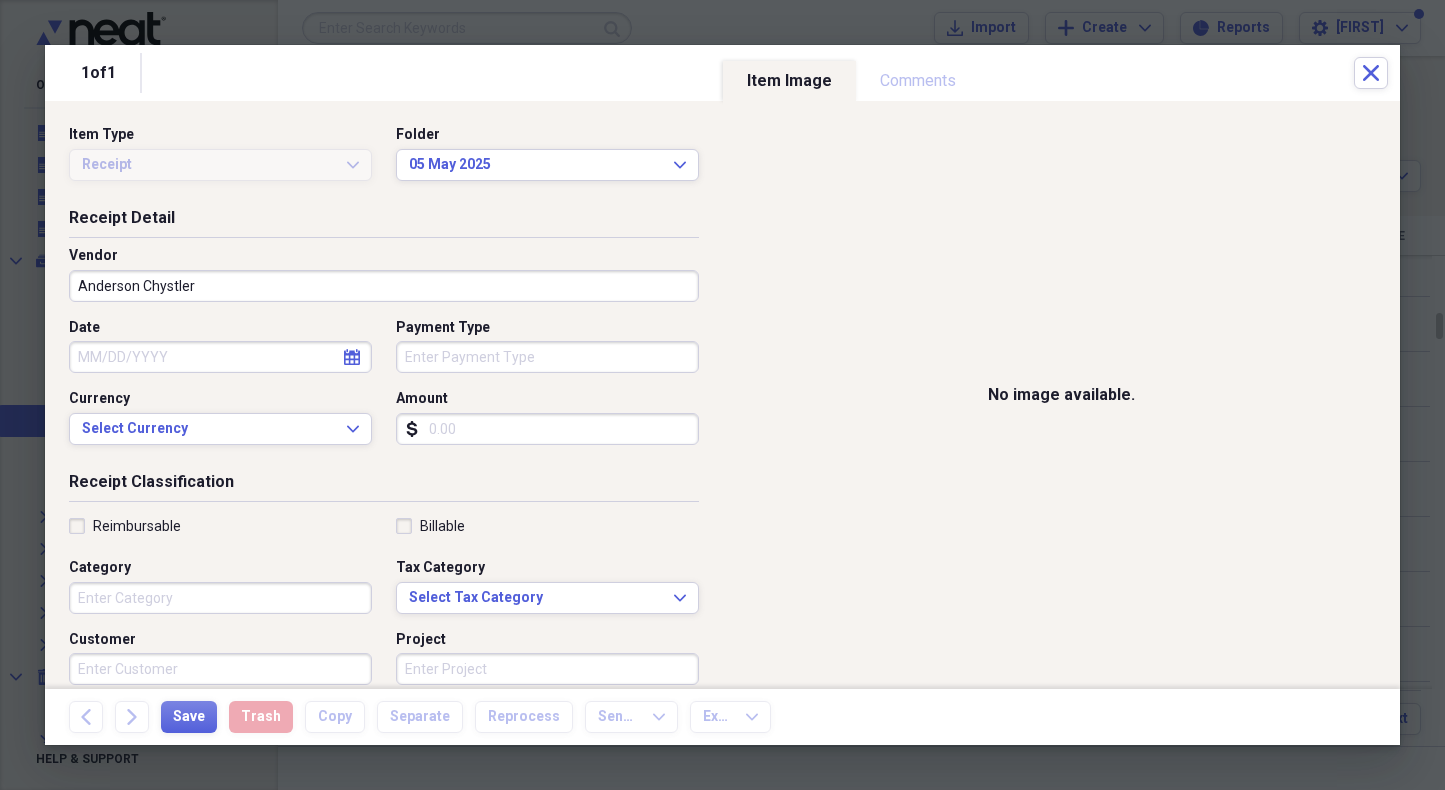 click on "Date" at bounding box center [220, 357] 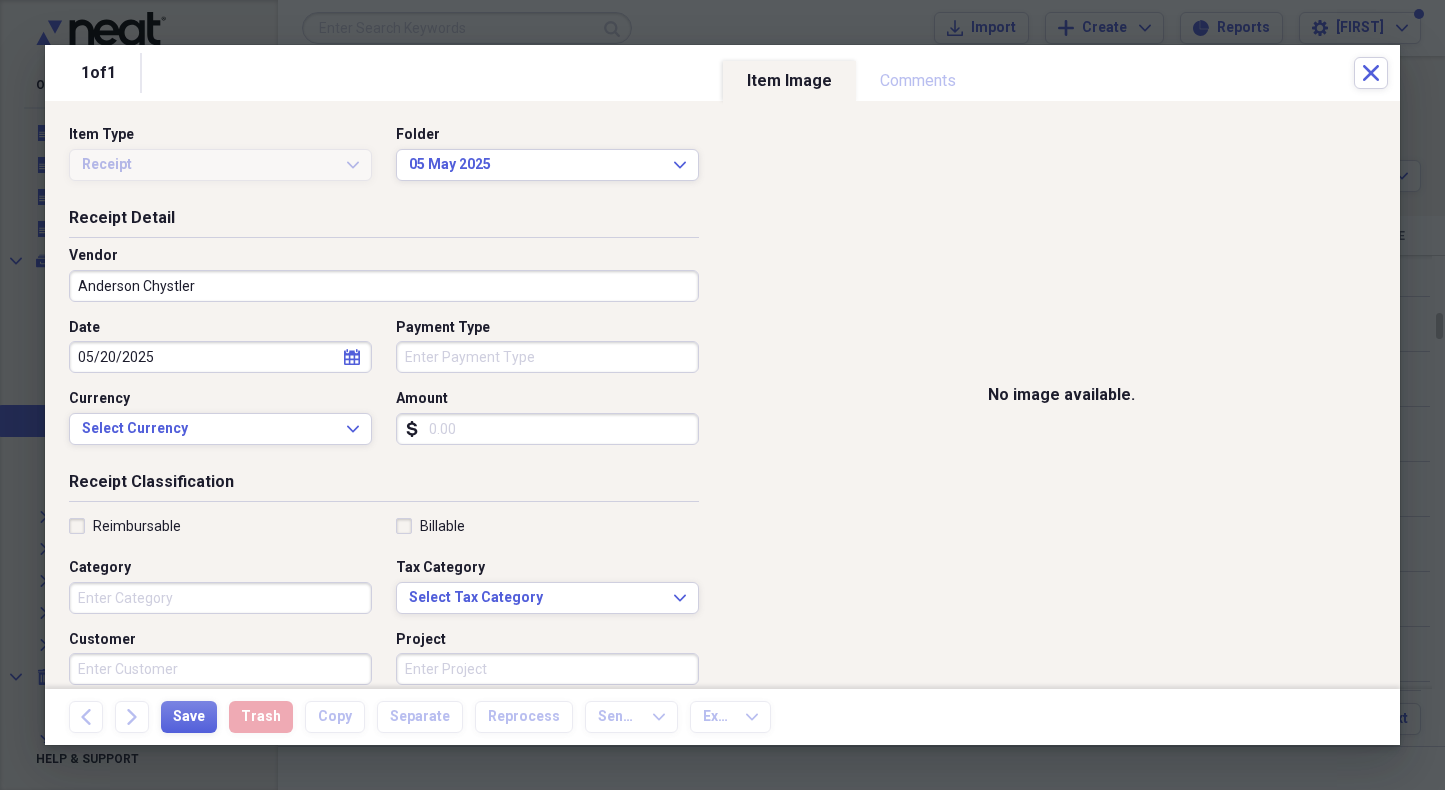 click on "Payment Type" at bounding box center (547, 357) 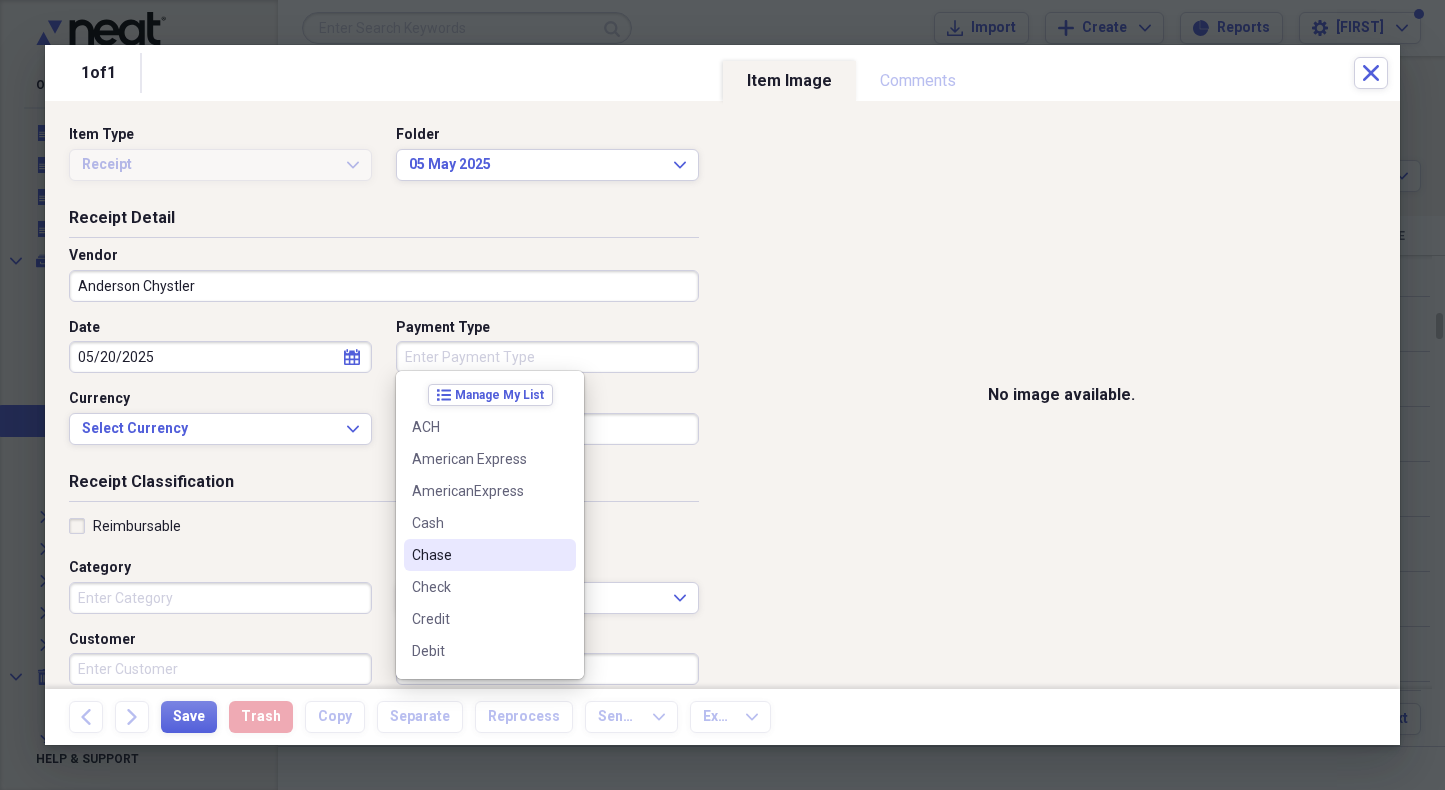 click on "Chase" at bounding box center (478, 555) 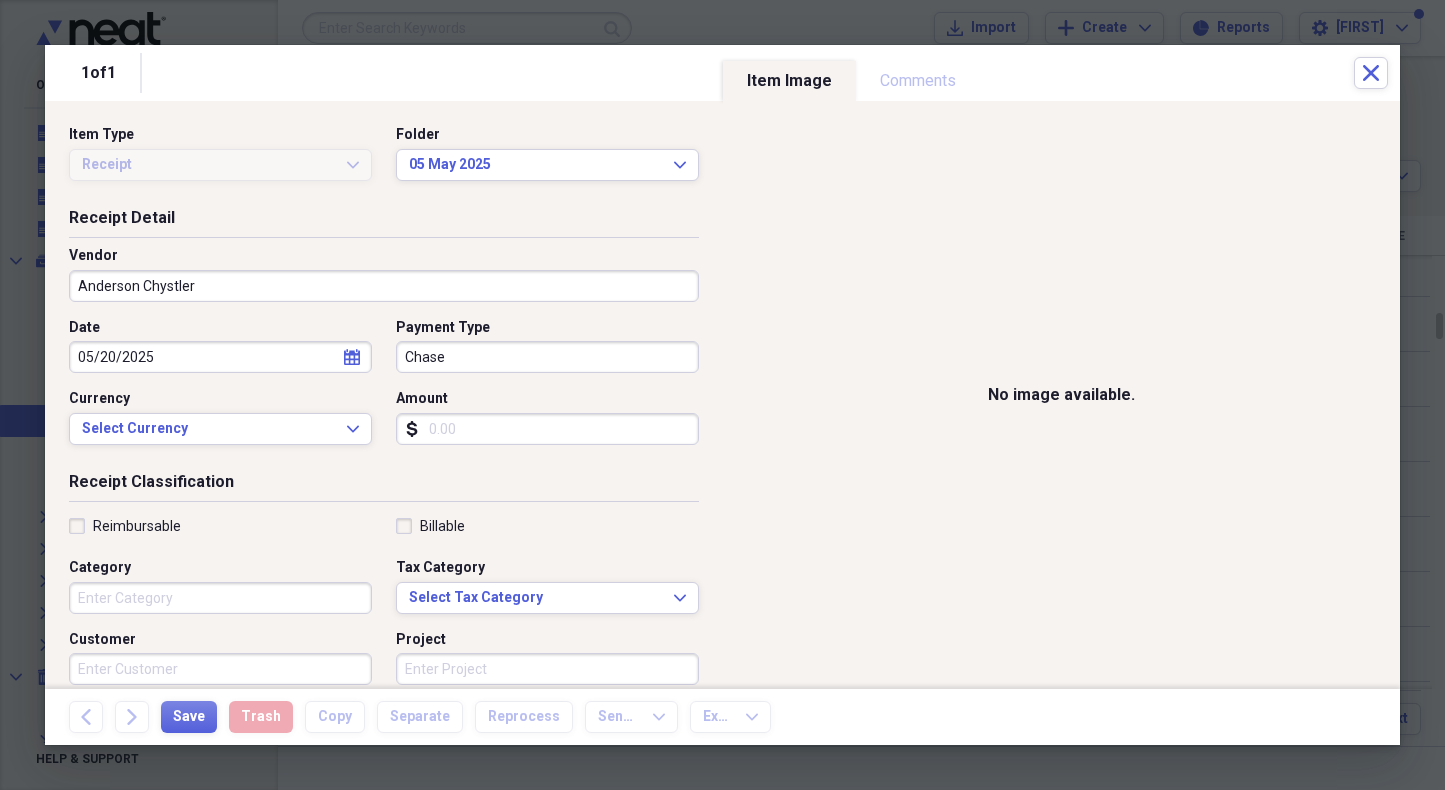 click on "Amount" at bounding box center (547, 429) 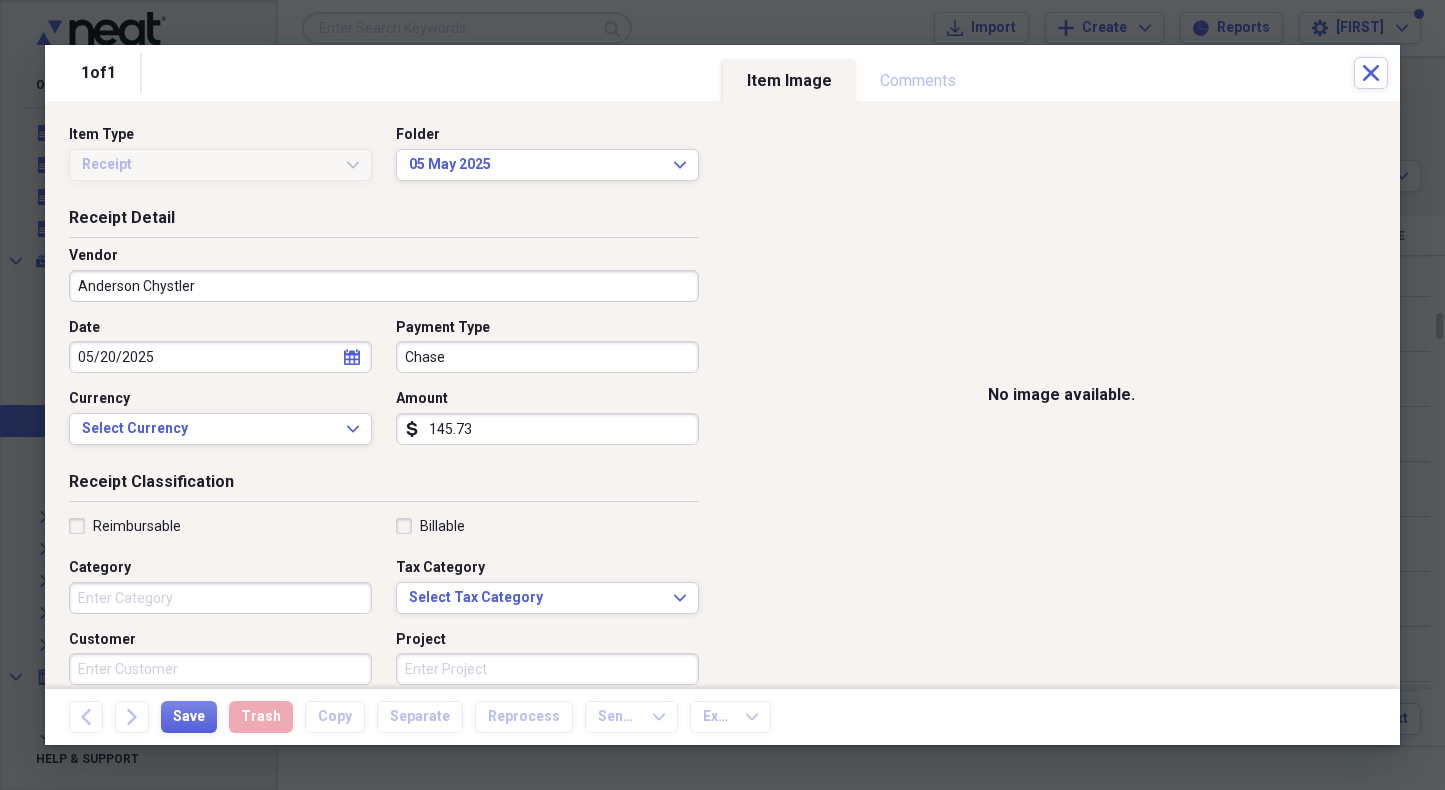 click on "Category" at bounding box center [220, 598] 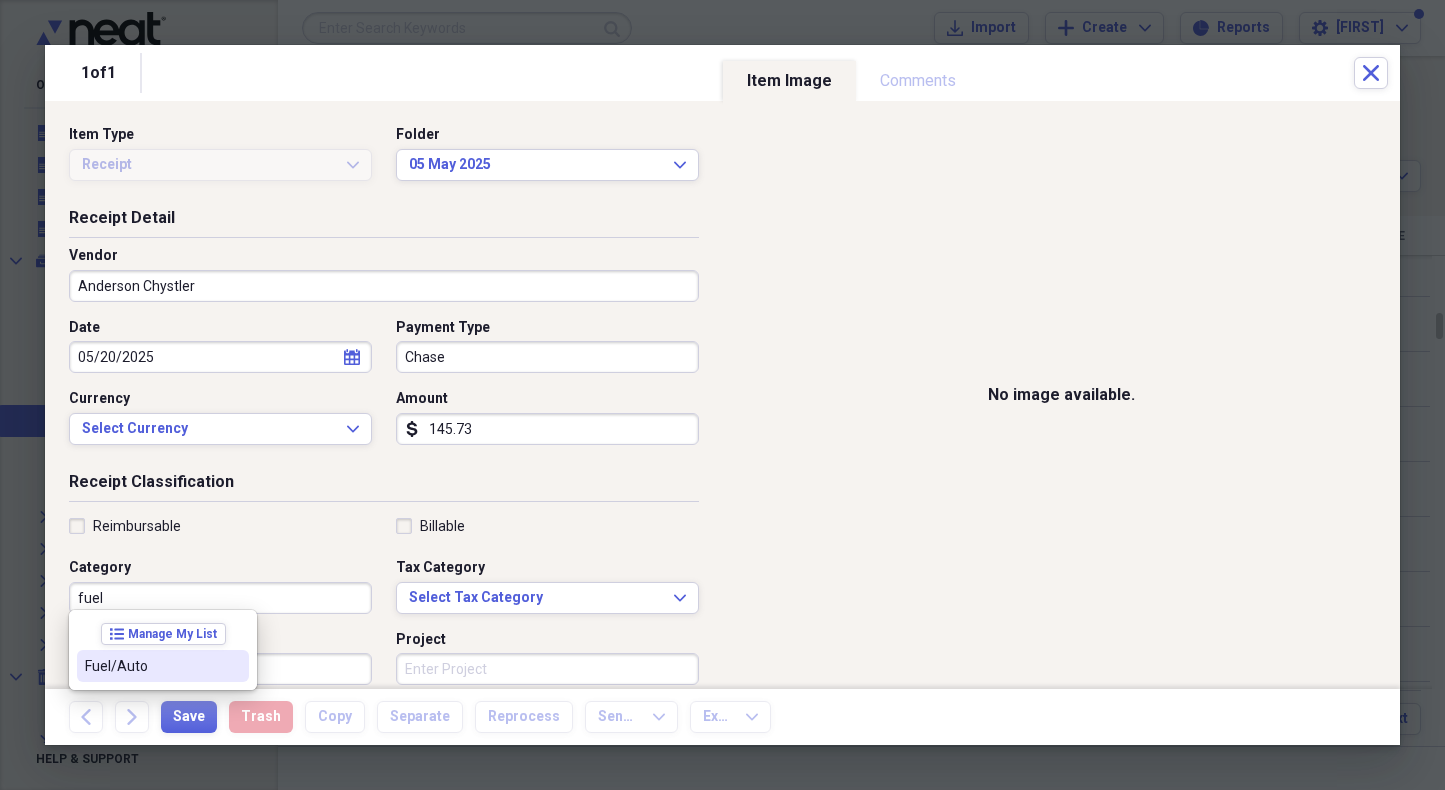 click on "Fuel/Auto" at bounding box center [151, 666] 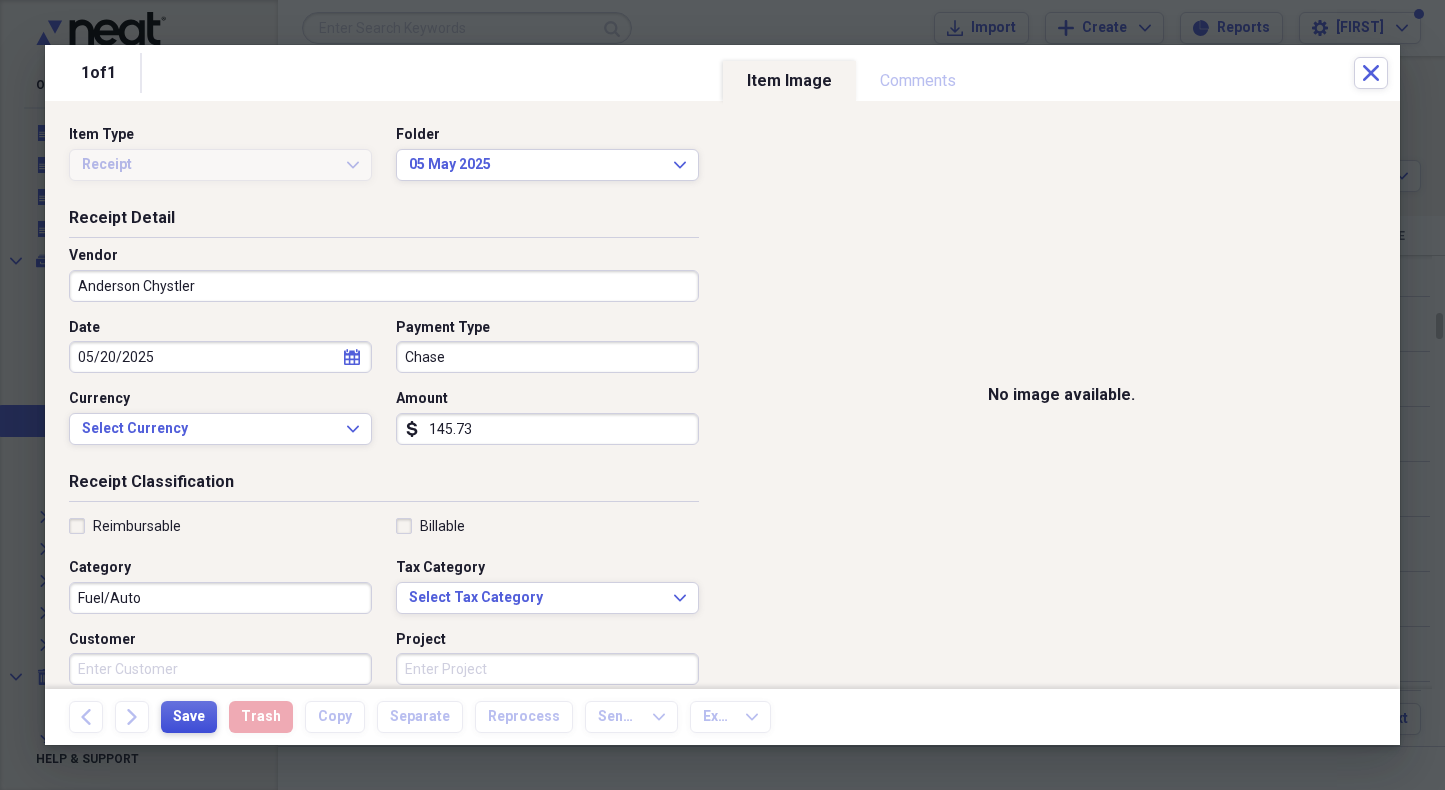 click on "Save" at bounding box center [189, 717] 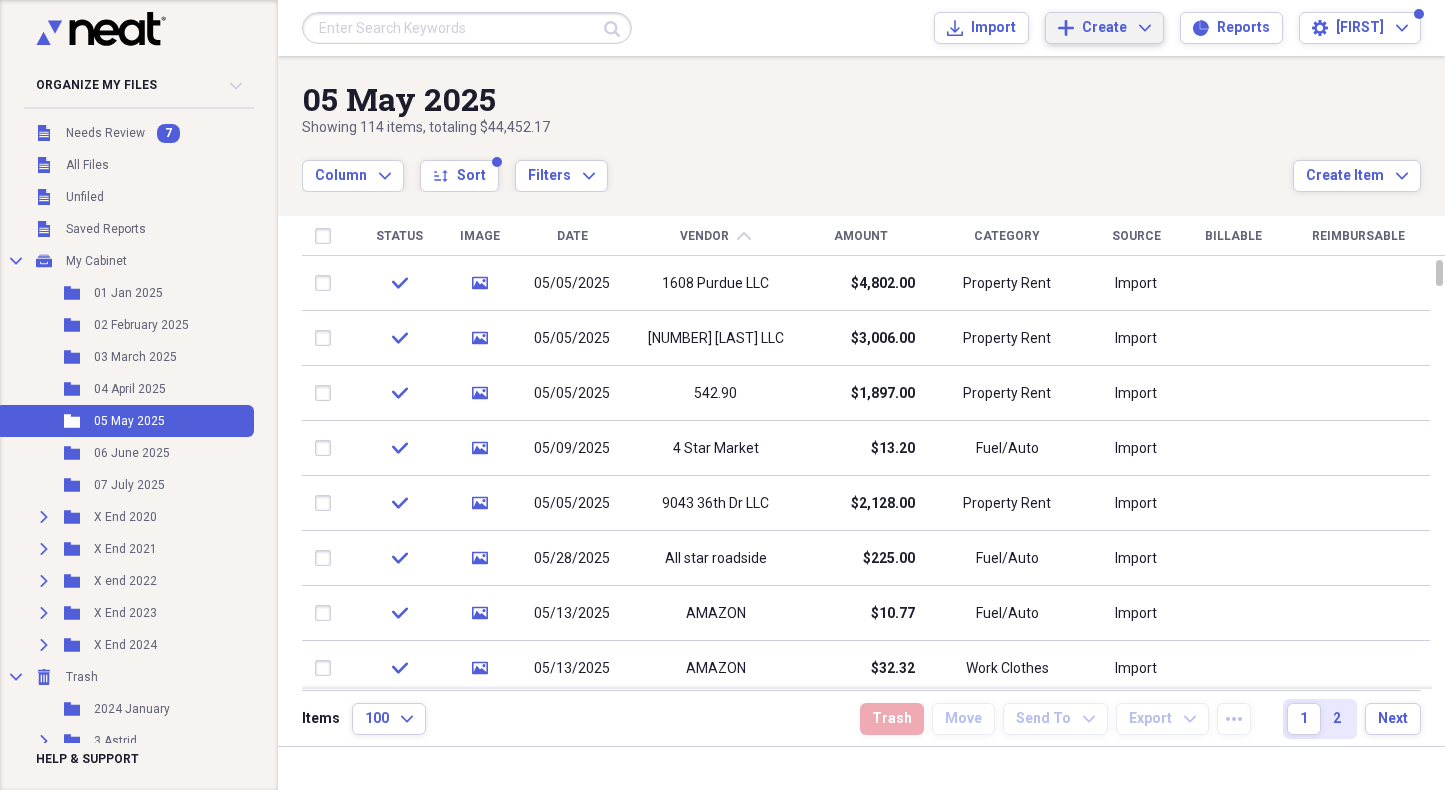 click on "Create" at bounding box center [1104, 28] 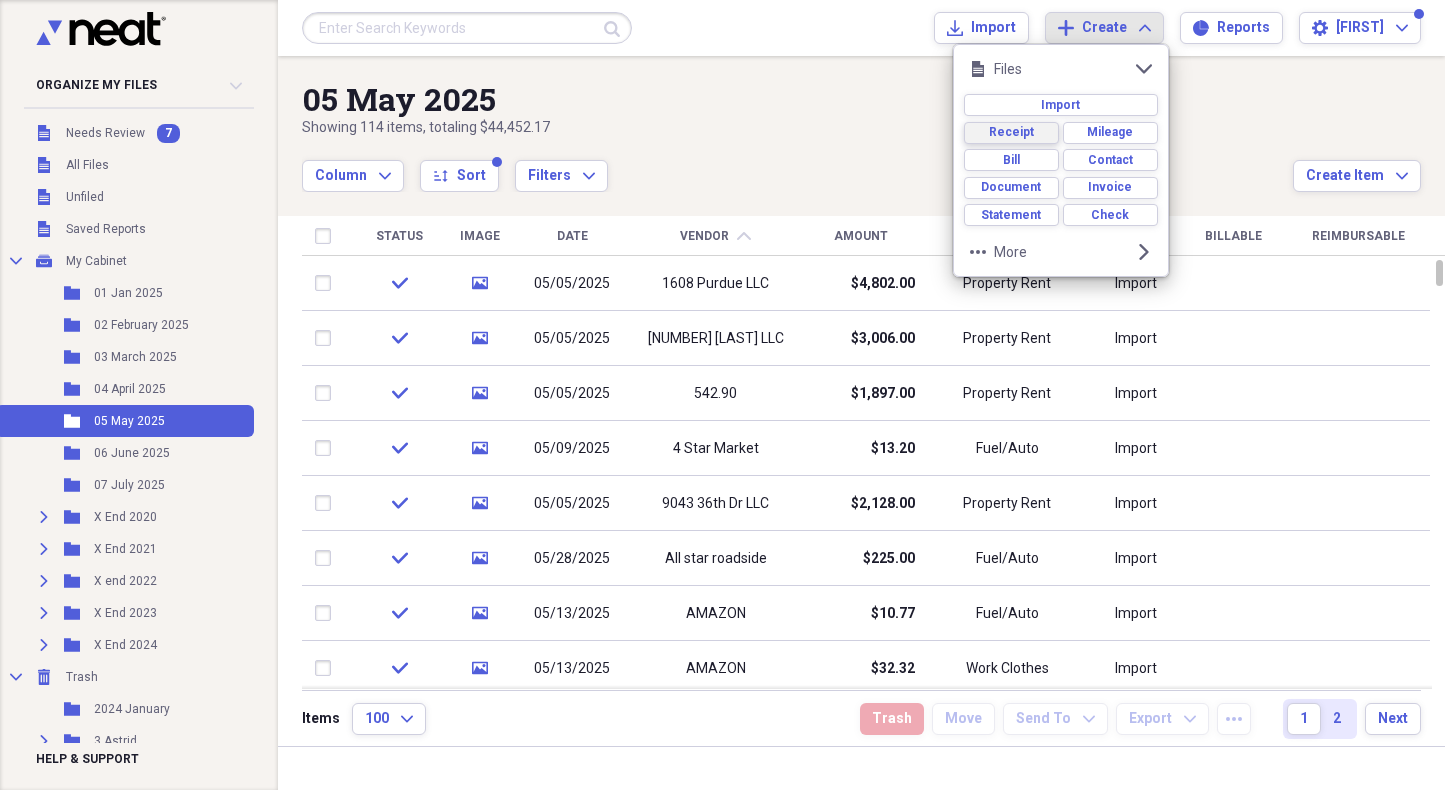 click on "Receipt" at bounding box center (1011, 132) 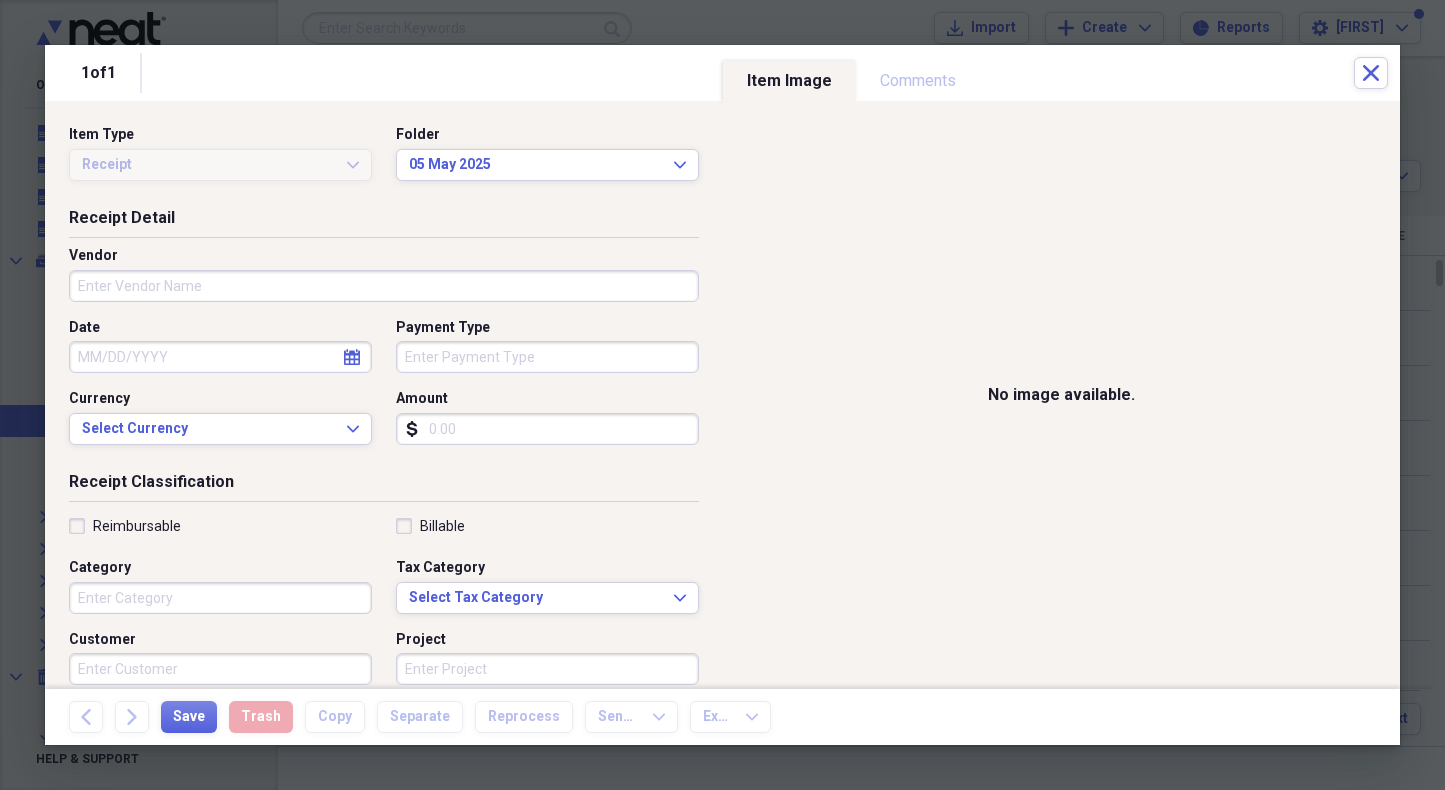 click on "Vendor" at bounding box center [384, 286] 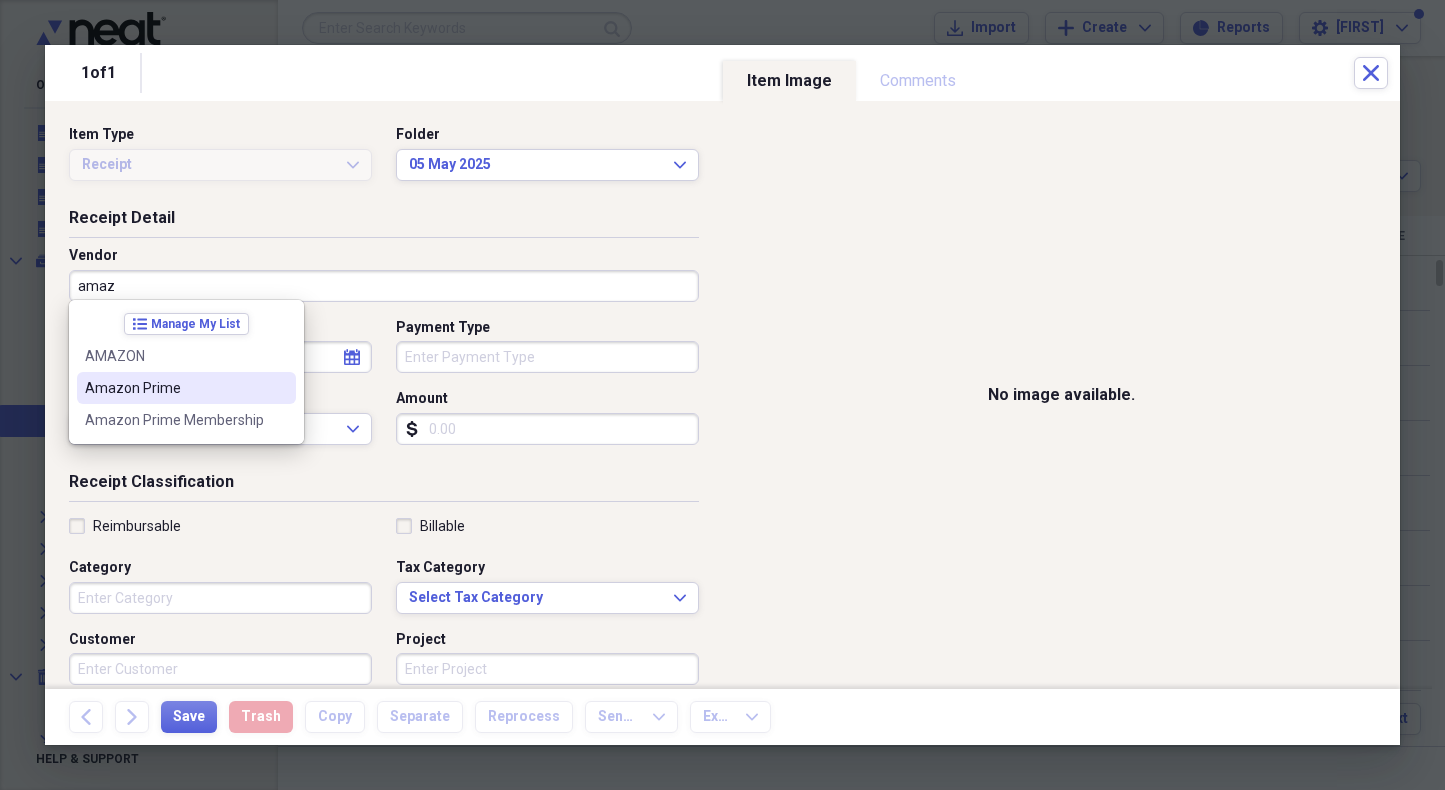 click on "Amazon Prime" at bounding box center [174, 388] 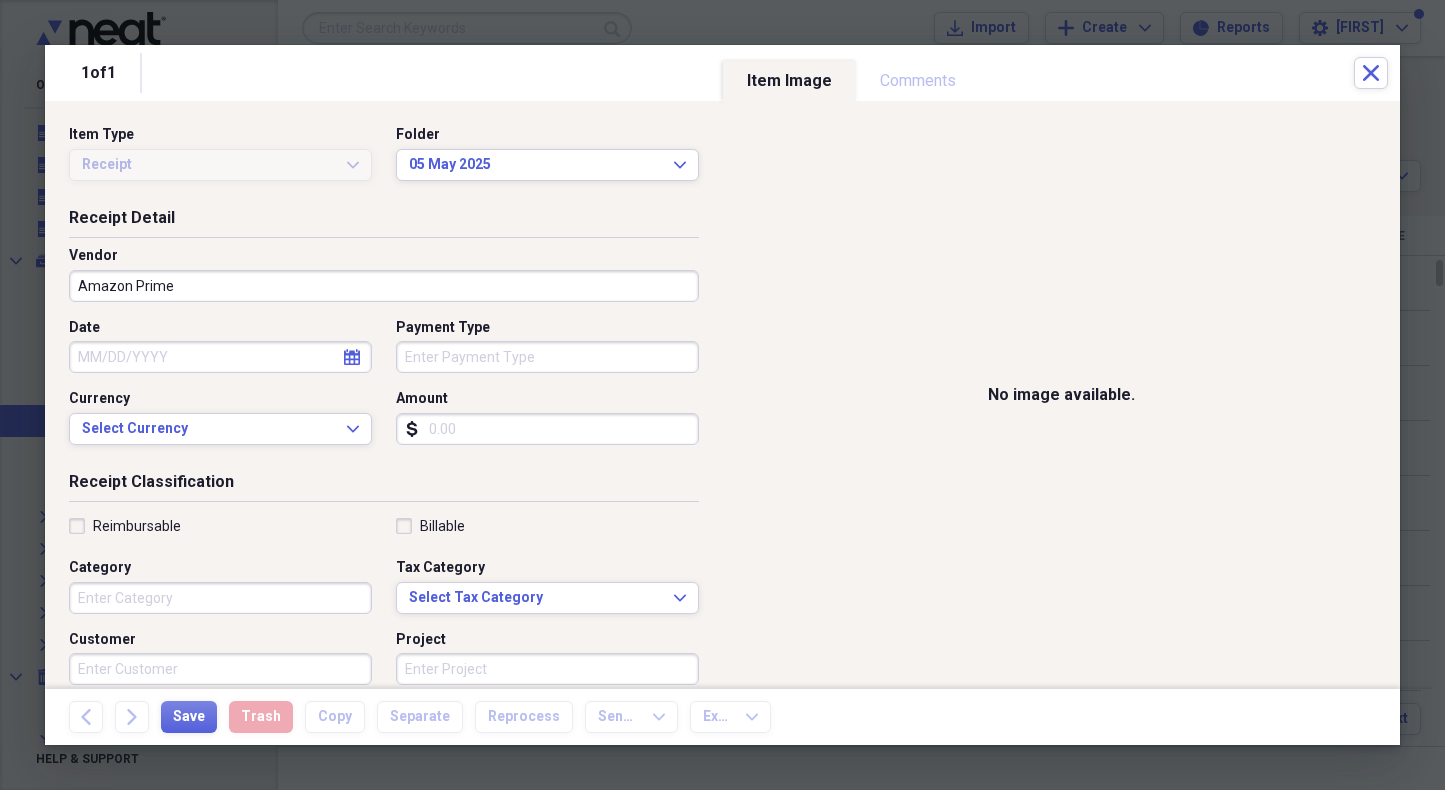 click on "Date" at bounding box center (220, 357) 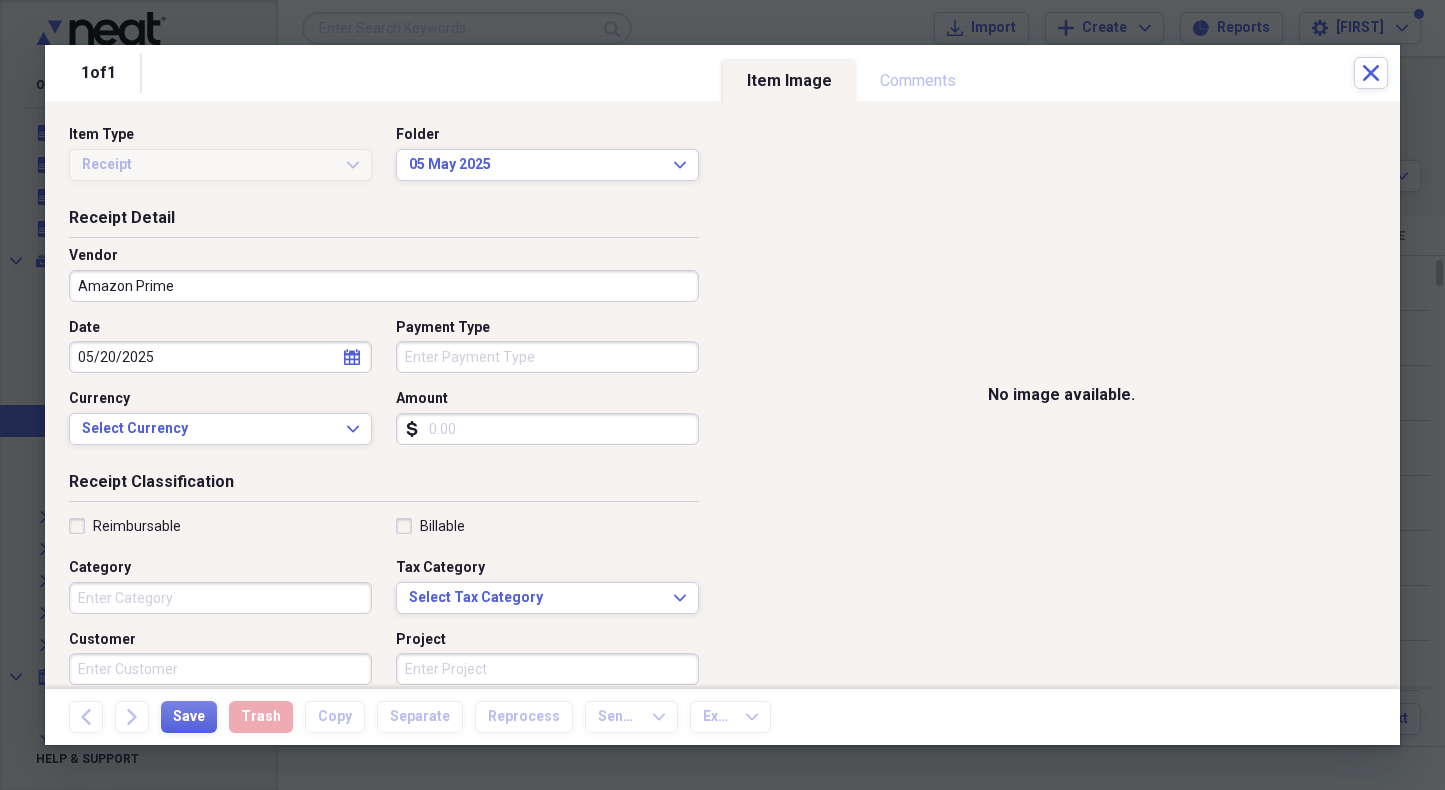 click on "Payment Type" at bounding box center [547, 357] 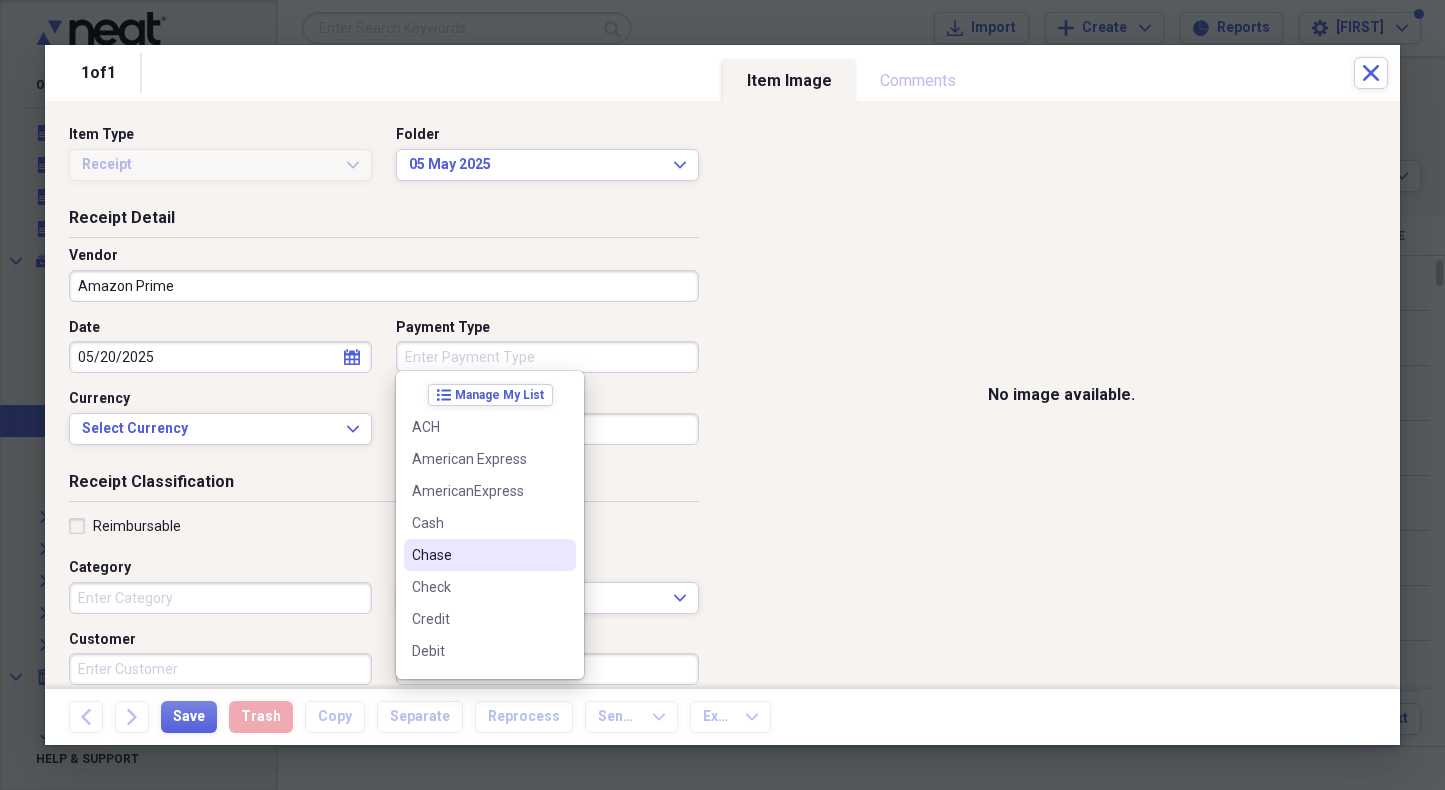 click on "Chase" at bounding box center [478, 555] 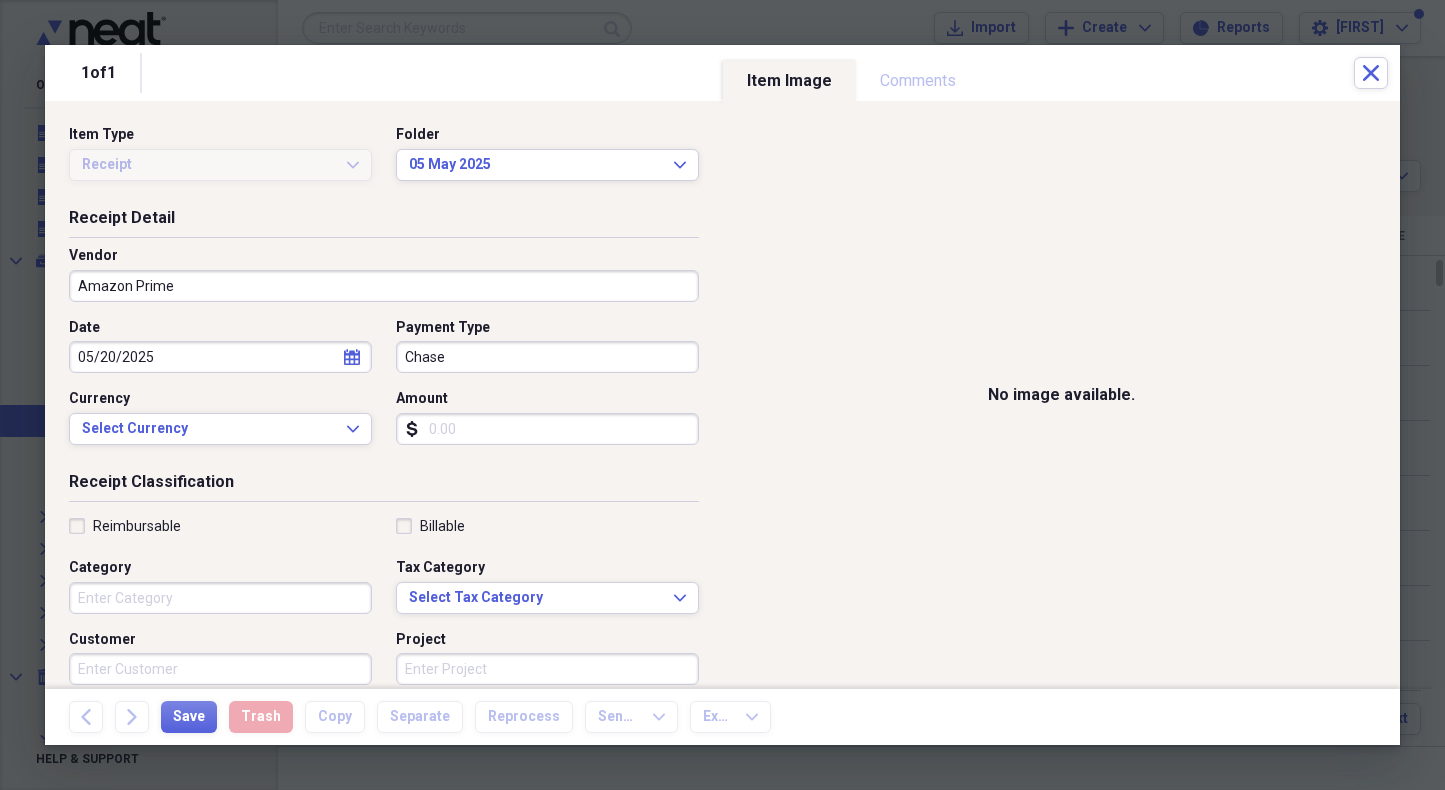 click on "Amount" at bounding box center (547, 429) 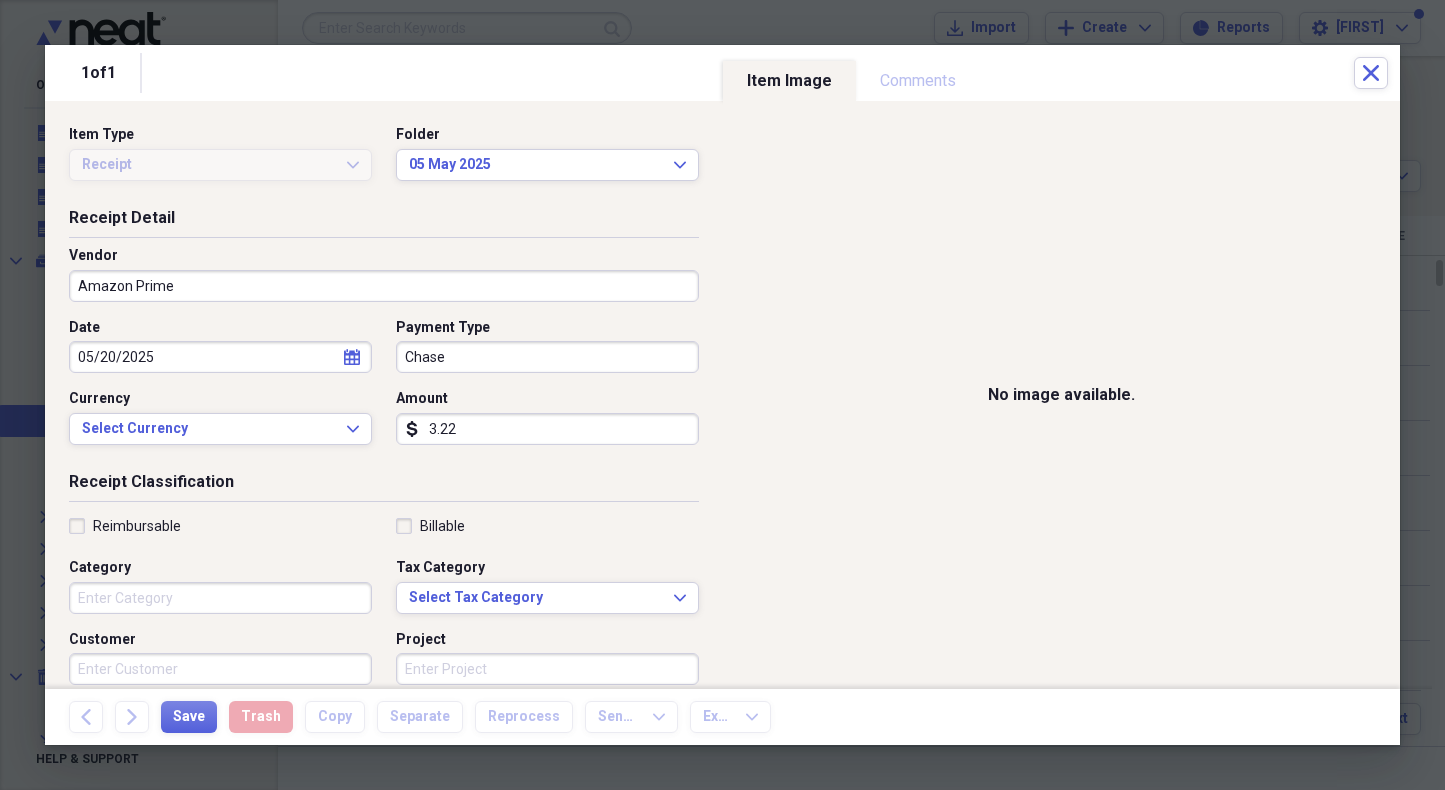 click on "Category" at bounding box center (220, 598) 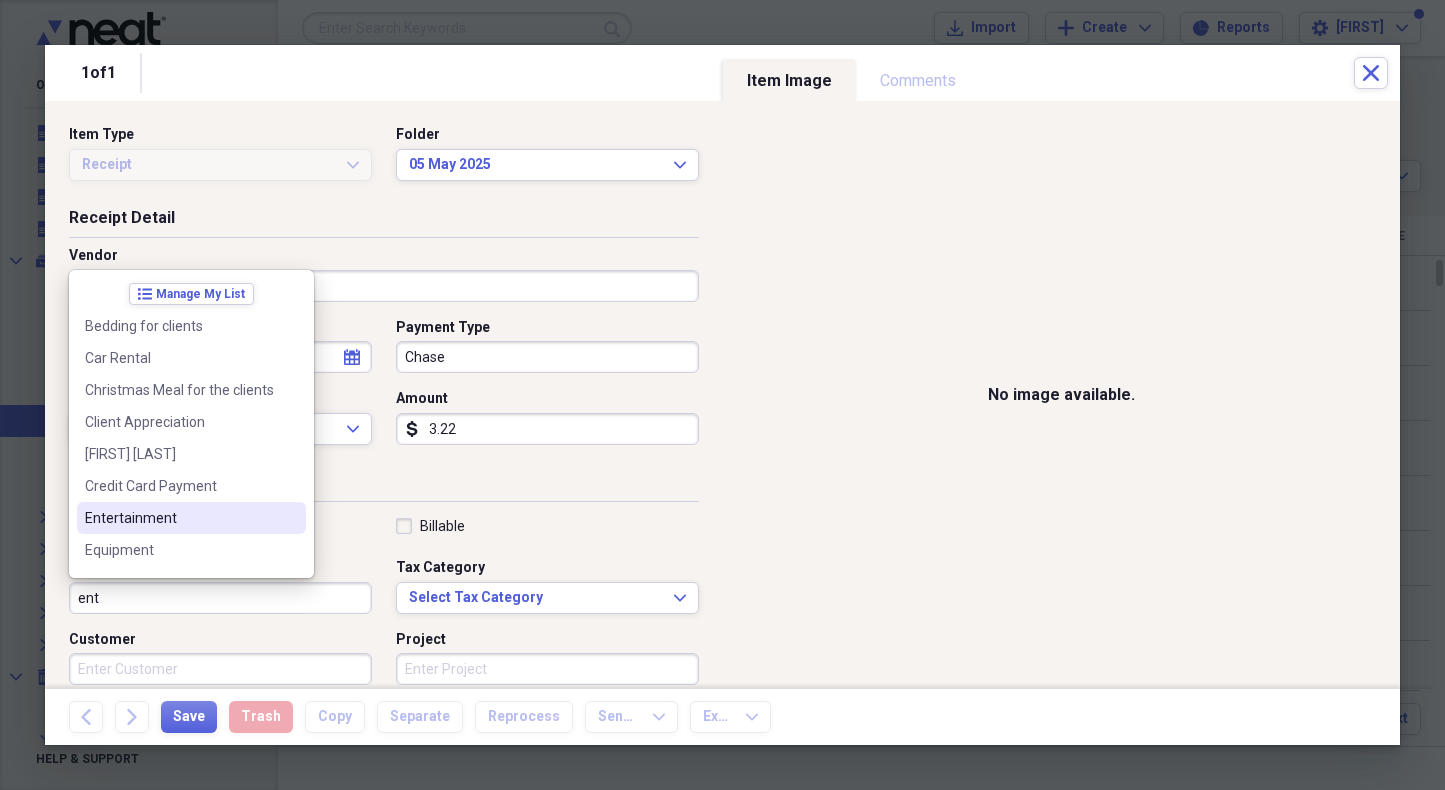 click on "Entertainment" at bounding box center [179, 518] 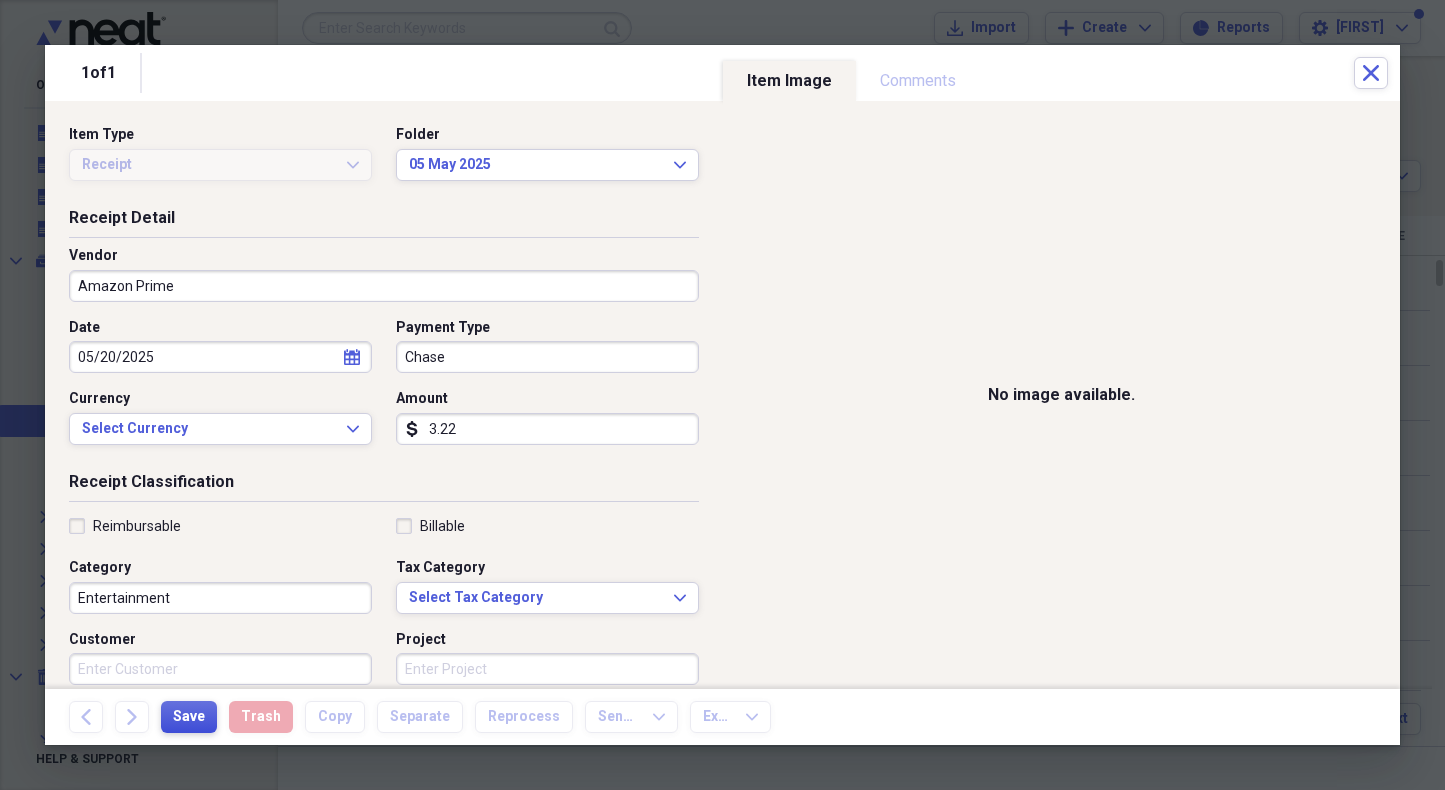 click on "Save" at bounding box center [189, 717] 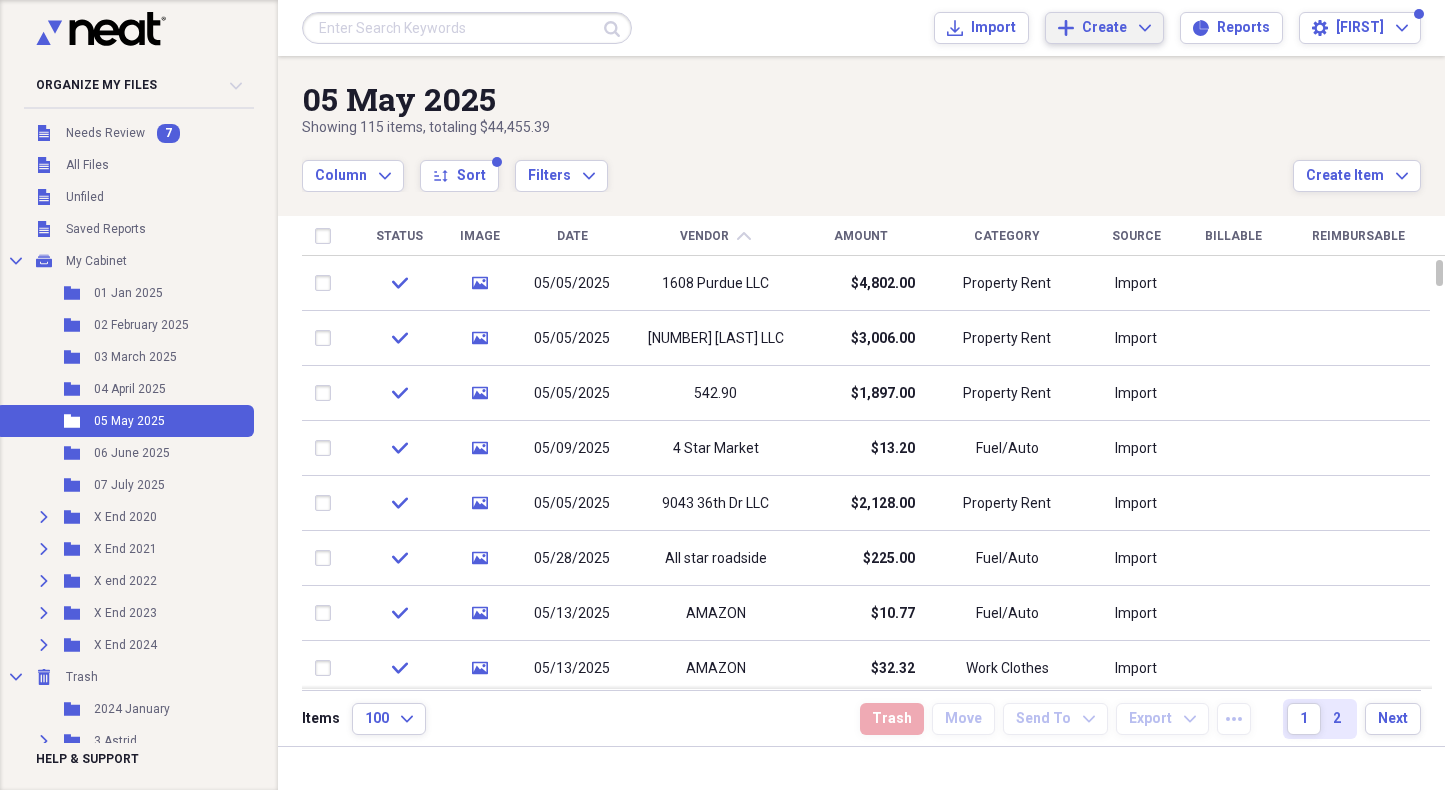 click on "Create Expand" at bounding box center (1116, 28) 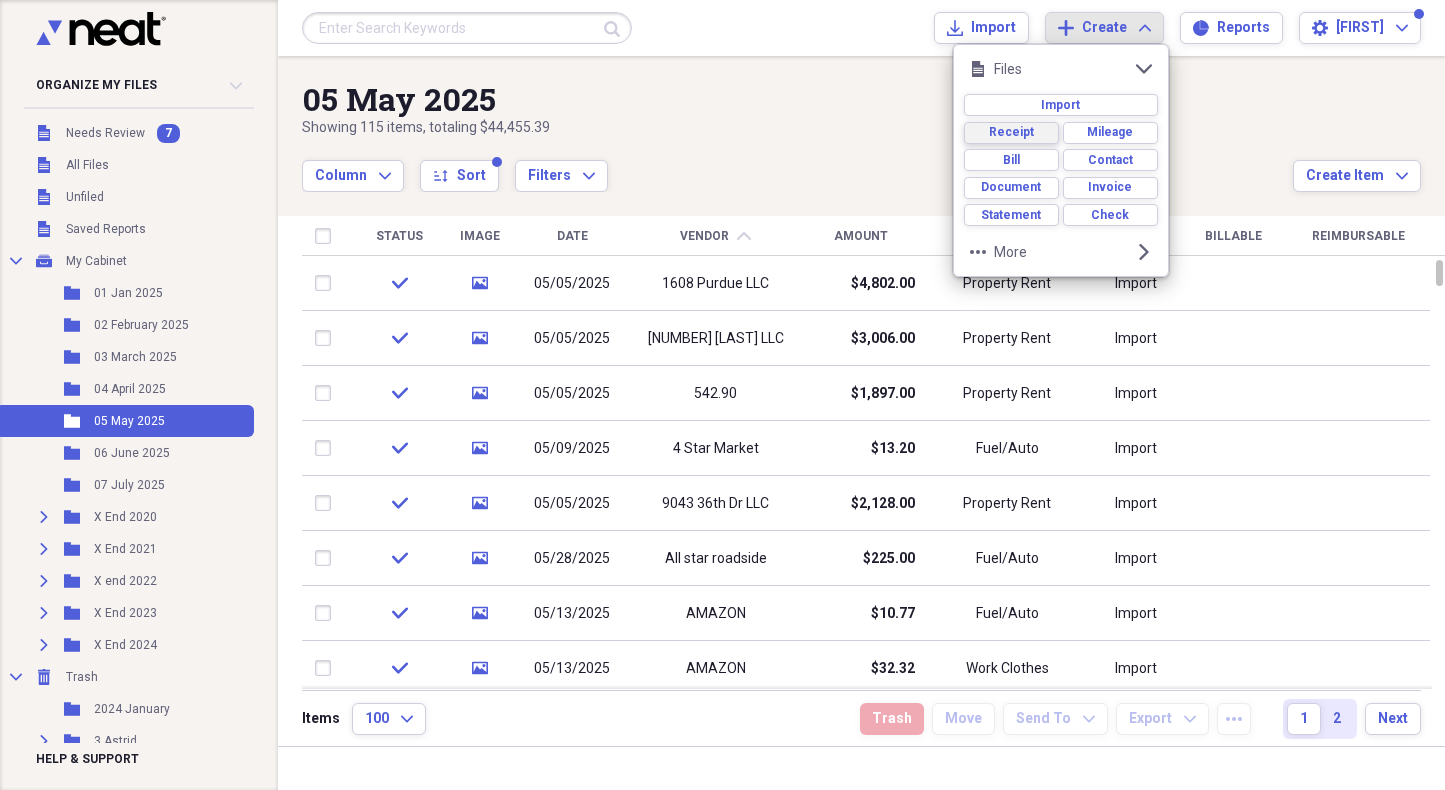 click on "Receipt" at bounding box center (1011, 132) 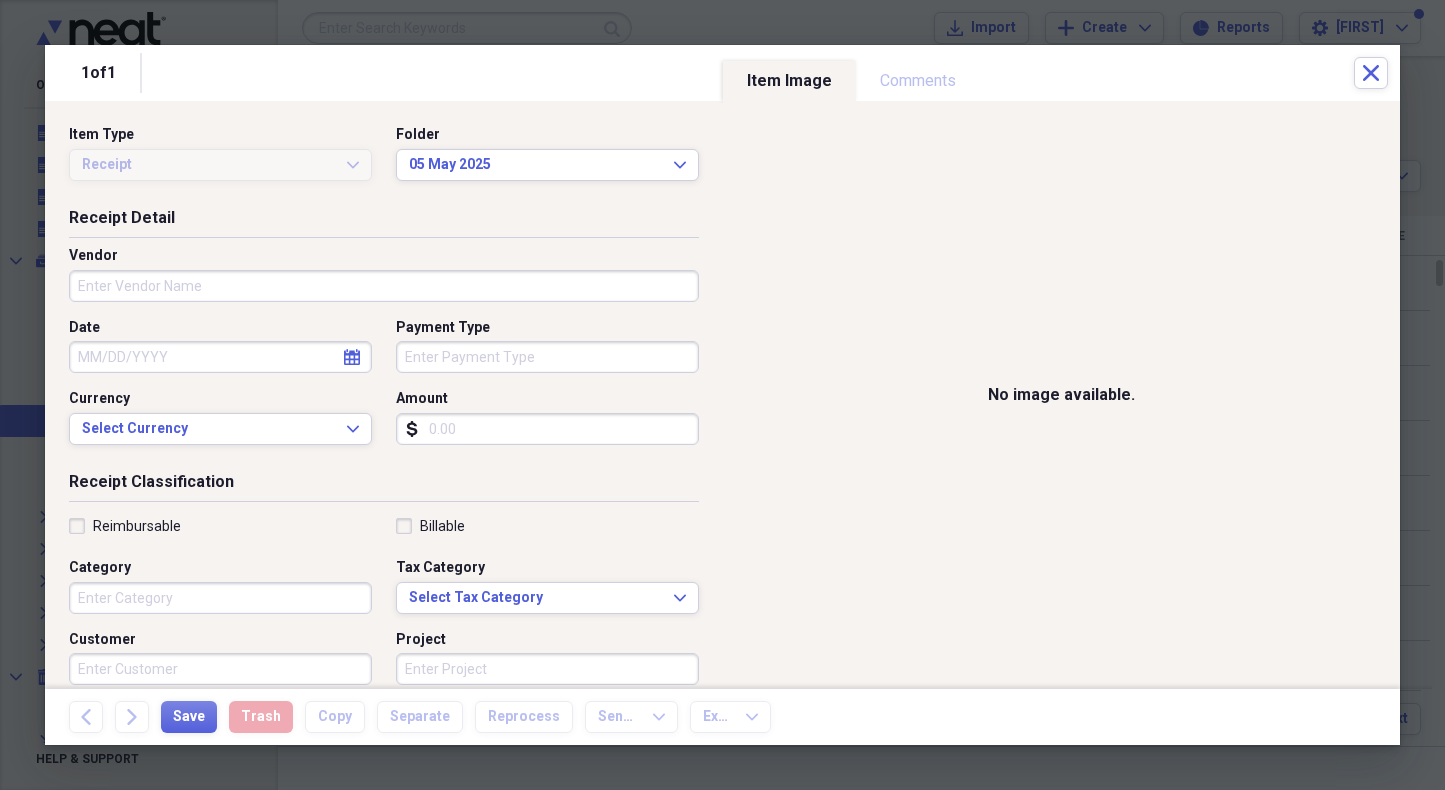 click on "Vendor" at bounding box center [384, 286] 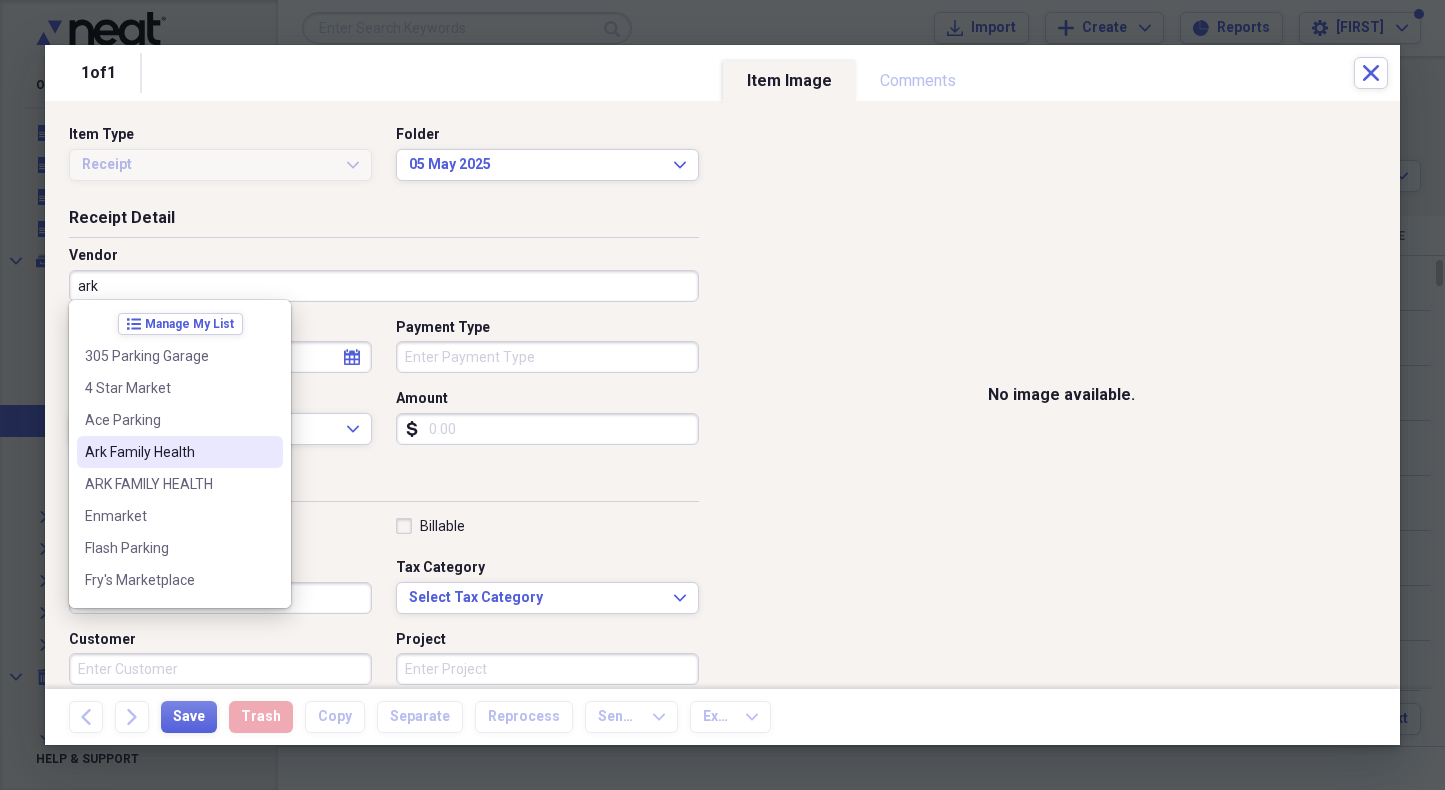 click on "Ark Family Health" at bounding box center (168, 452) 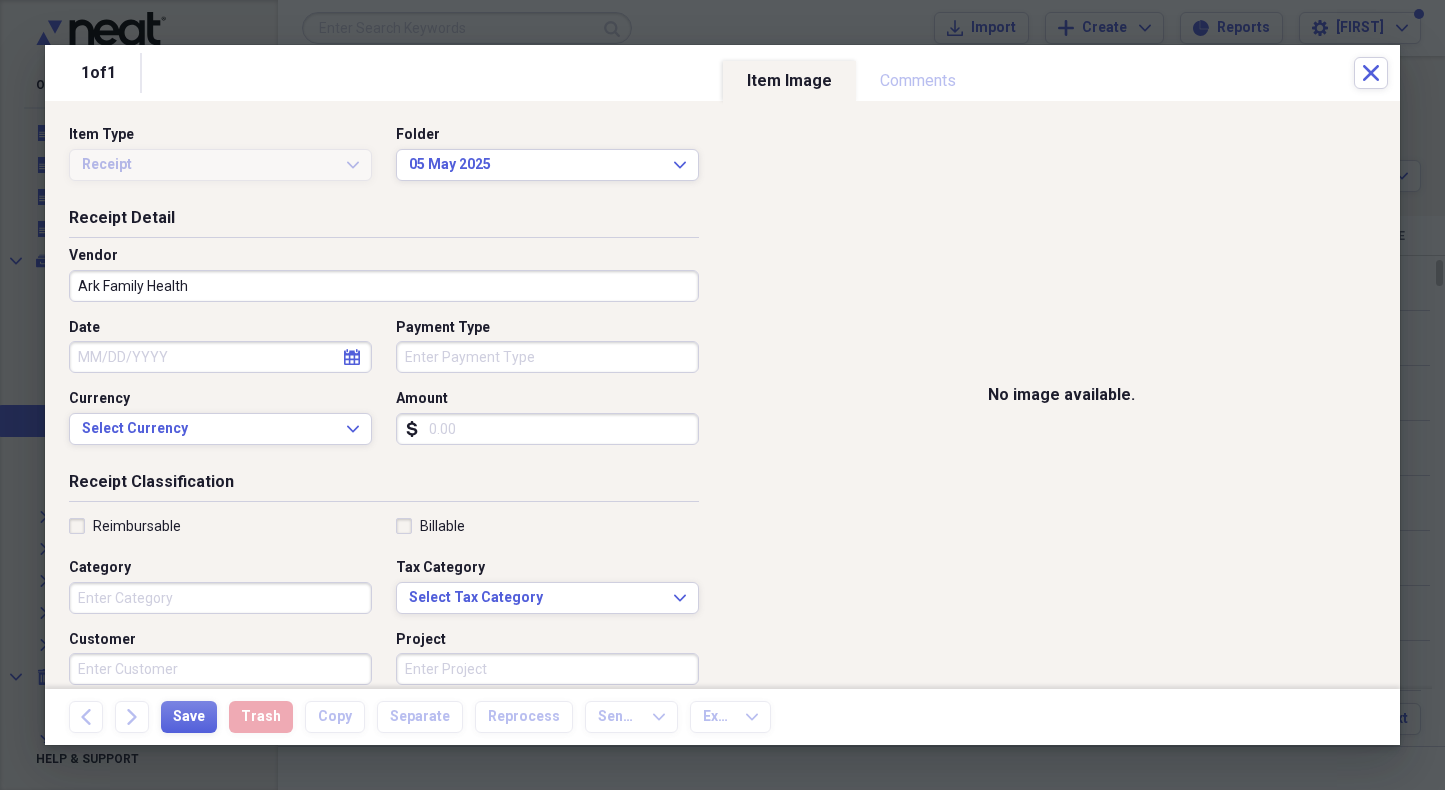 click on "Date" at bounding box center (220, 357) 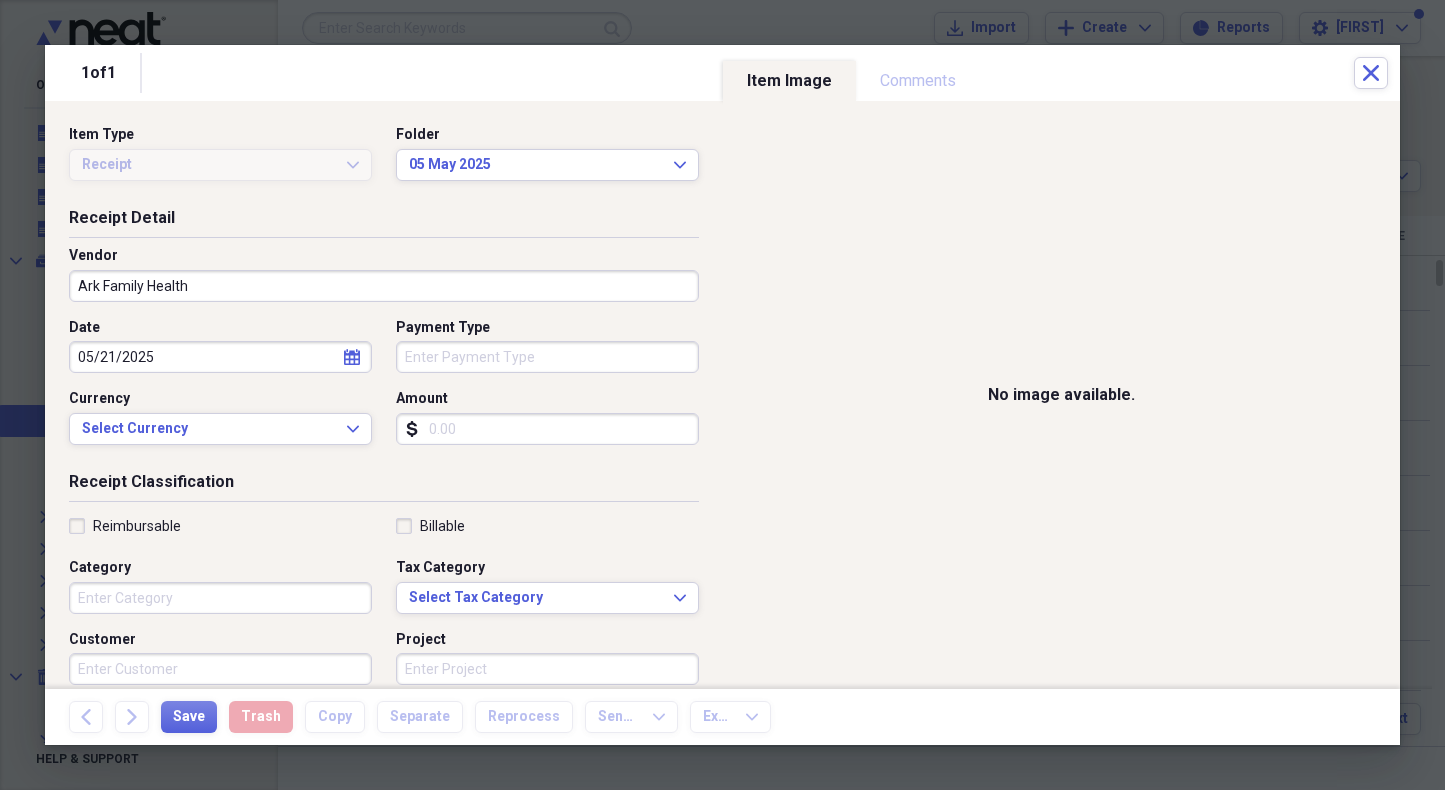 click on "Payment Type" at bounding box center (547, 357) 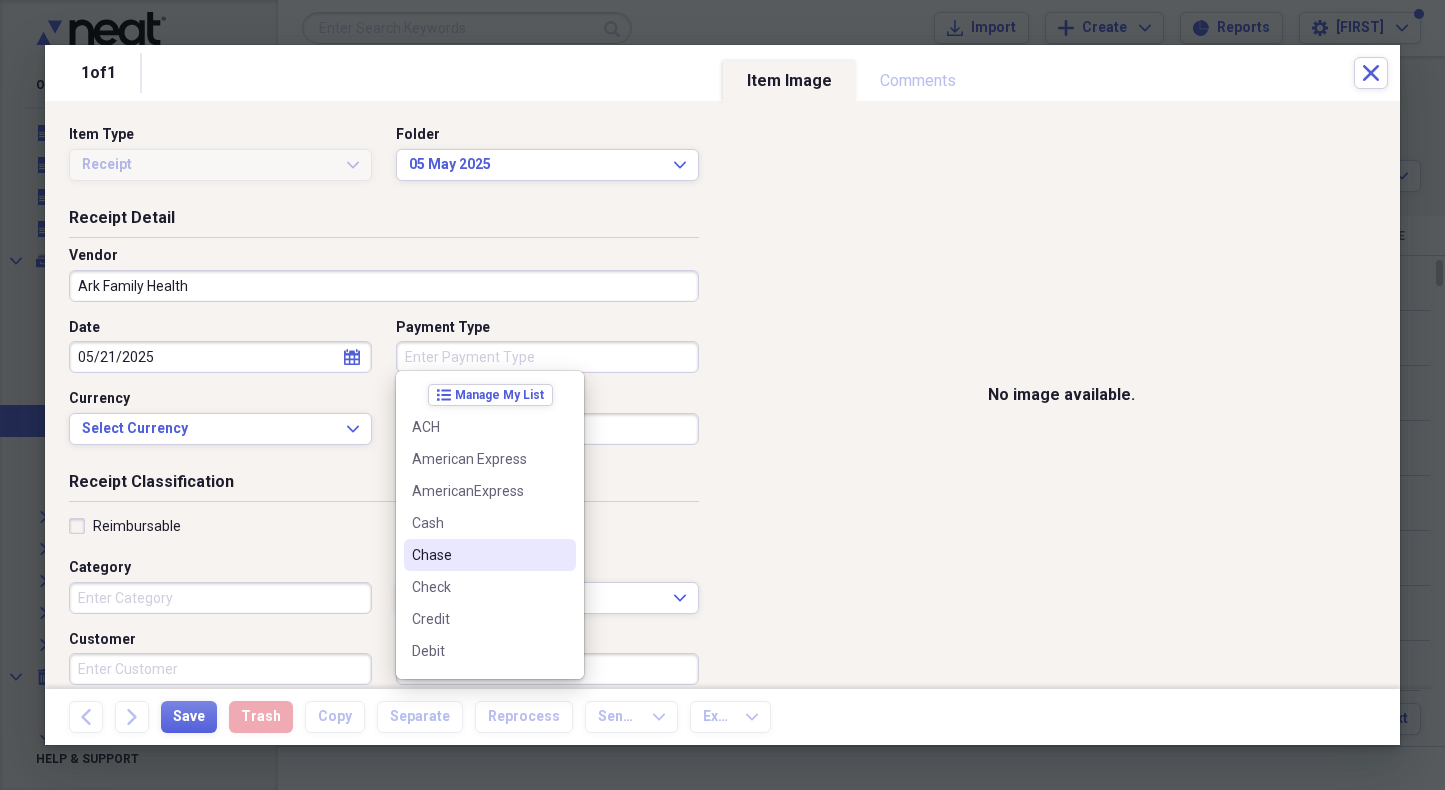 click on "Chase" at bounding box center (478, 555) 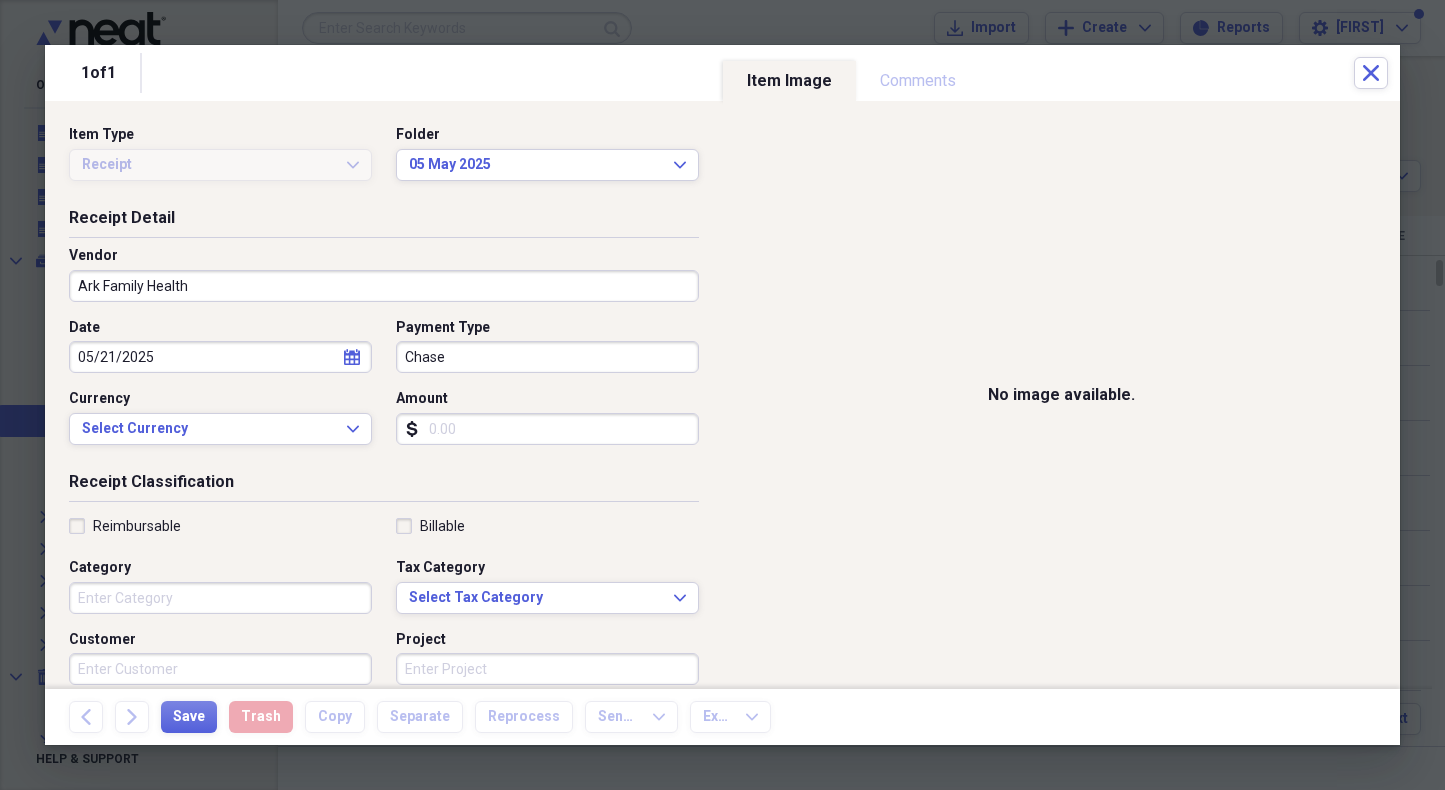 click on "Amount" at bounding box center (547, 429) 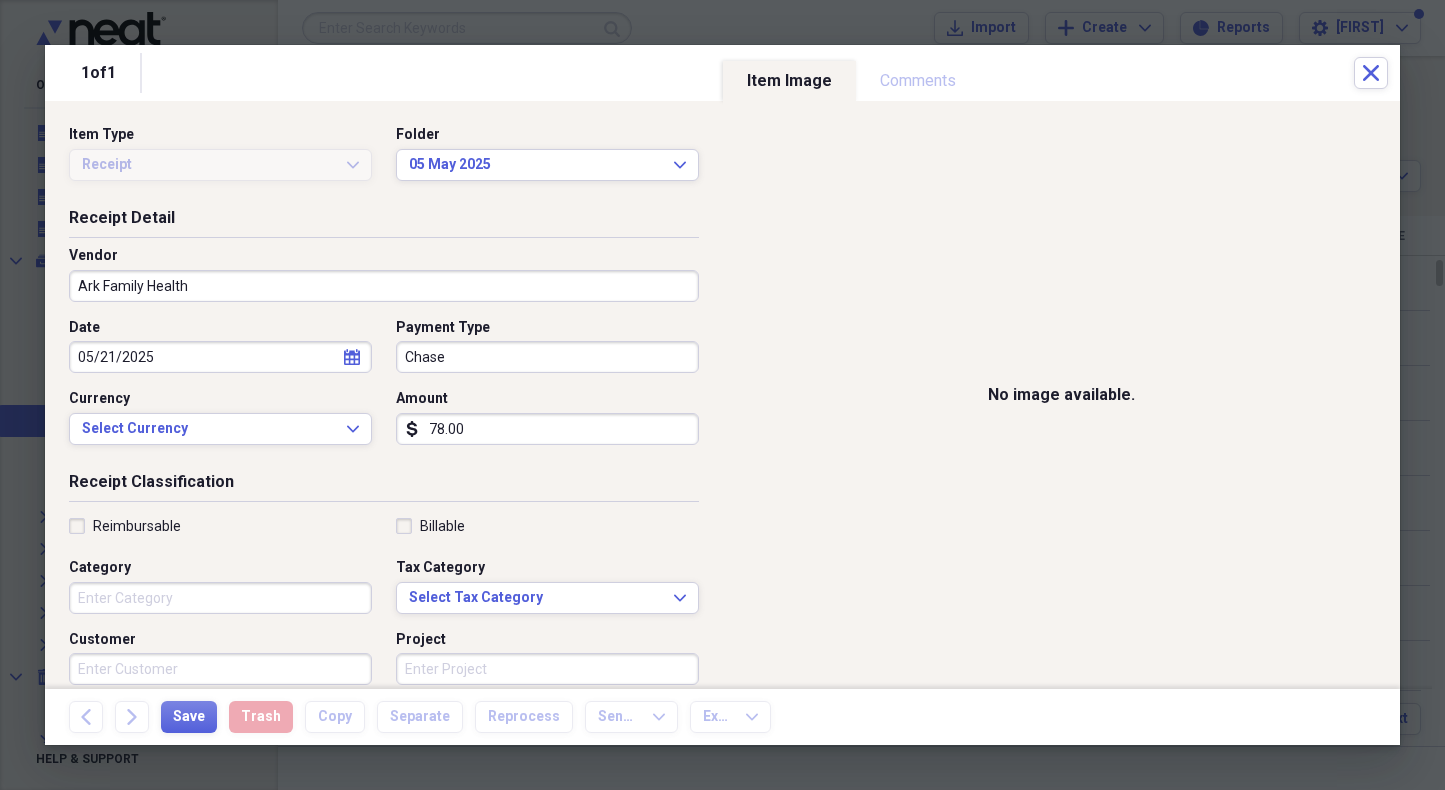 click on "Category" at bounding box center (220, 598) 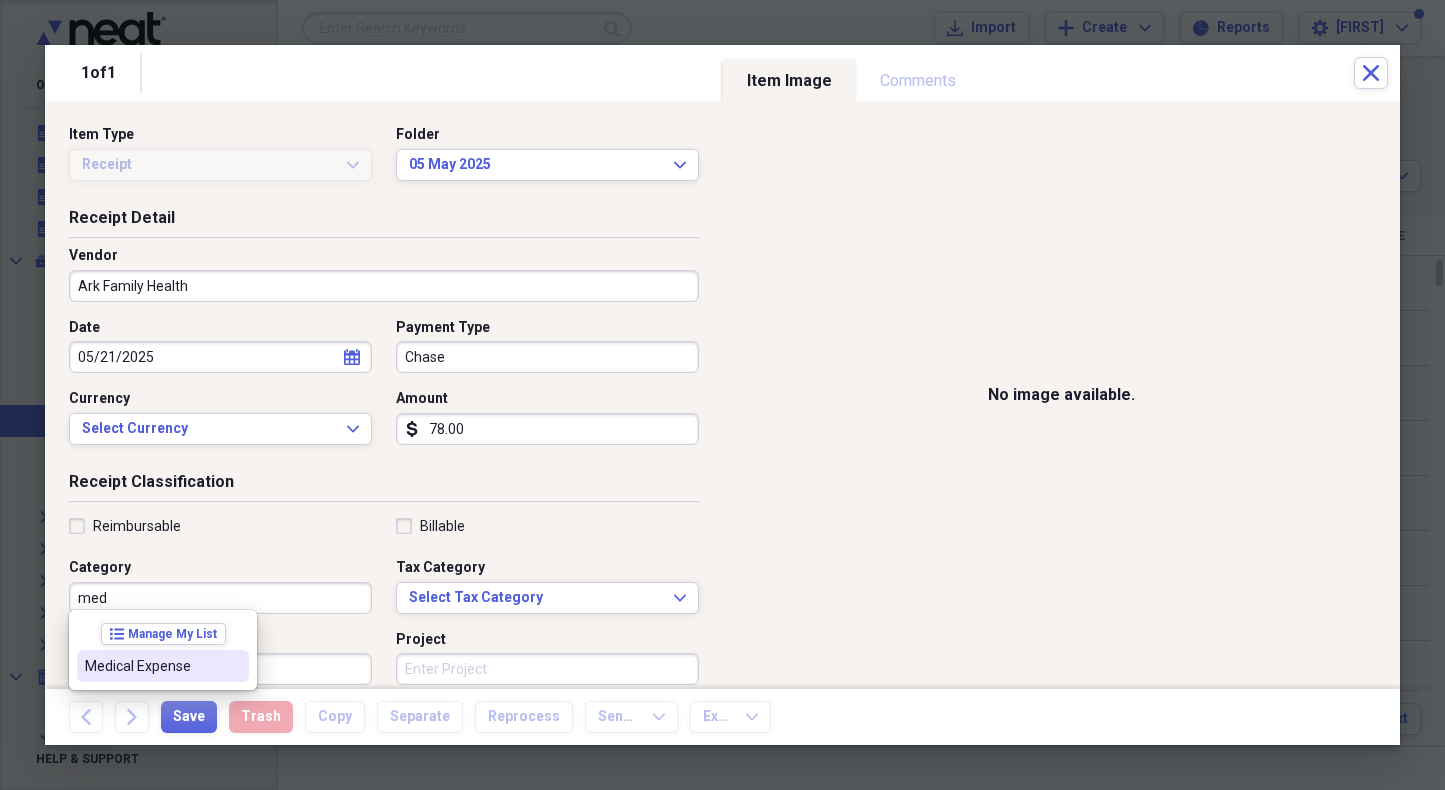 click on "Medical Expense" at bounding box center [151, 666] 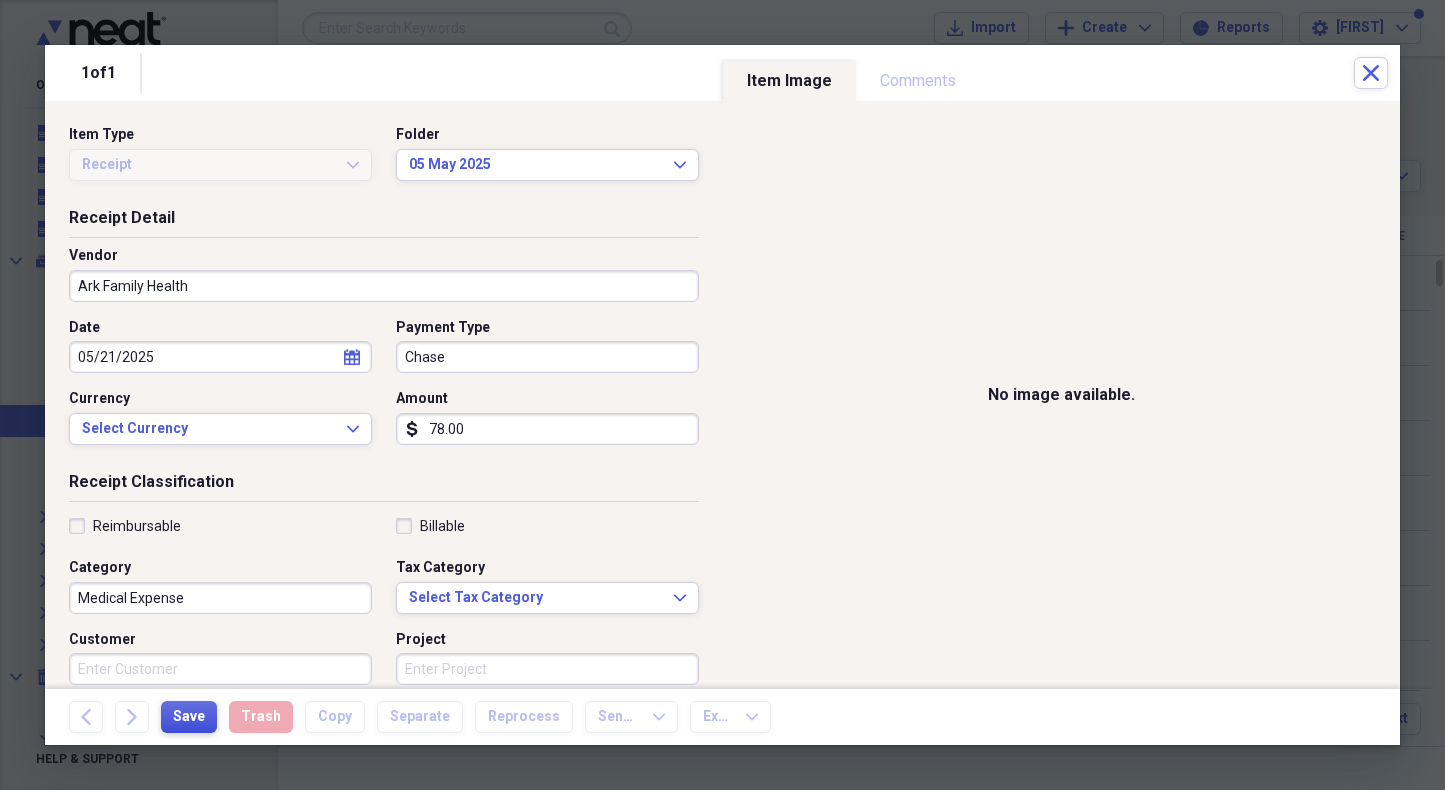click on "Save" at bounding box center [189, 717] 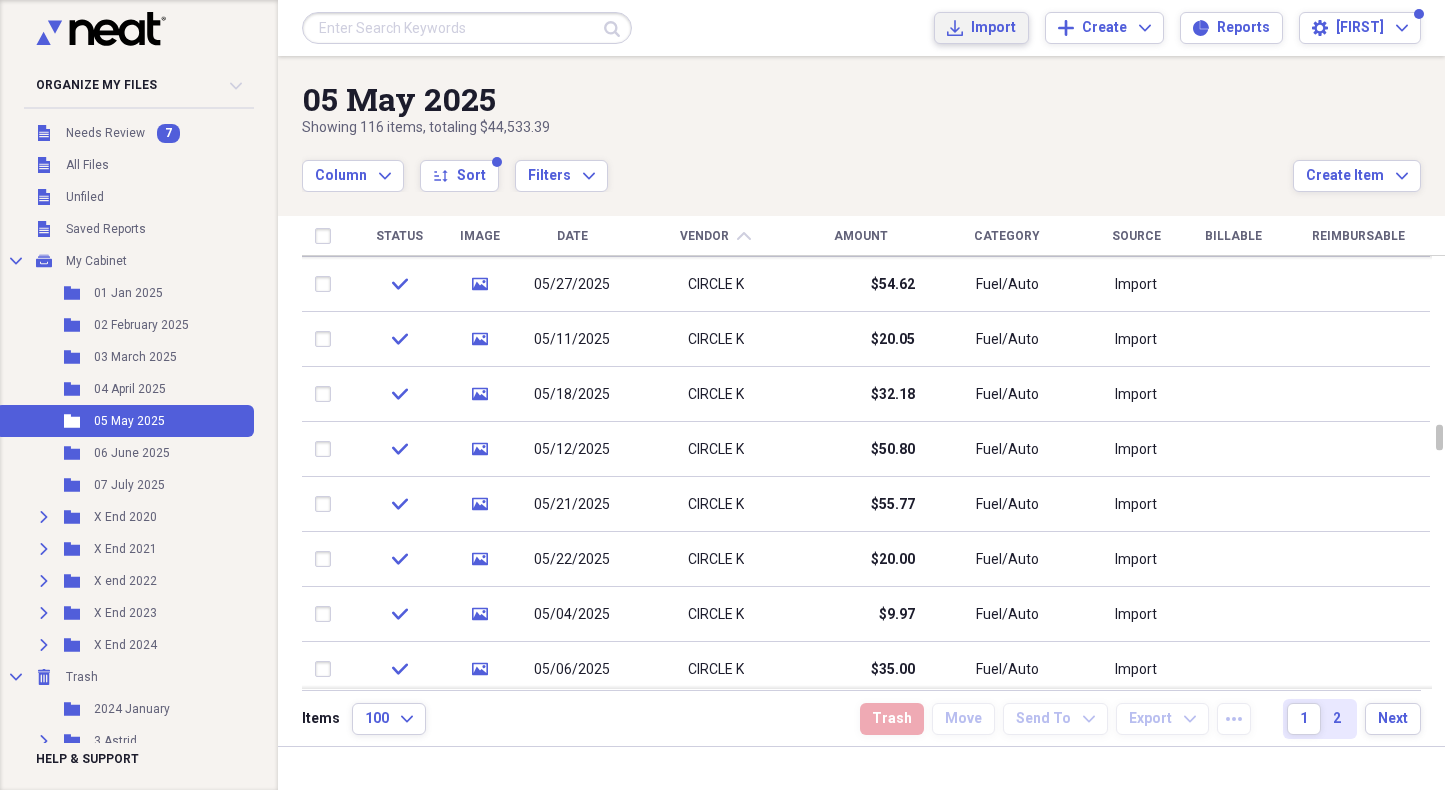 click on "Import" 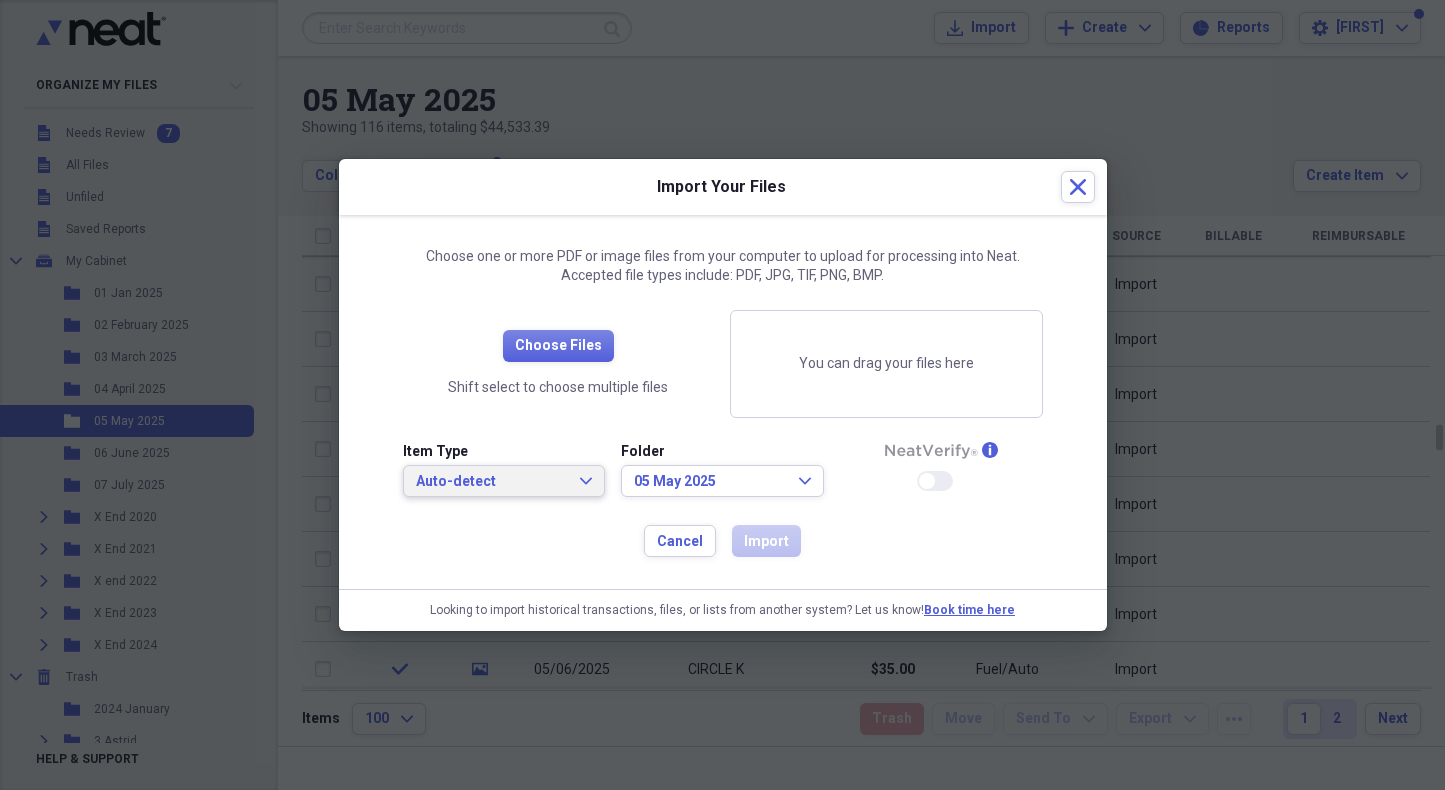 click on "Auto-detect" at bounding box center [492, 482] 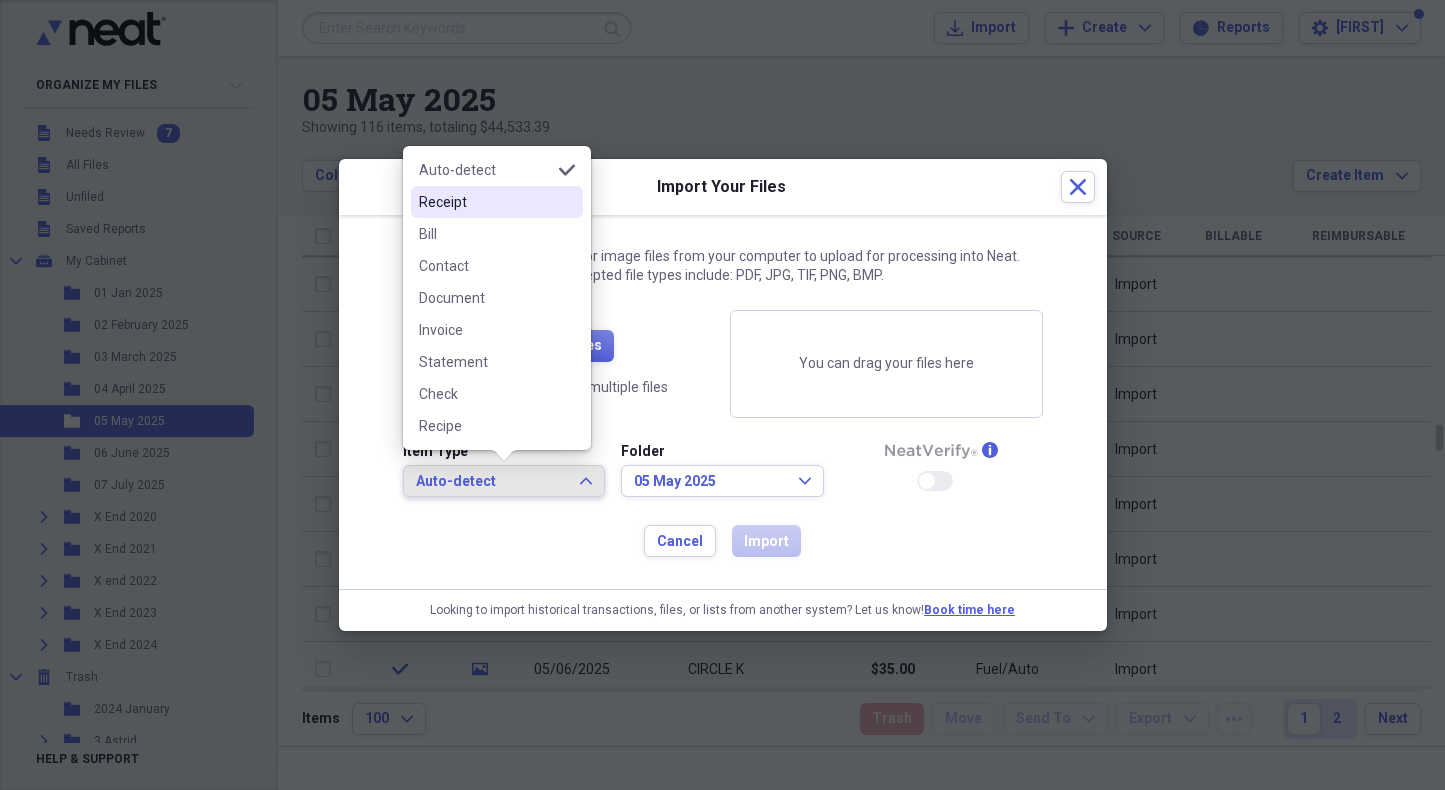 click on "Receipt" at bounding box center (485, 202) 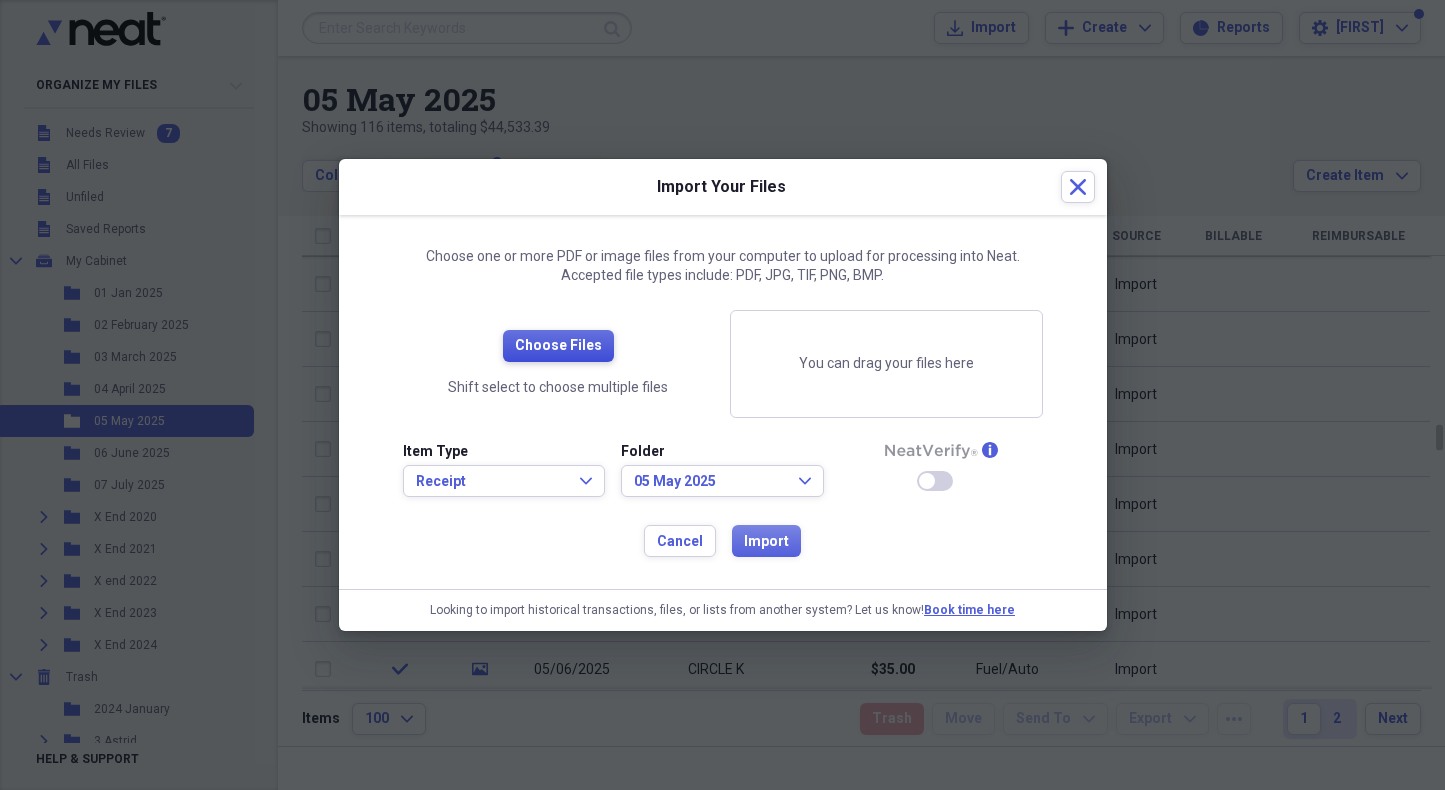 click on "Choose Files" at bounding box center (558, 346) 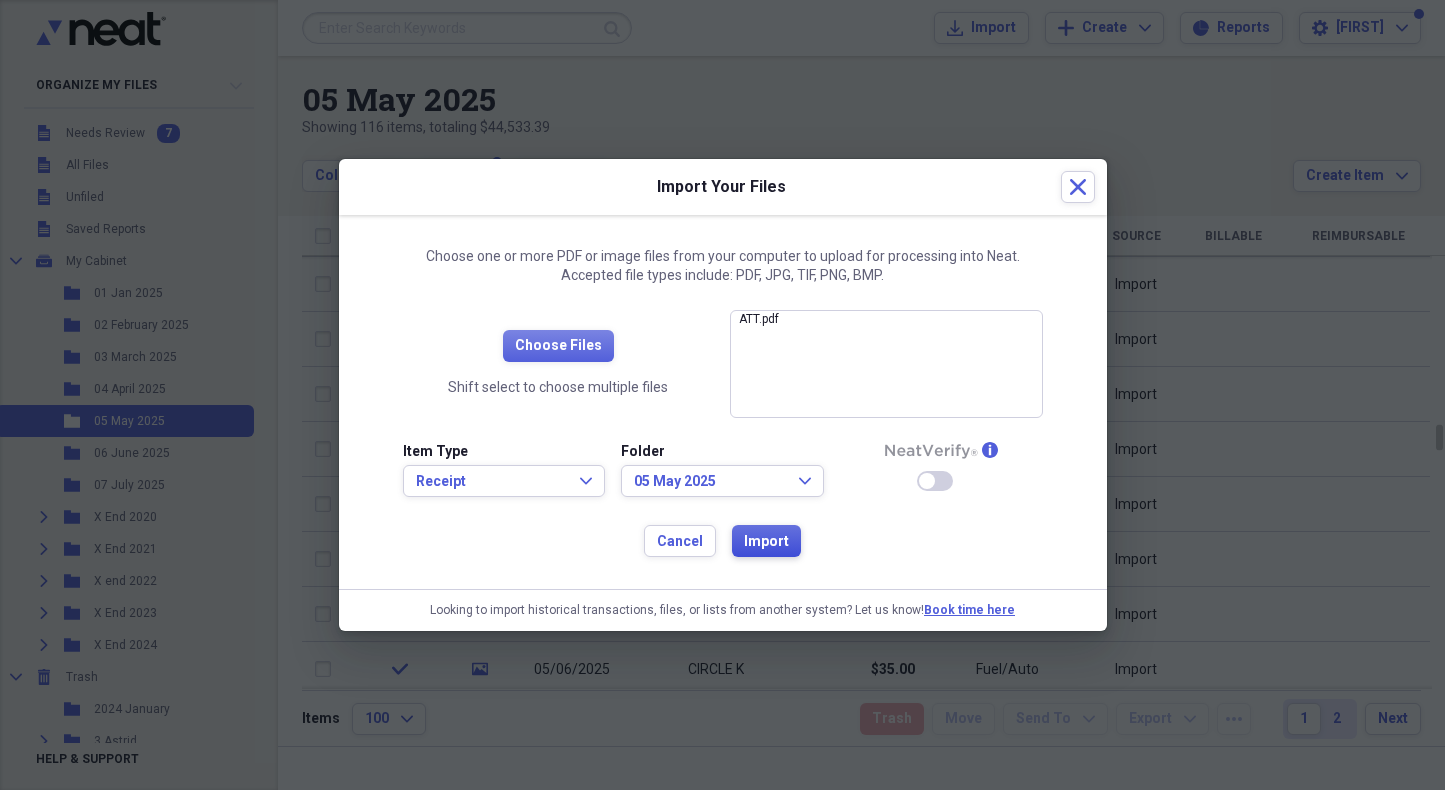 click on "Import" at bounding box center [766, 542] 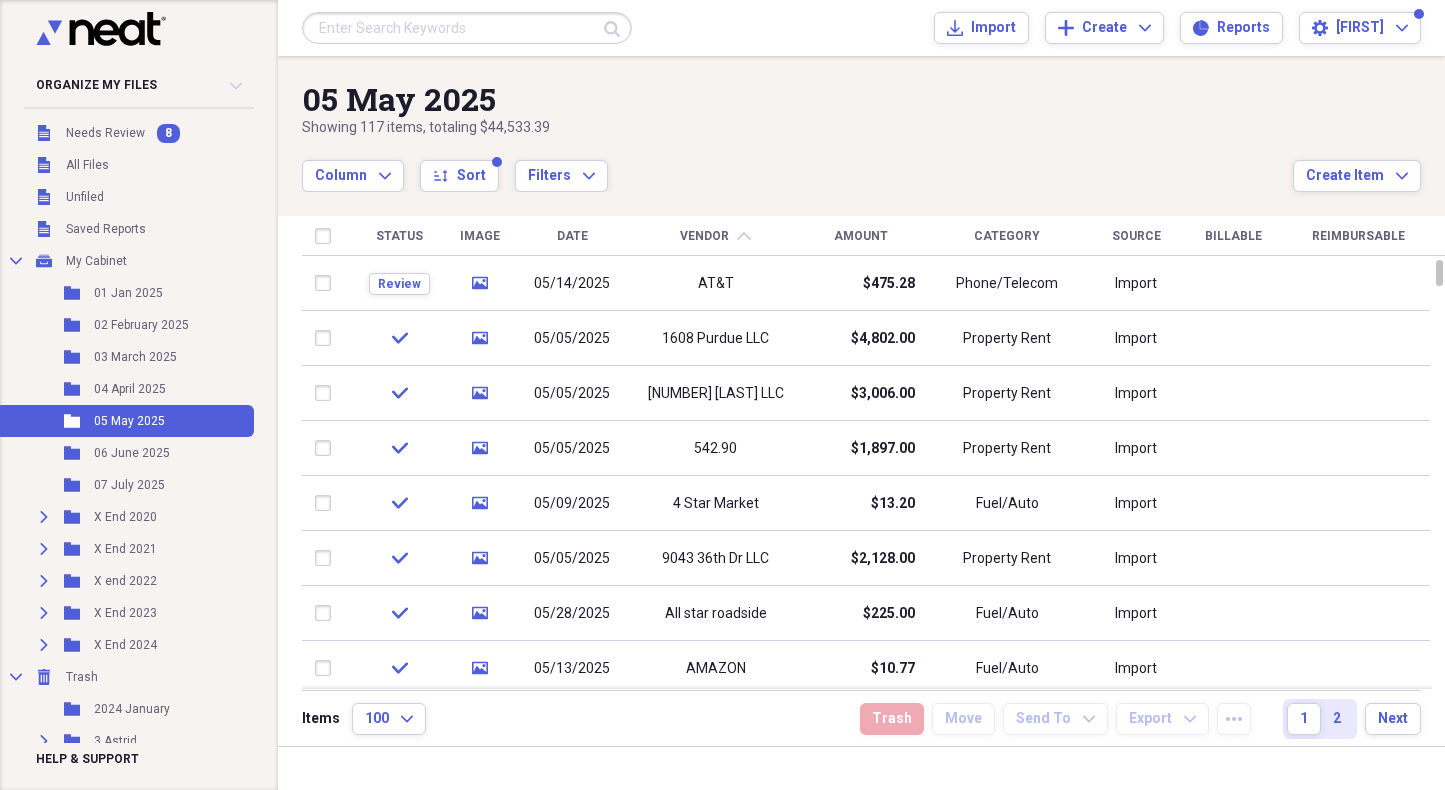 click on "AT&T" at bounding box center [715, 283] 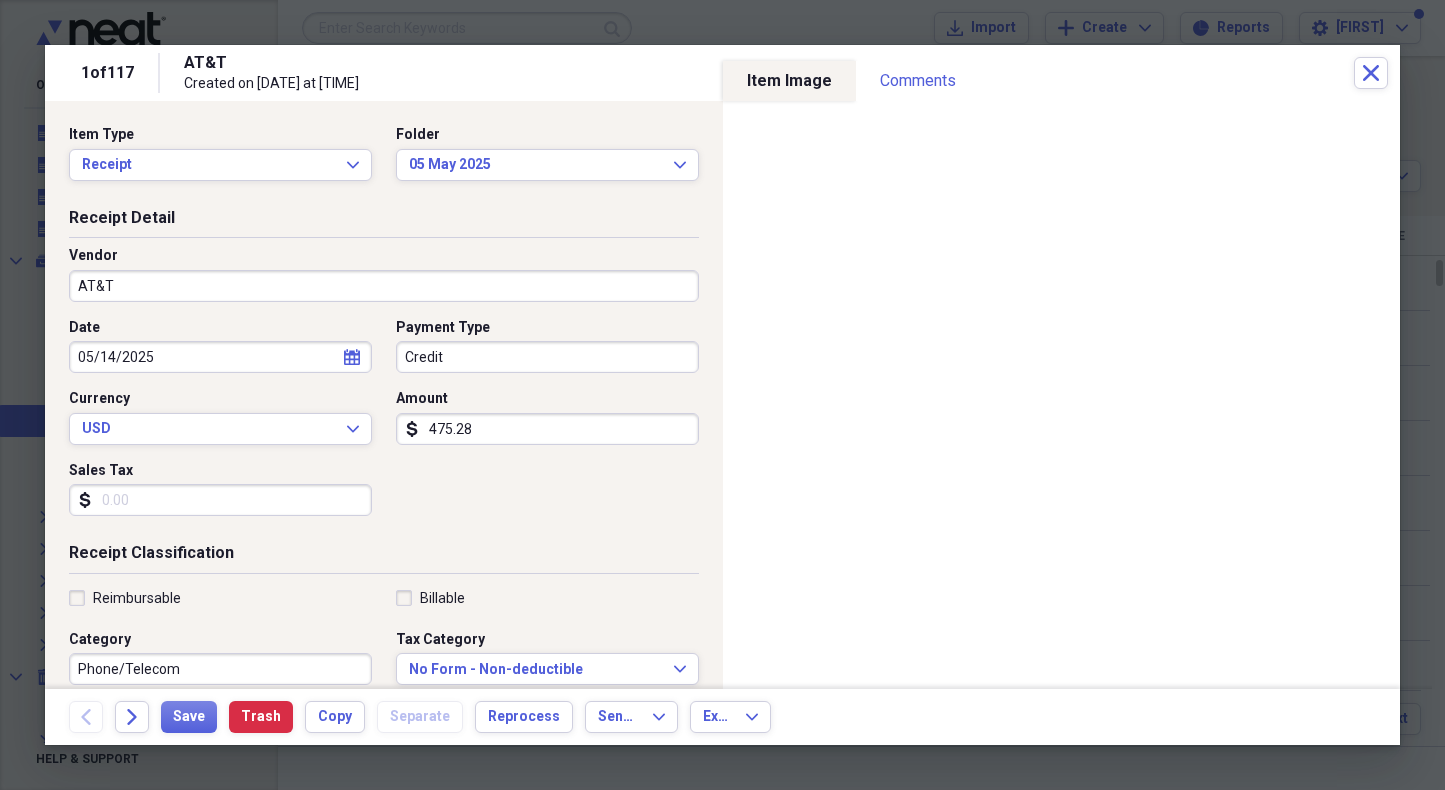 click on "05/14/2025" at bounding box center [220, 357] 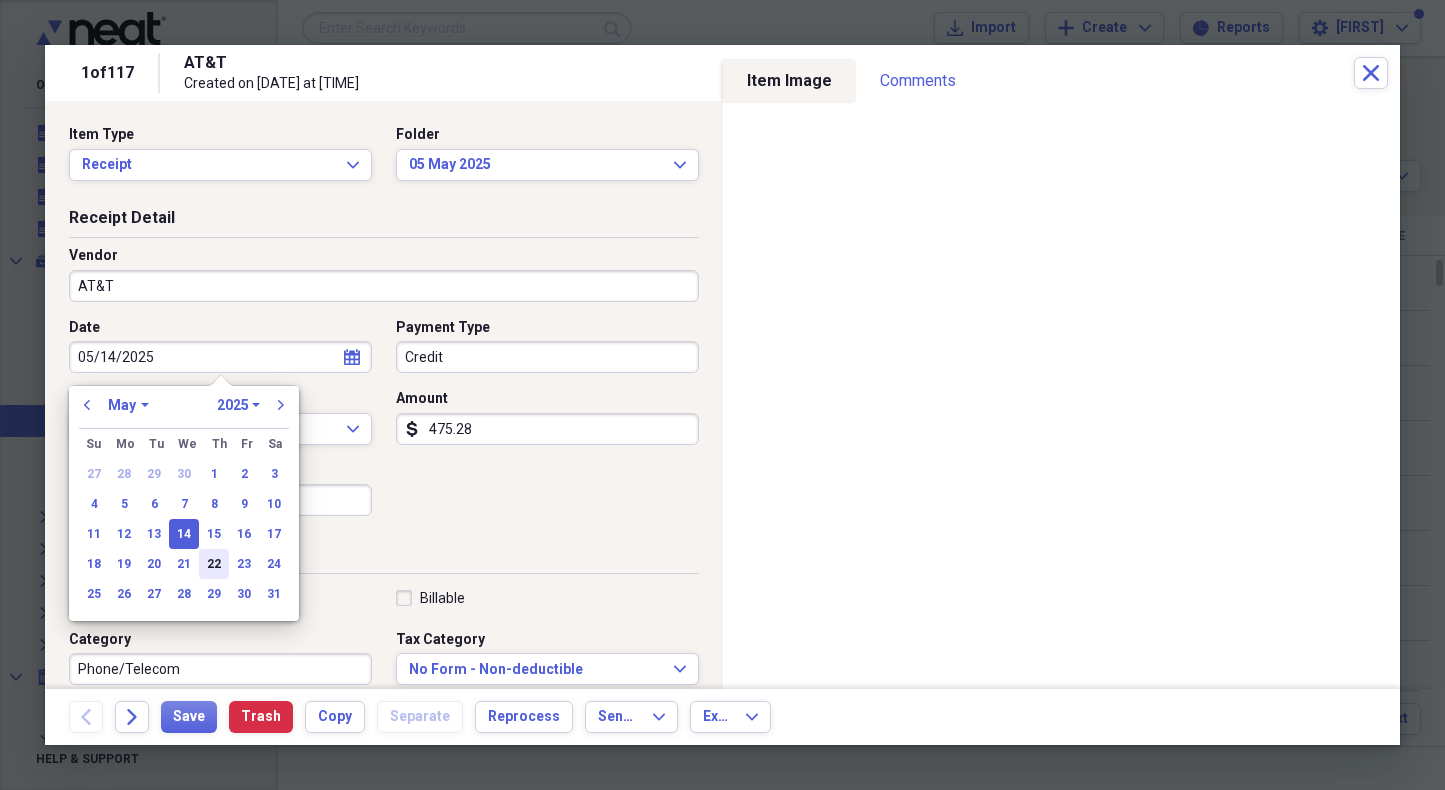 click on "22" at bounding box center (214, 564) 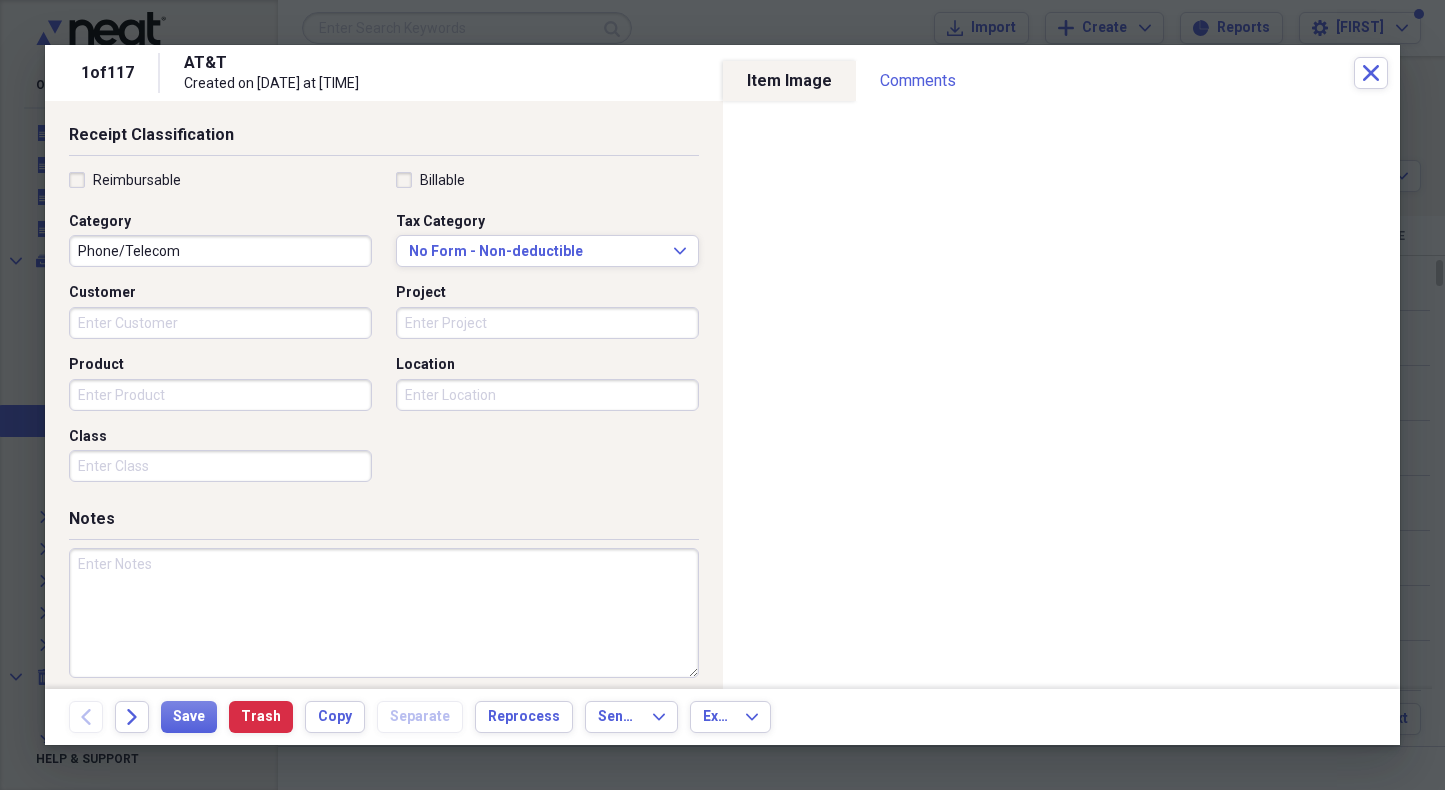 scroll, scrollTop: 421, scrollLeft: 0, axis: vertical 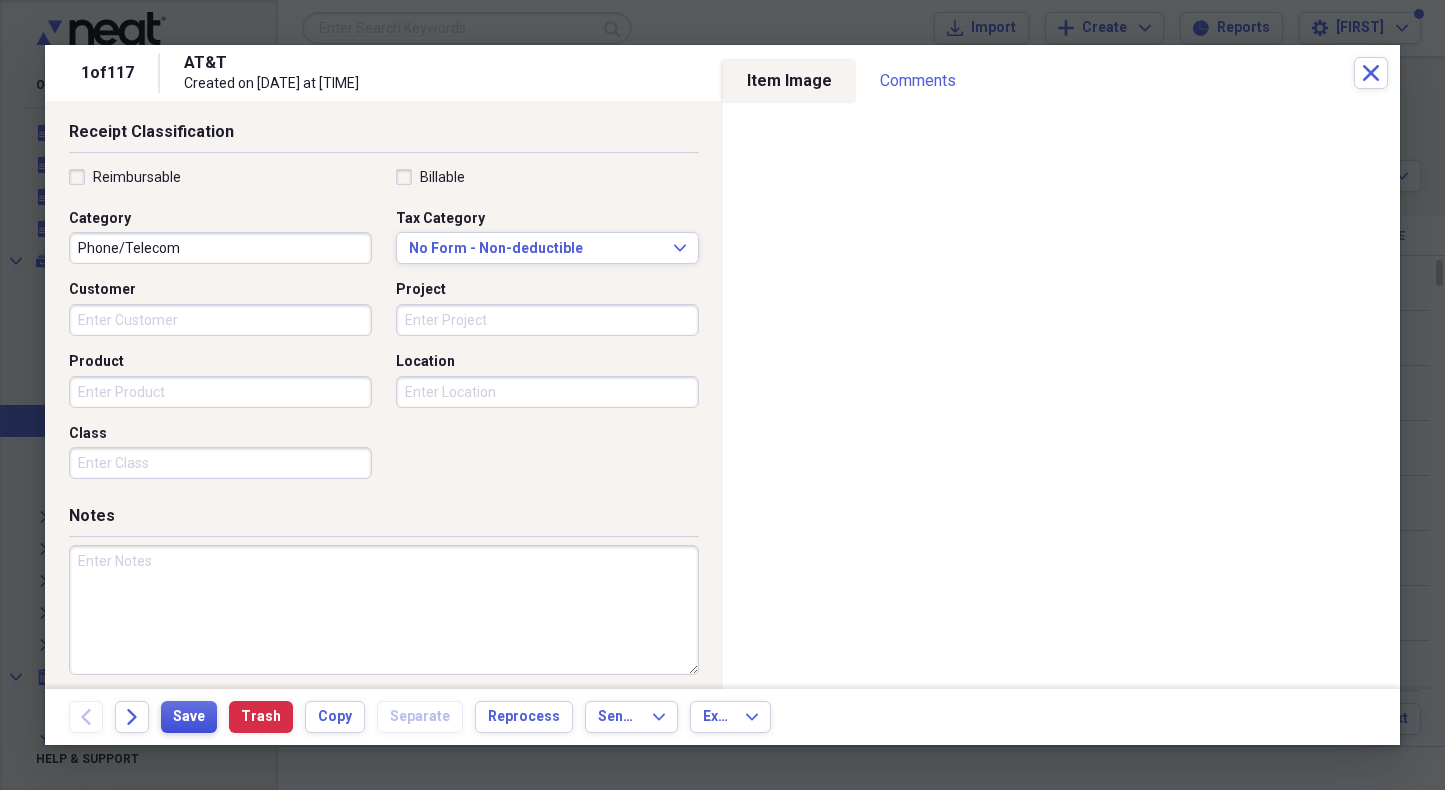 click on "Save" at bounding box center (189, 717) 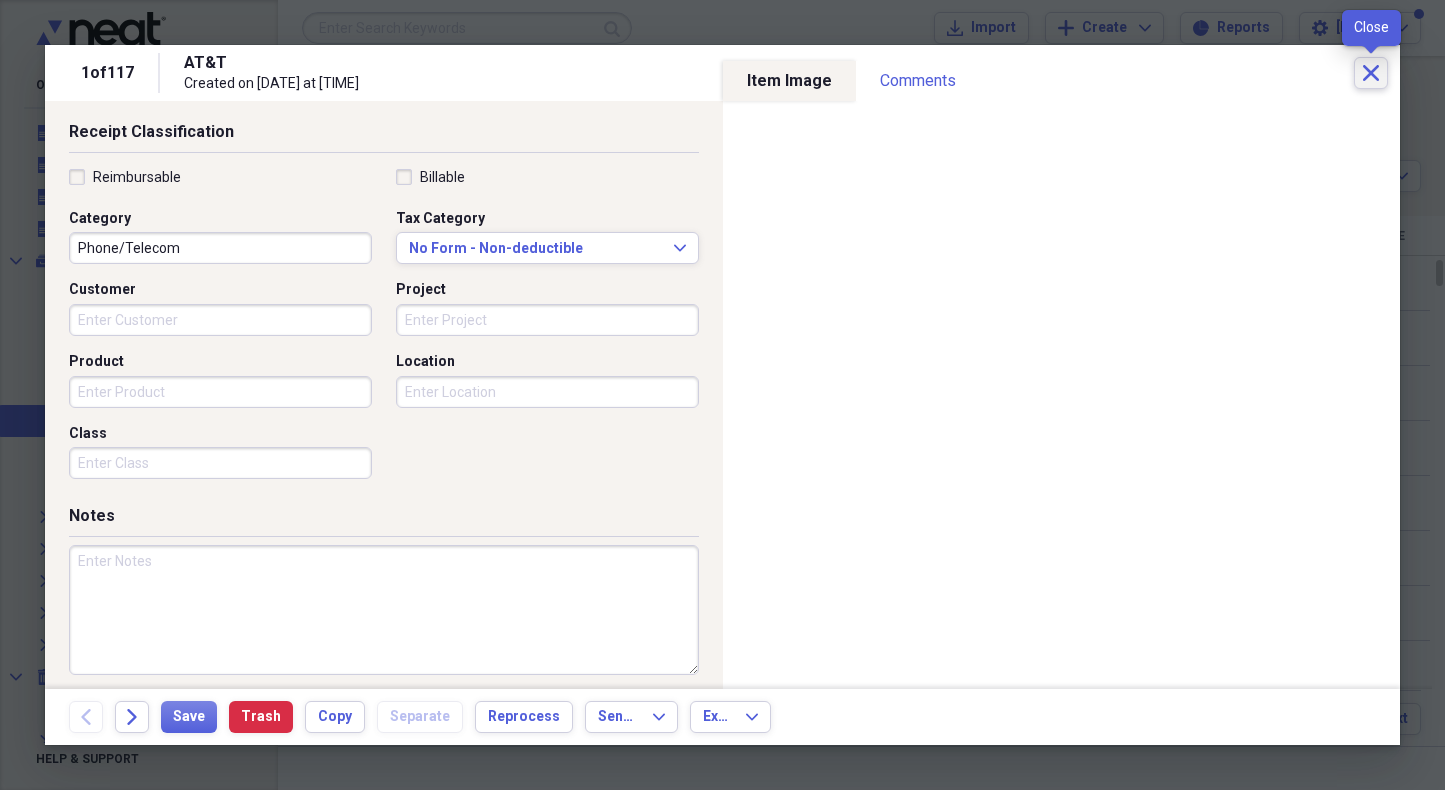 click on "Close" 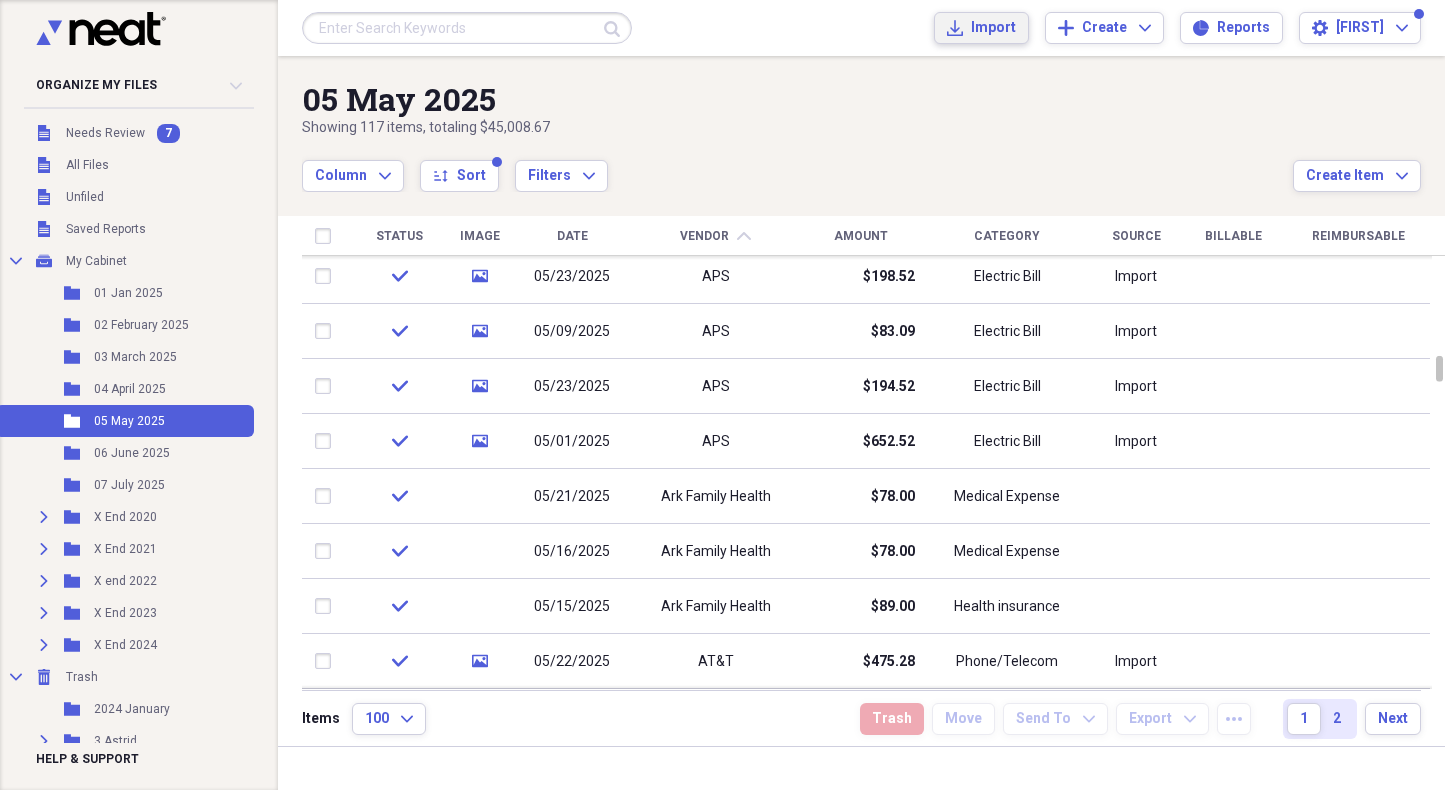 click on "Import" at bounding box center (993, 28) 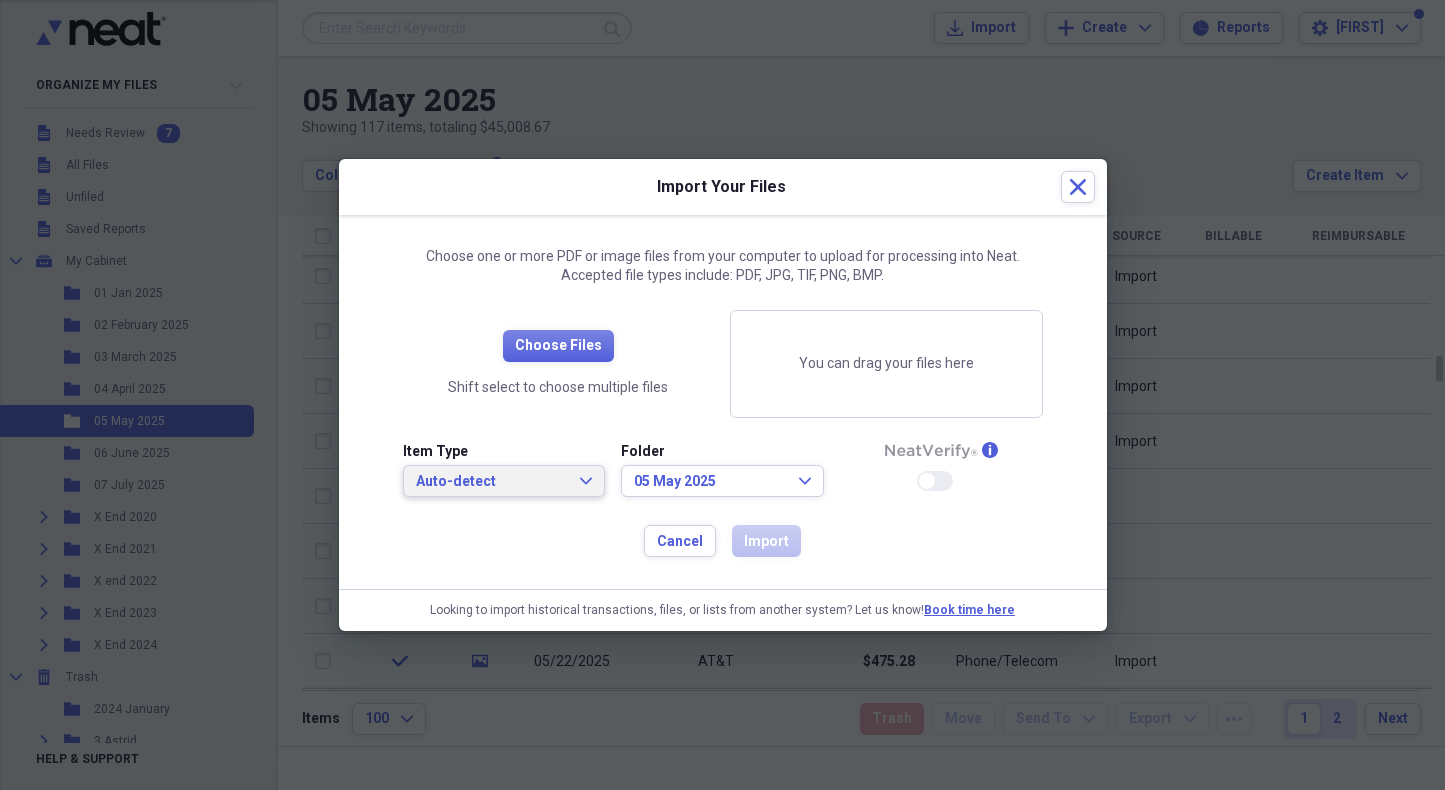 click on "Auto-detect" at bounding box center [492, 482] 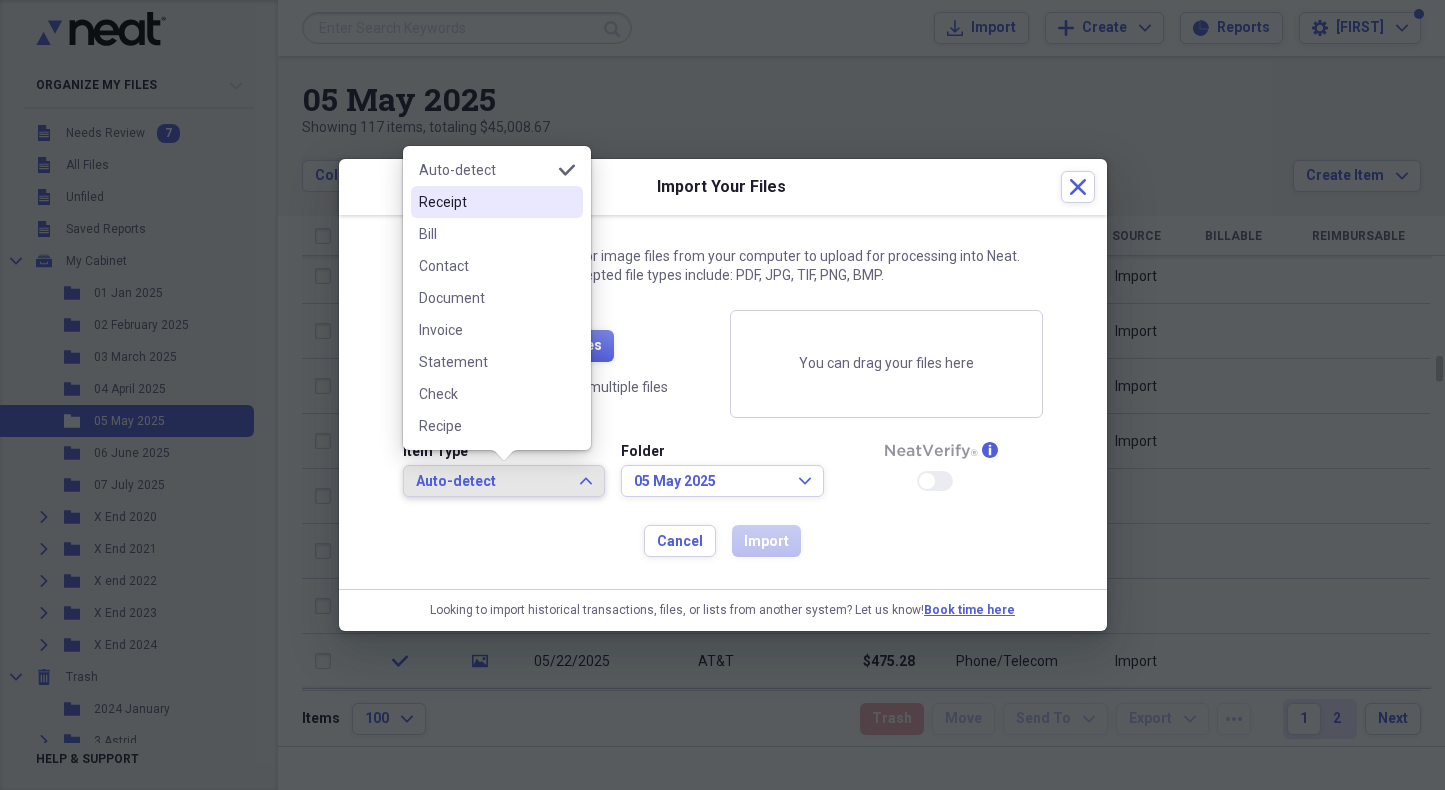 click on "Receipt" at bounding box center [485, 202] 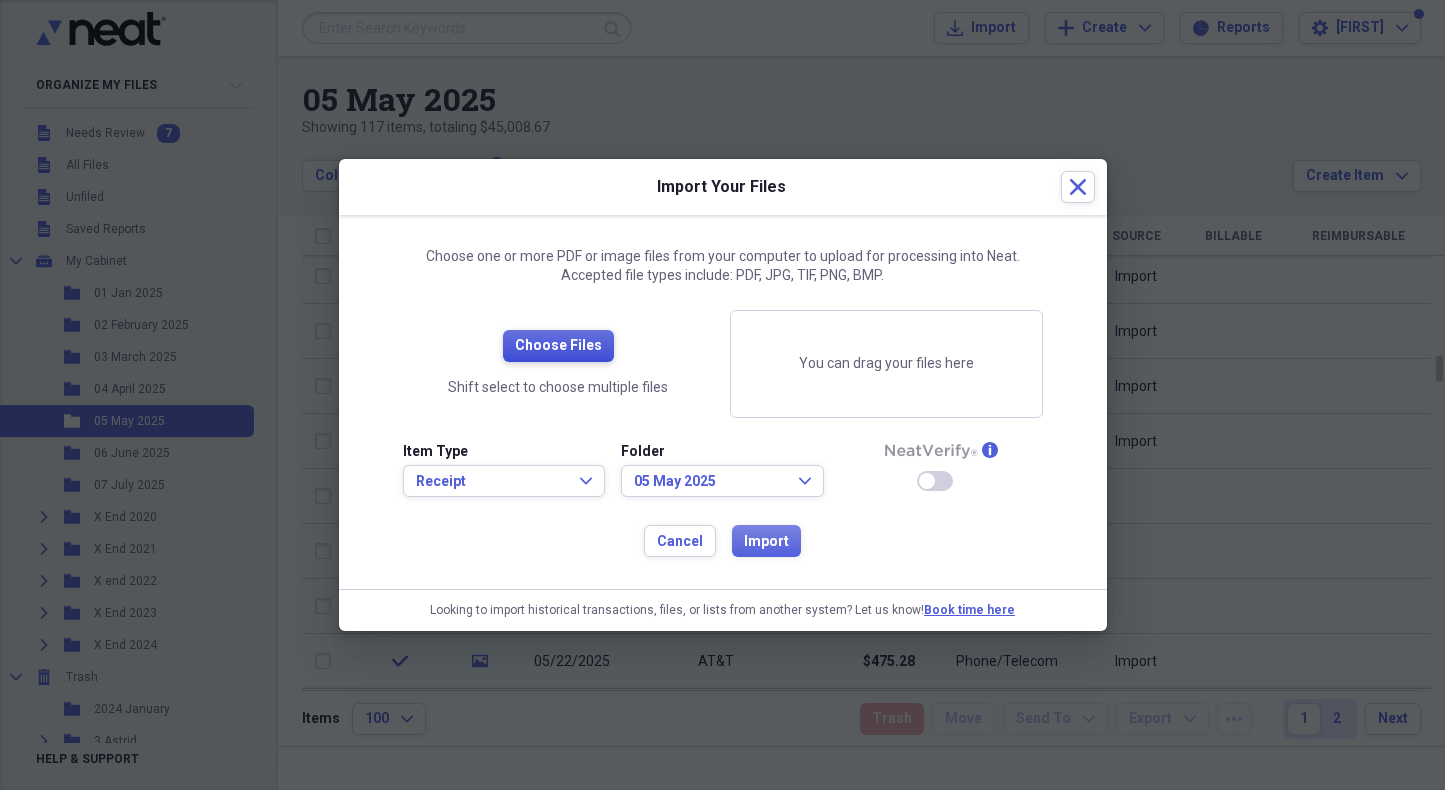 click on "Choose Files" at bounding box center [558, 346] 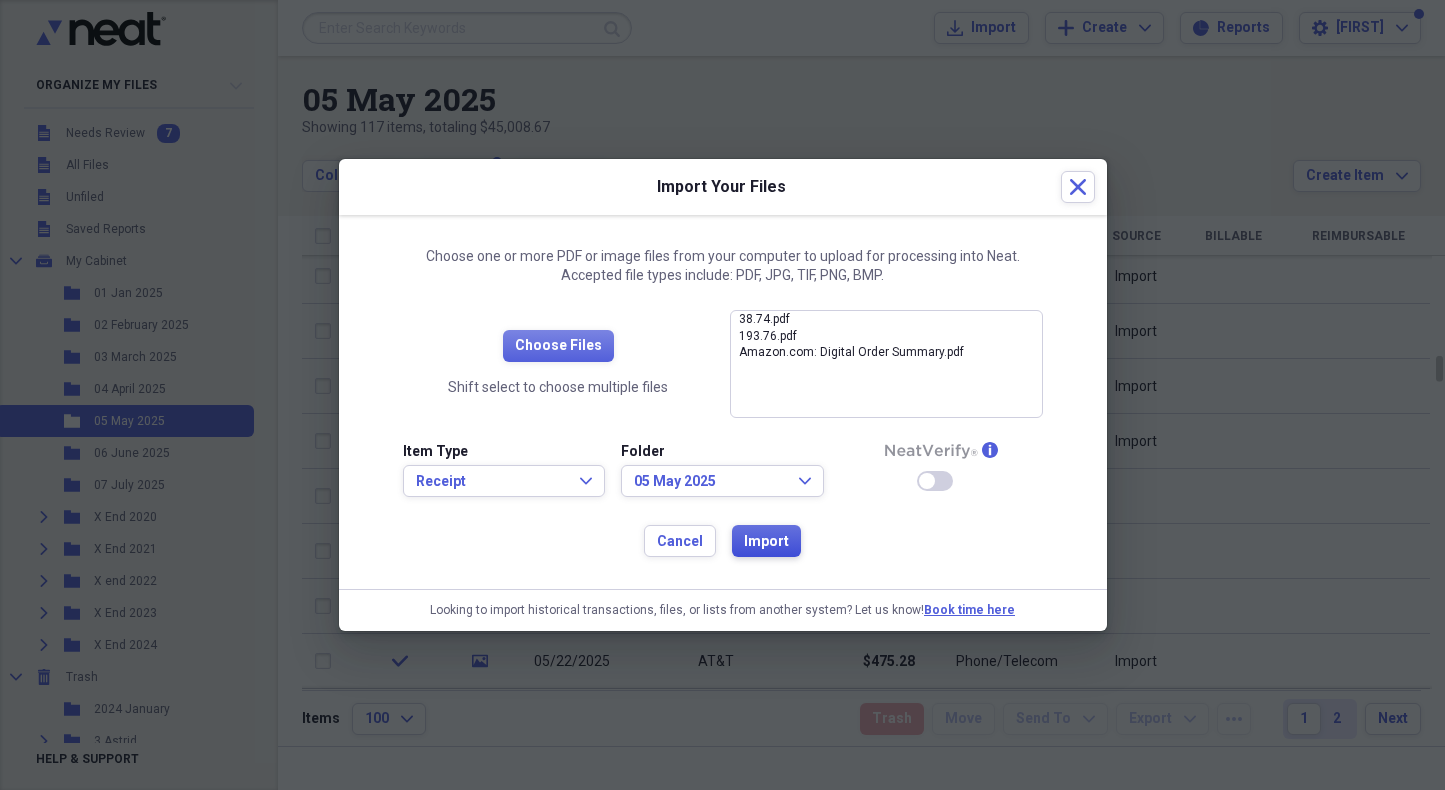 click on "Import" at bounding box center [766, 542] 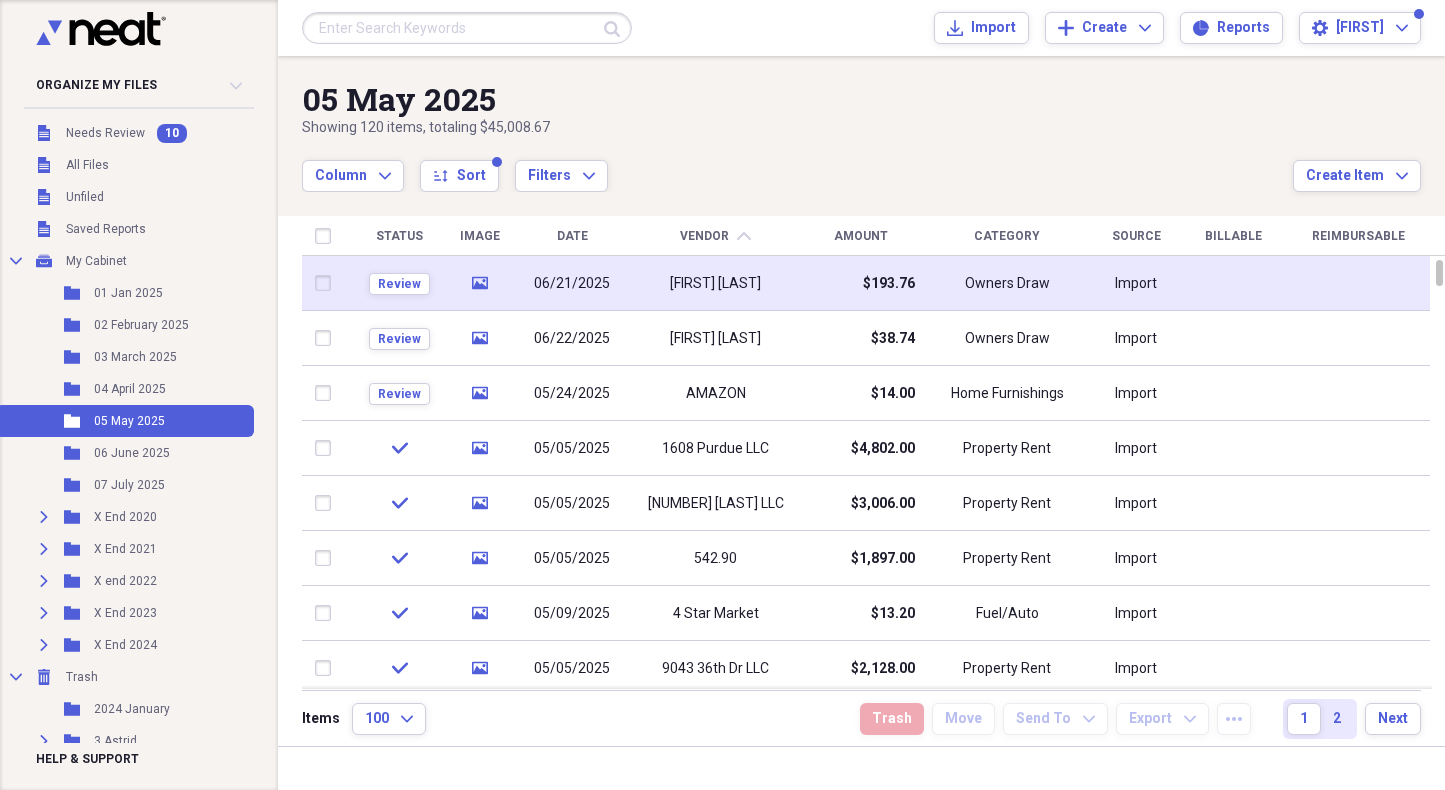 click on "06/21/2025" at bounding box center [572, 284] 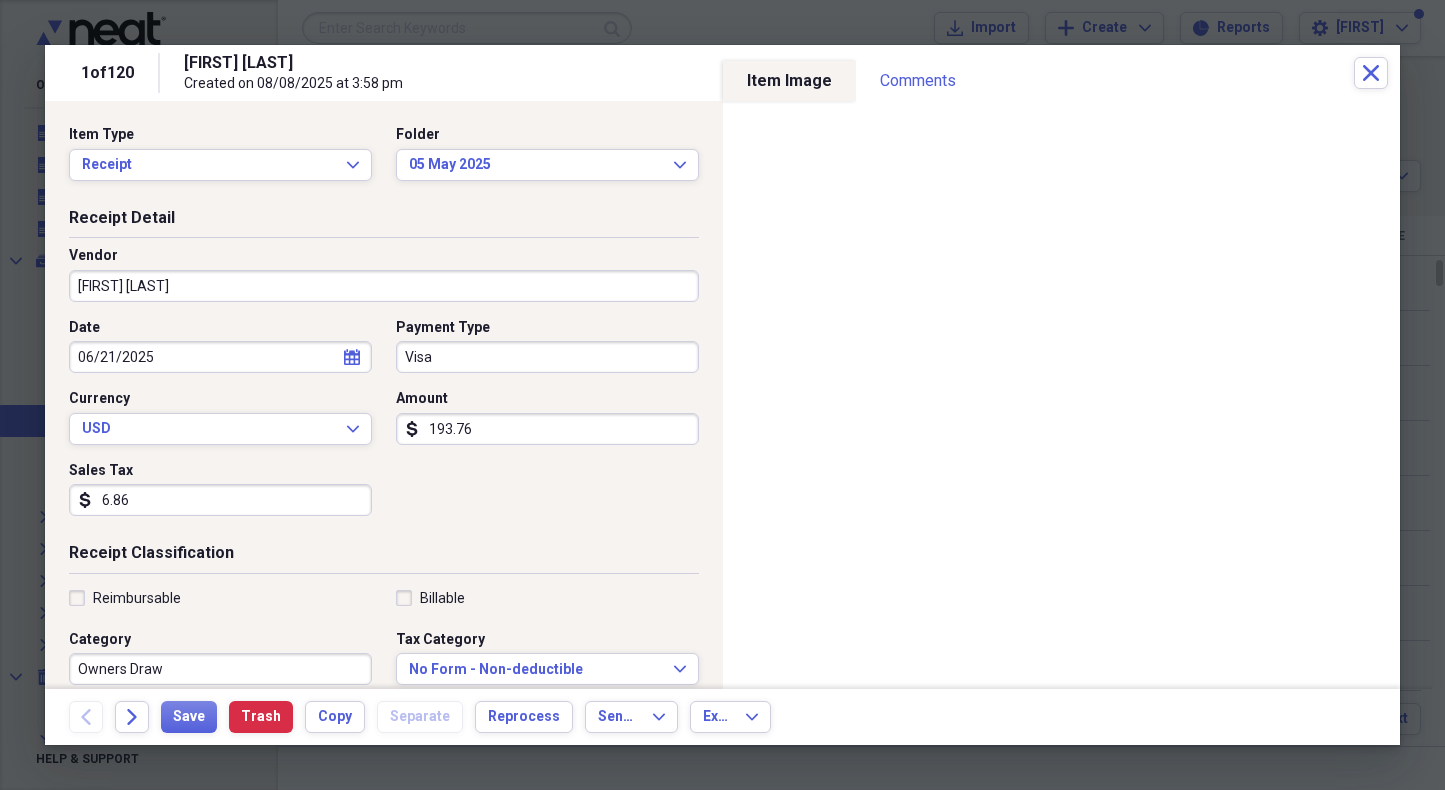 click on "[FIRST] [LAST]" at bounding box center [384, 286] 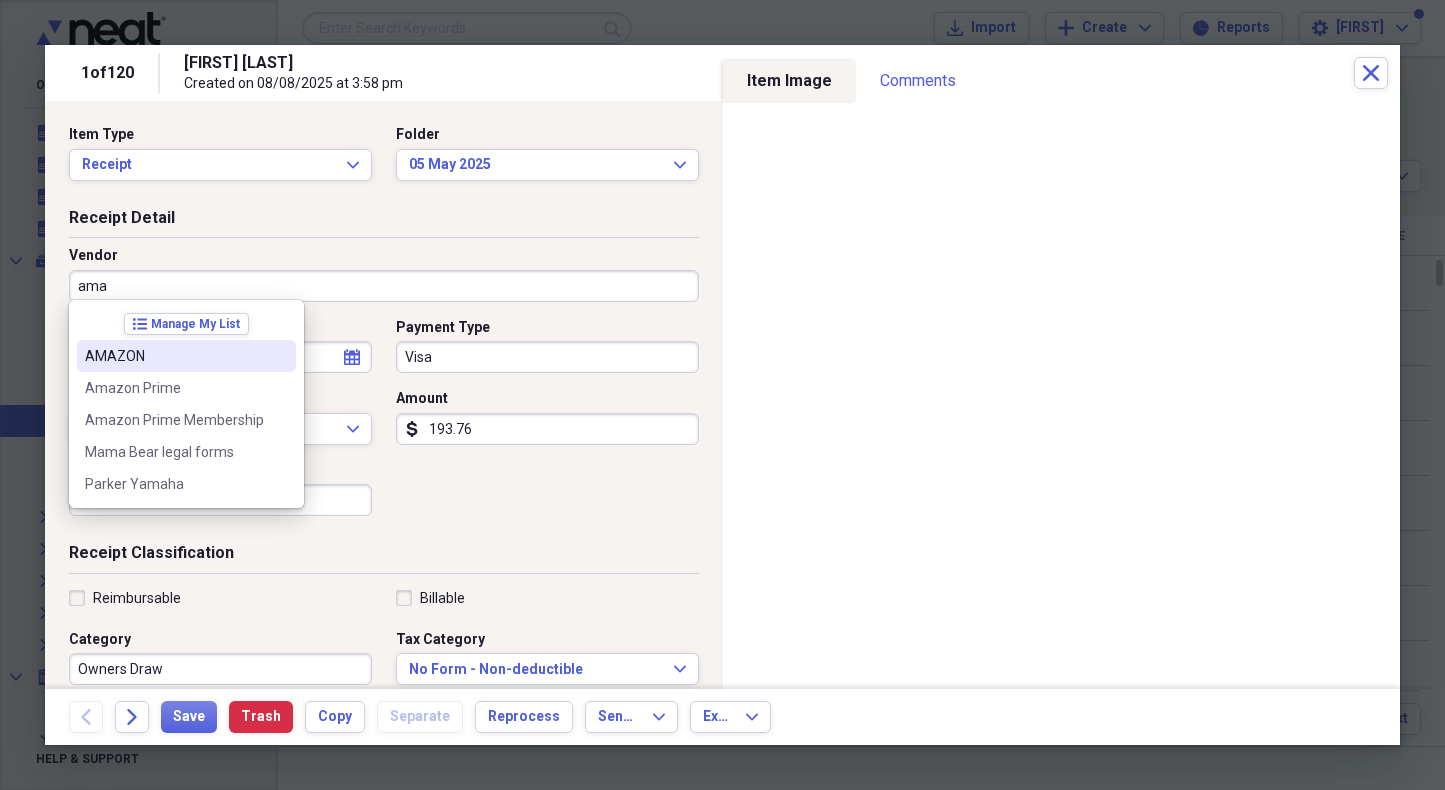 click on "AMAZON" at bounding box center [174, 356] 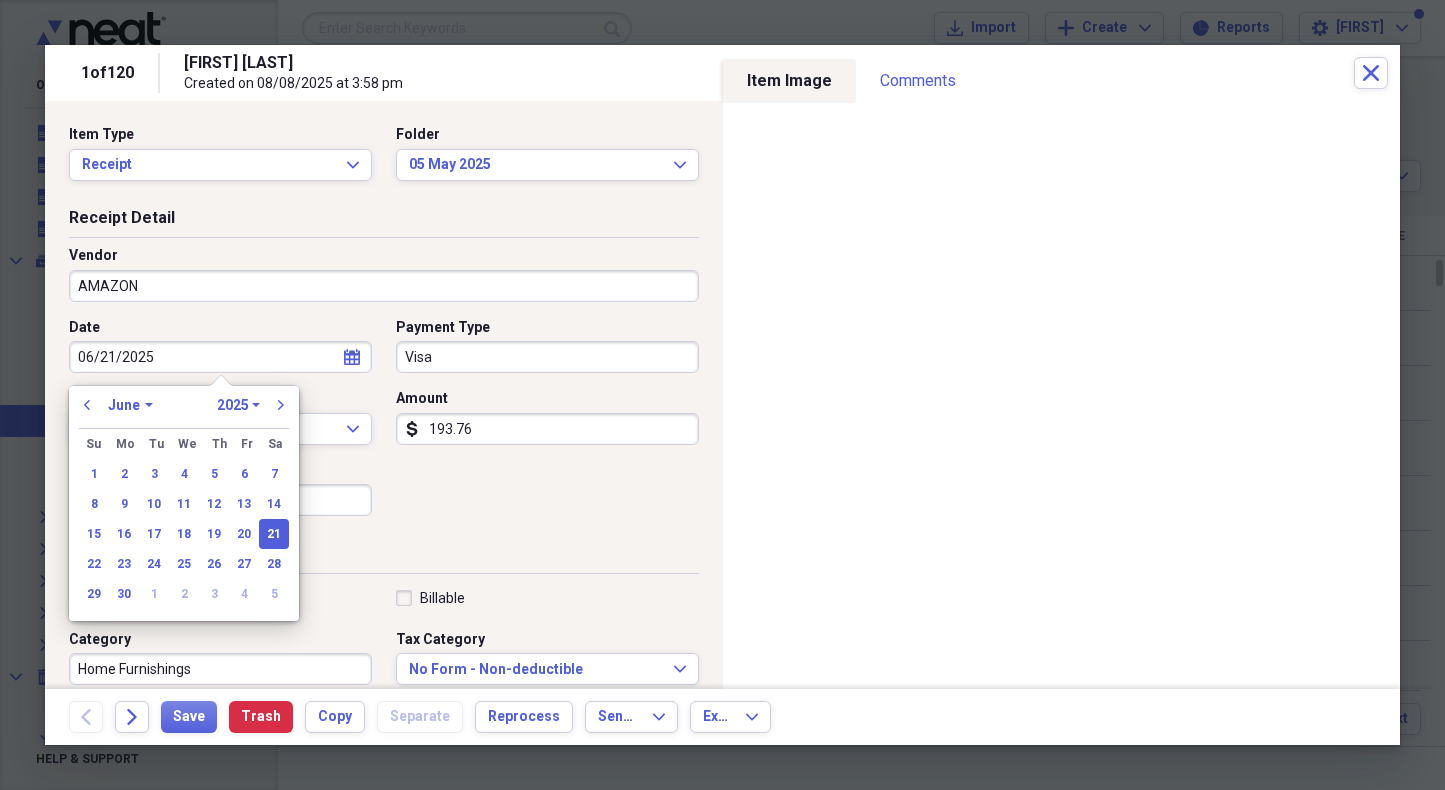 drag, startPoint x: 161, startPoint y: 358, endPoint x: 65, endPoint y: 358, distance: 96 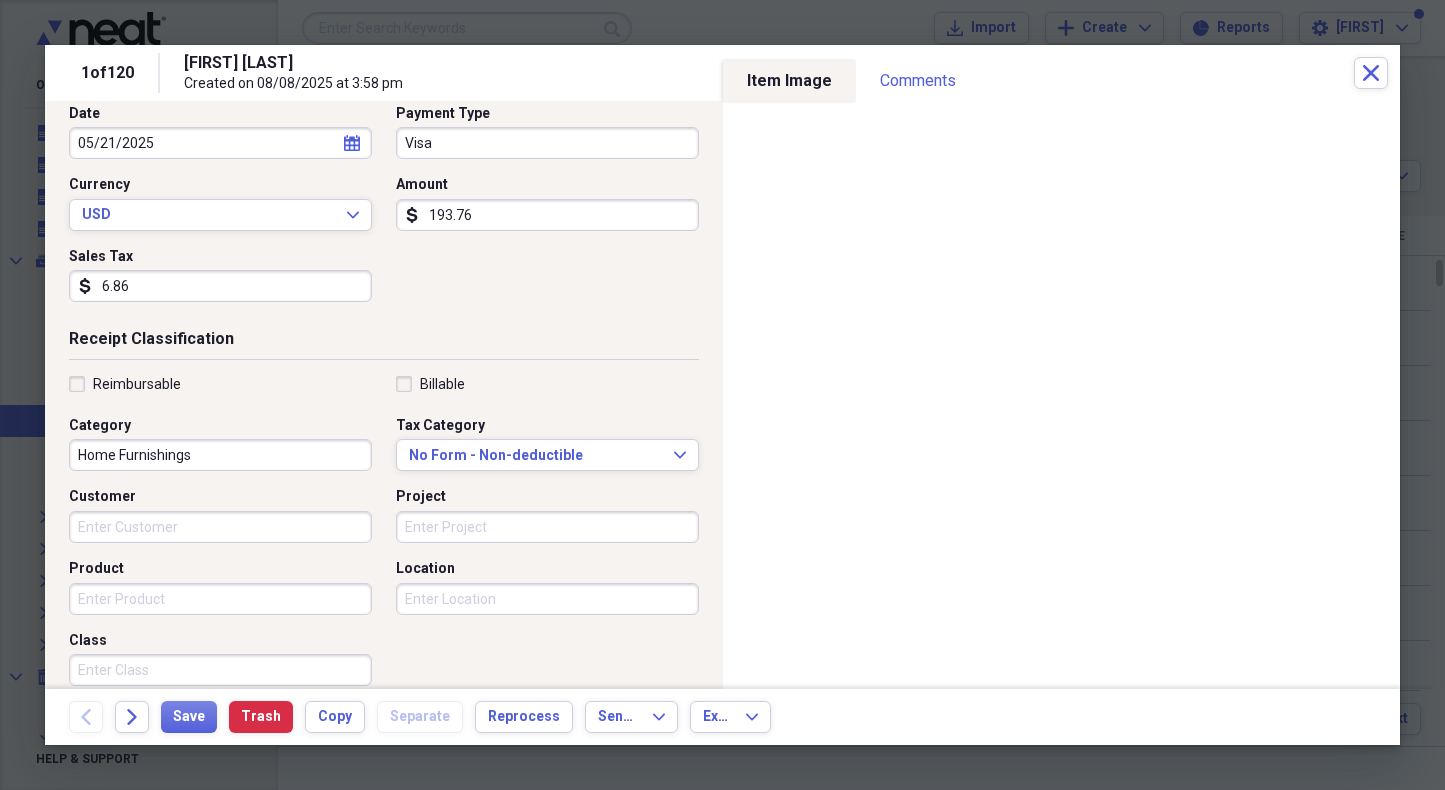 scroll, scrollTop: 241, scrollLeft: 0, axis: vertical 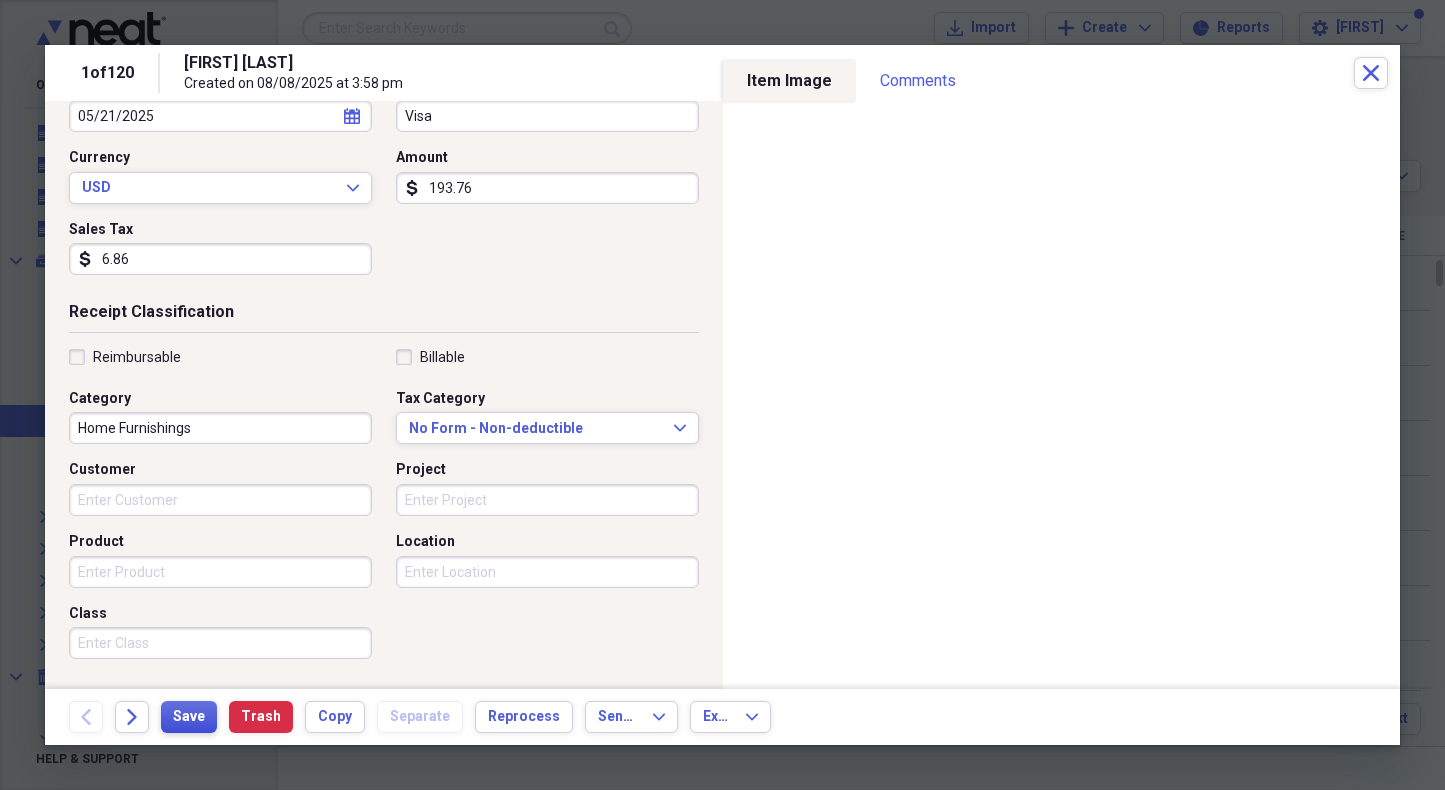 click on "Save" at bounding box center (189, 717) 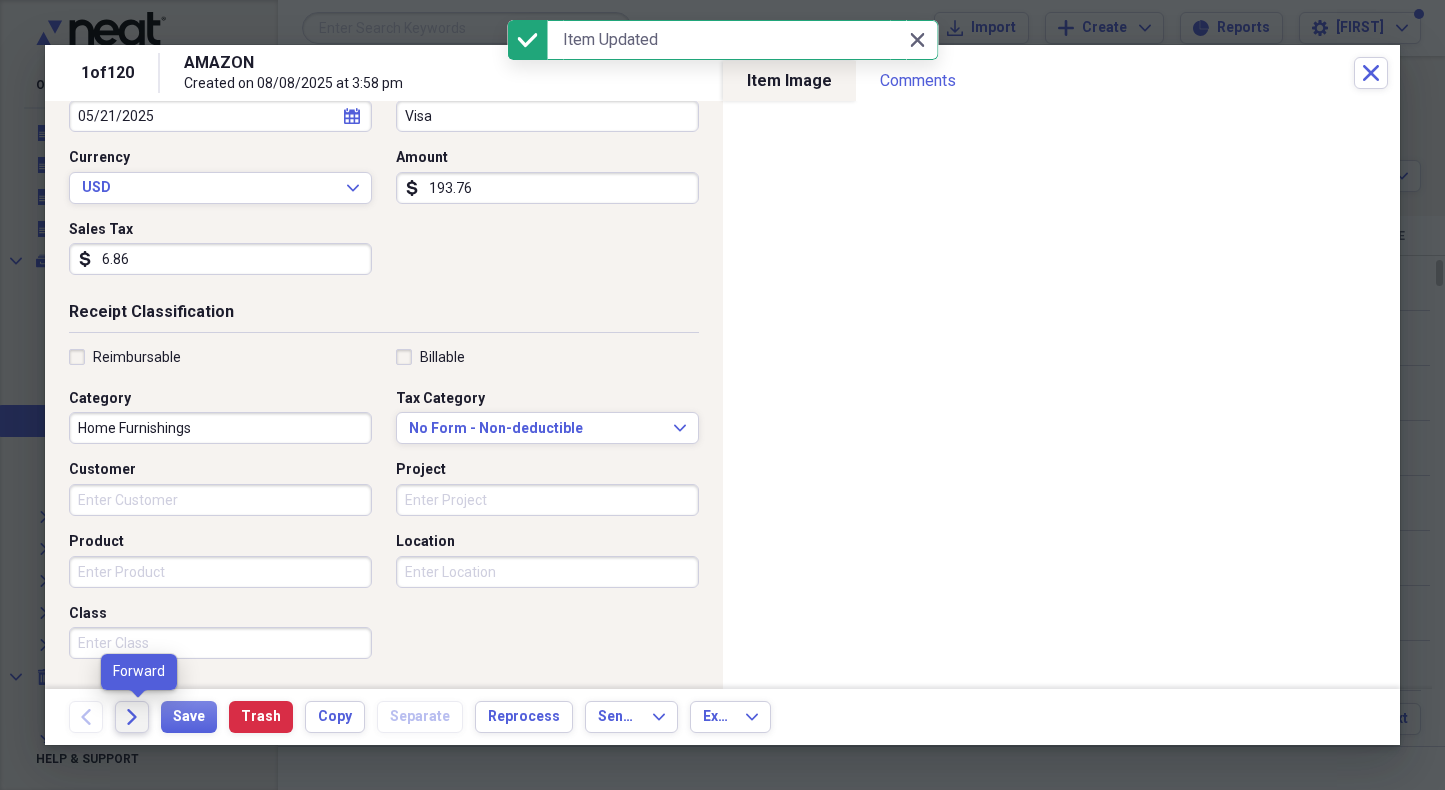 click on "Forward" 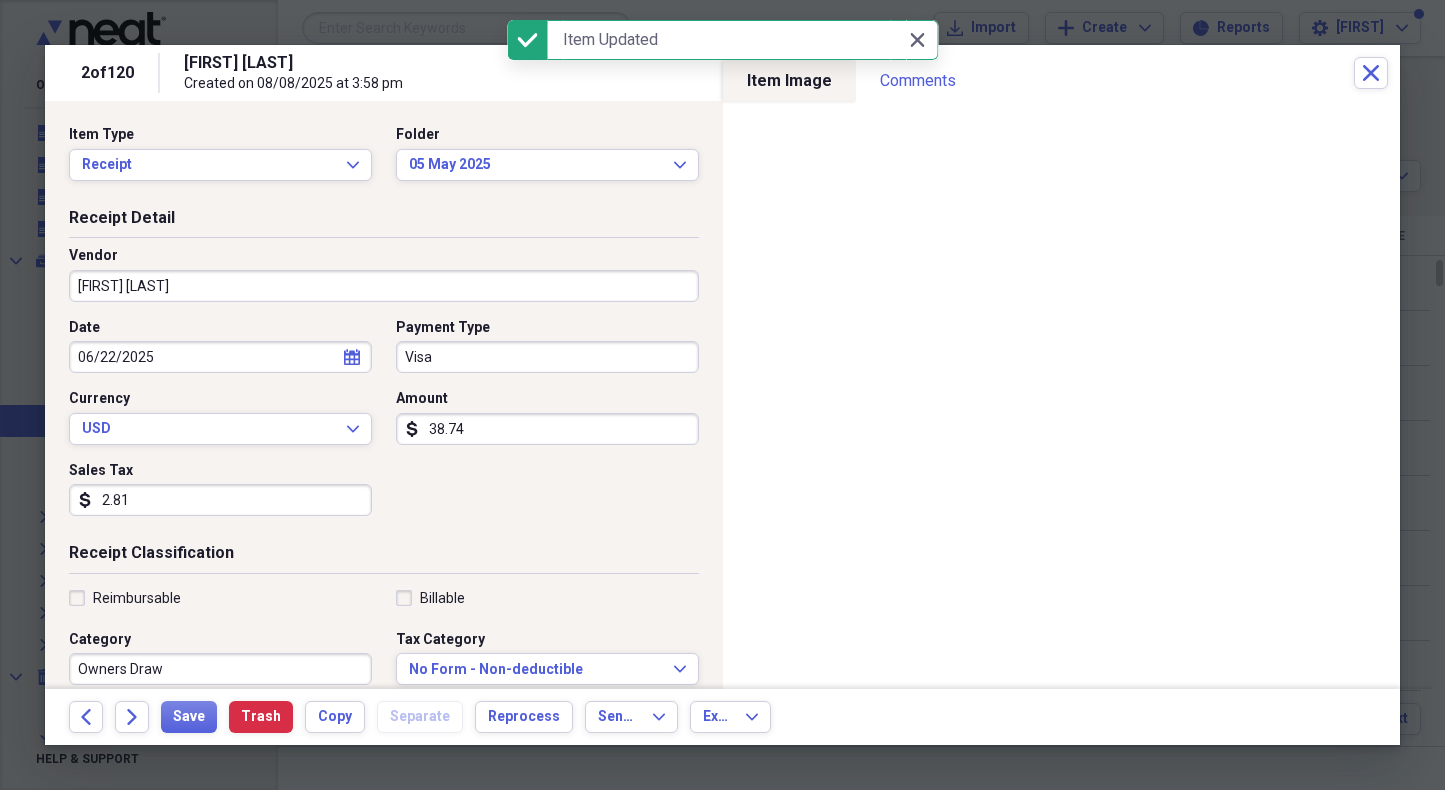 click on "[FIRST] [LAST]" at bounding box center (384, 286) 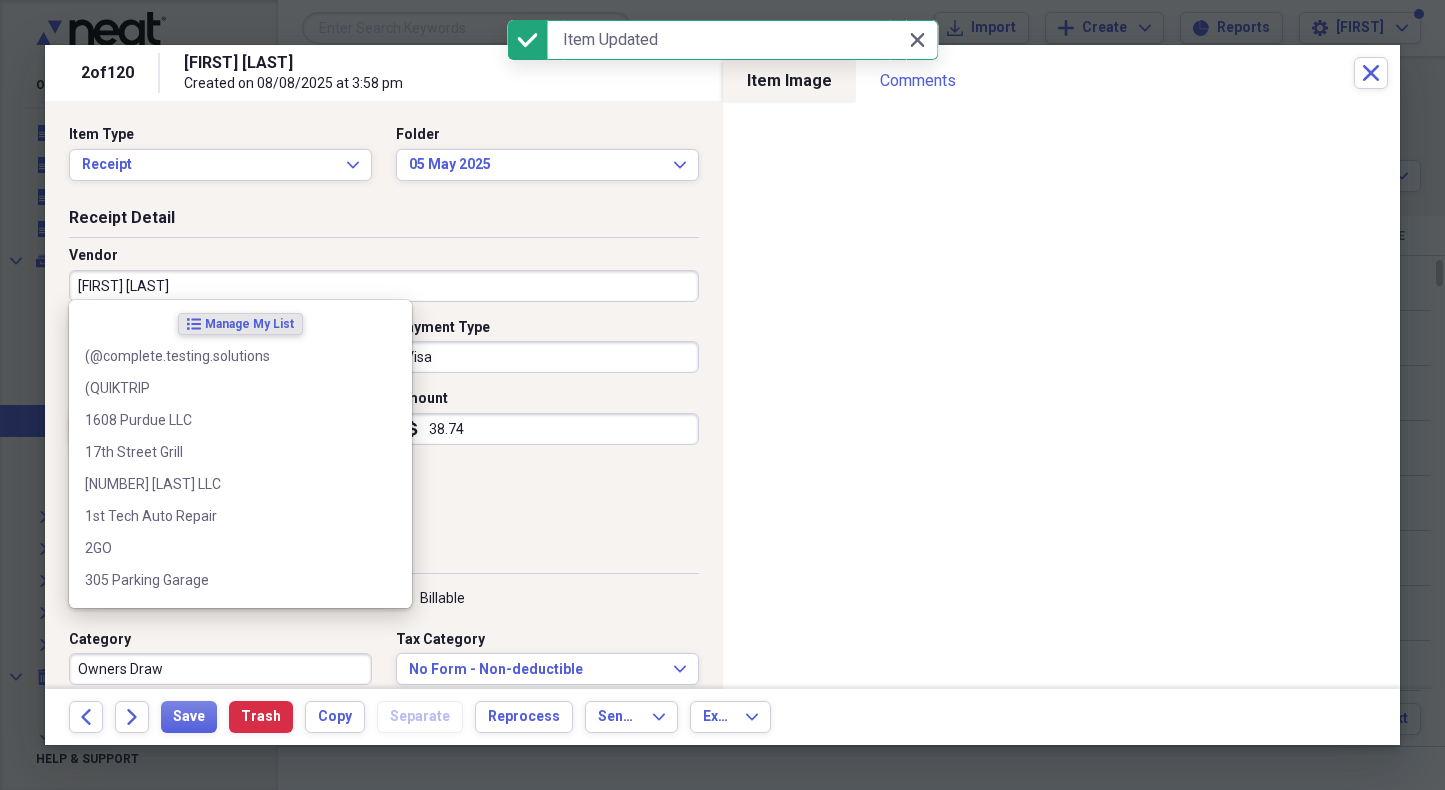 click on "[FIRST] [LAST]" at bounding box center (384, 286) 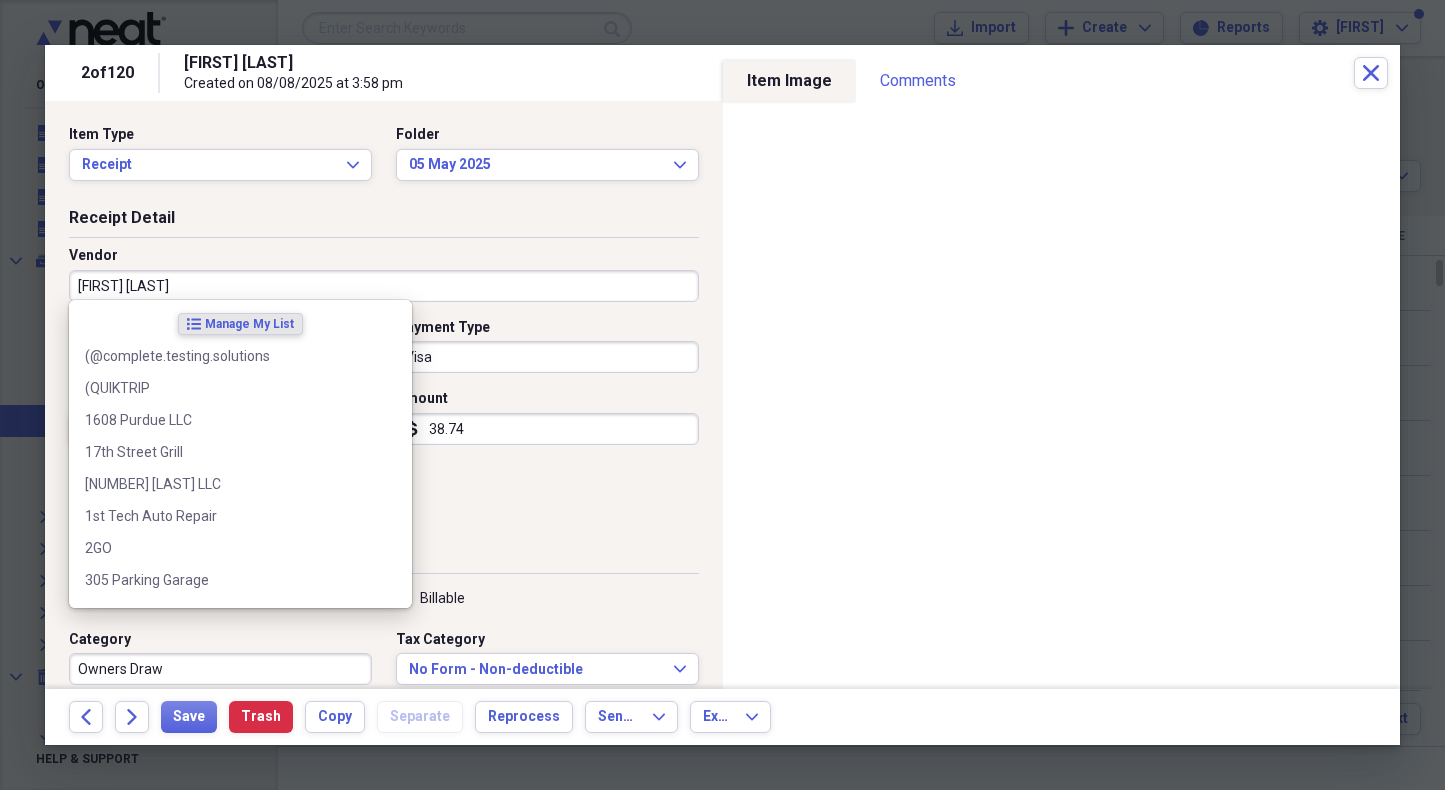 drag, startPoint x: 165, startPoint y: 288, endPoint x: 112, endPoint y: 288, distance: 53 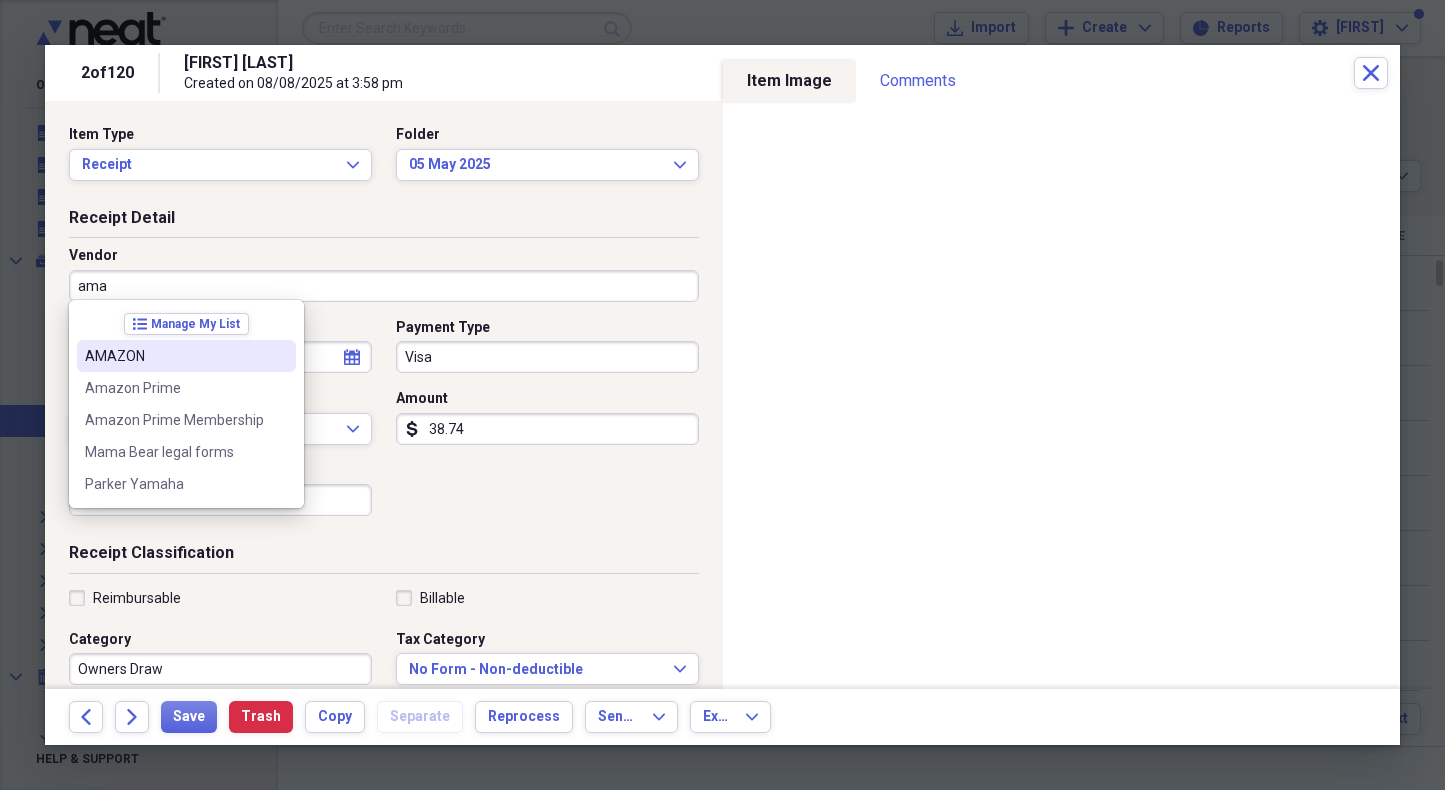 click on "AMAZON" at bounding box center [174, 356] 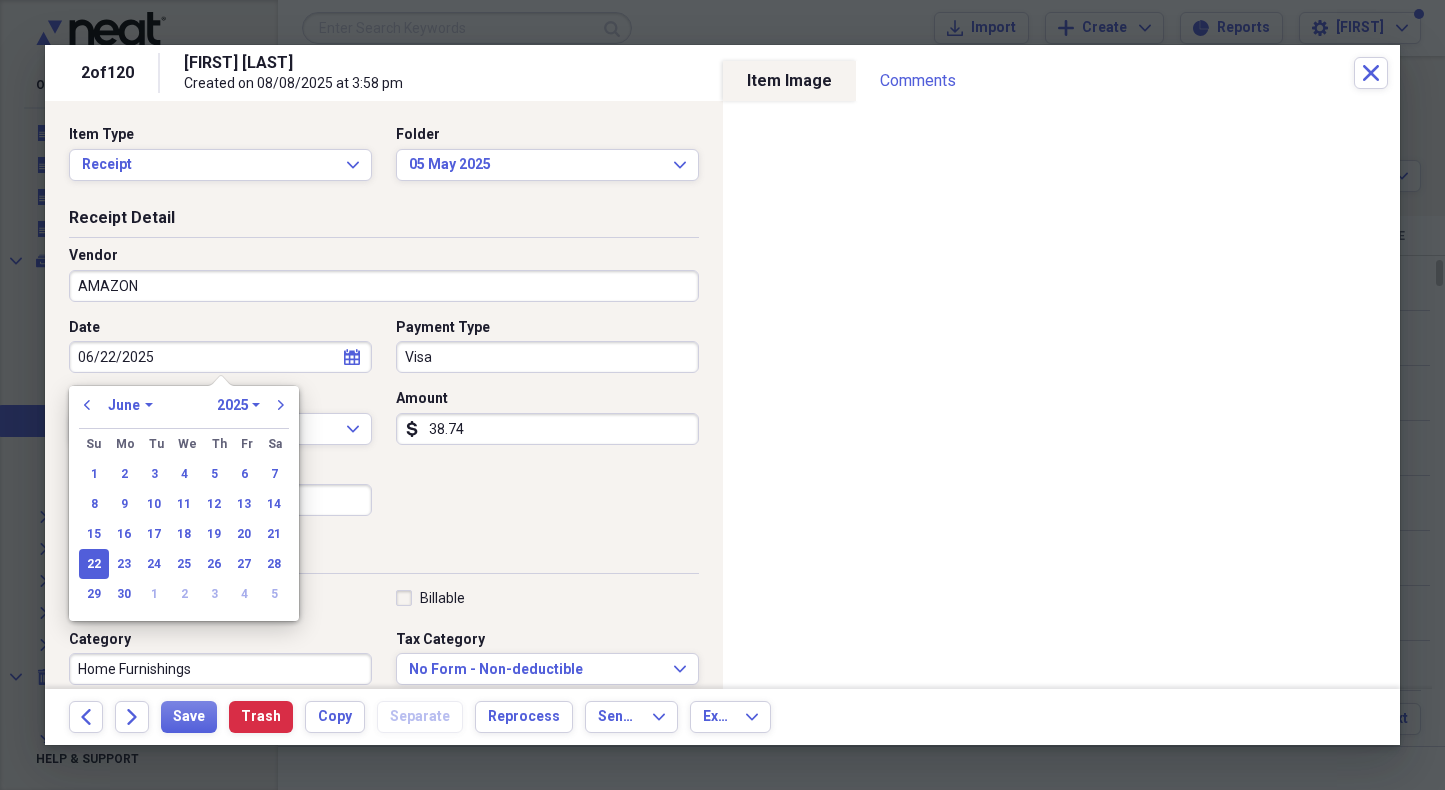 drag, startPoint x: 151, startPoint y: 357, endPoint x: 66, endPoint y: 360, distance: 85.052925 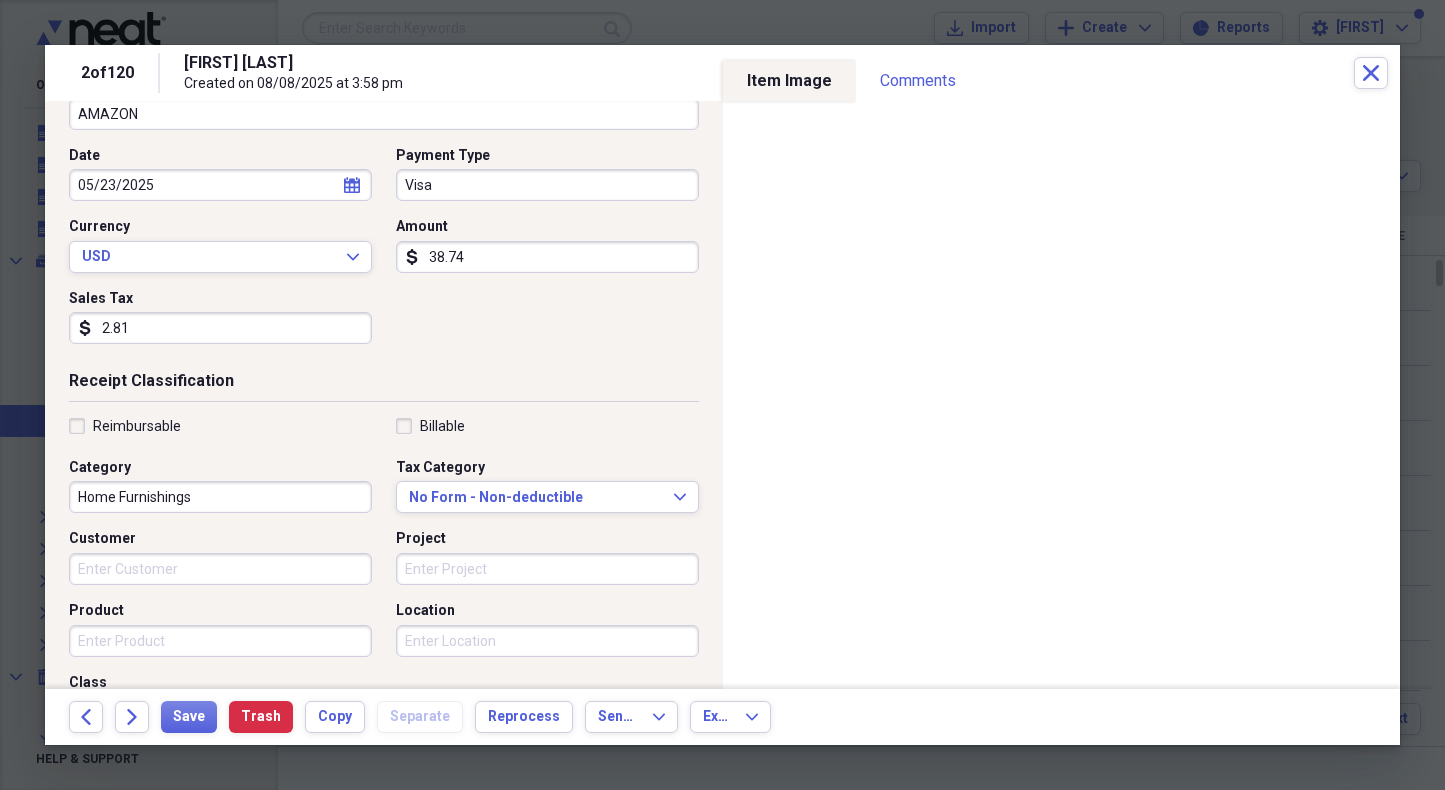 scroll, scrollTop: 183, scrollLeft: 0, axis: vertical 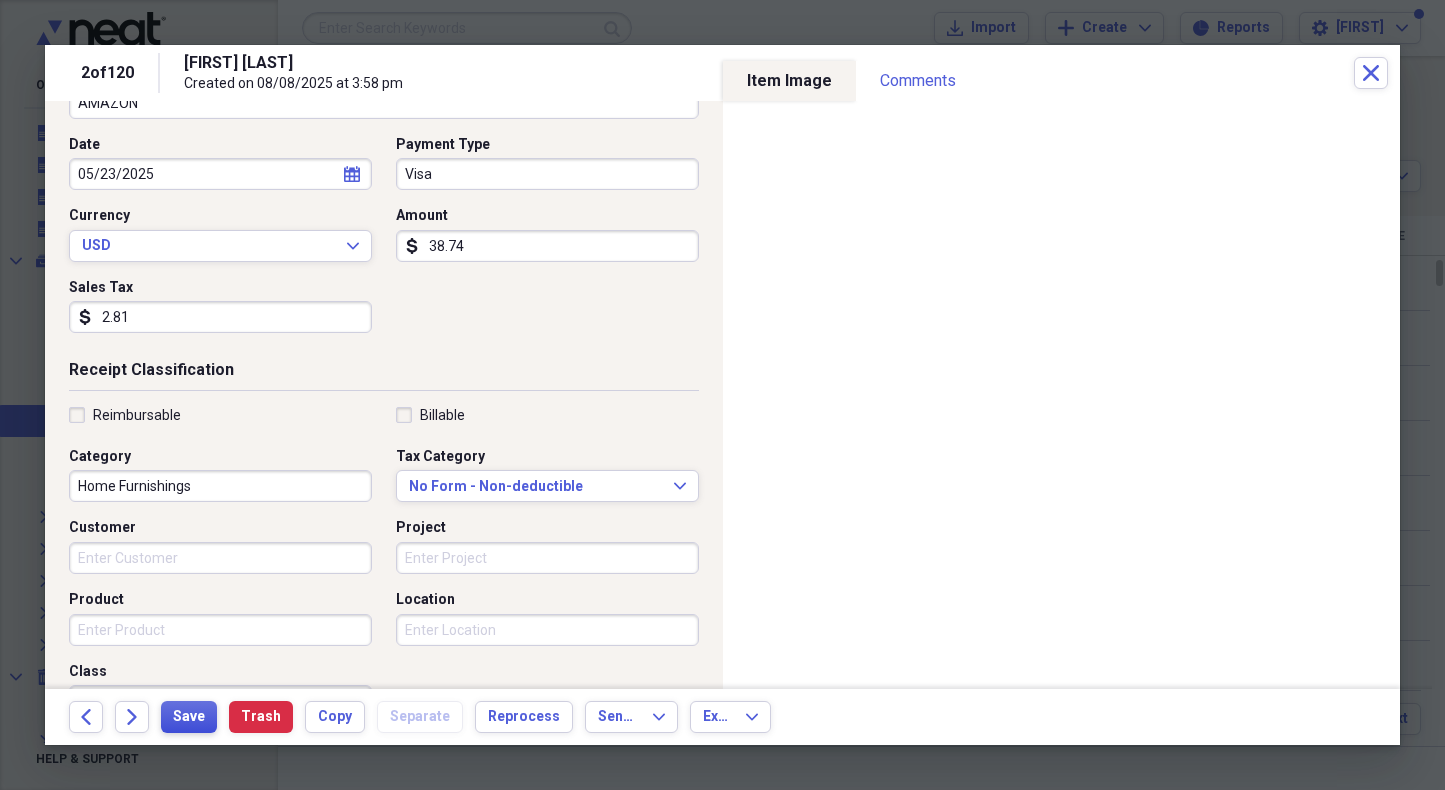 click on "Save" at bounding box center [189, 717] 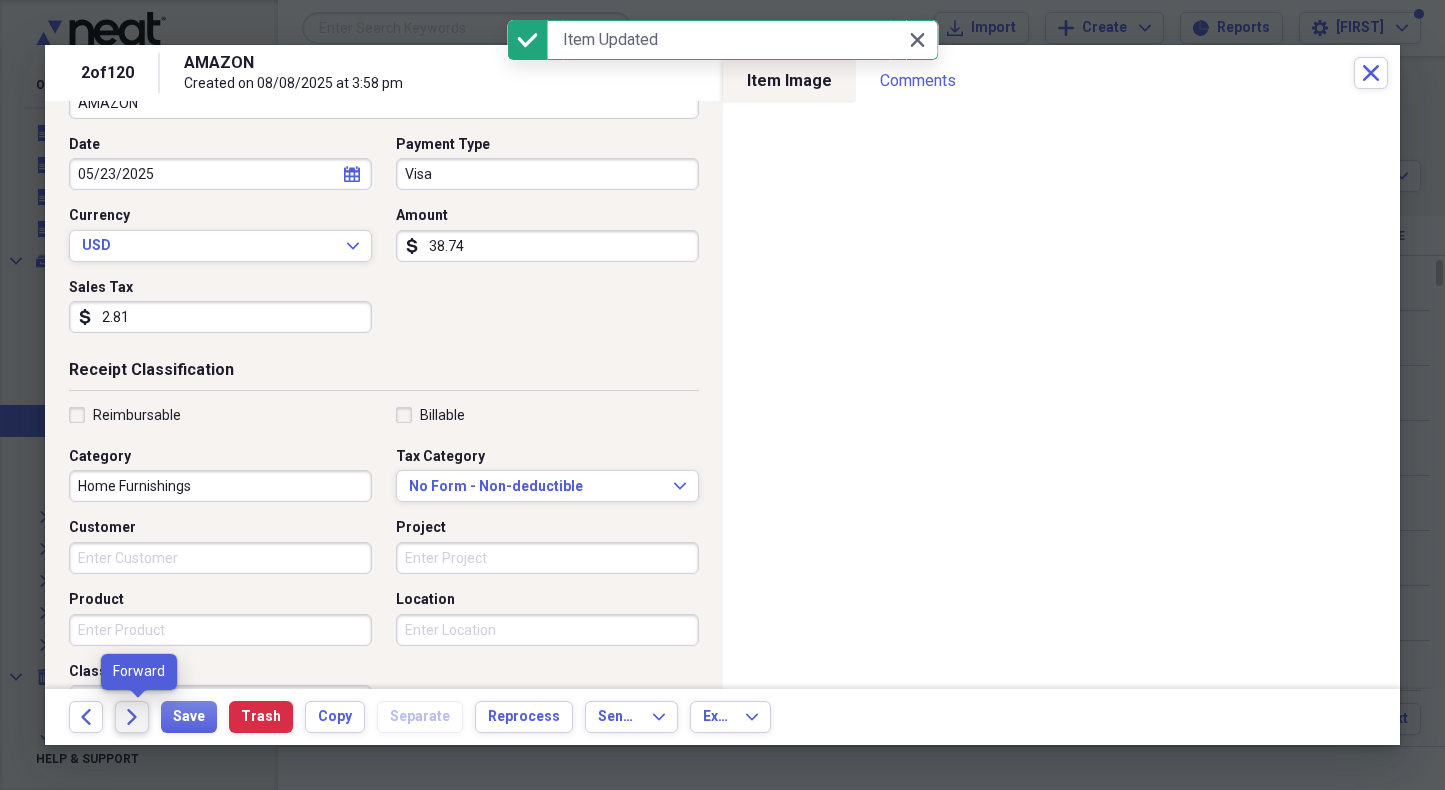 click 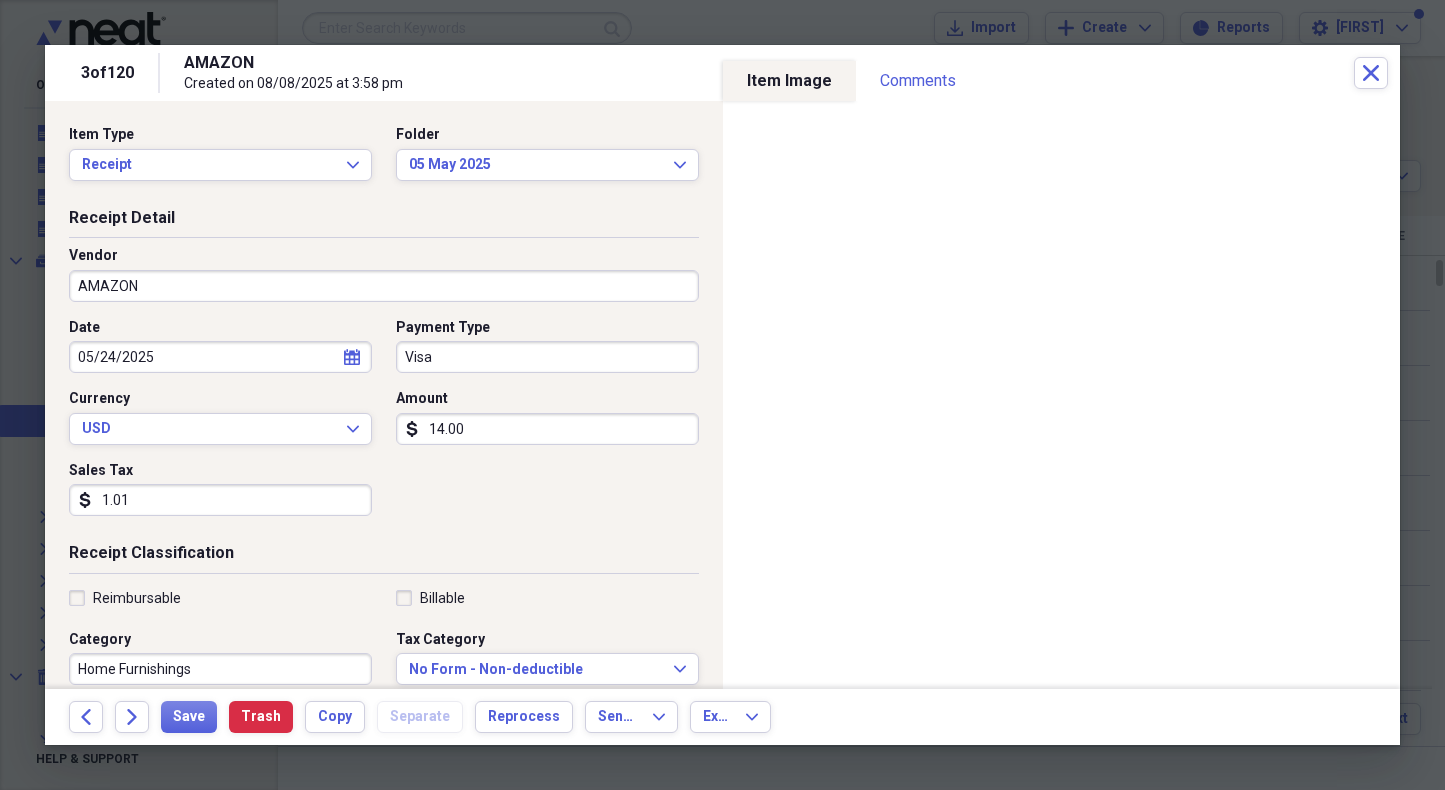 click on "AMAZON" at bounding box center [384, 286] 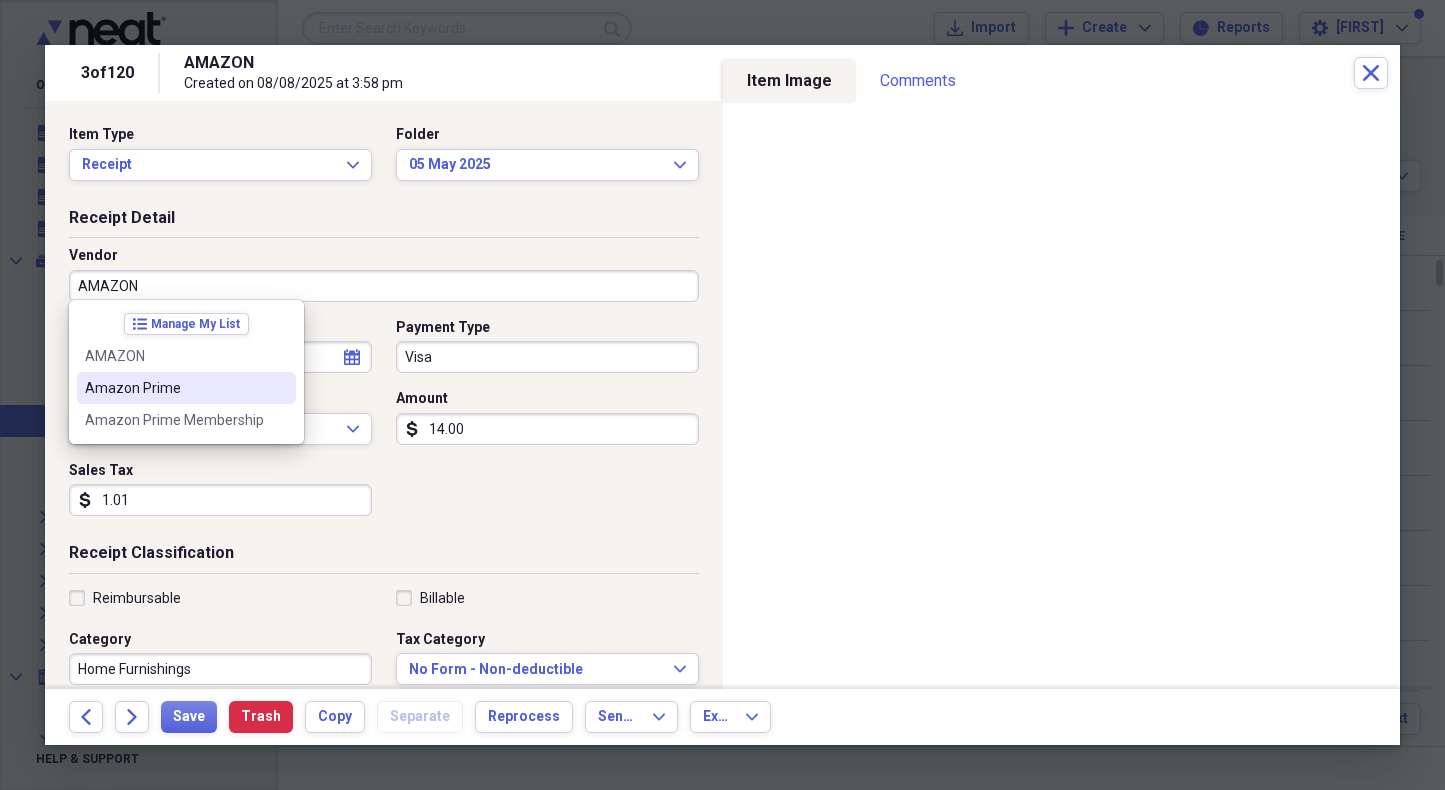 click on "Amazon Prime" at bounding box center [174, 388] 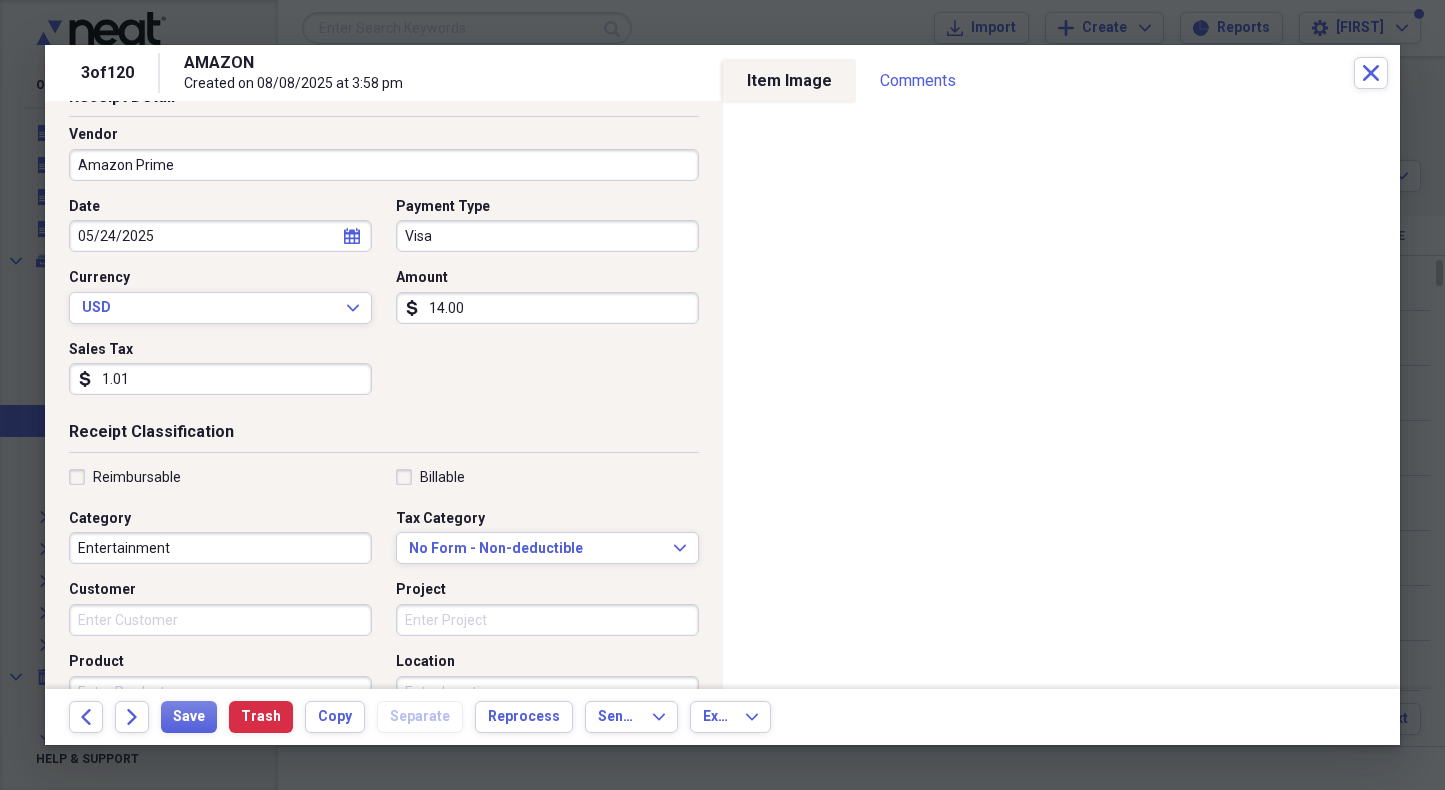 scroll, scrollTop: 310, scrollLeft: 0, axis: vertical 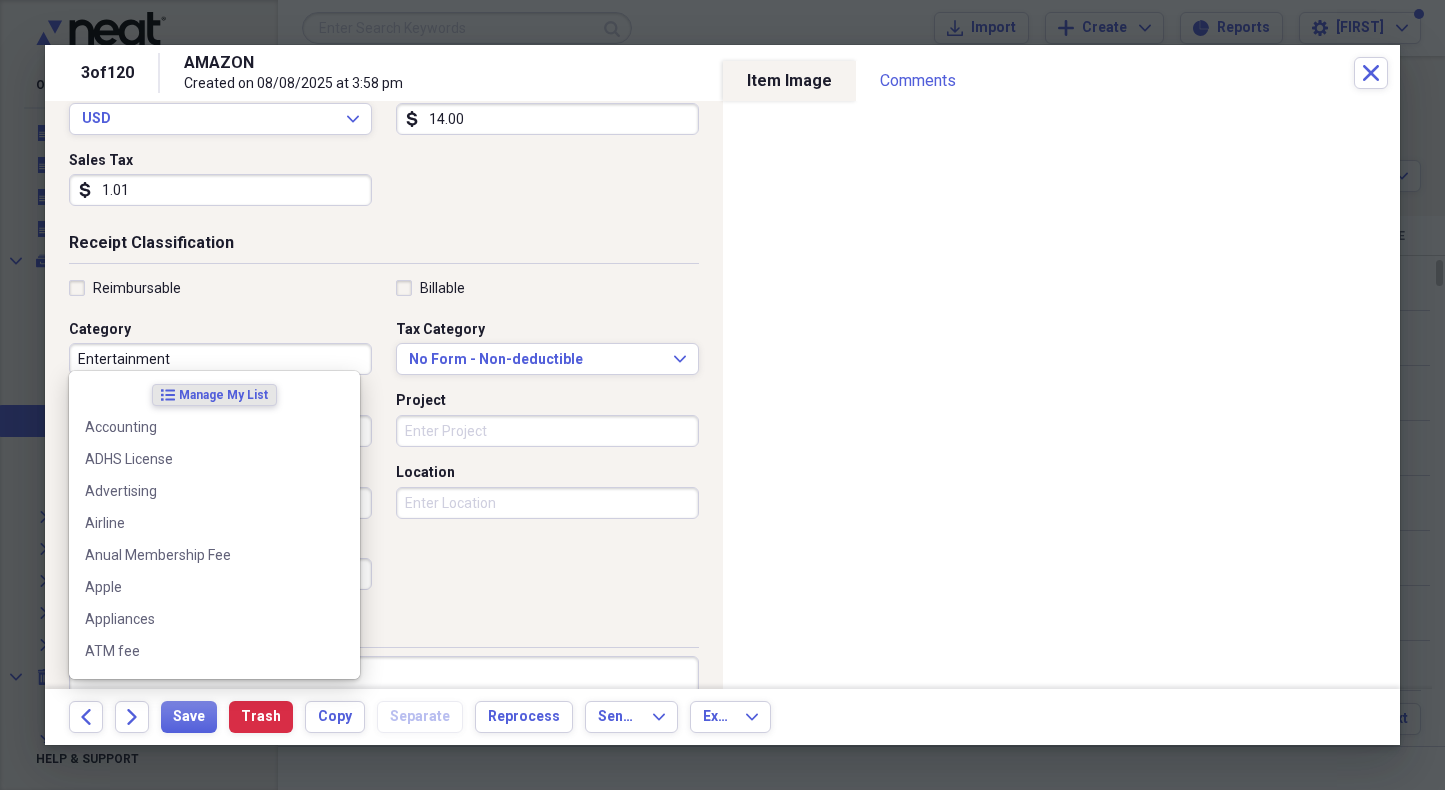 click on "Entertainment" at bounding box center (220, 359) 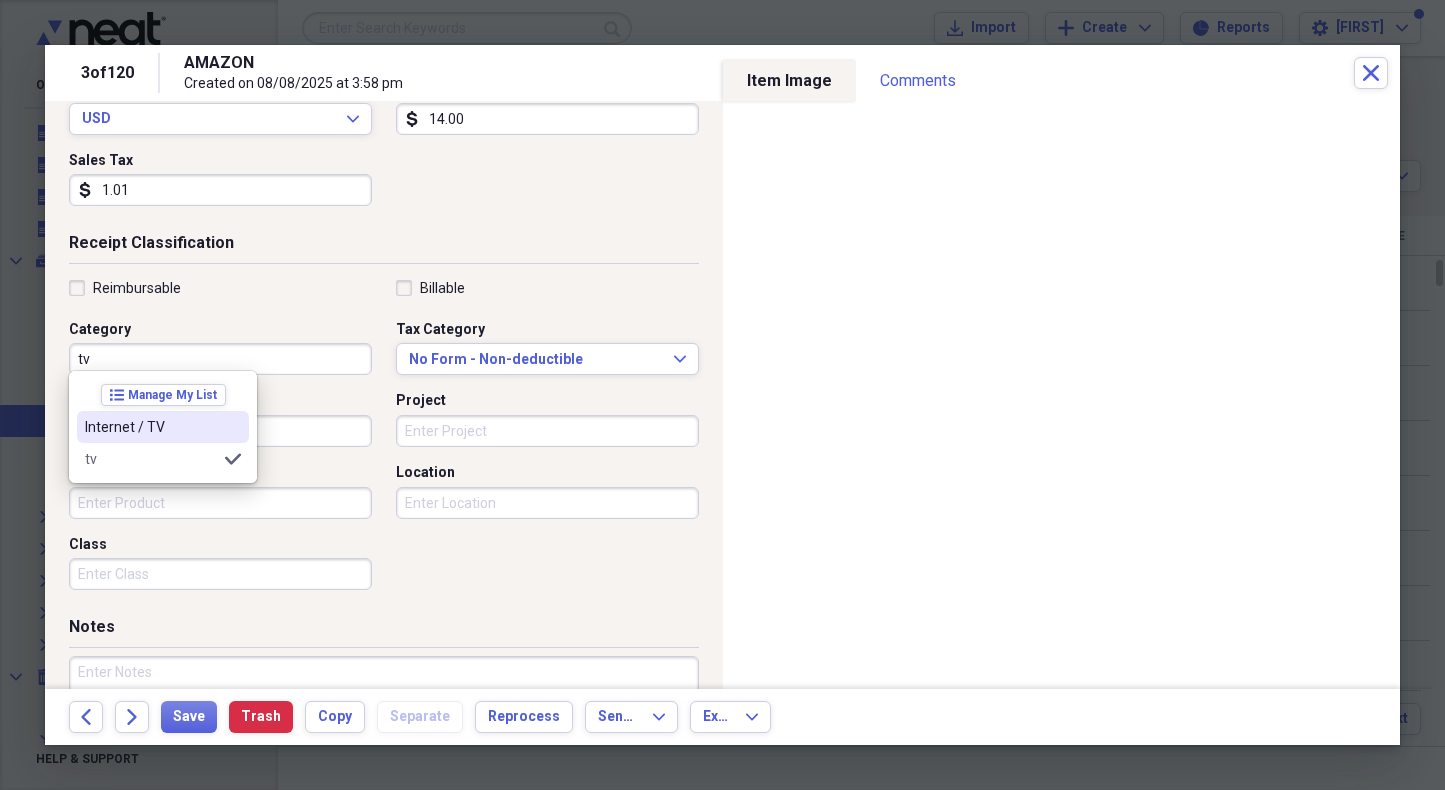 click on "Internet / TV" at bounding box center [151, 427] 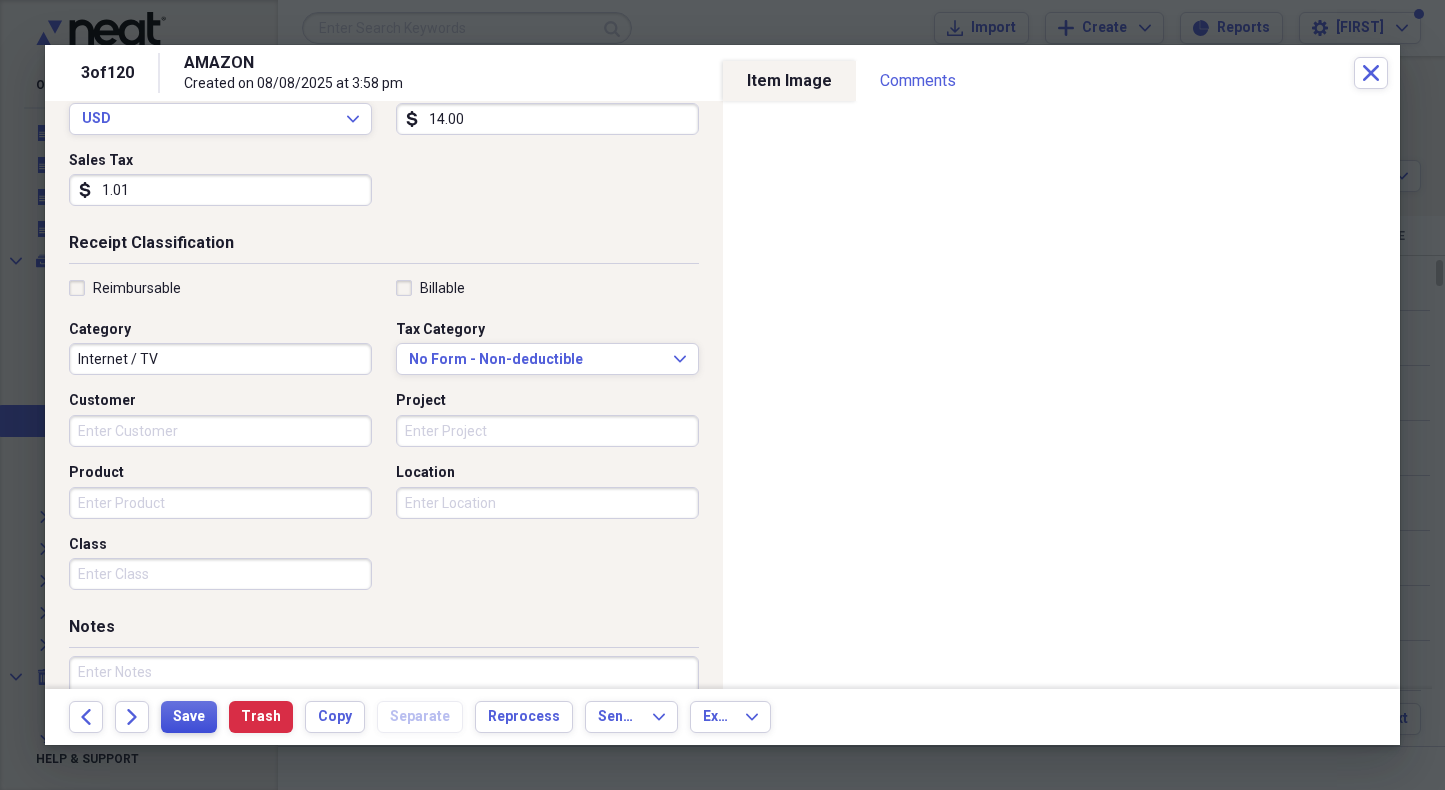 click on "Save" at bounding box center [189, 717] 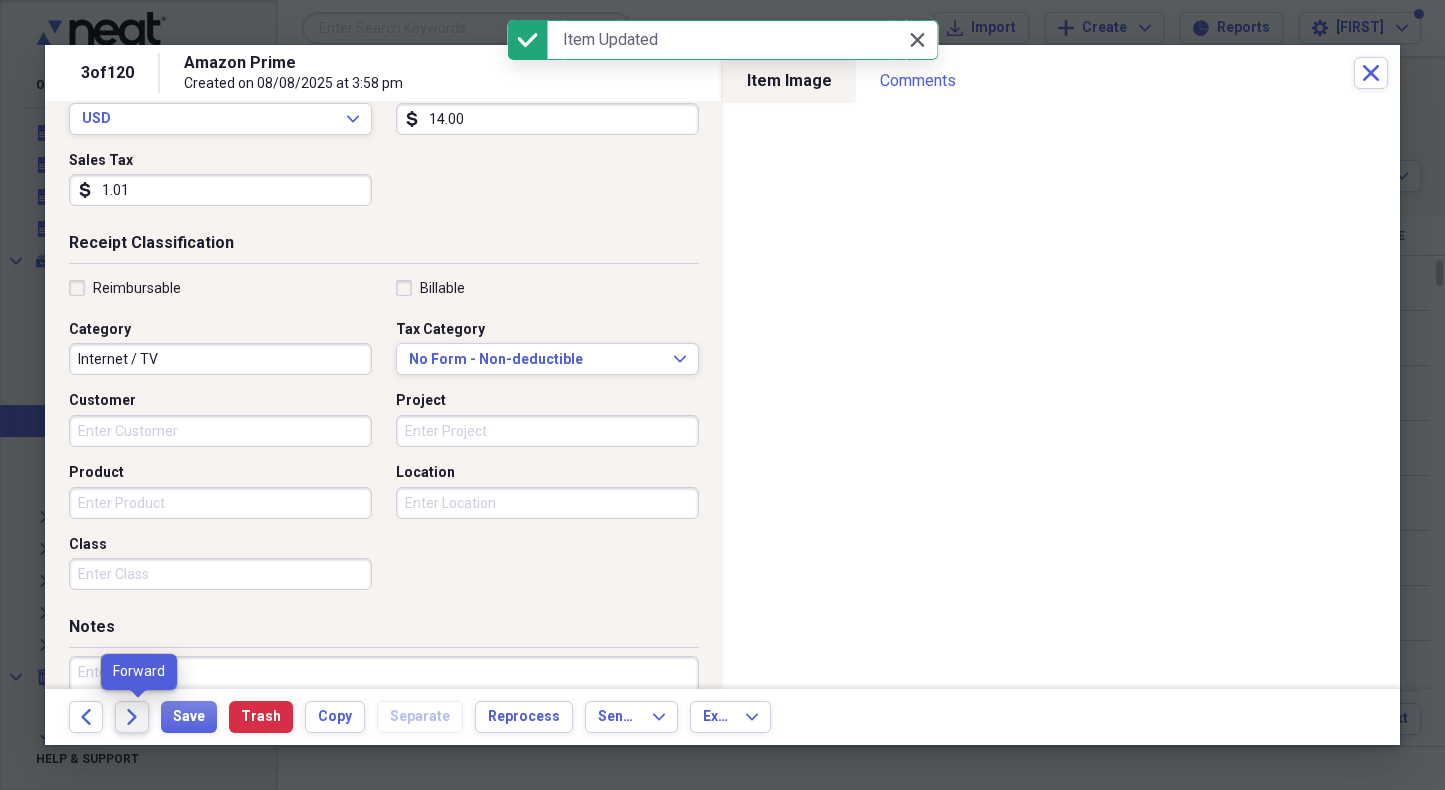 click 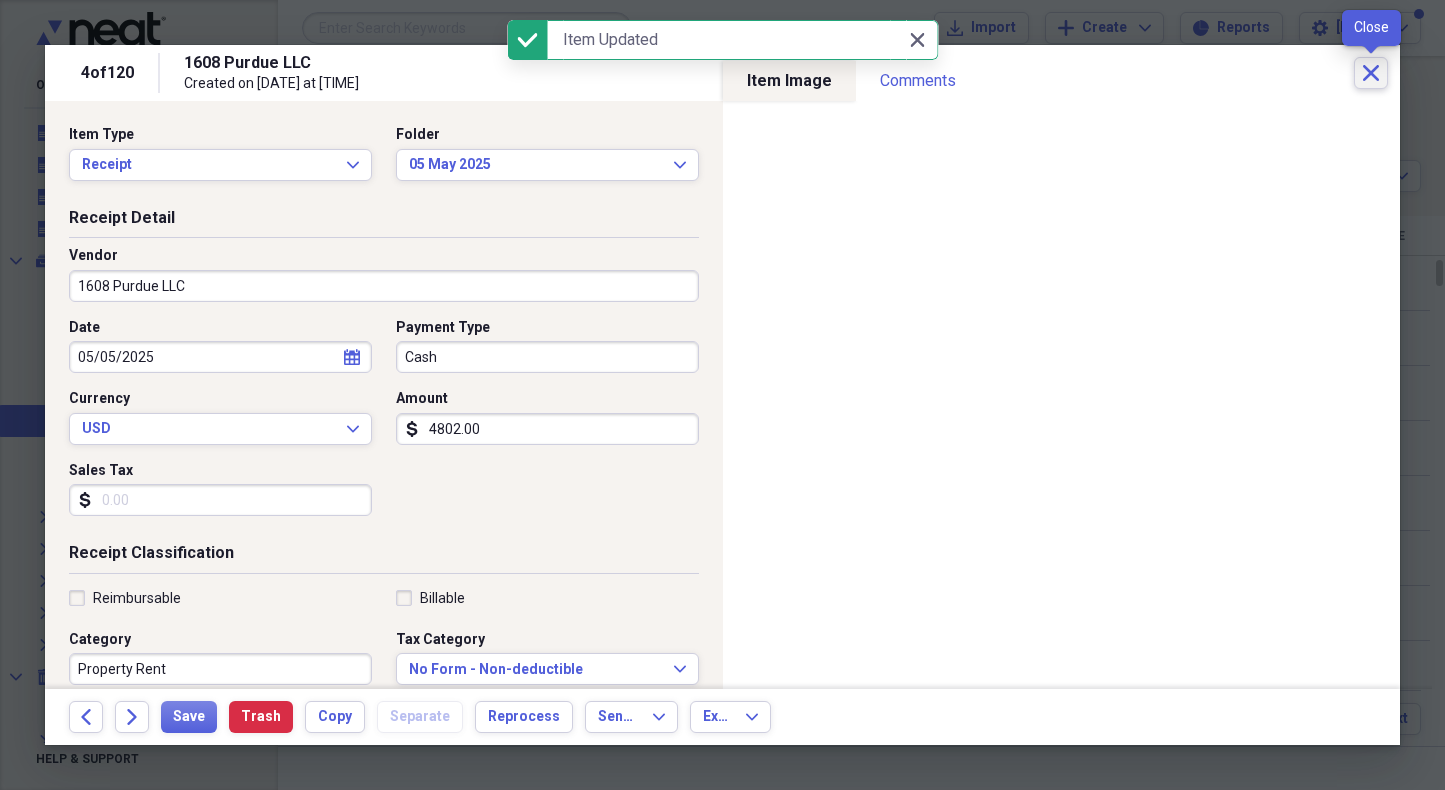 click on "Close" at bounding box center [1371, 73] 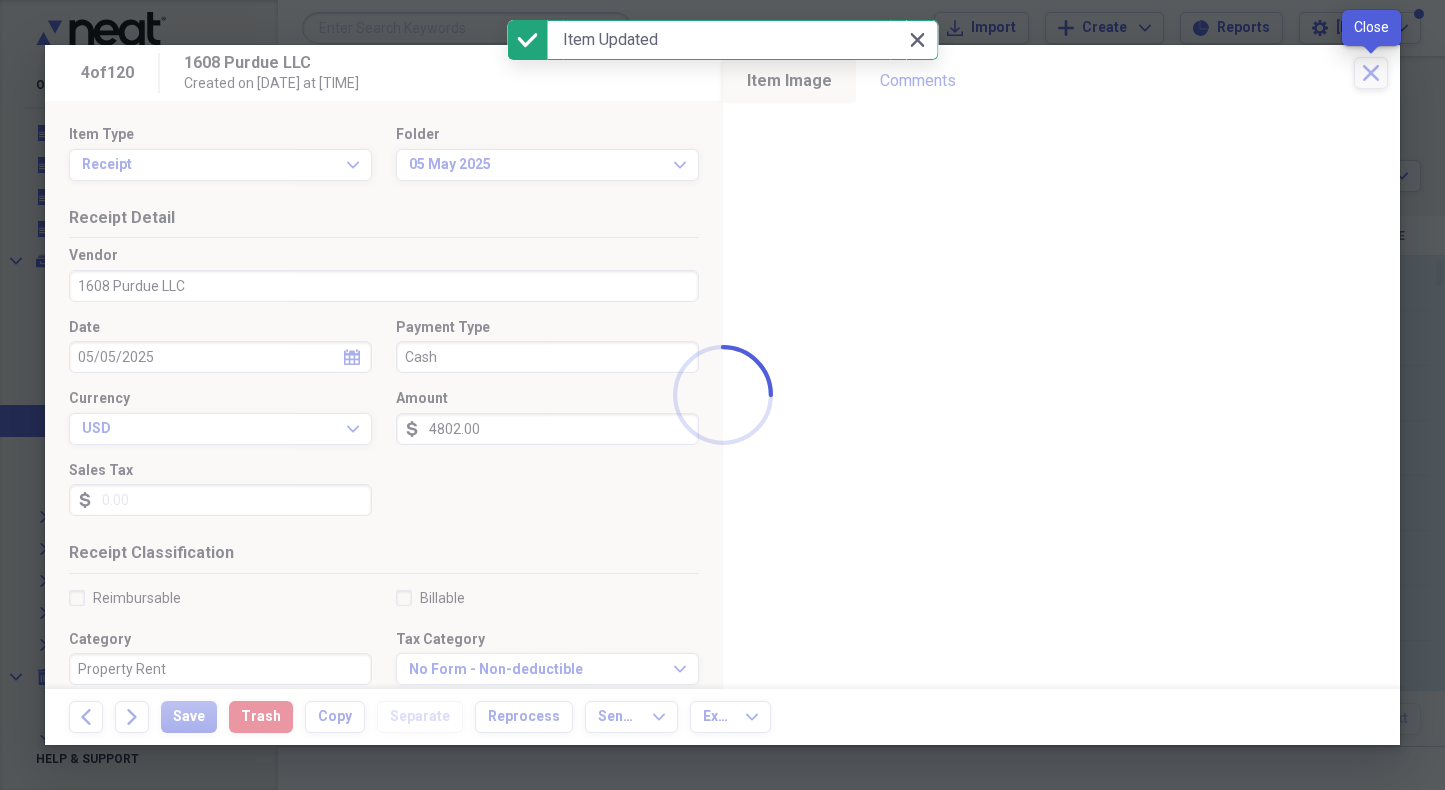 click at bounding box center [722, 395] 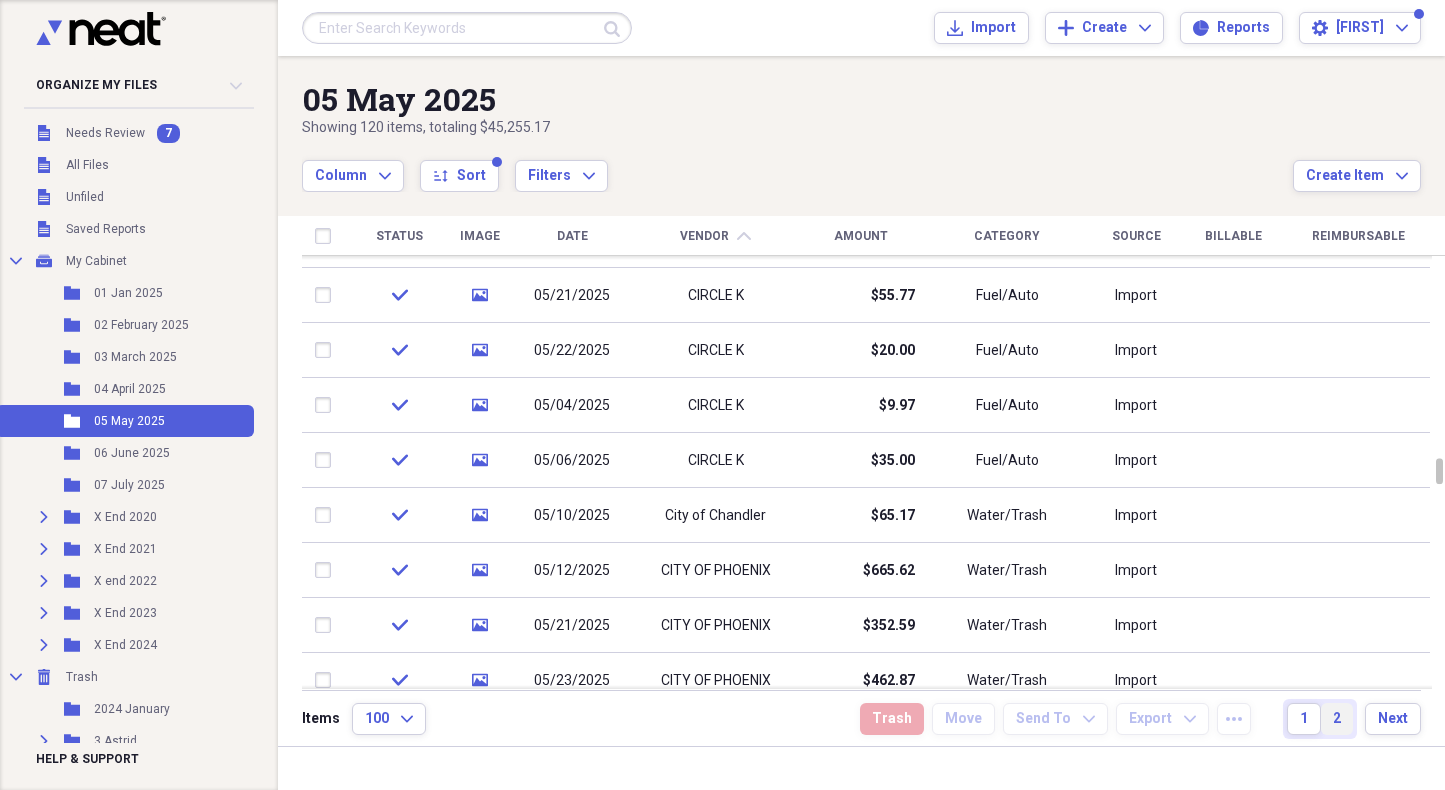 click on "2" at bounding box center [1337, 719] 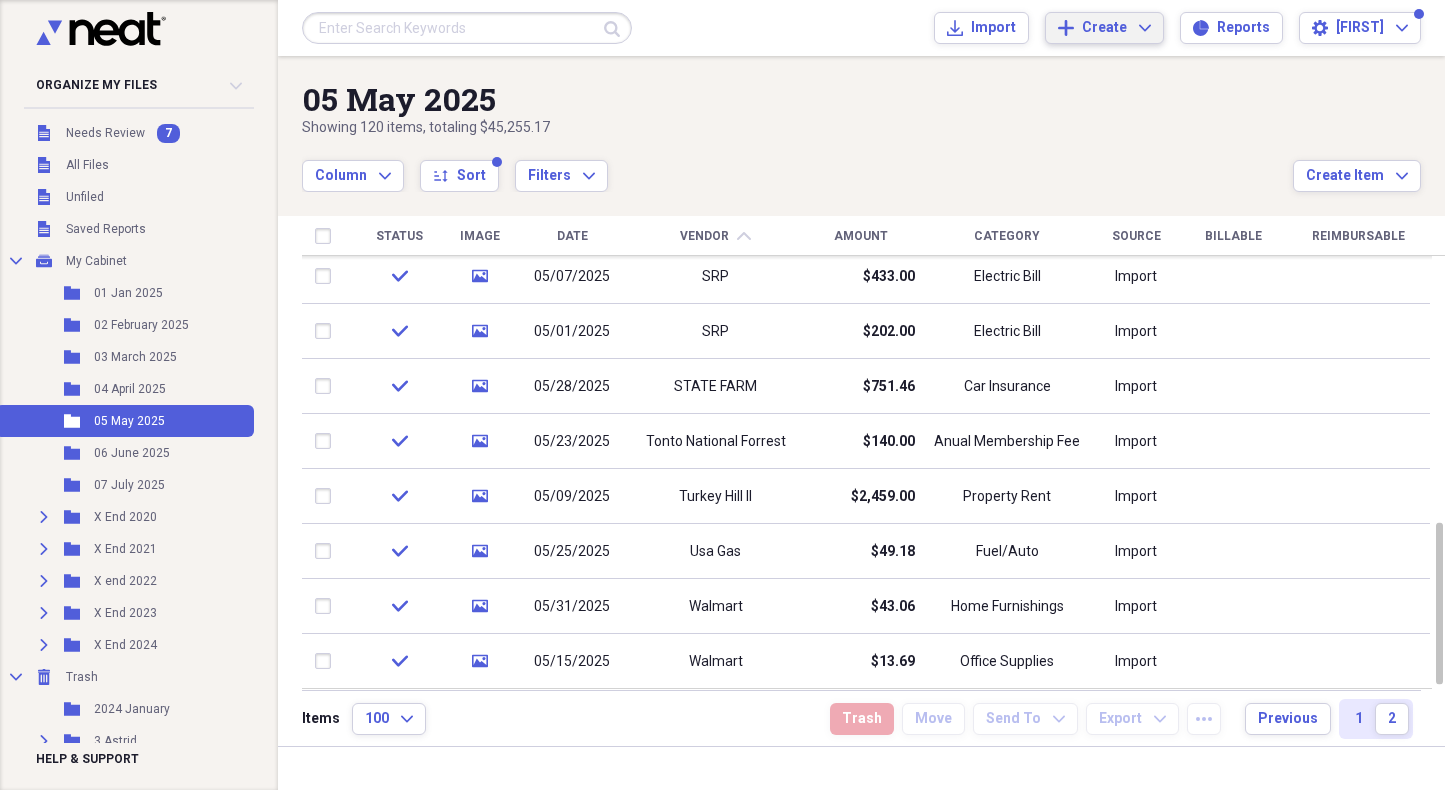 click on "Add Create Expand" at bounding box center [1104, 28] 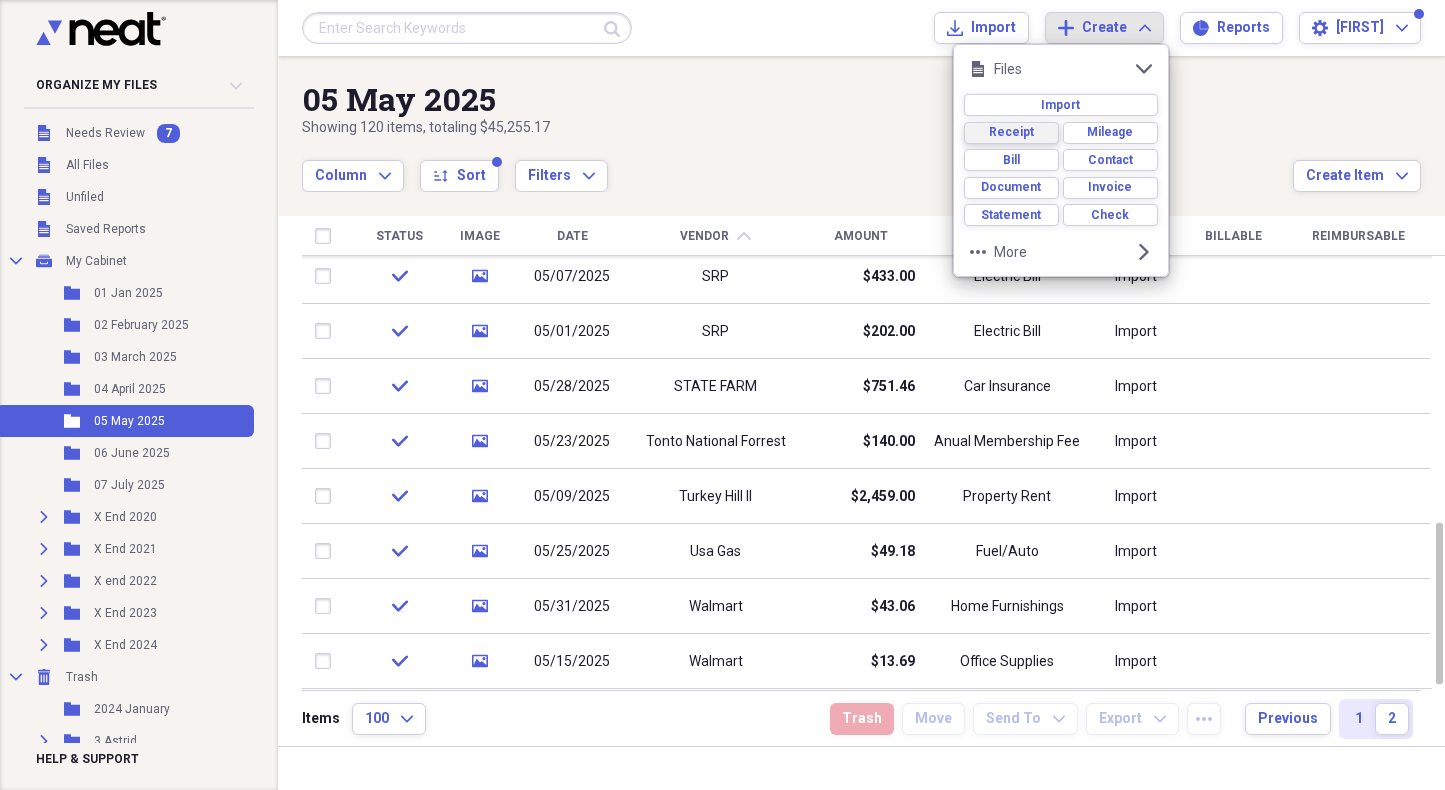 click on "Receipt" at bounding box center (1011, 132) 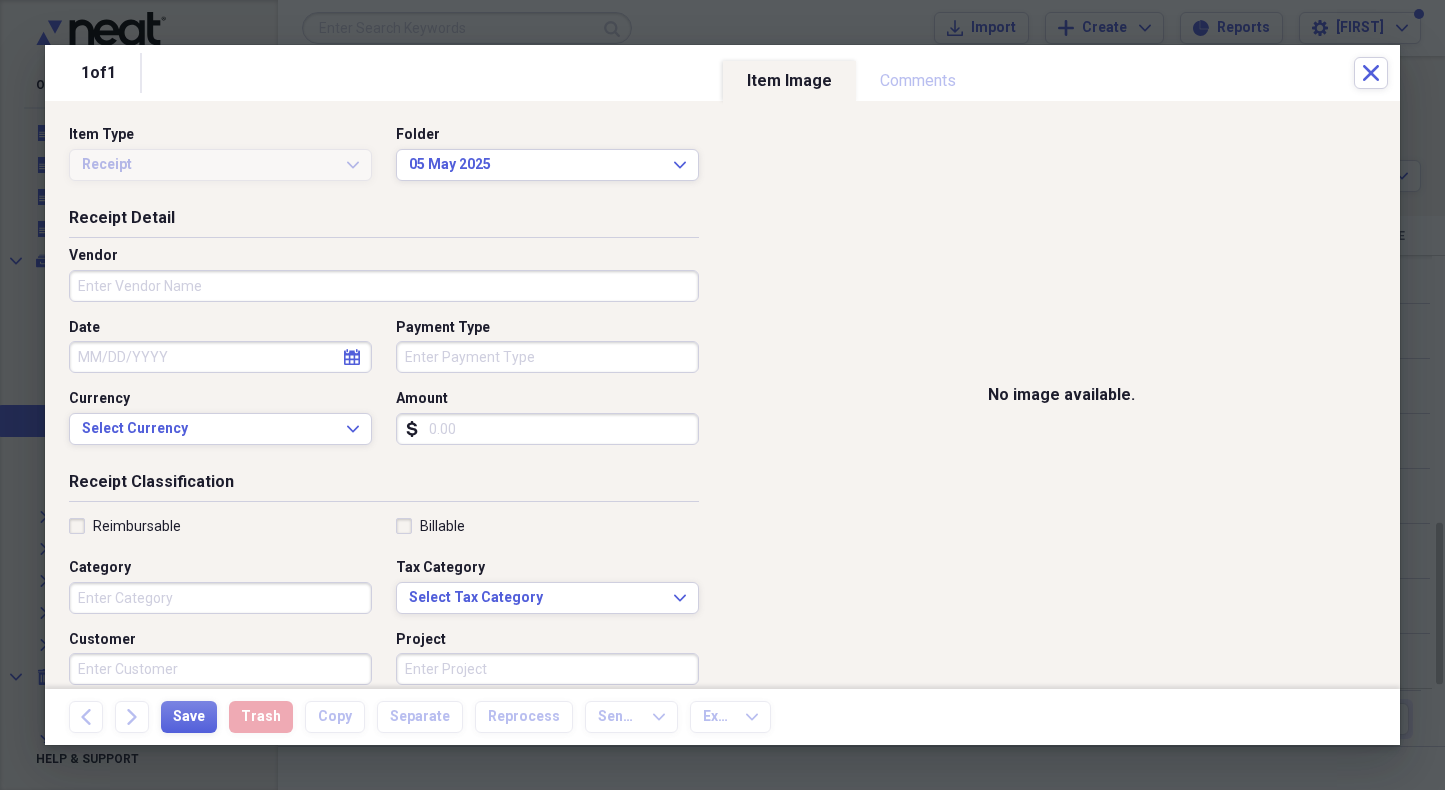 click on "Vendor" at bounding box center [384, 286] 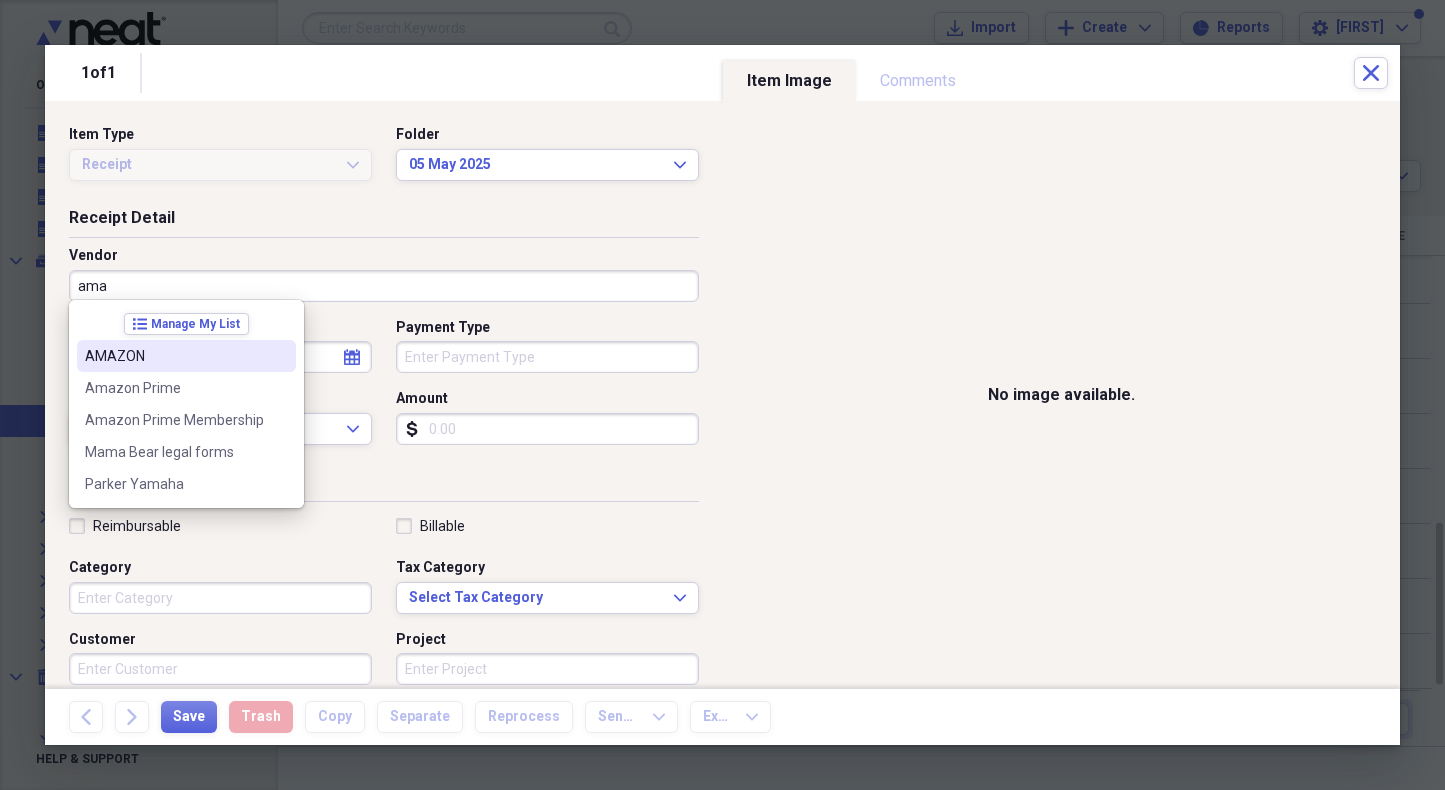 click on "AMAZON" at bounding box center (174, 356) 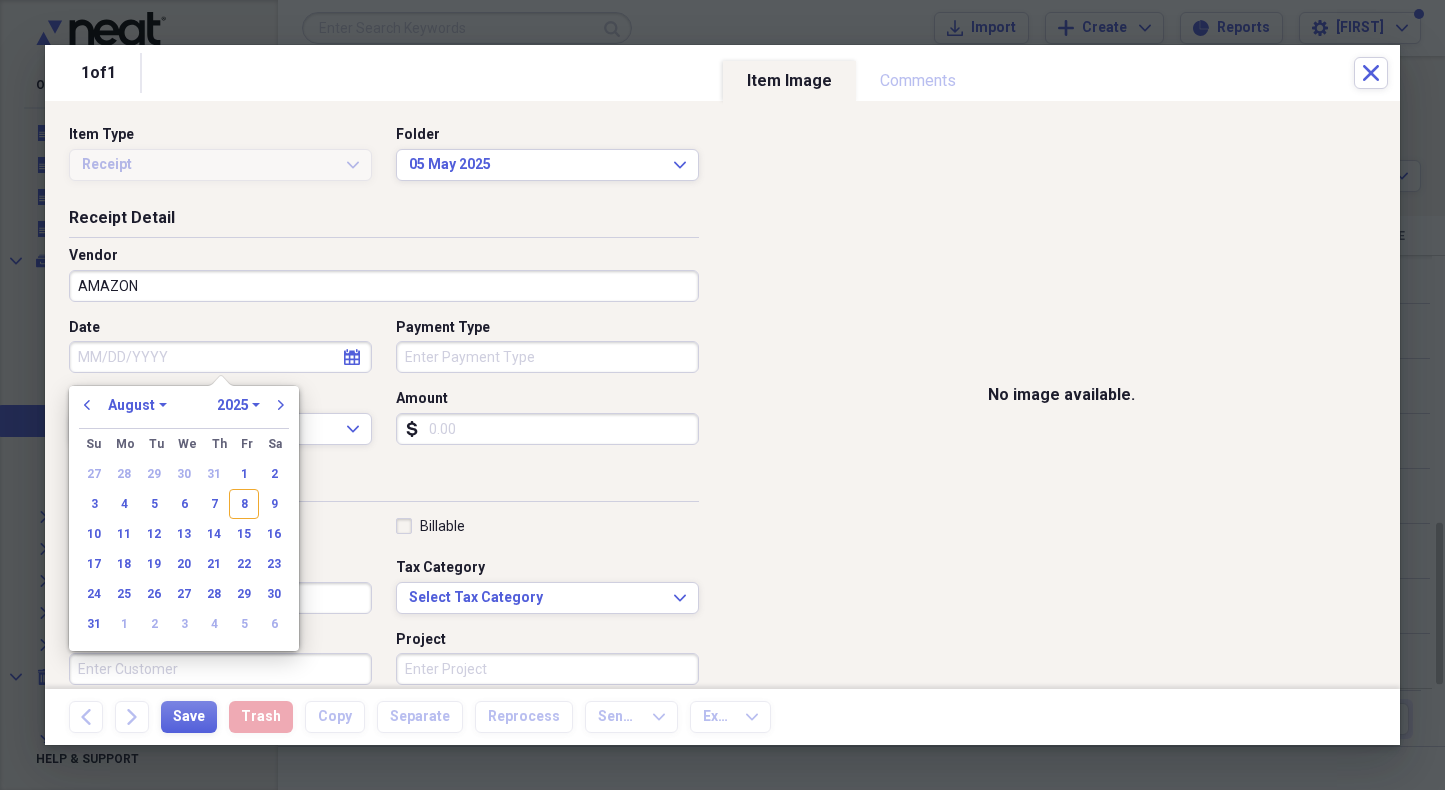 click on "Date" at bounding box center [220, 357] 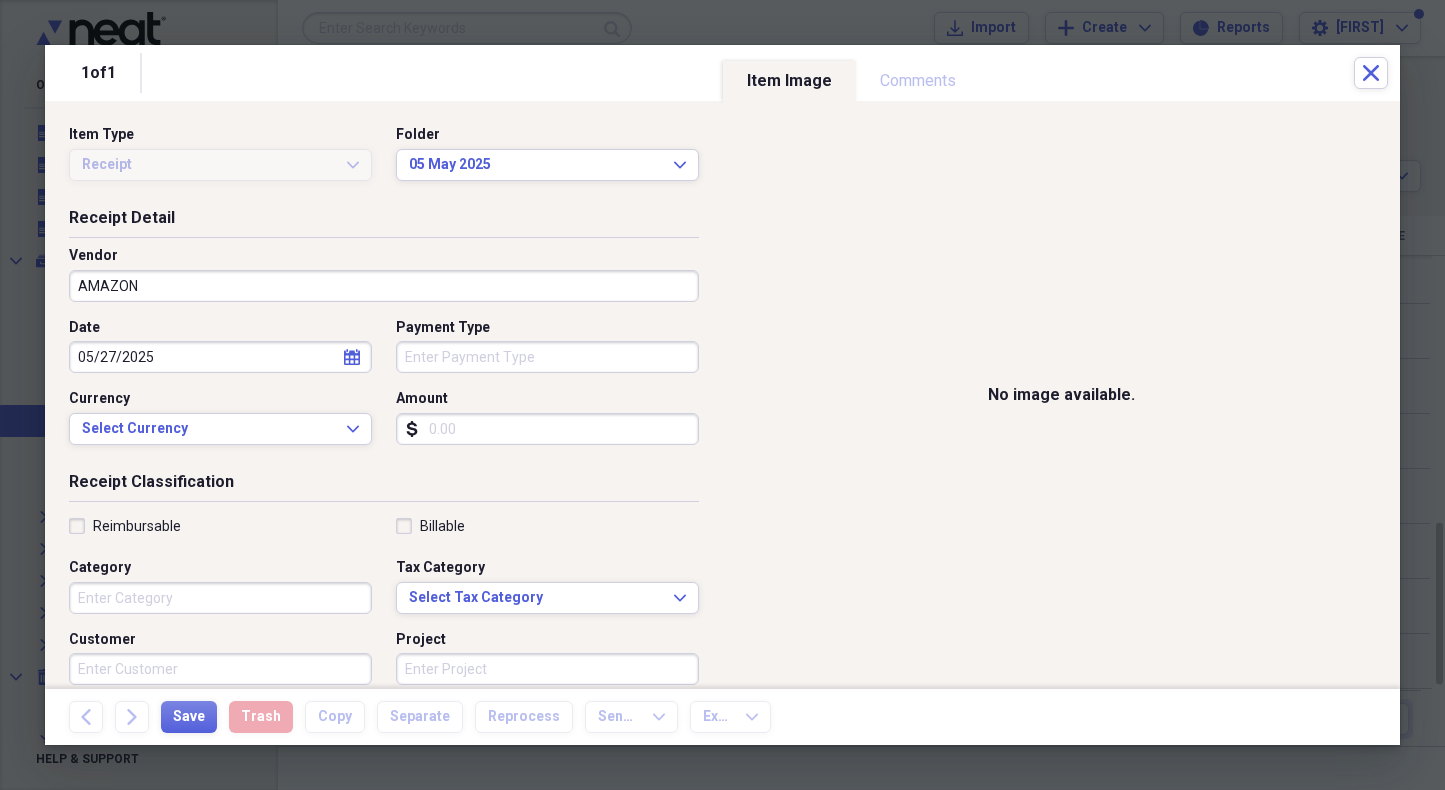 click on "Payment Type" at bounding box center [547, 357] 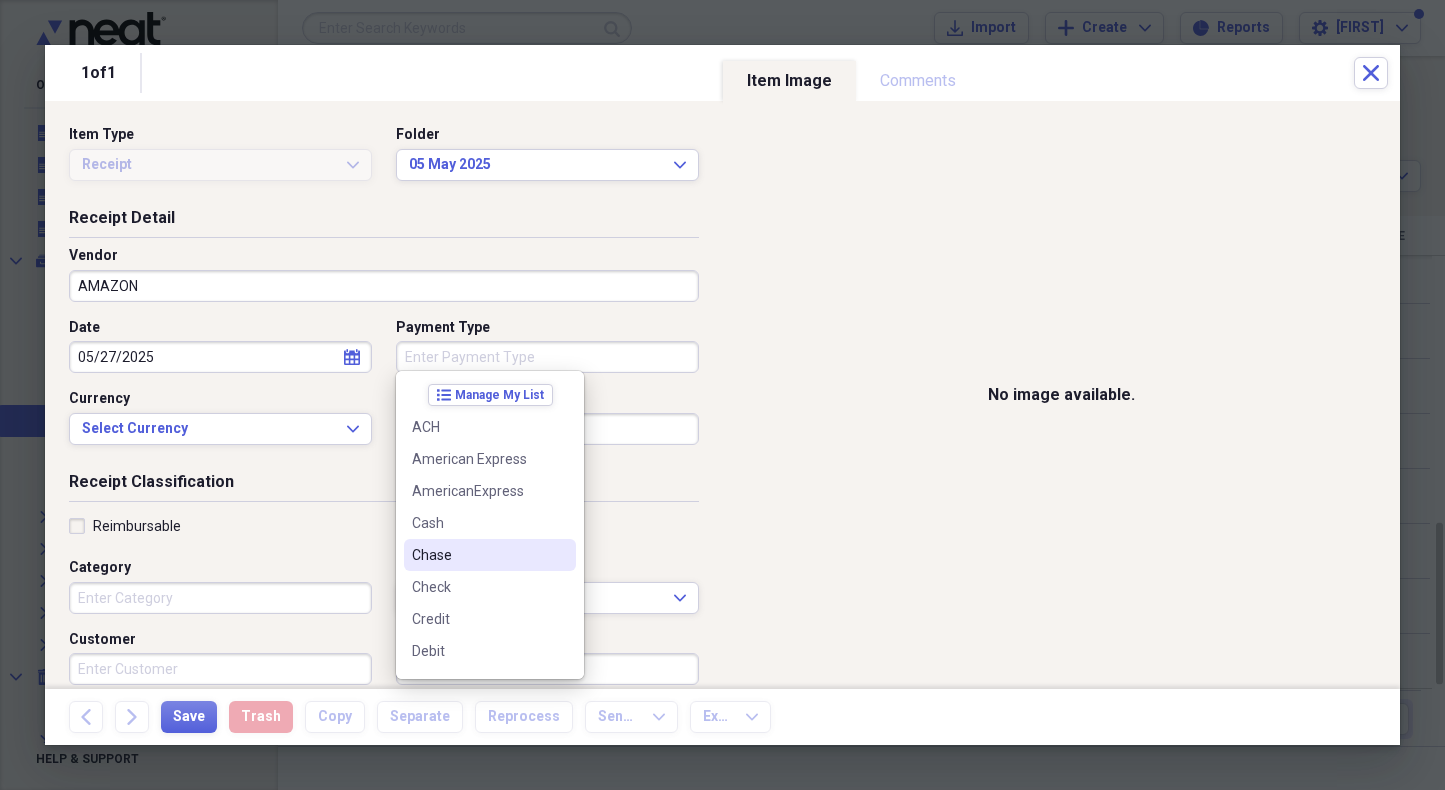click on "Chase" at bounding box center [478, 555] 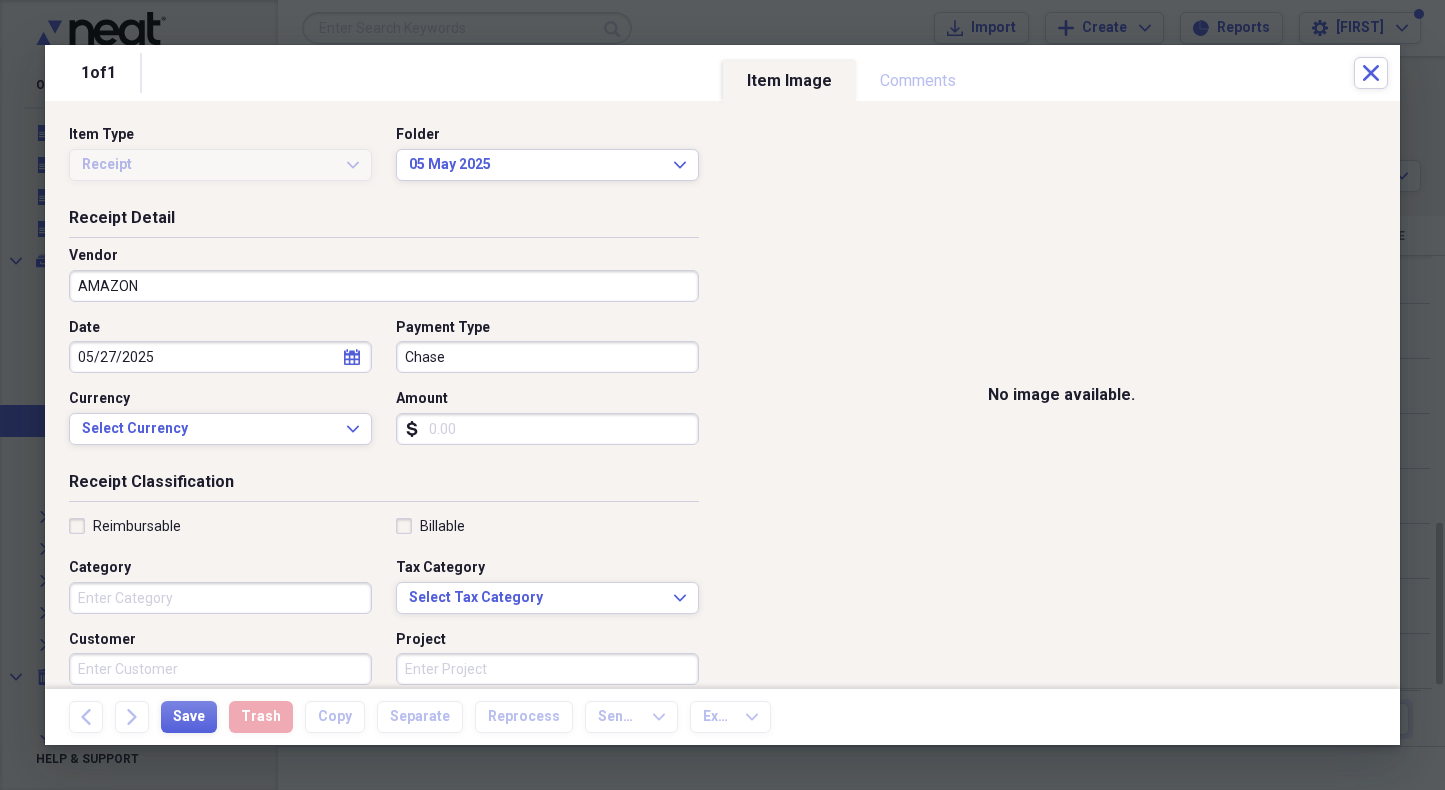 click on "Amount" at bounding box center (547, 429) 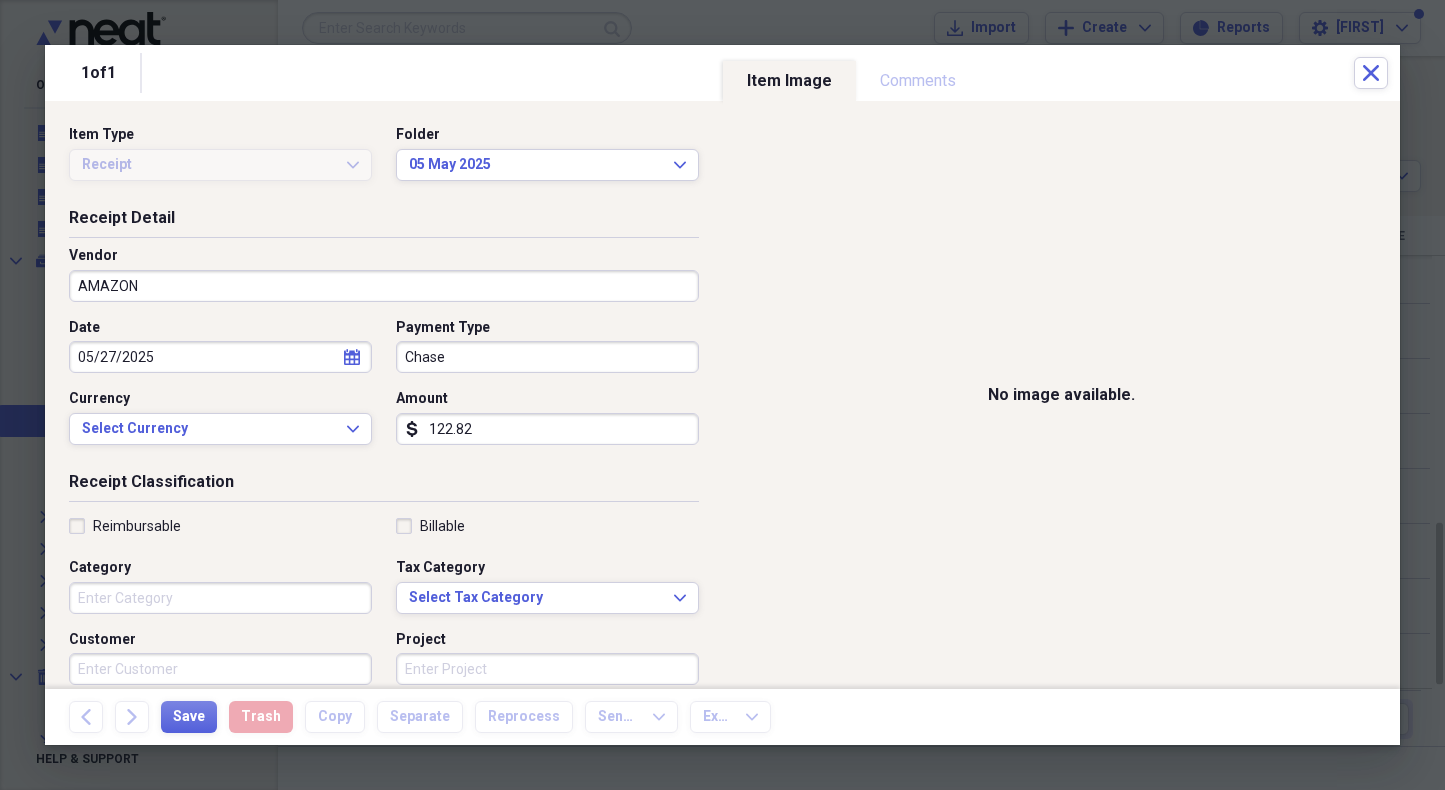 click on "Category" at bounding box center (220, 598) 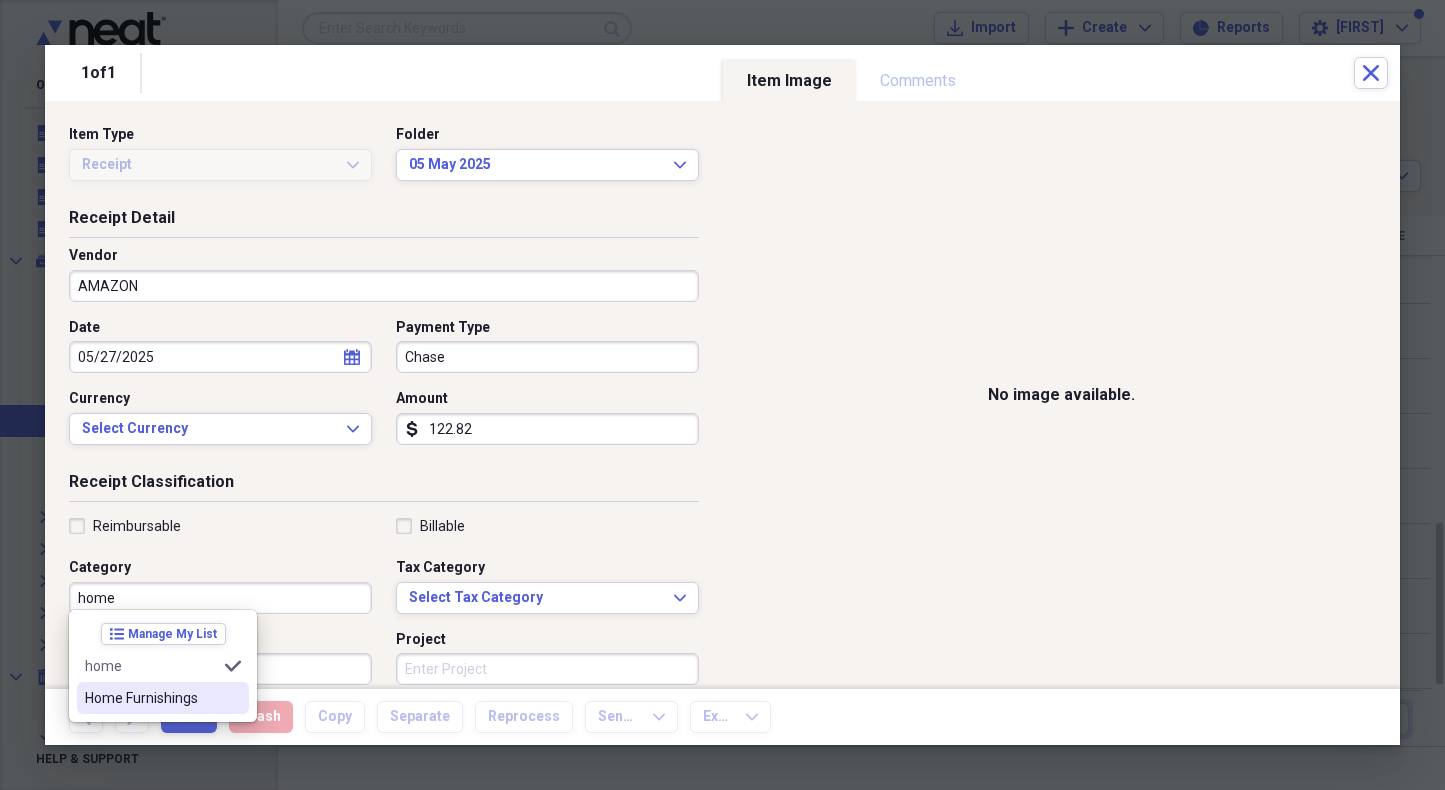 click on "Home Furnishings" at bounding box center [163, 698] 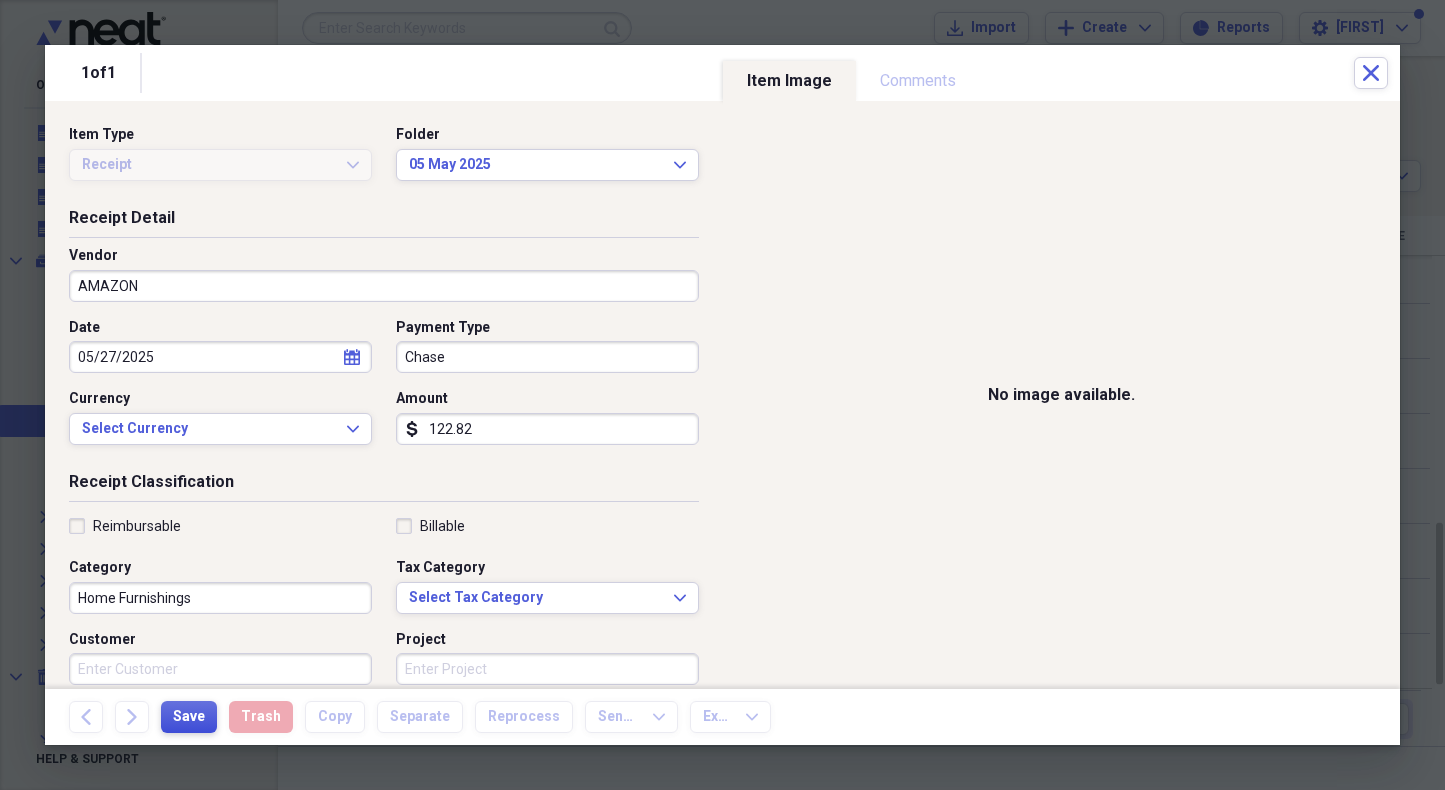 click on "Save" at bounding box center [189, 717] 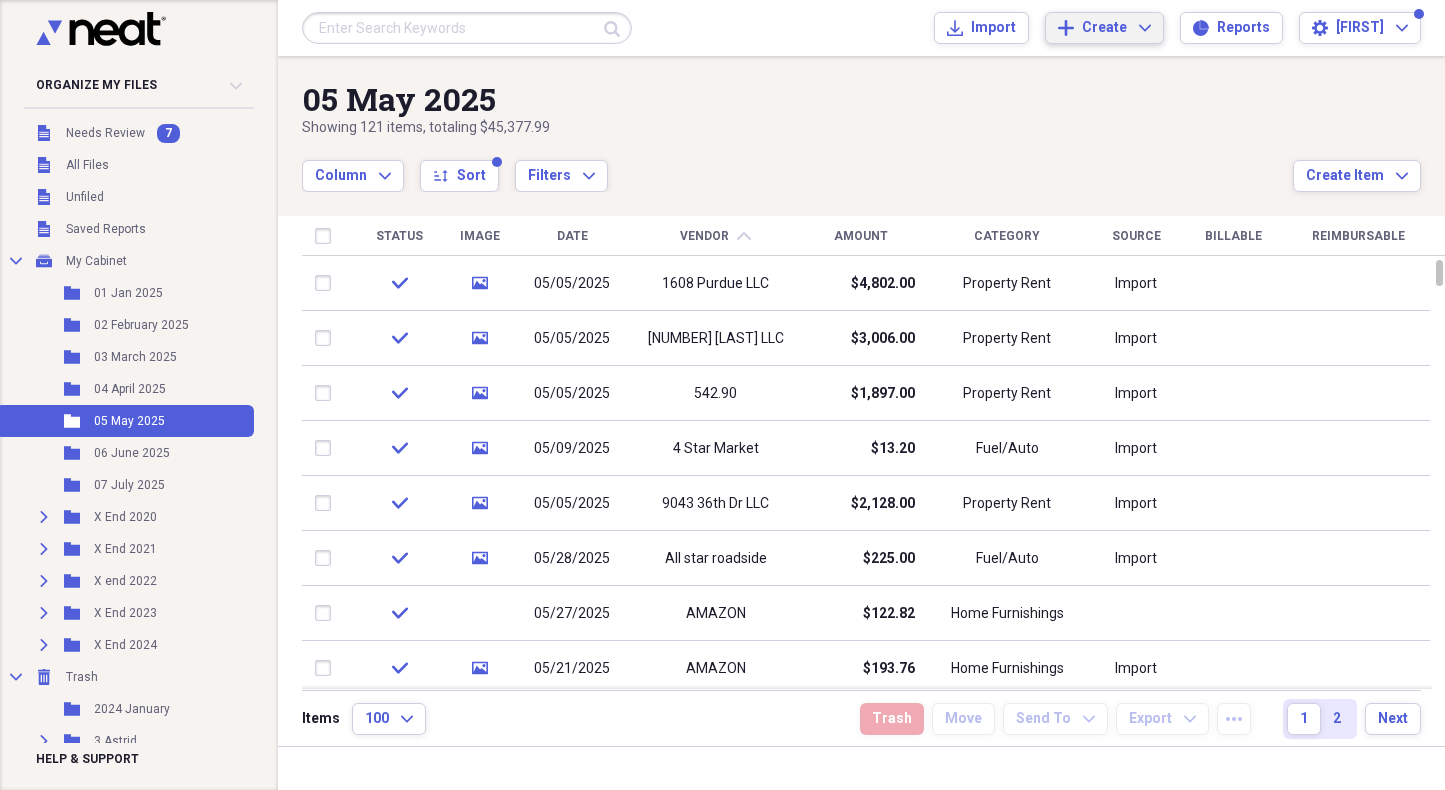 click on "Add Create Expand" at bounding box center [1104, 28] 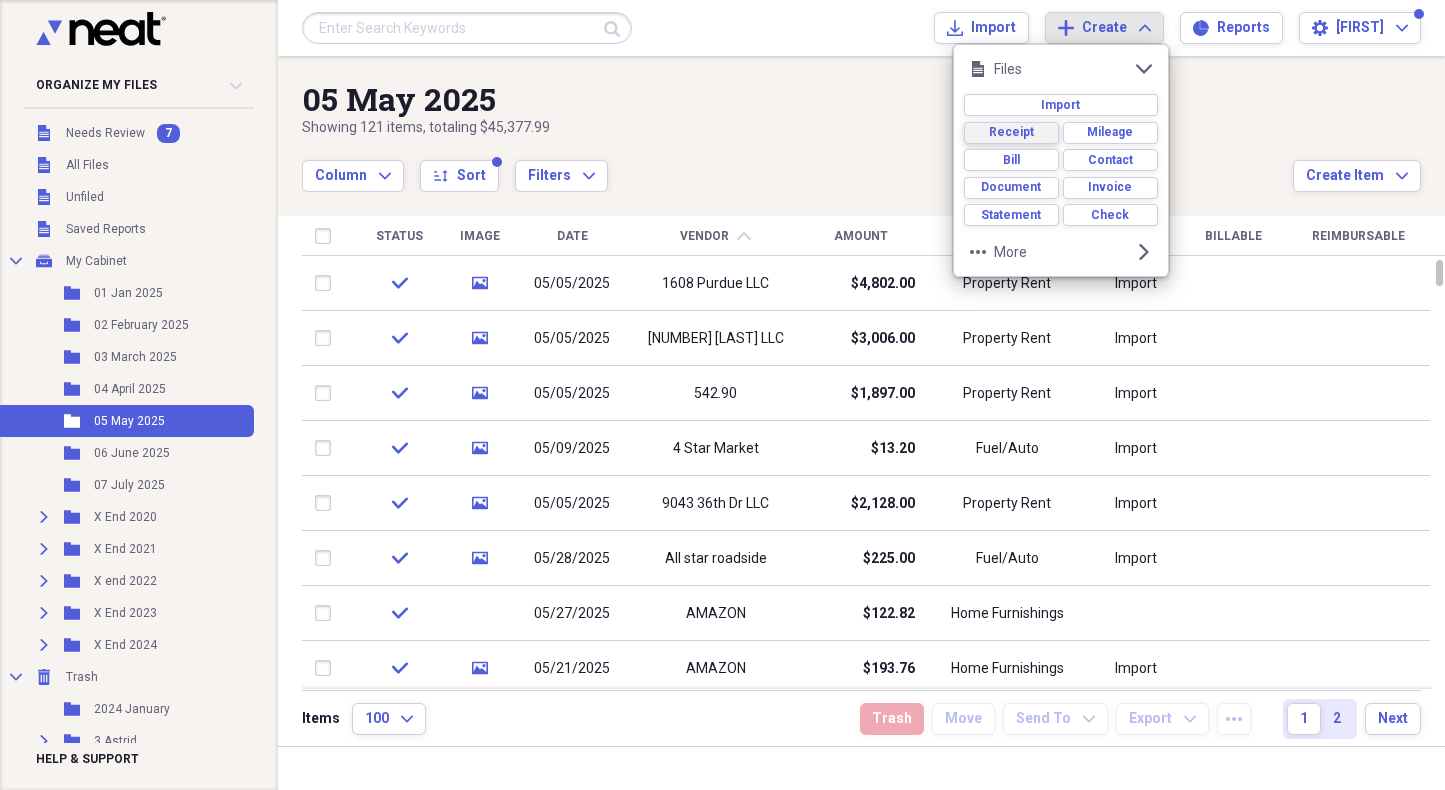 click on "Receipt" at bounding box center [1011, 132] 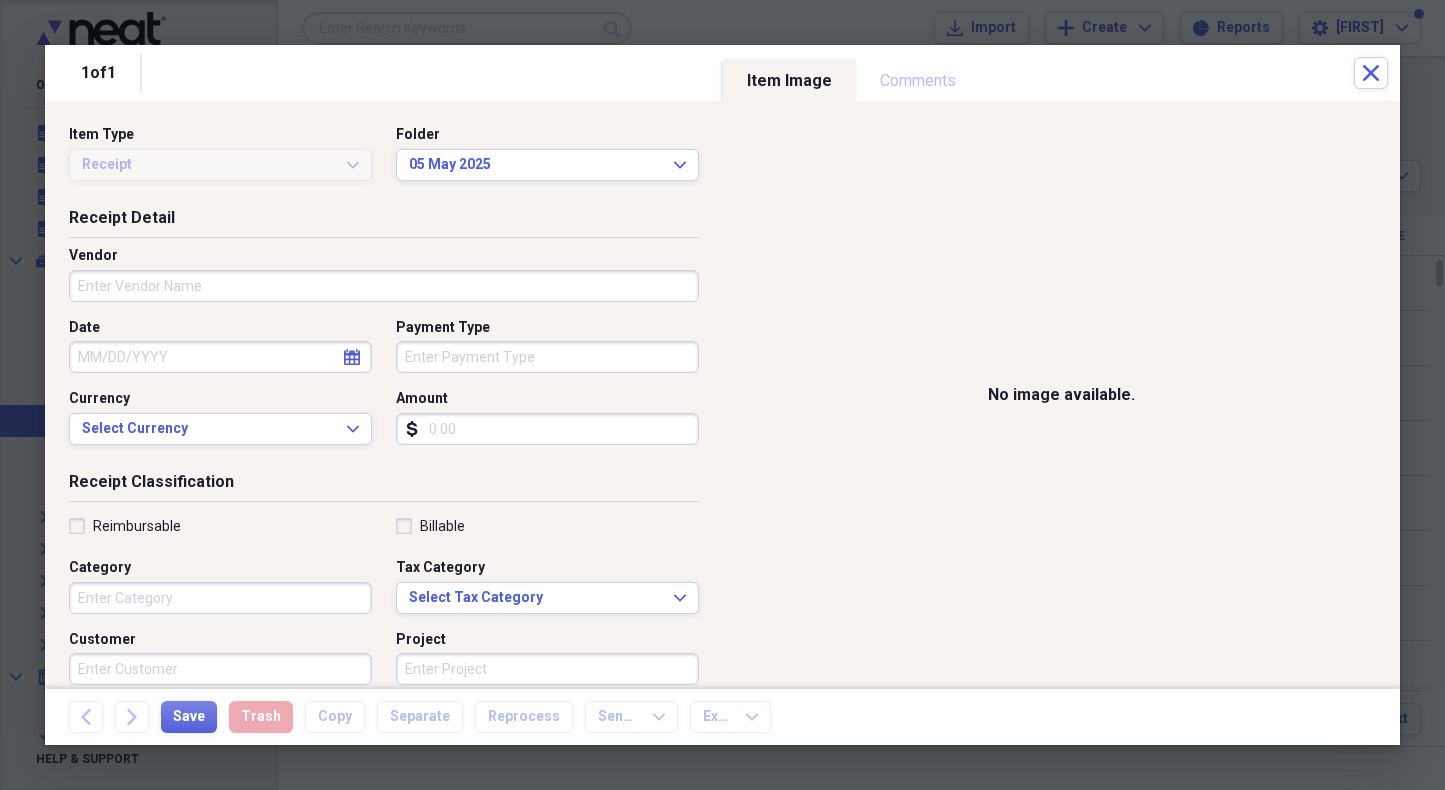 click on "Vendor" at bounding box center [384, 286] 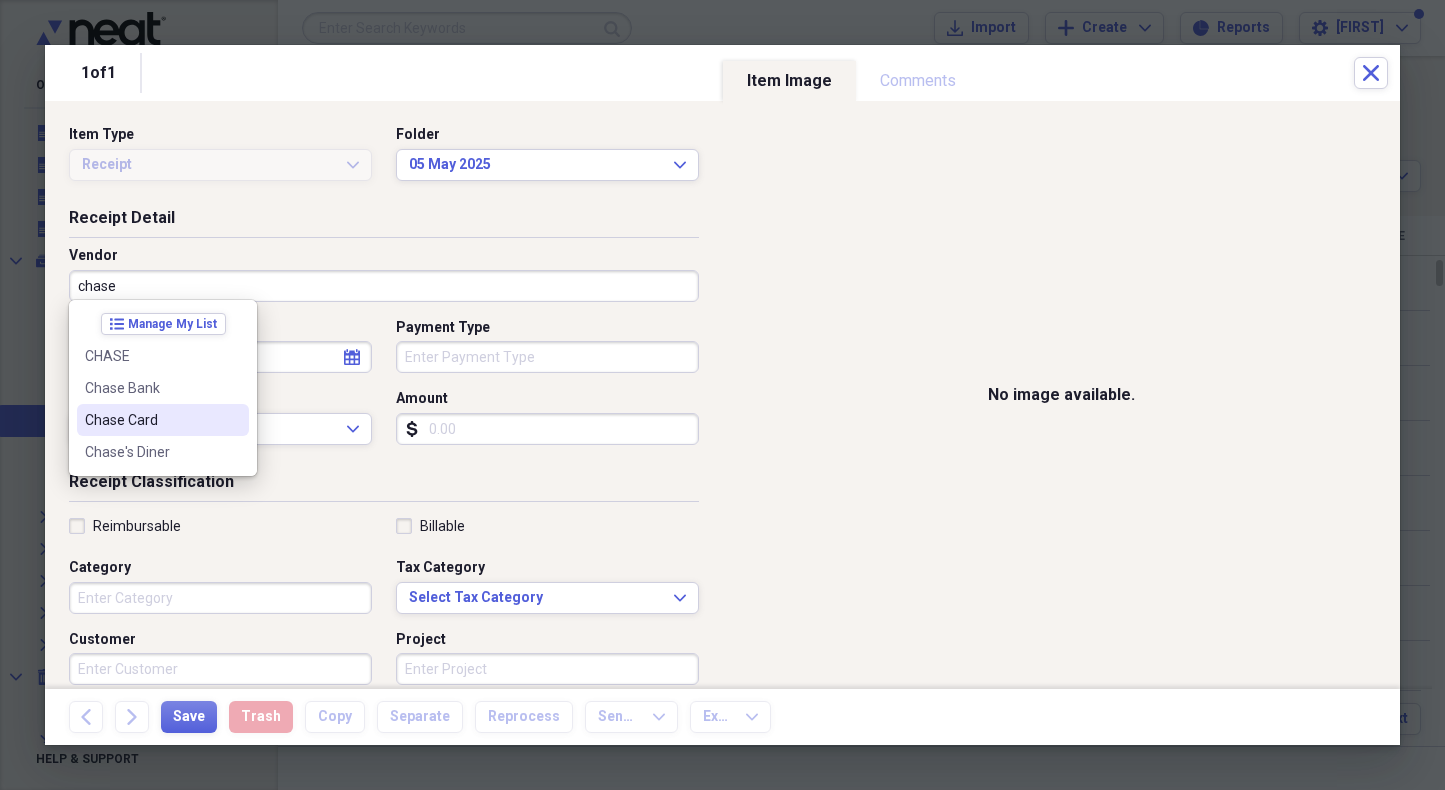 click on "Chase Card" at bounding box center (151, 420) 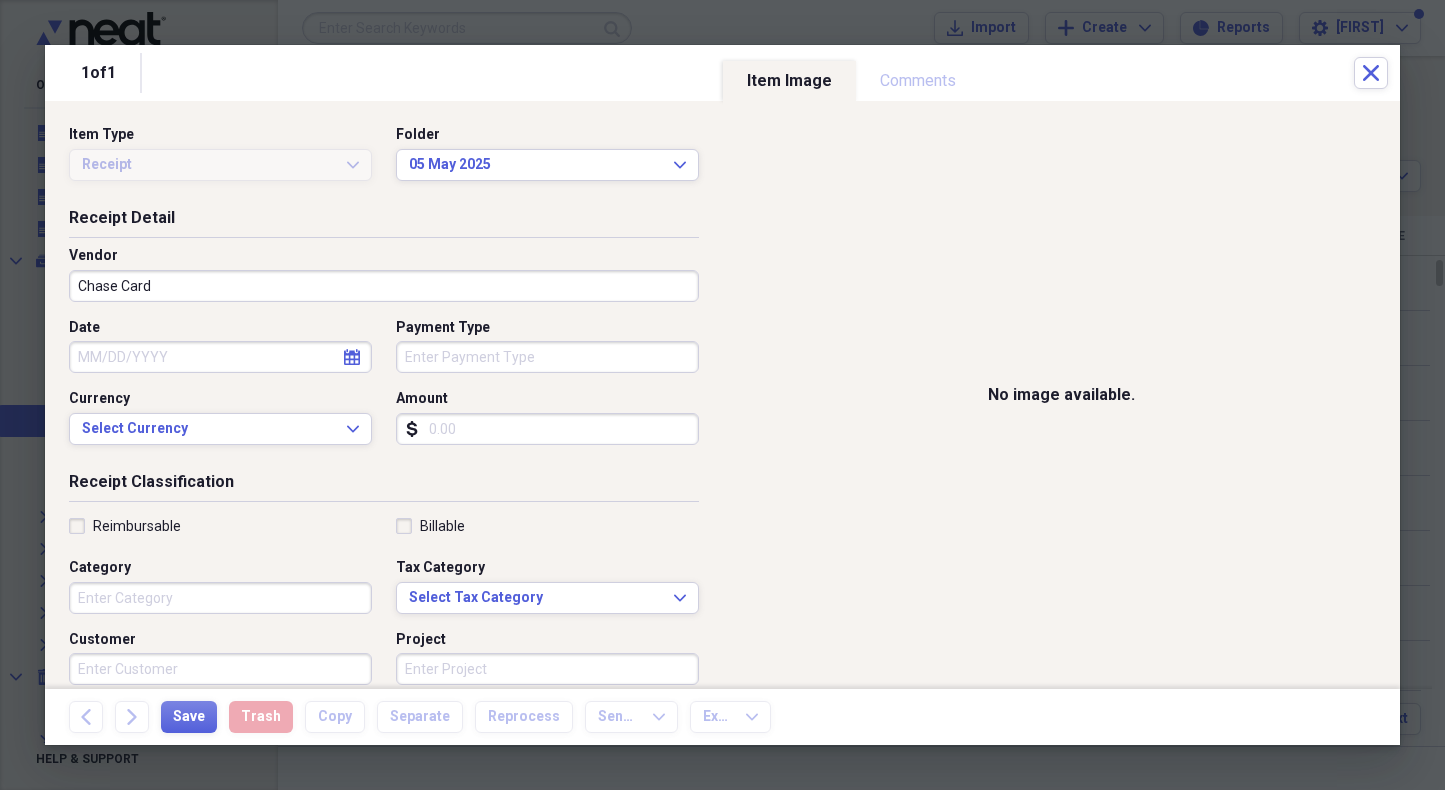 click on "Date" at bounding box center (220, 357) 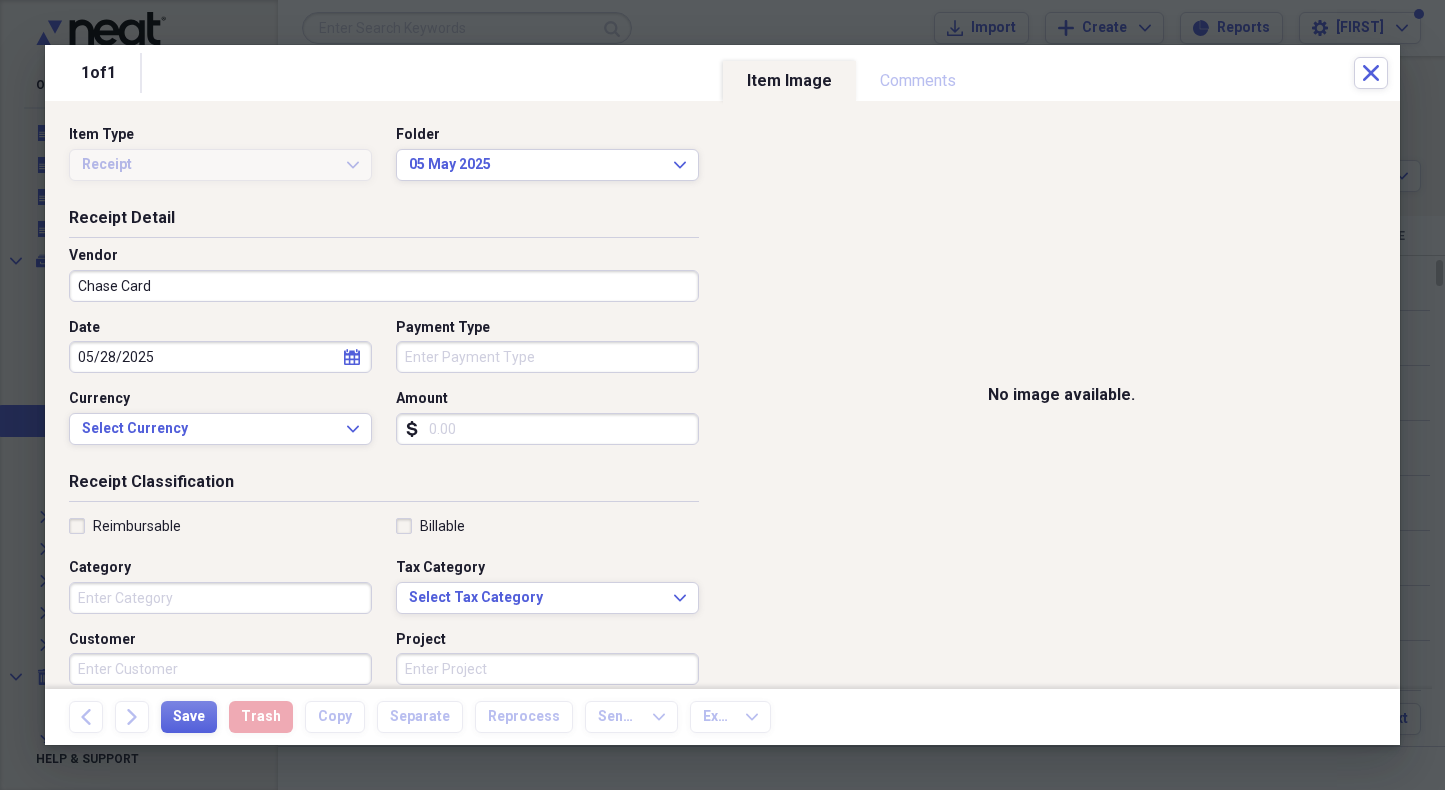 click on "Payment Type" at bounding box center [547, 357] 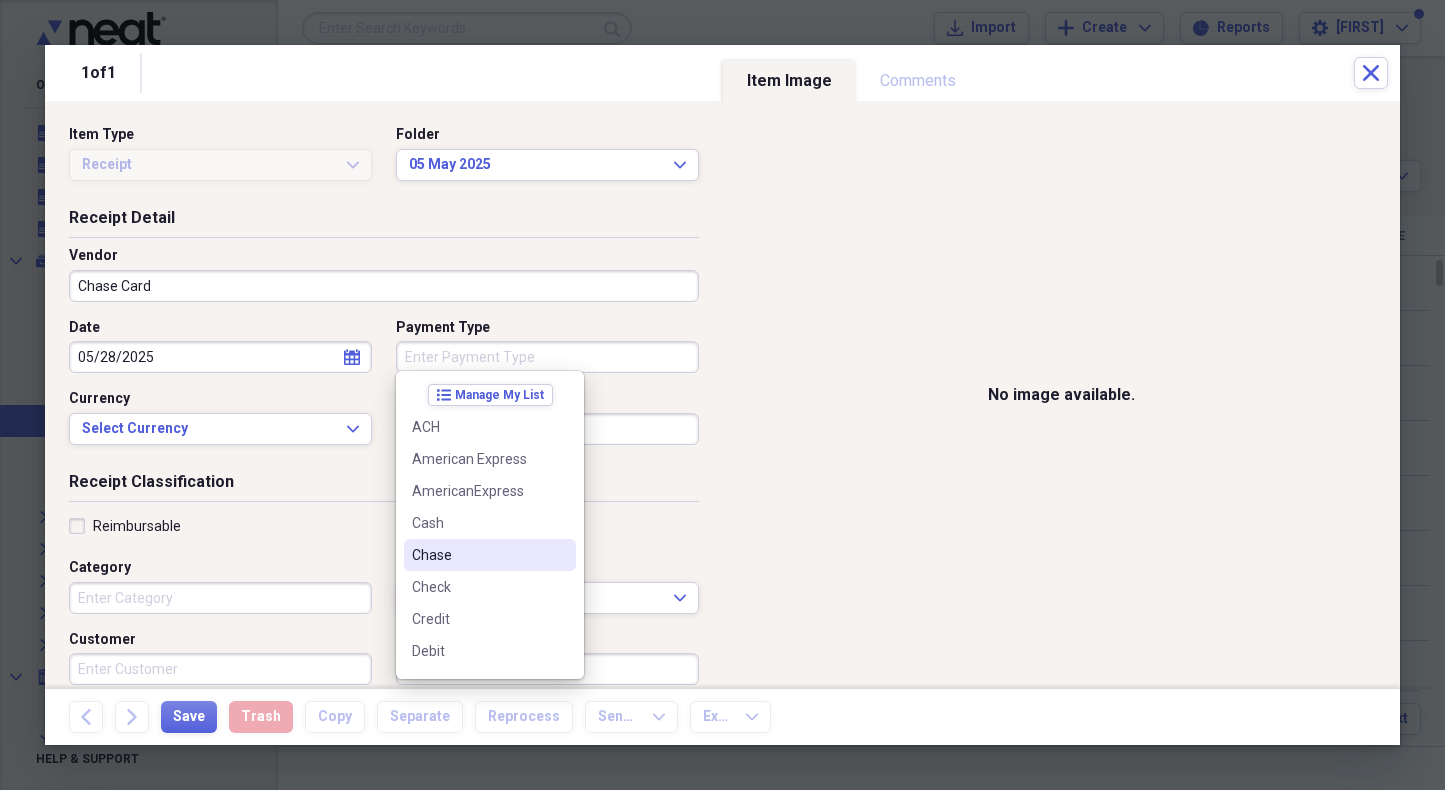 click on "Chase" at bounding box center (478, 555) 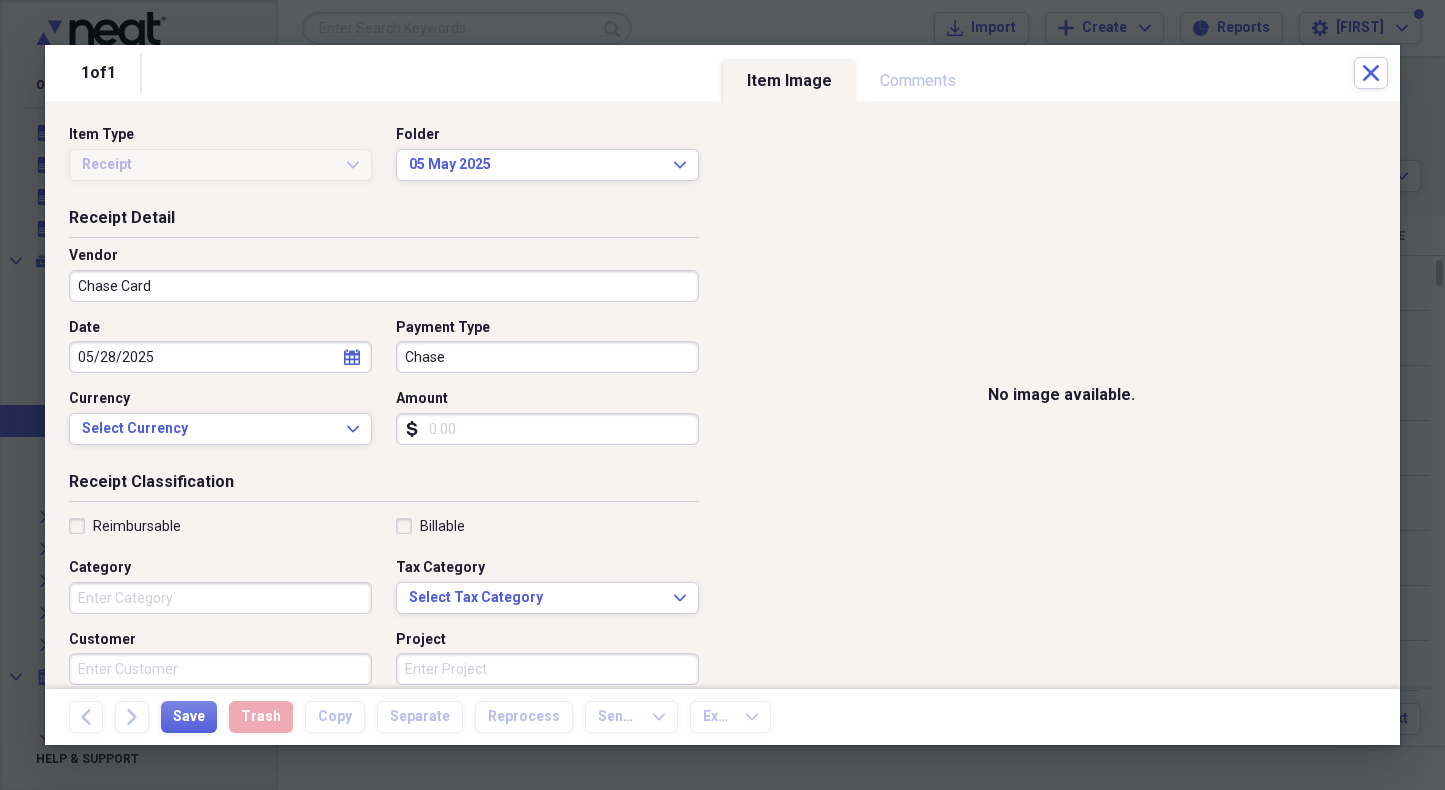 click on "Amount" at bounding box center [547, 429] 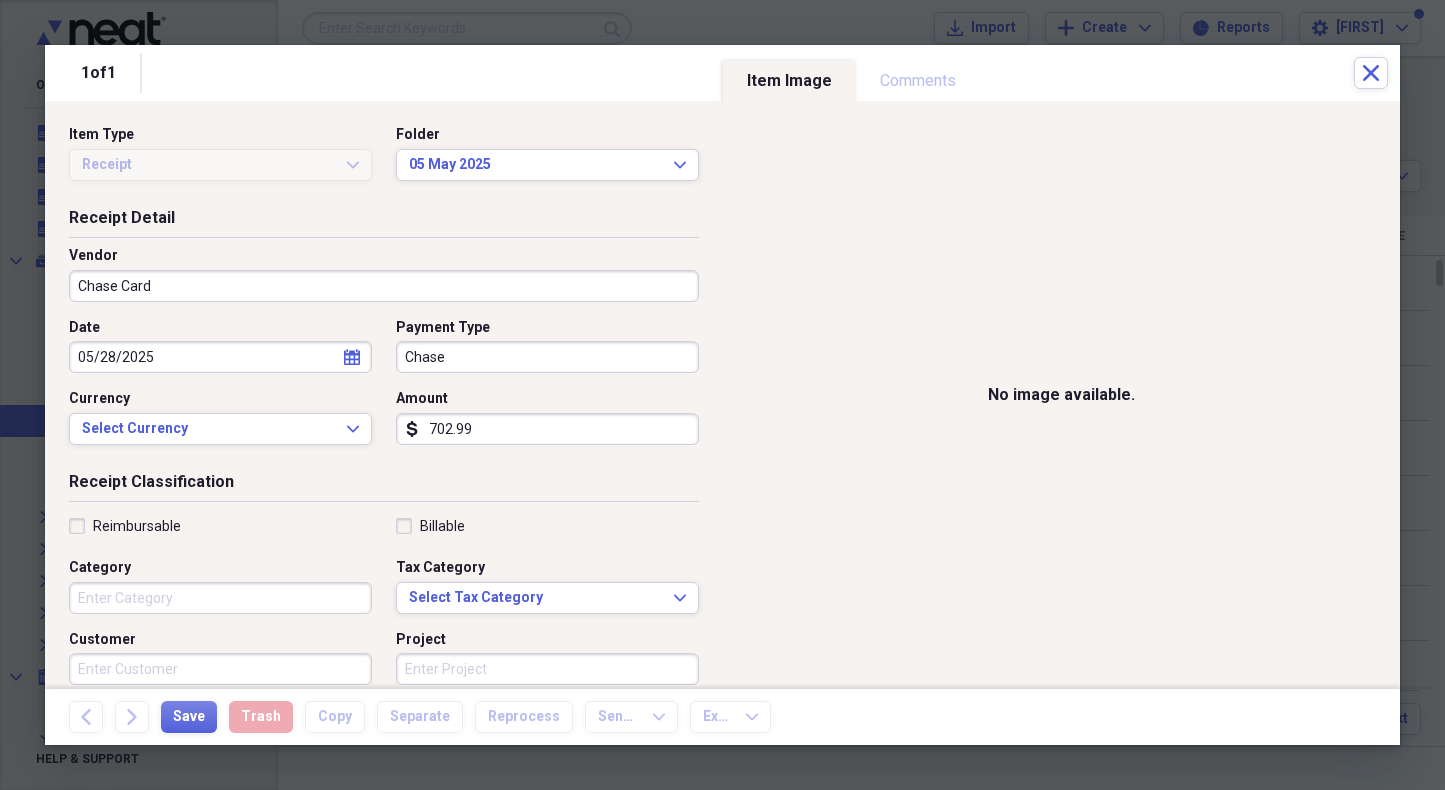 click on "Category" at bounding box center [220, 598] 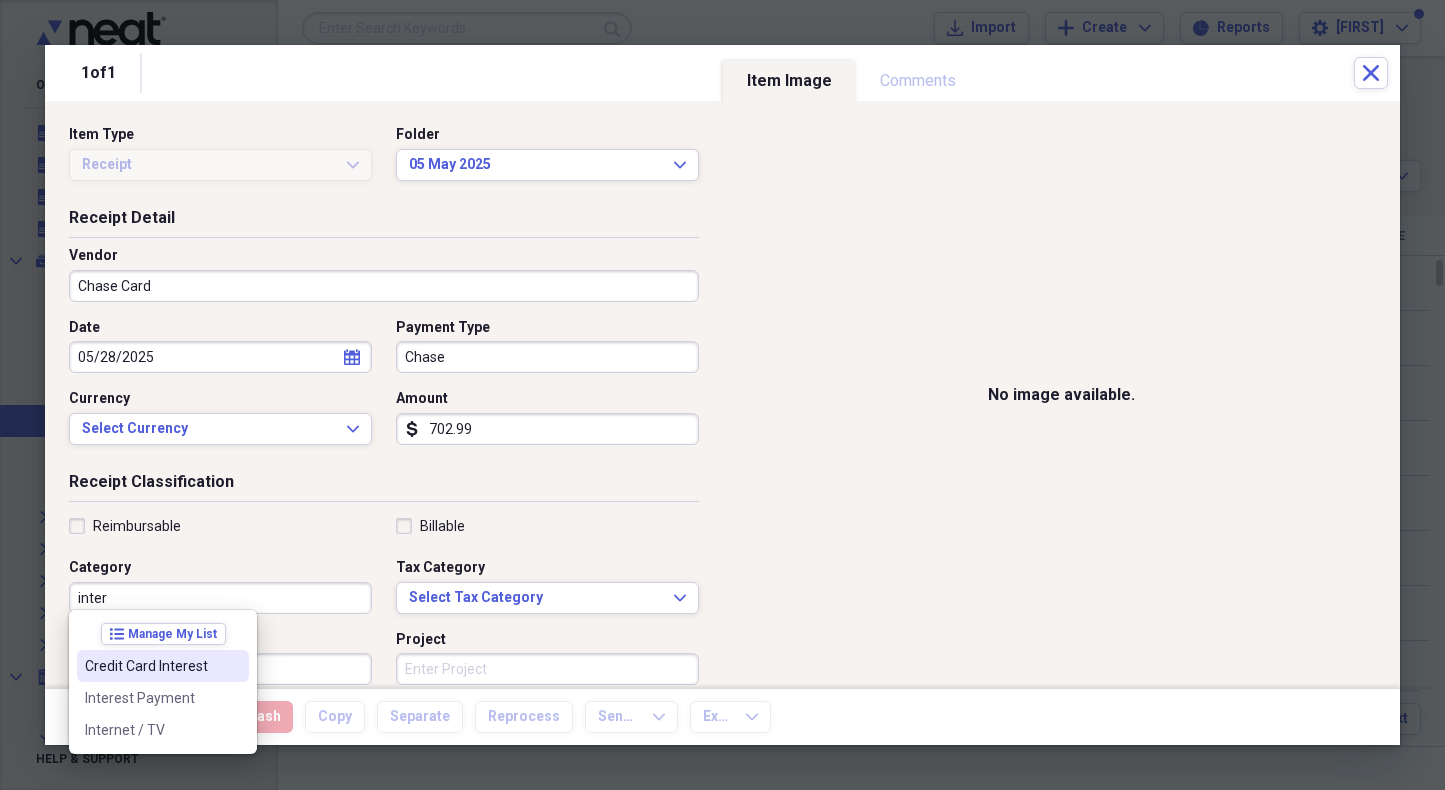 click on "Credit Card Interest" at bounding box center (151, 666) 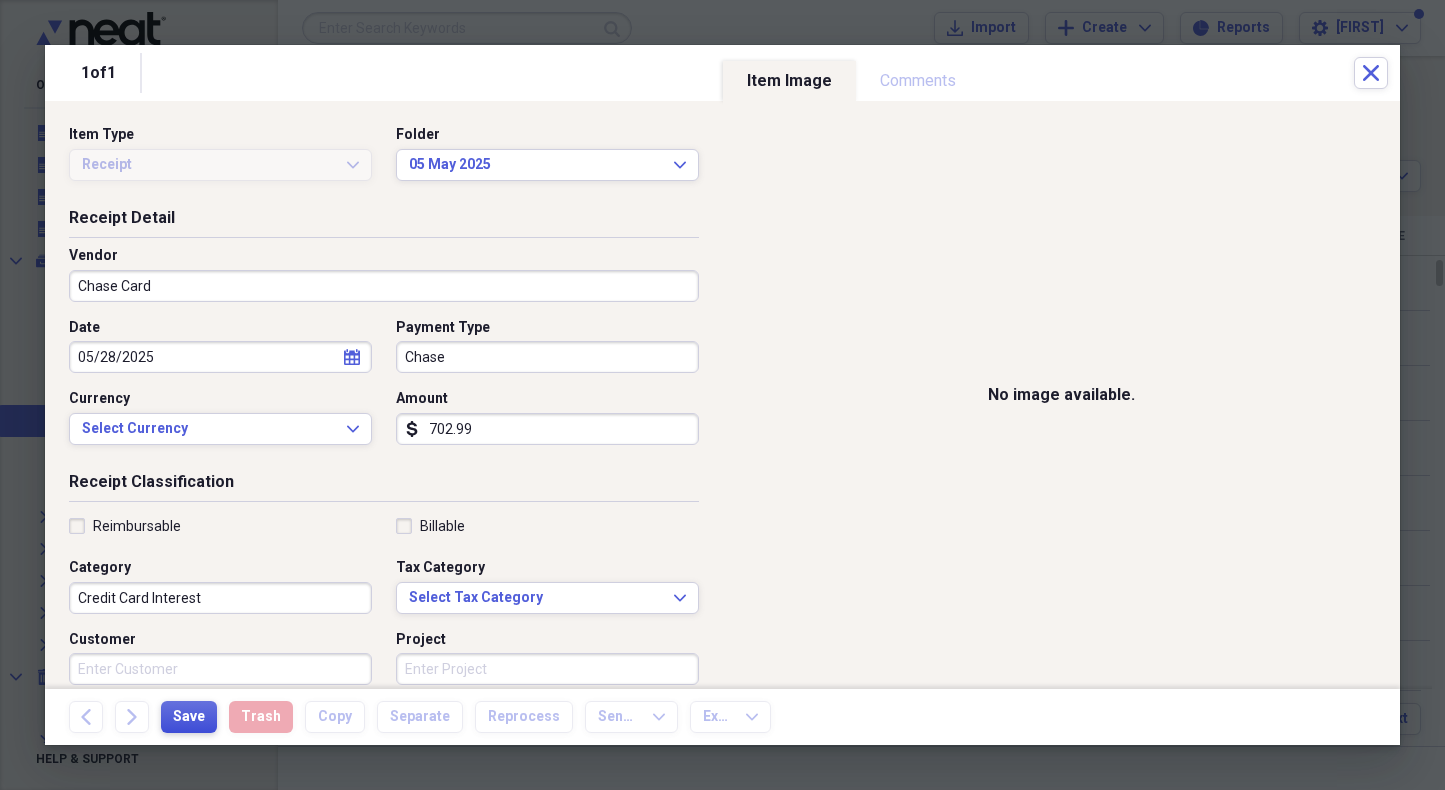 click on "Save" at bounding box center (189, 717) 